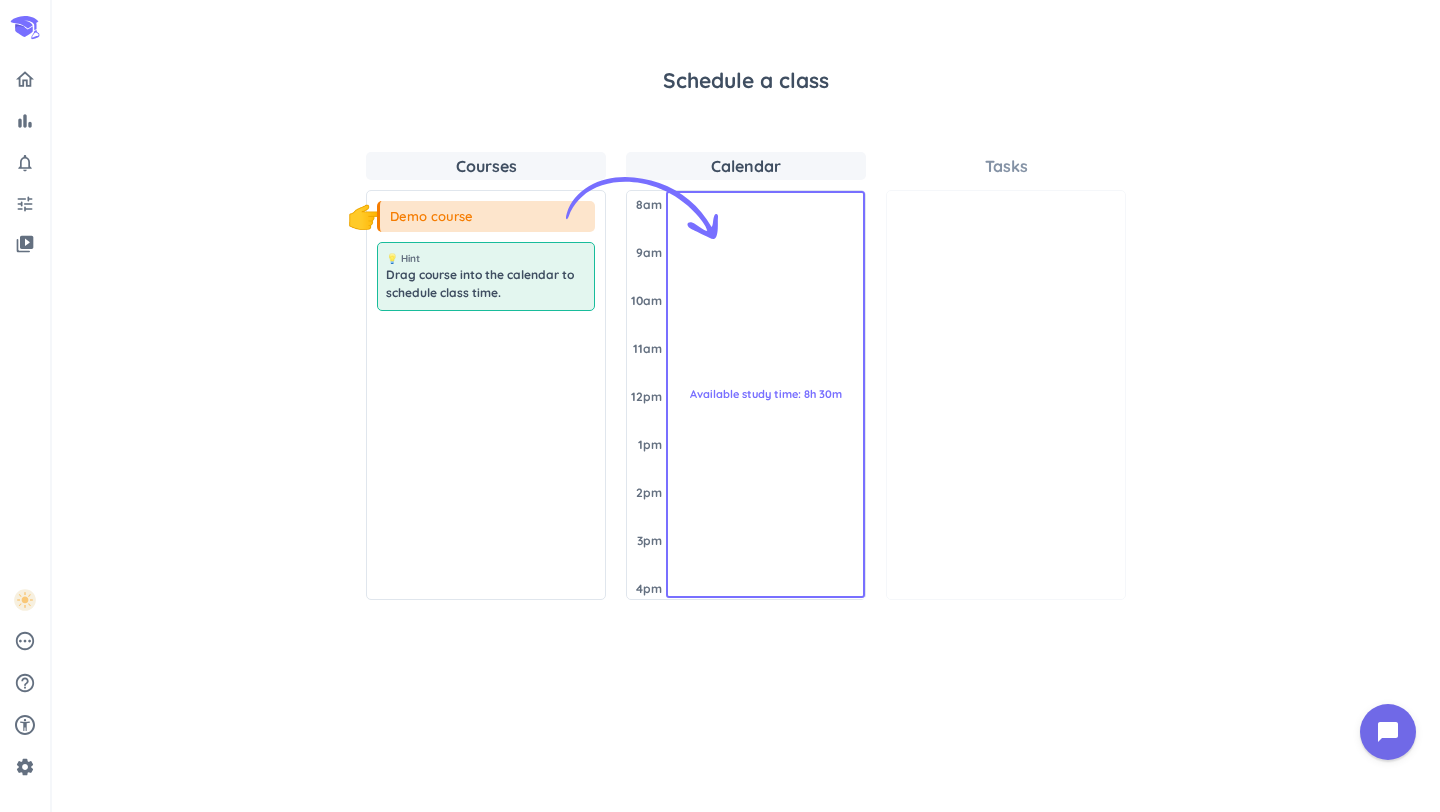 scroll, scrollTop: 0, scrollLeft: 0, axis: both 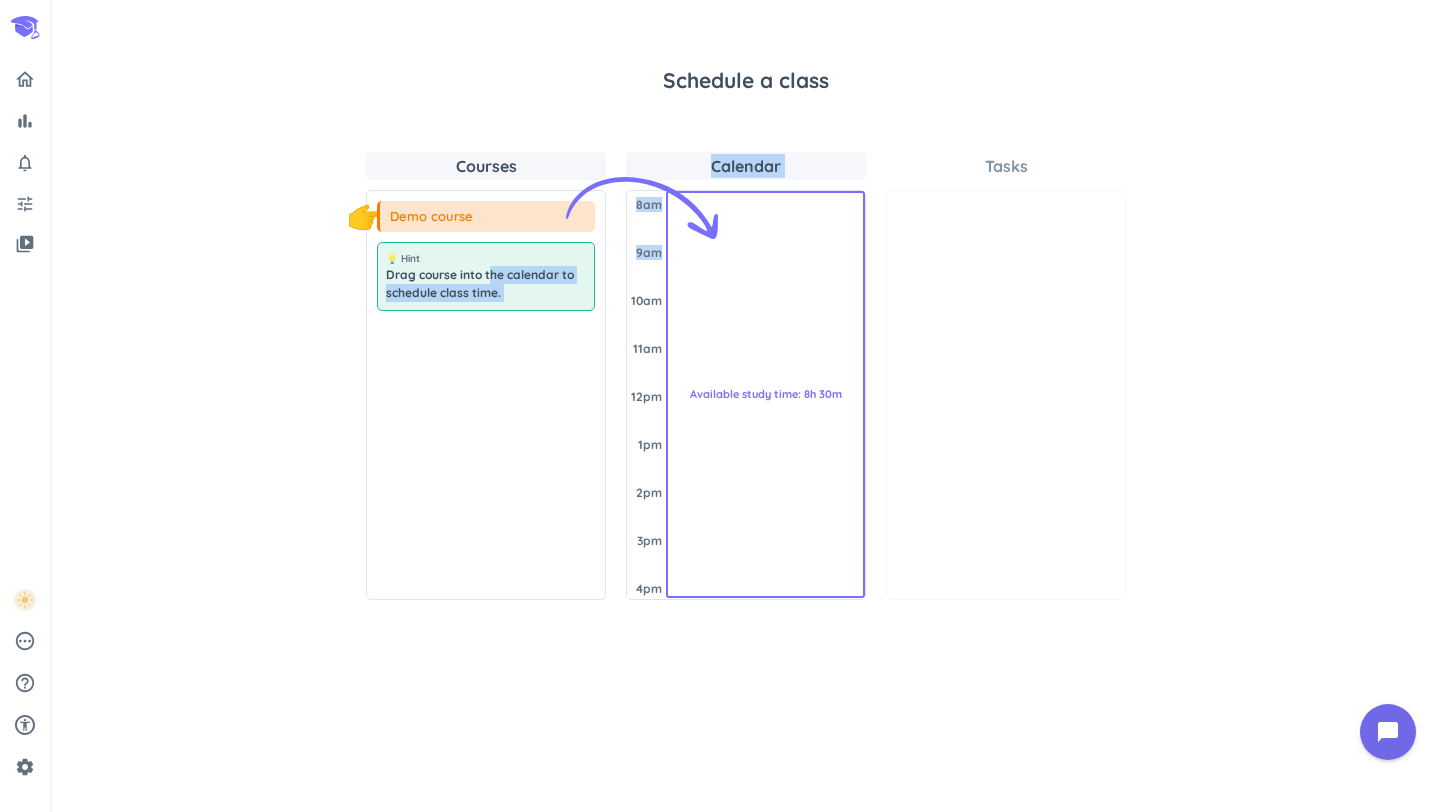 drag, startPoint x: 490, startPoint y: 266, endPoint x: 646, endPoint y: 260, distance: 156.11534 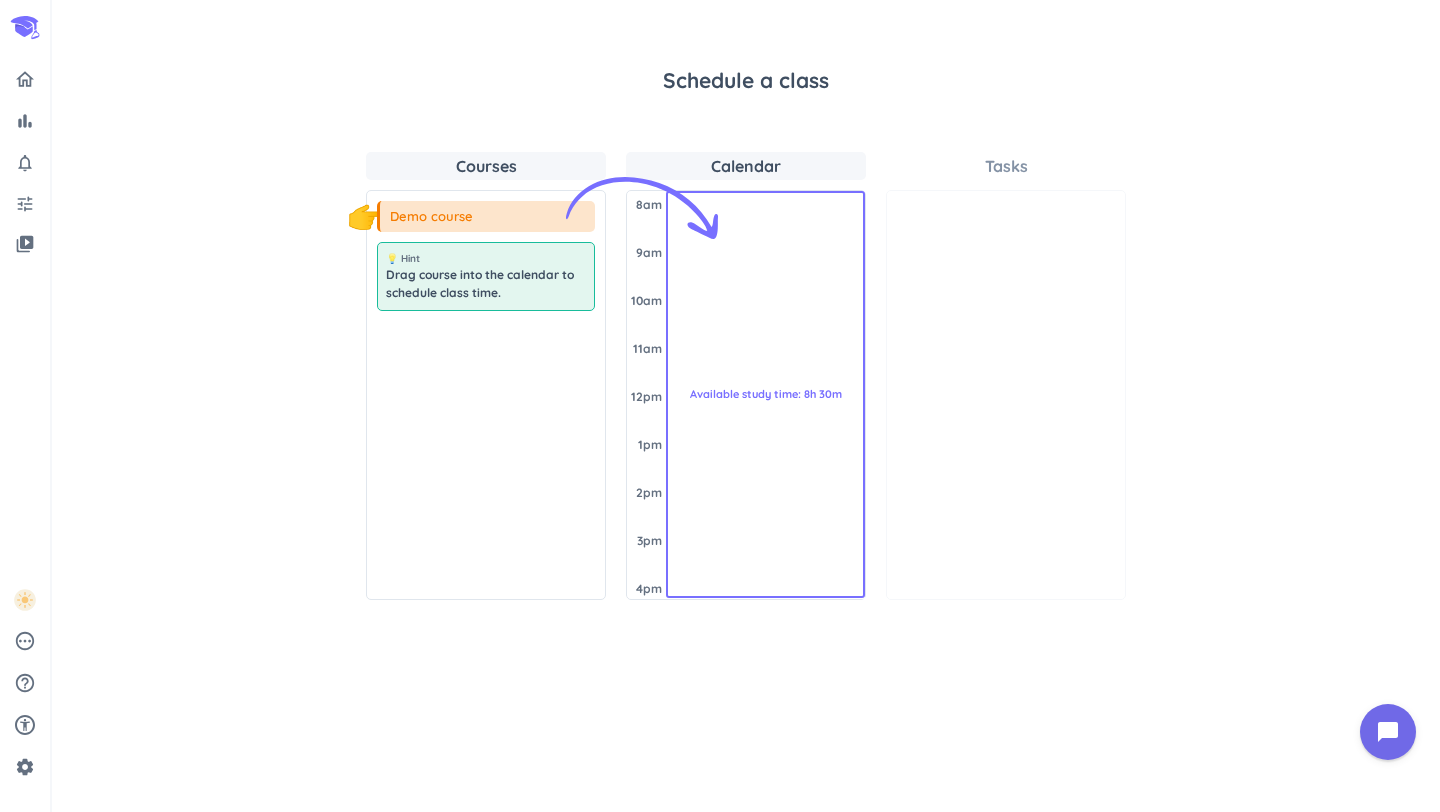 click at bounding box center [1006, 395] 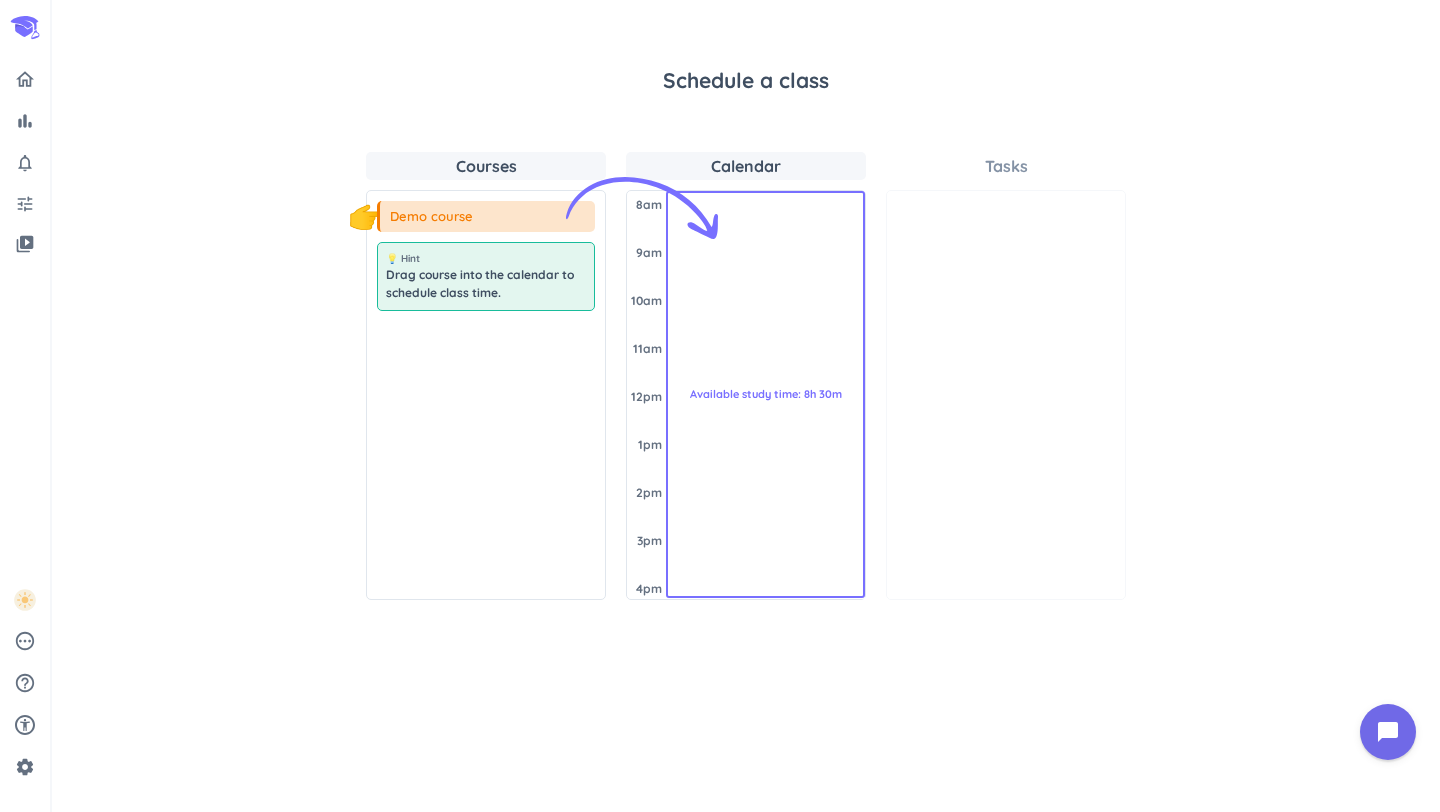 click on "Courses" at bounding box center [486, 166] 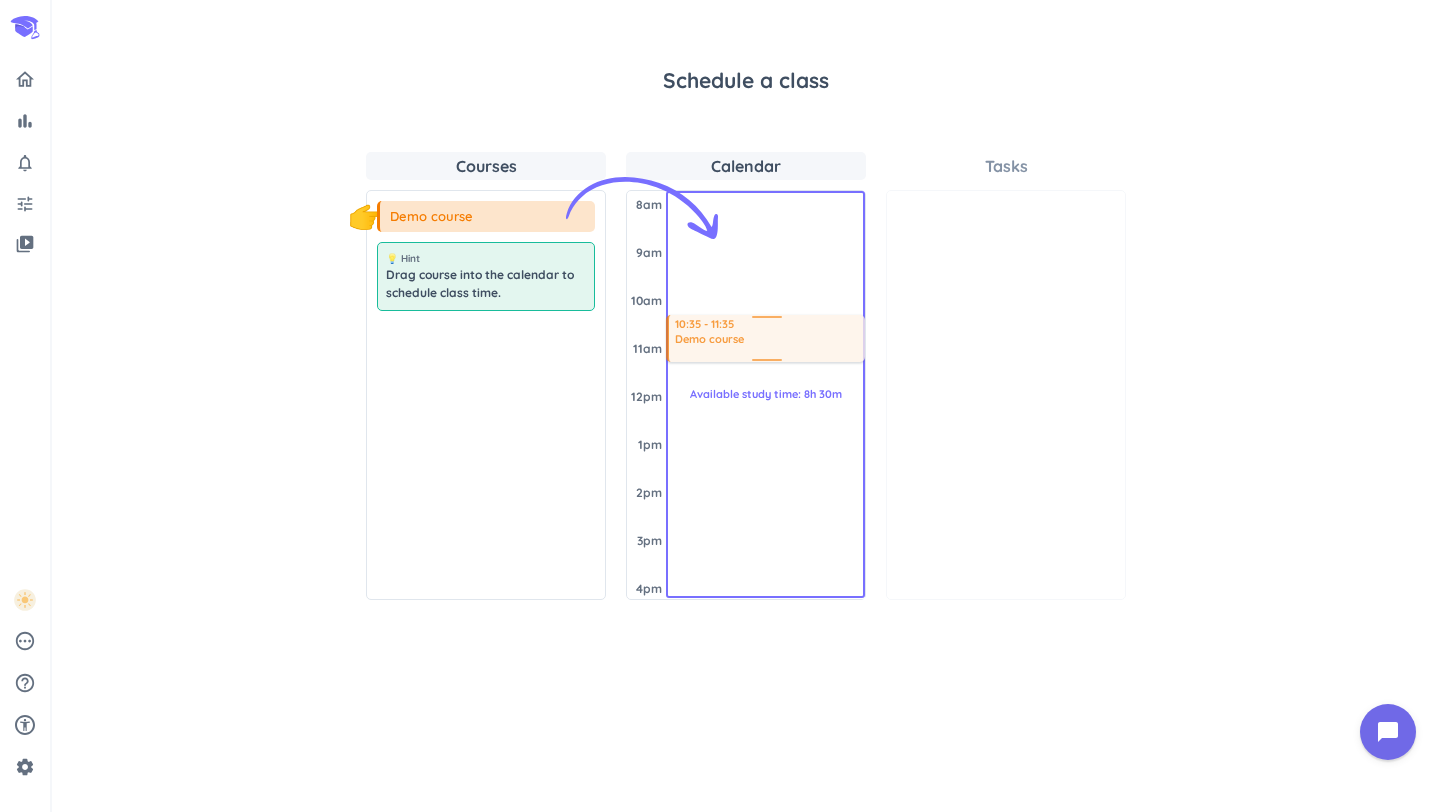 click on "Courses 👇 Demo course 💡 Hint Drag course into the calendar to schedule class time. Calendar [DATE] 8am 9am 10am 11am 12pm 1pm 2pm 3pm 4pm Available study time: 8h 30m 10:35 - 11:35 Demo course Tasks" at bounding box center (746, 376) 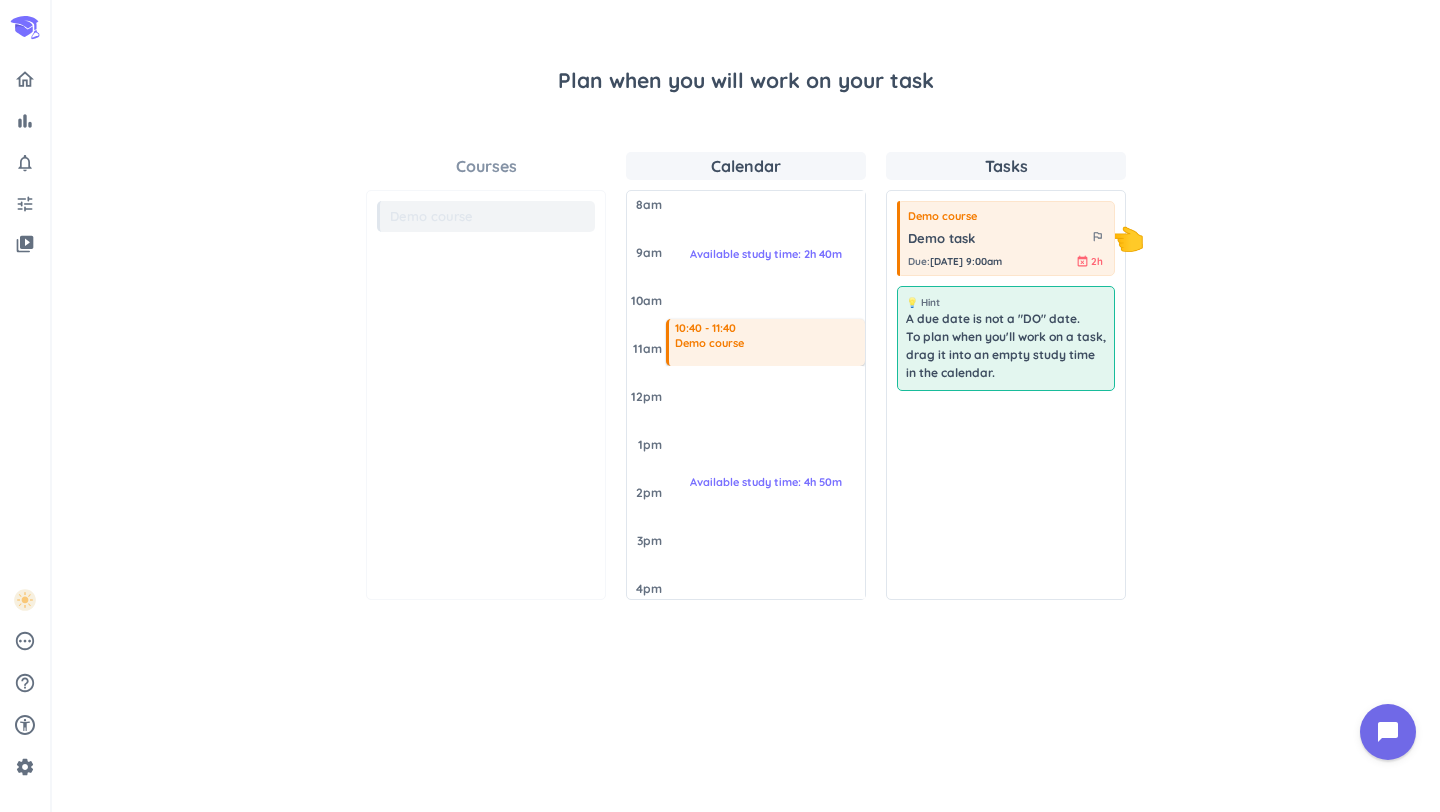 drag, startPoint x: 774, startPoint y: 323, endPoint x: 942, endPoint y: 298, distance: 169.84993 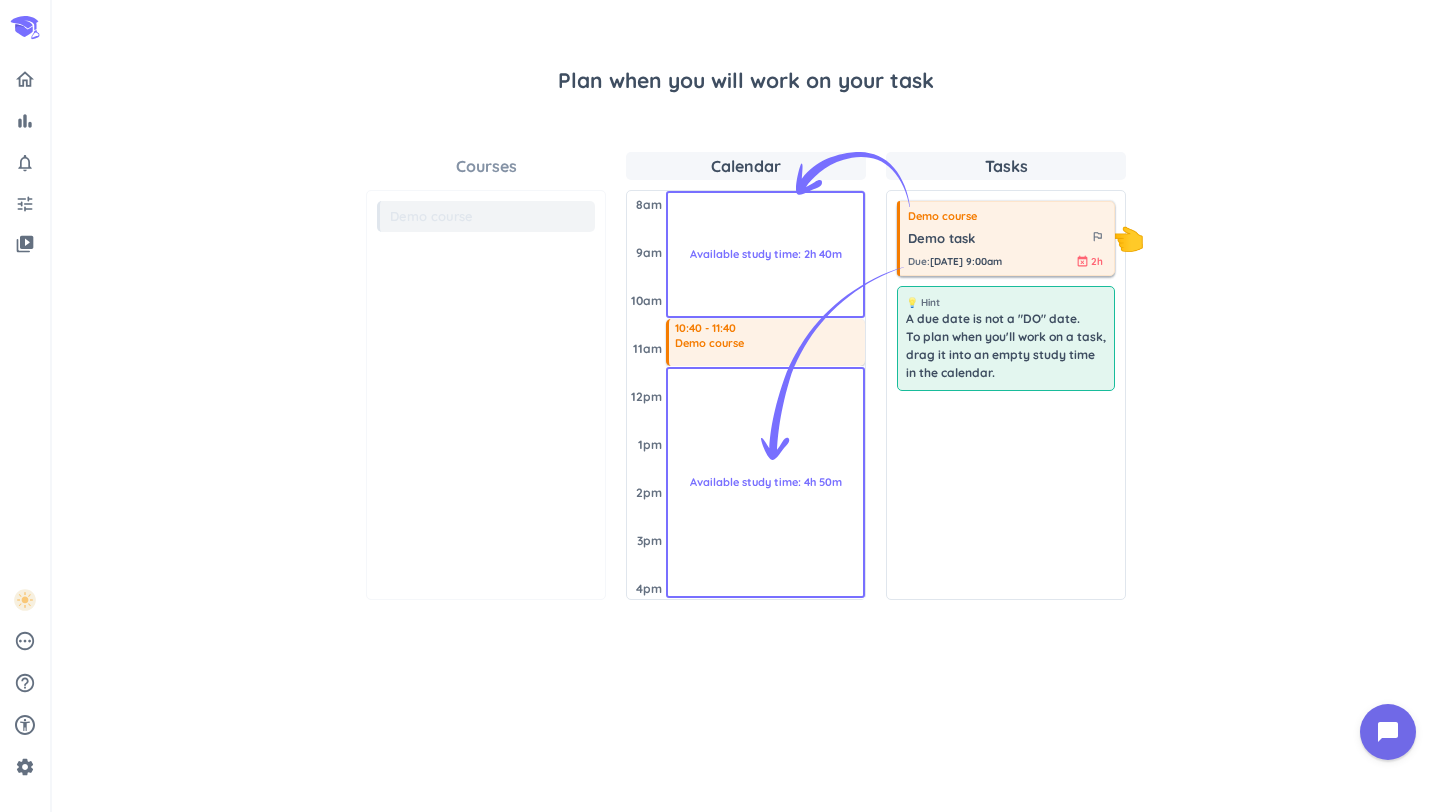 click on "Demo course Demo task outlined_flag Due :  [DATE] 9:00am event_busy 2h" at bounding box center (1006, 238) 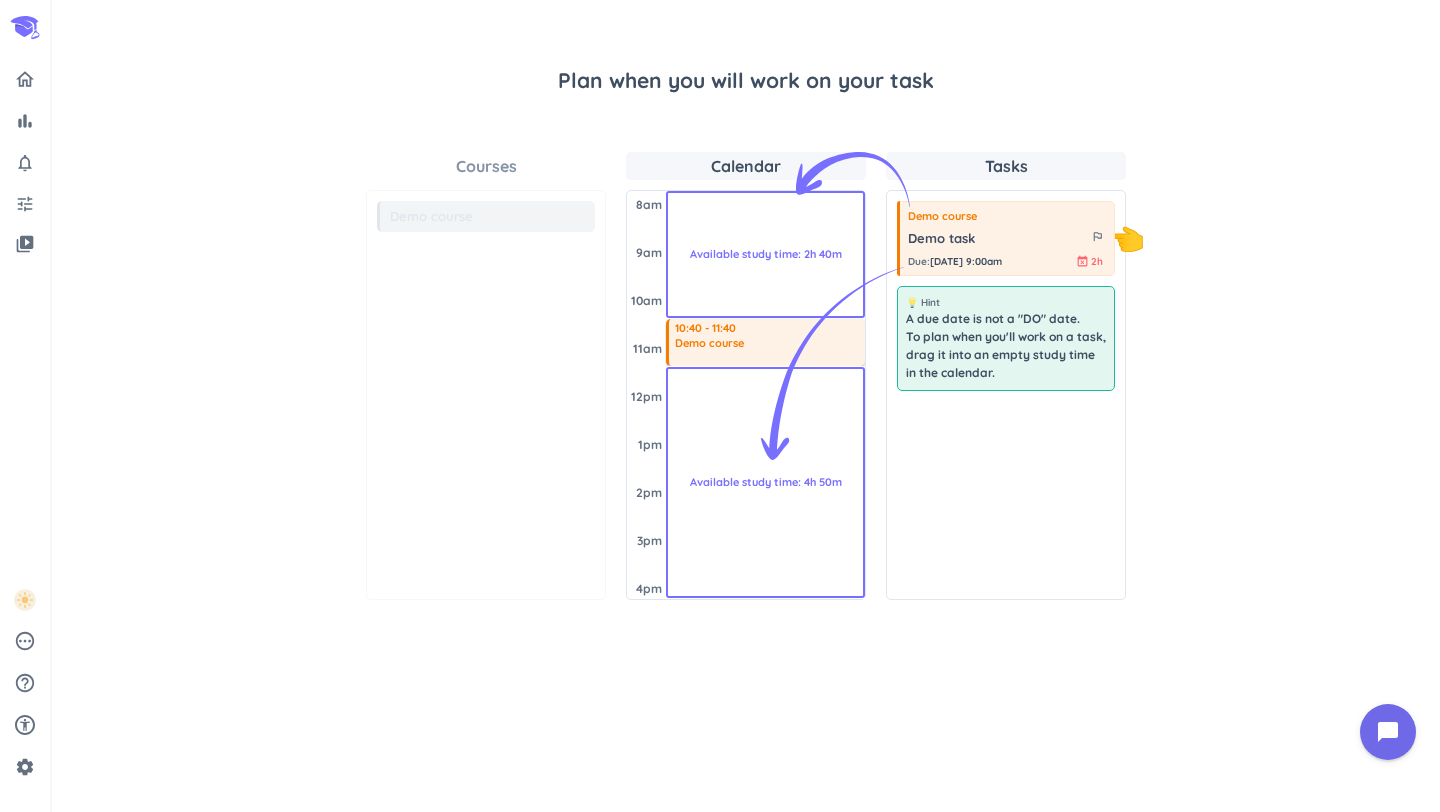 click on "A due date is not a "DO" date.
To plan when you'll work on a task, drag it into an empty study time in the calendar." at bounding box center (1006, 346) 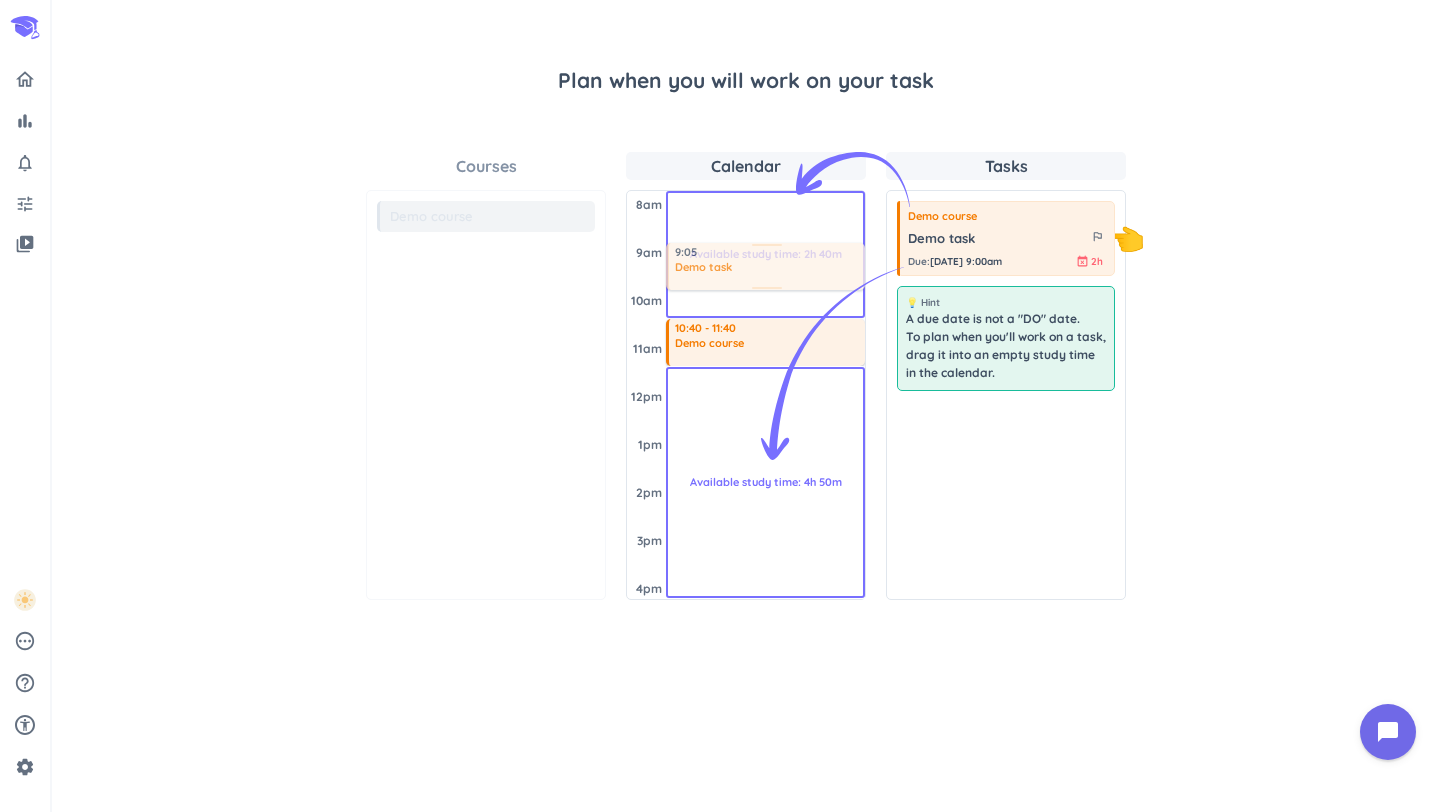drag, startPoint x: 968, startPoint y: 238, endPoint x: 683, endPoint y: 245, distance: 285.08594 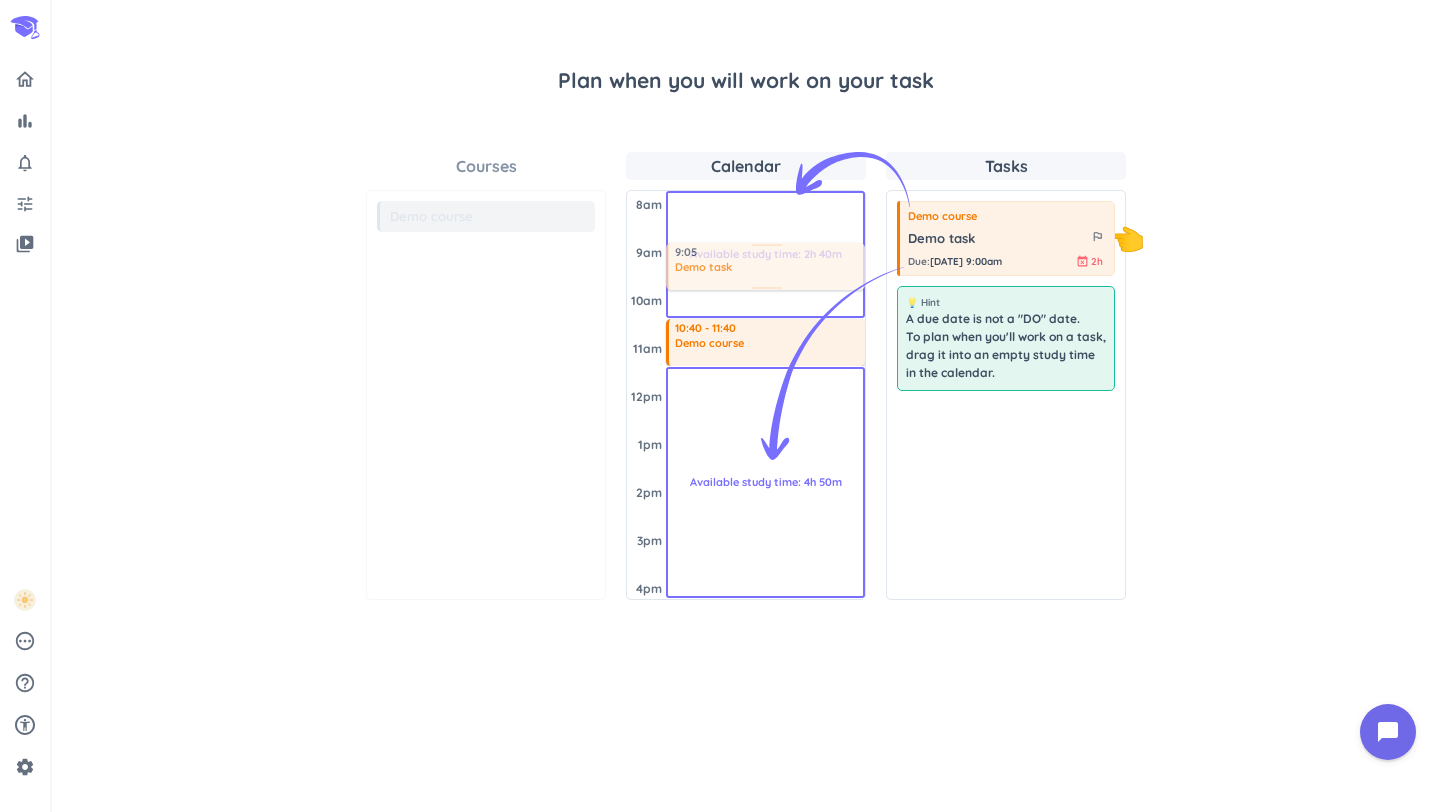 click on "Courses Demo course 💡 Hint A due date is not a "DO" date.
To plan when you'll work on a task, drag it into an empty study time in the calendar. Calendar [DATE] 8am 9am 10am 11am 12pm 1pm 2pm 3pm 4pm Available study time: 2h 40m 10:40 - 11:40 Demo course Available study time: 4h 50m 9:05  Demo task Tasks 👇 Demo course Demo task outlined_flag Due :  [DATE] 9:00am event_busy 2h   💡 Hint A due date is not a "DO" date.
To plan when you'll work on a task, drag it into an empty study time in the calendar." at bounding box center [746, 376] 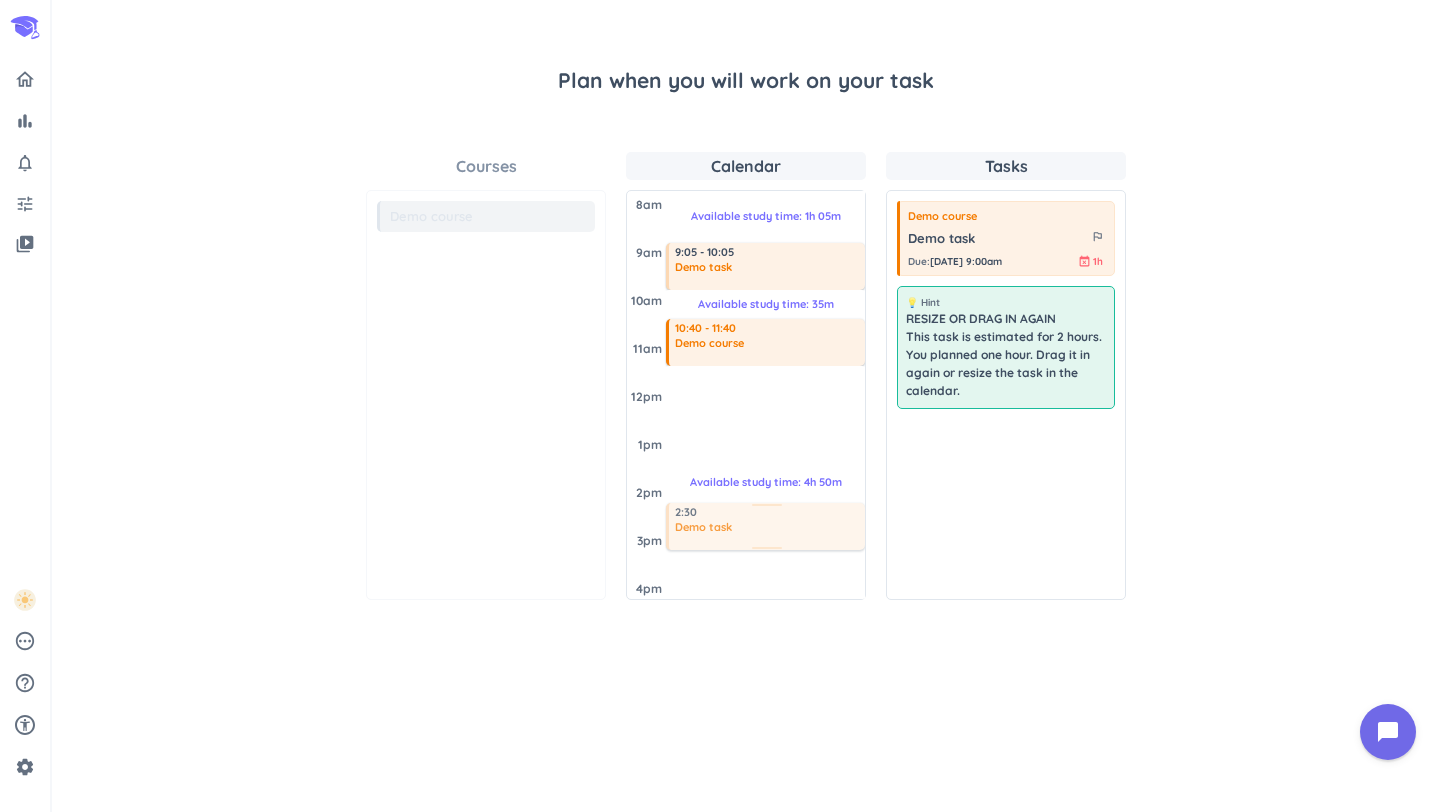 drag, startPoint x: 978, startPoint y: 240, endPoint x: 733, endPoint y: 502, distance: 358.70462 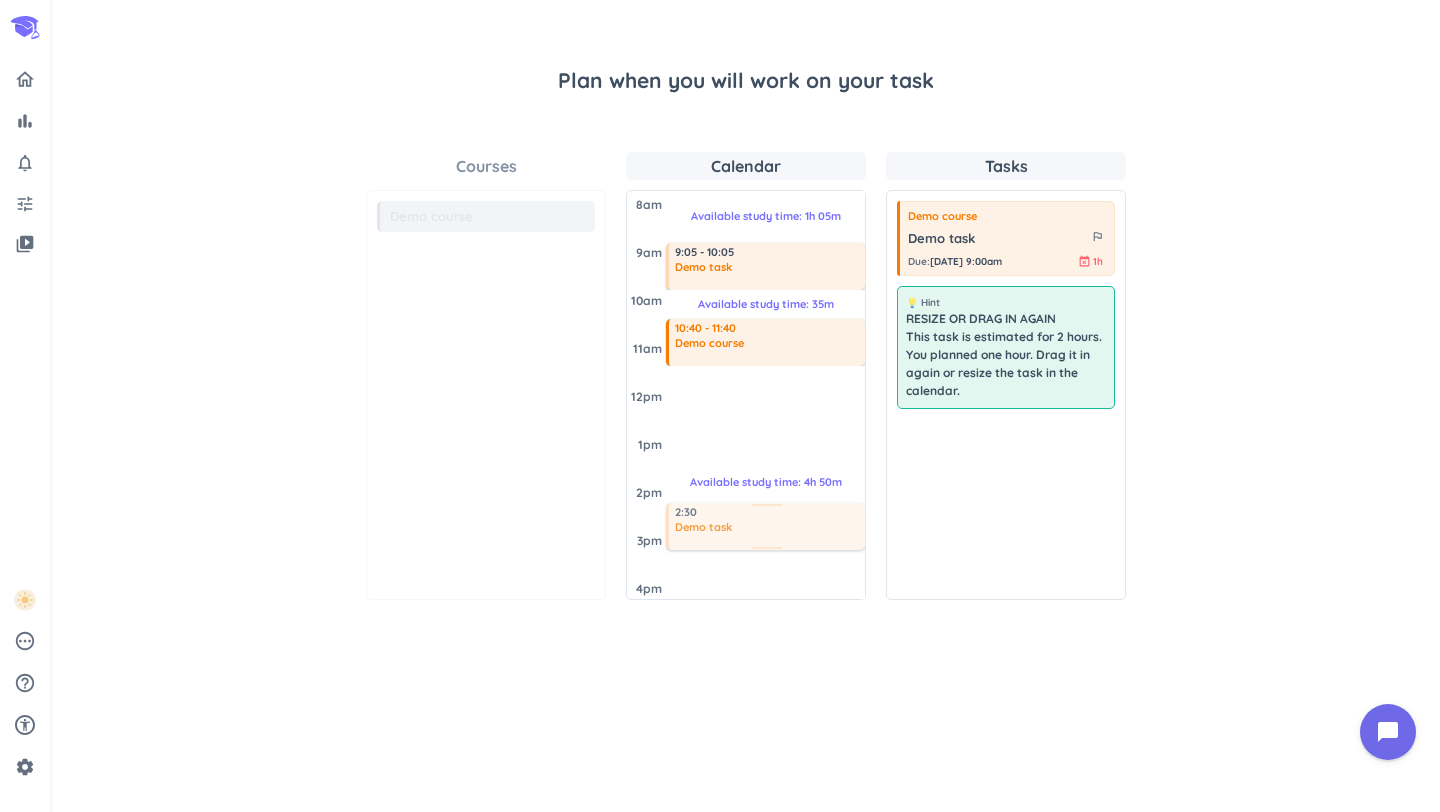 click on "Courses Demo course 💡 Hint RESIZE OR DRAG IN AGAIN
This task is estimated for 2 hours. You planned one hour. Drag it in again or resize the task in the calendar. Calendar [DATE] 8am 9am 10am 11am 12pm 1pm 2pm 3pm 4pm Available study time: 1h 05m 9:05 - 10:05 Demo task Available study time: 35m 10:40 - 11:40 Demo course Available study time: 4h 50m 2:30  Demo task Tasks Demo course Demo task outlined_flag Due :  [DATE] 9:00am event_busy 1h   💡 Hint RESIZE OR DRAG IN AGAIN
This task is estimated for 2 hours. You planned one hour. Drag it in again or resize the task in the calendar." at bounding box center (746, 376) 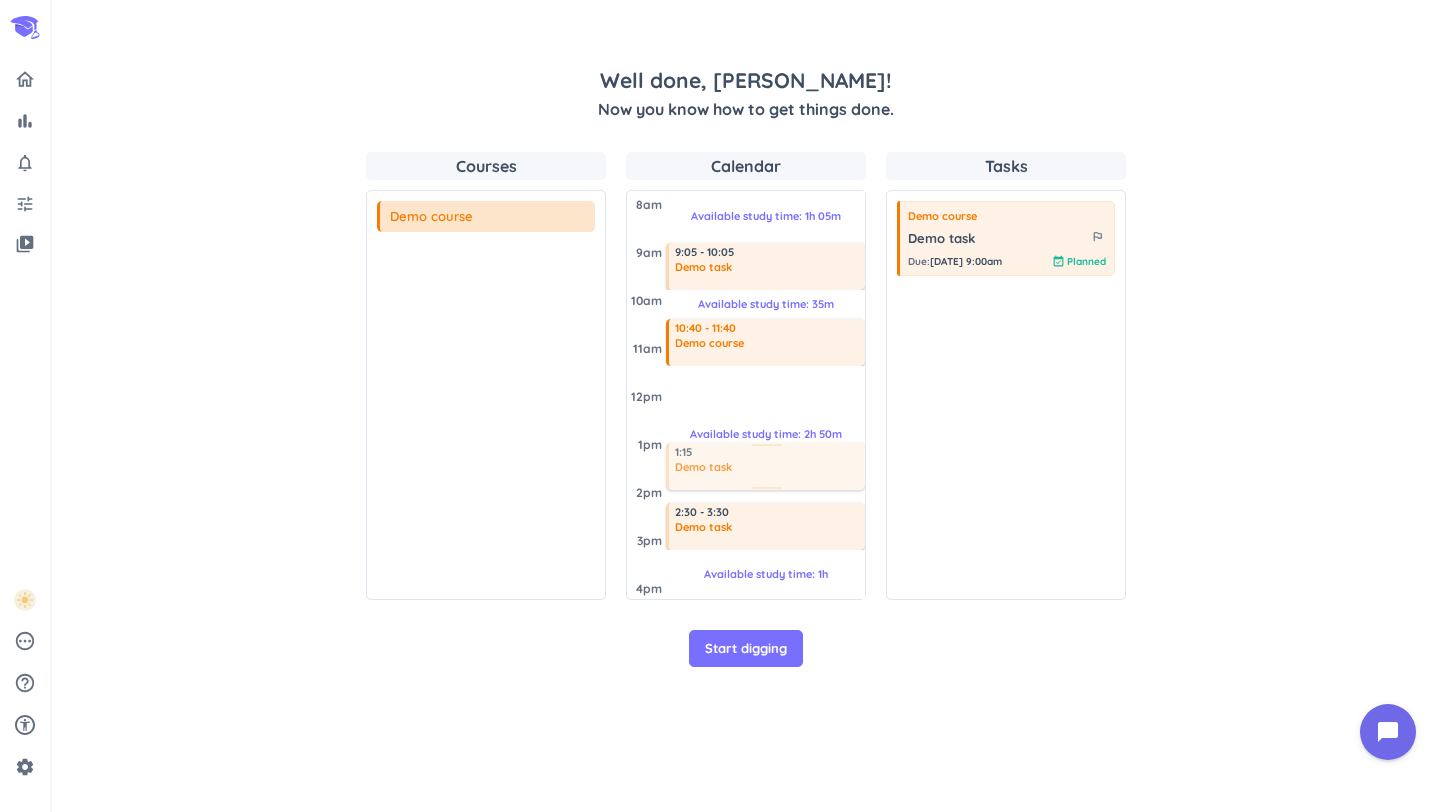 click on "Courses Demo course 💡 Hint Calendar [DATE] 8am 9am 10am 11am 12pm 1pm 2pm 3pm 4pm Available study time: 1h 05m 9:05 - 10:05 Demo task Available study time: 35m 10:40 - 11:40 Demo course Available study time: 2h 50m 2:30 - 3:30 Demo task Available study time: 1h  1:15  Demo task Tasks Demo course Demo task outlined_flag Due :  [DATE] 9:00am event_available Planned" at bounding box center (746, 376) 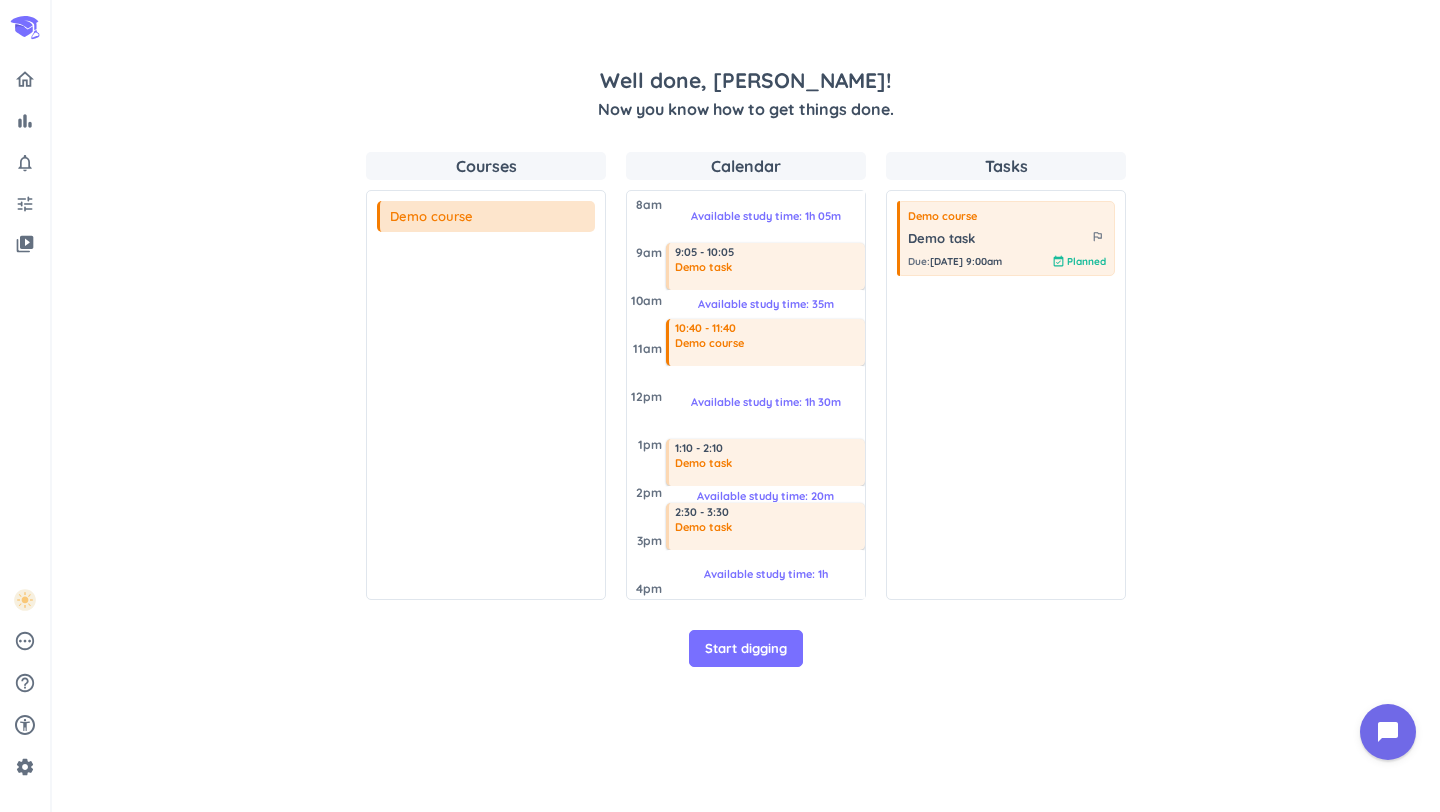 drag, startPoint x: 809, startPoint y: 446, endPoint x: 1032, endPoint y: 420, distance: 224.51057 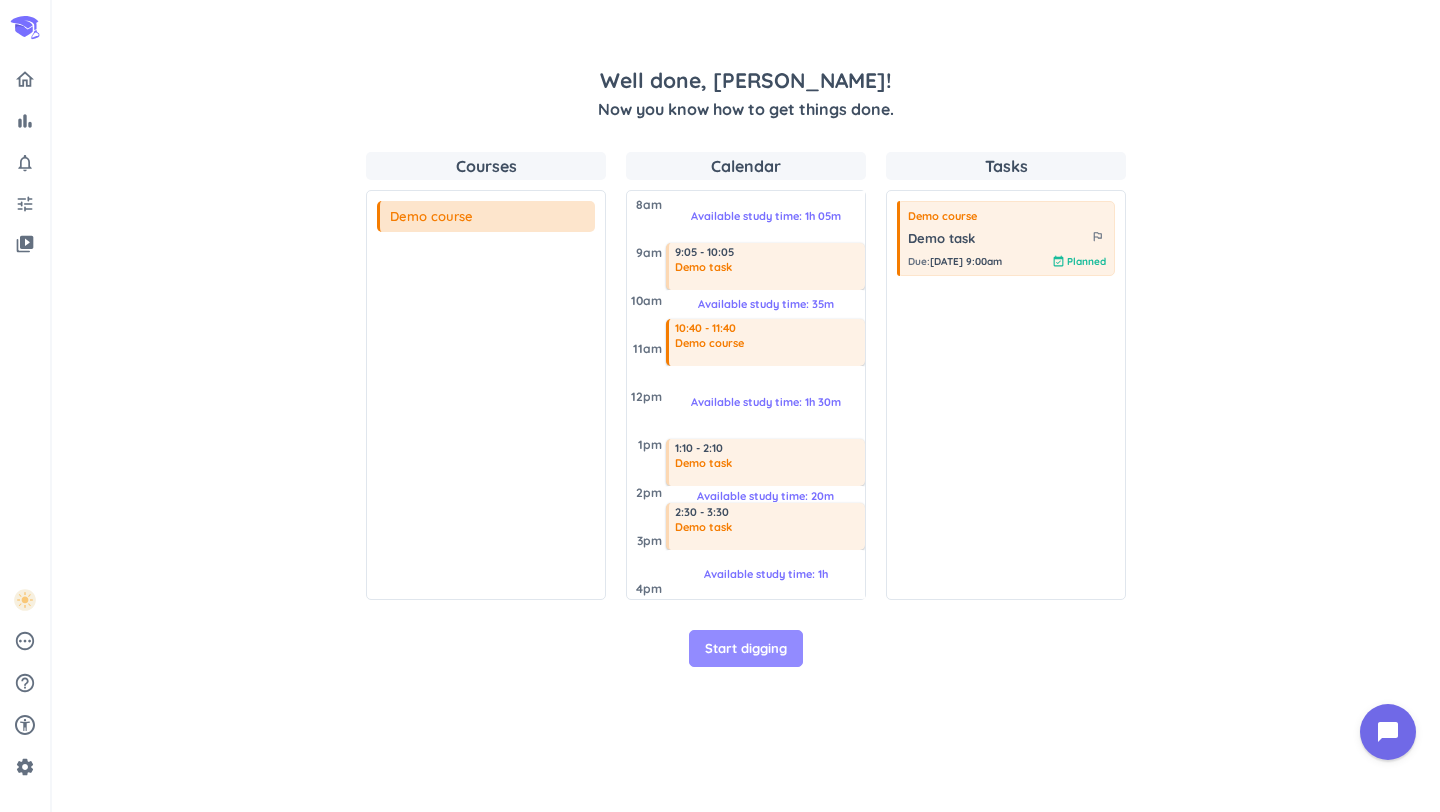 click on "Start digging" at bounding box center [746, 649] 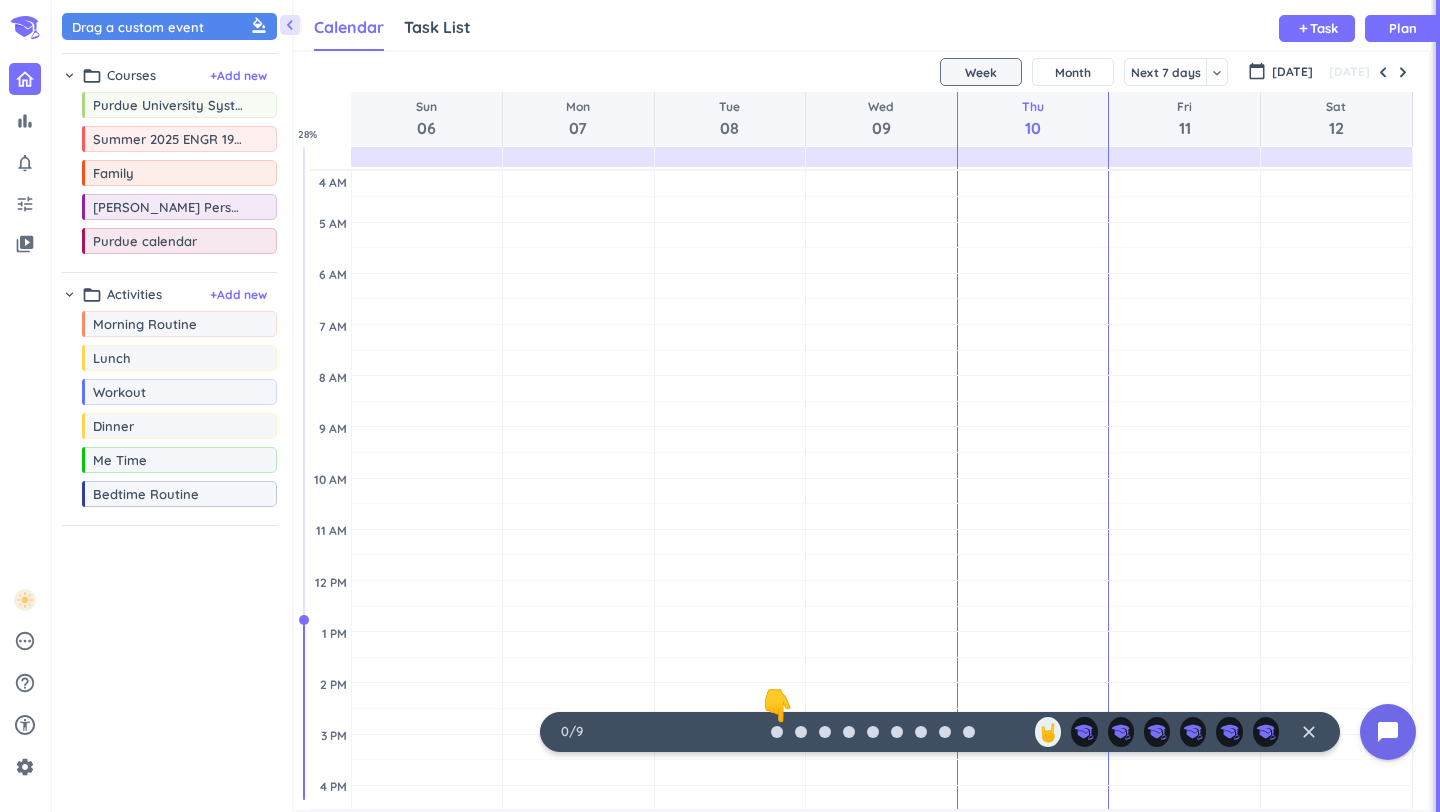 scroll, scrollTop: 1, scrollLeft: 1, axis: both 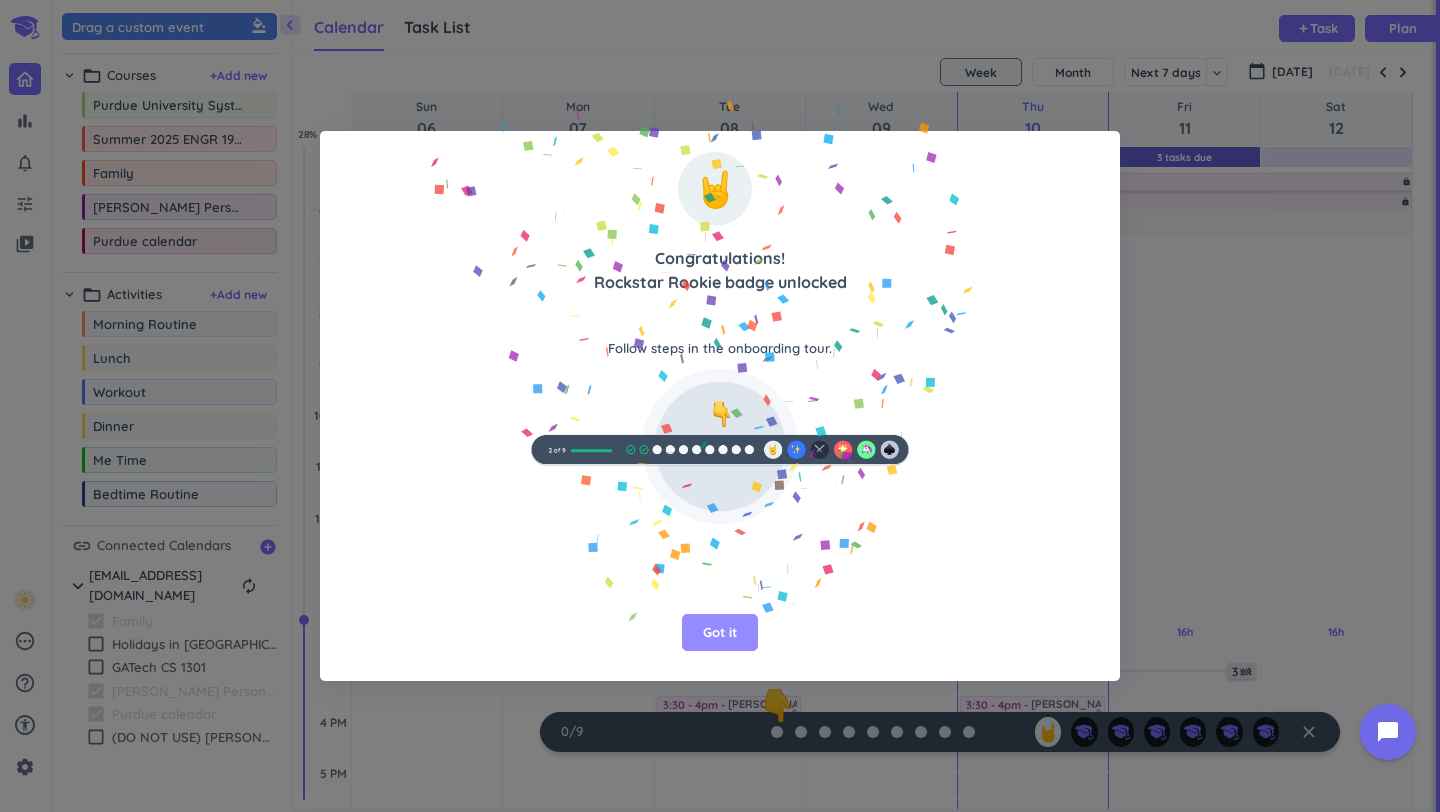 click on "Got it" at bounding box center [720, 633] 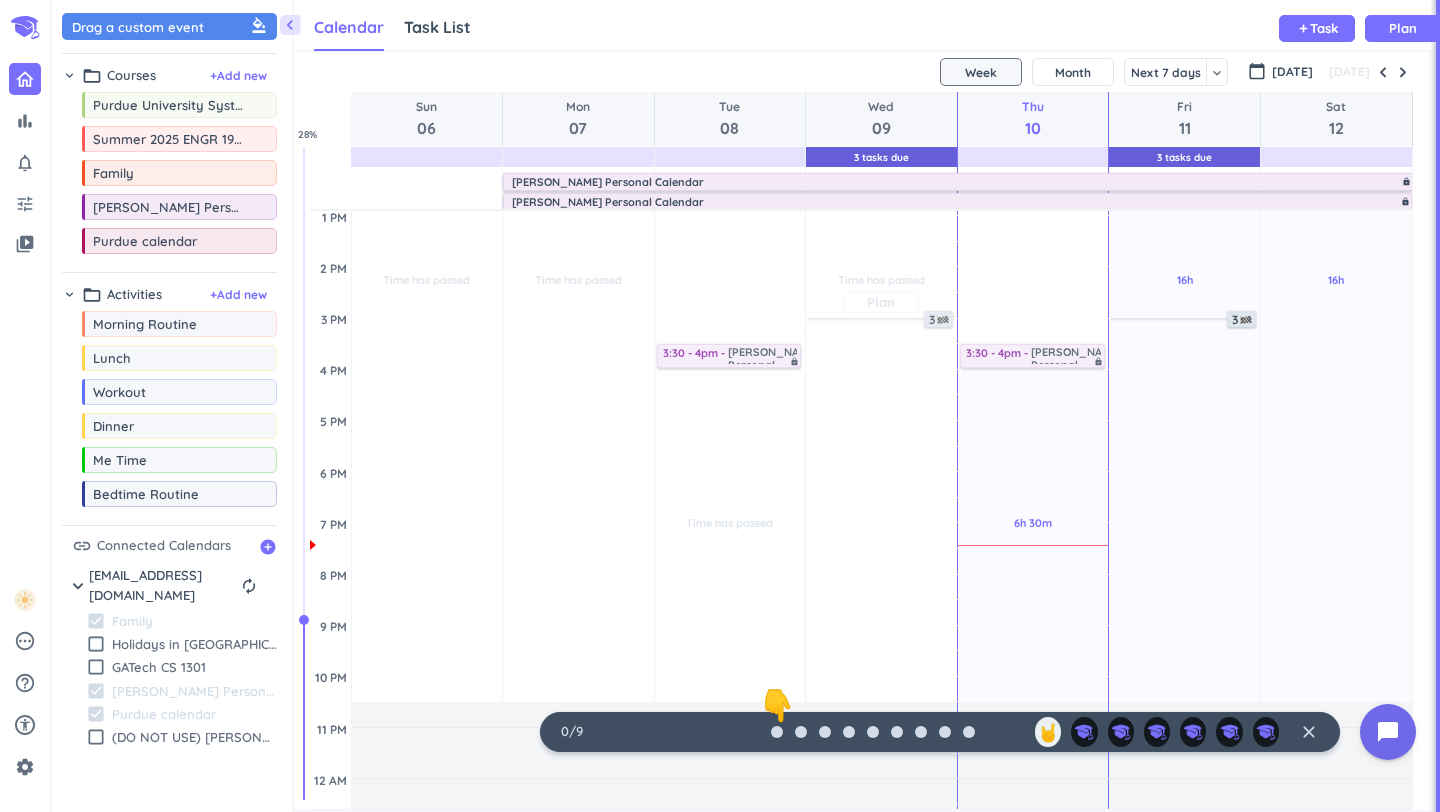 scroll, scrollTop: 459, scrollLeft: 0, axis: vertical 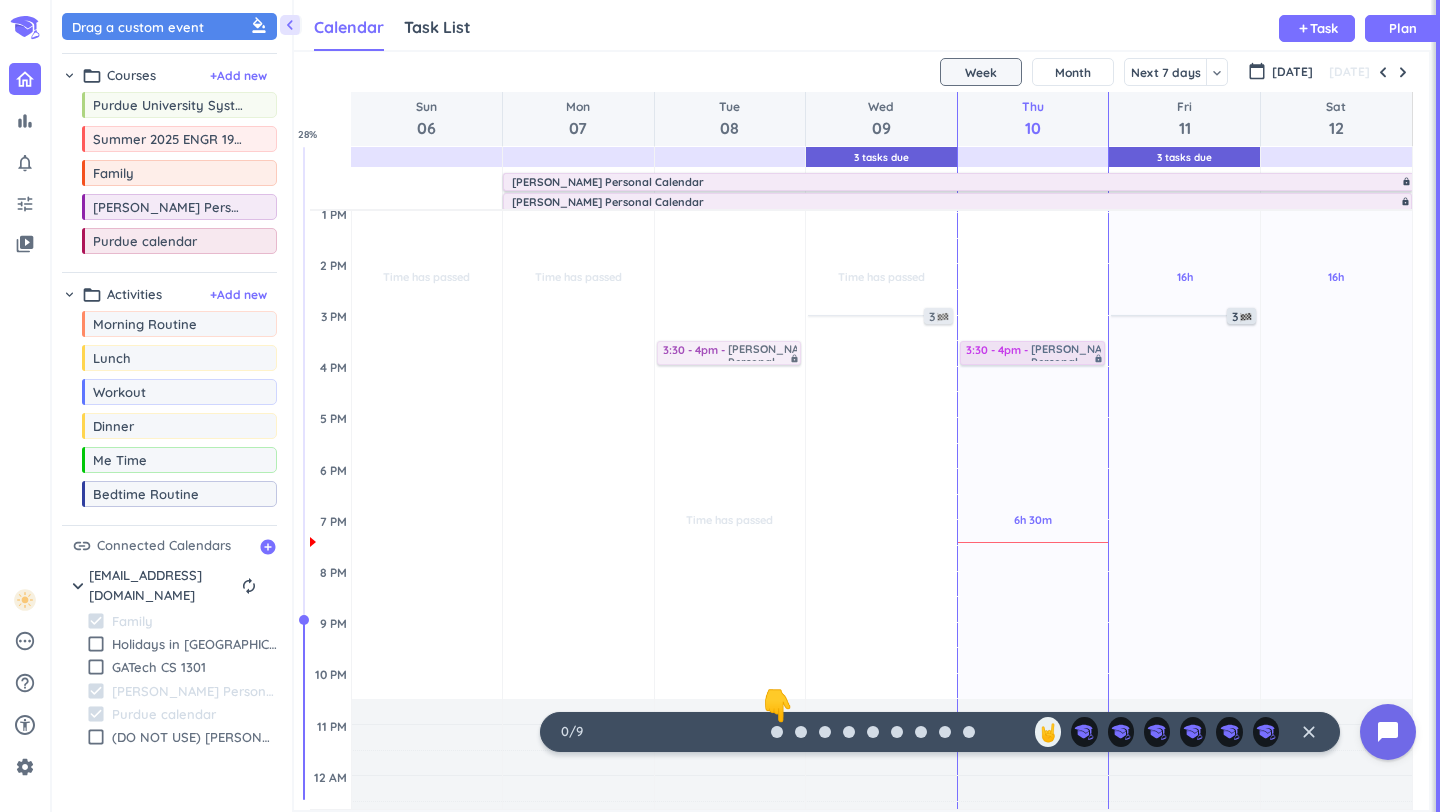 click on "[PERSON_NAME] Personal Calendar" at bounding box center [1066, 352] 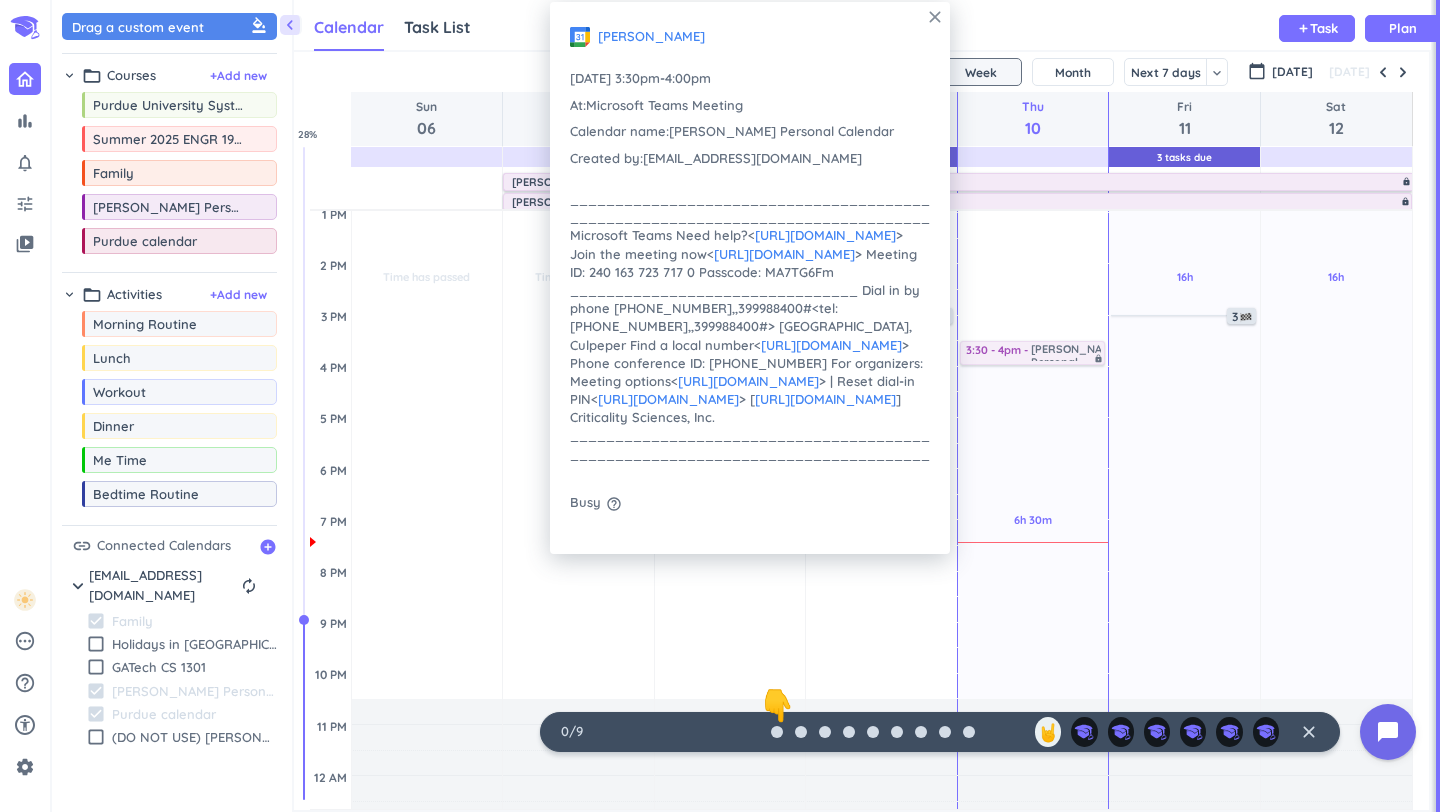 click on "close" at bounding box center [935, 17] 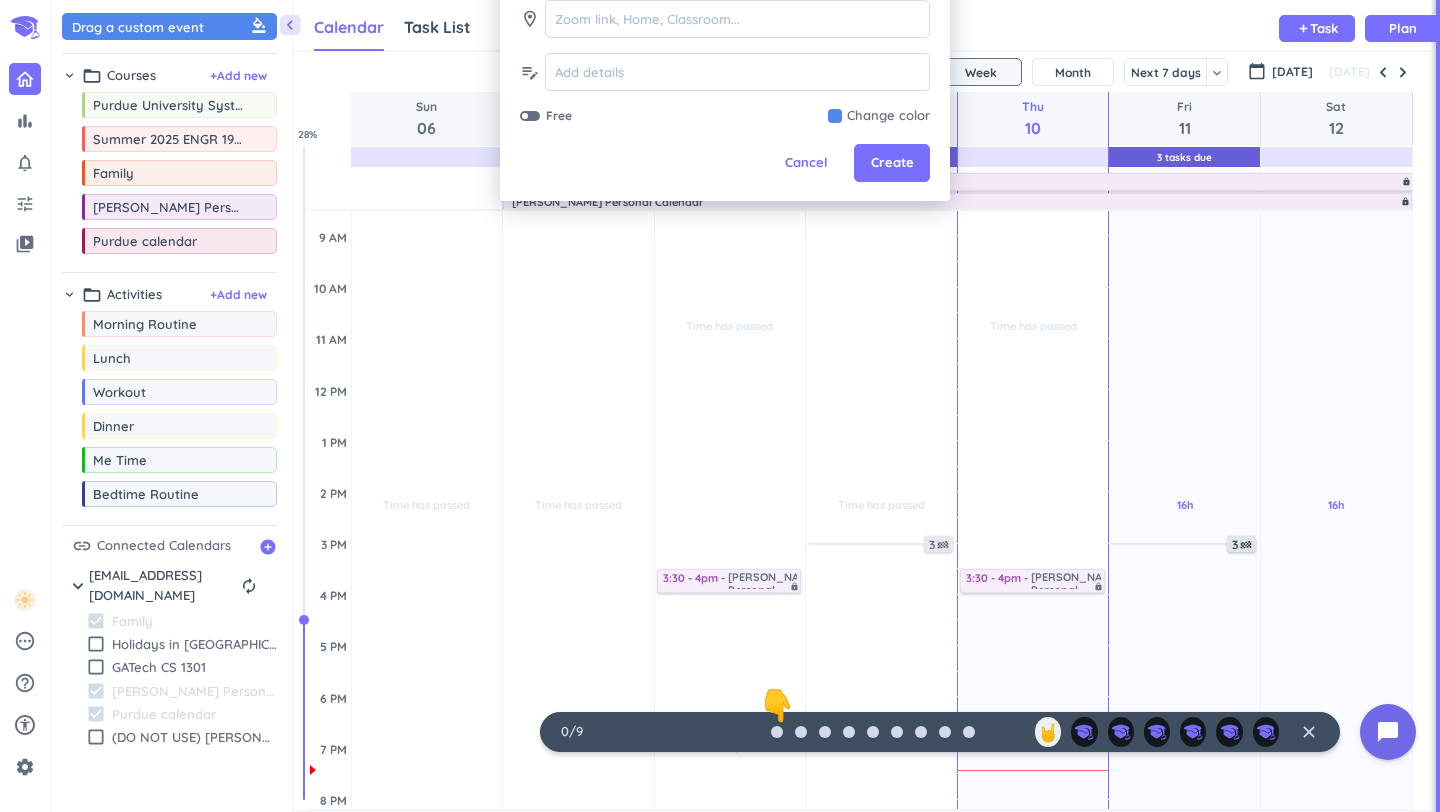 scroll, scrollTop: 631, scrollLeft: 0, axis: vertical 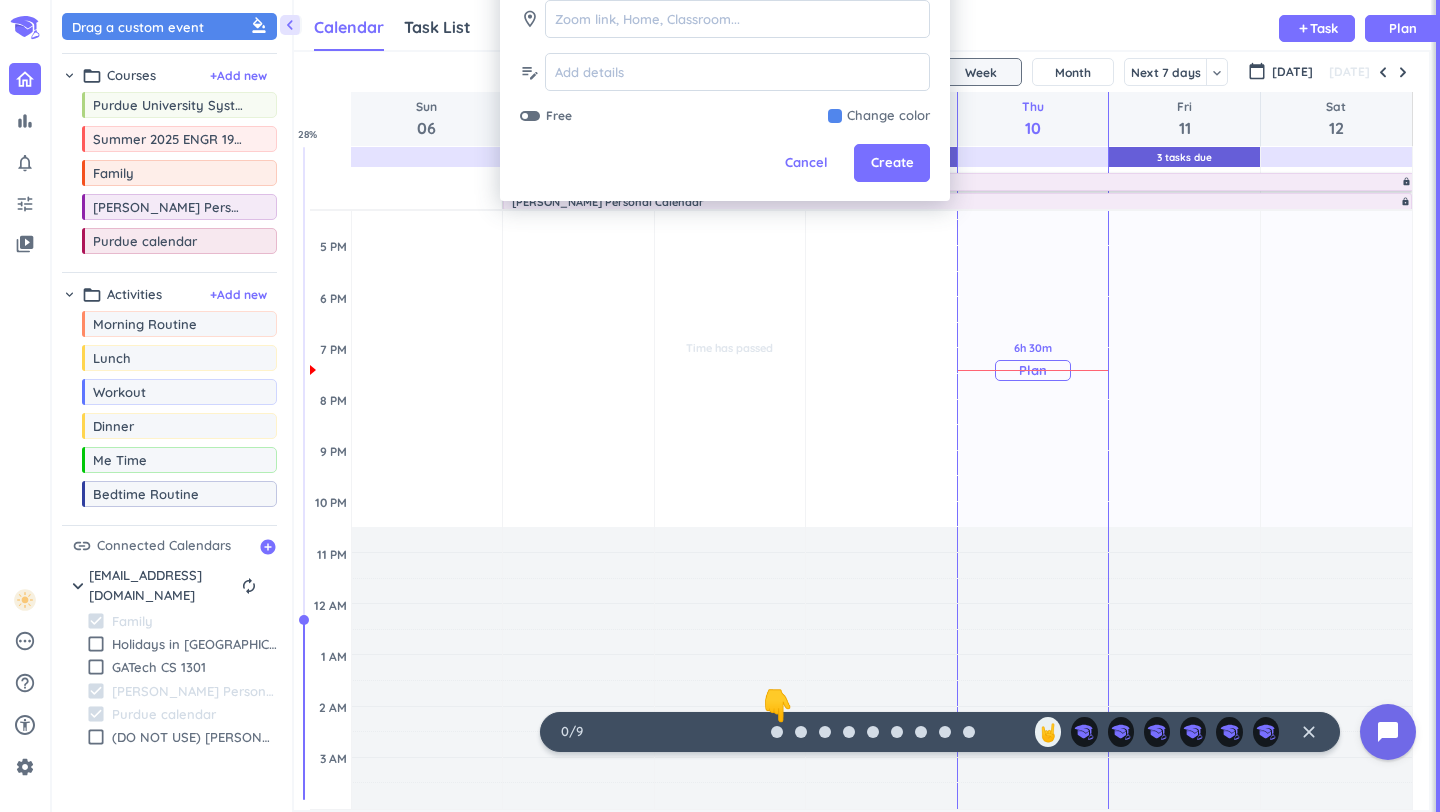 click on "6h 30m Past due Plan" at bounding box center (1033, 360) 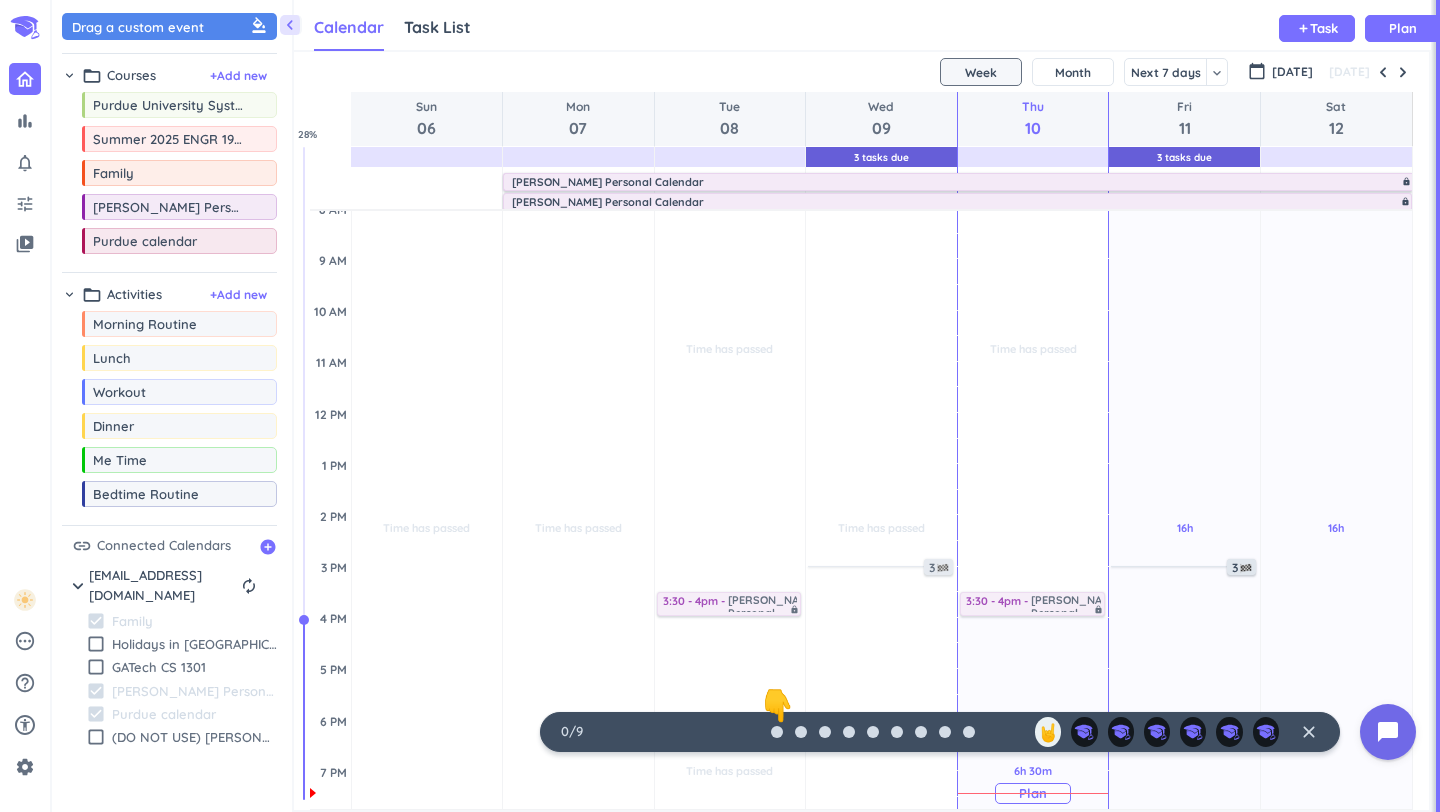 scroll, scrollTop: 0, scrollLeft: 0, axis: both 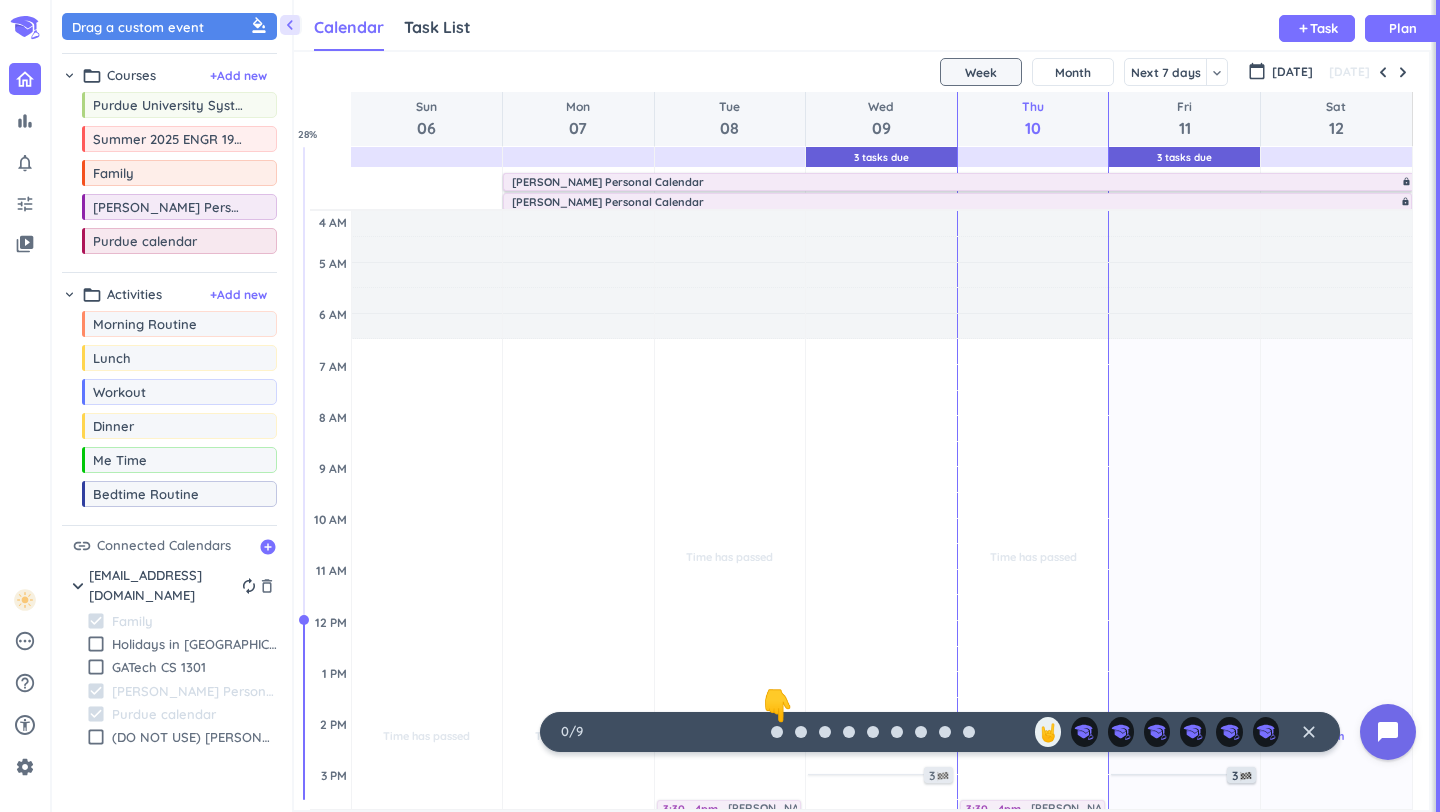 click on "chevron_right" at bounding box center (78, 586) 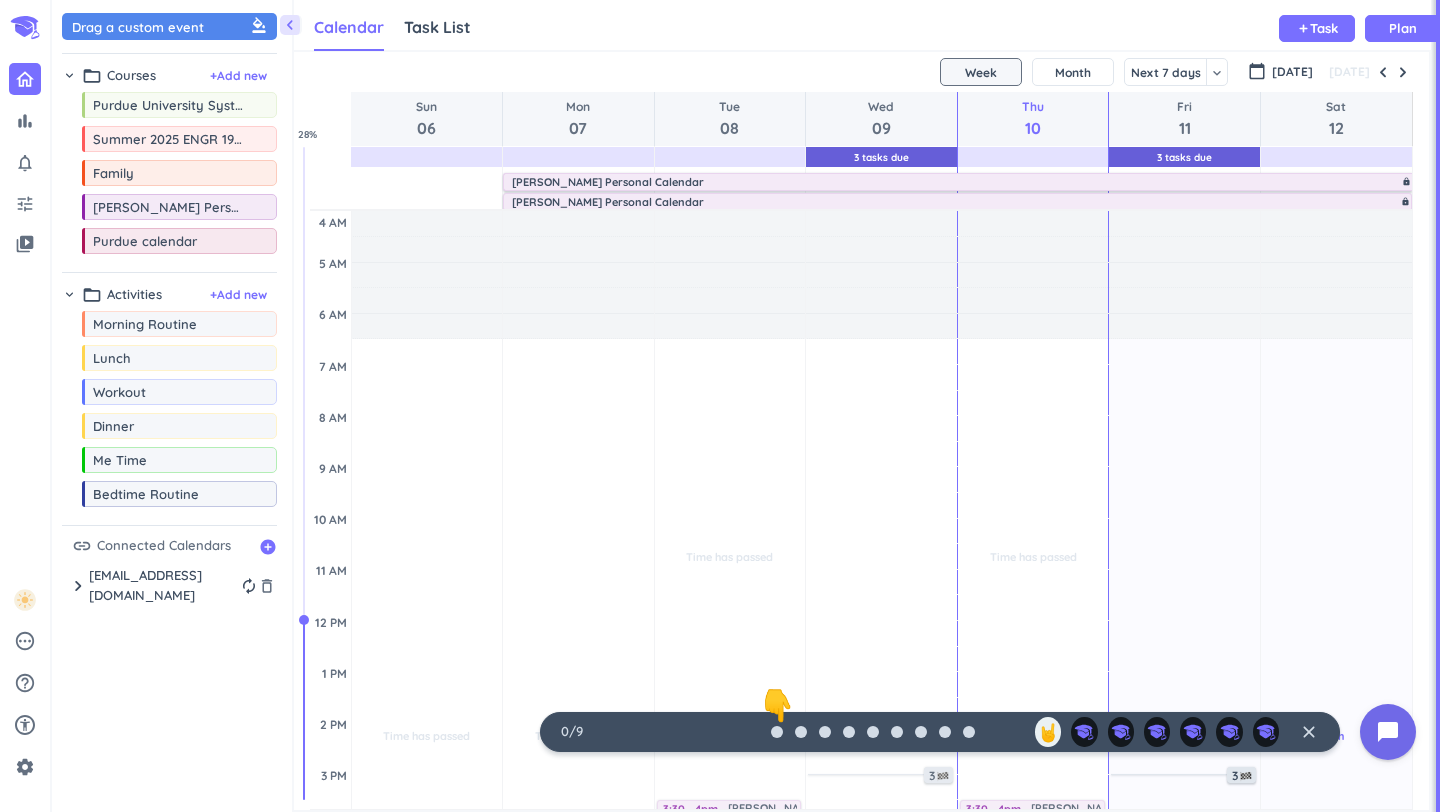 click on "chevron_right" at bounding box center [78, 586] 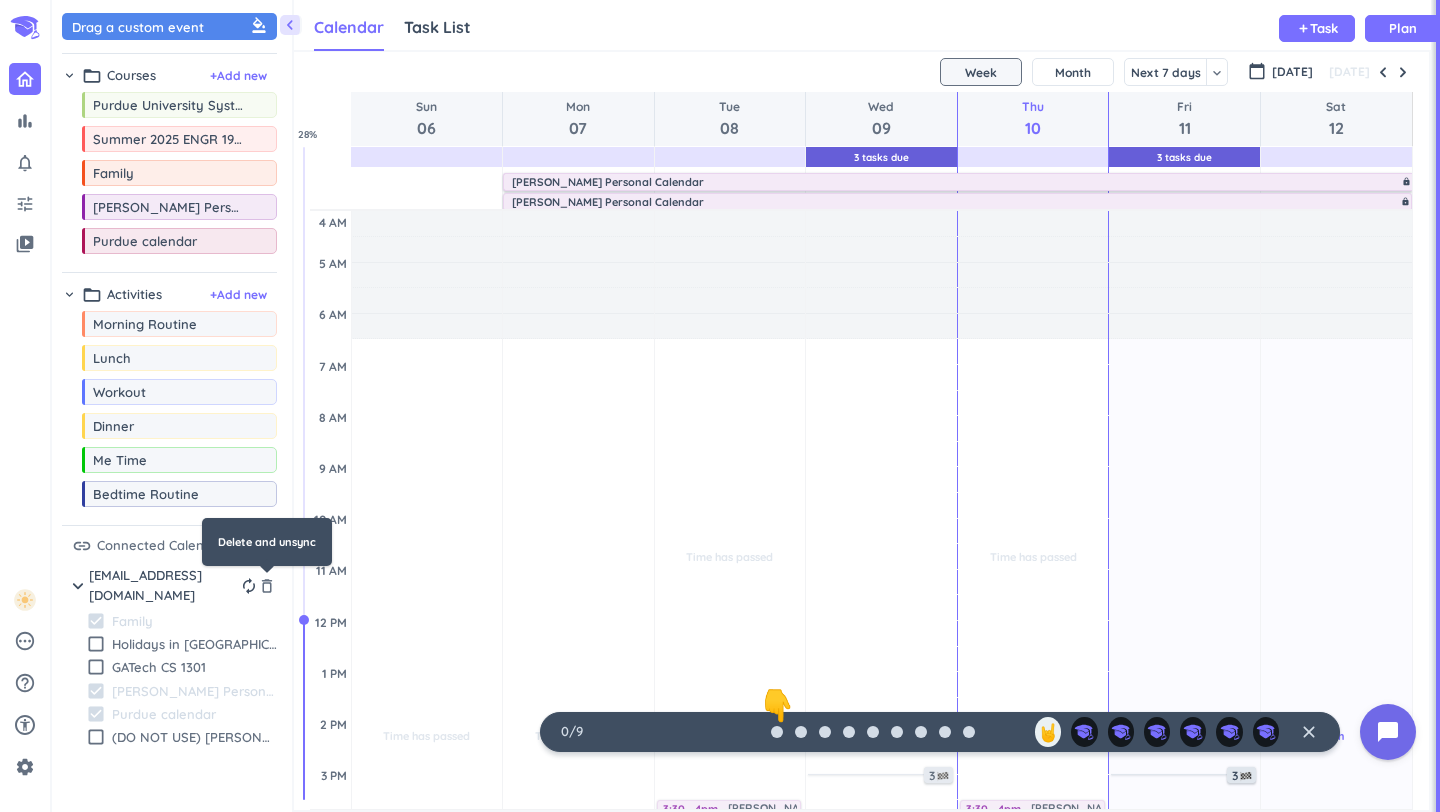 click on "Delete and unsync" at bounding box center (267, 542) 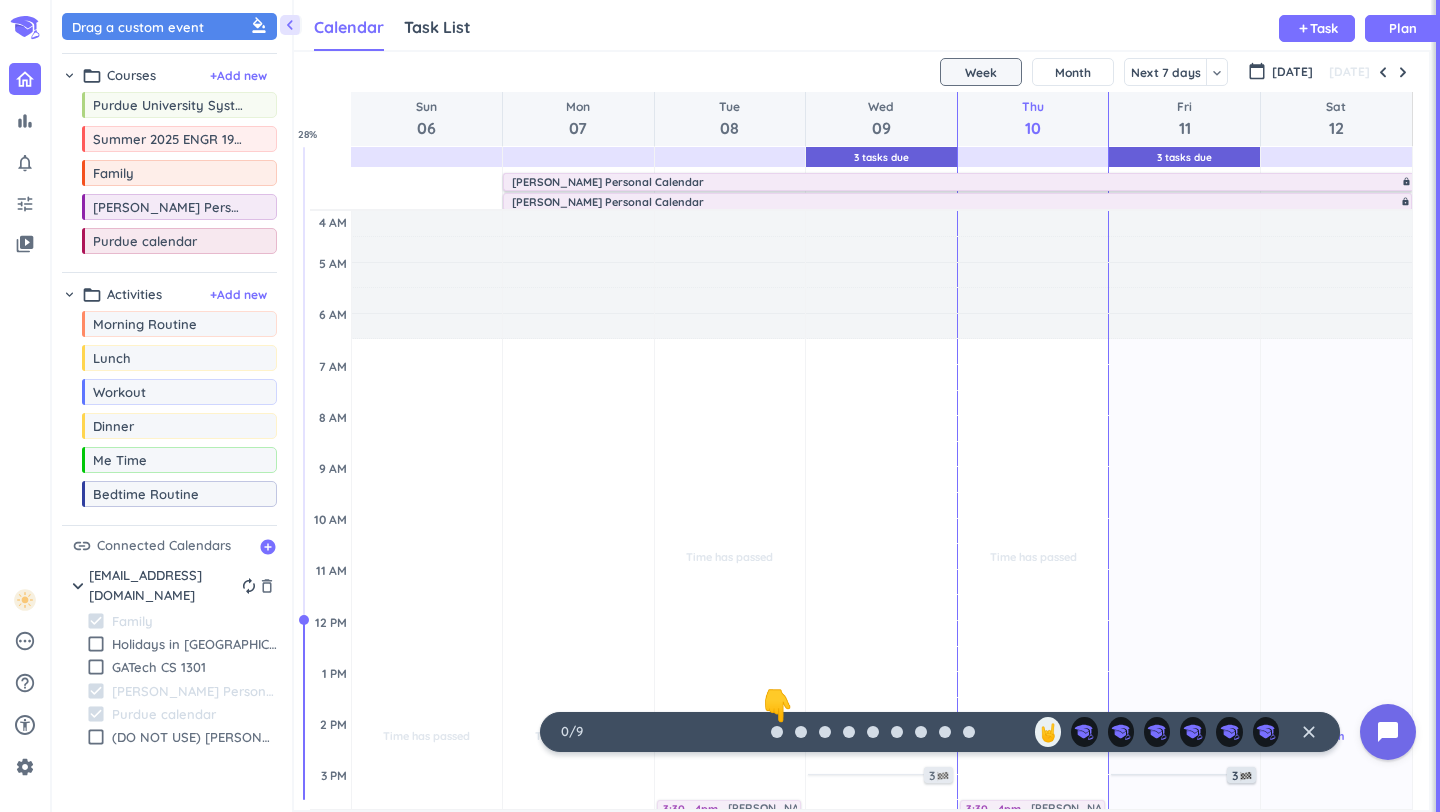 click on "Connected Calendars" at bounding box center [164, 546] 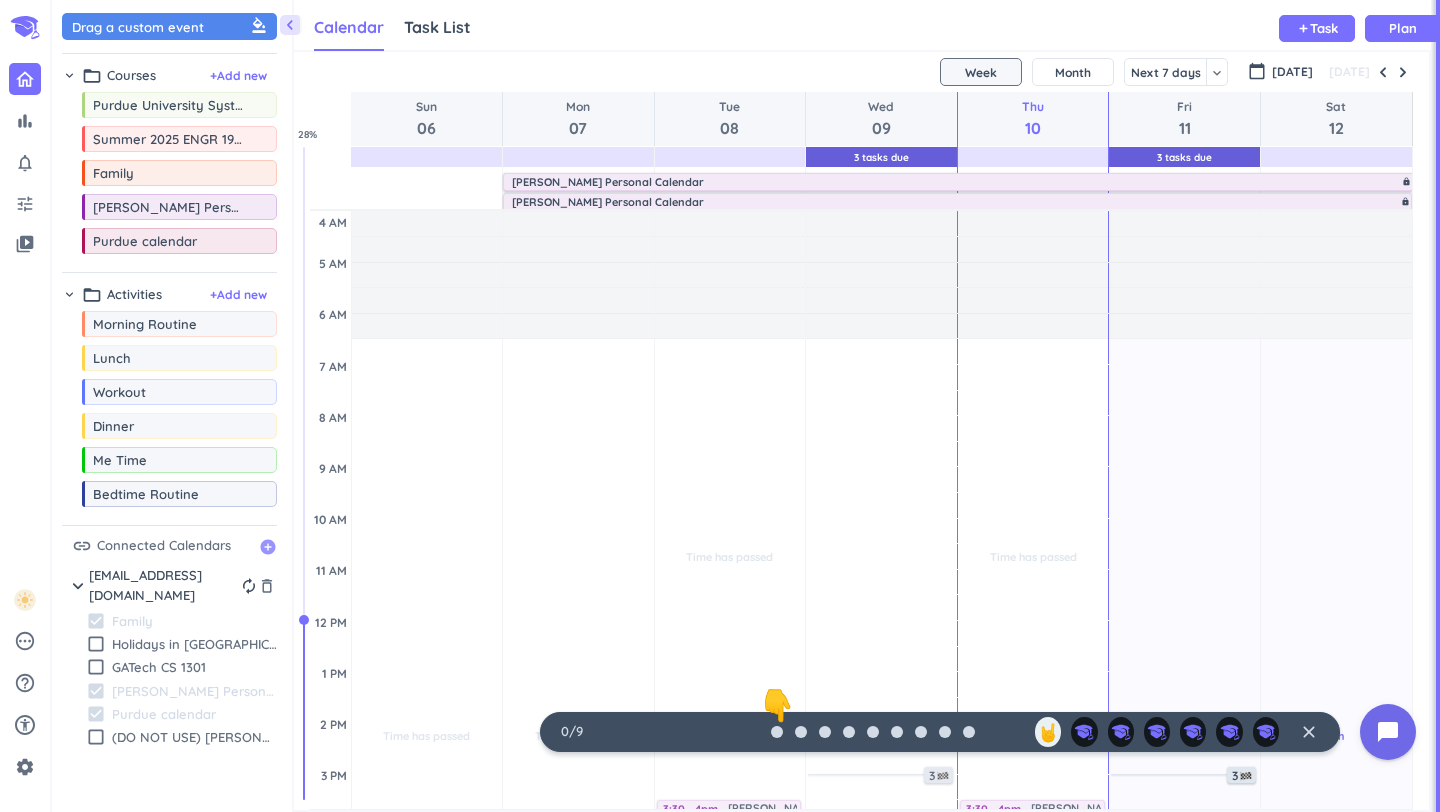 click on "add_circle" at bounding box center [268, 547] 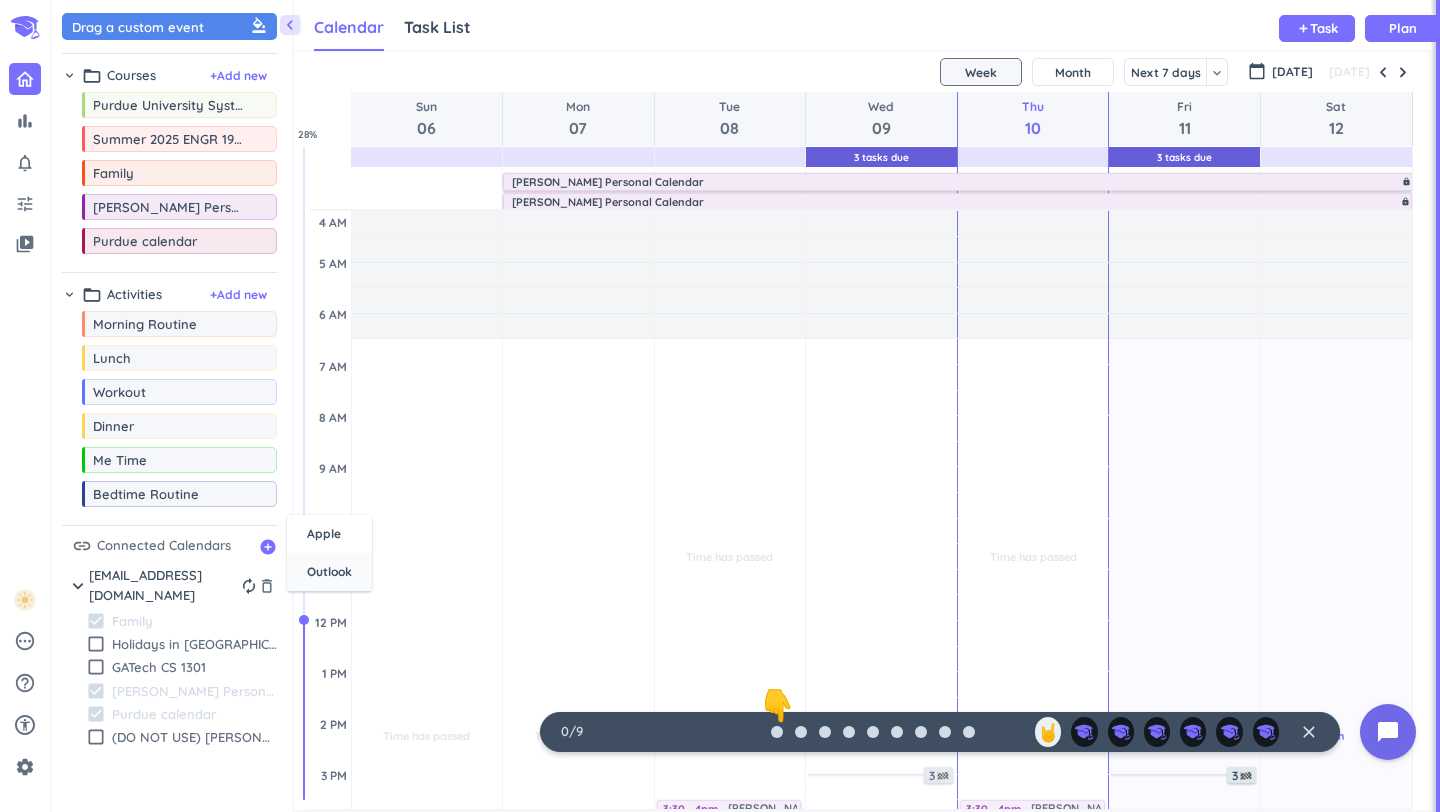 click on "Outlook" at bounding box center [329, 572] 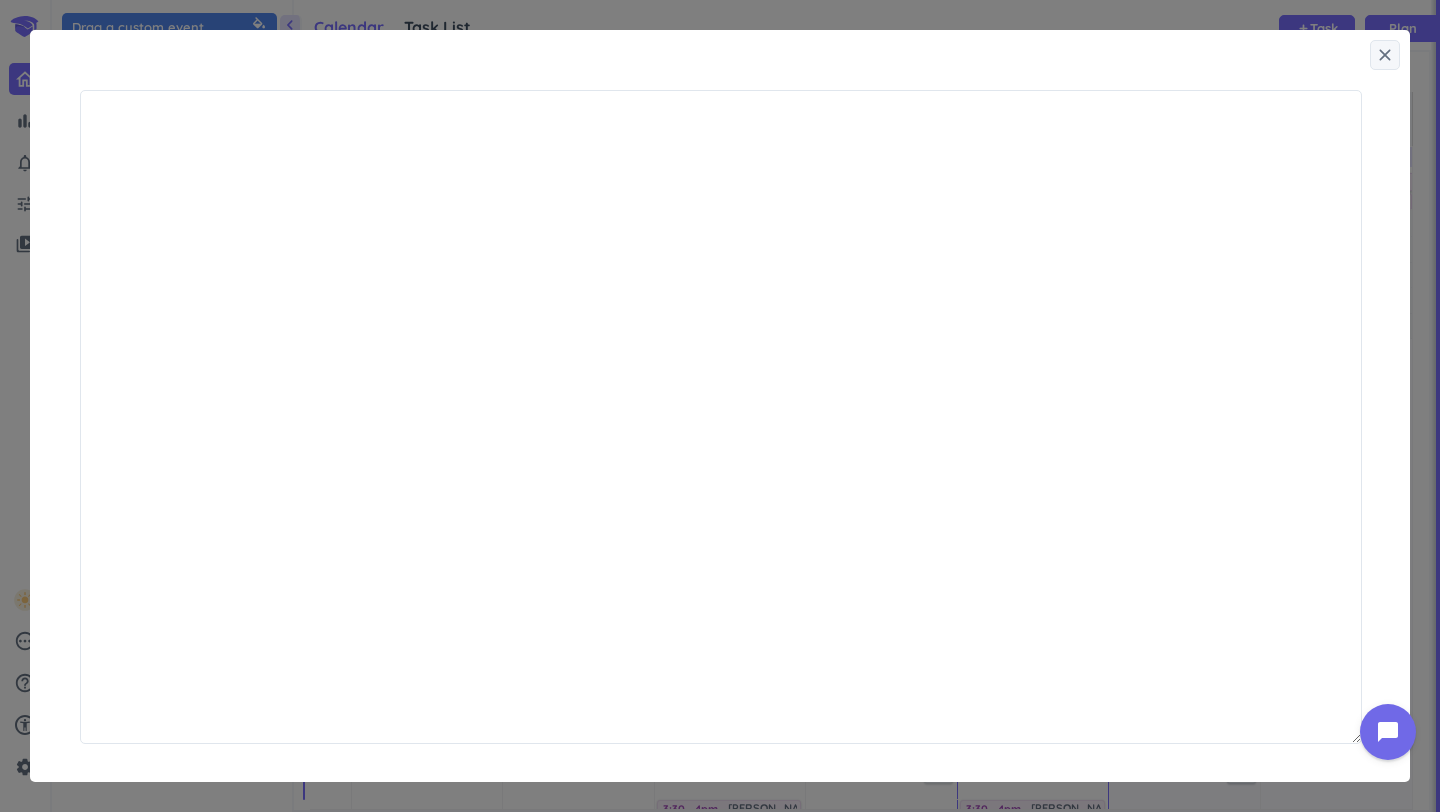 scroll, scrollTop: 1, scrollLeft: 1, axis: both 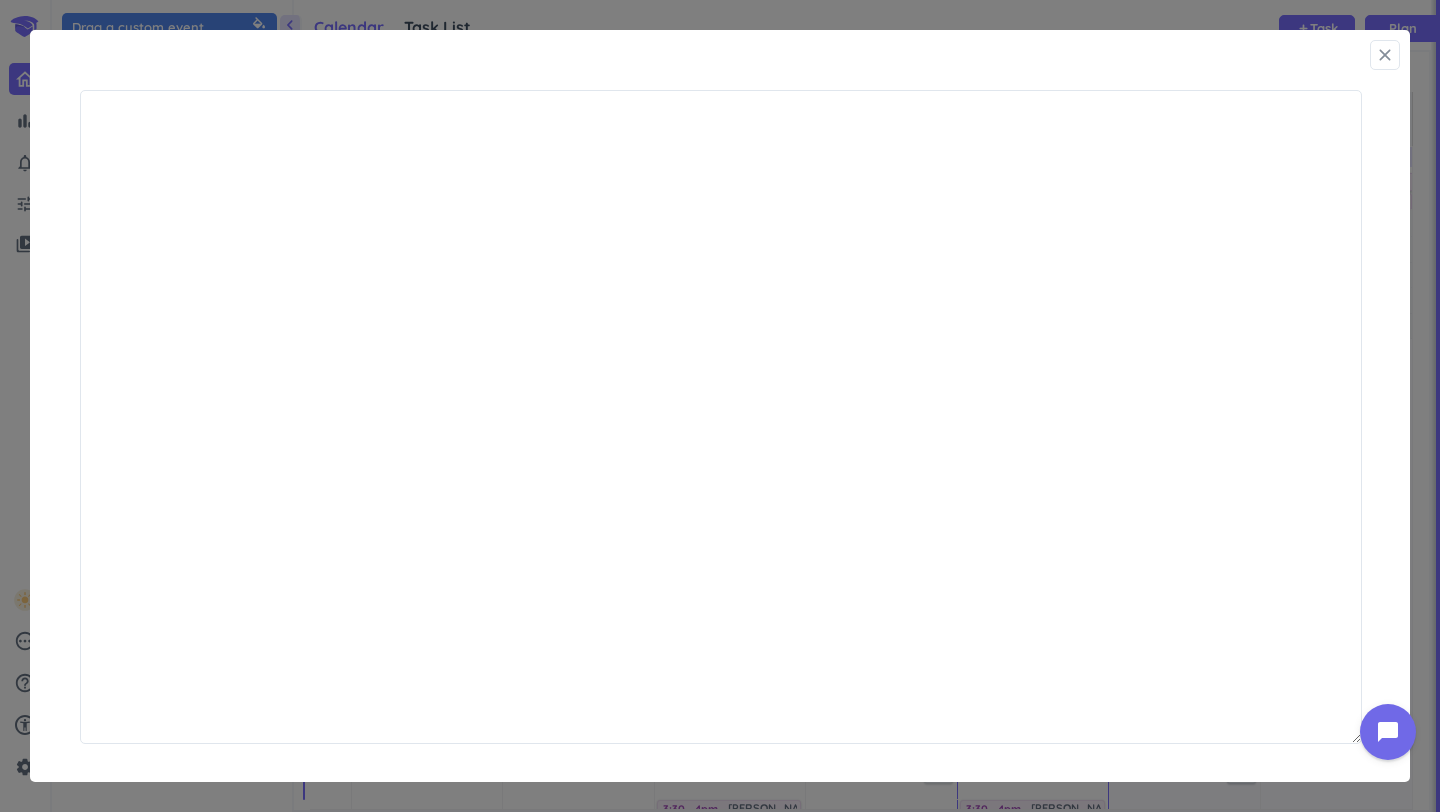 click on "close" at bounding box center (1385, 55) 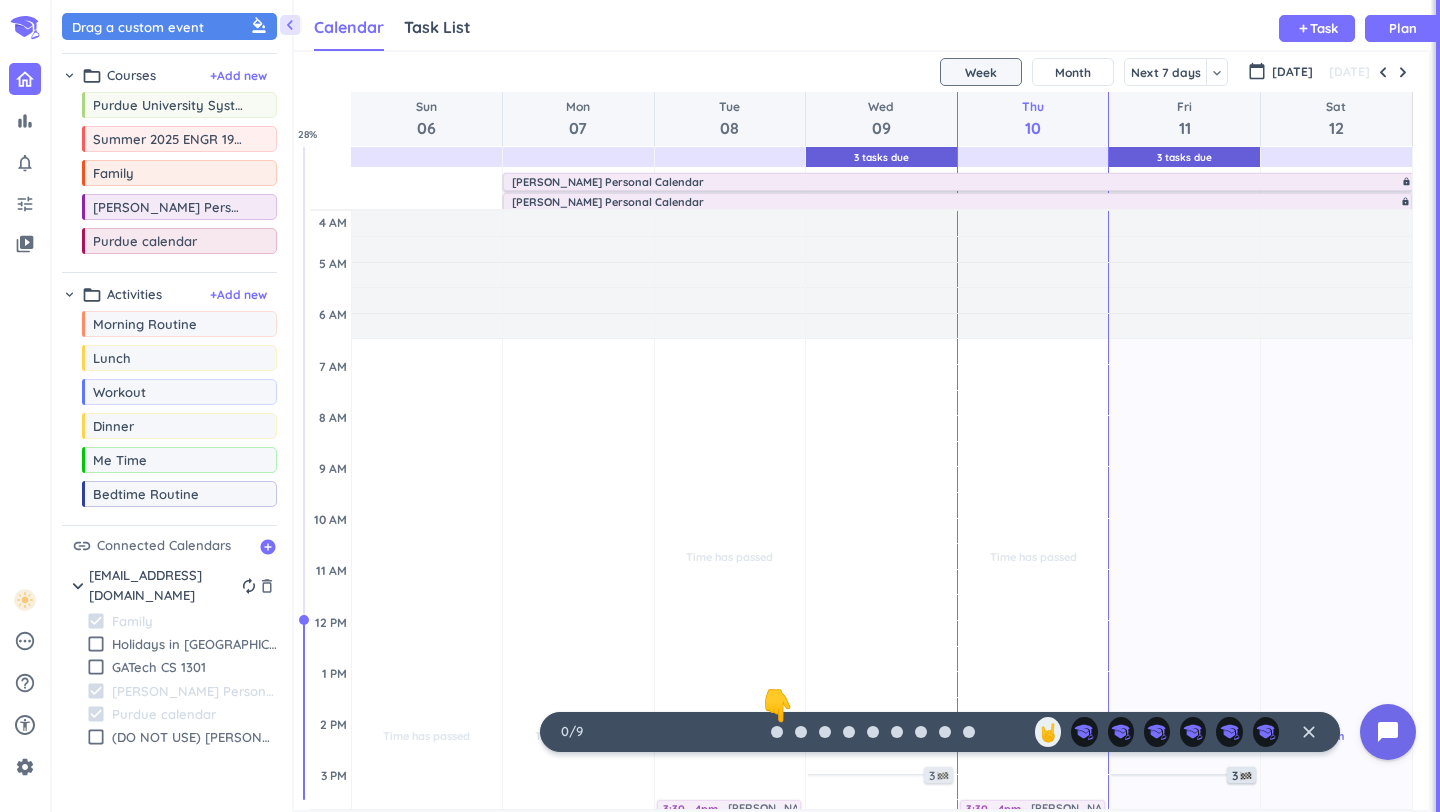 click on "link Connected Calendars add_circle chevron_right [EMAIL_ADDRESS][DOMAIN_NAME] autorenew delete_outline check_box Family check_box_outline_blank Holidays in [GEOGRAPHIC_DATA] check_box_outline_blank GATech CS 1301 check_box [PERSON_NAME] Personal Calendar check_box Purdue calendar check_box_outline_blank (DO NOT USE) [PERSON_NAME] Personal calendar" at bounding box center [169, 643] 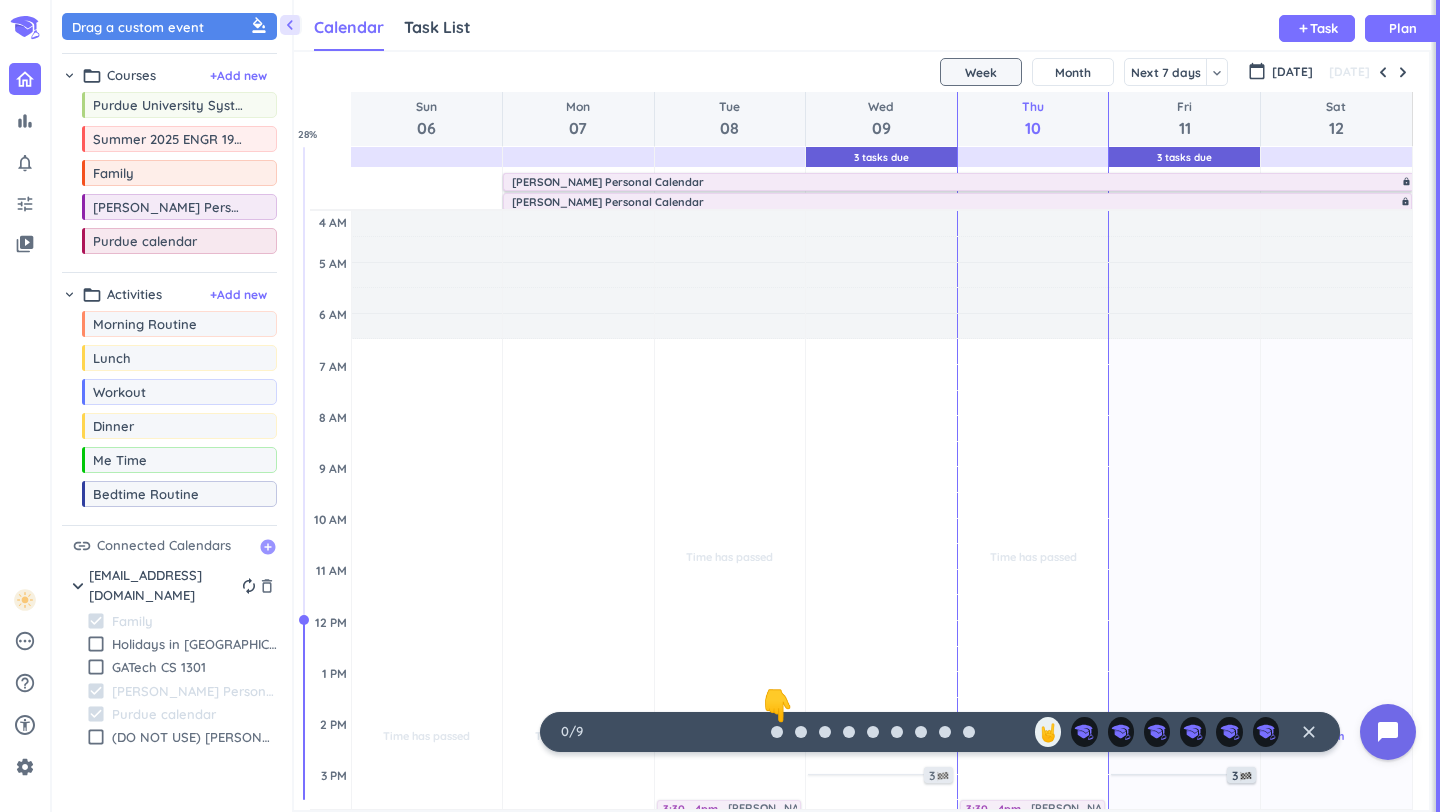 click on "add_circle" at bounding box center [268, 547] 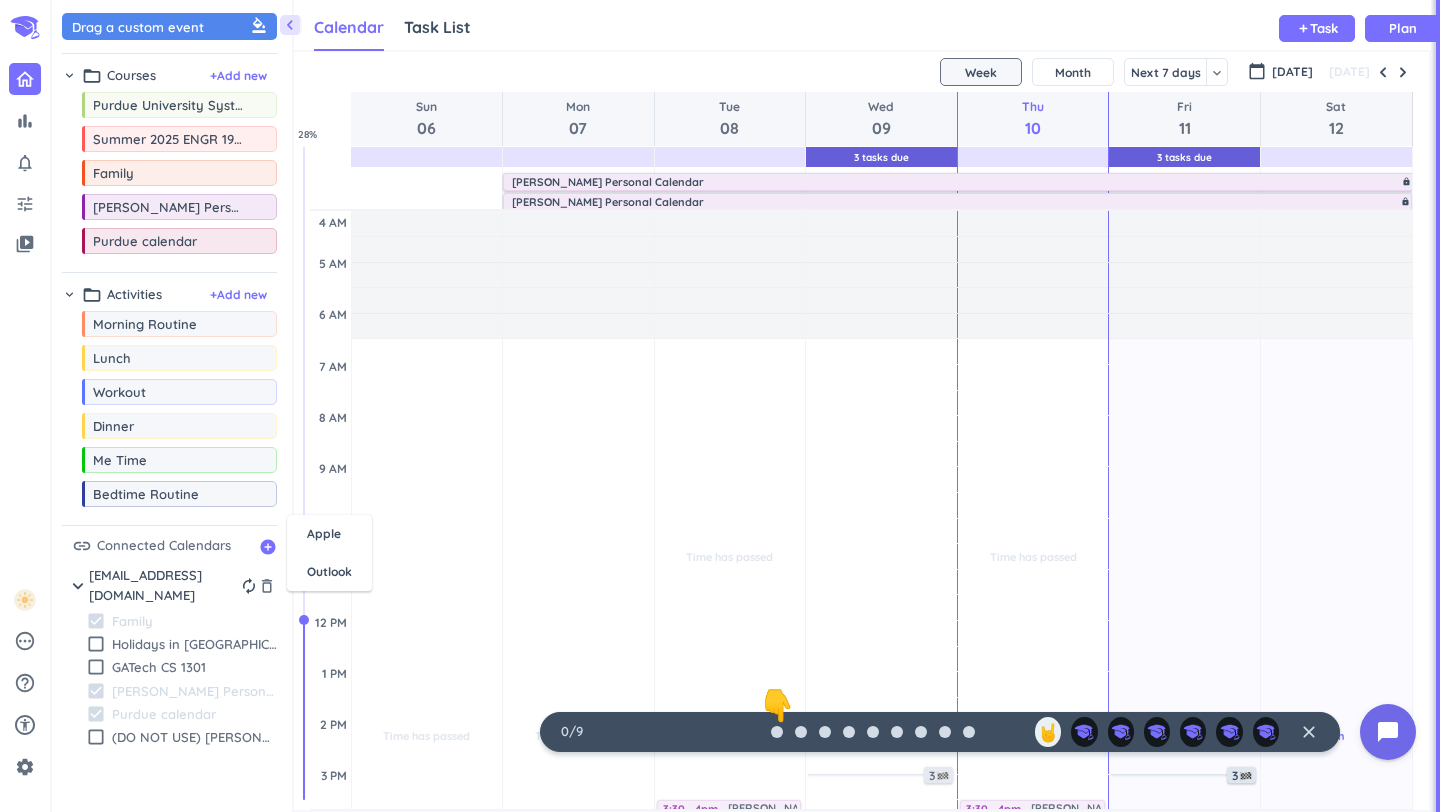 click on "Connected Calendars" at bounding box center [164, 546] 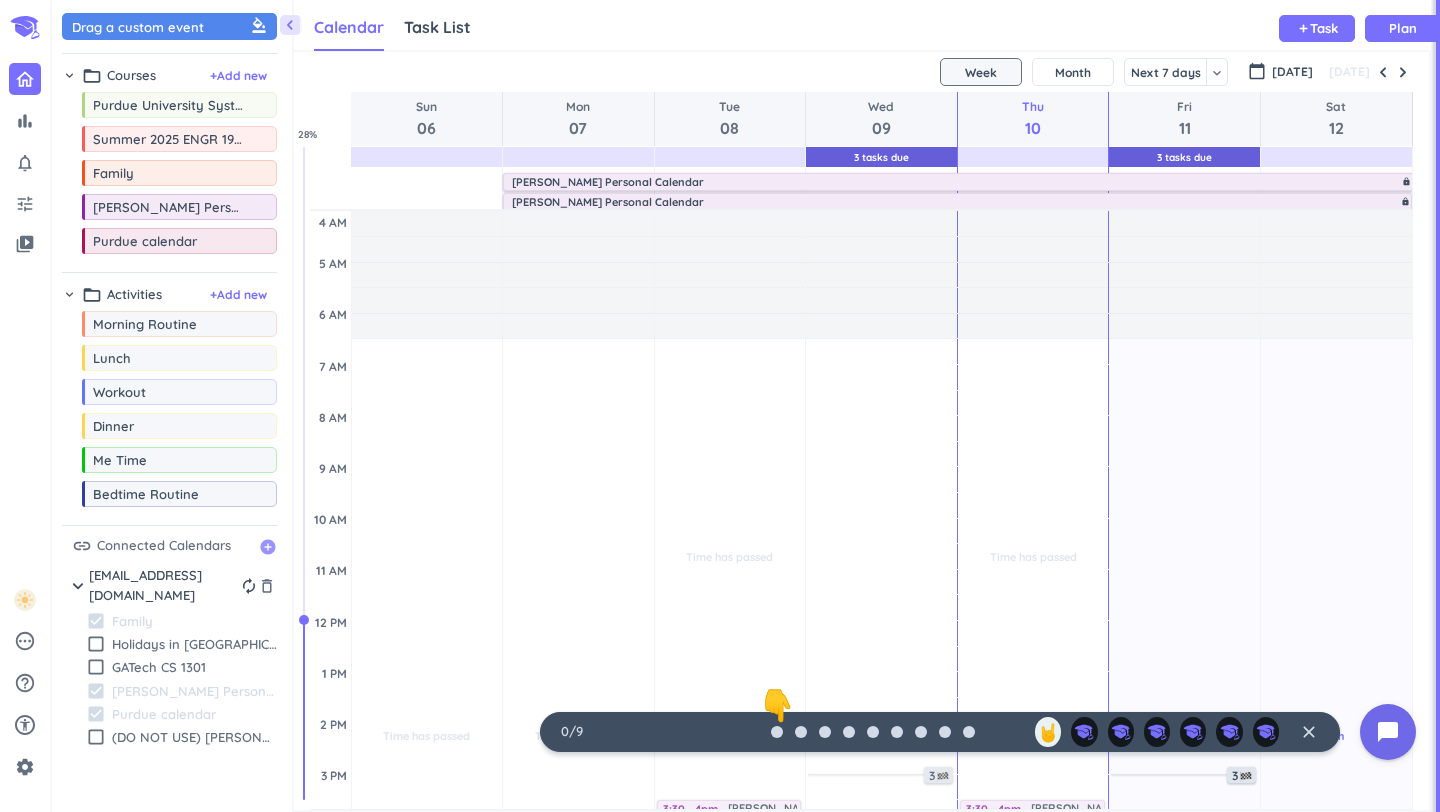 click on "add_circle" at bounding box center (268, 547) 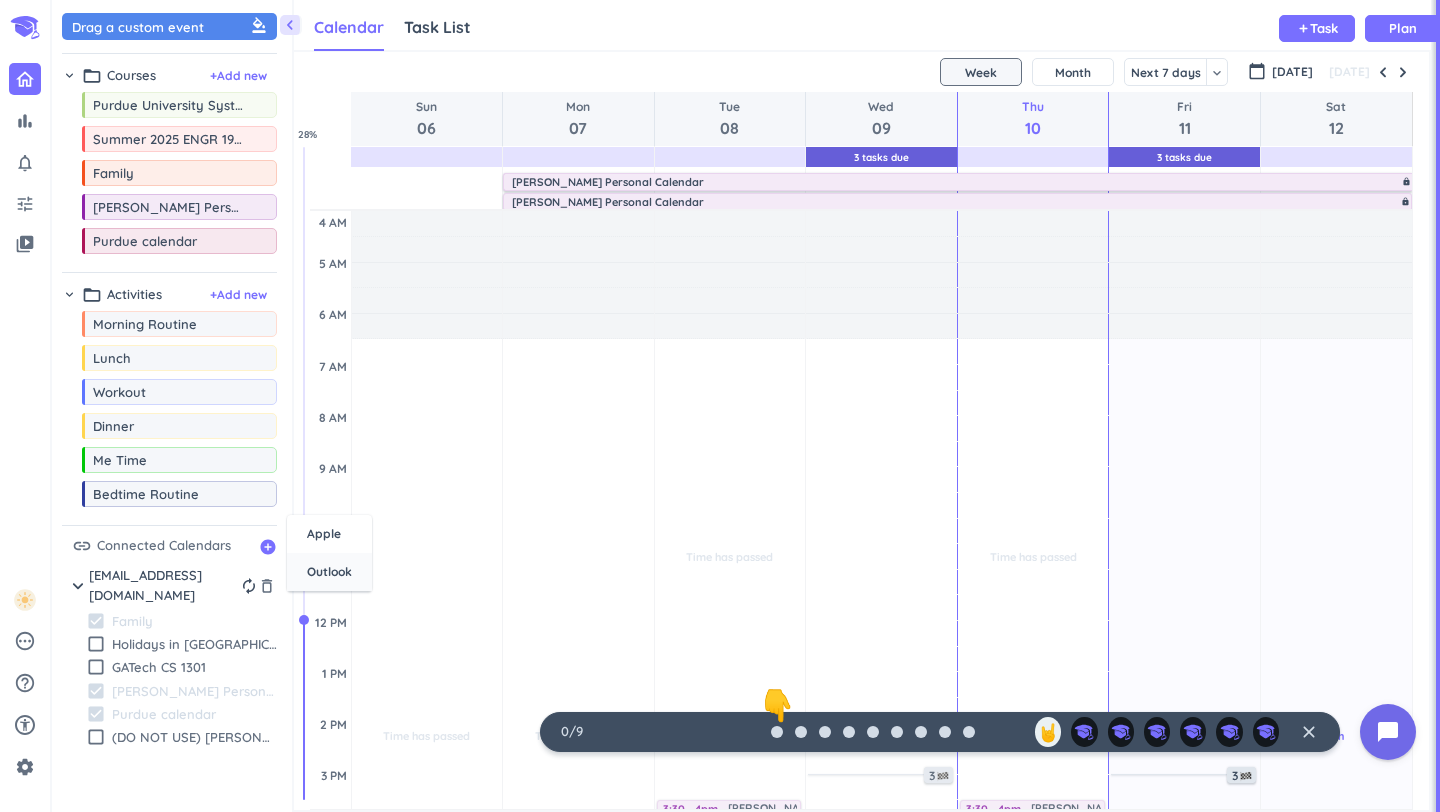click on "Outlook" at bounding box center (329, 572) 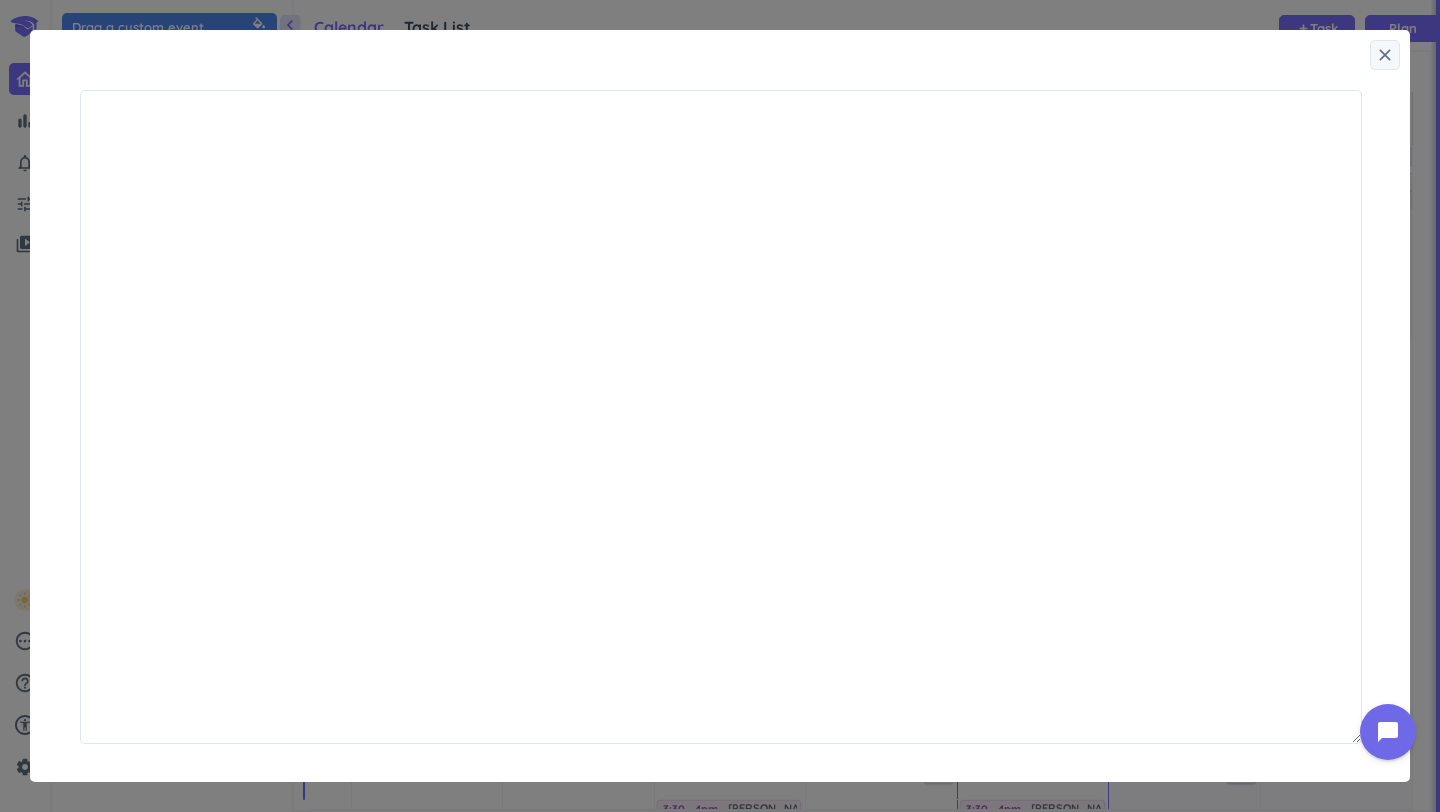 scroll, scrollTop: 1, scrollLeft: 1, axis: both 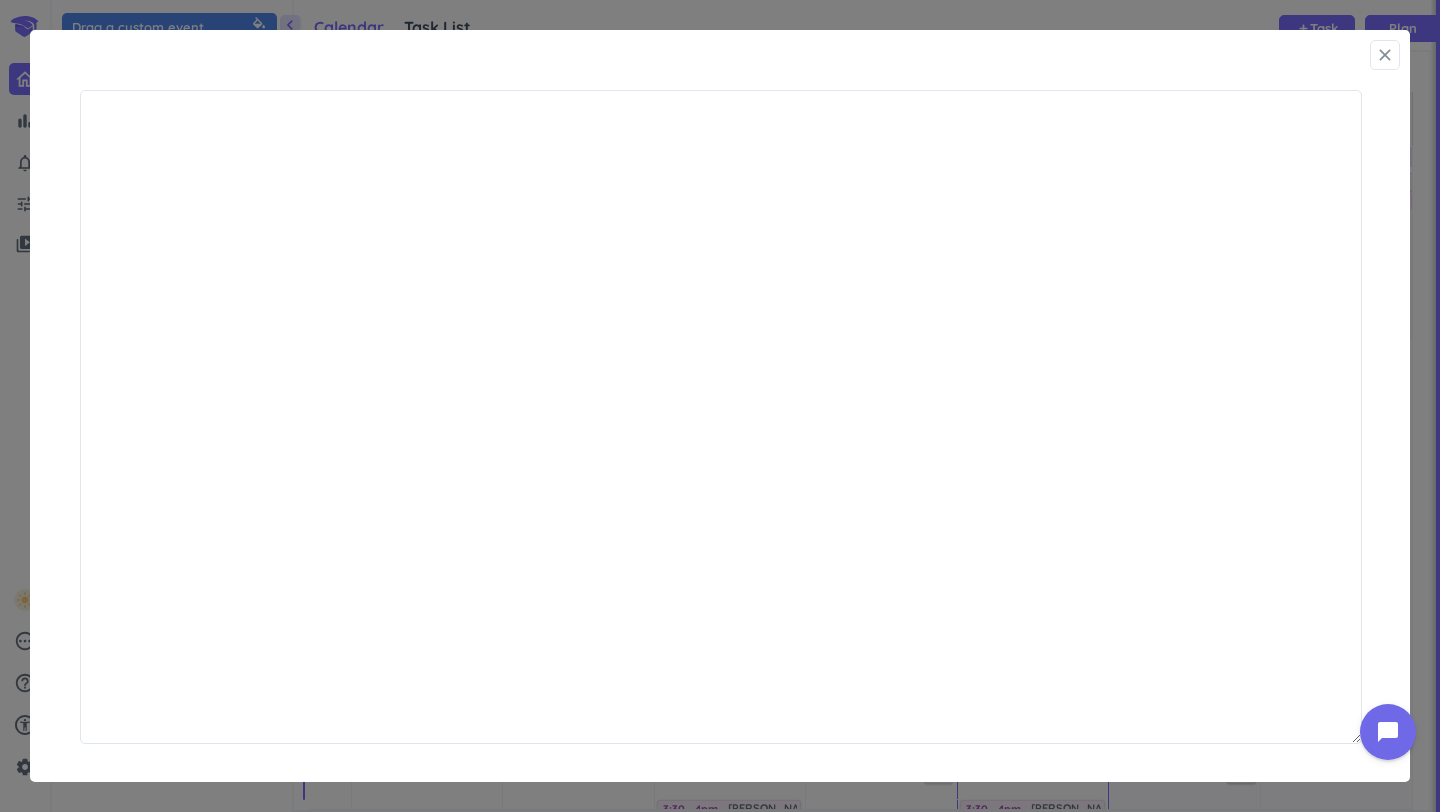 click on "close" at bounding box center [1385, 55] 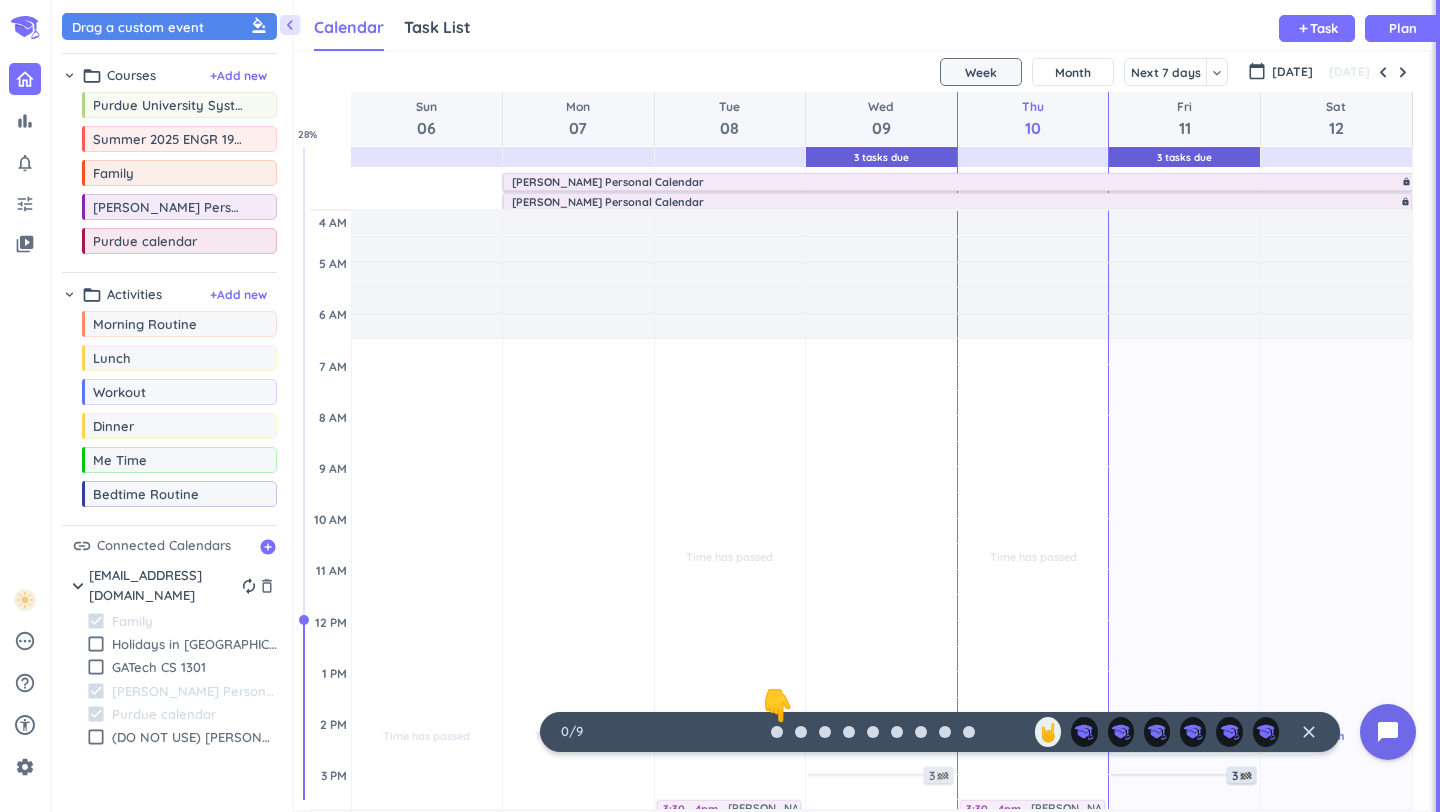 click on "link Connected Calendars add_circle chevron_right [EMAIL_ADDRESS][DOMAIN_NAME] autorenew delete_outline check_box Family check_box_outline_blank Holidays in [GEOGRAPHIC_DATA] check_box_outline_blank GATech CS 1301 check_box [PERSON_NAME] Personal Calendar check_box Purdue calendar check_box_outline_blank (DO NOT USE) [PERSON_NAME] Personal calendar" at bounding box center [169, 643] 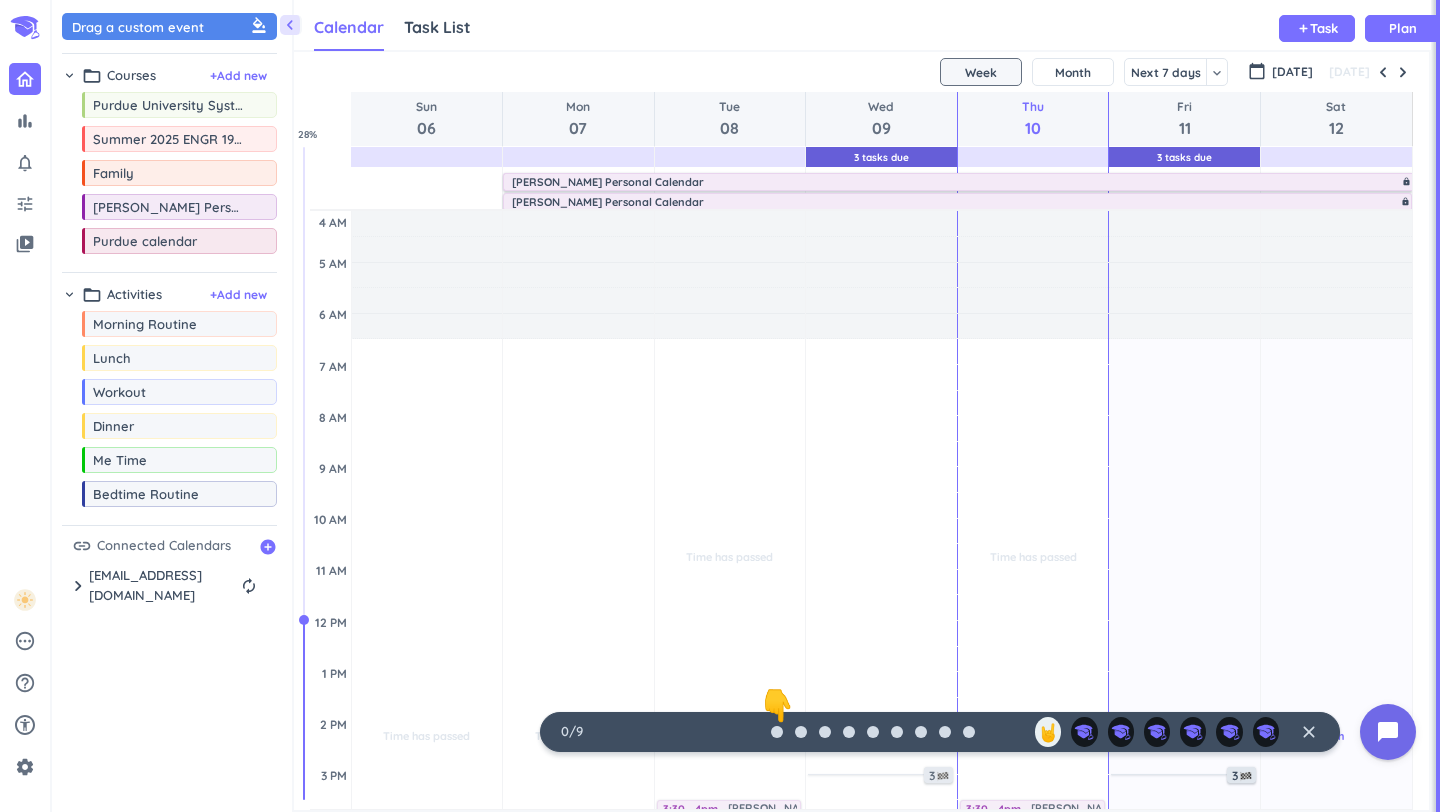 click on "chevron_right folder_open Activities   +  Add new drag_indicator Morning Routine more_horiz drag_indicator Lunch more_horiz drag_indicator Workout more_horiz drag_indicator Dinner more_horiz drag_indicator Me Time more_horiz drag_indicator Bedtime Routine more_horiz link Connected Calendars add_circle chevron_right [EMAIL_ADDRESS][DOMAIN_NAME] autorenew delete_outline check_box Family check_box_outline_blank Holidays in [GEOGRAPHIC_DATA] check_box_outline_blank GATech CS 1301 check_box Matteo Personal Calendar check_box Purdue calendar check_box_outline_blank (DO NOT USE) [PERSON_NAME] Personal calendar" at bounding box center [169, 457] 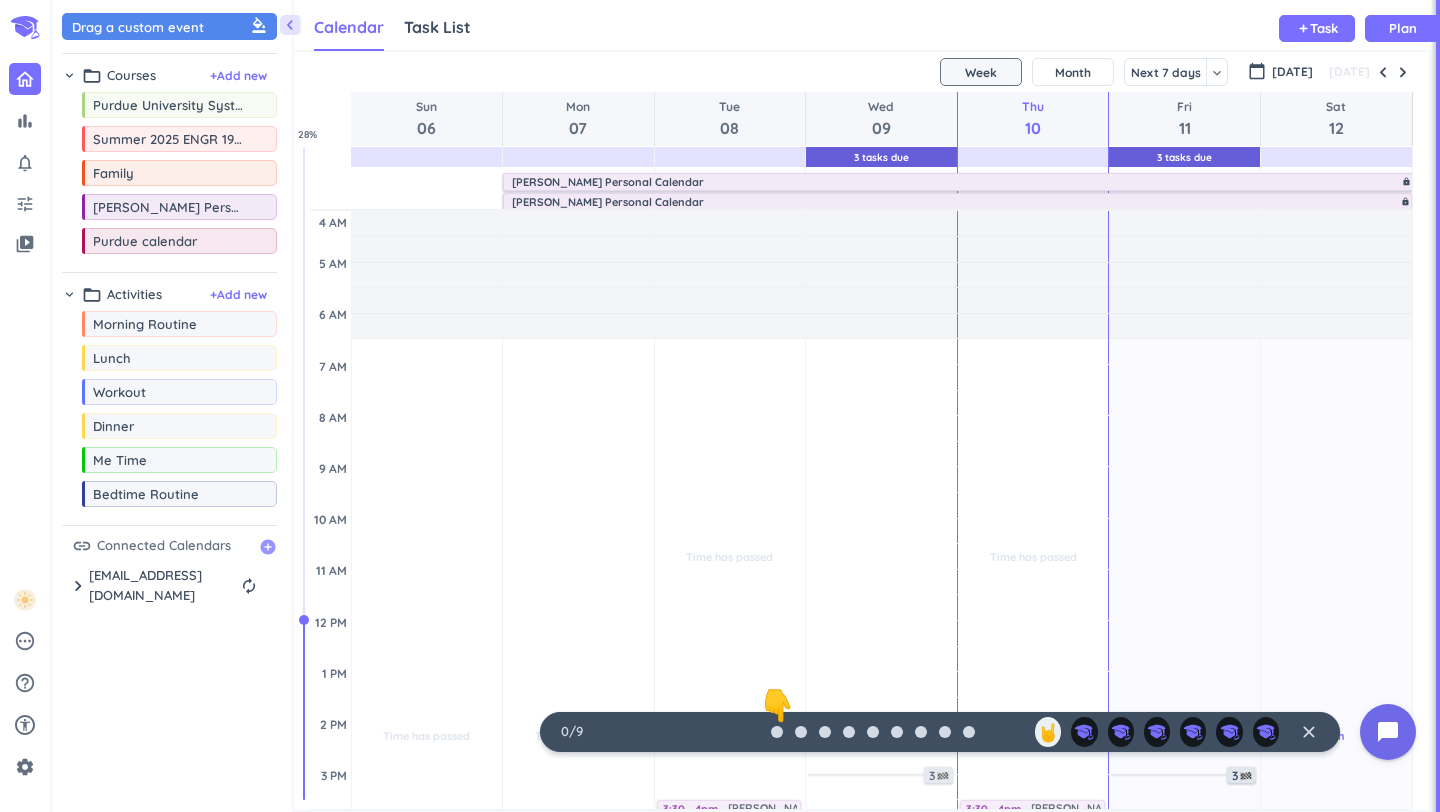 click on "add_circle" at bounding box center [268, 547] 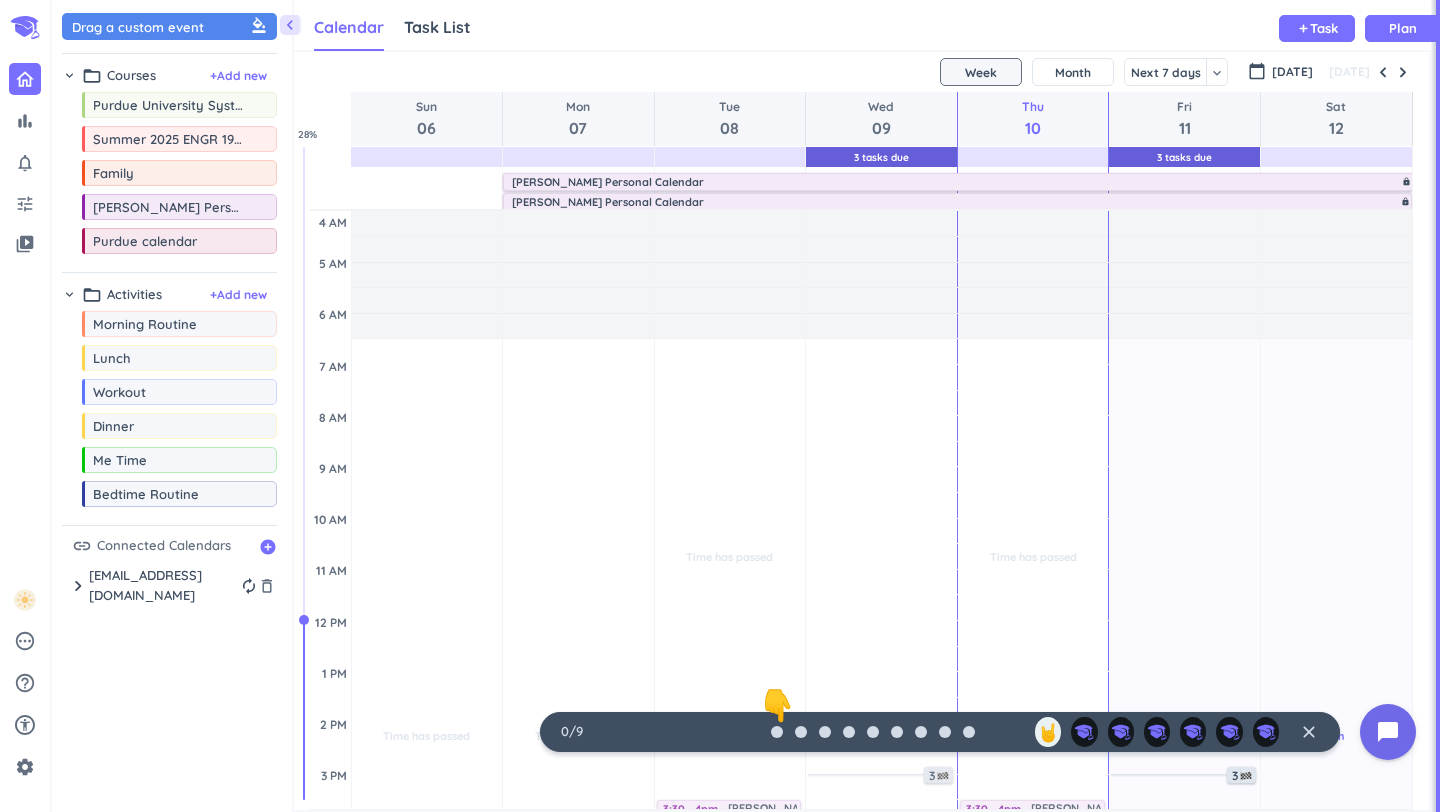 click on "[EMAIL_ADDRESS][DOMAIN_NAME]" at bounding box center (162, 585) 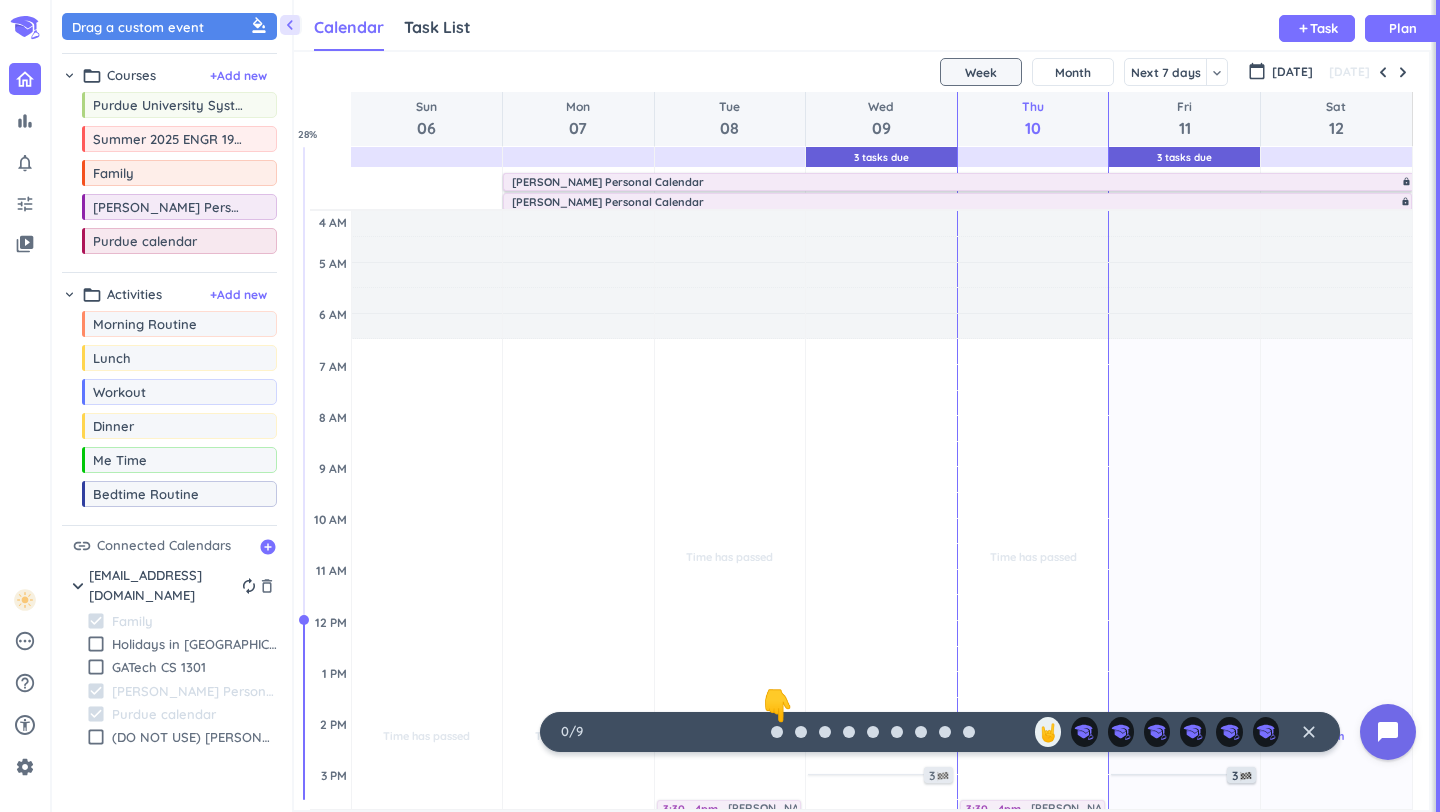 click on "chevron_right" at bounding box center [78, 586] 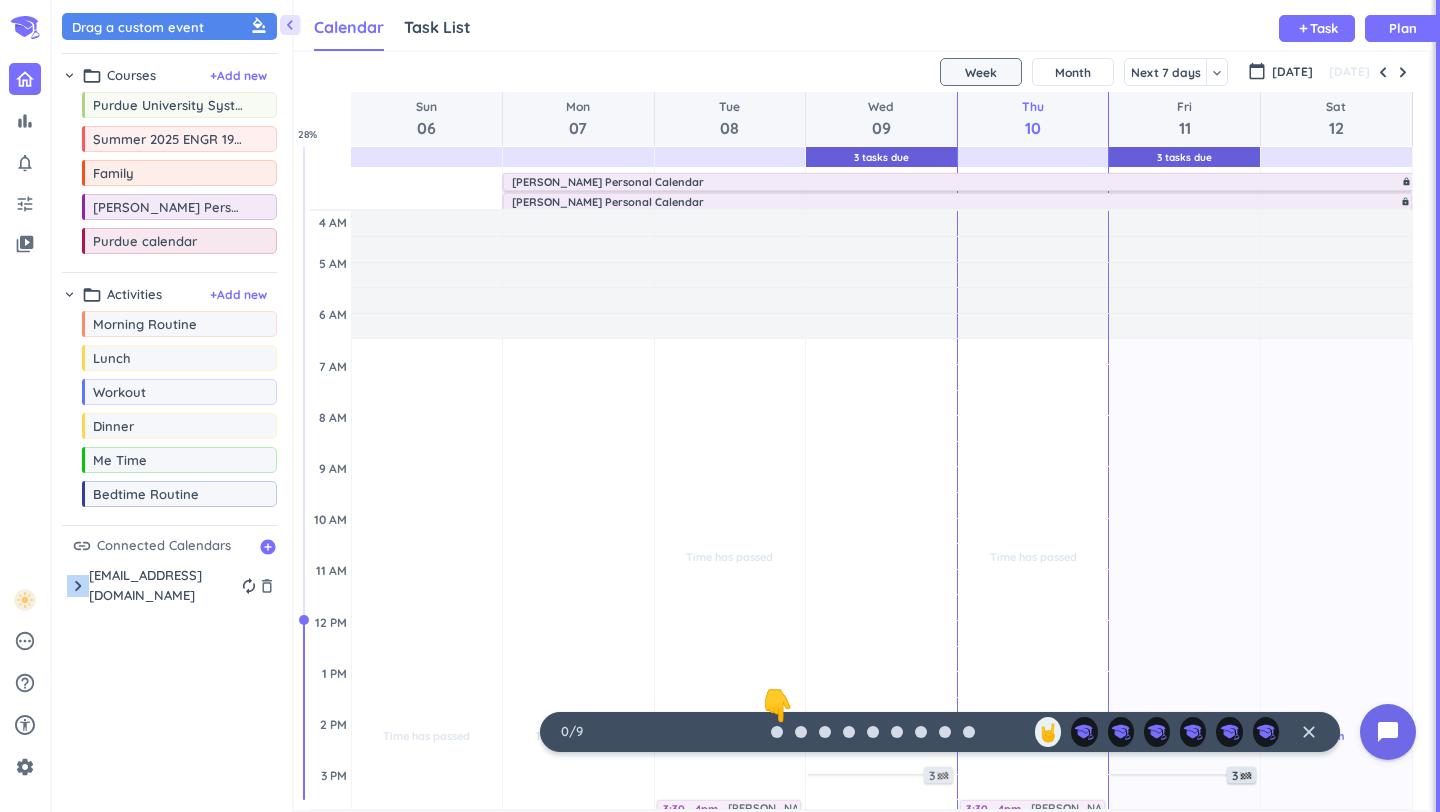 click on "chevron_right" at bounding box center [78, 586] 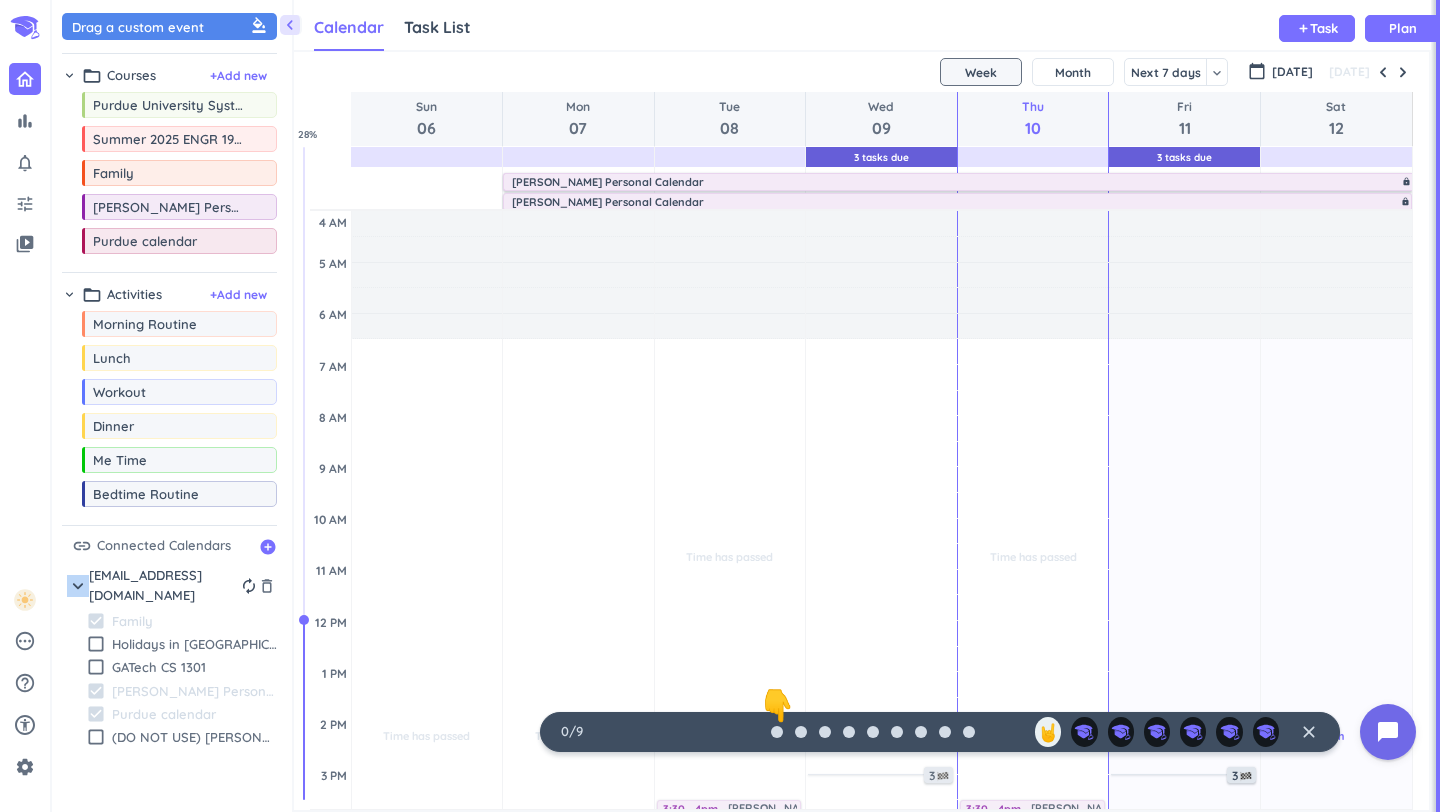 click on "chevron_right" at bounding box center (78, 586) 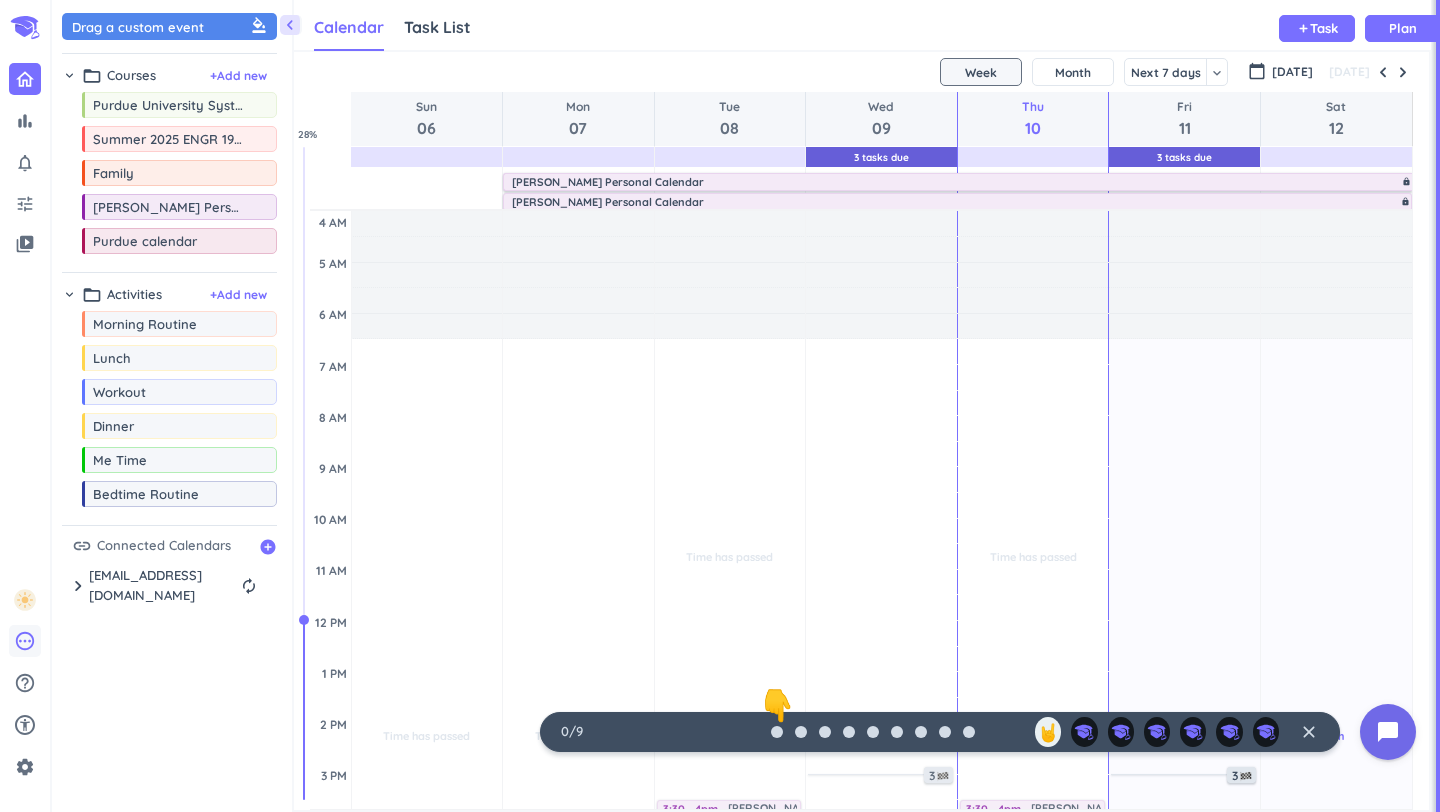 click on "pending" at bounding box center (25, 641) 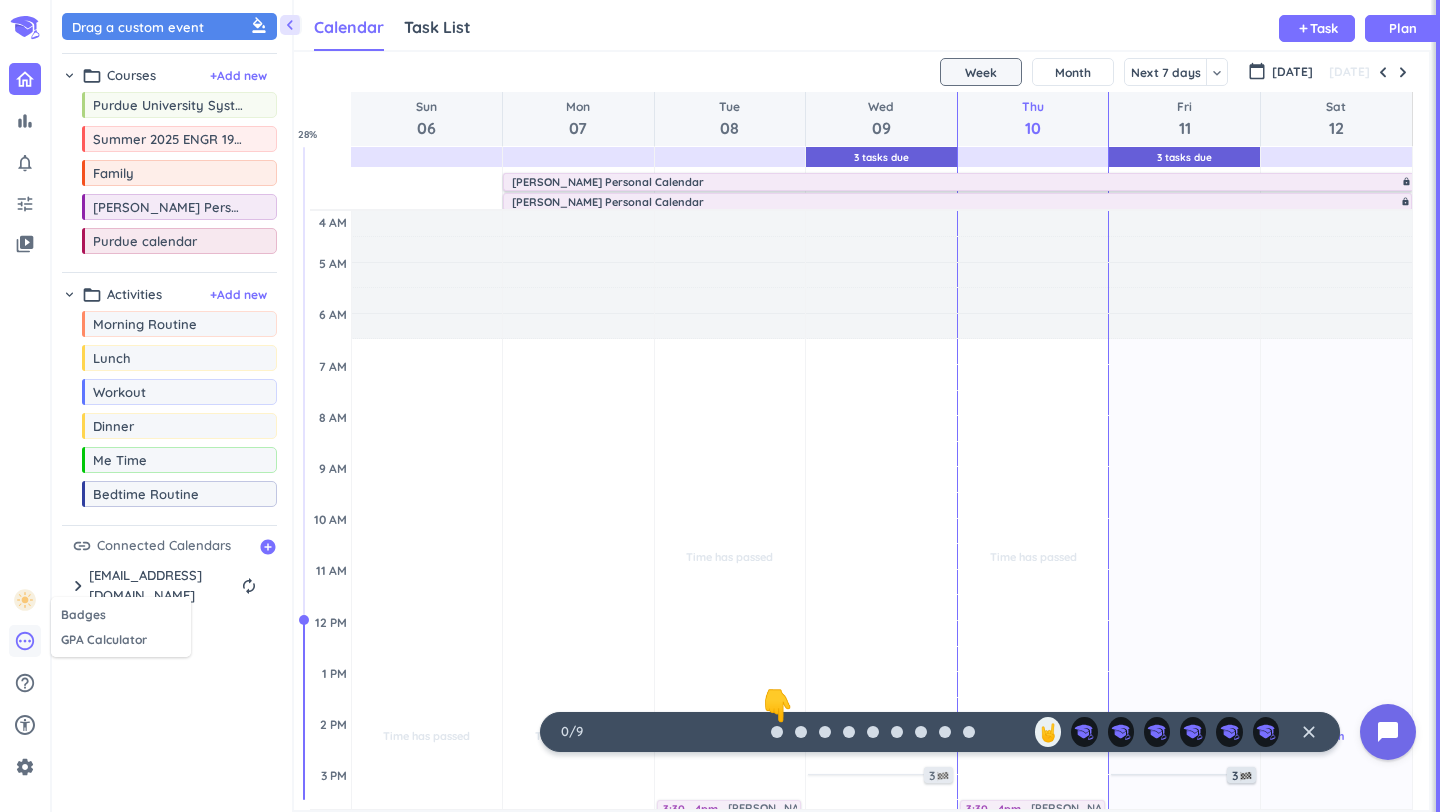 click at bounding box center (720, 406) 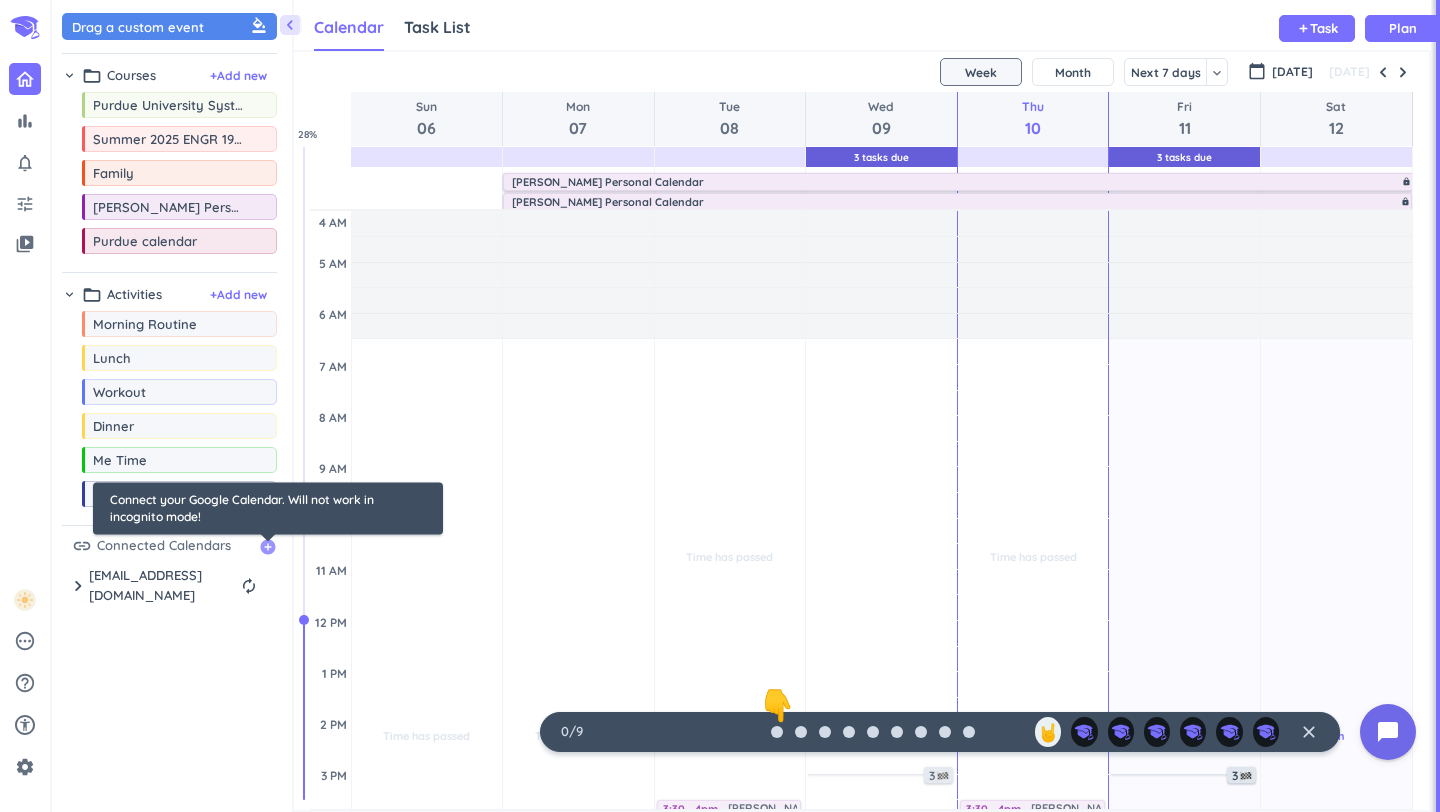 click on "add_circle" at bounding box center [268, 547] 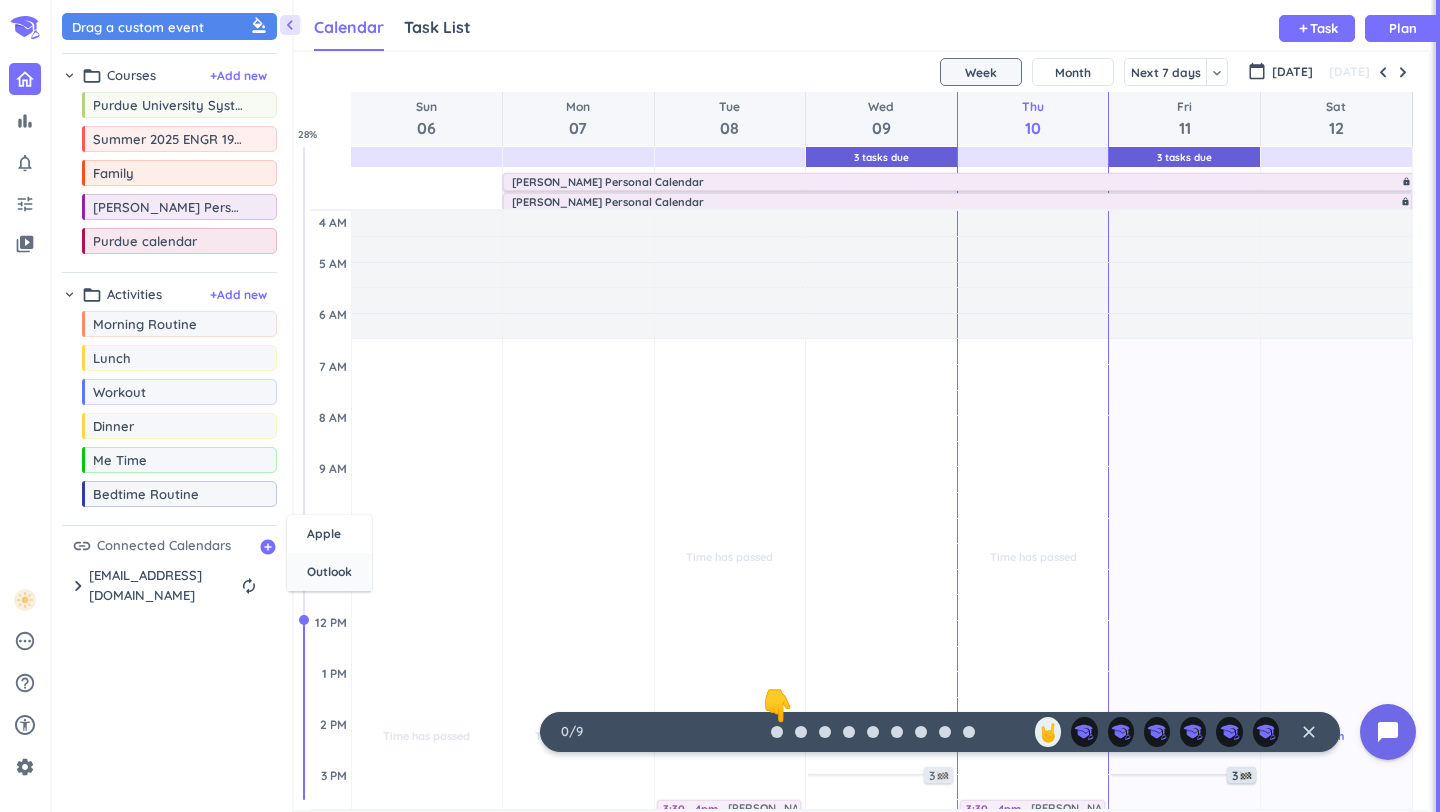 click on "Outlook" at bounding box center [329, 572] 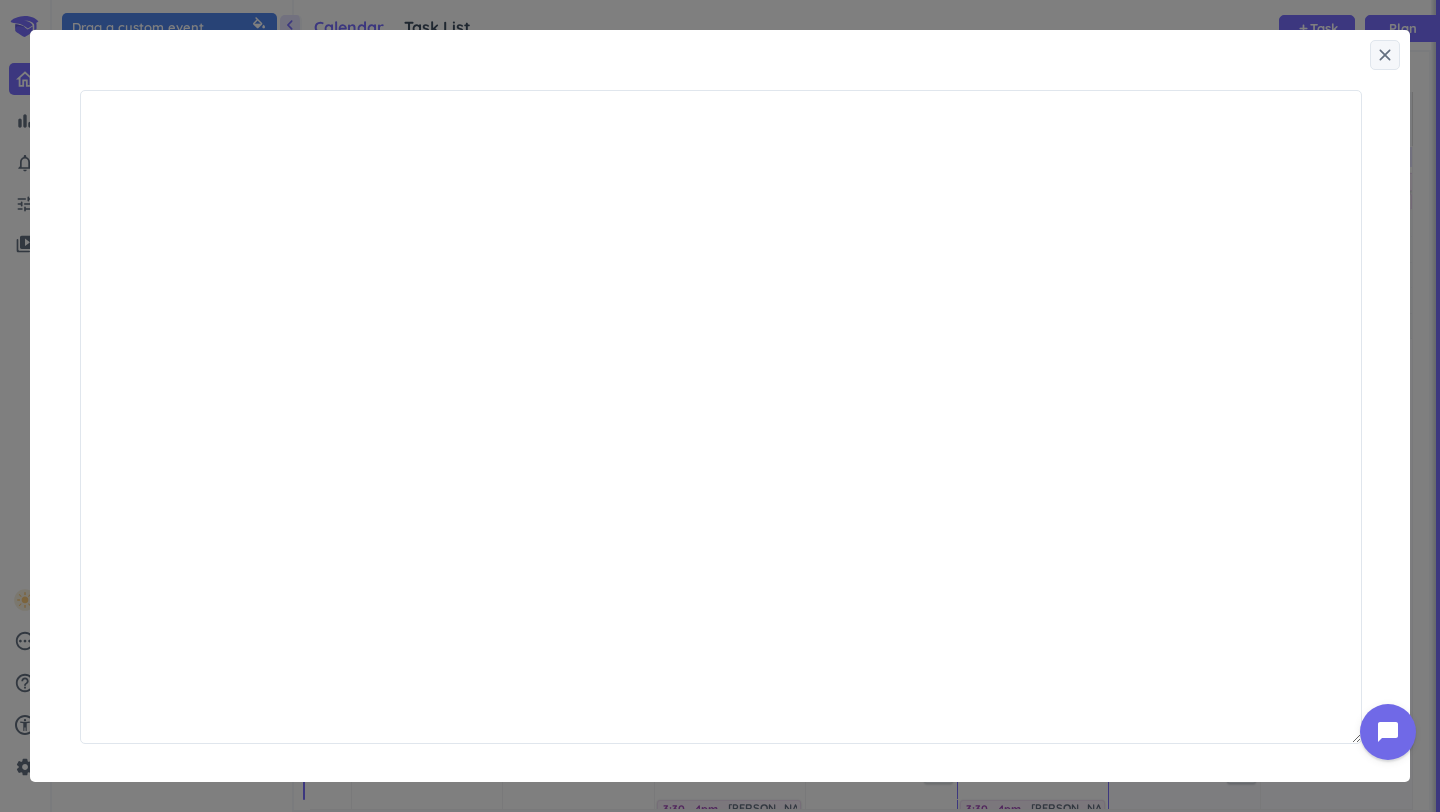 scroll, scrollTop: 1, scrollLeft: 1, axis: both 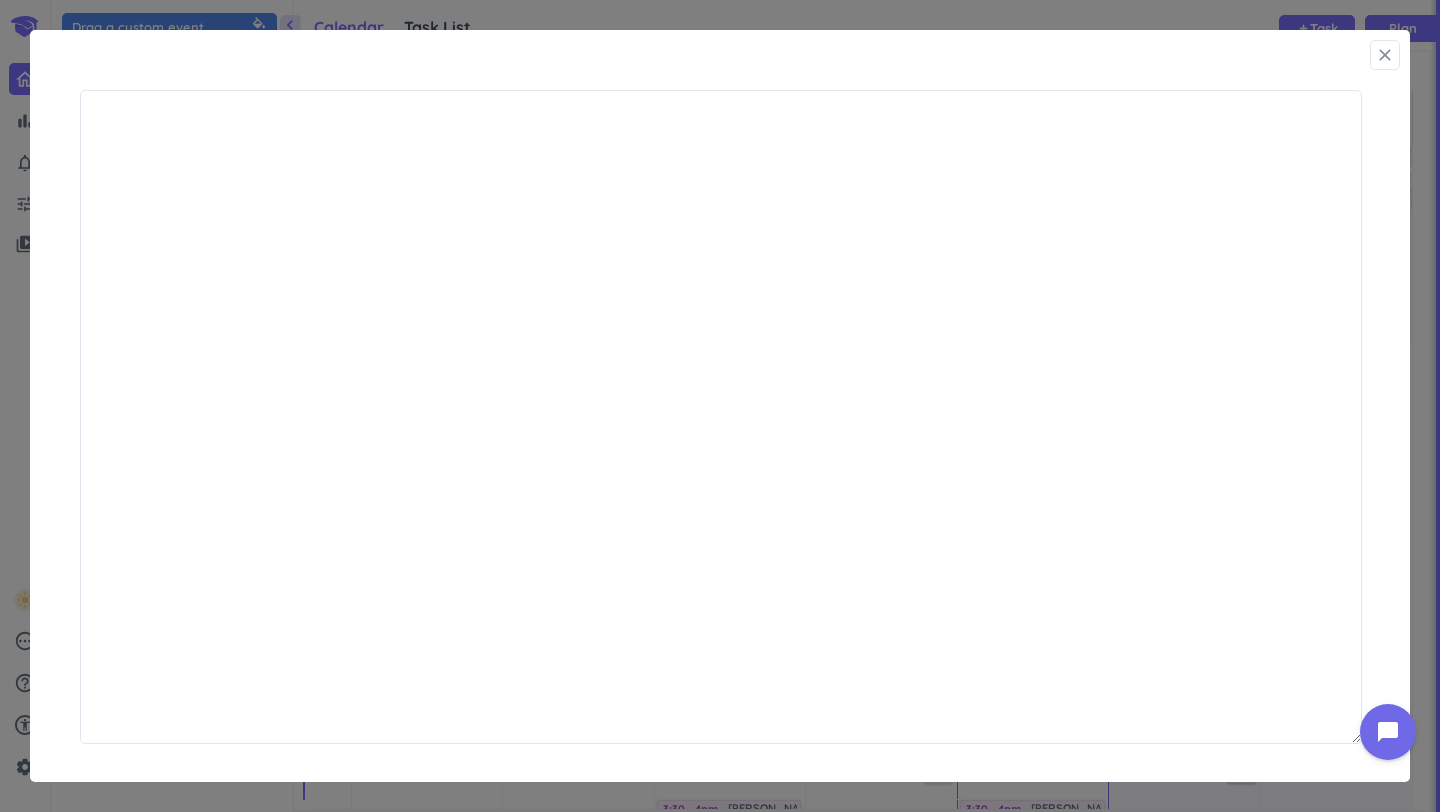 click on "close" at bounding box center [1385, 55] 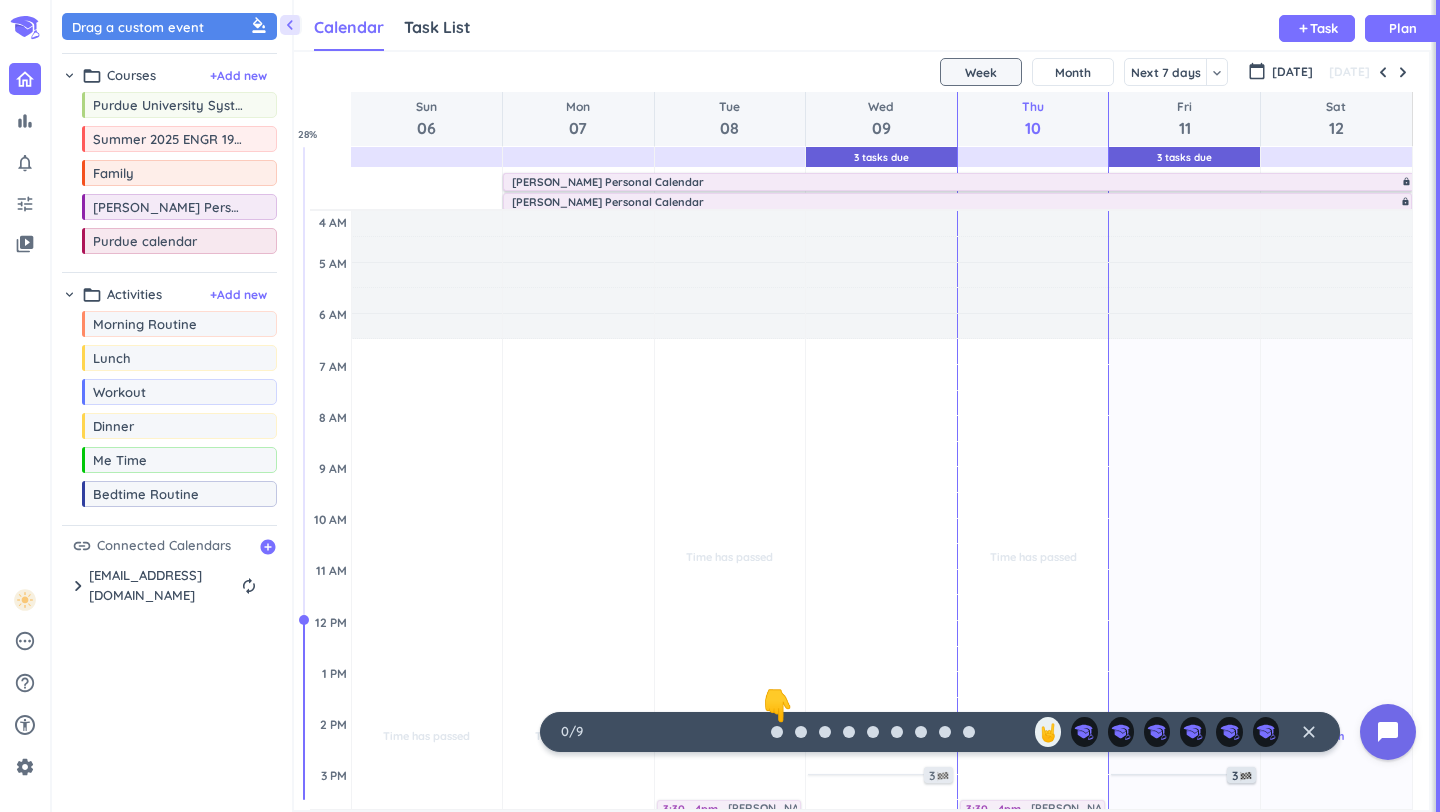click on "chevron_right" at bounding box center (69, 75) 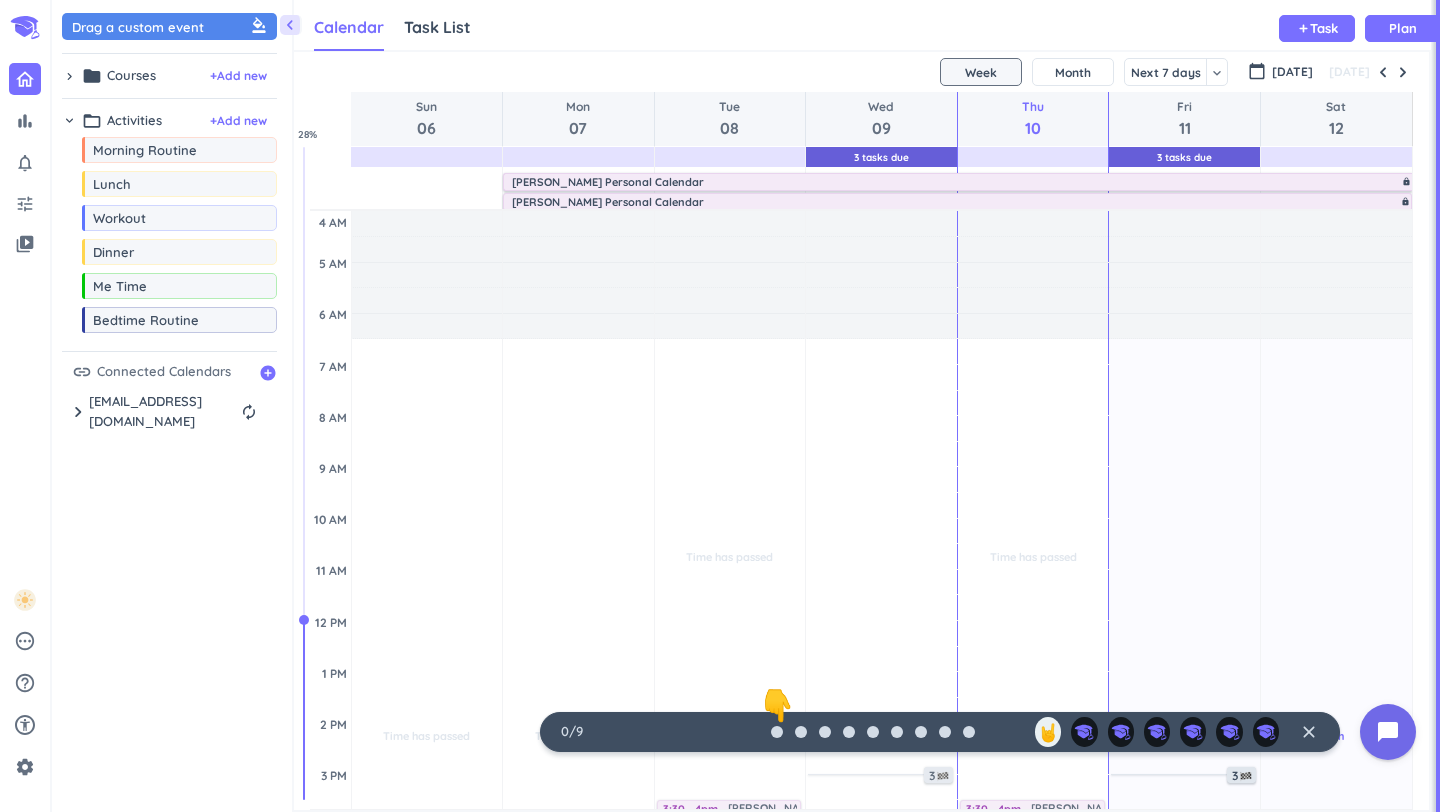 click on "chevron_right" at bounding box center [69, 120] 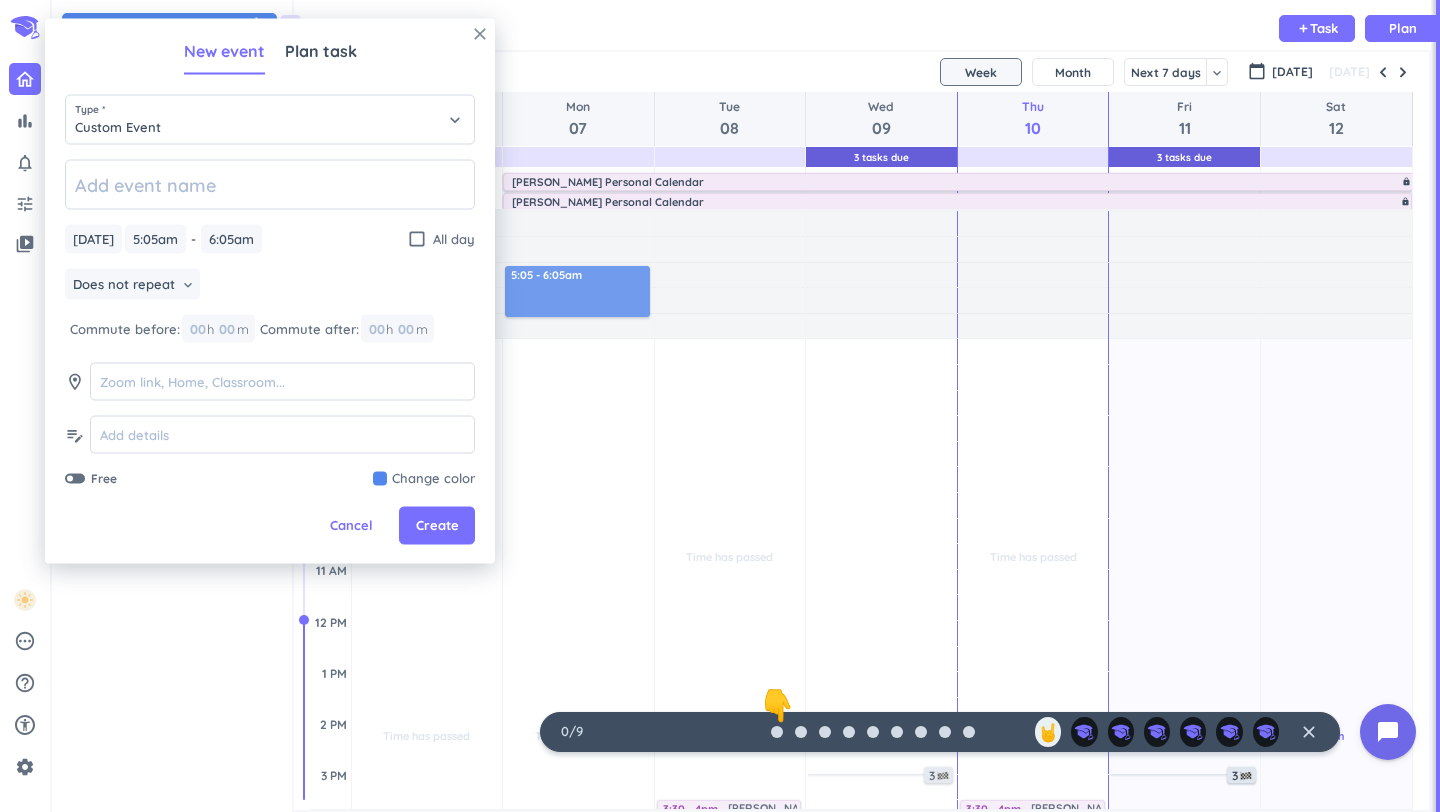 click on "close" at bounding box center [480, 34] 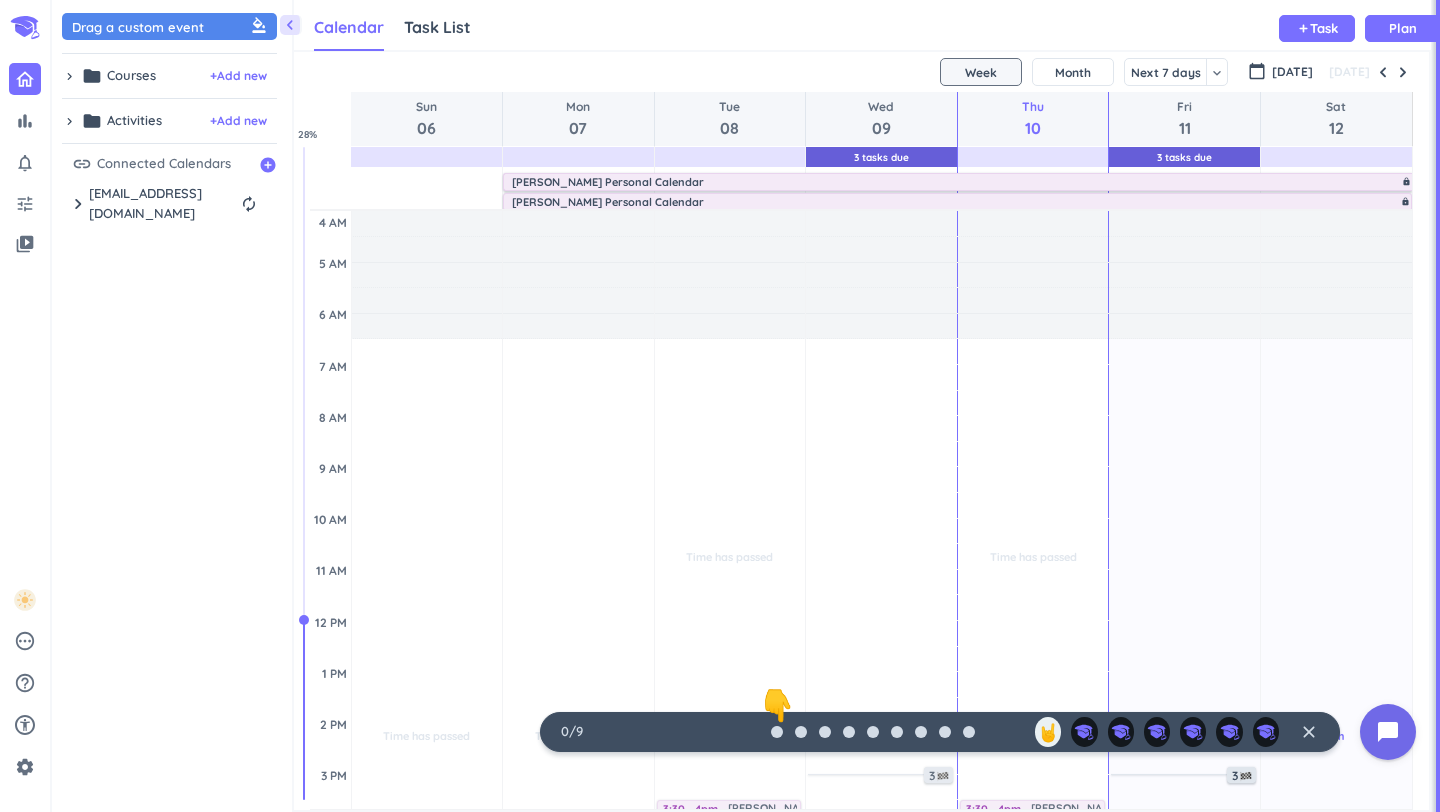 click on "Calendar Task List" at bounding box center [392, 28] 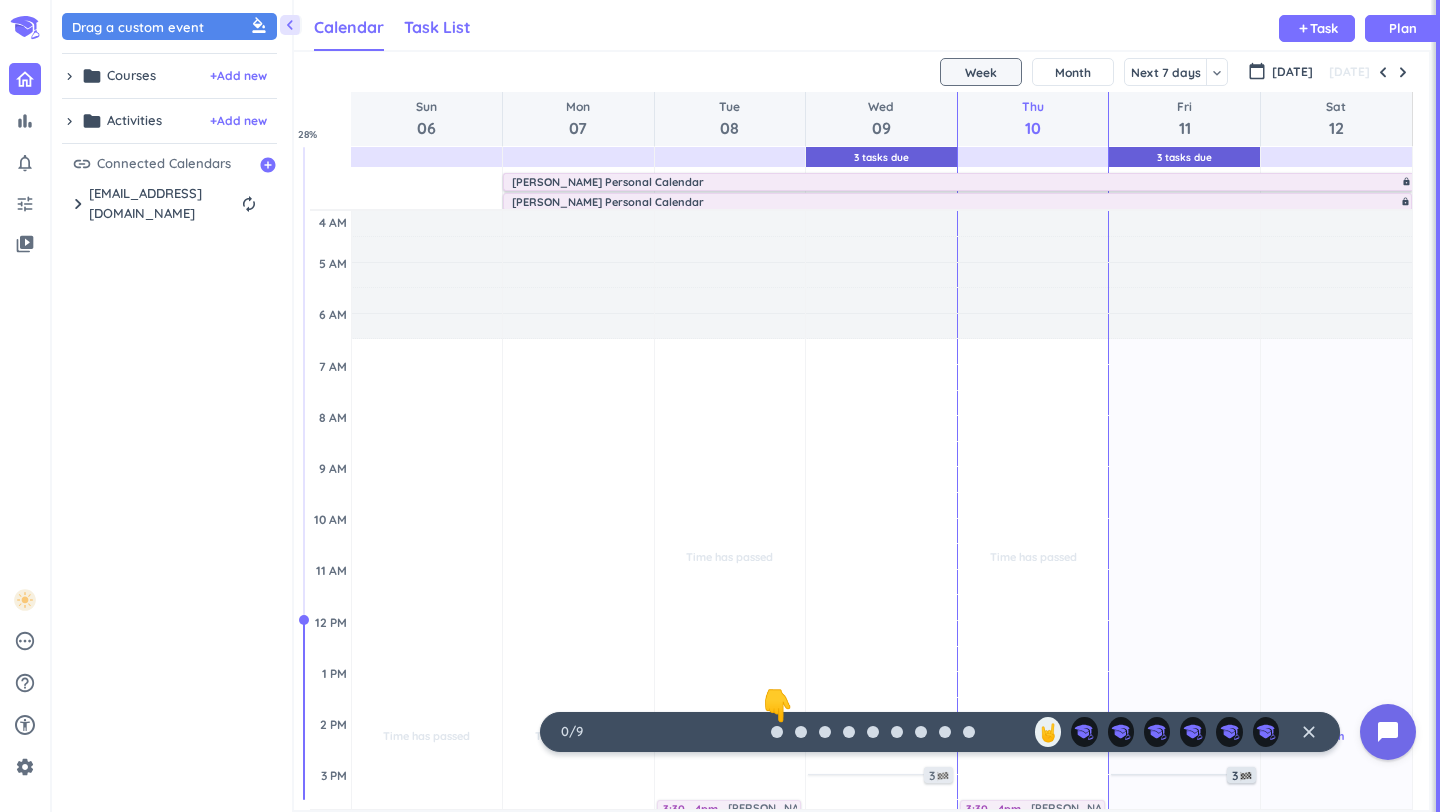 click on "Task List" at bounding box center (437, 27) 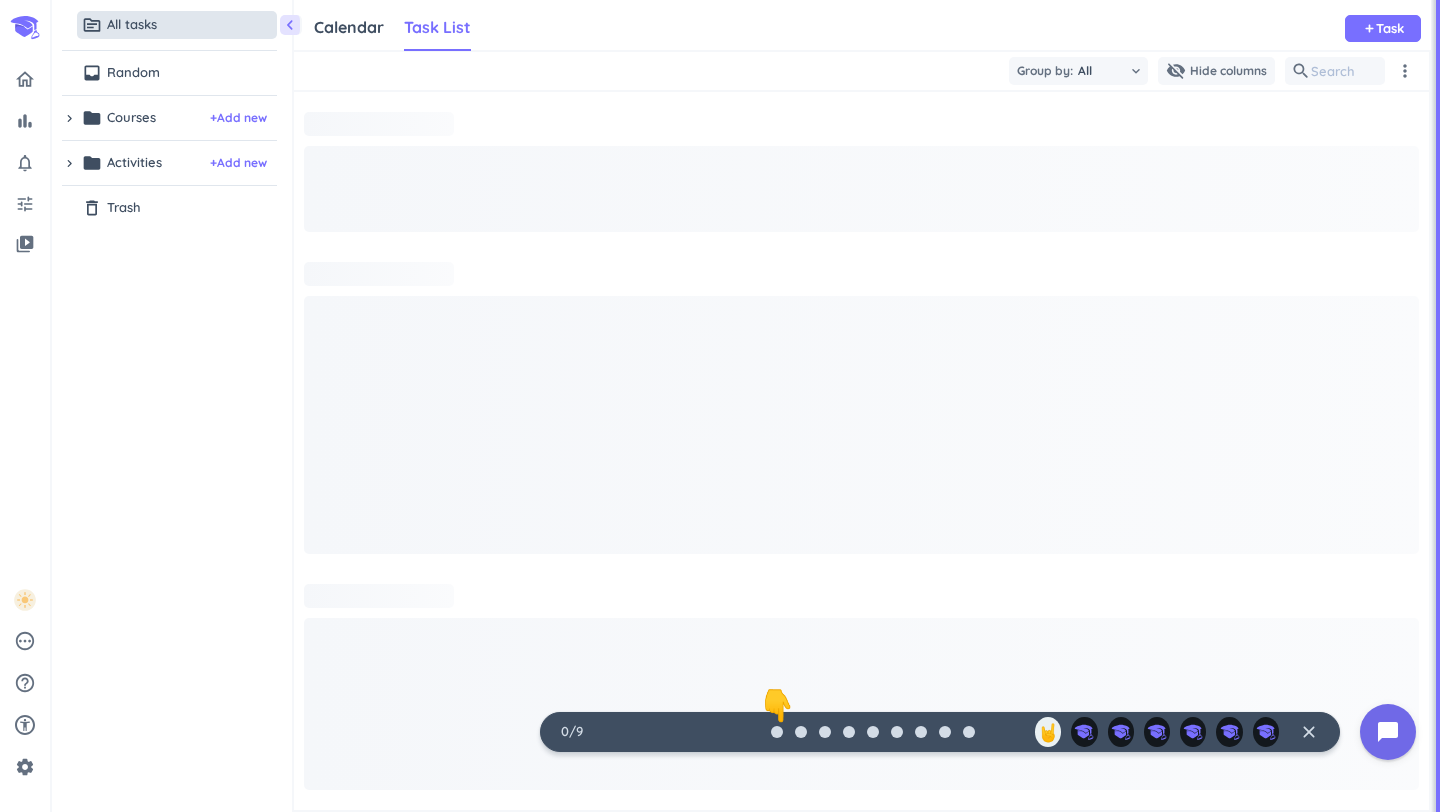 scroll, scrollTop: 50, scrollLeft: 1137, axis: both 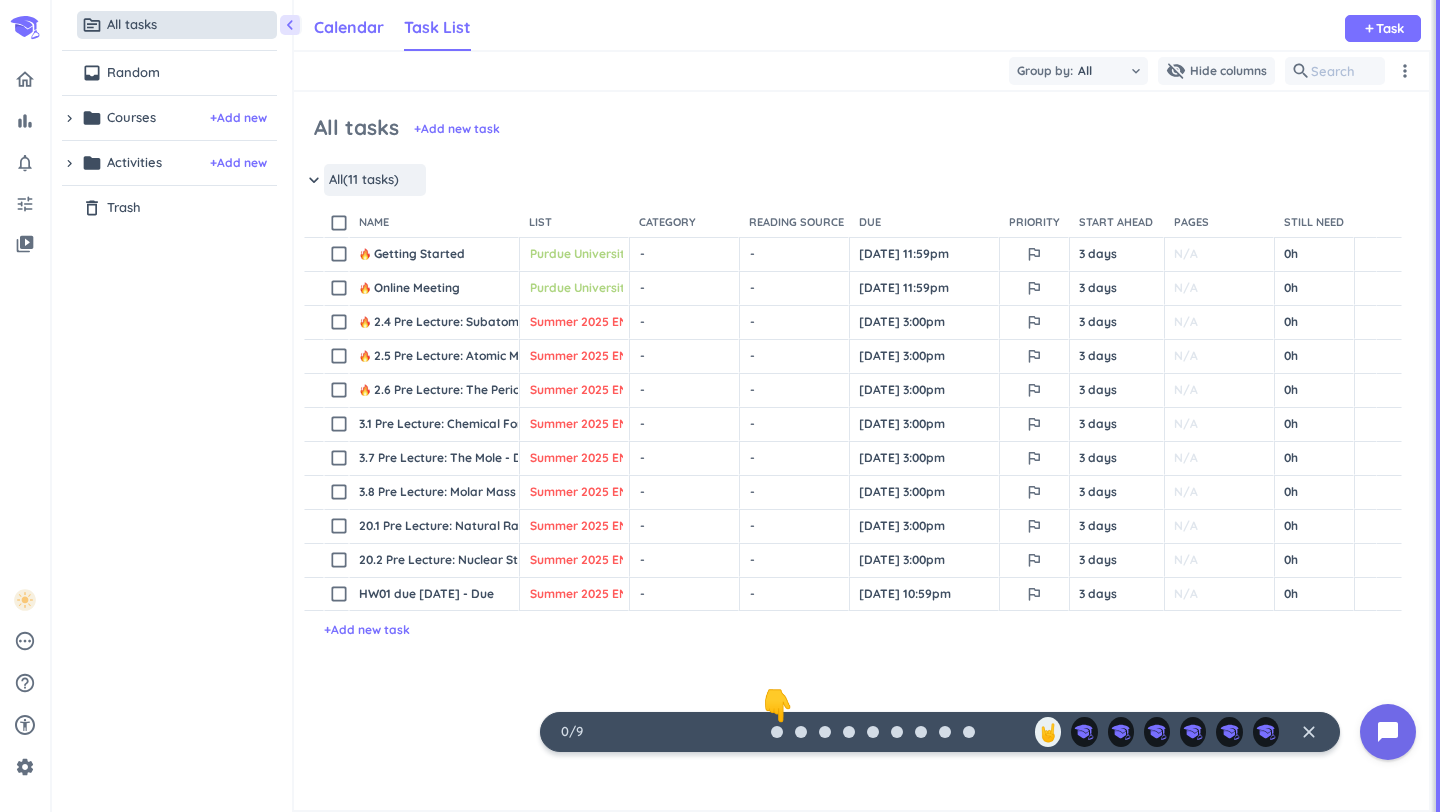 click on "Calendar" at bounding box center [349, 28] 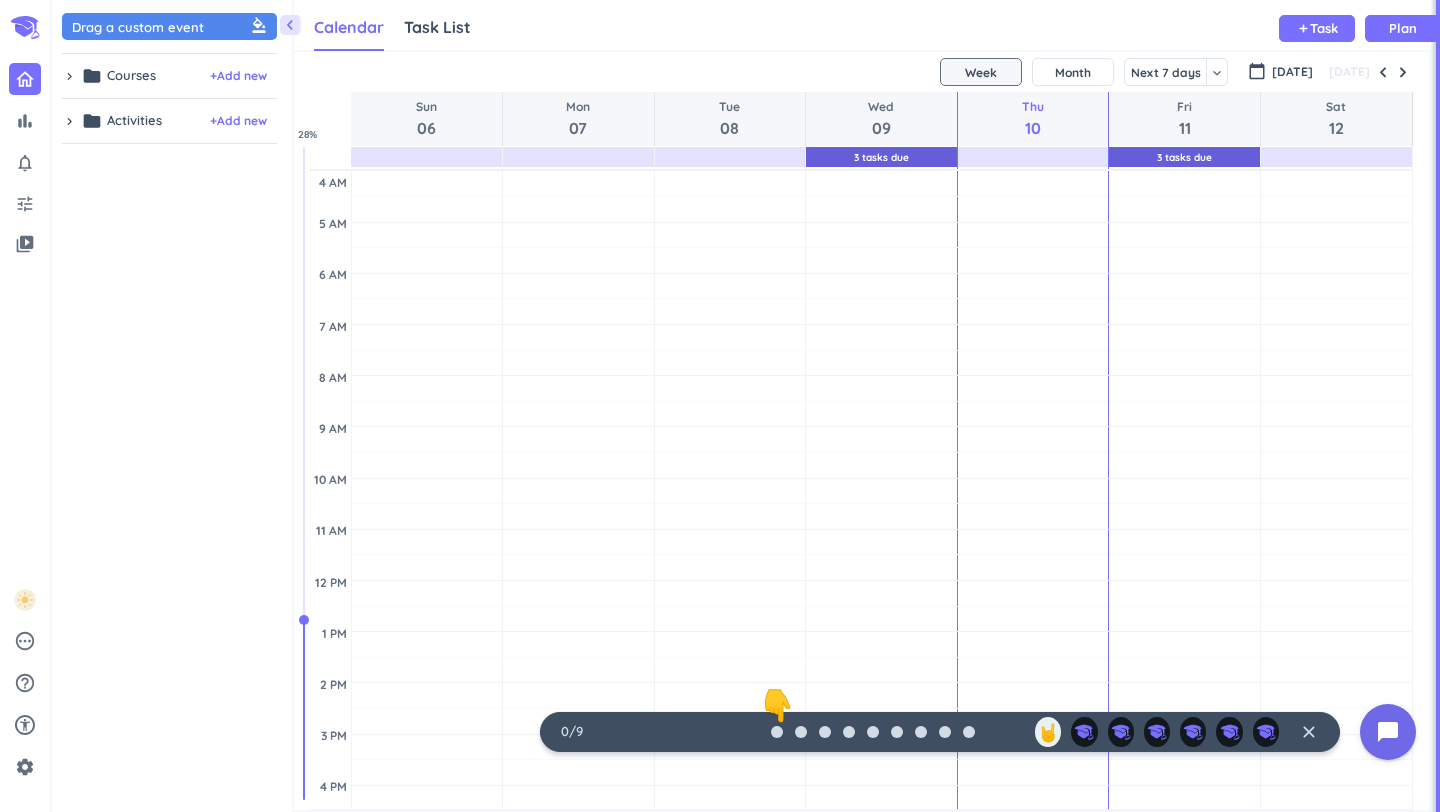 scroll, scrollTop: 1, scrollLeft: 1, axis: both 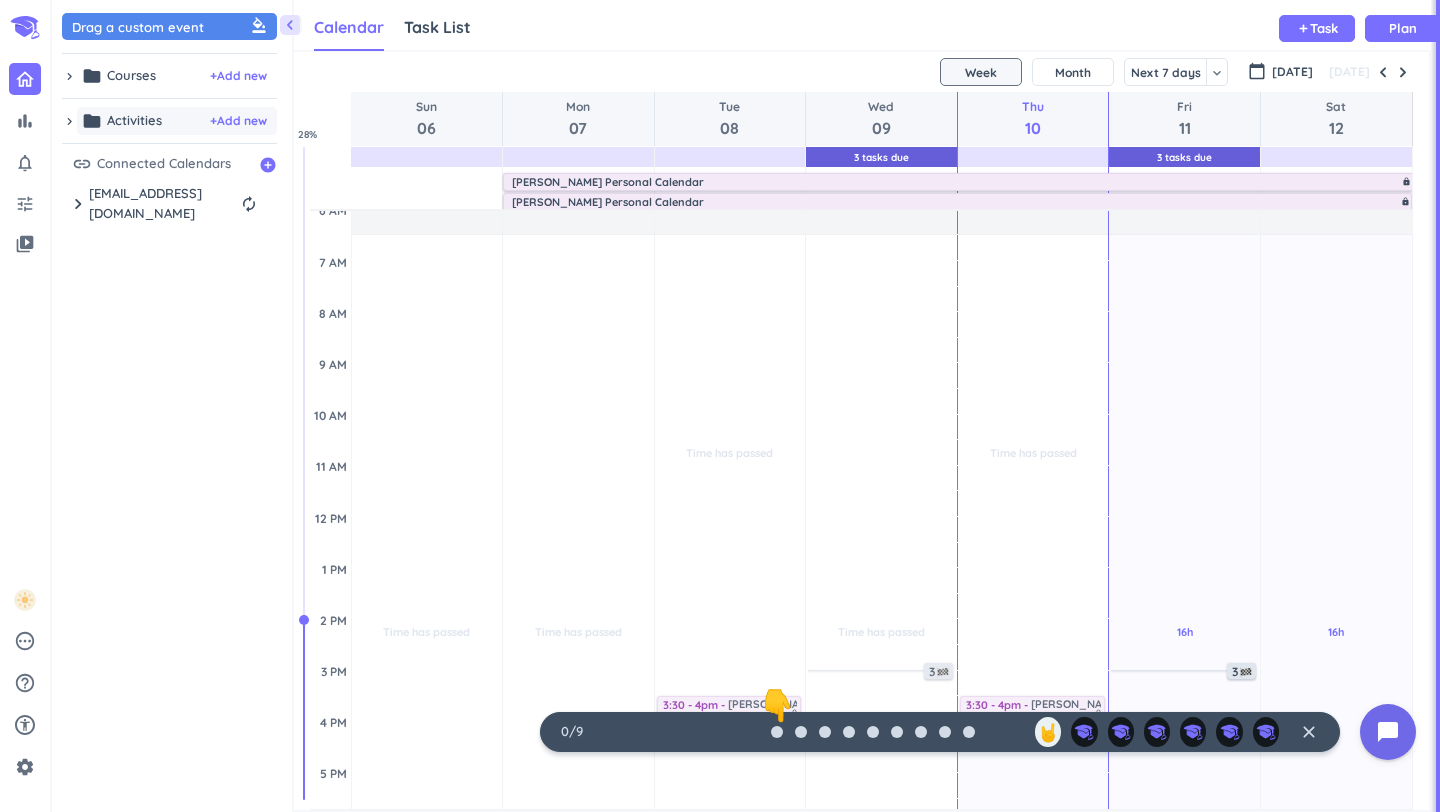 click on "folder Activities   +  Add new" at bounding box center (177, 121) 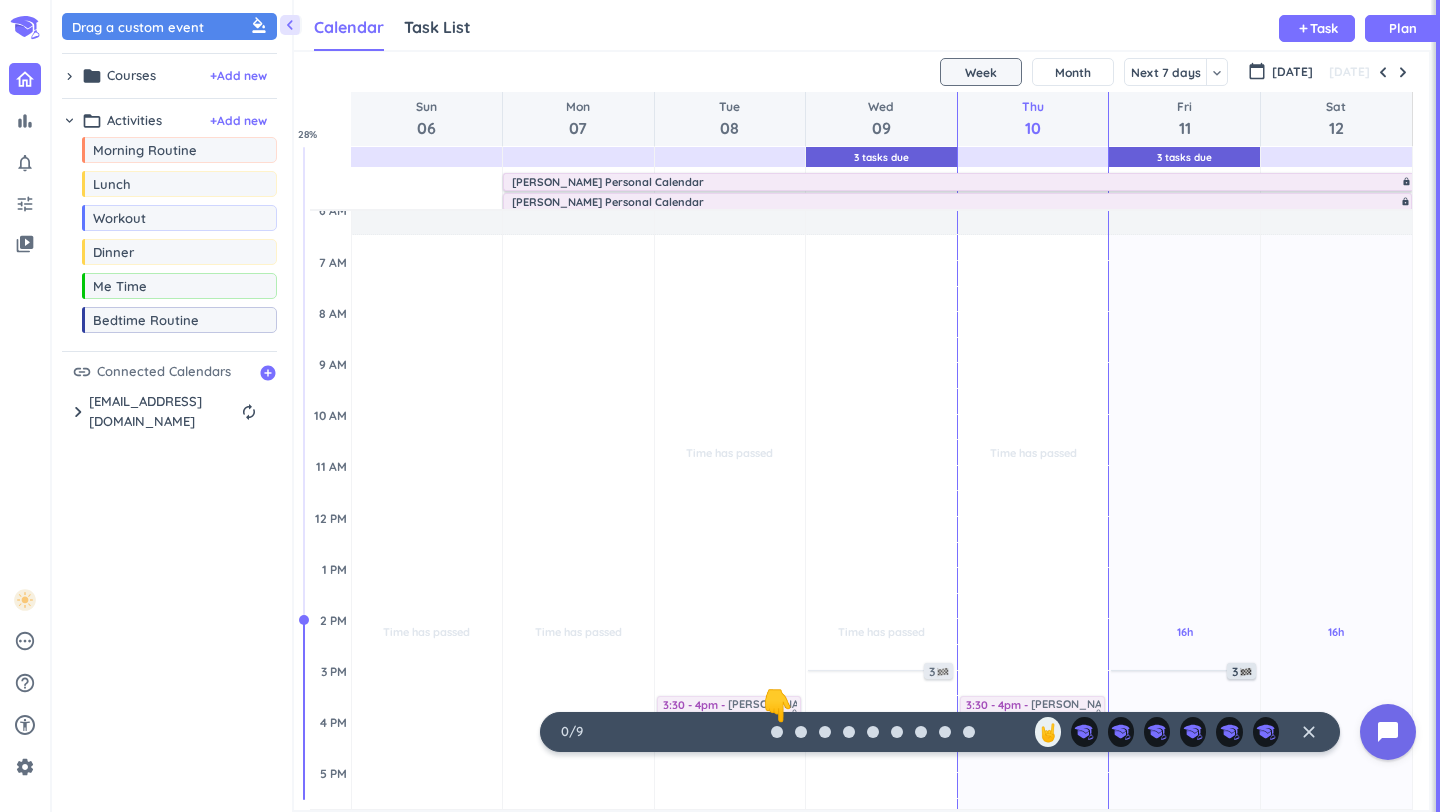 click on "chevron_right" at bounding box center (69, 120) 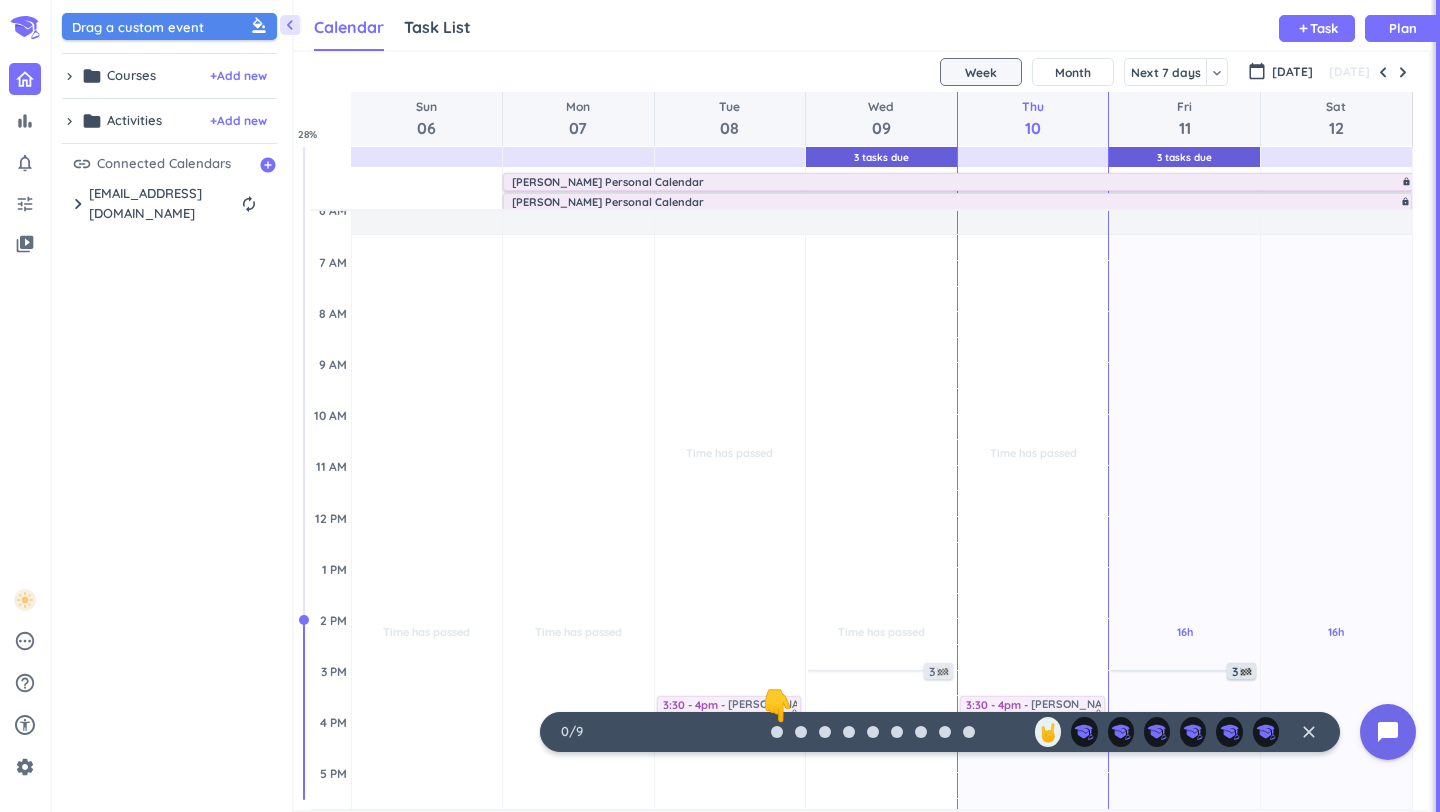 click on "Drag a custom event format_color_fill" at bounding box center (172, 26) 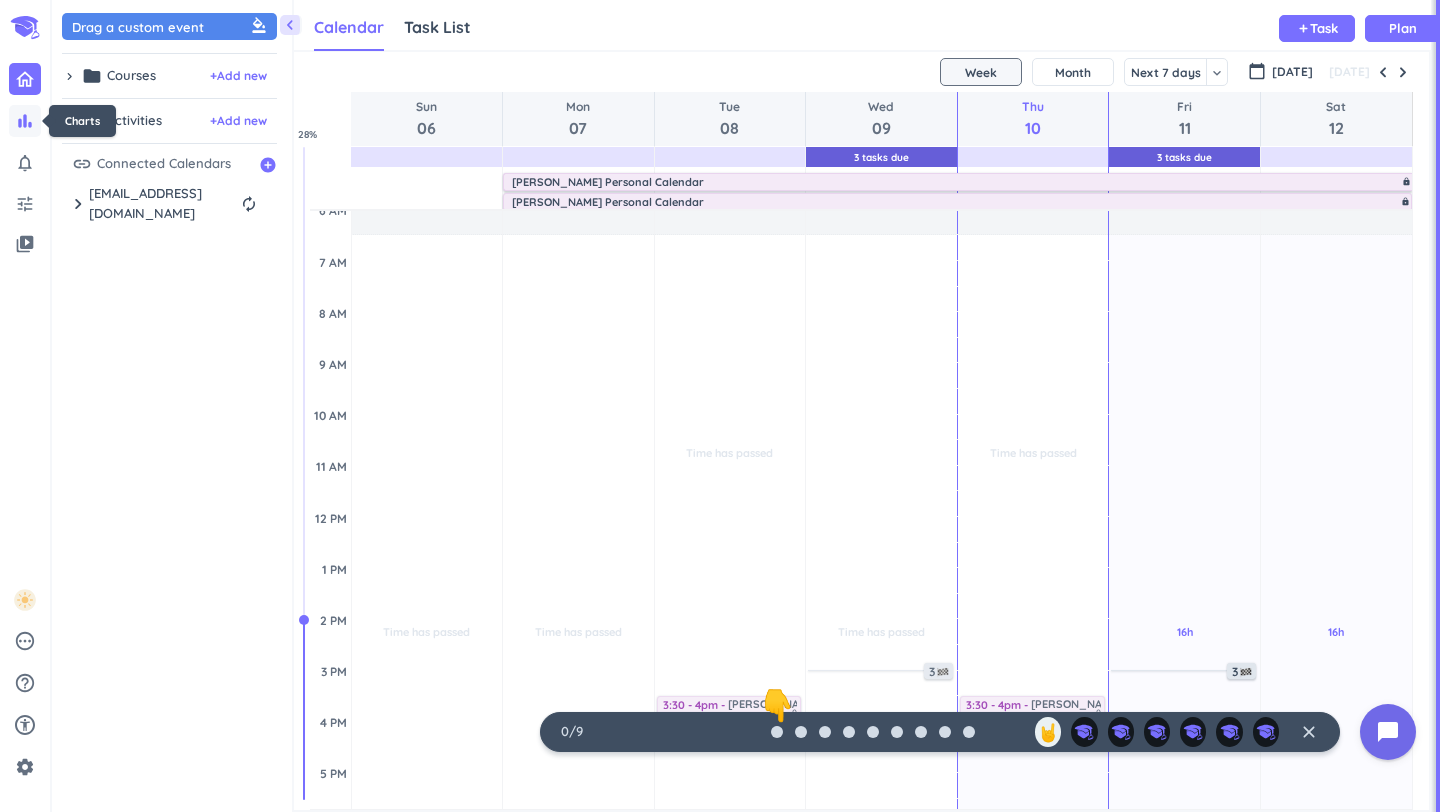 click on "bar_chart" at bounding box center (25, 121) 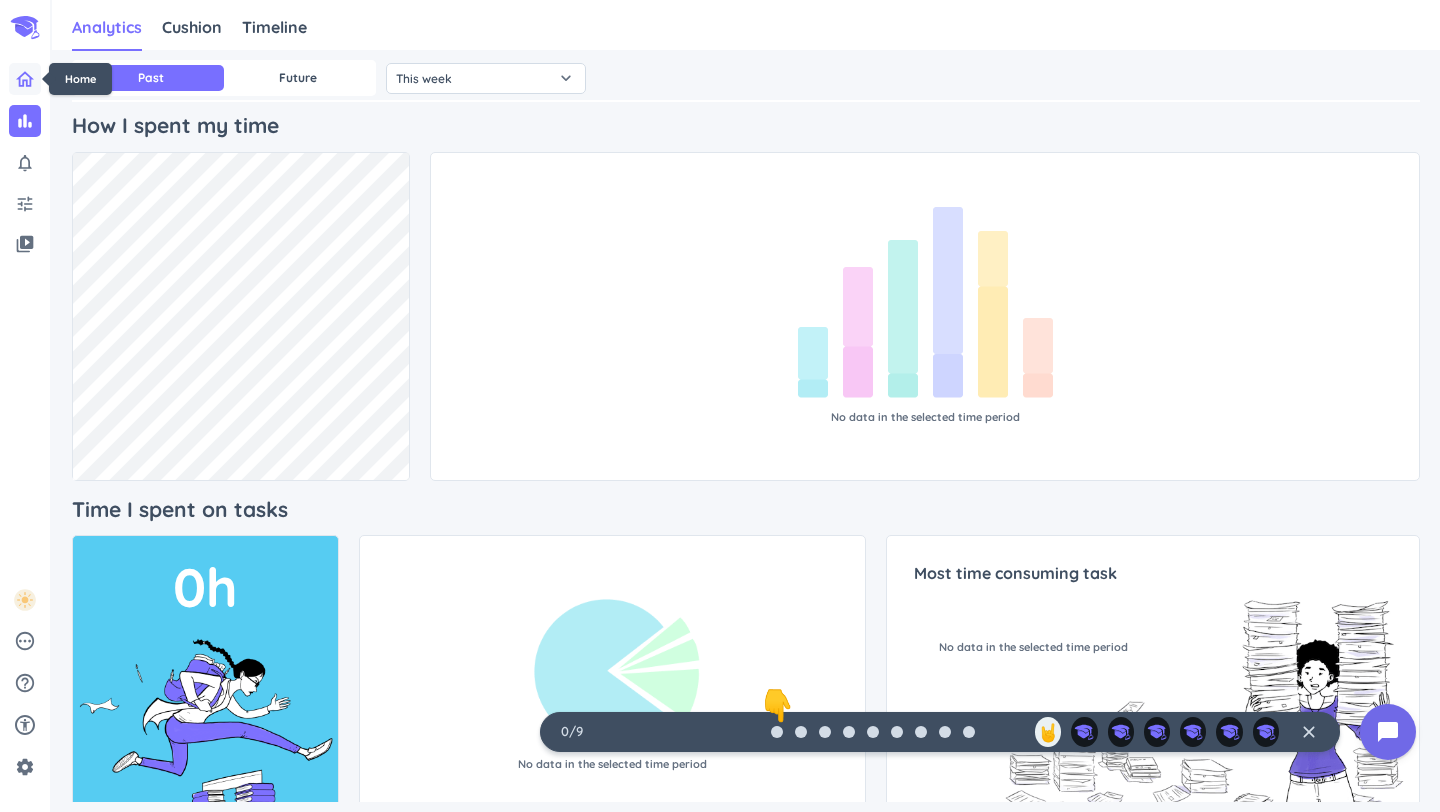 click at bounding box center [25, 79] 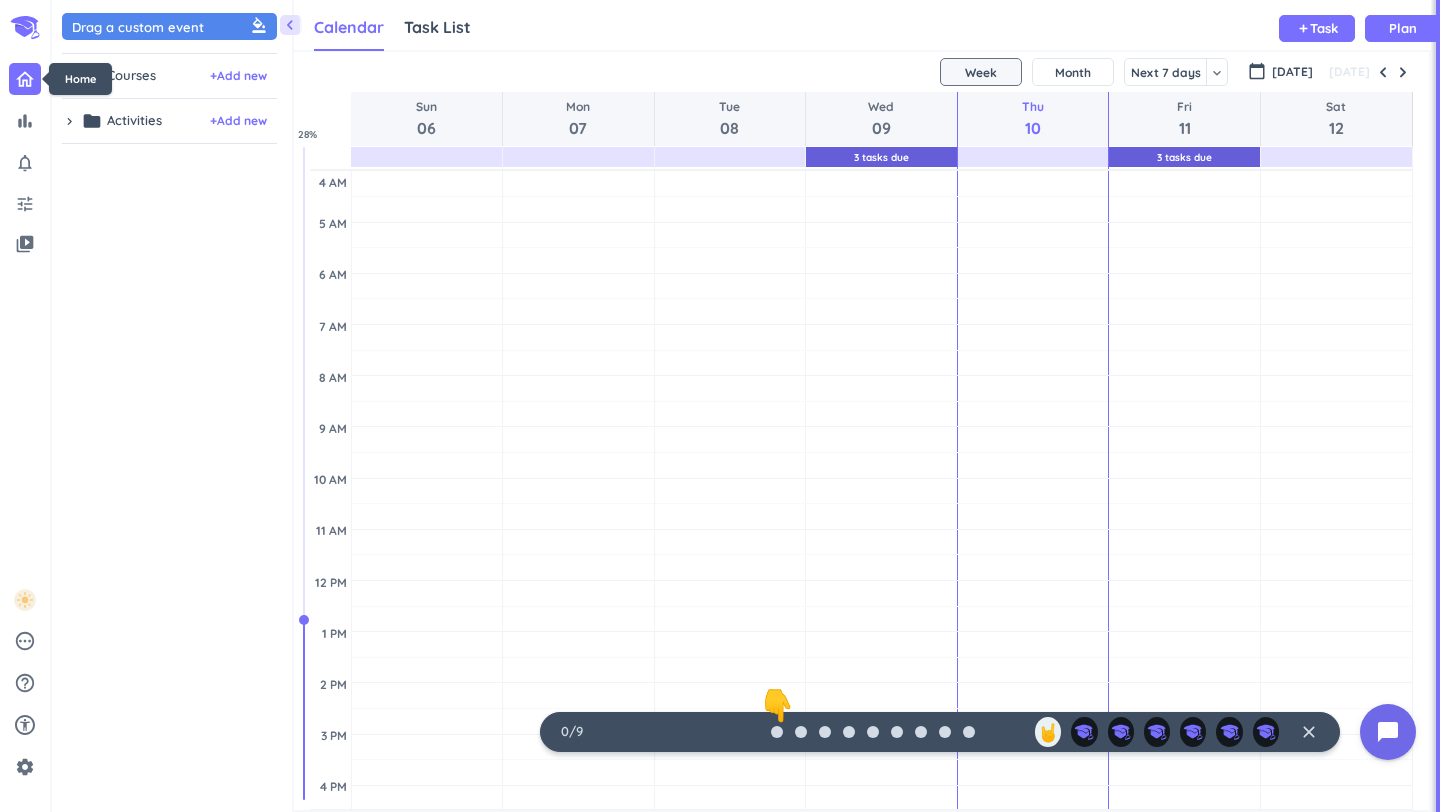 scroll, scrollTop: 1, scrollLeft: 1, axis: both 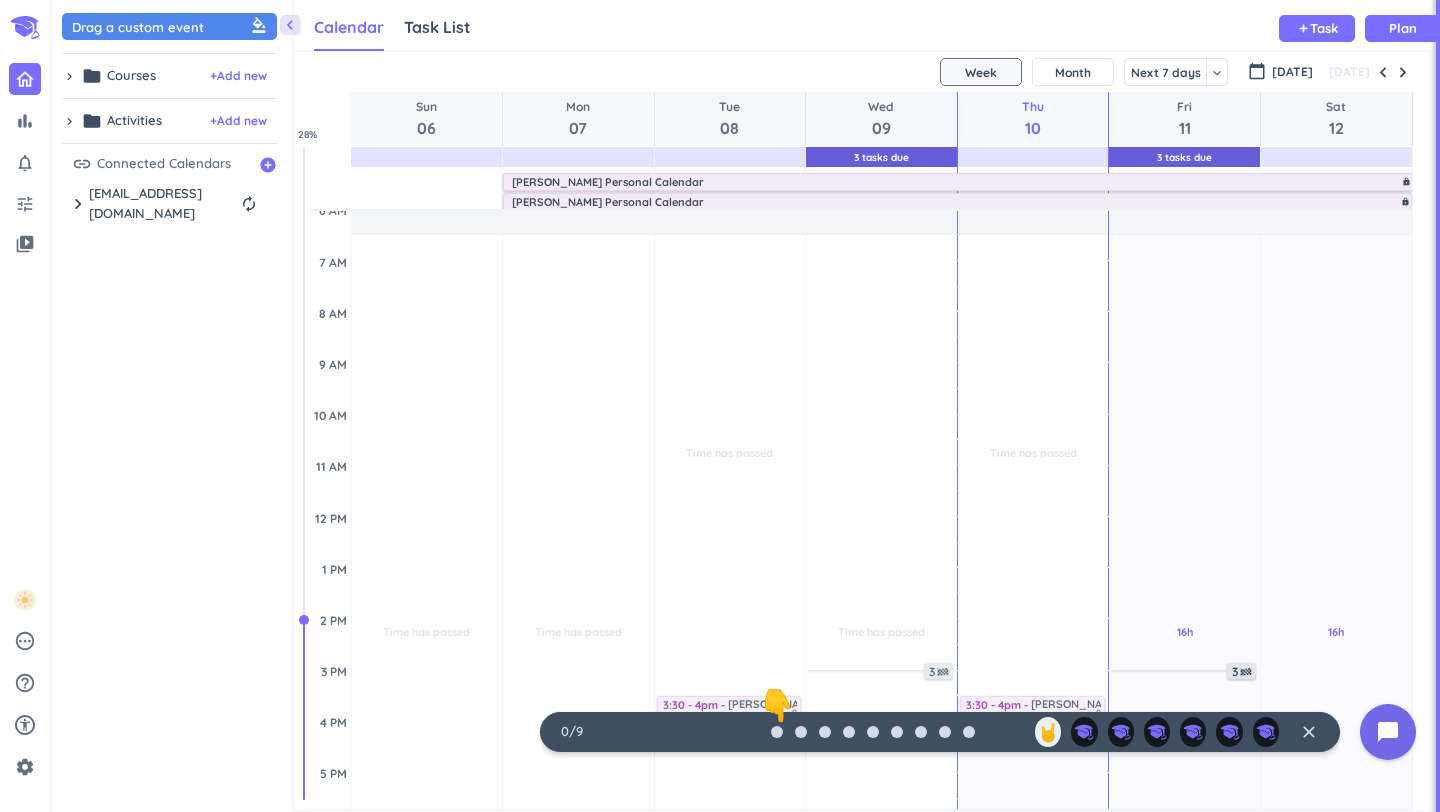 click on "link Connected Calendars add_circle" at bounding box center [174, 164] 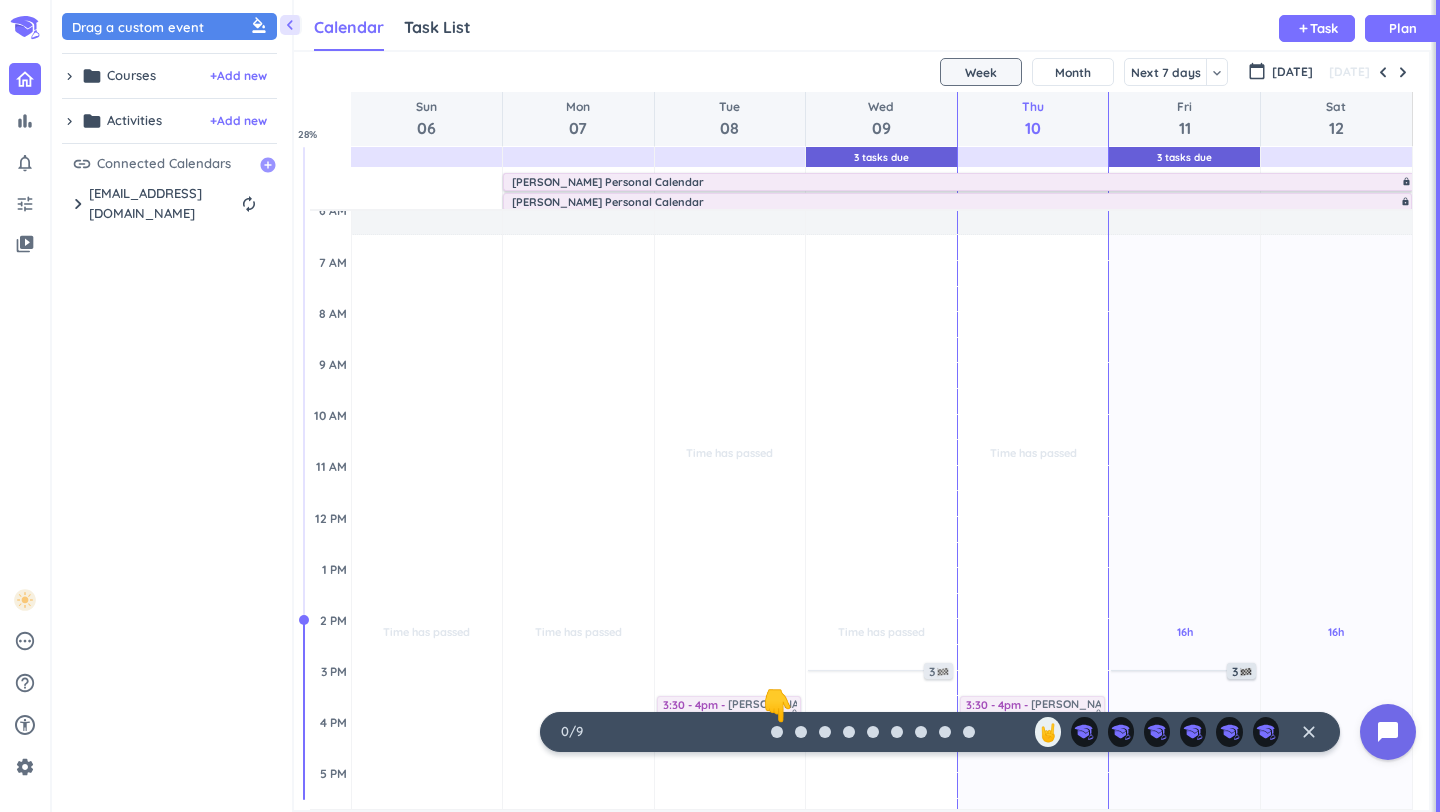 click on "add_circle" at bounding box center [268, 165] 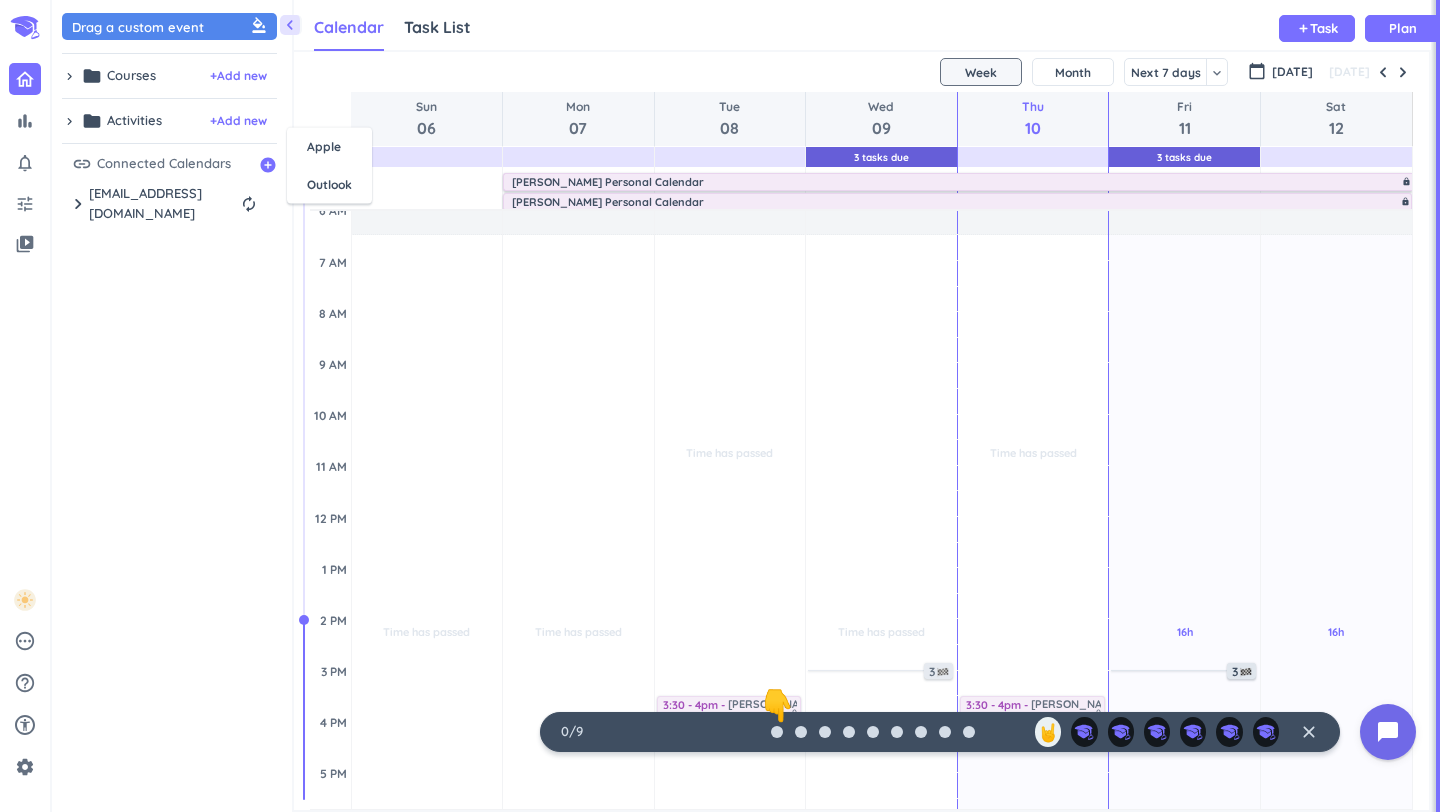 click on "Connected Calendars" at bounding box center [164, 164] 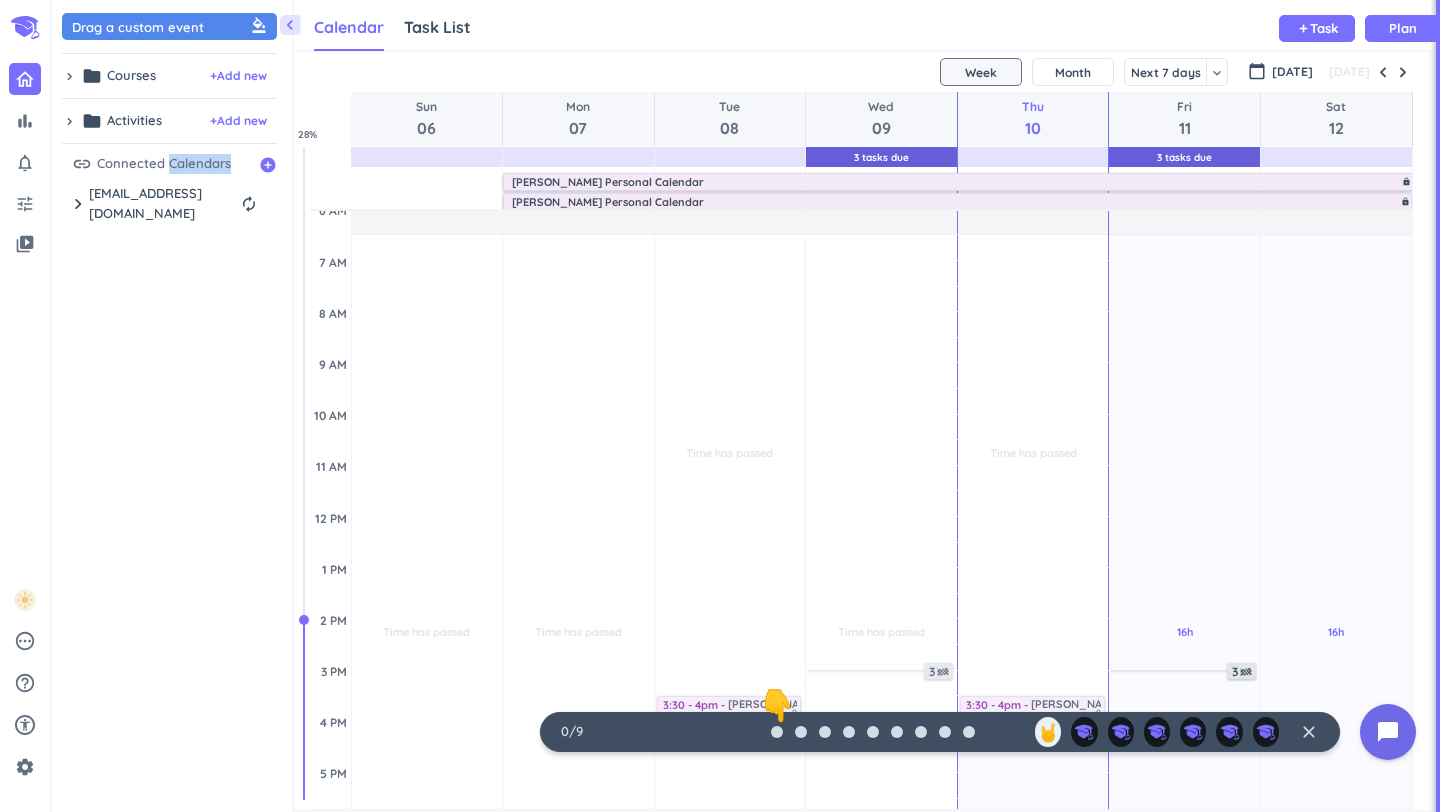 click on "Connected Calendars" at bounding box center [164, 164] 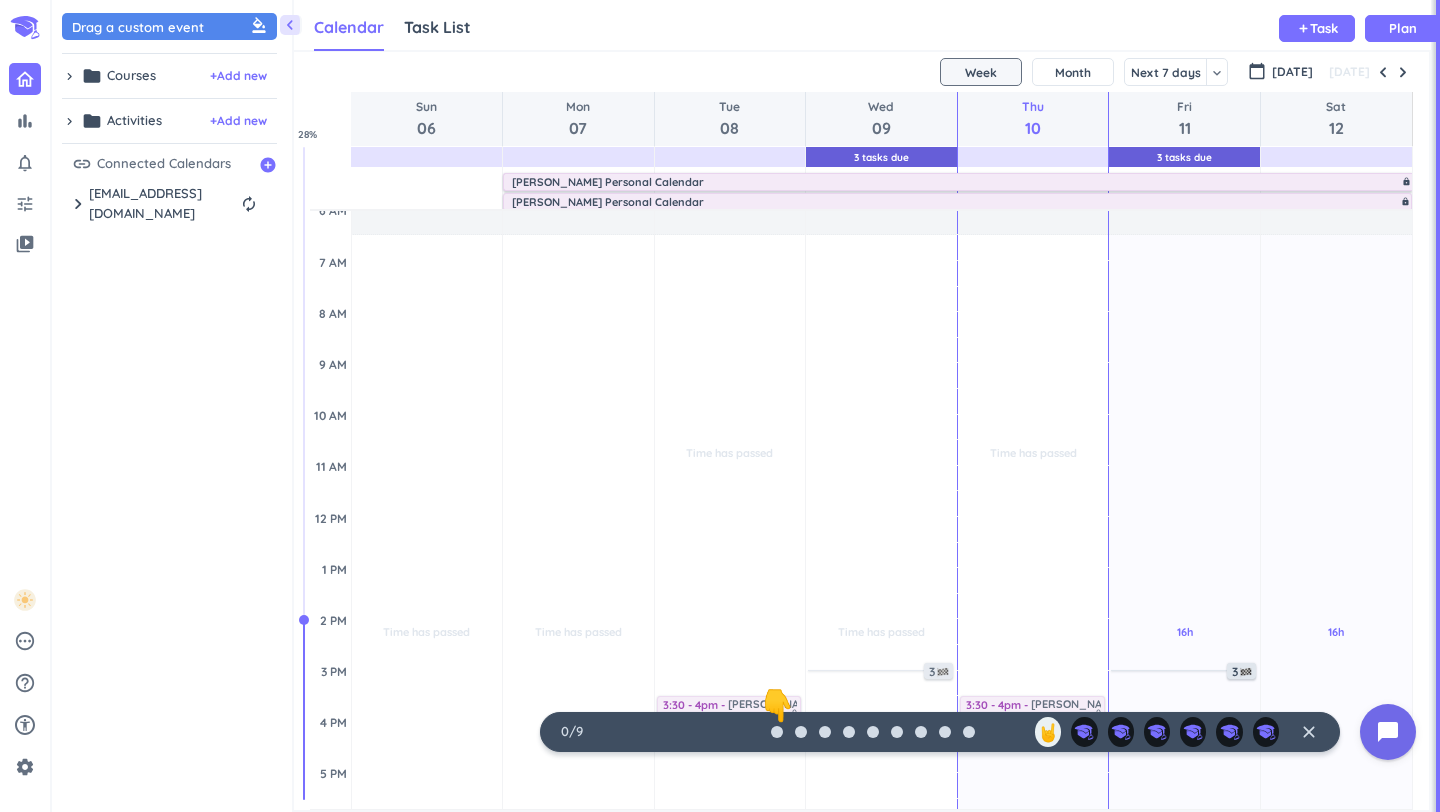 click on "Connected Calendars" at bounding box center [164, 164] 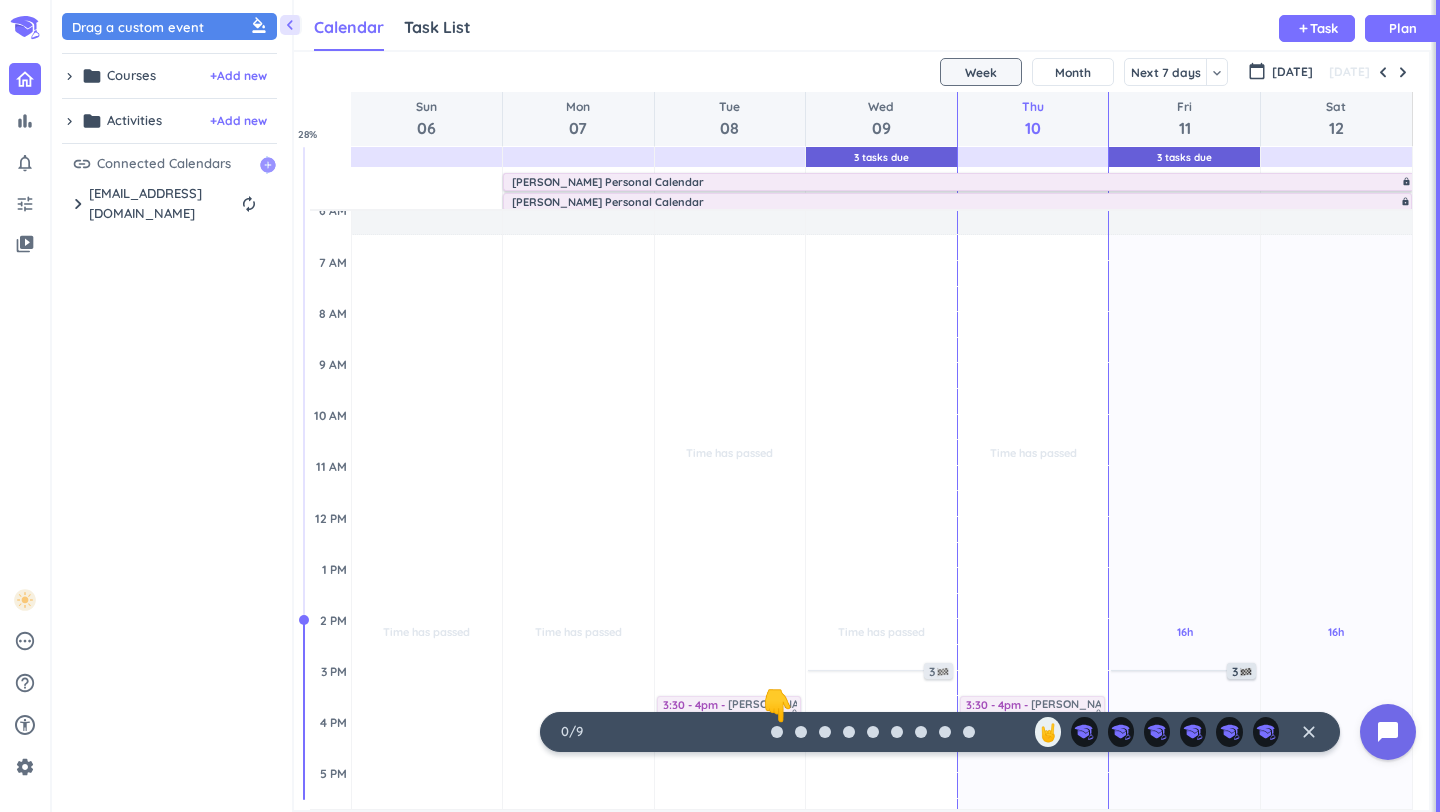 click on "add_circle" at bounding box center [268, 165] 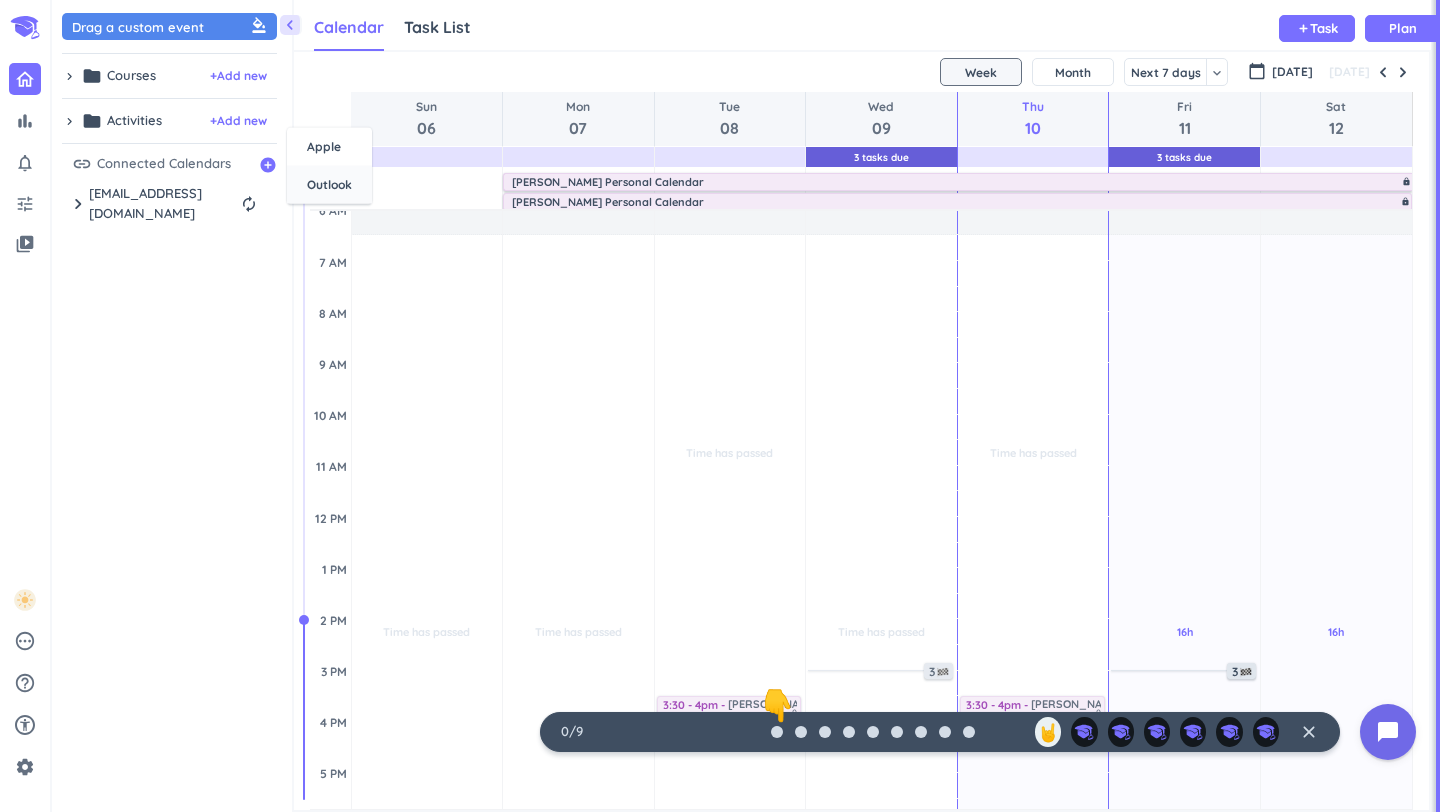 click on "Outlook" at bounding box center (329, 185) 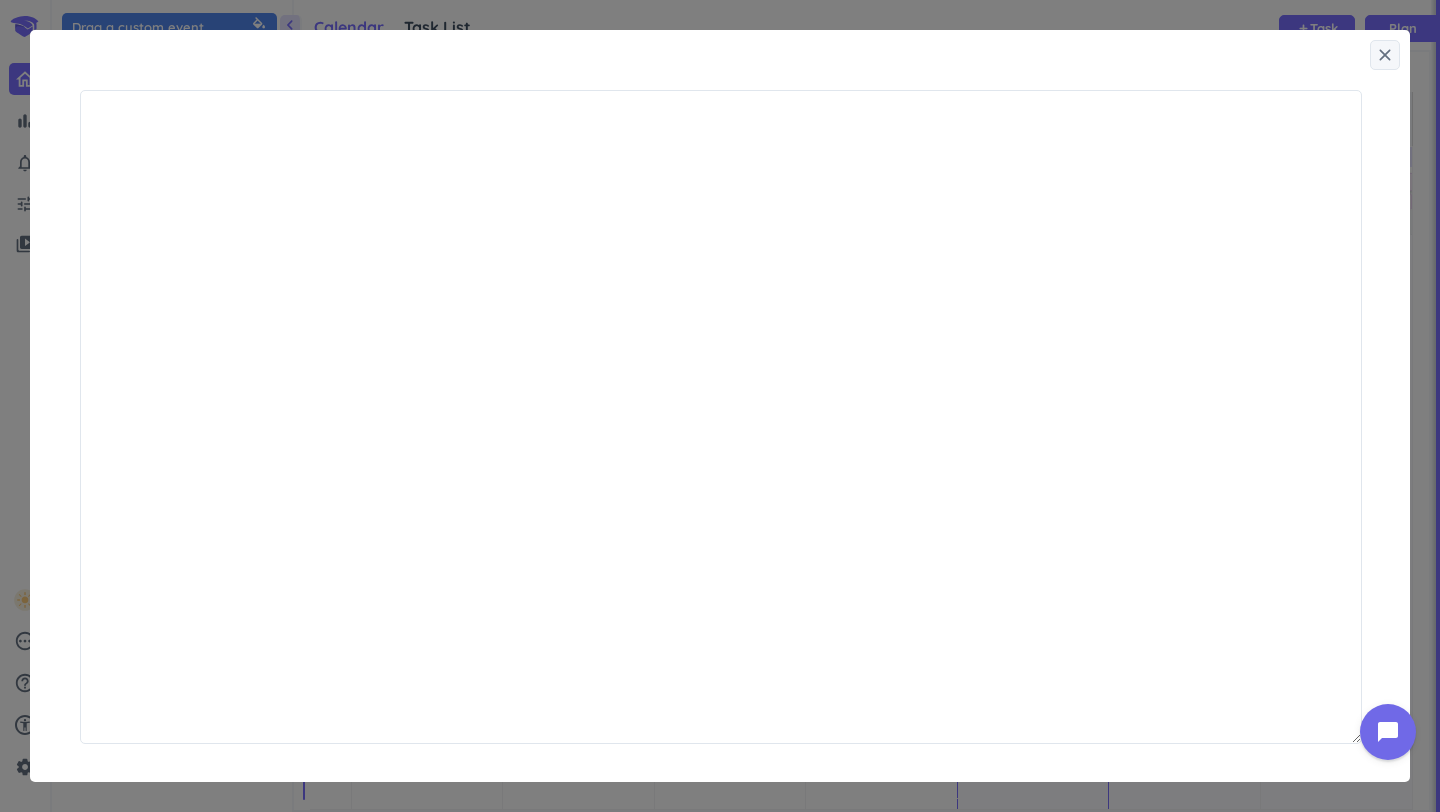 scroll, scrollTop: 1, scrollLeft: 1, axis: both 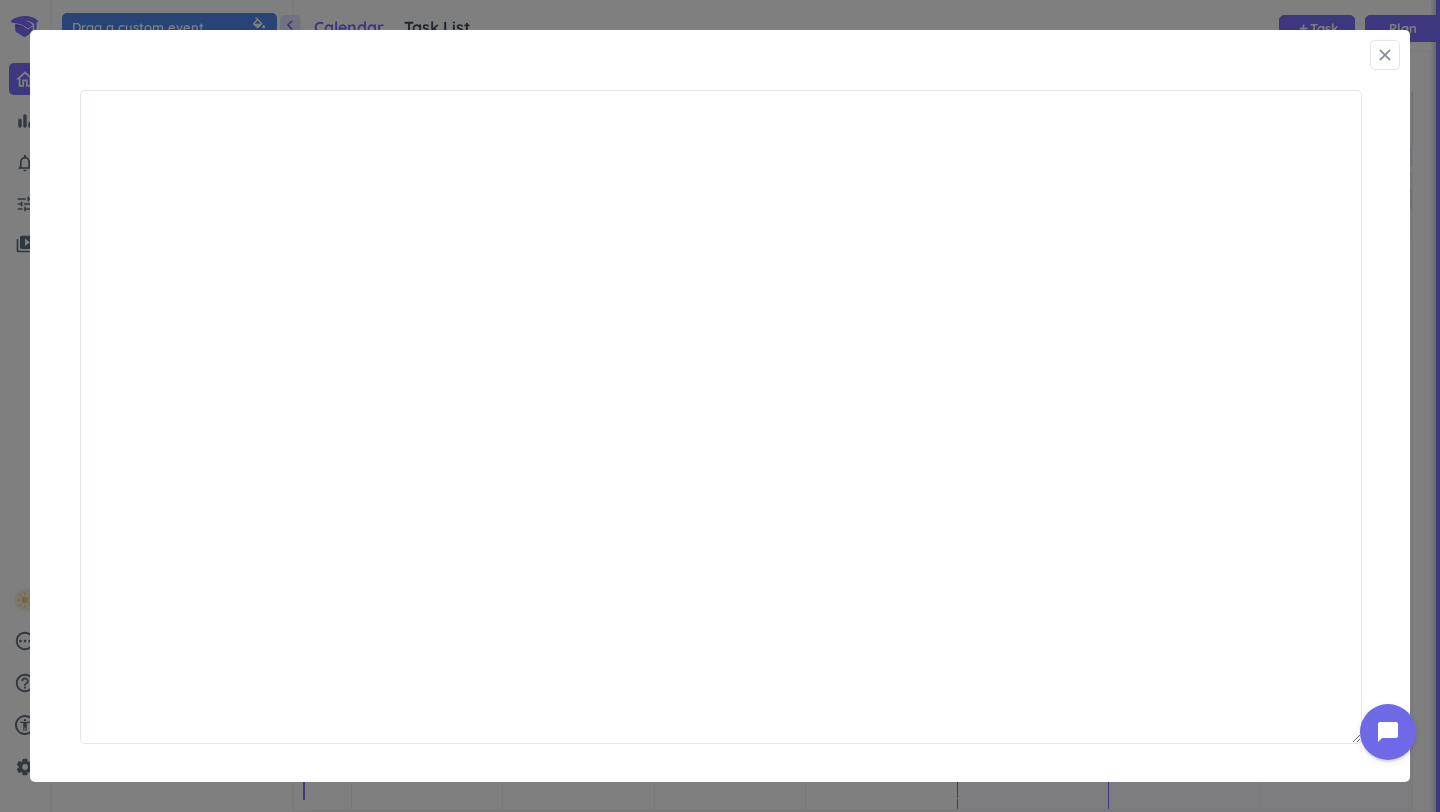 click on "close" at bounding box center (1385, 55) 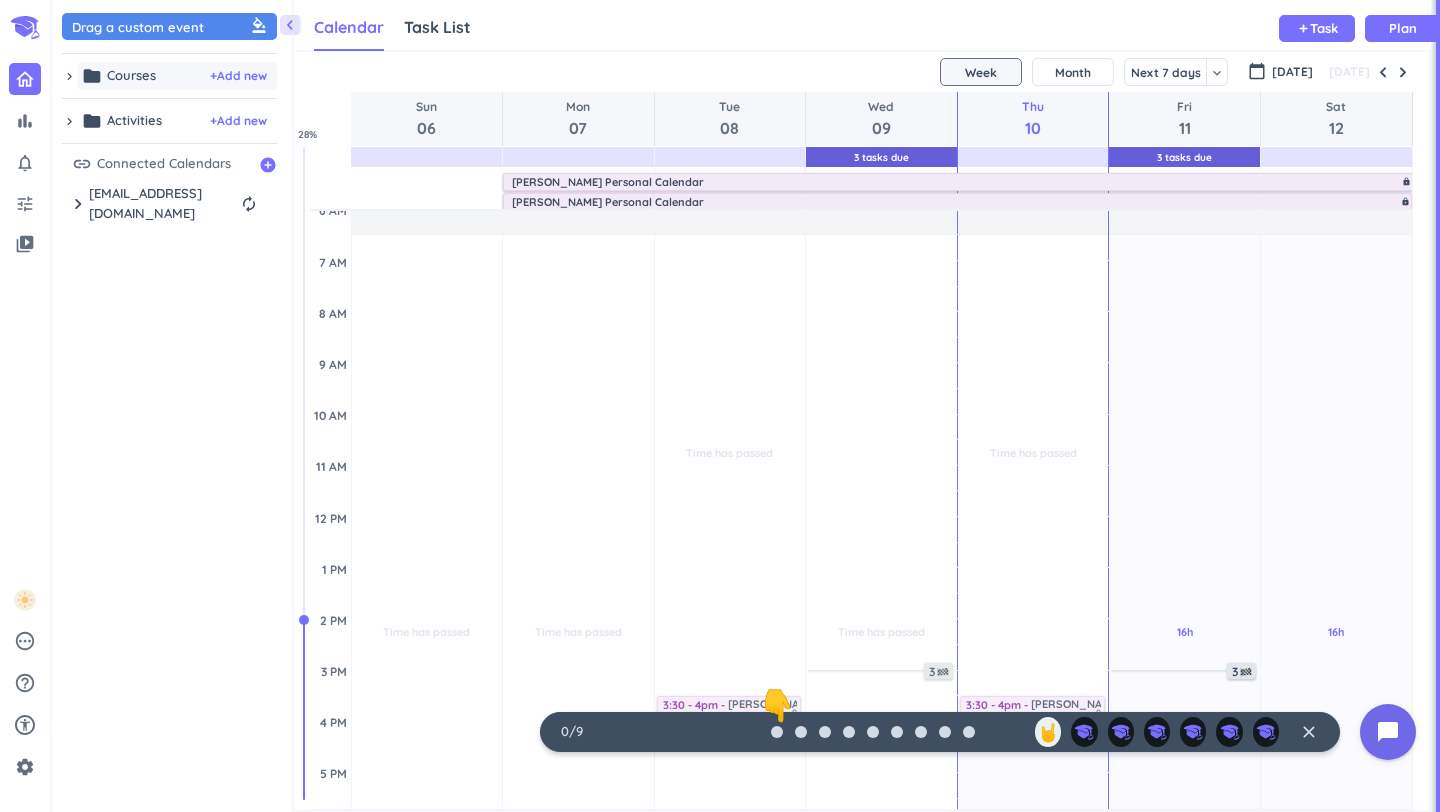 click on "folder" at bounding box center [92, 76] 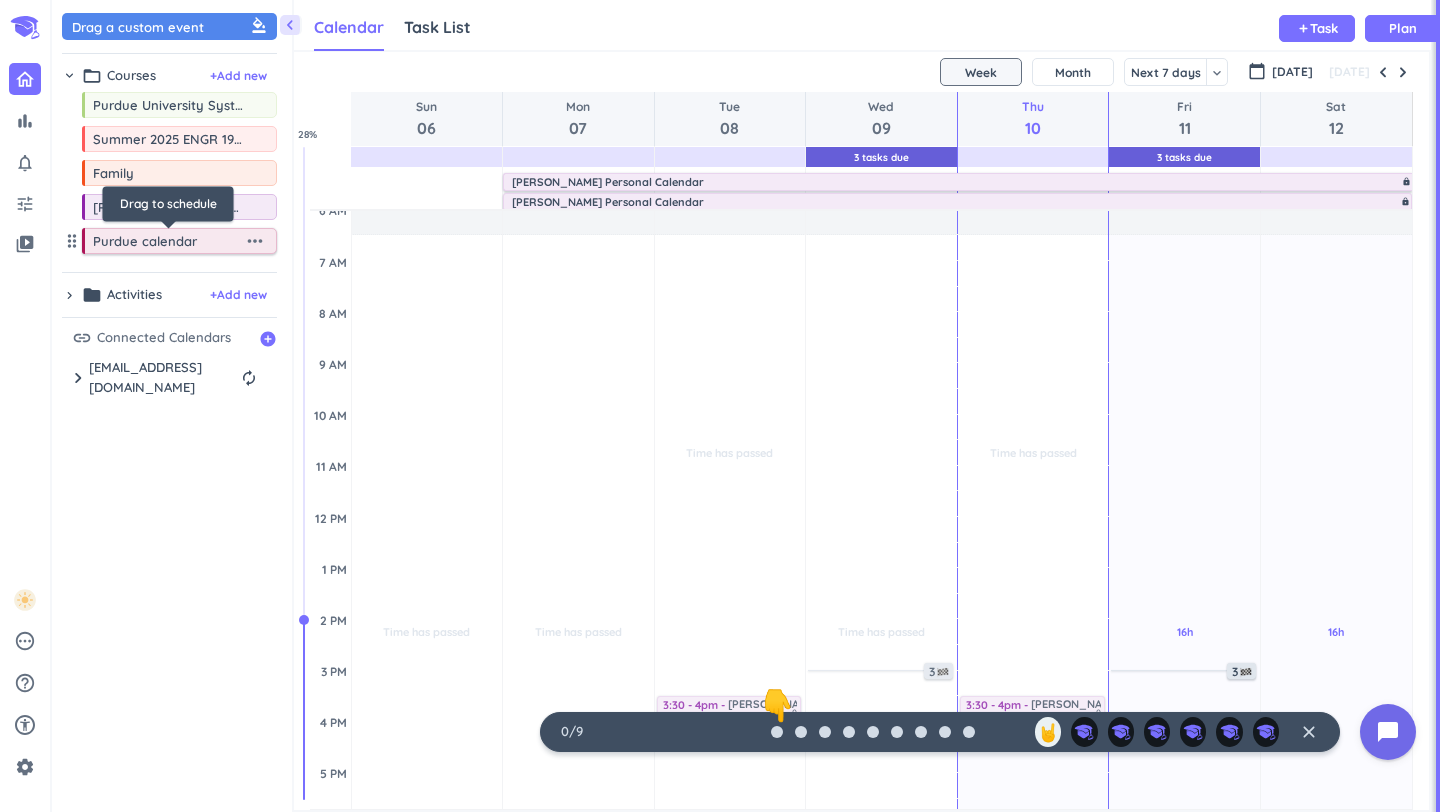 click on "Purdue calendar" at bounding box center (168, 241) 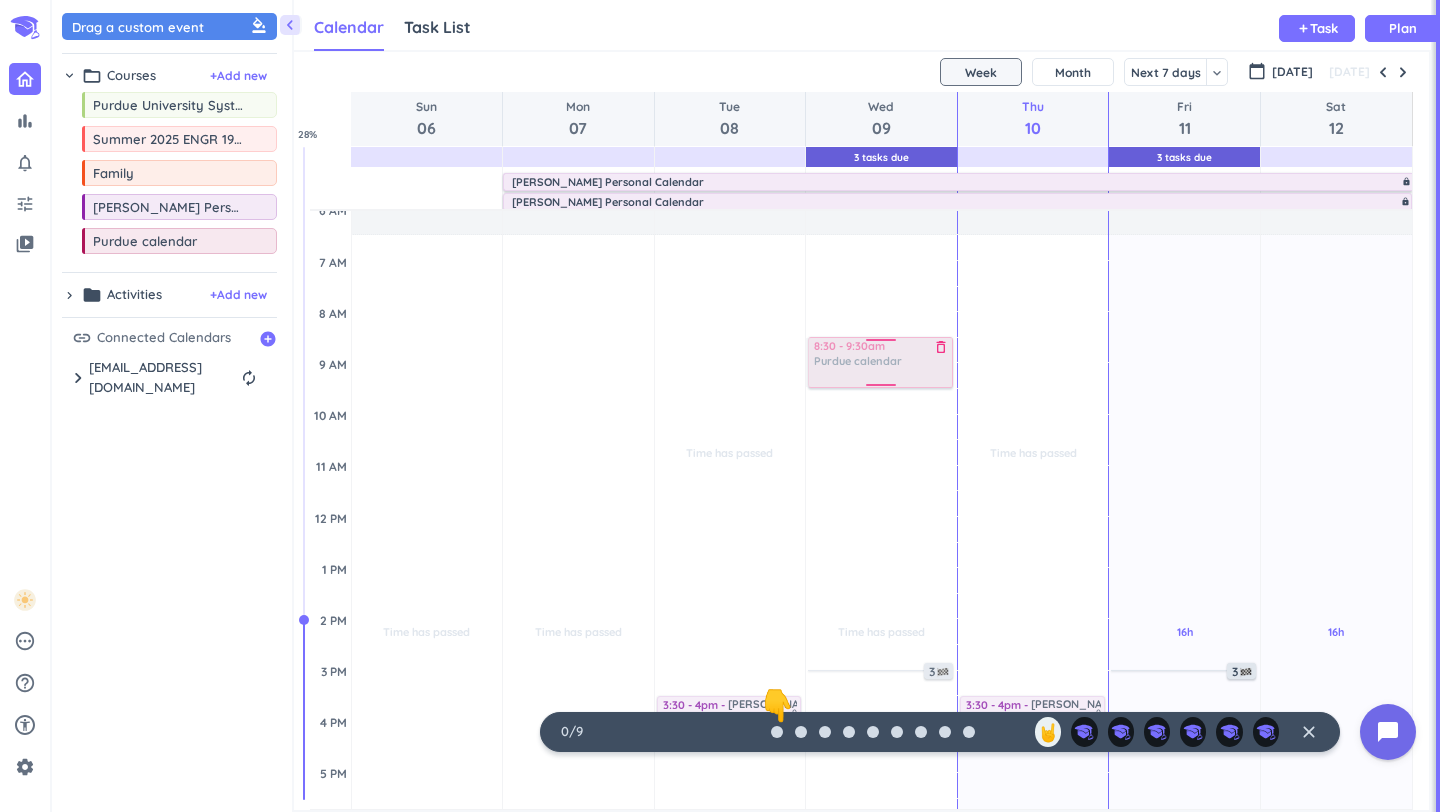 click on "chevron_left Drag a custom event format_color_fill chevron_right folder_open Courses   +  Add new drag_indicator Purdue University System more_horiz drag_indicator Summer 2025 ENGR 19500-006 LEC more_horiz drag_indicator Family more_horiz drag_indicator [PERSON_NAME] Personal Calendar more_horiz drag_indicator Purdue calendar more_horiz chevron_right folder Activities   +  Add new drag_indicator Morning Routine more_horiz drag_indicator Lunch more_horiz drag_indicator Workout more_horiz drag_indicator Dinner more_horiz drag_indicator Me Time more_horiz drag_indicator Bedtime Routine more_horiz link Connected Calendars add_circle chevron_right [EMAIL_ADDRESS][DOMAIN_NAME] autorenew delete_outline check_box Family check_box_outline_blank Holidays in [GEOGRAPHIC_DATA] check_box_outline_blank GATech CS 1301 check_box Matteo Personal Calendar check_box Purdue calendar check_box_outline_blank (DO NOT USE) [PERSON_NAME] Personal calendar Calendar Task List Calendar keyboard_arrow_down add Task Plan 3   Tasks   Due 3   Tasks   Due SHOVEL Week" at bounding box center [746, 406] 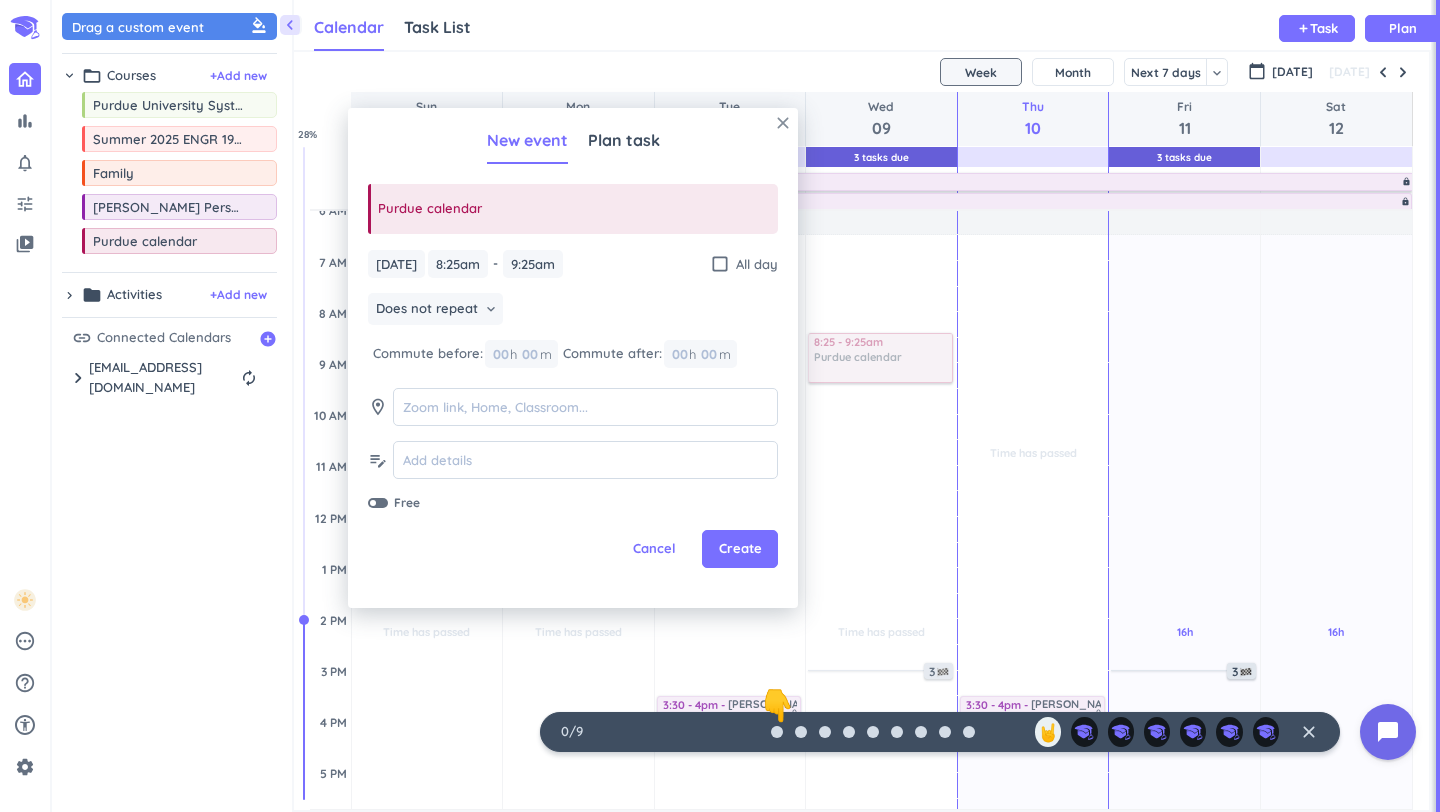click on "close" at bounding box center (783, 123) 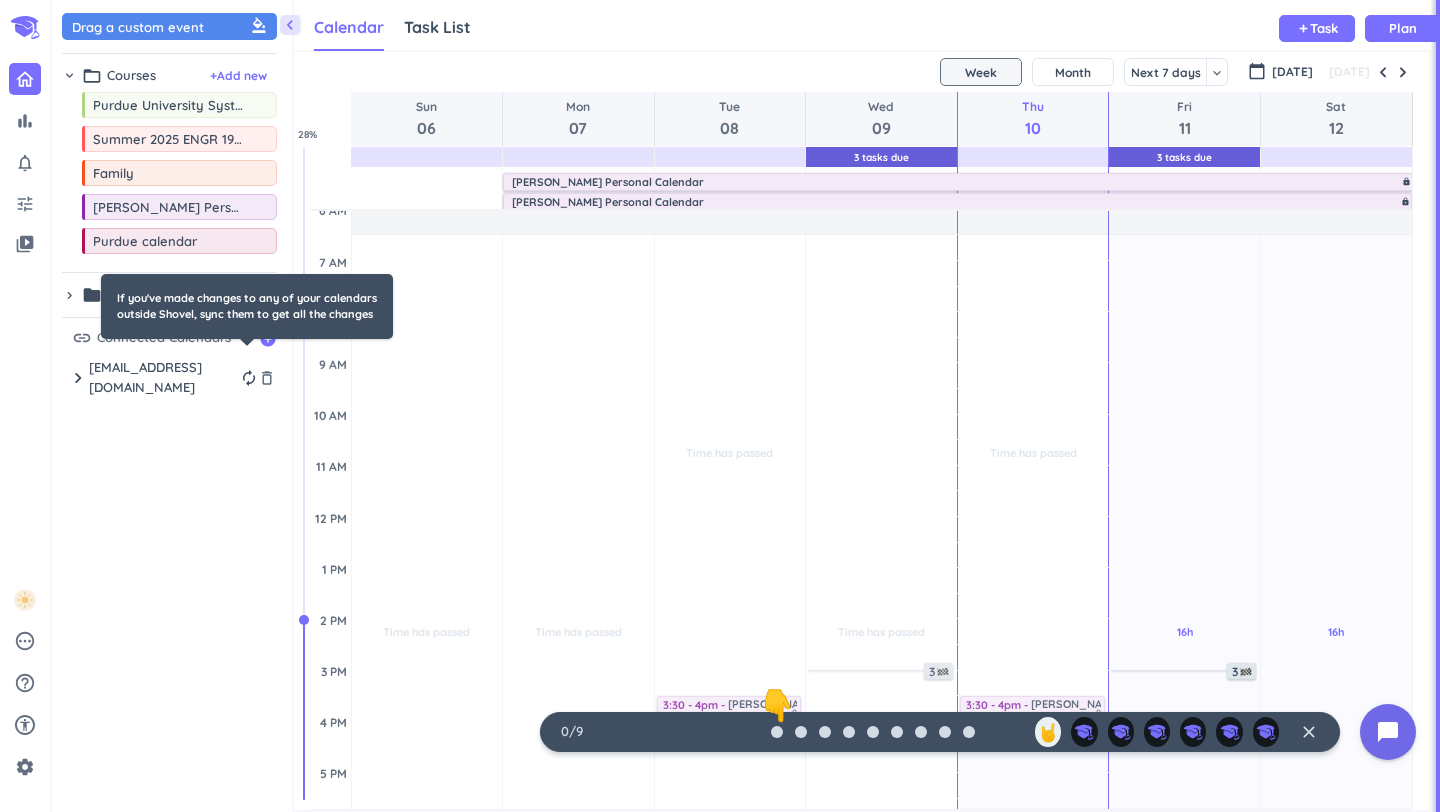 click on "autorenew" at bounding box center (249, 378) 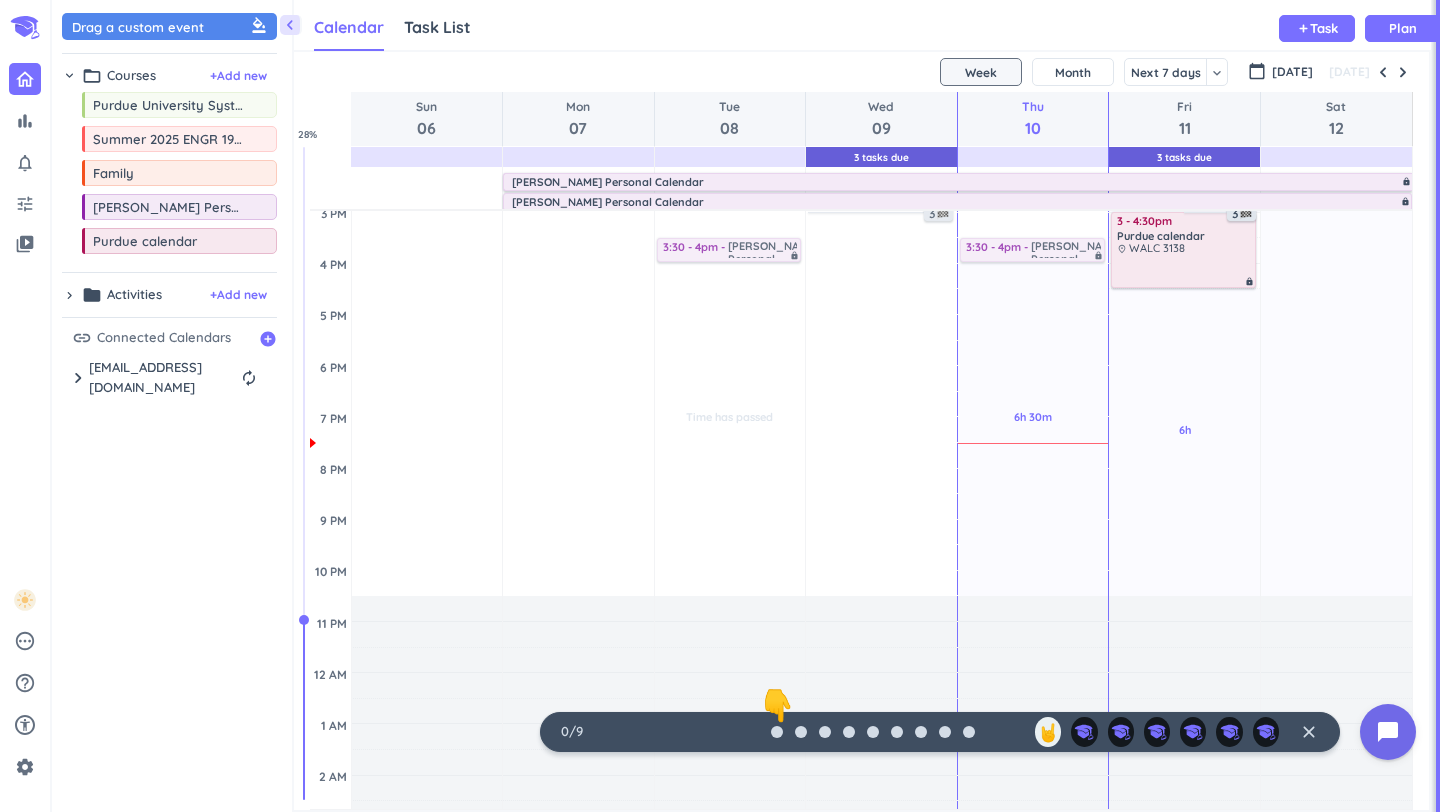 scroll, scrollTop: 553, scrollLeft: 0, axis: vertical 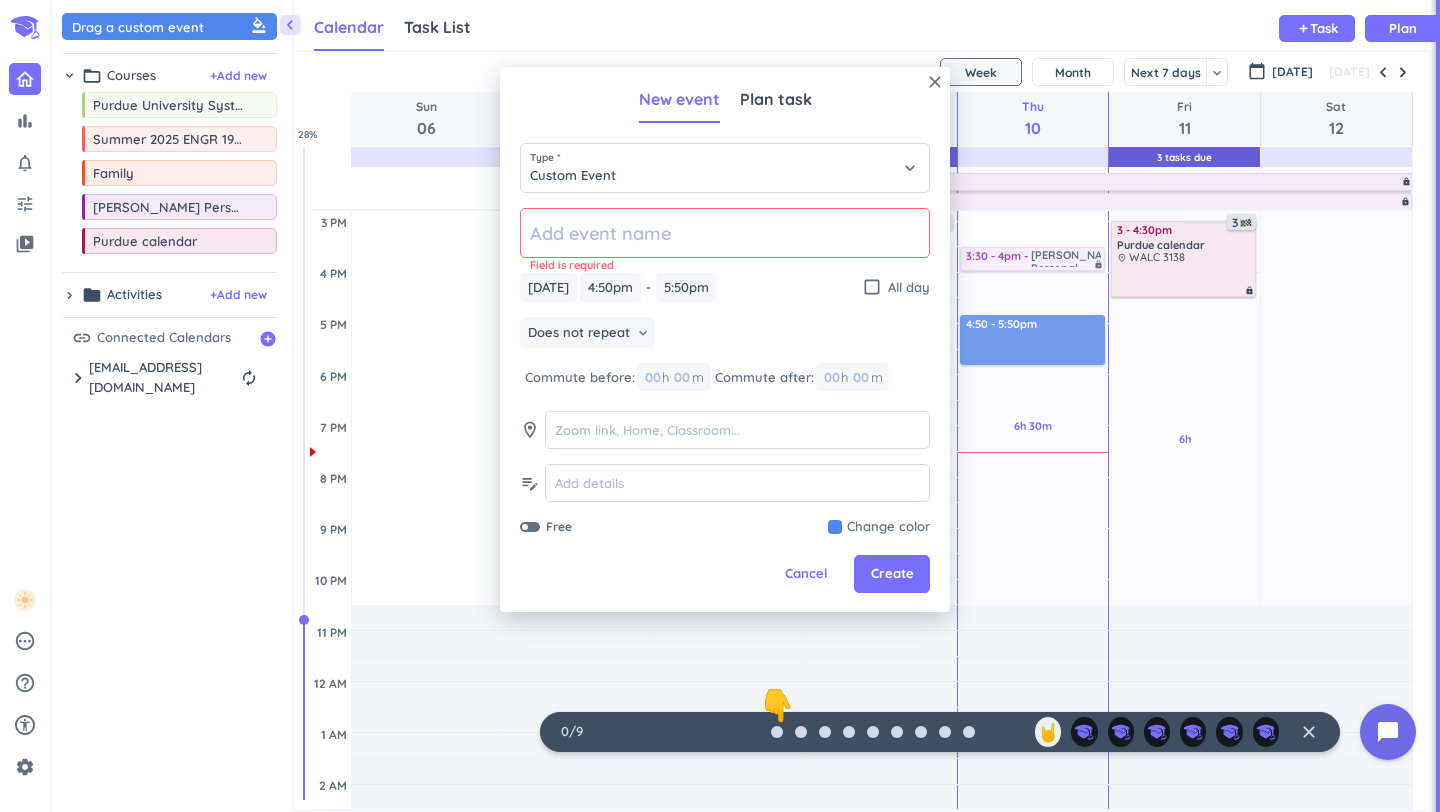 click on "close New event Plan task Type * Custom Event keyboard_arrow_down Field is required [DATE] [DATE]   4:50pm 4:50pm - 5:50pm 5:50pm check_box_outline_blank All day Does not repeat keyboard_arrow_down Commute before: 00 h 00 m Commute after: 00 h 00 m room edit_note Free Change color Cancel Create" at bounding box center [725, 339] 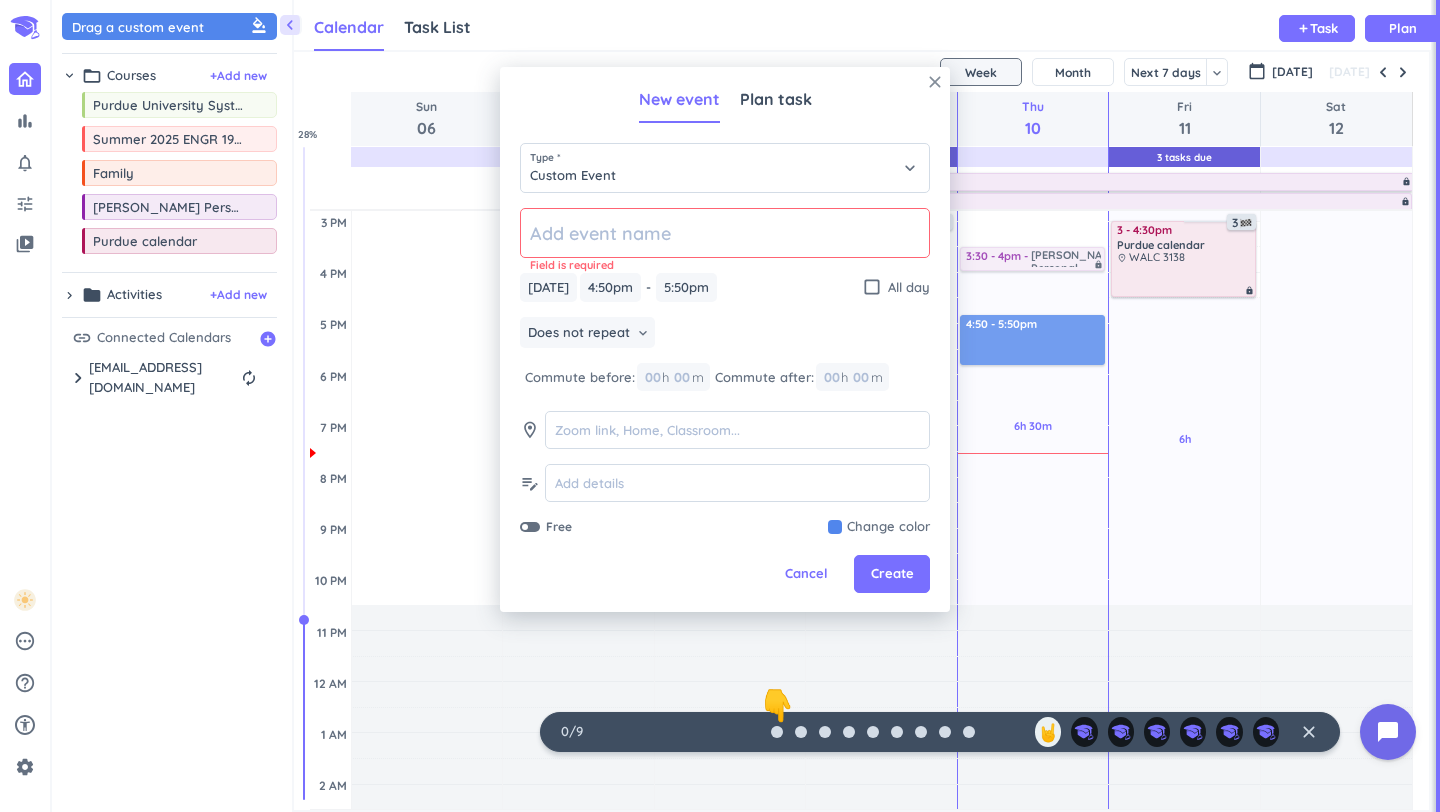click on "close" at bounding box center (935, 82) 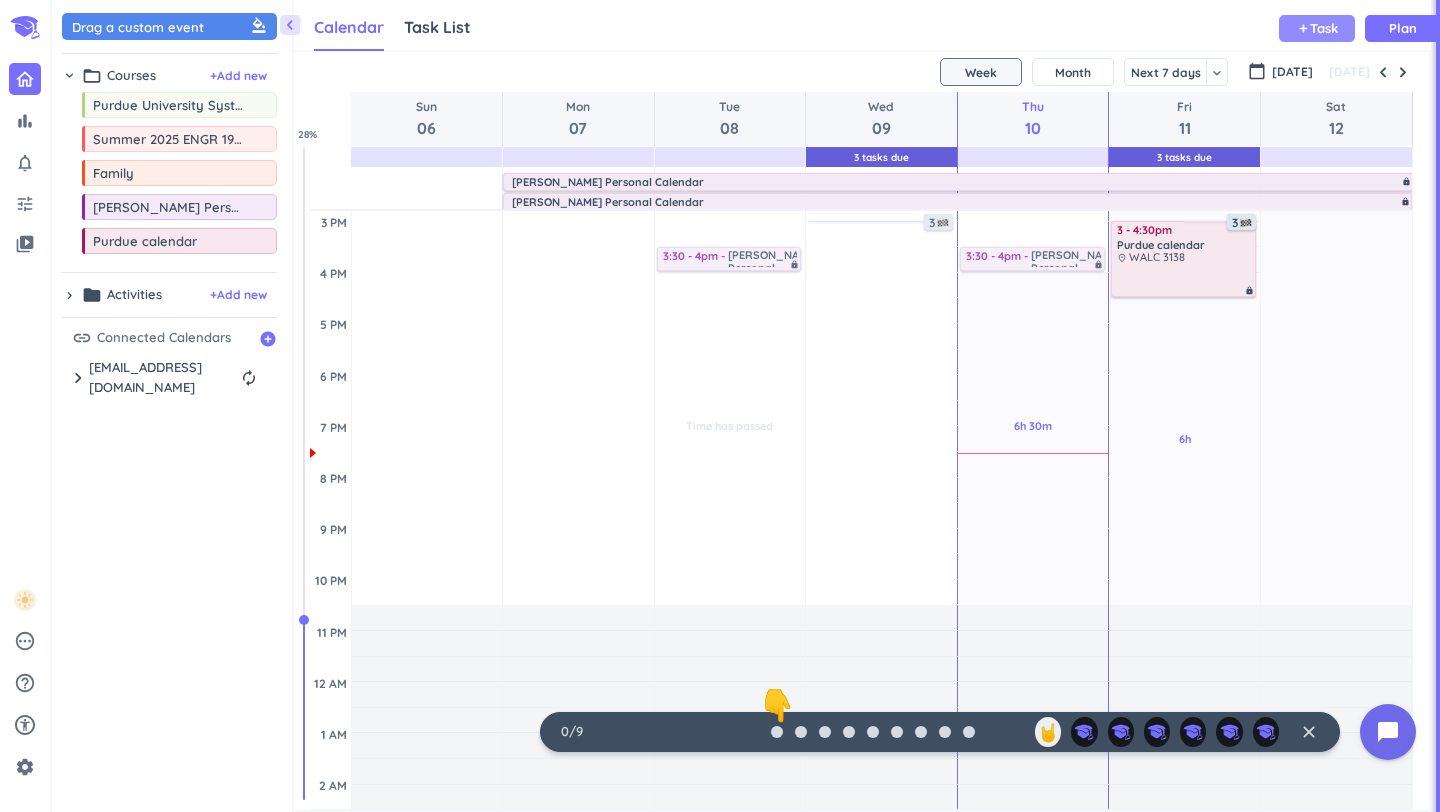 click on "add Task" at bounding box center (1317, 28) 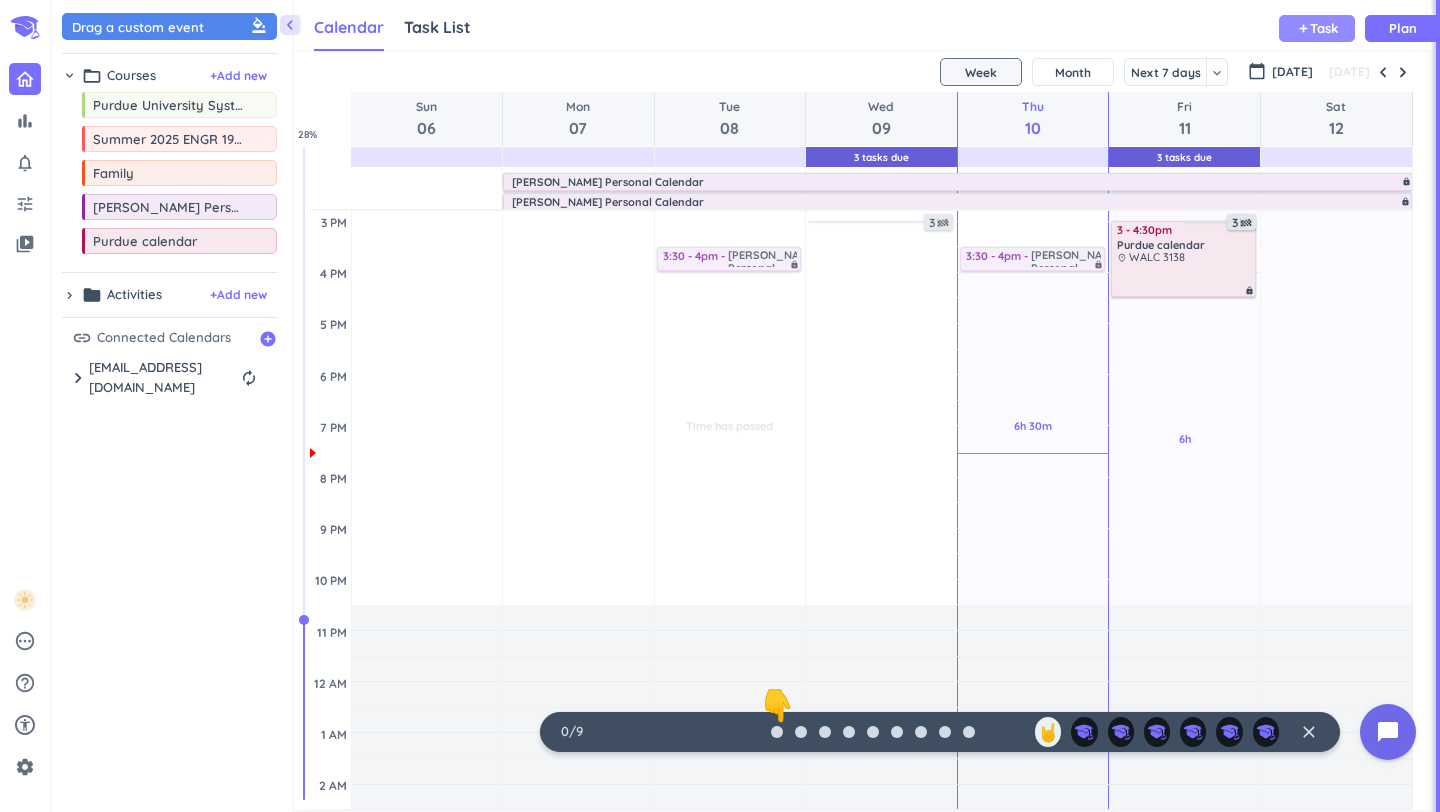 type on "x" 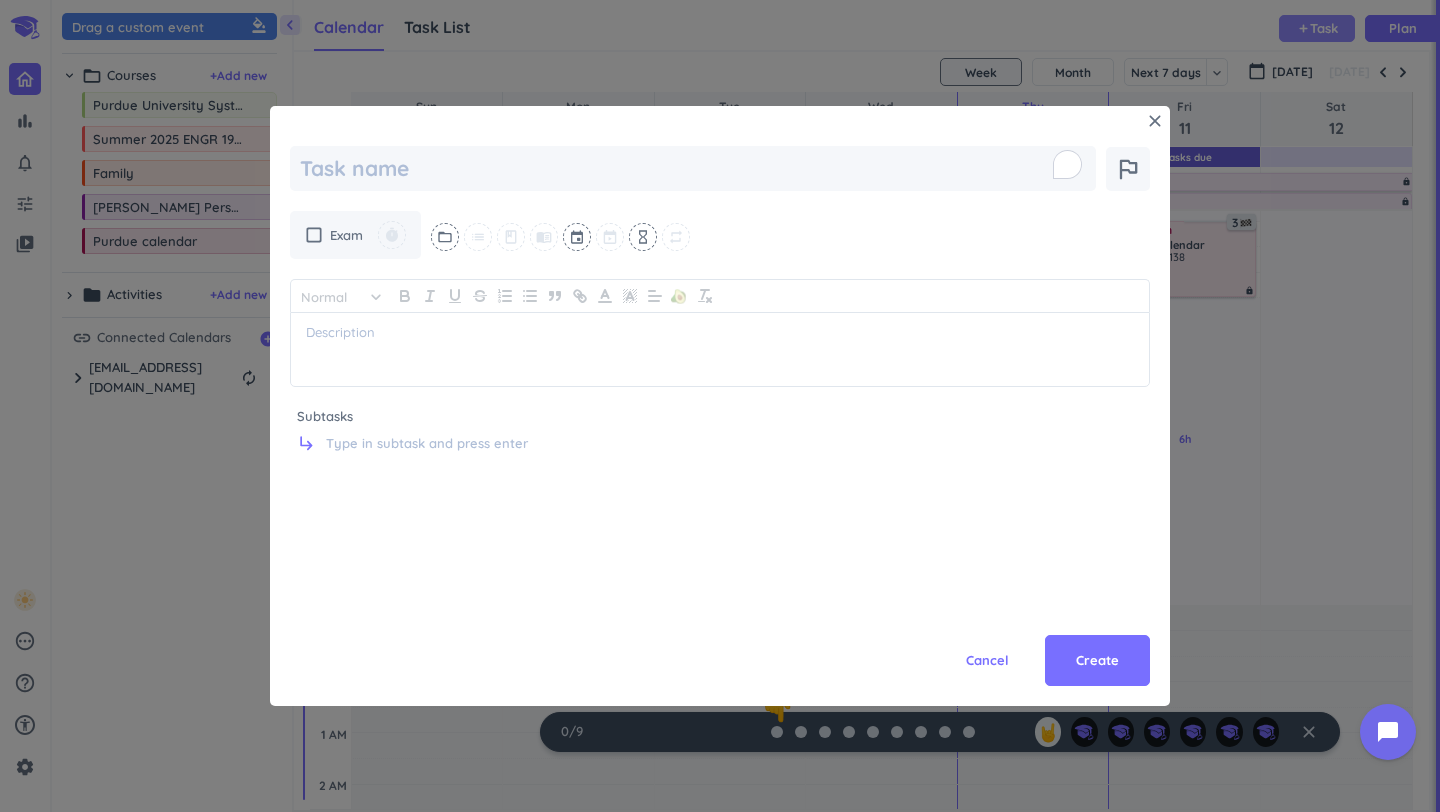 scroll, scrollTop: 0, scrollLeft: 0, axis: both 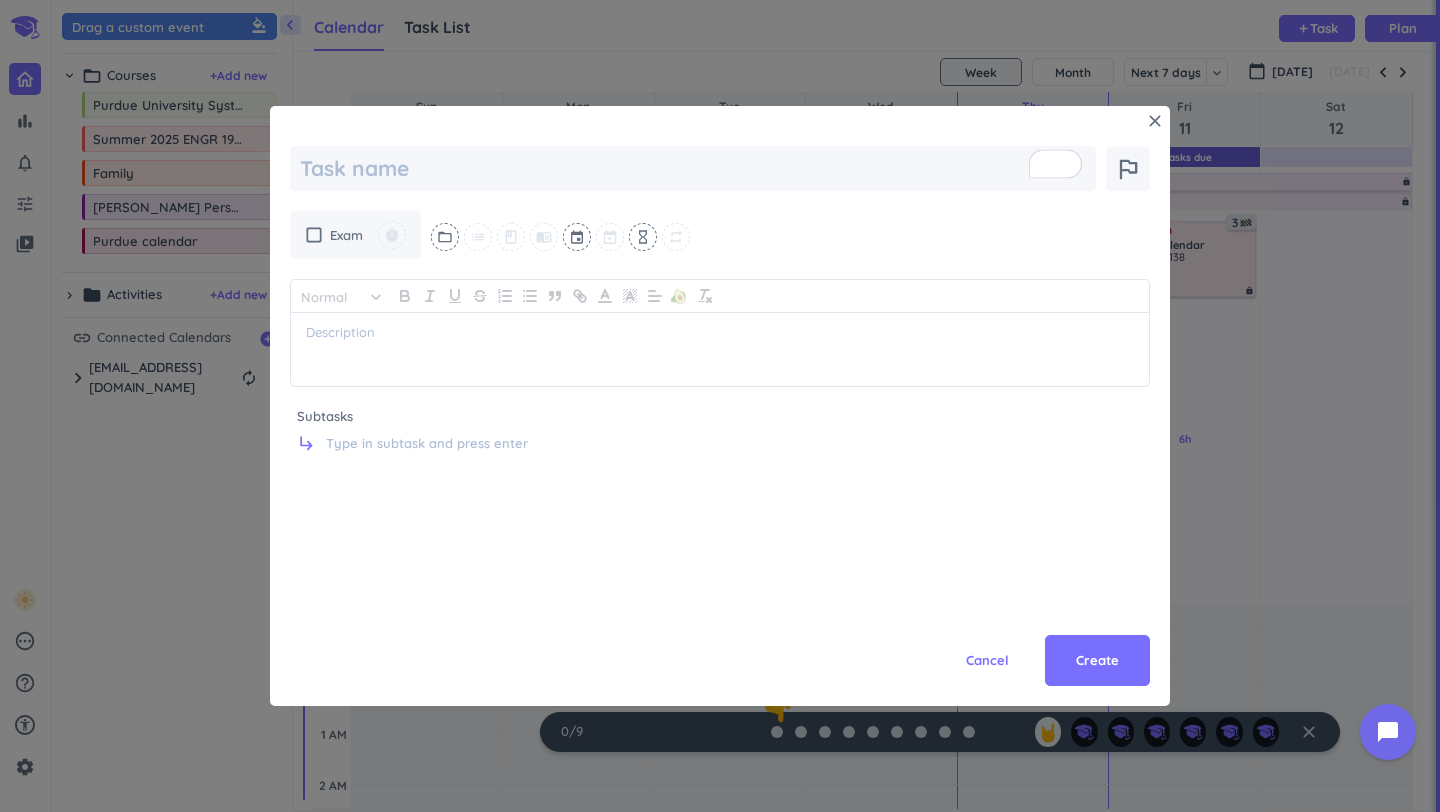 click on "close outlined_flag check_box_outline_blank Exam timer folder_open list class menu_book event hourglass_empty repeat Normal keyboard_arrow_down                                                                             🥑             Subtasks subdirectory_arrow_right Cancel Create" at bounding box center (715, 396) 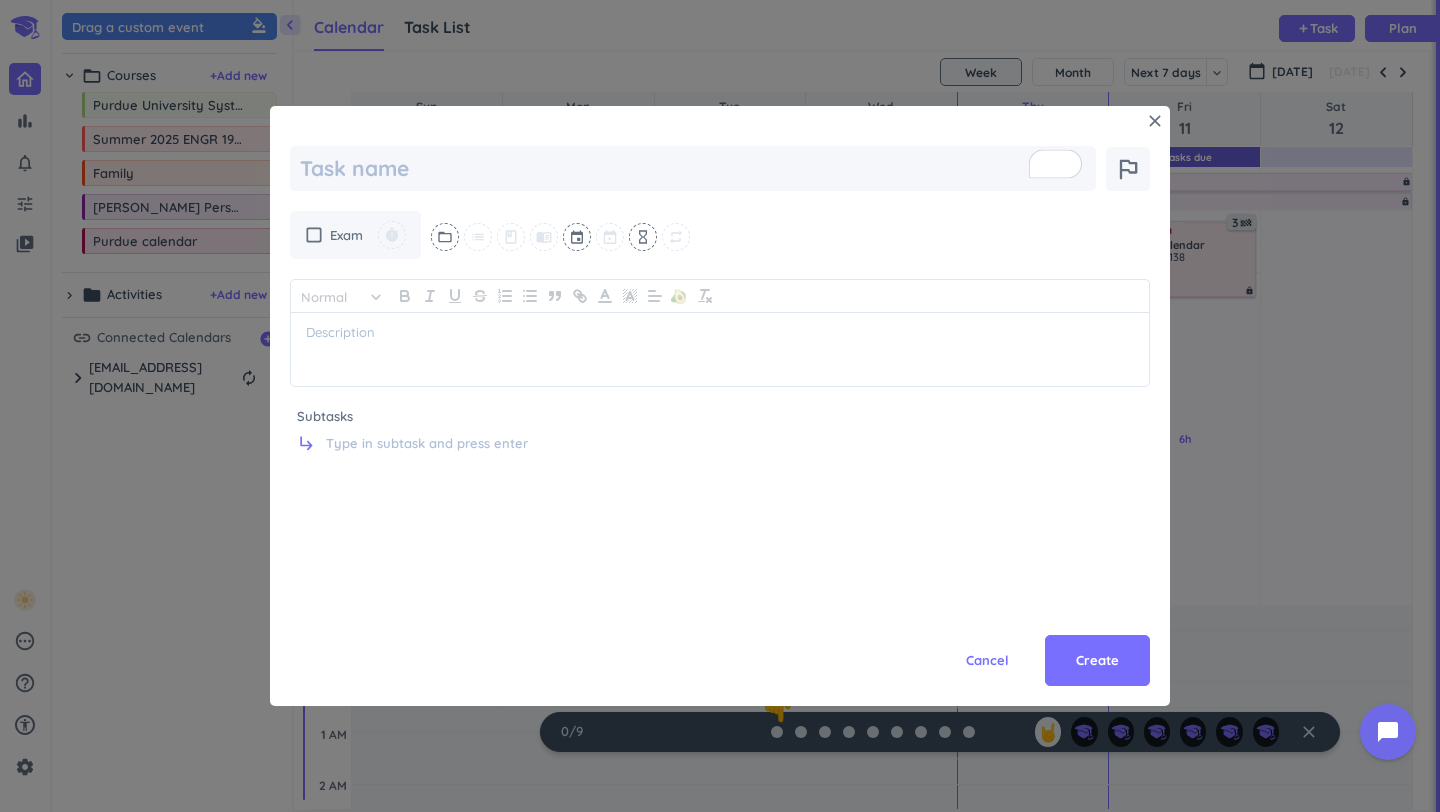 scroll, scrollTop: 0, scrollLeft: 0, axis: both 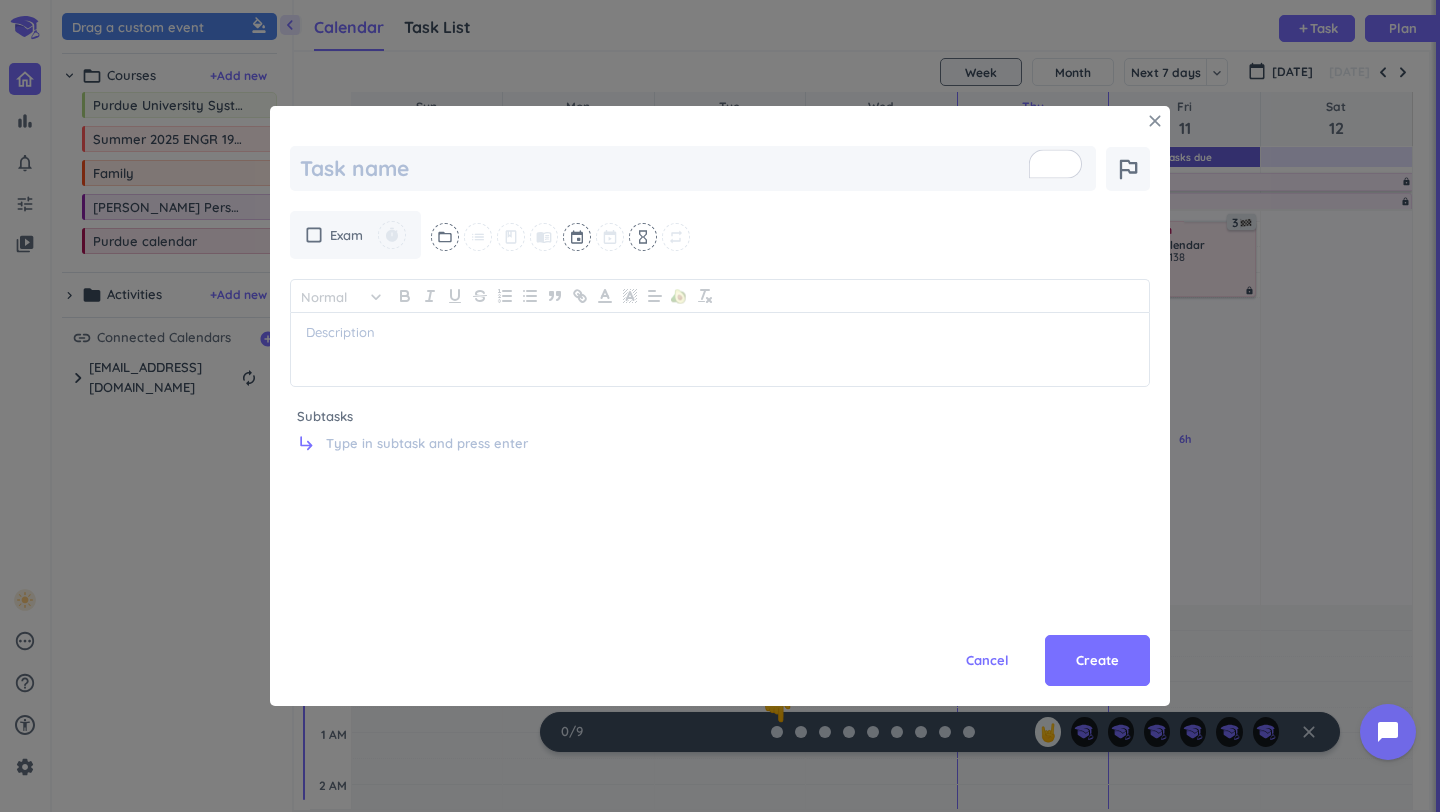click on "close" at bounding box center [1155, 121] 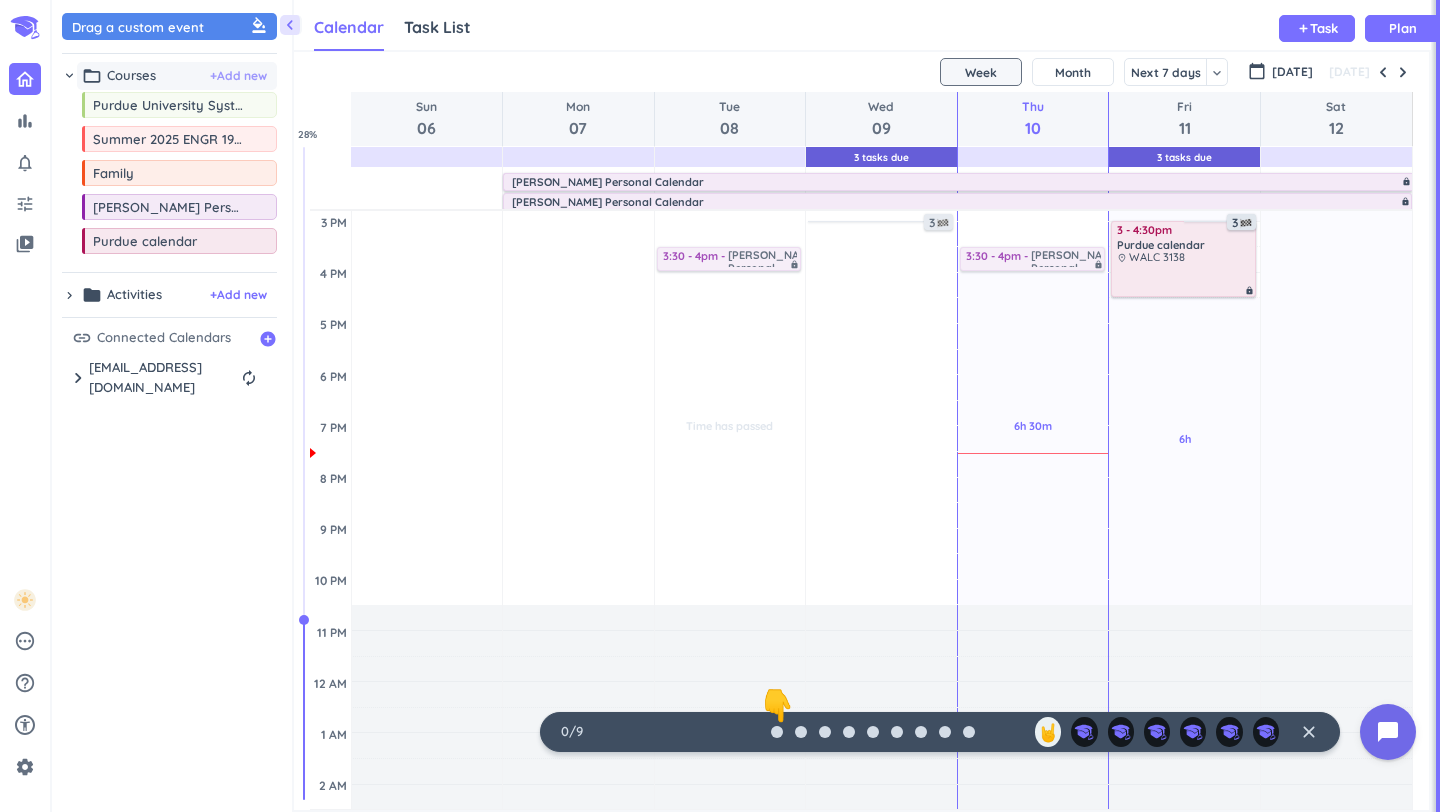 click on "+  Add new" at bounding box center (238, 76) 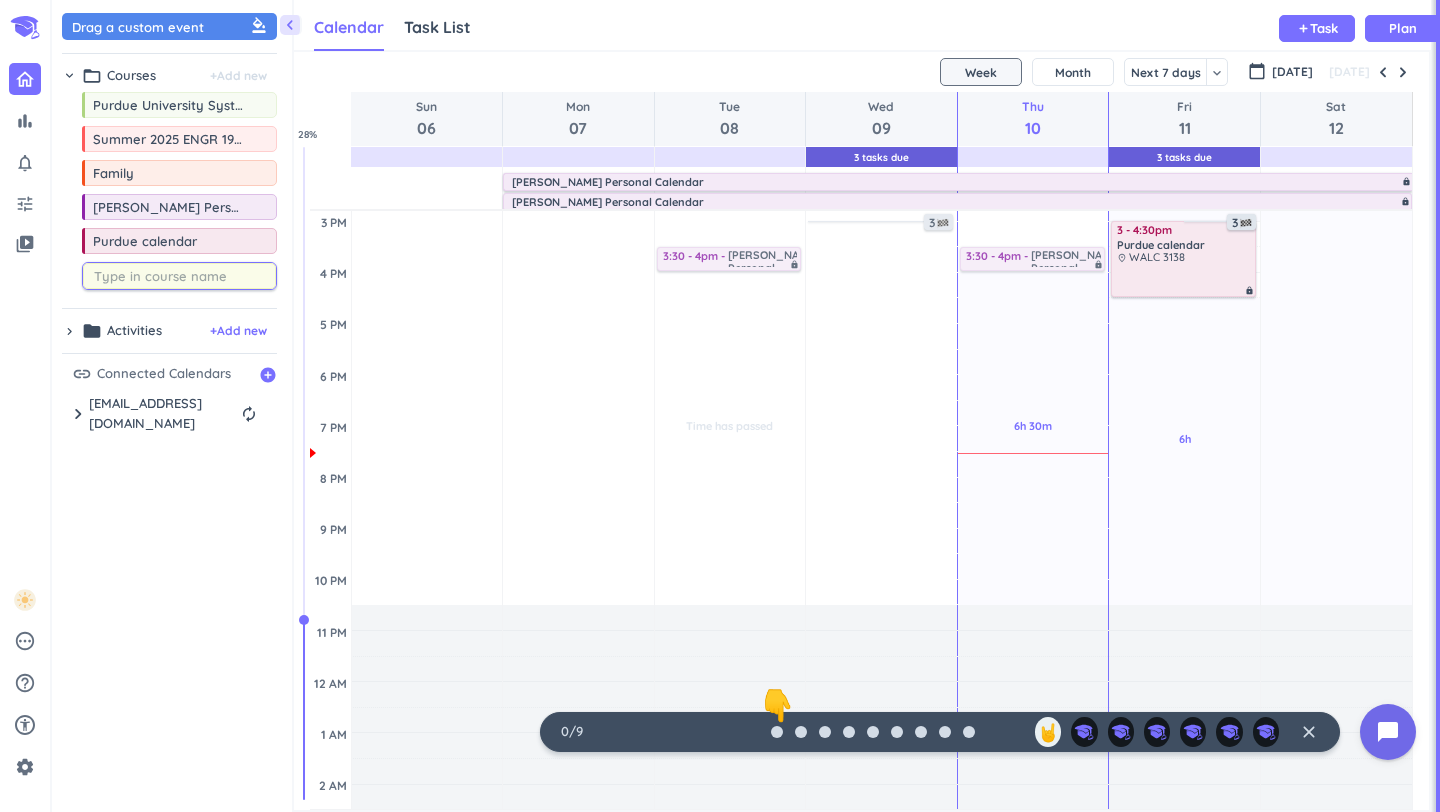 click on "Drag a custom event format_color_fill chevron_right folder_open Courses   +  Add new drag_indicator Purdue University System more_horiz drag_indicator Summer 2025 ENGR 19500-006 LEC more_horiz drag_indicator Family more_horiz drag_indicator [PERSON_NAME] Personal Calendar more_horiz drag_indicator Purdue calendar more_horiz chevron_right folder Activities   +  Add new drag_indicator Morning Routine more_horiz drag_indicator Lunch more_horiz drag_indicator Workout more_horiz drag_indicator Dinner more_horiz drag_indicator Me Time more_horiz drag_indicator Bedtime Routine more_horiz link Connected Calendars add_circle chevron_right [EMAIL_ADDRESS][DOMAIN_NAME] autorenew delete_outline check_box Family check_box_outline_blank Holidays in [GEOGRAPHIC_DATA] check_box_outline_blank GATech CS 1301 check_box [PERSON_NAME] Personal Calendar check_box Purdue calendar check_box_outline_blank (DO NOT USE) [PERSON_NAME] Personal calendar" at bounding box center [172, 411] 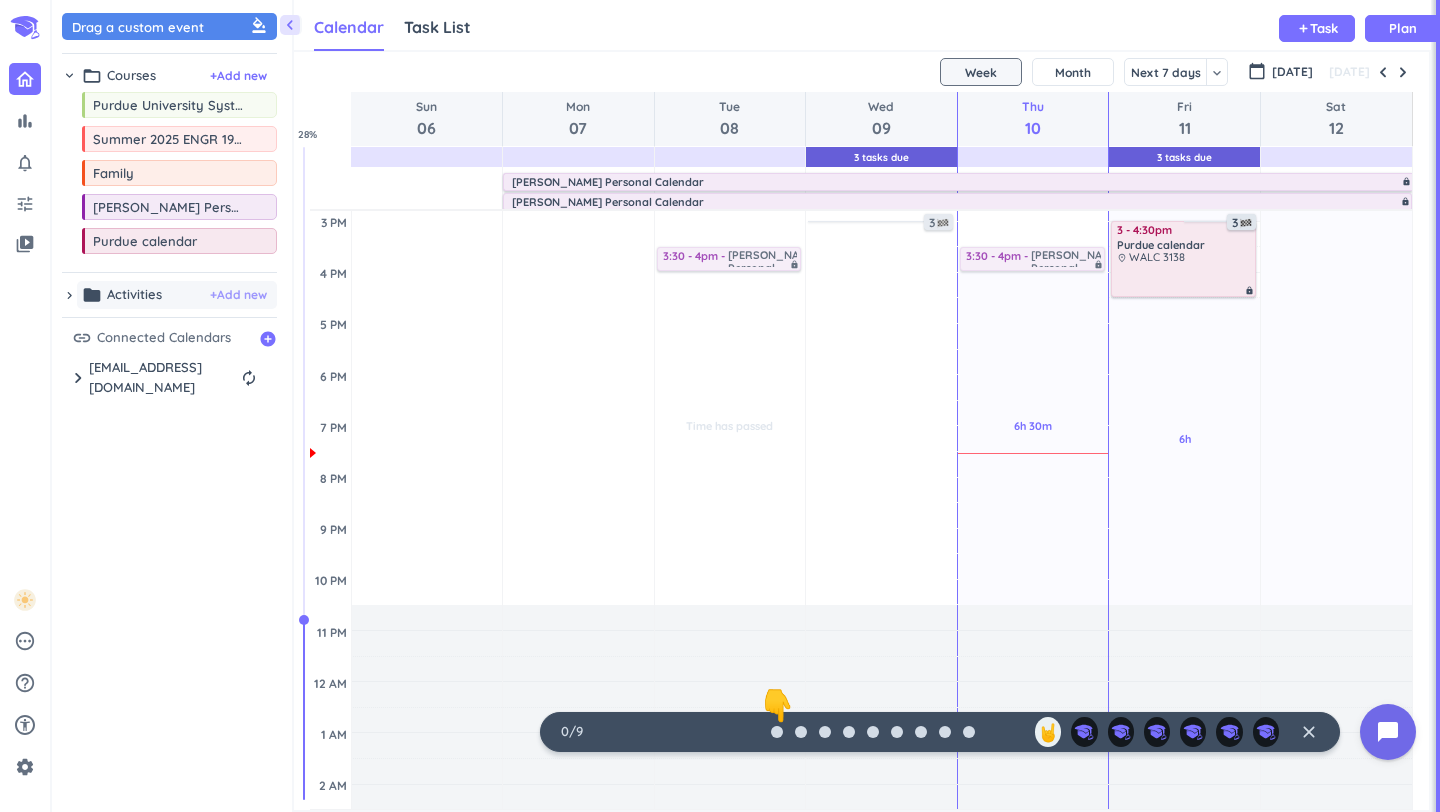 click on "+  Add new" at bounding box center (238, 295) 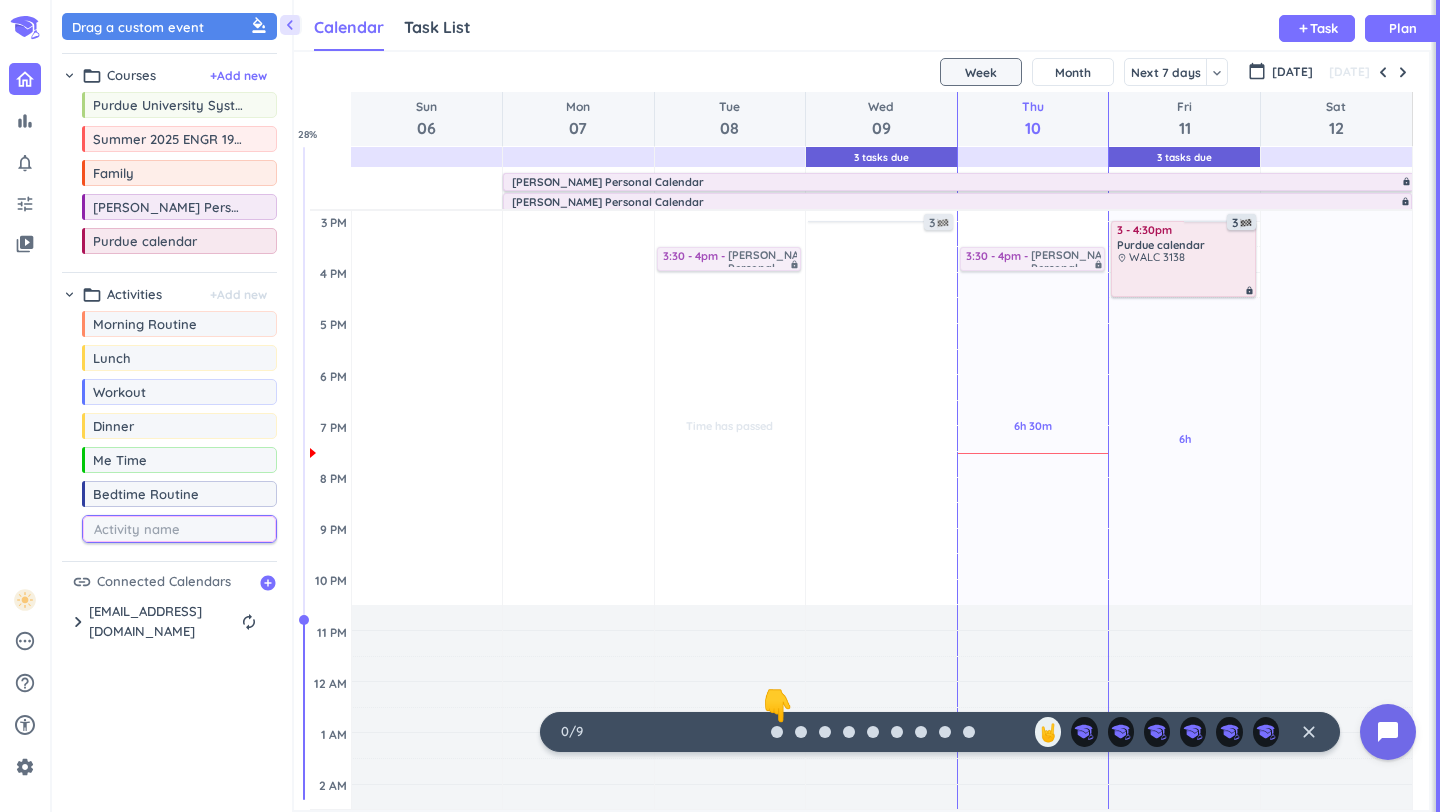 click on "Drag a custom event format_color_fill chevron_right folder_open Courses   +  Add new drag_indicator Purdue University System more_horiz drag_indicator Summer 2025 ENGR 19500-006 LEC more_horiz drag_indicator Family more_horiz drag_indicator [PERSON_NAME] Personal Calendar more_horiz drag_indicator Purdue calendar more_horiz chevron_right folder_open Activities   +  Add new drag_indicator Morning Routine more_horiz drag_indicator Lunch more_horiz drag_indicator Workout more_horiz drag_indicator Dinner more_horiz drag_indicator Me Time more_horiz drag_indicator Bedtime Routine more_horiz link Connected Calendars add_circle chevron_right [EMAIL_ADDRESS][DOMAIN_NAME] autorenew delete_outline check_box Family check_box_outline_blank Holidays in [GEOGRAPHIC_DATA] check_box_outline_blank GATech CS 1301 check_box Matteo Personal Calendar check_box Purdue calendar check_box_outline_blank (DO NOT USE) [PERSON_NAME] Personal calendar" at bounding box center (172, 411) 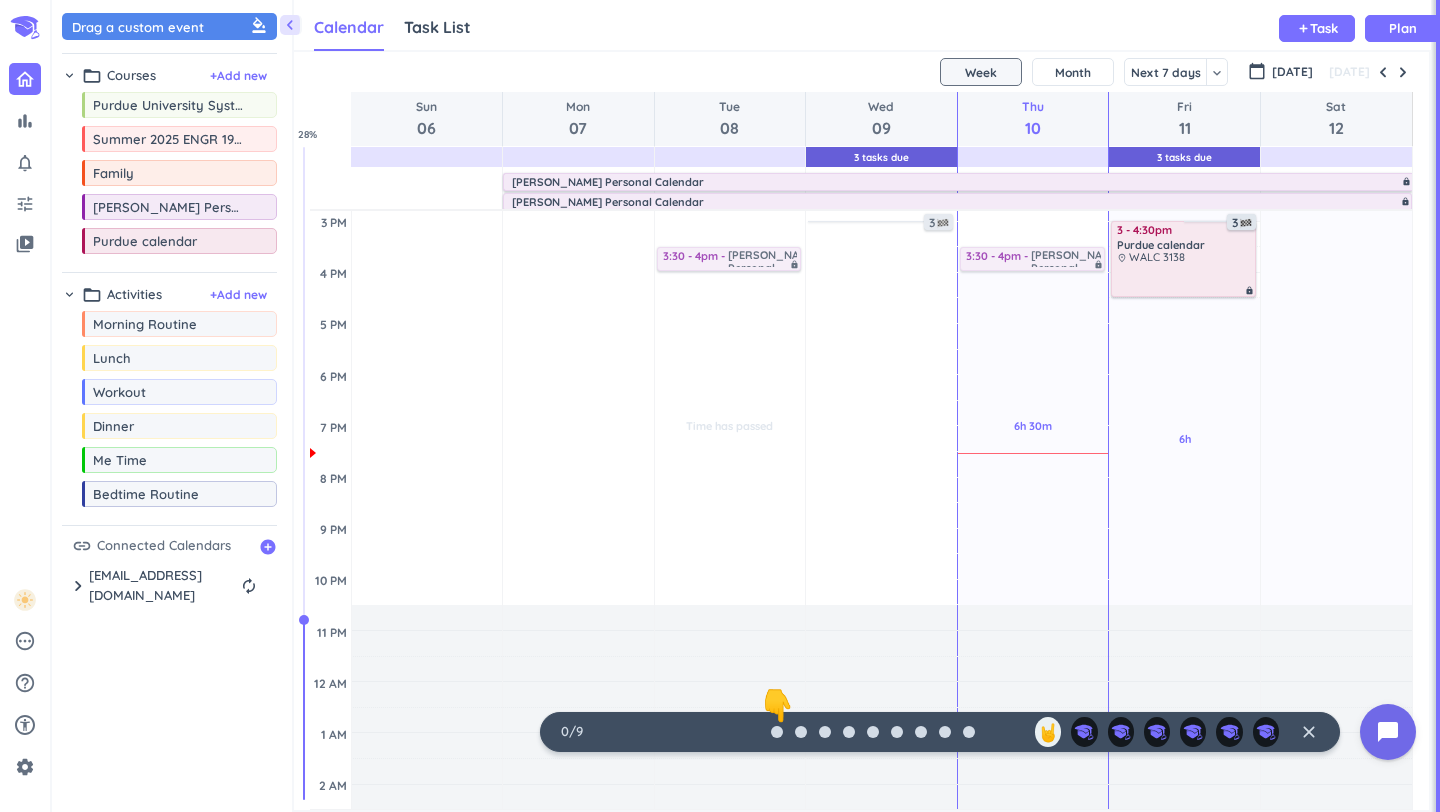 click on "chevron_right [EMAIL_ADDRESS][DOMAIN_NAME] autorenew delete_outline check_box Family check_box_outline_blank Holidays in [GEOGRAPHIC_DATA] check_box_outline_blank GATech CS 1301 check_box [PERSON_NAME] Personal Calendar check_box Purdue calendar check_box_outline_blank (DO NOT USE) [PERSON_NAME] Personal calendar" at bounding box center (172, 589) 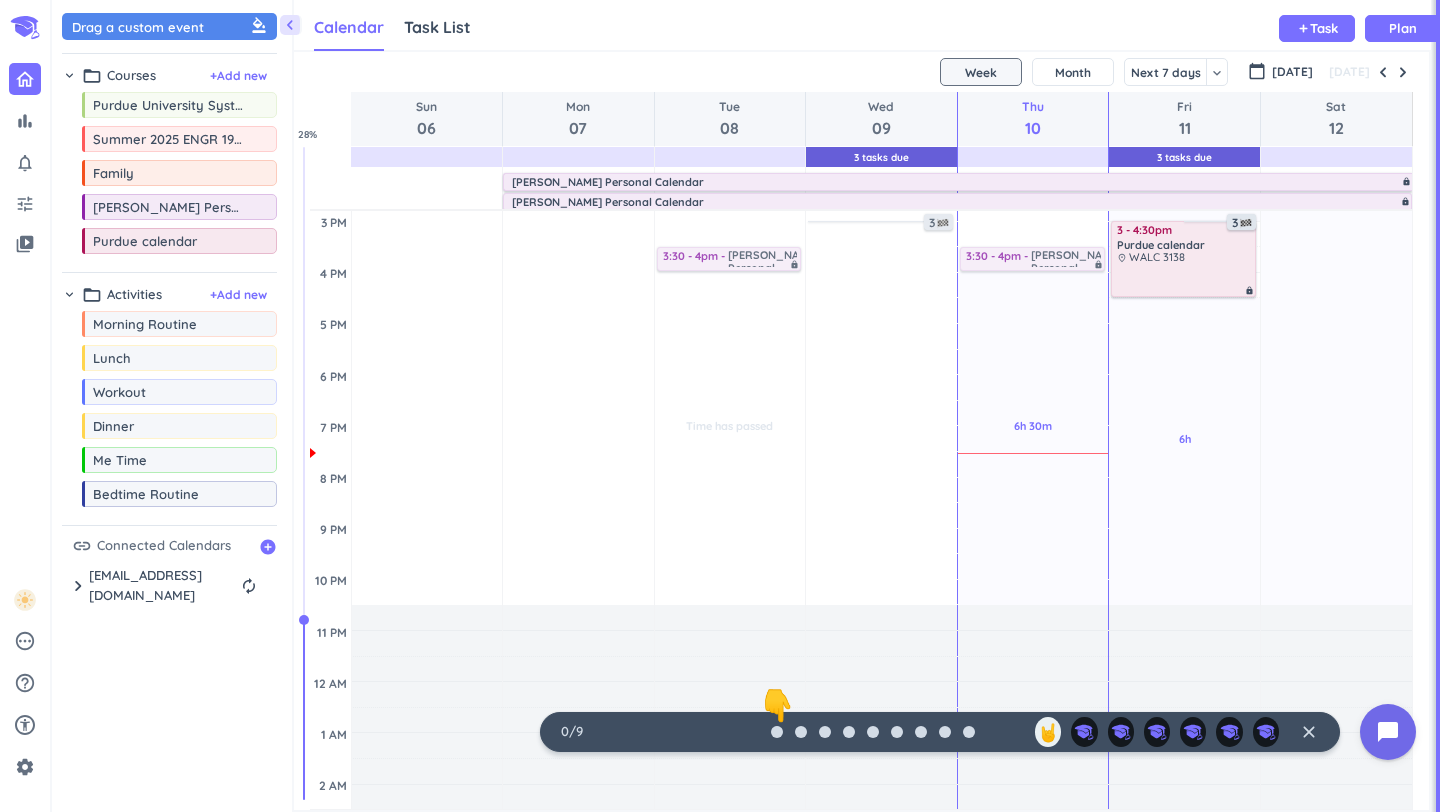 click on "Connected Calendars" at bounding box center (164, 546) 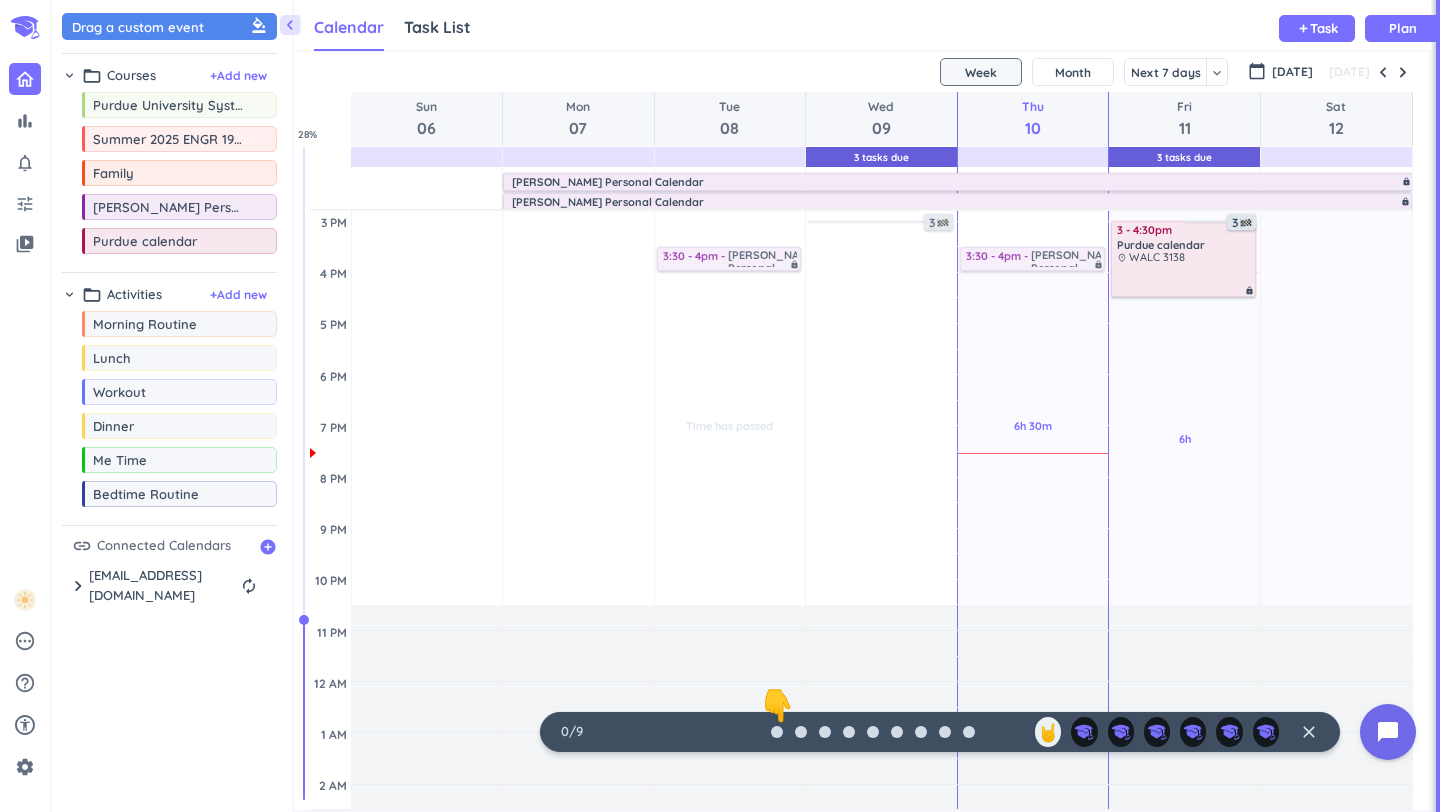 click on "link" at bounding box center [82, 546] 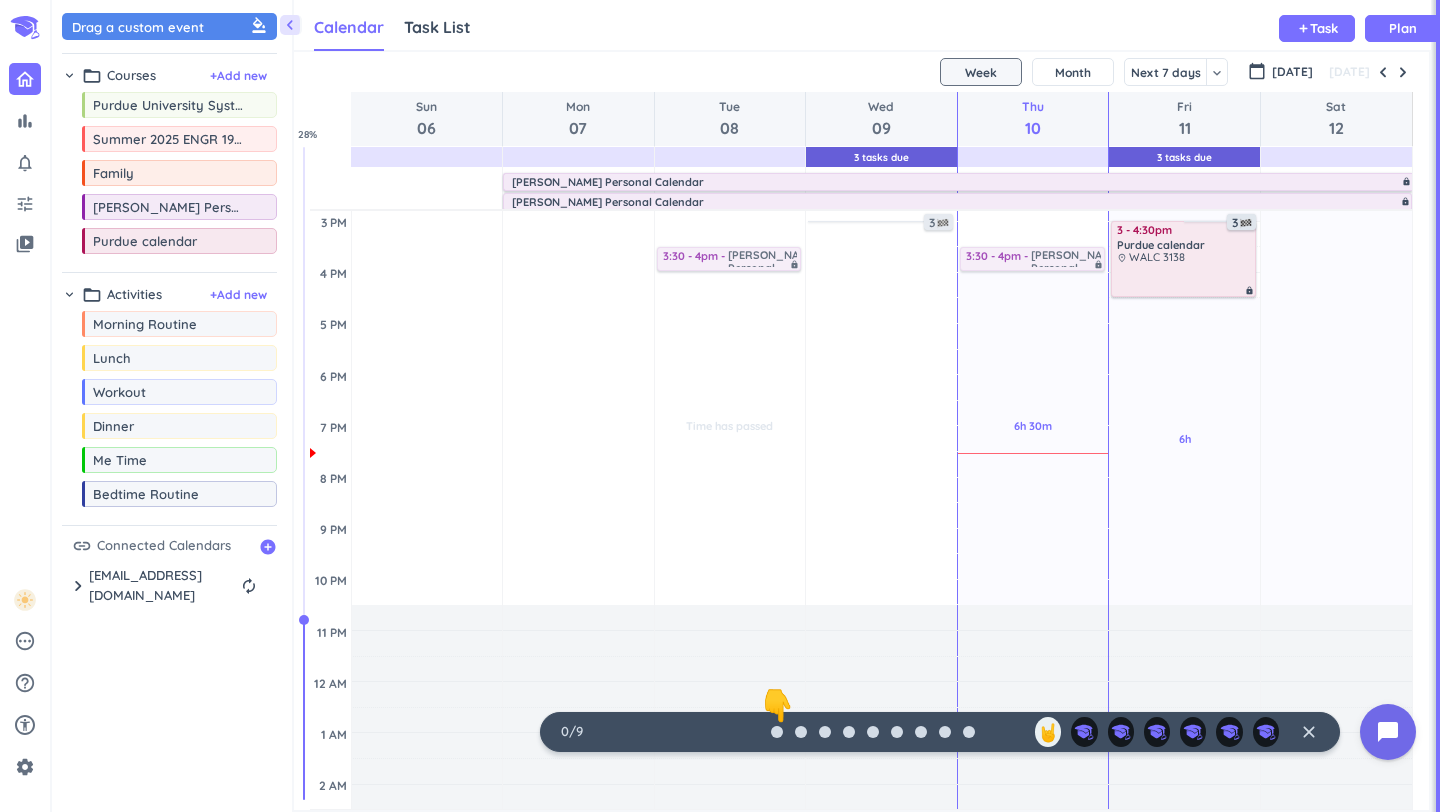 click on "link" at bounding box center (82, 546) 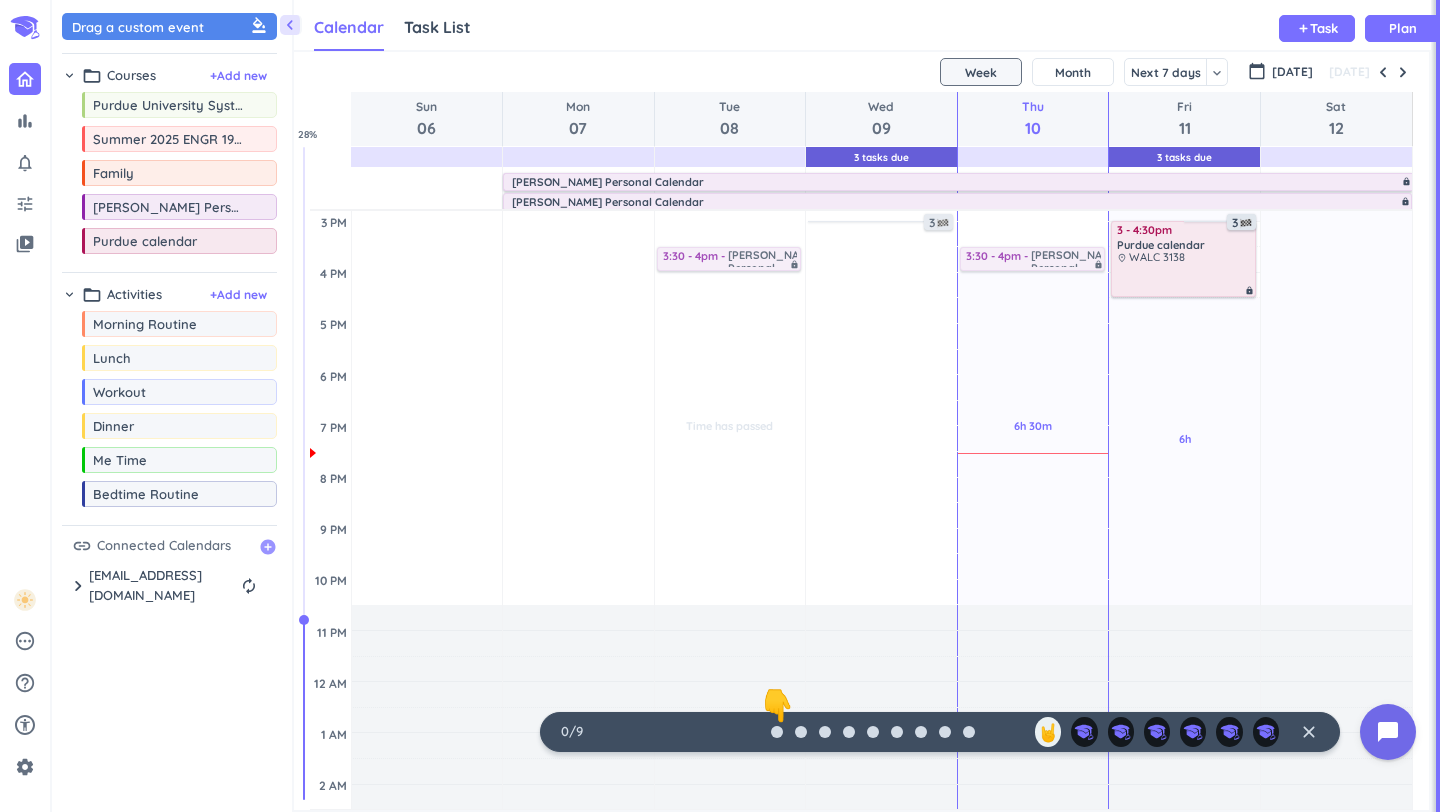 click on "add_circle" at bounding box center (268, 547) 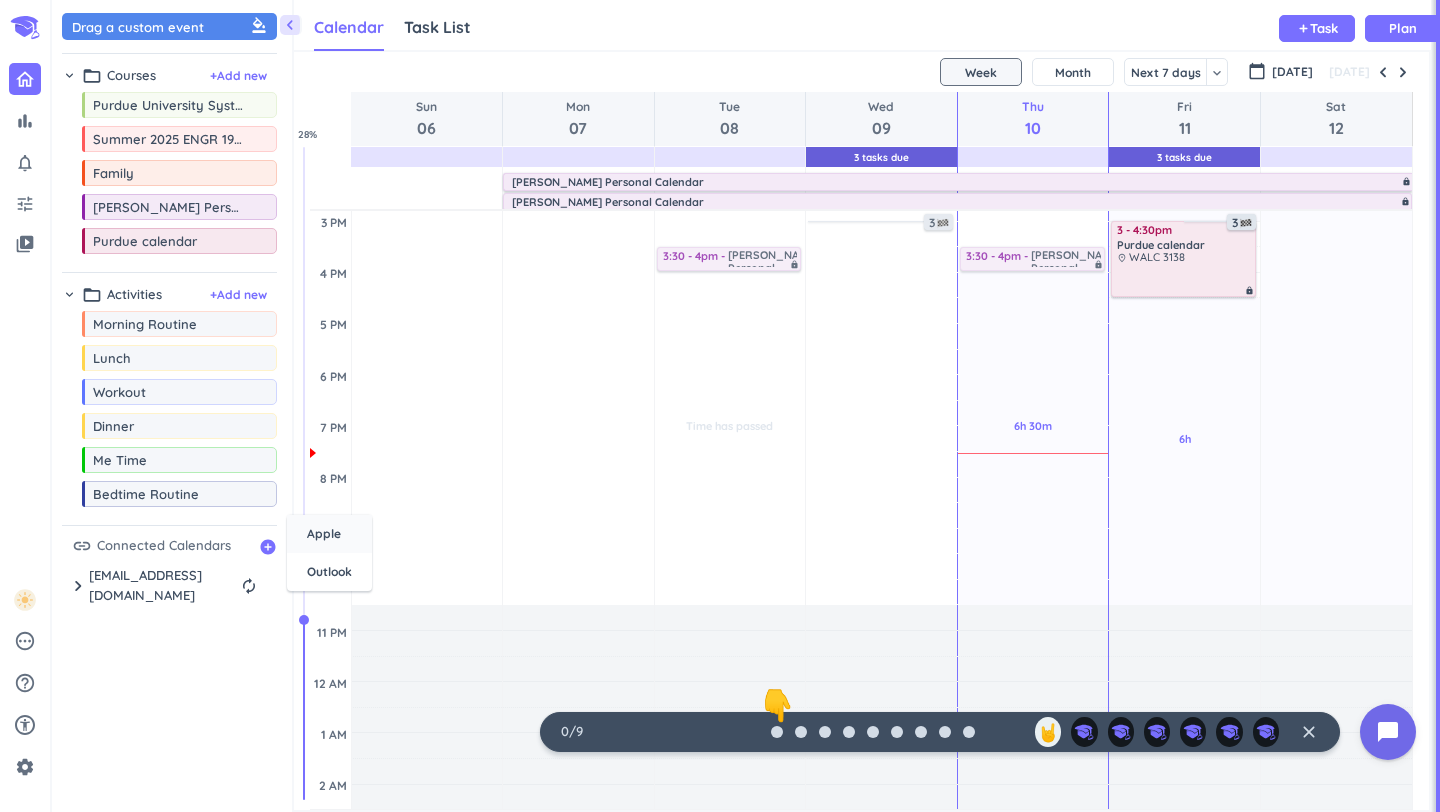 click on "Apple" at bounding box center [324, 534] 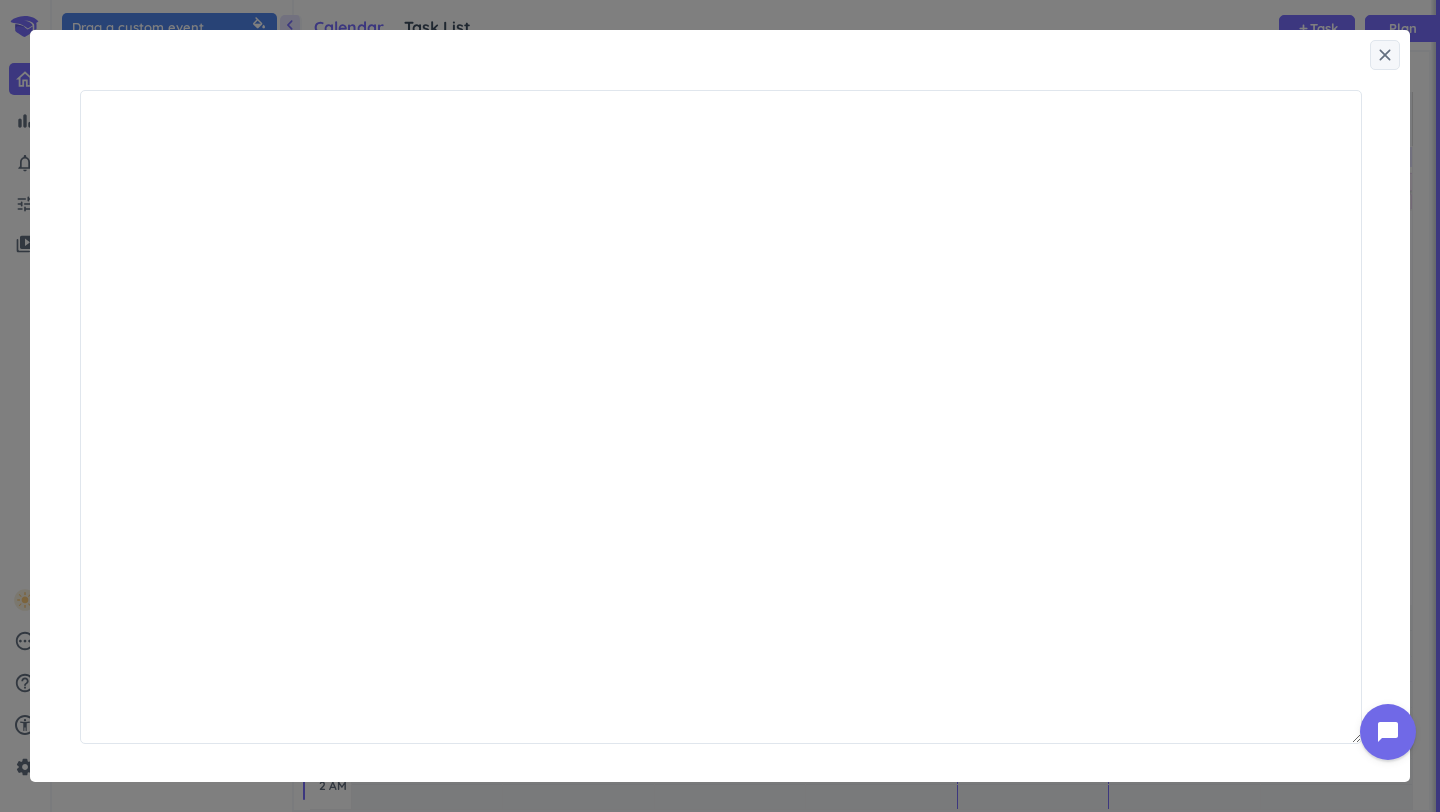 scroll, scrollTop: 1, scrollLeft: 1, axis: both 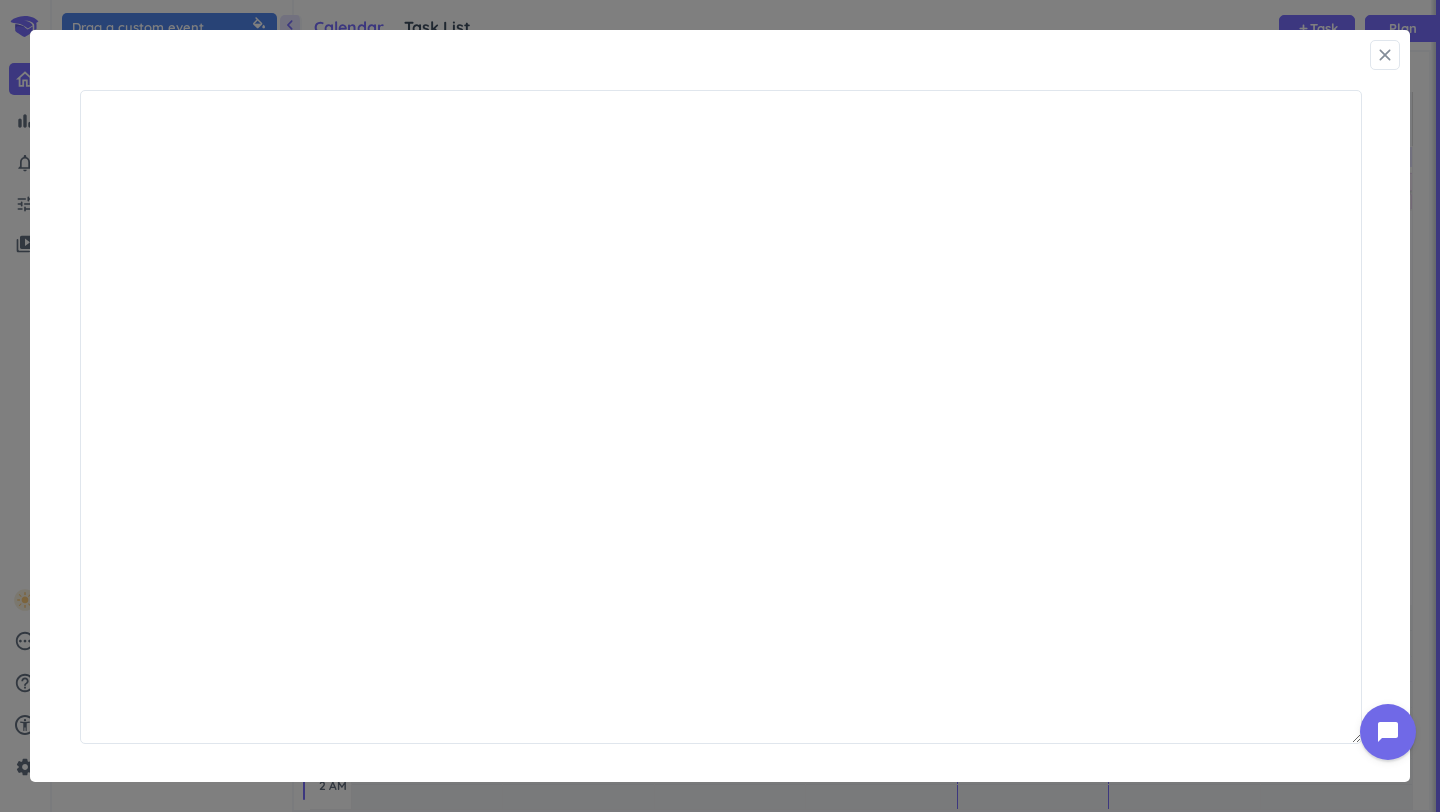 click on "close" at bounding box center [1385, 55] 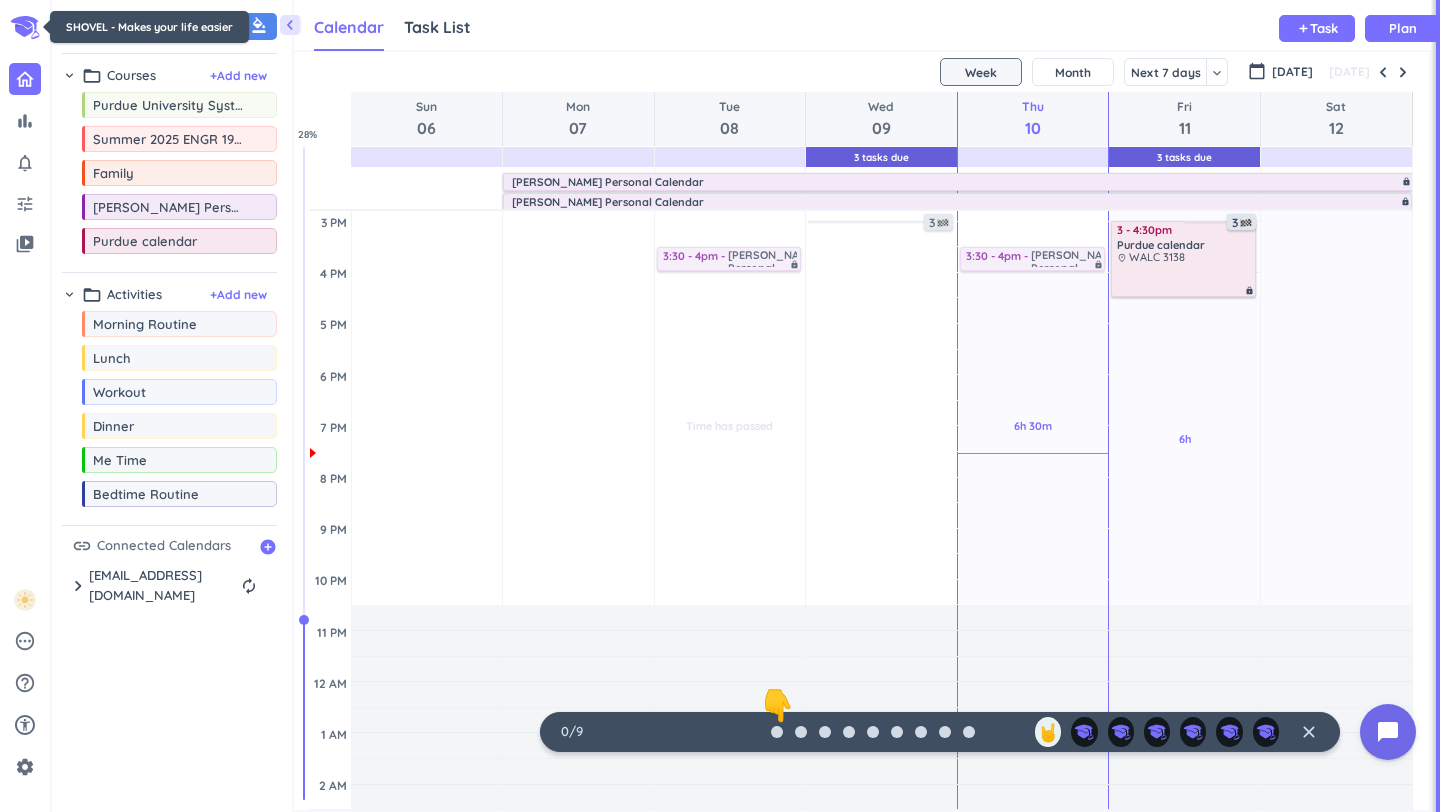 click 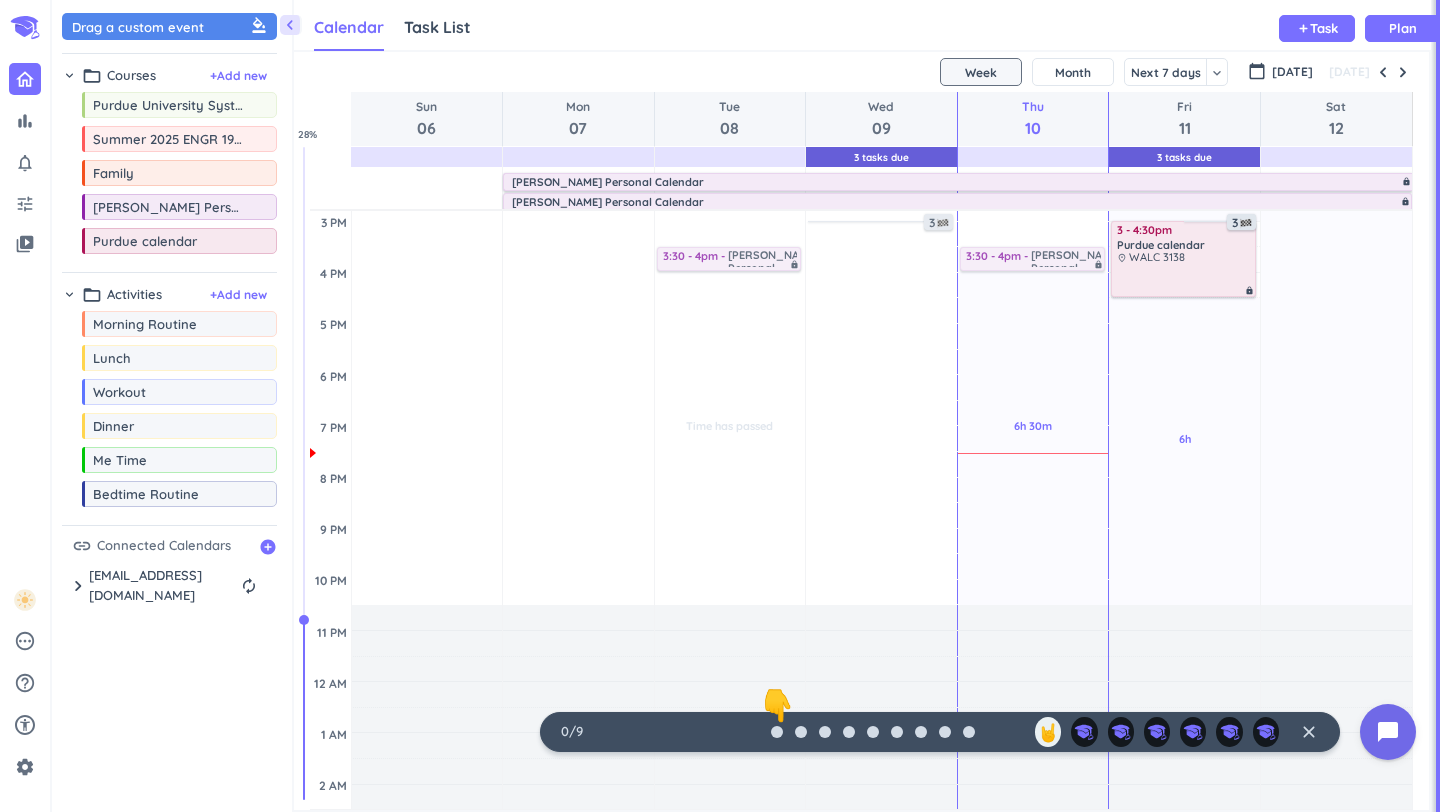 click 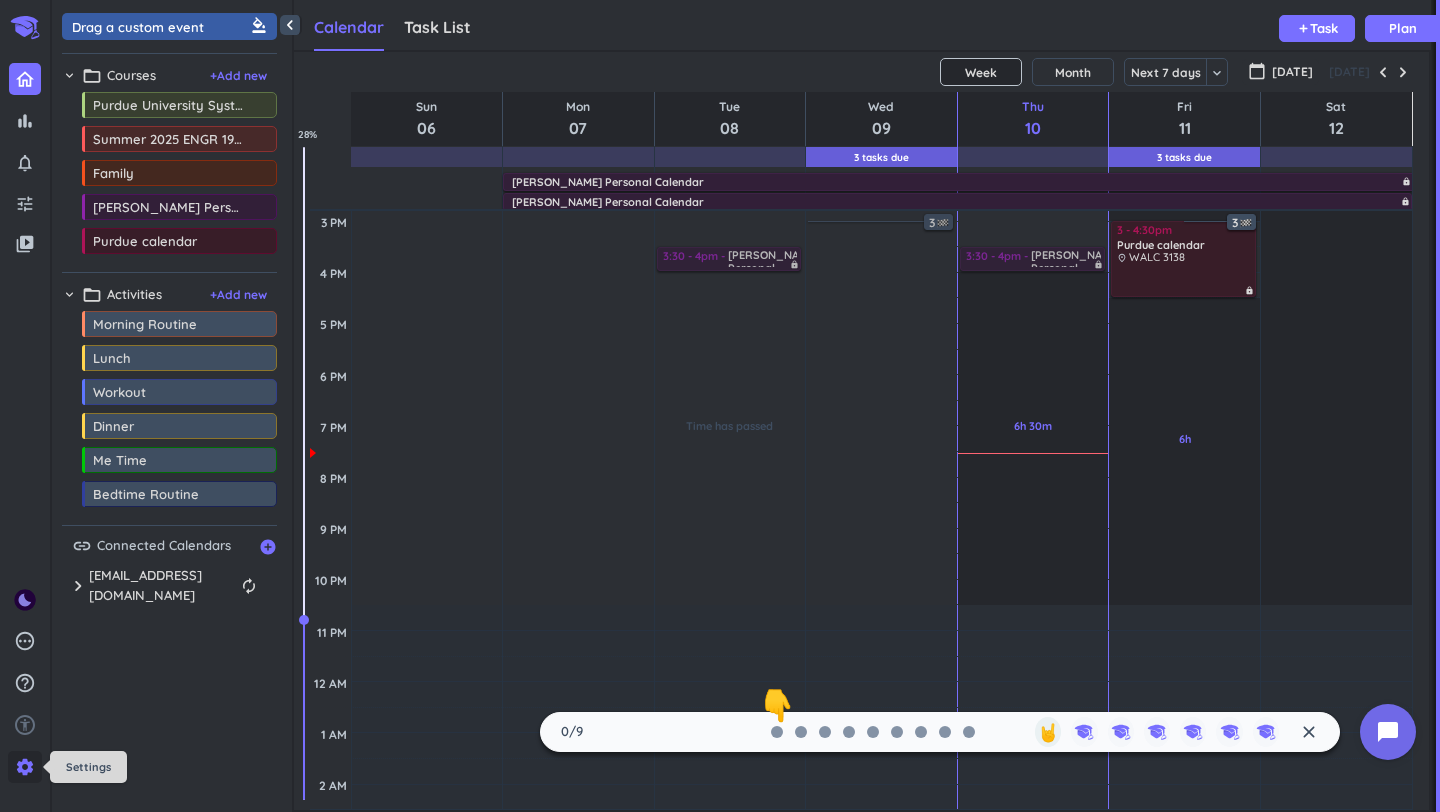 click on "settings" at bounding box center [25, 767] 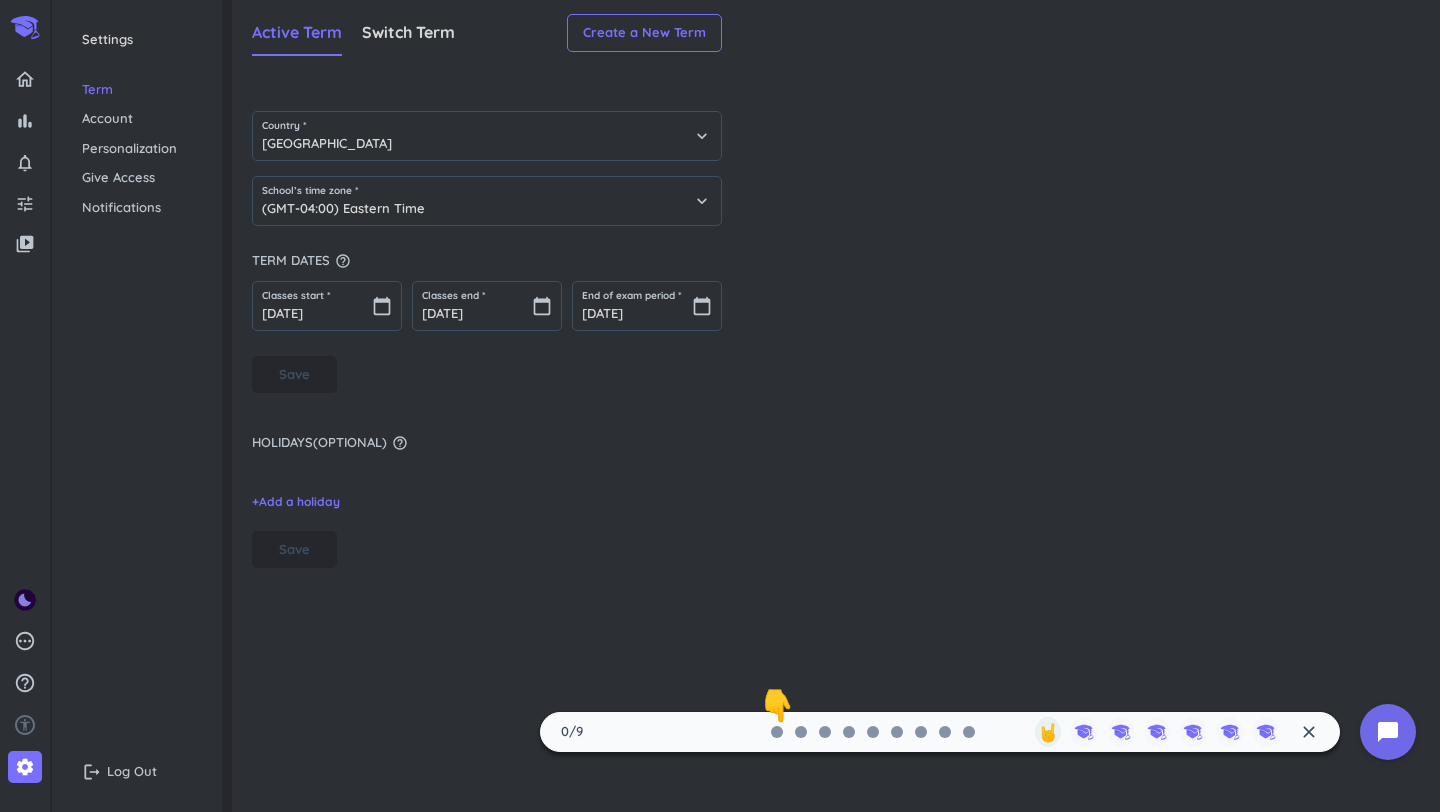 click on "Personalization" at bounding box center (137, 149) 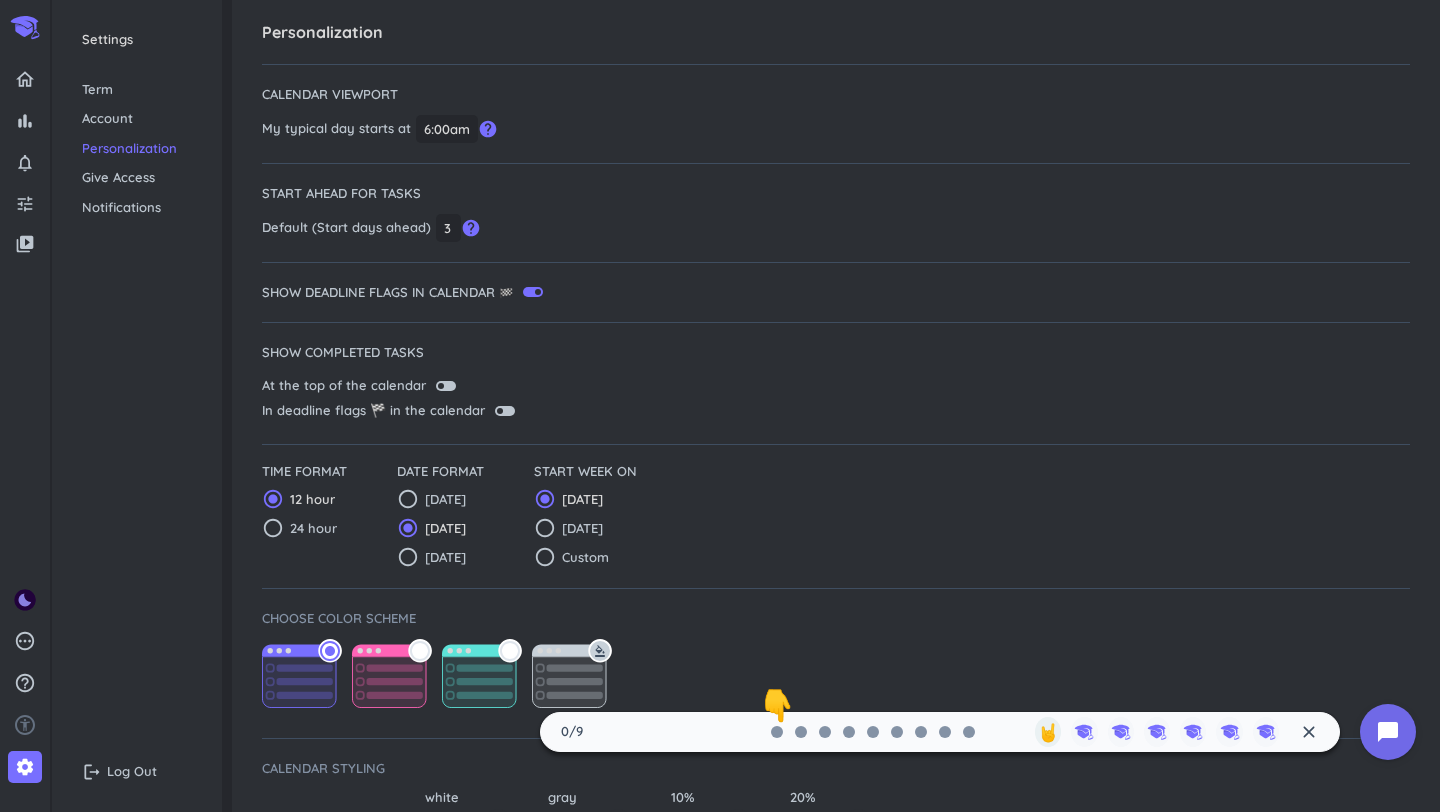 click on "Settings Term Account Personalization Give Access Notifications" at bounding box center [137, 123] 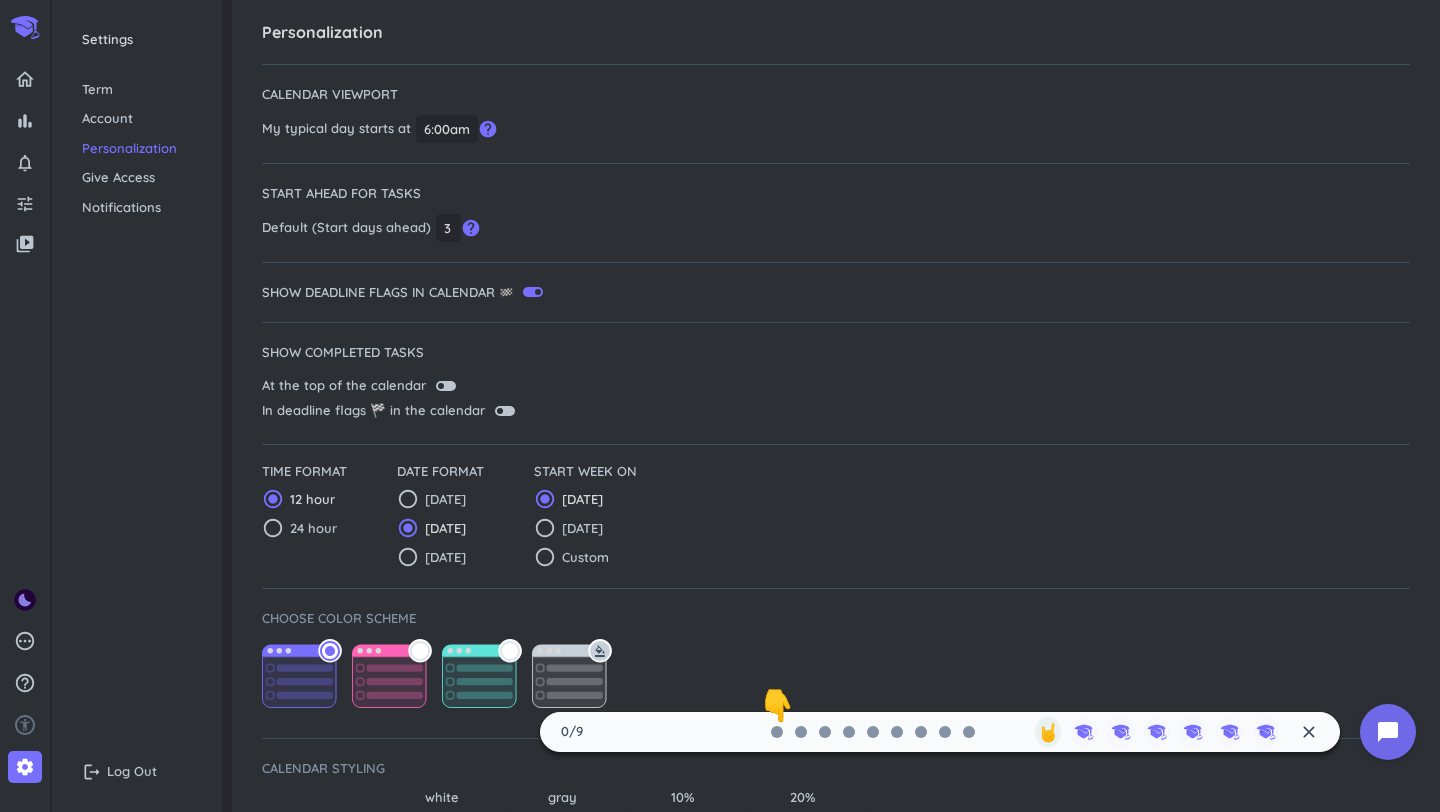 click on "Settings Term Account Personalization Give Access Notifications" at bounding box center [137, 123] 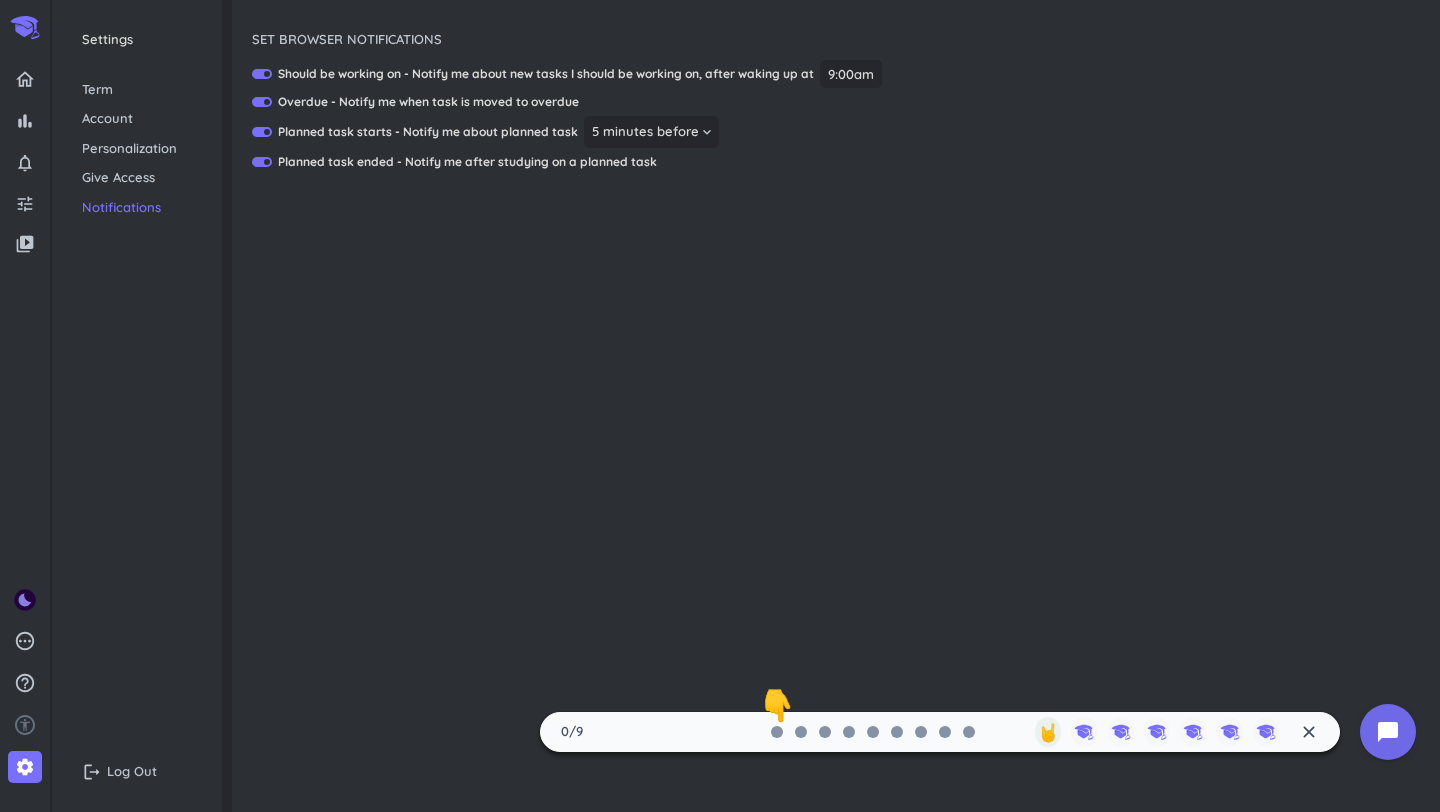 click on "Give Access" at bounding box center (137, 178) 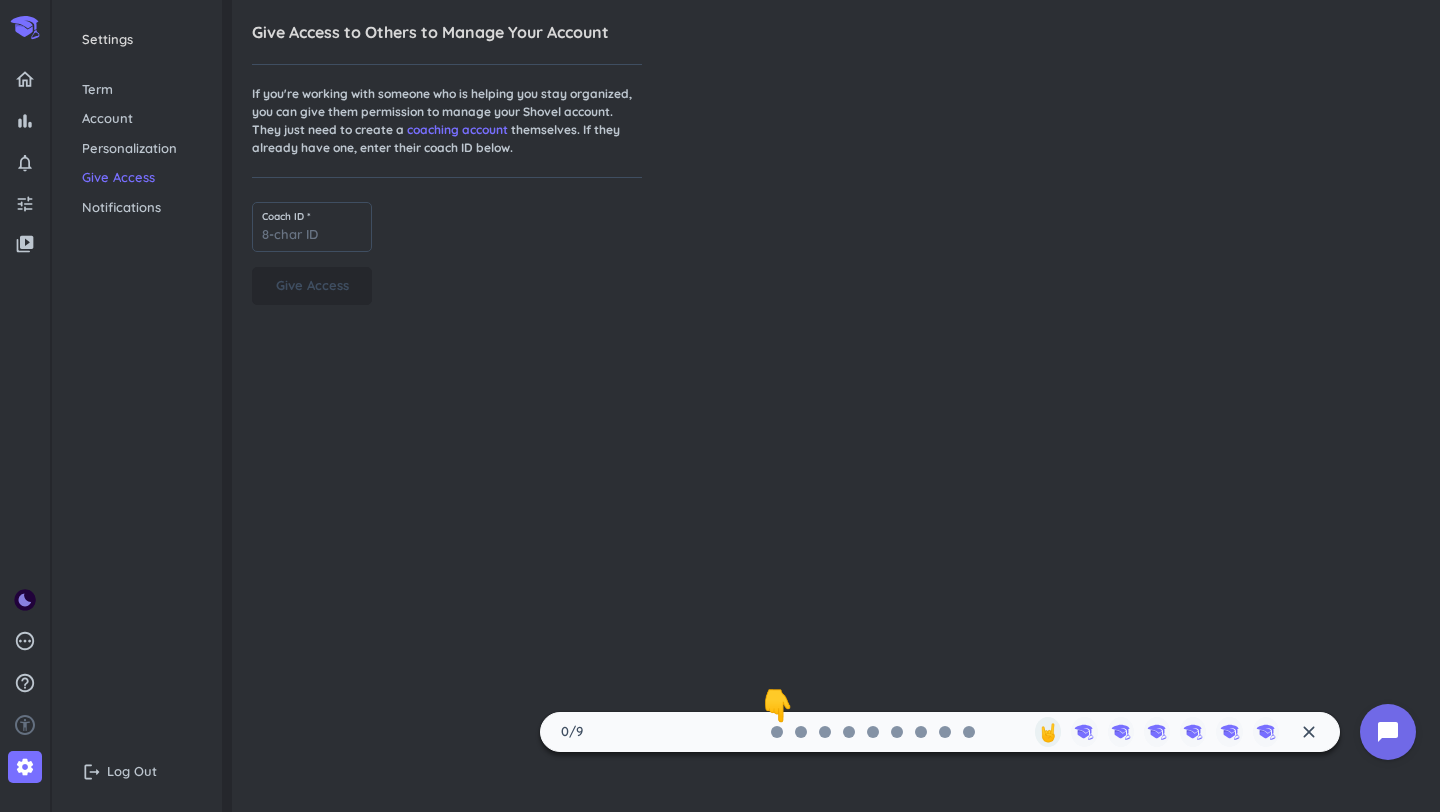 click on "Settings Term Account Personalization Give Access Notifications" at bounding box center [137, 123] 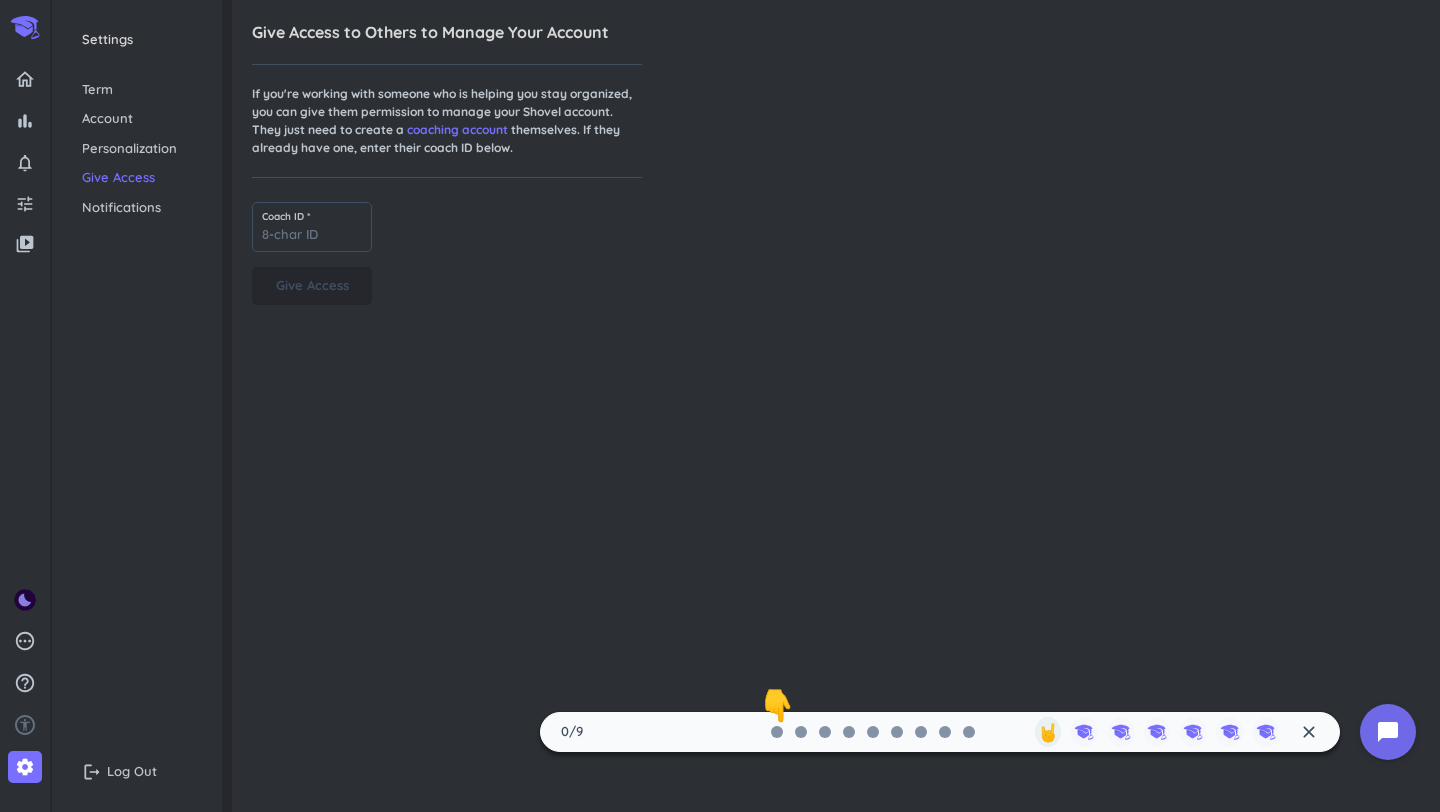 click on "Account" at bounding box center [137, 119] 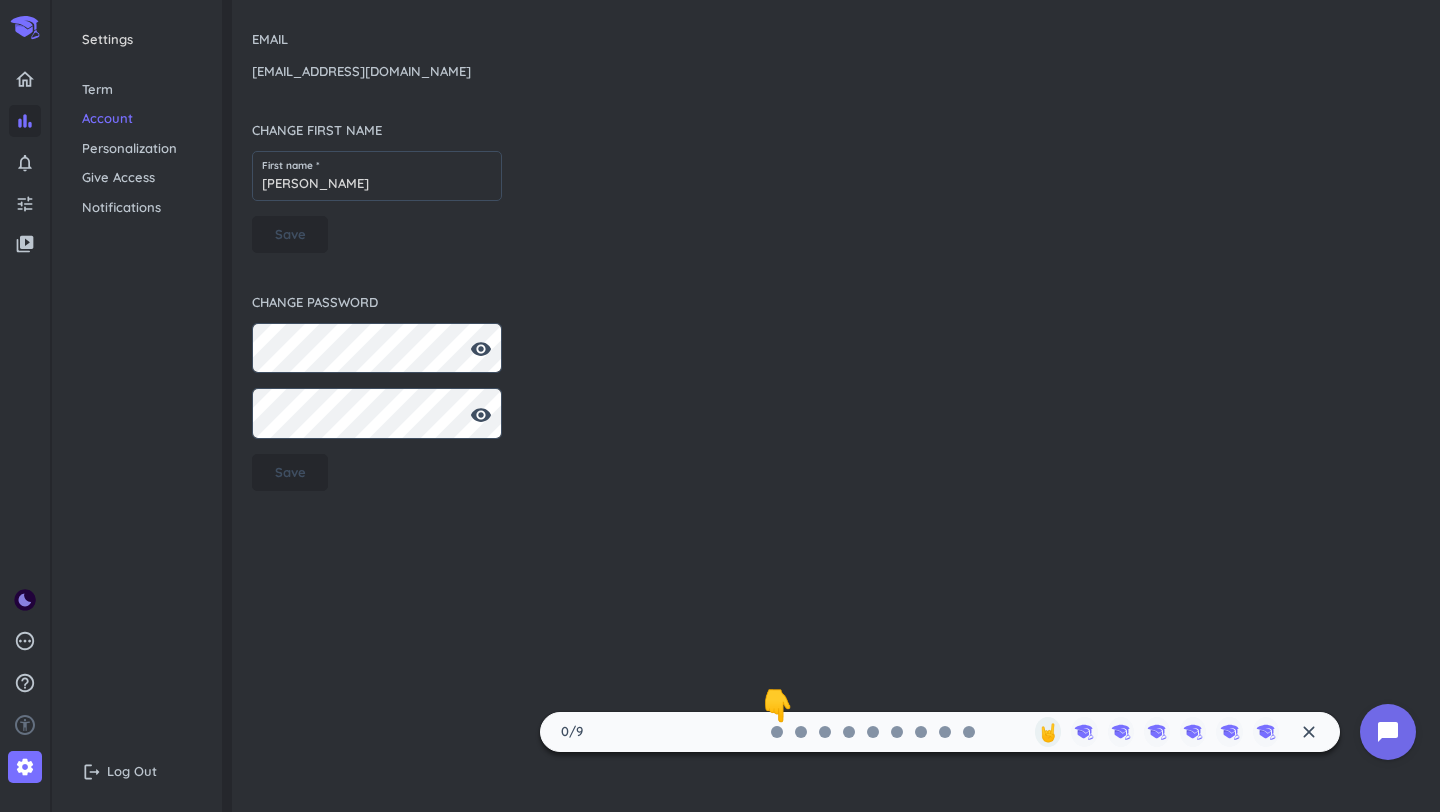 click on "bar_chart" at bounding box center [25, 121] 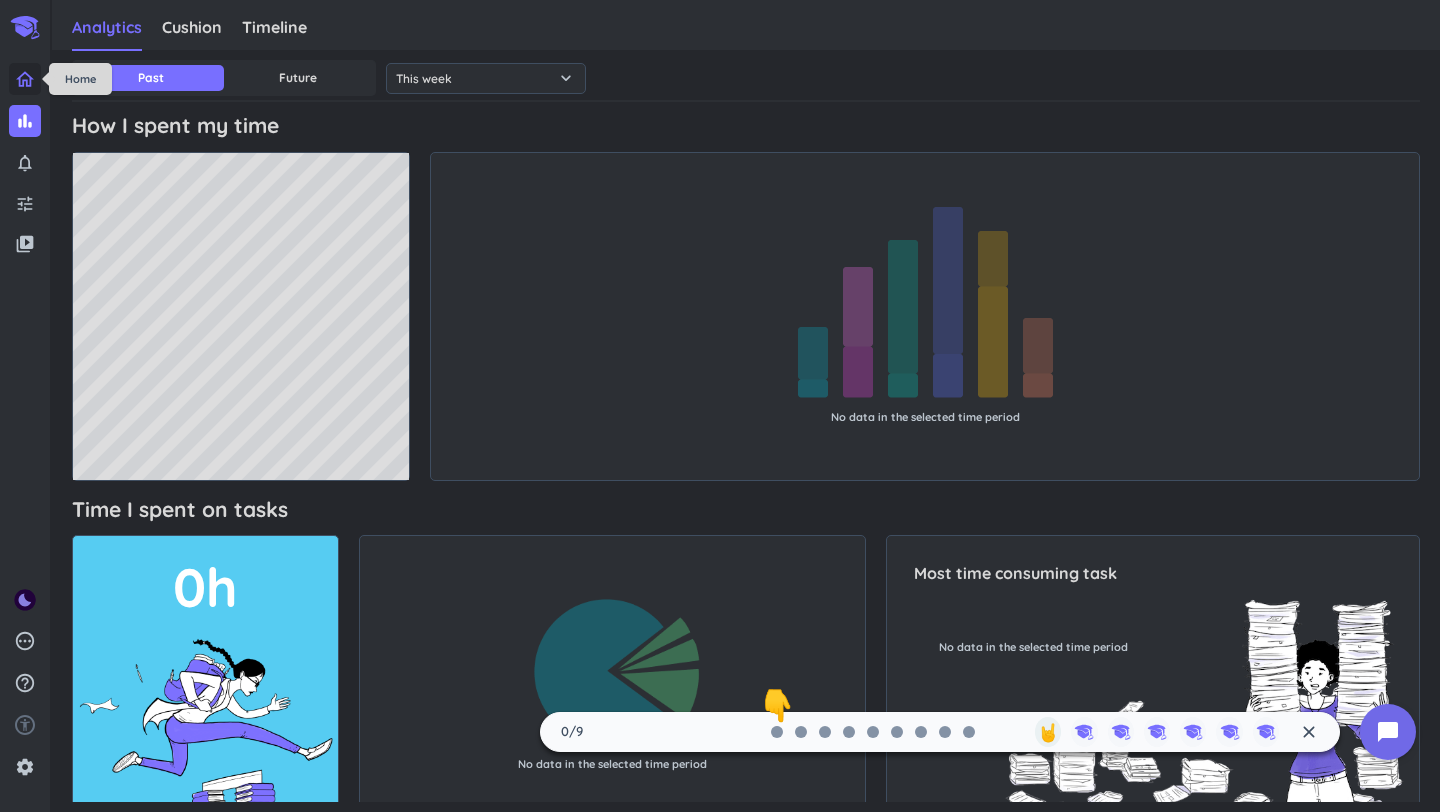 click 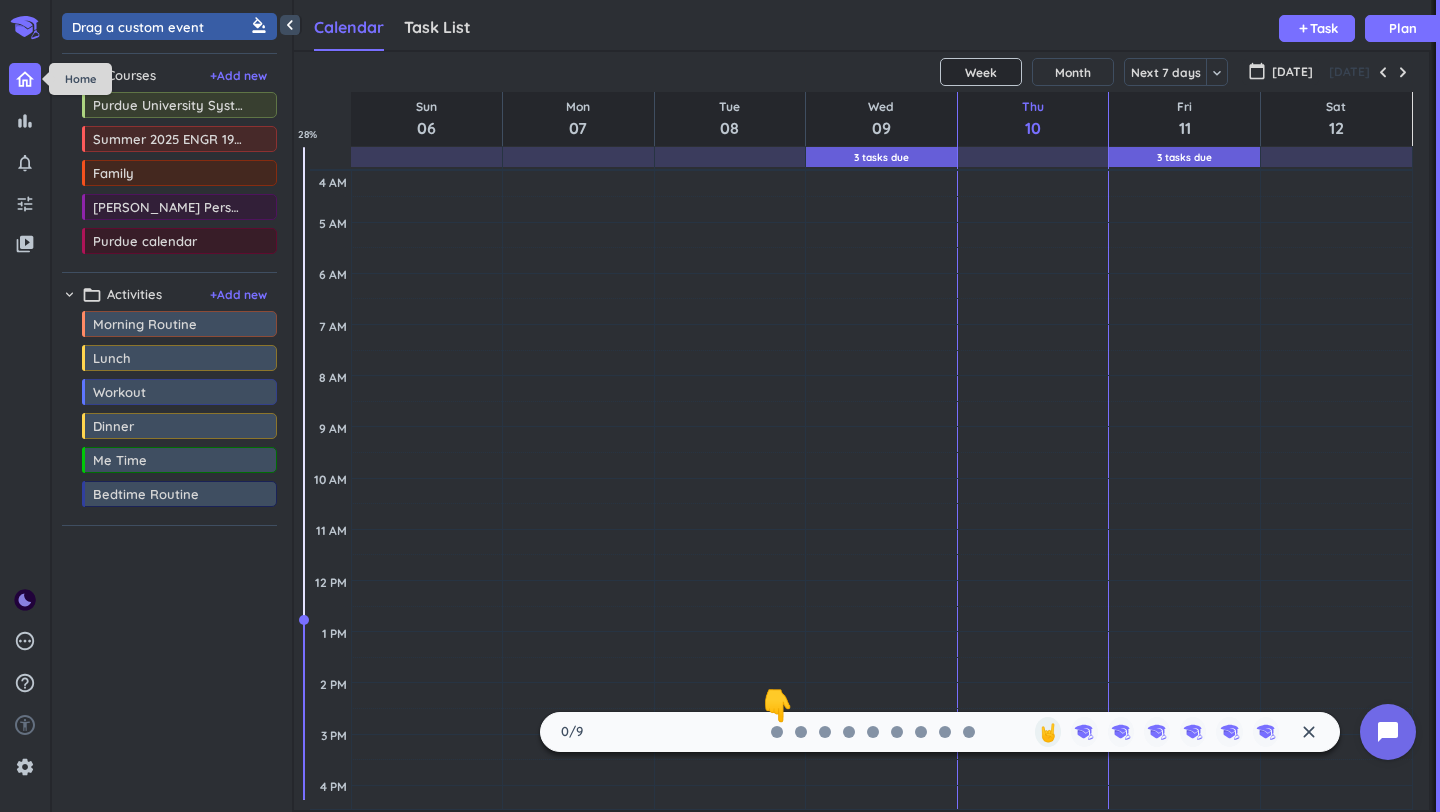 scroll, scrollTop: 1, scrollLeft: 1, axis: both 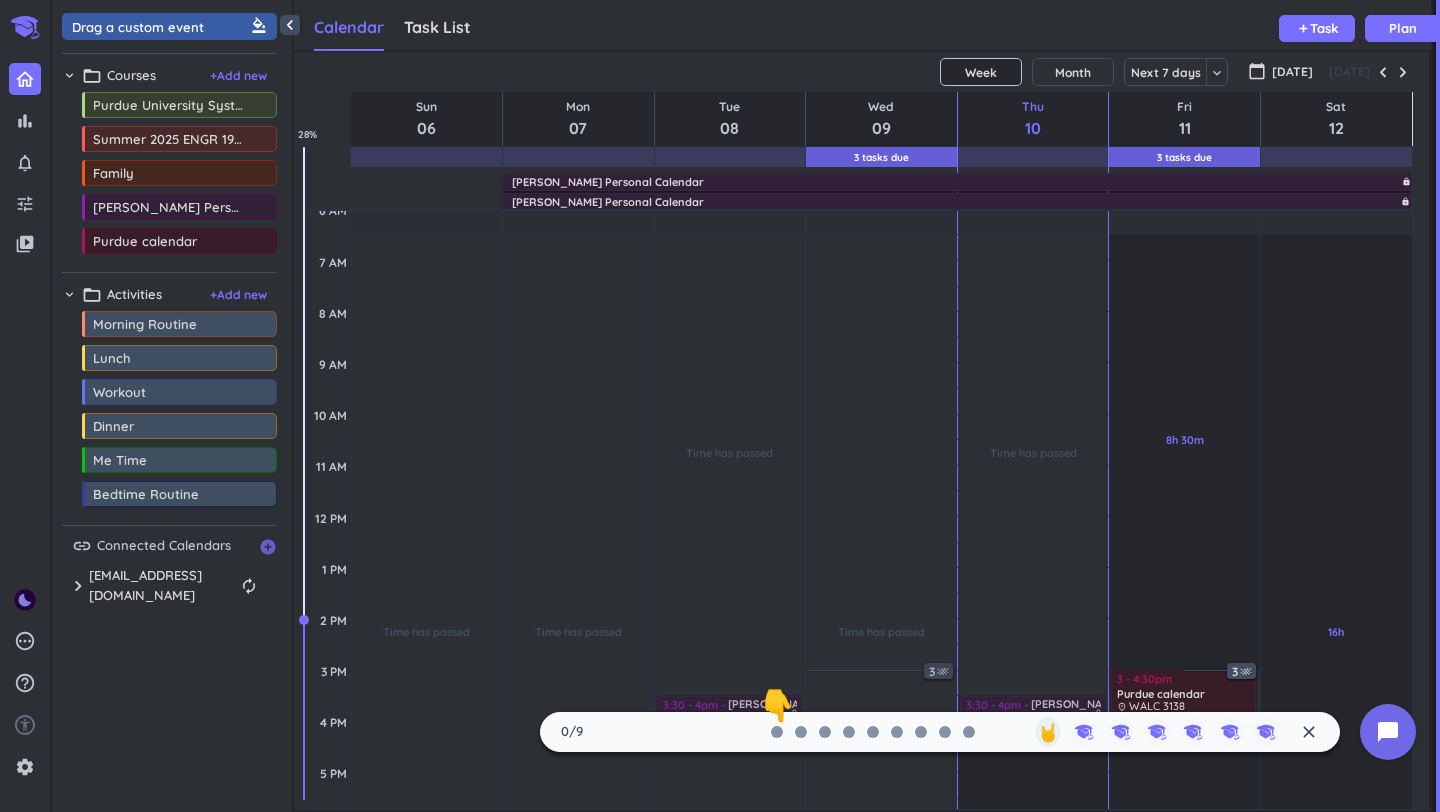 click on "add_circle" at bounding box center [268, 547] 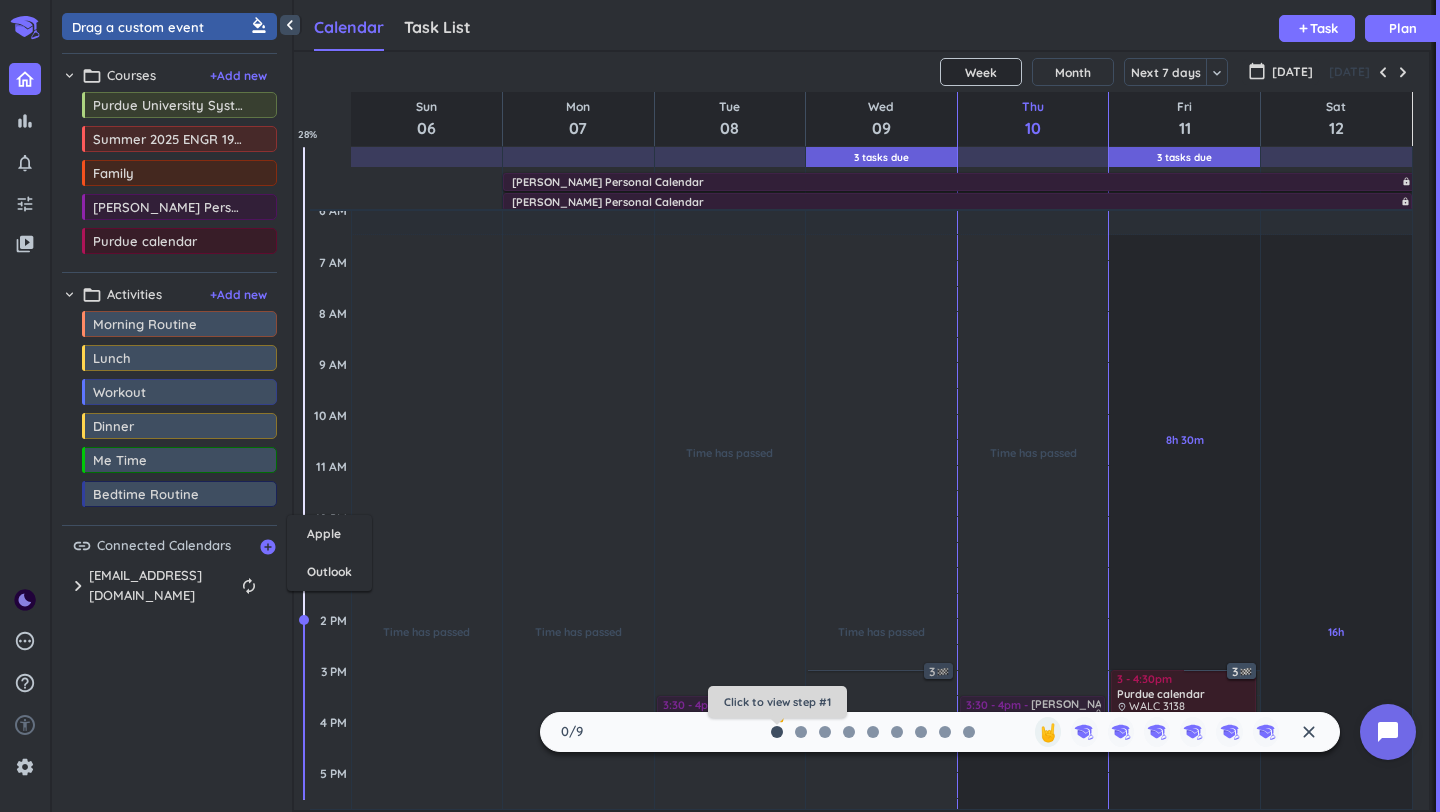 click at bounding box center (777, 732) 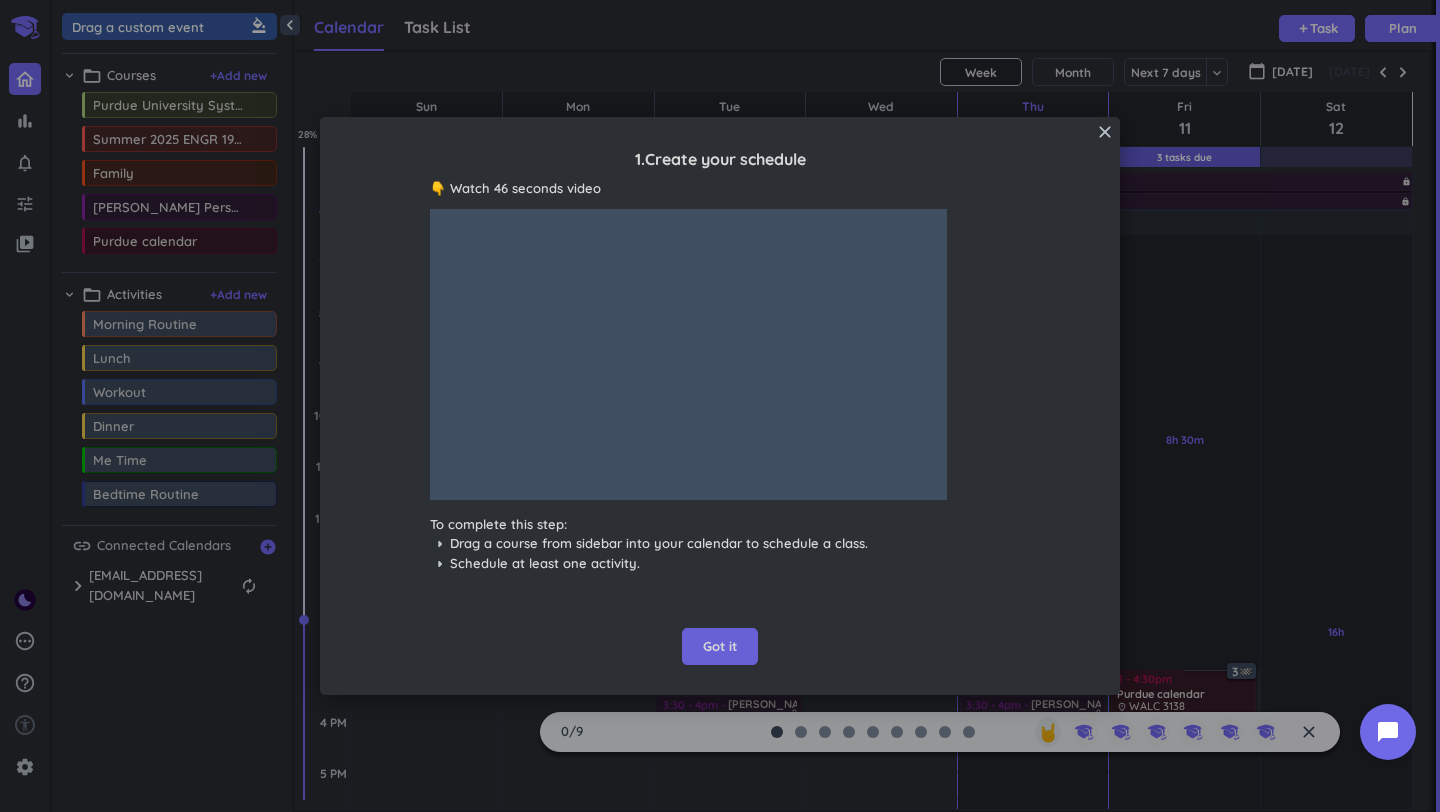 click on "Got it" at bounding box center (720, 647) 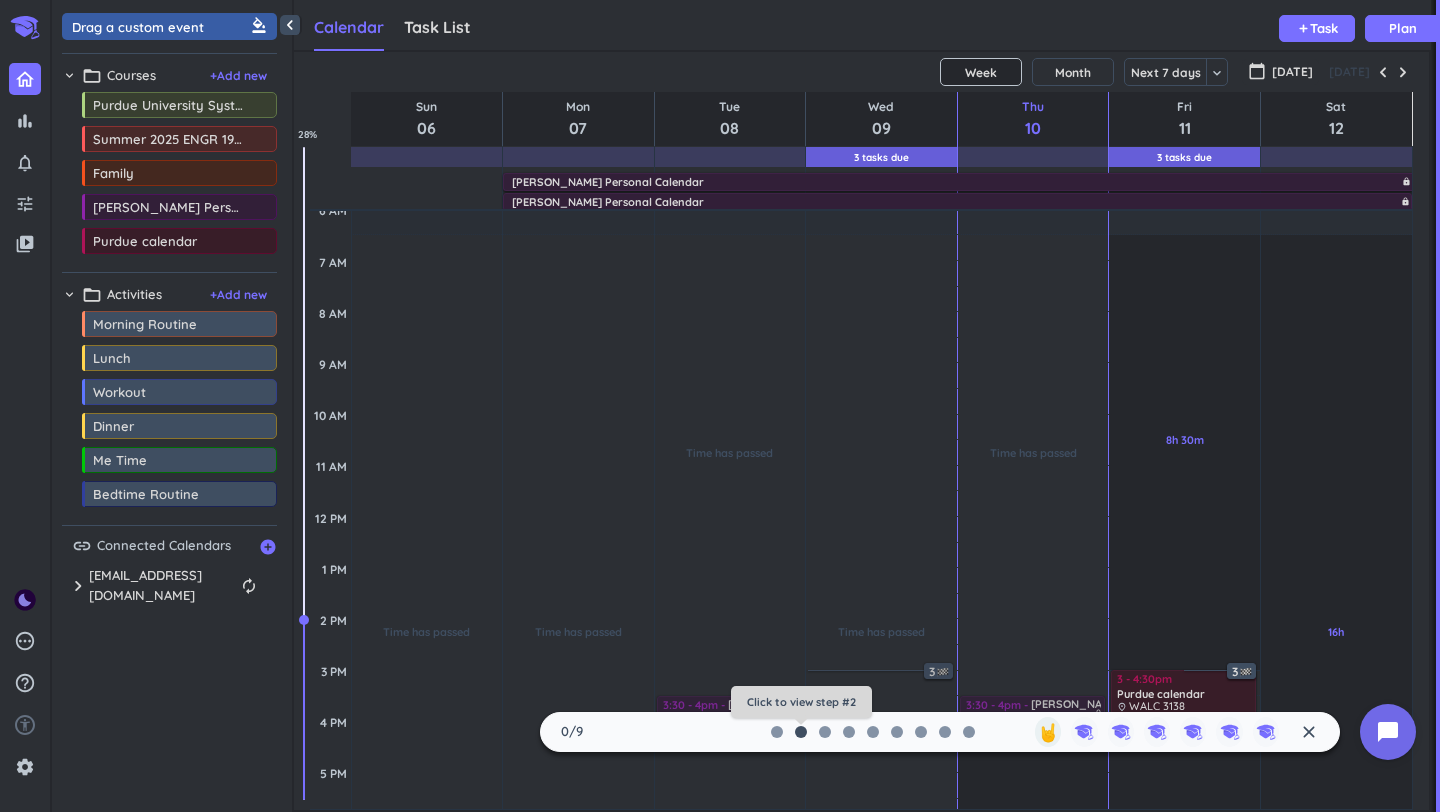 click at bounding box center (801, 732) 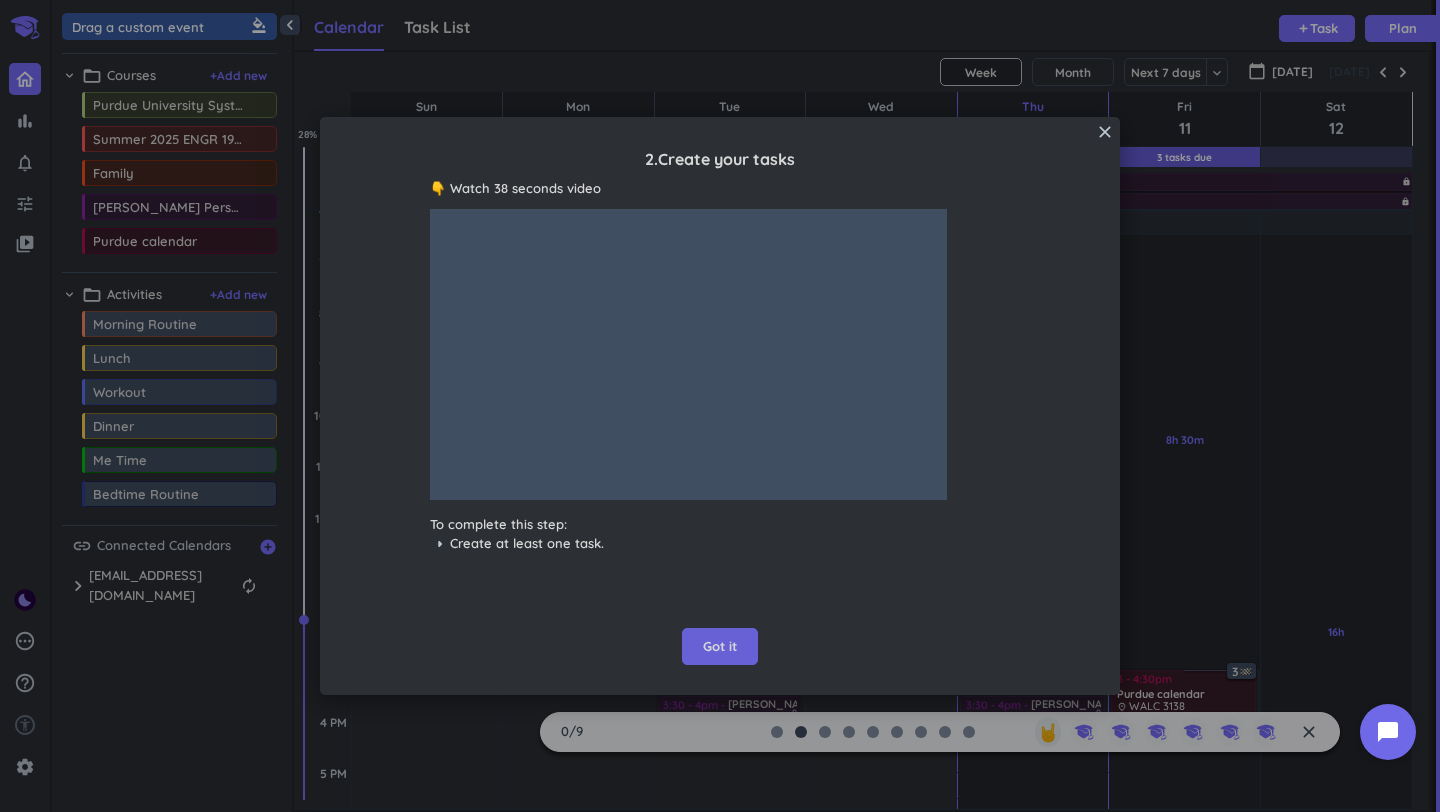click on "Got it" at bounding box center (720, 647) 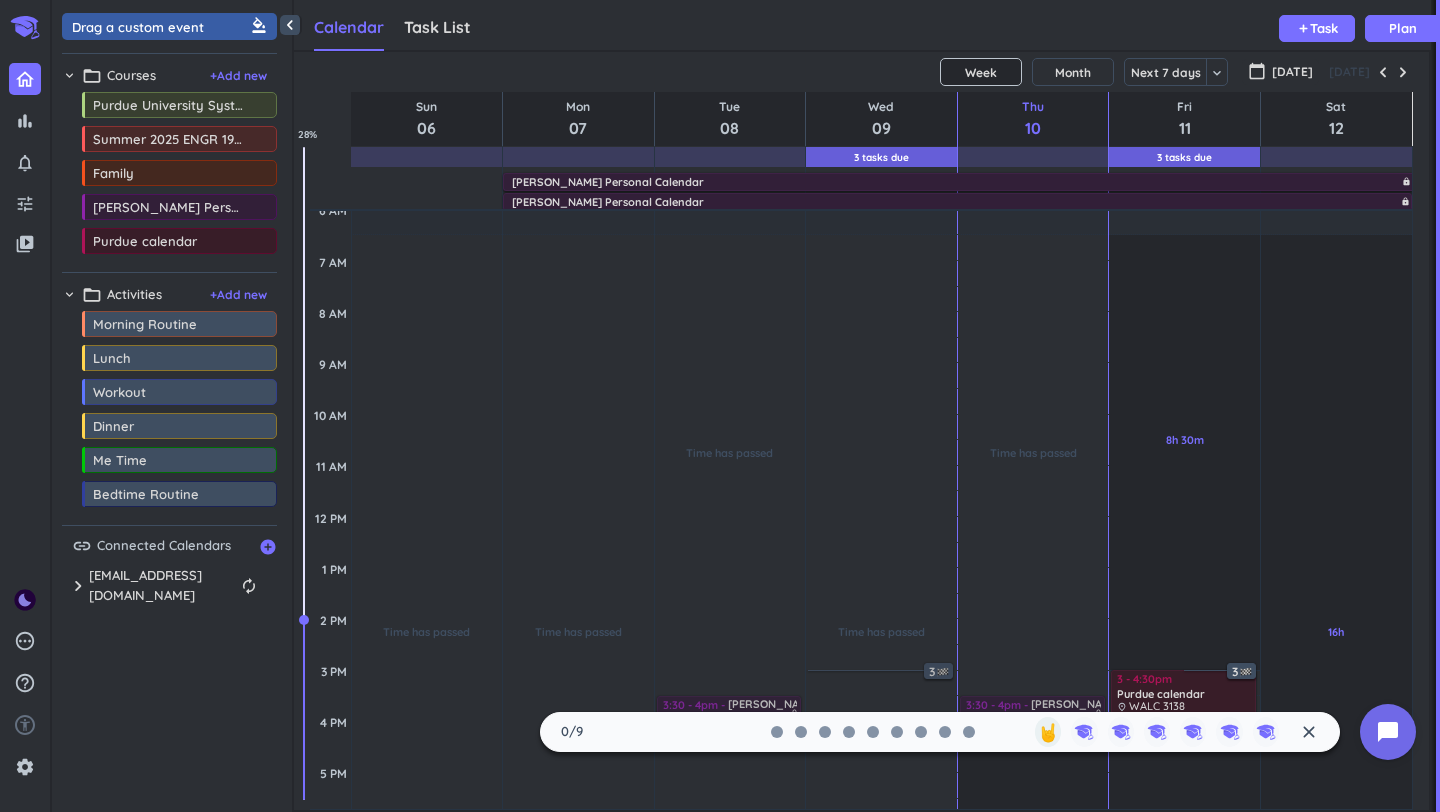 click on "close" at bounding box center (1309, 732) 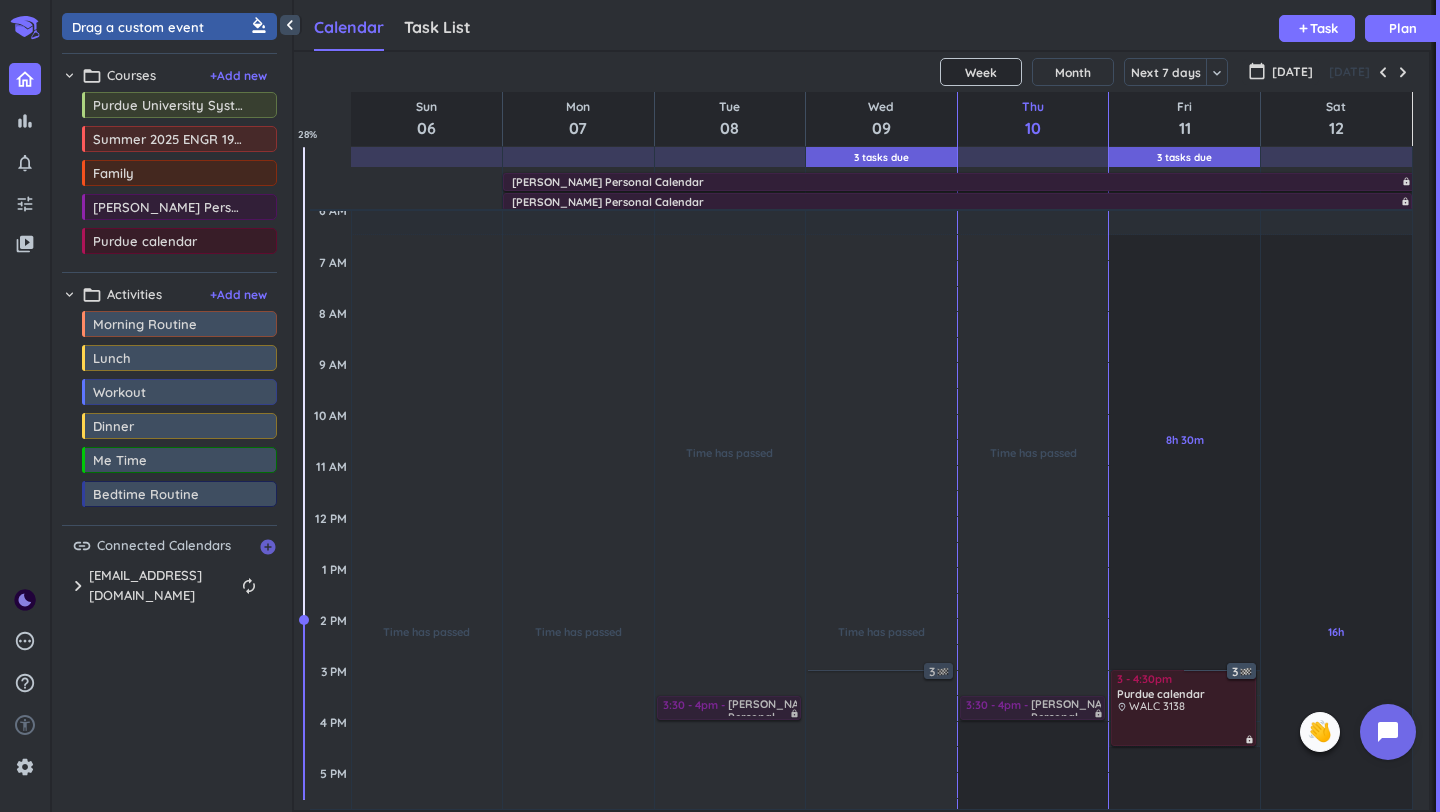 click on "add_circle" at bounding box center (268, 547) 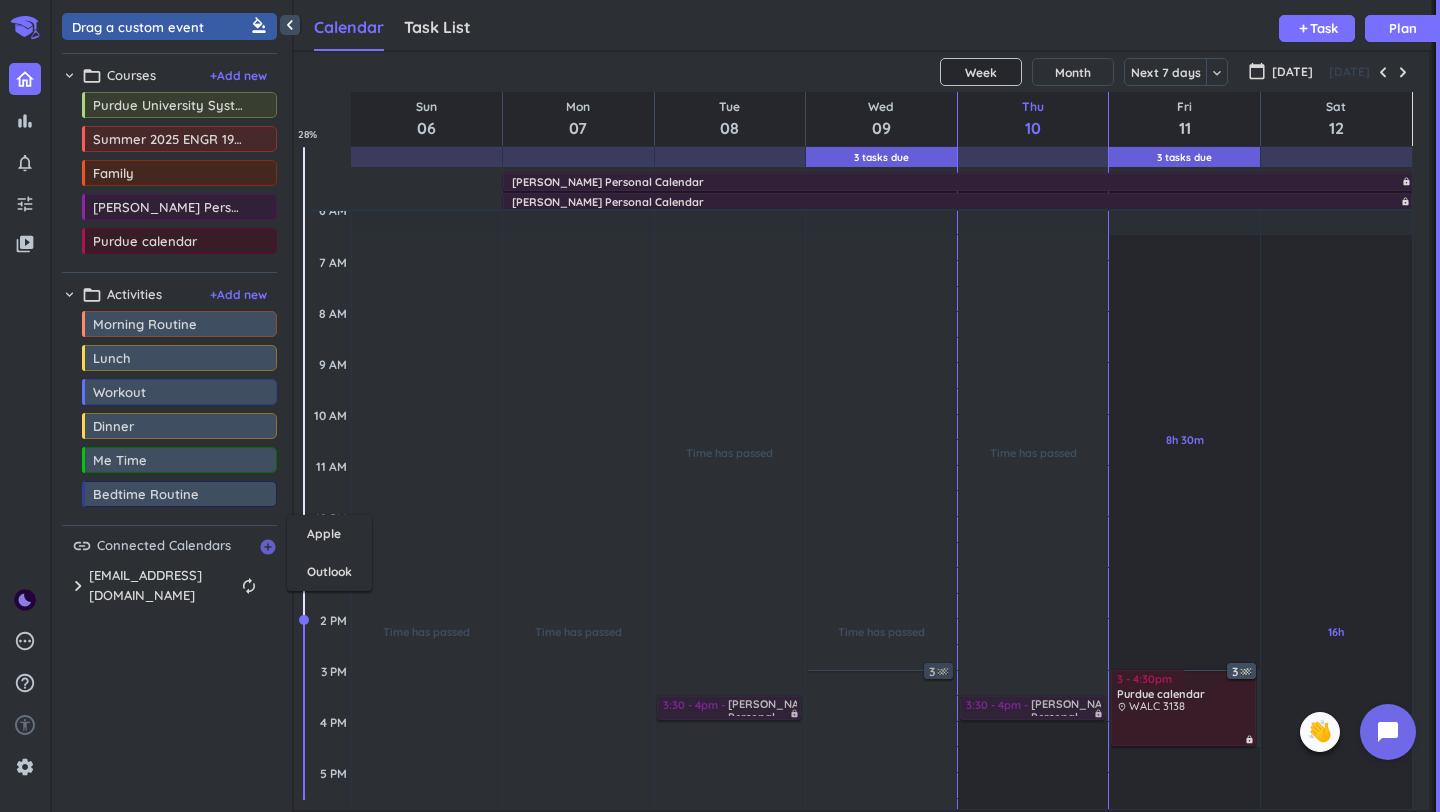 click on "add_circle" at bounding box center (268, 547) 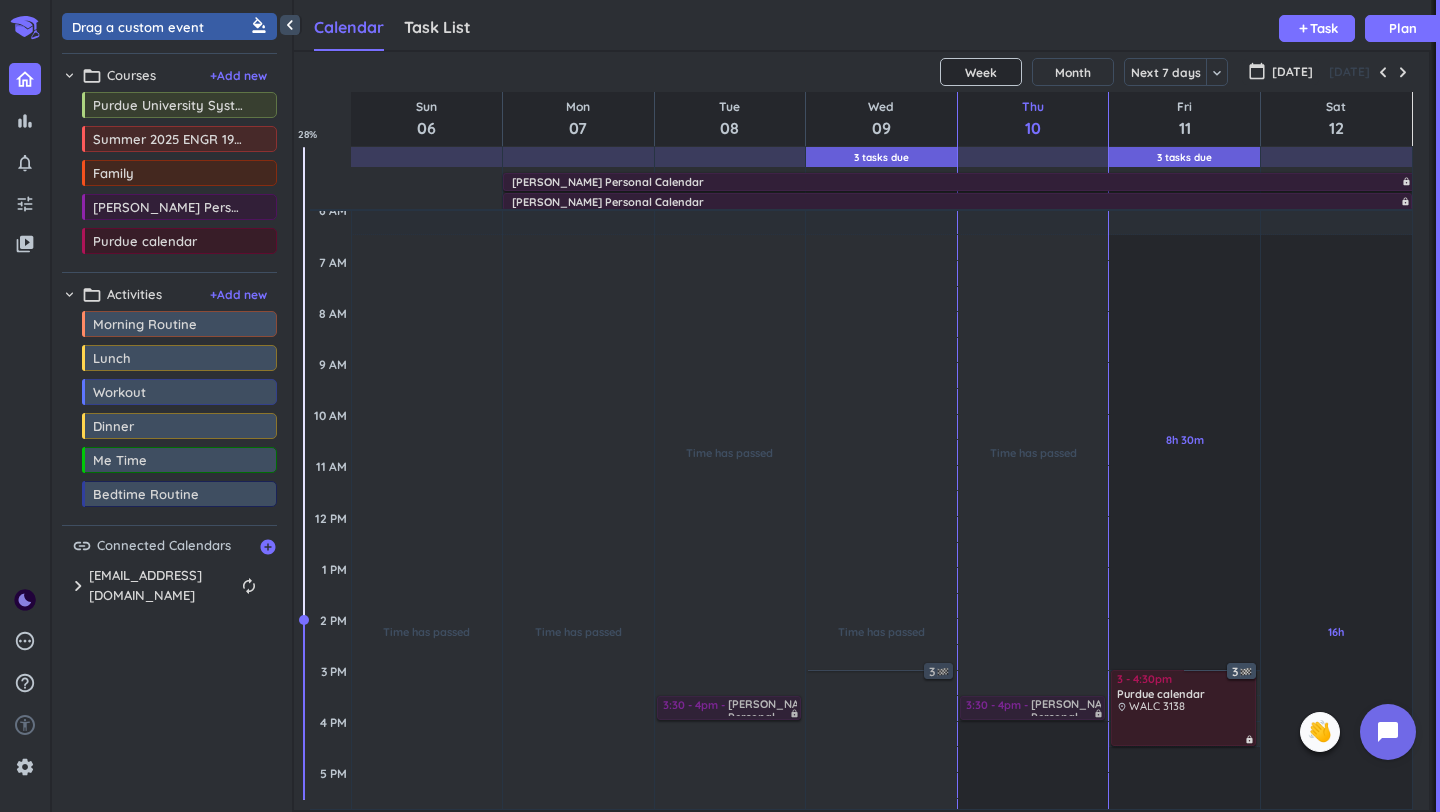 click on "Drag a custom event format_color_fill chevron_right folder_open Courses   +  Add new drag_indicator Purdue University System more_horiz drag_indicator Summer 2025 ENGR 19500-006 LEC more_horiz drag_indicator Family more_horiz drag_indicator [PERSON_NAME] Personal Calendar more_horiz drag_indicator Purdue calendar more_horiz chevron_right folder_open Activities   +  Add new drag_indicator Morning Routine more_horiz drag_indicator Lunch more_horiz drag_indicator Workout more_horiz drag_indicator Dinner more_horiz drag_indicator Me Time more_horiz drag_indicator Bedtime Routine more_horiz link Connected Calendars add_circle chevron_right [EMAIL_ADDRESS][DOMAIN_NAME] autorenew delete_outline check_box Family check_box_outline_blank Holidays in [GEOGRAPHIC_DATA] check_box_outline_blank GATech CS 1301 check_box Matteo Personal Calendar check_box Purdue calendar check_box_outline_blank (DO NOT USE) [PERSON_NAME] Personal calendar" at bounding box center [172, 411] 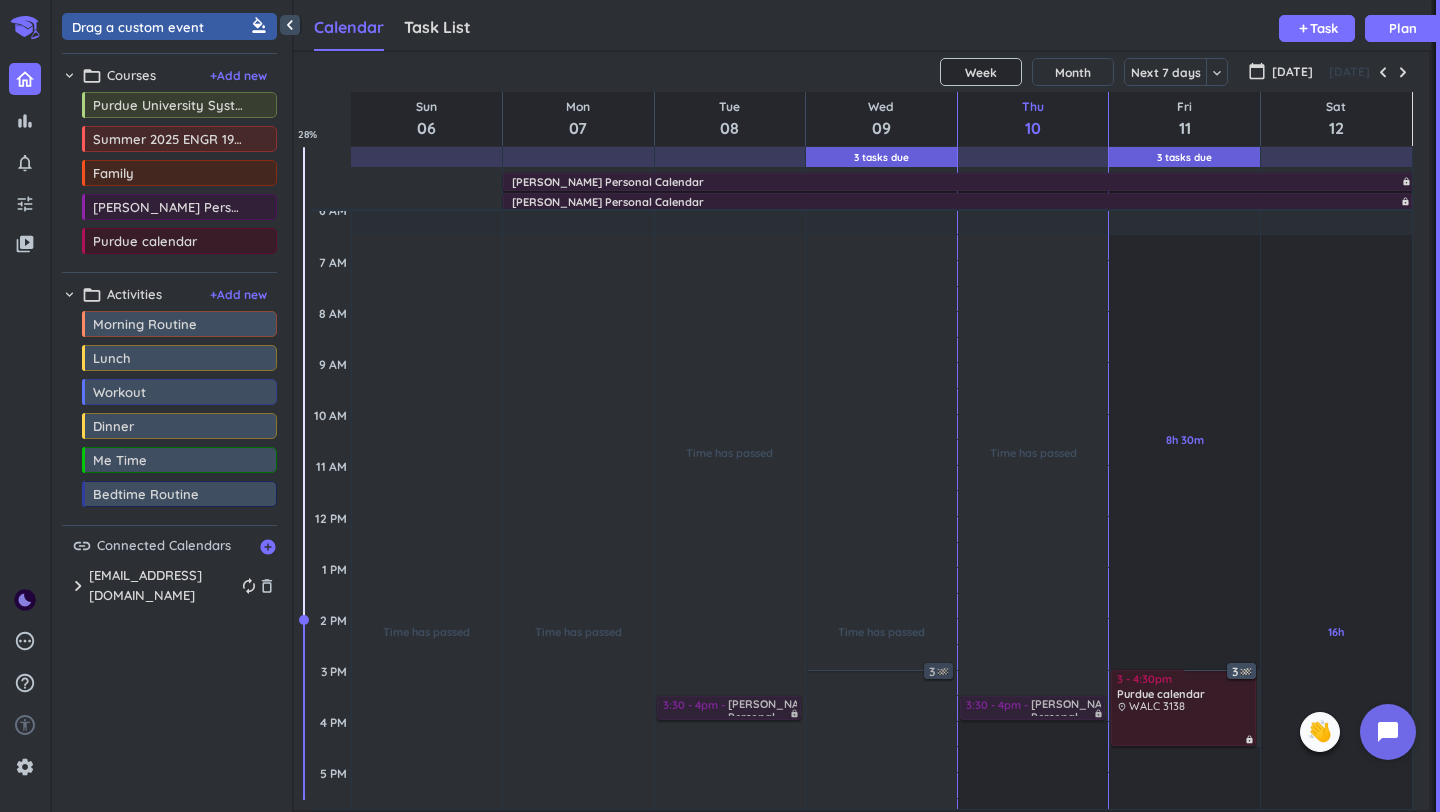click on "[EMAIL_ADDRESS][DOMAIN_NAME]" at bounding box center [162, 585] 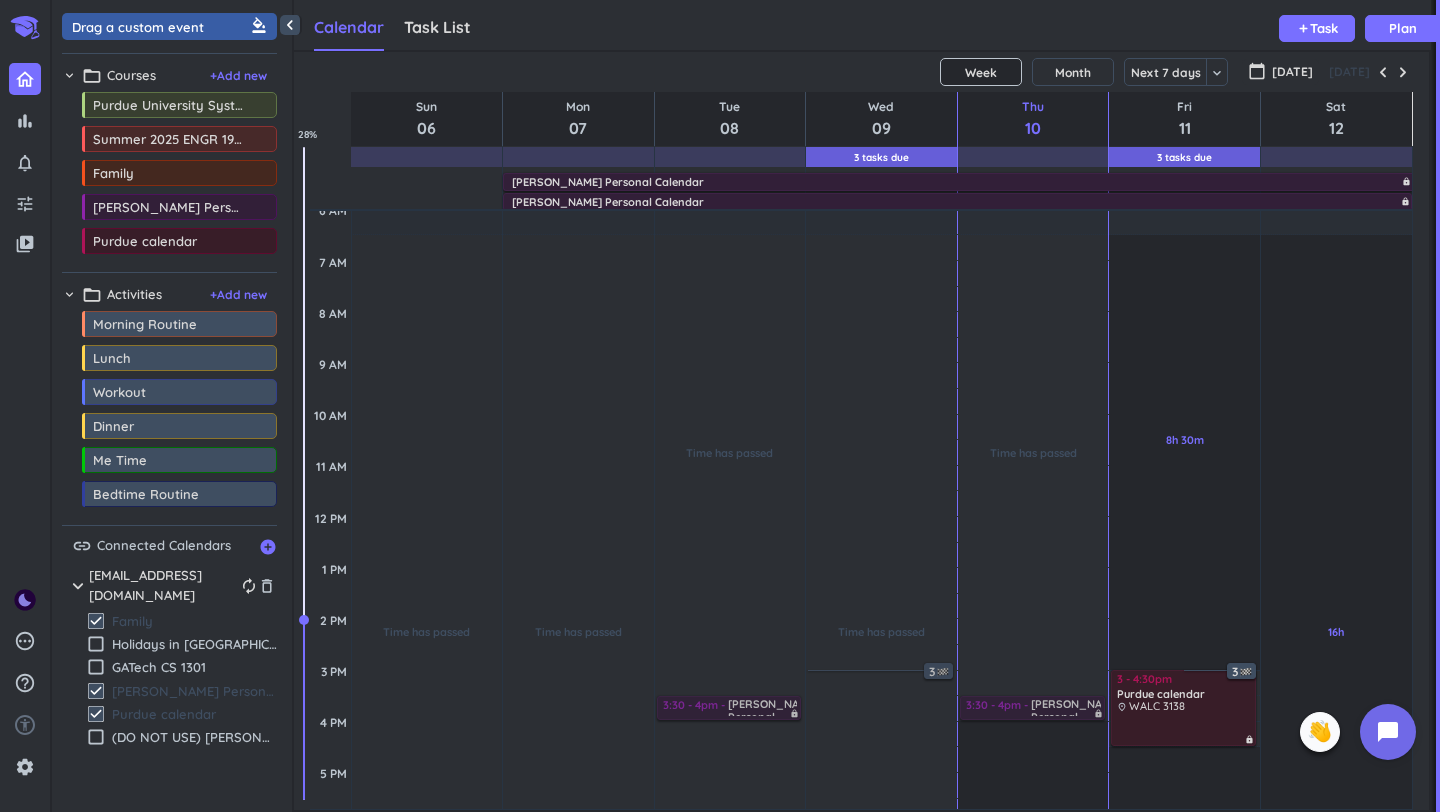 click on "[EMAIL_ADDRESS][DOMAIN_NAME]" at bounding box center [162, 585] 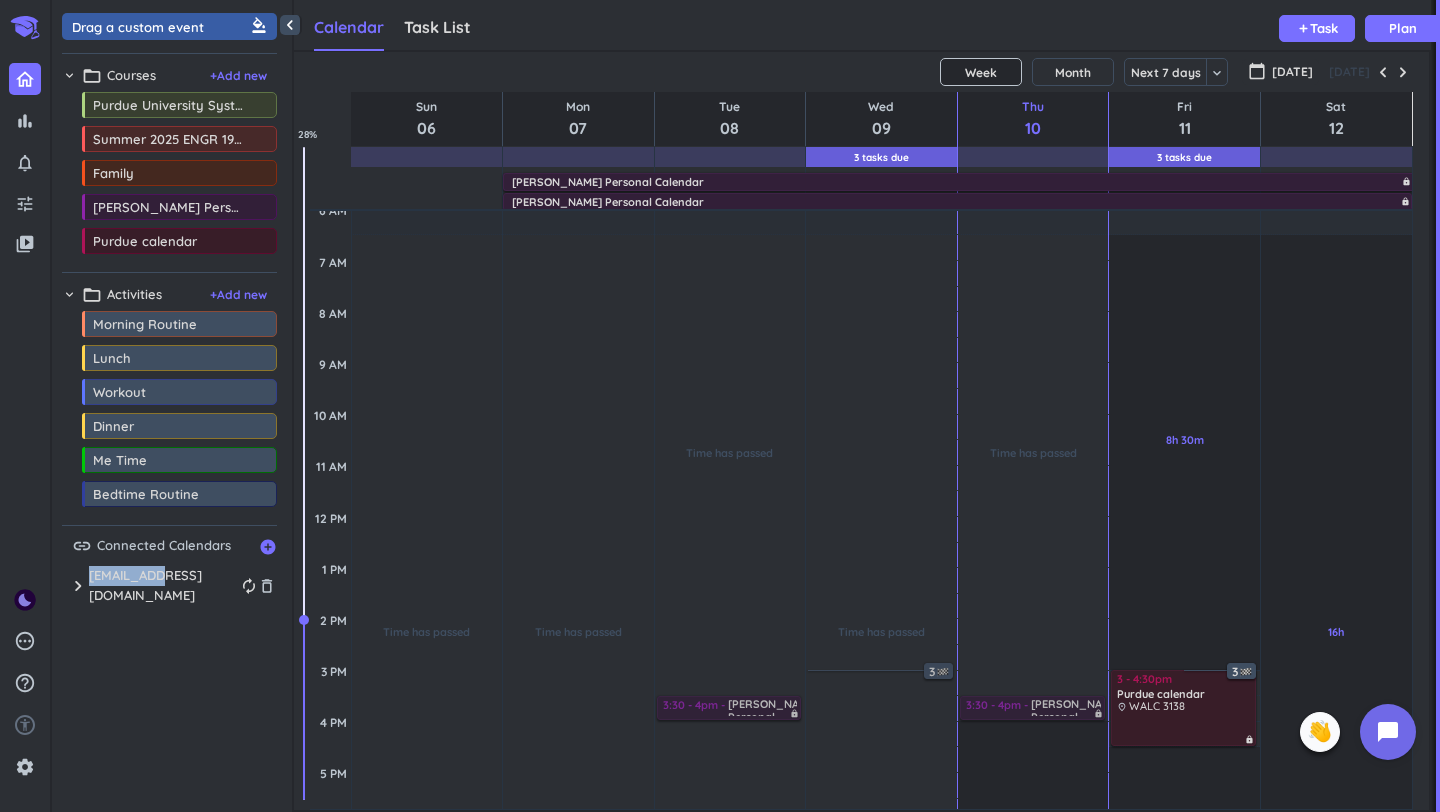 click on "[EMAIL_ADDRESS][DOMAIN_NAME]" at bounding box center [162, 585] 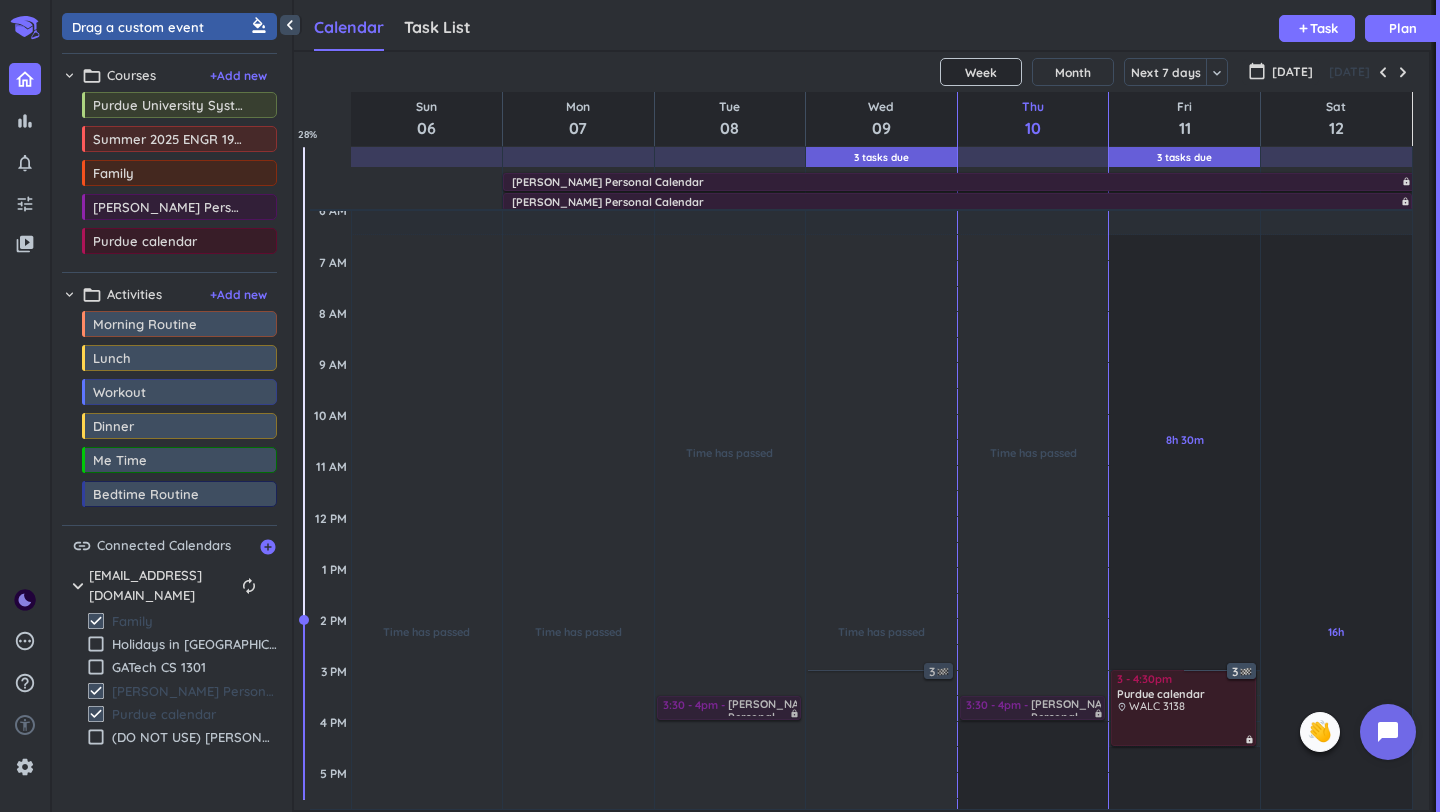 click on "check_box" at bounding box center [96, 621] 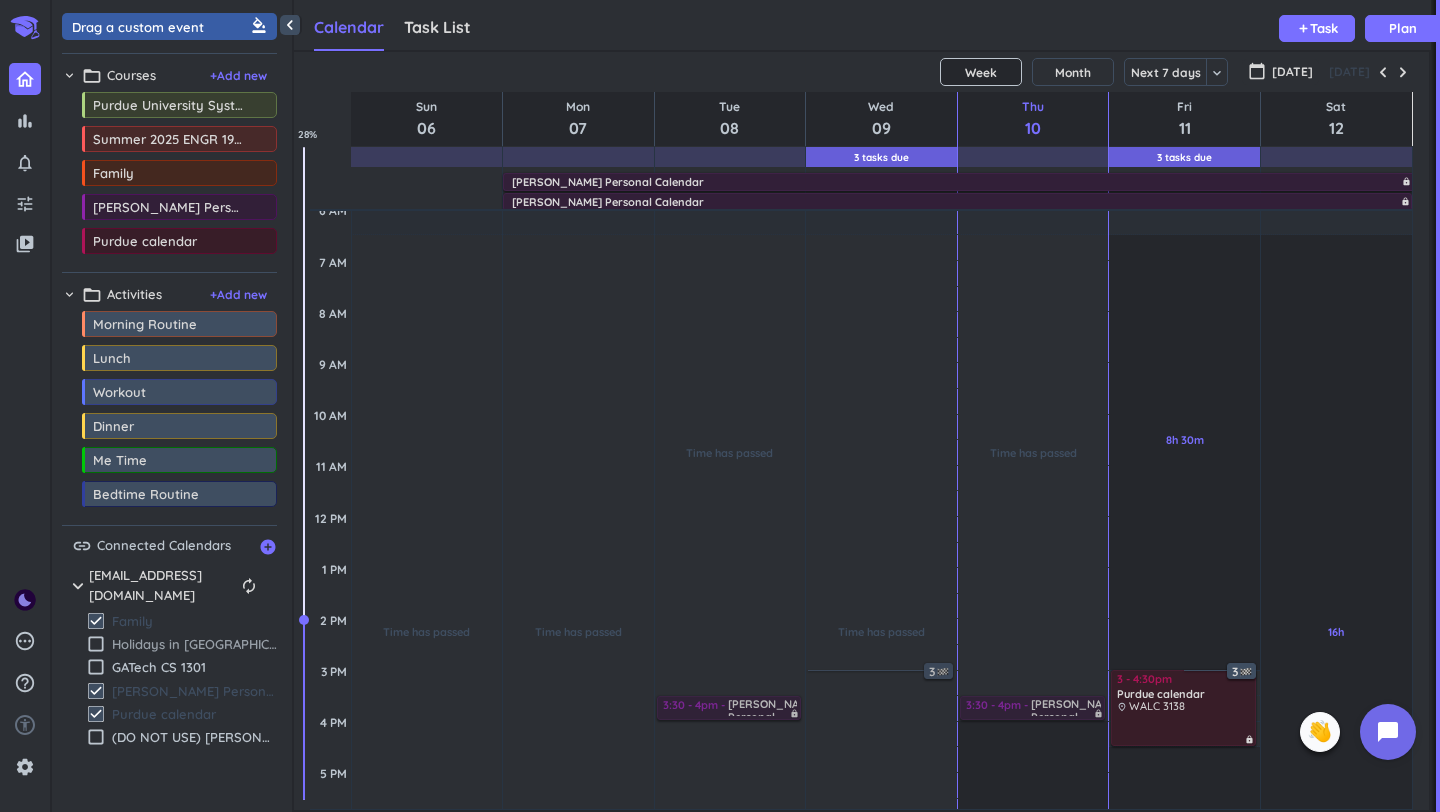 click on "check_box_outline_blank" at bounding box center (96, 644) 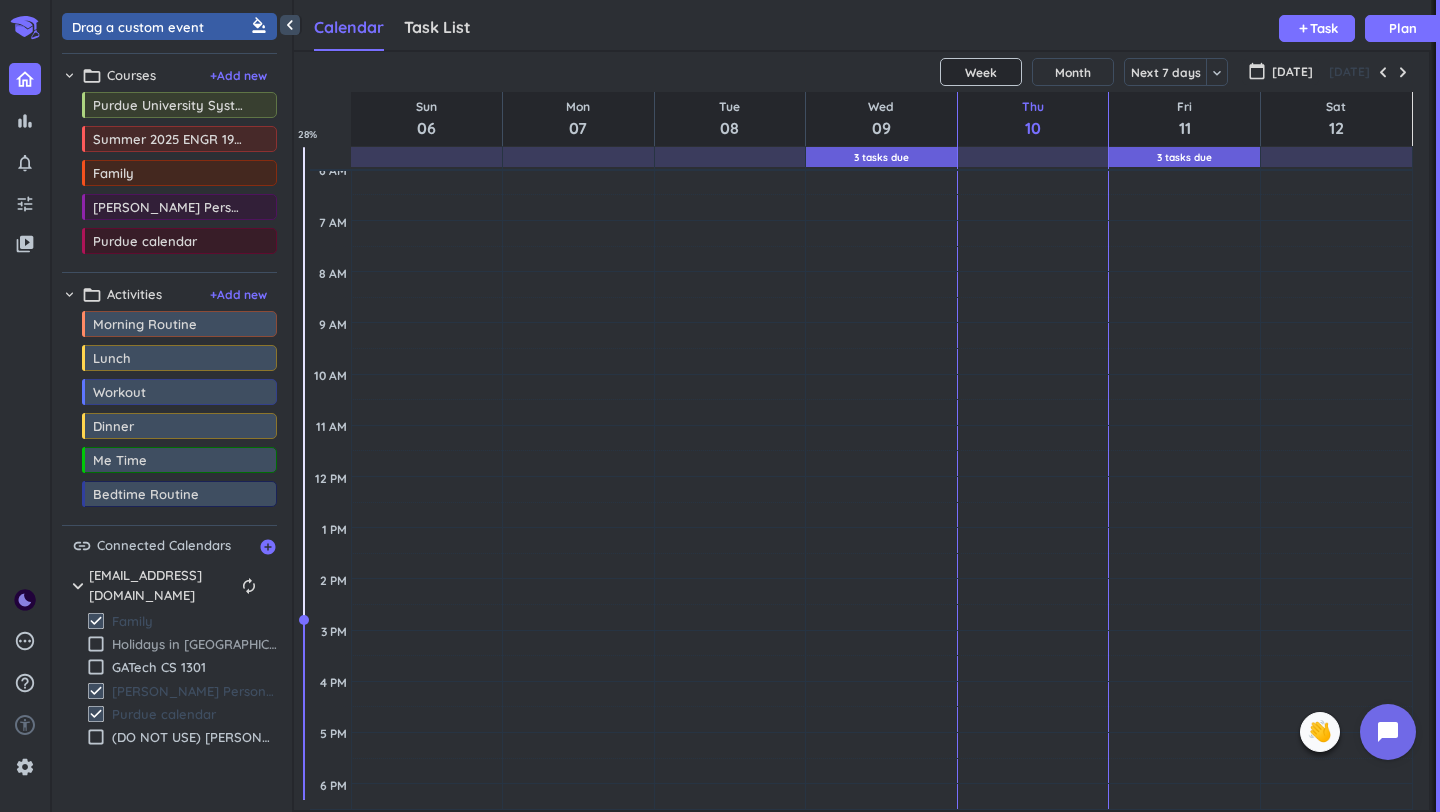 click on "check_box_outline_blank" at bounding box center [96, 644] 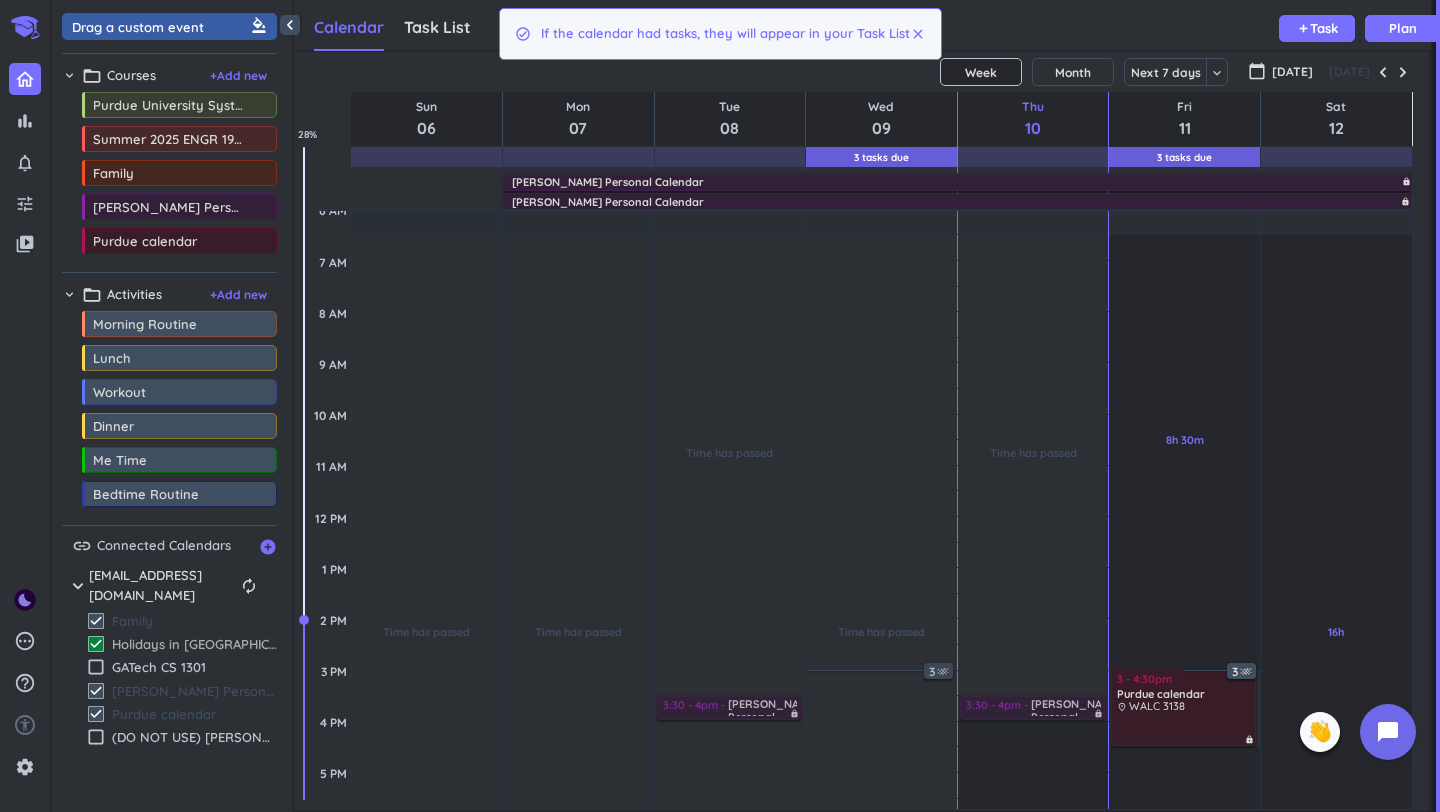 click on "check_box" at bounding box center (96, 644) 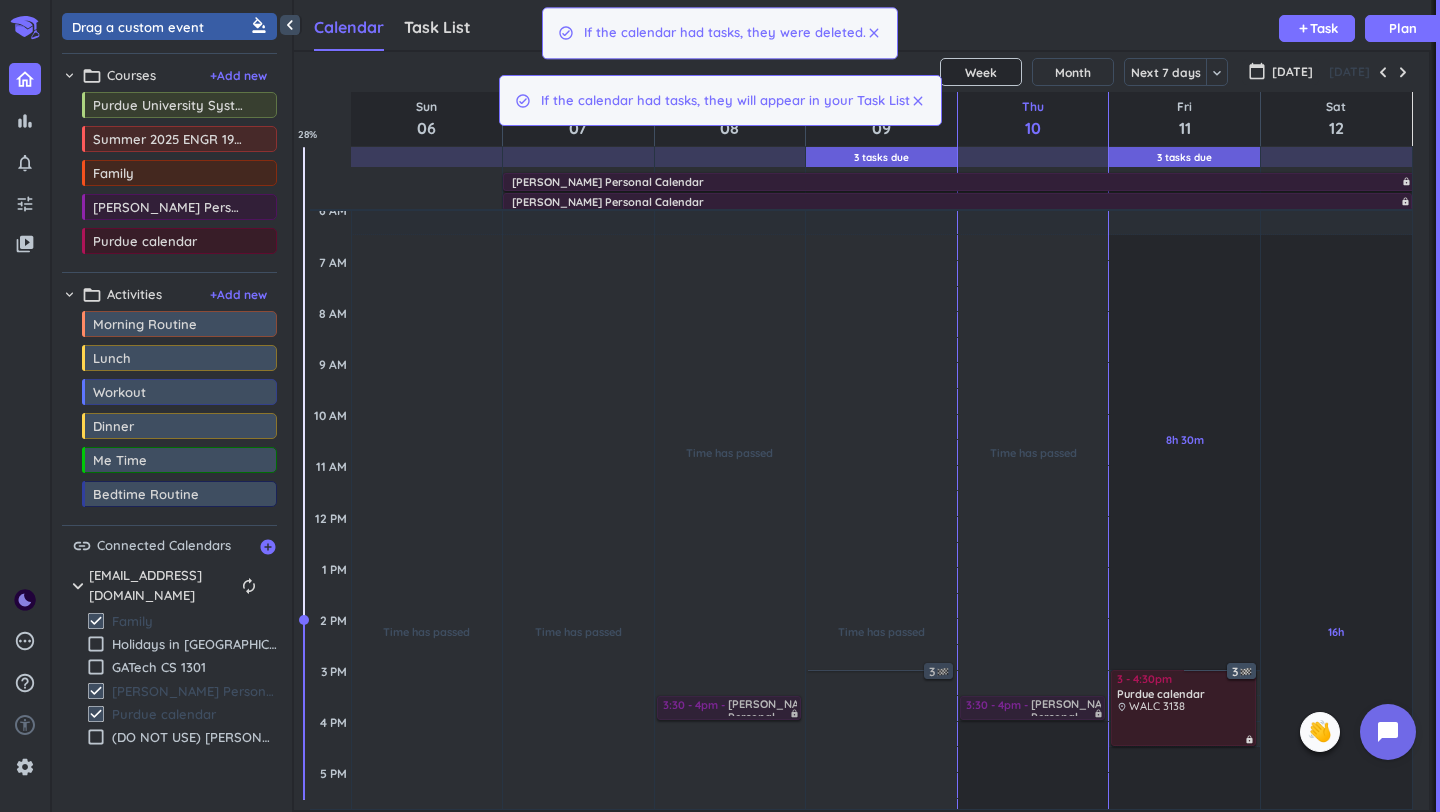 click on "check_box" at bounding box center (96, 621) 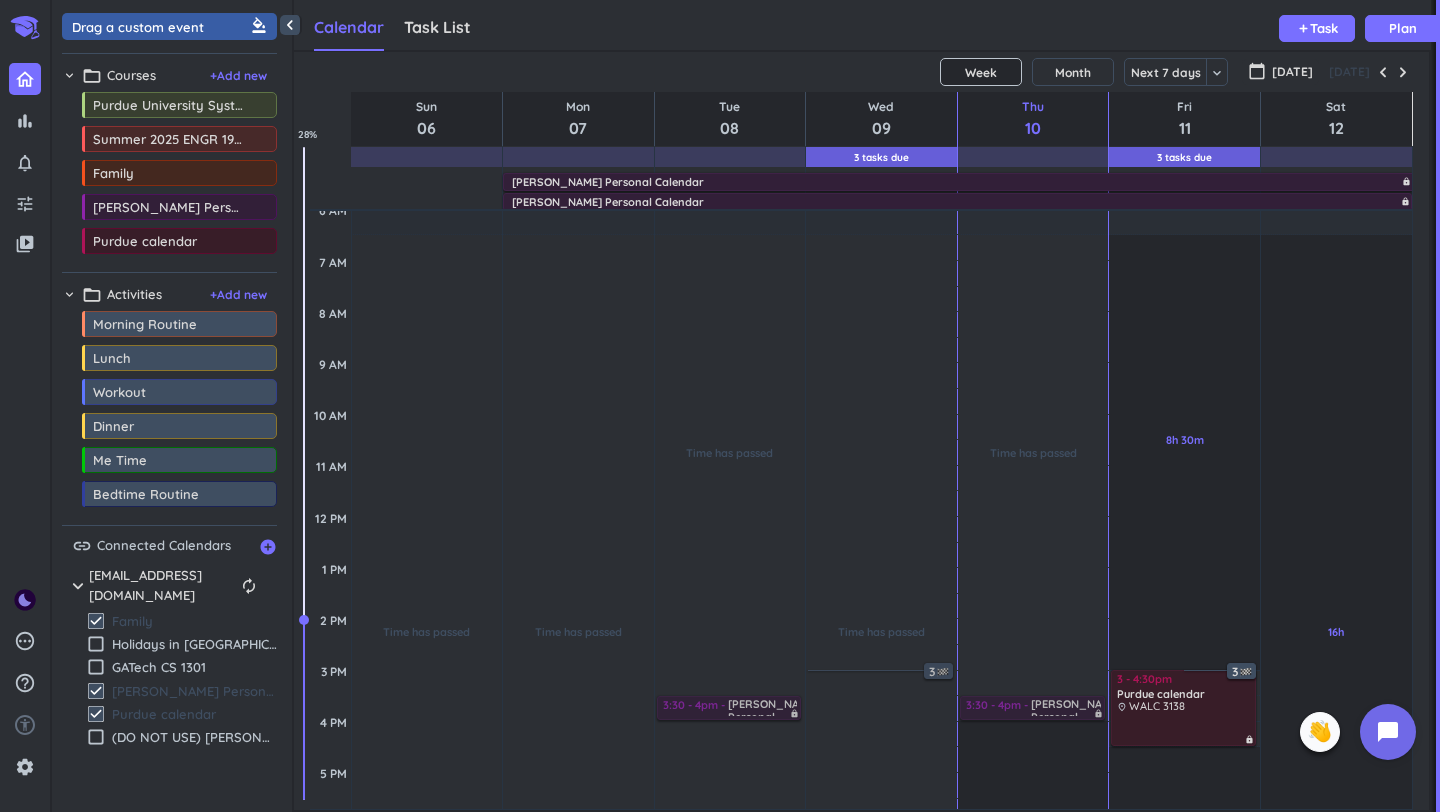 click on "check_box" at bounding box center [96, 714] 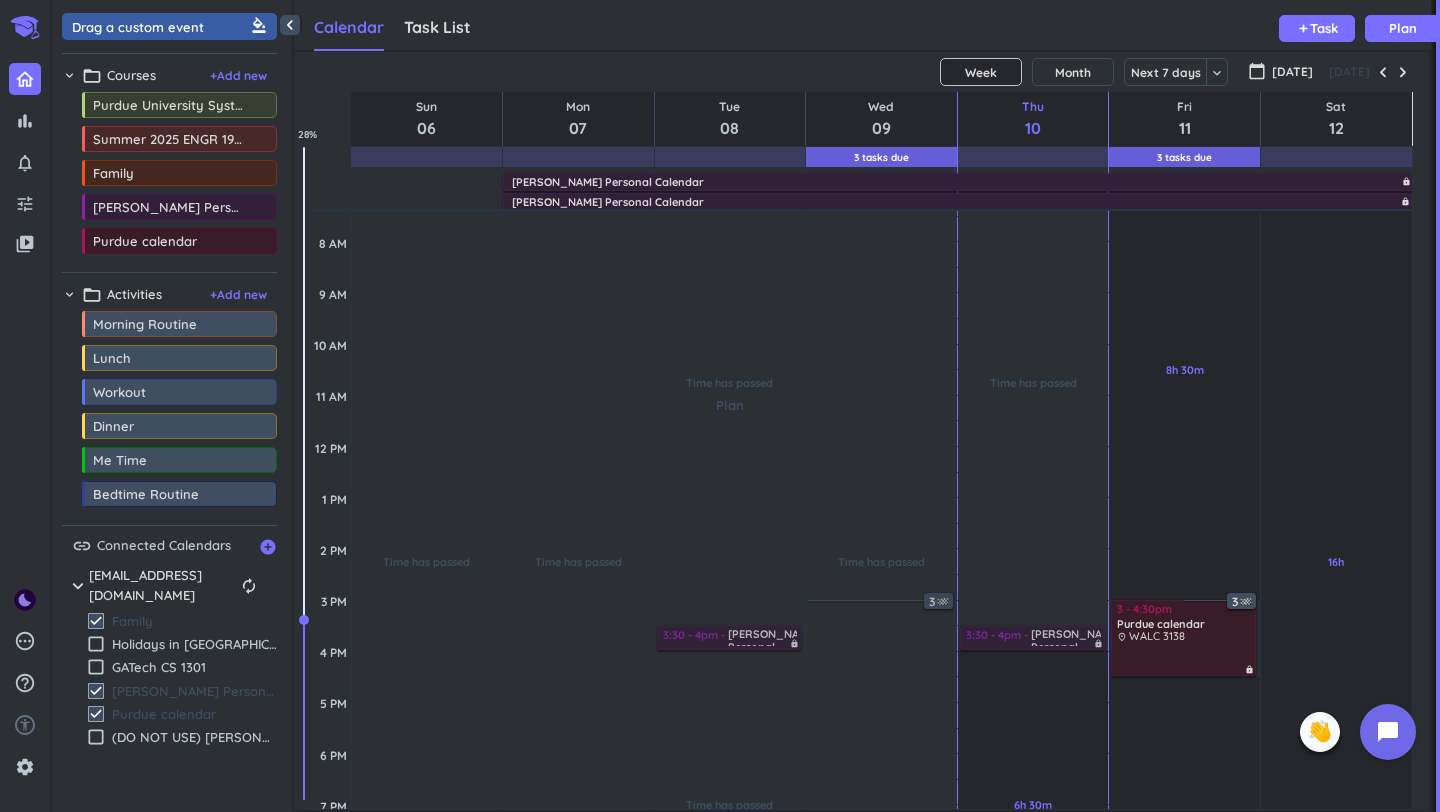 scroll, scrollTop: 217, scrollLeft: 0, axis: vertical 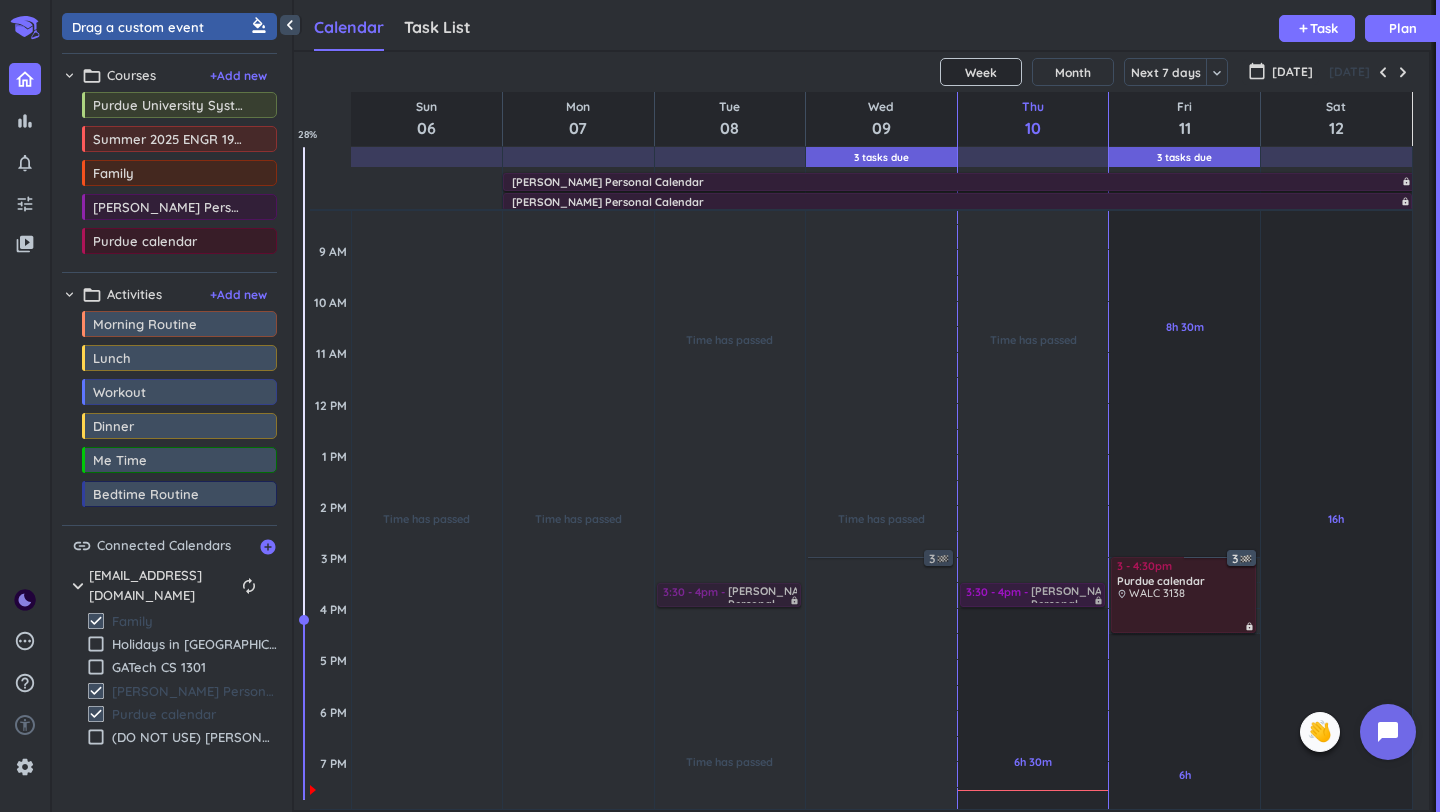 click on "3:30 - 4pm [PERSON_NAME] Personal Calendar place Microsoft Teams Meeting lock" at bounding box center (1032, 595) 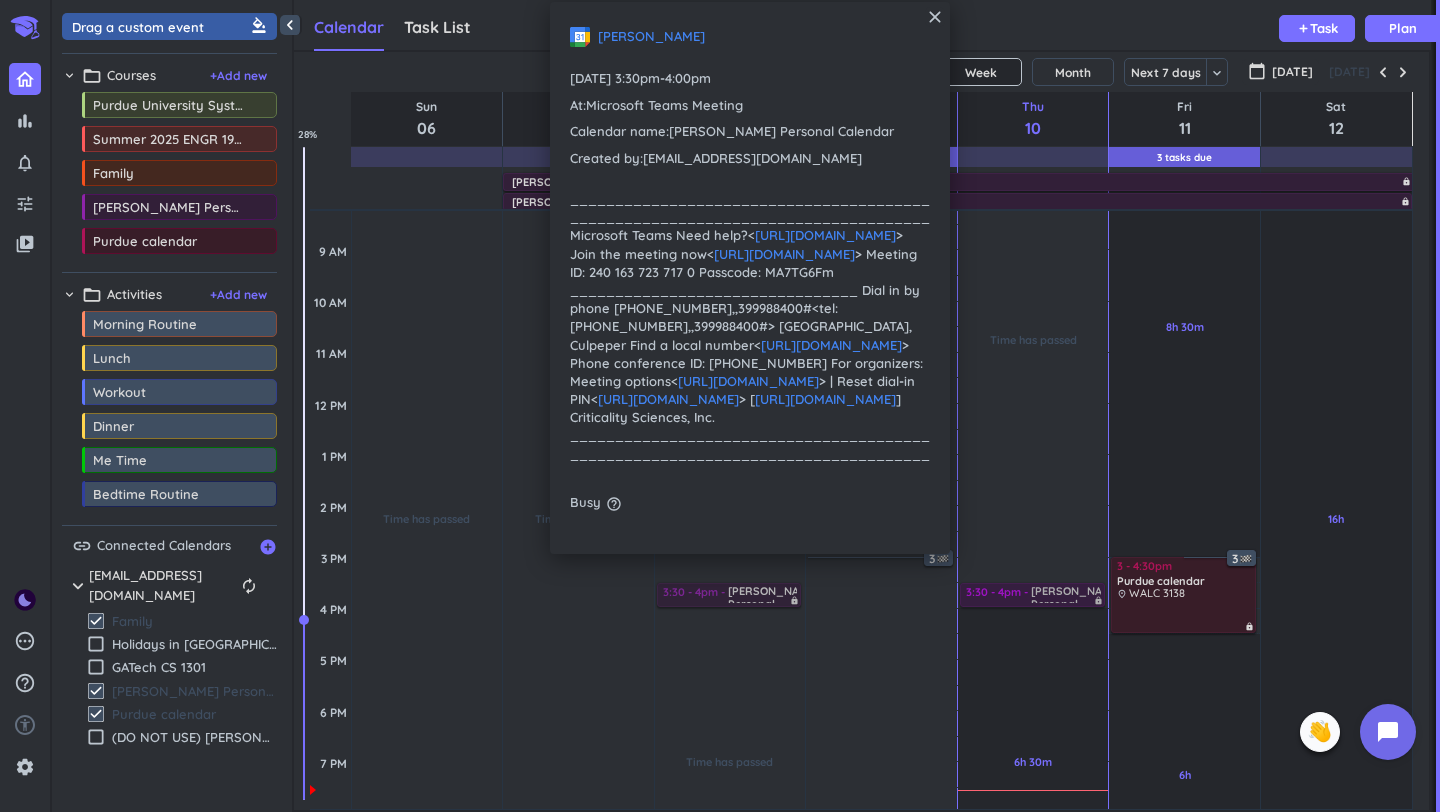 click on "3:30 - 4pm [PERSON_NAME] Personal Calendar place Microsoft Teams Meeting lock" at bounding box center [1032, 595] 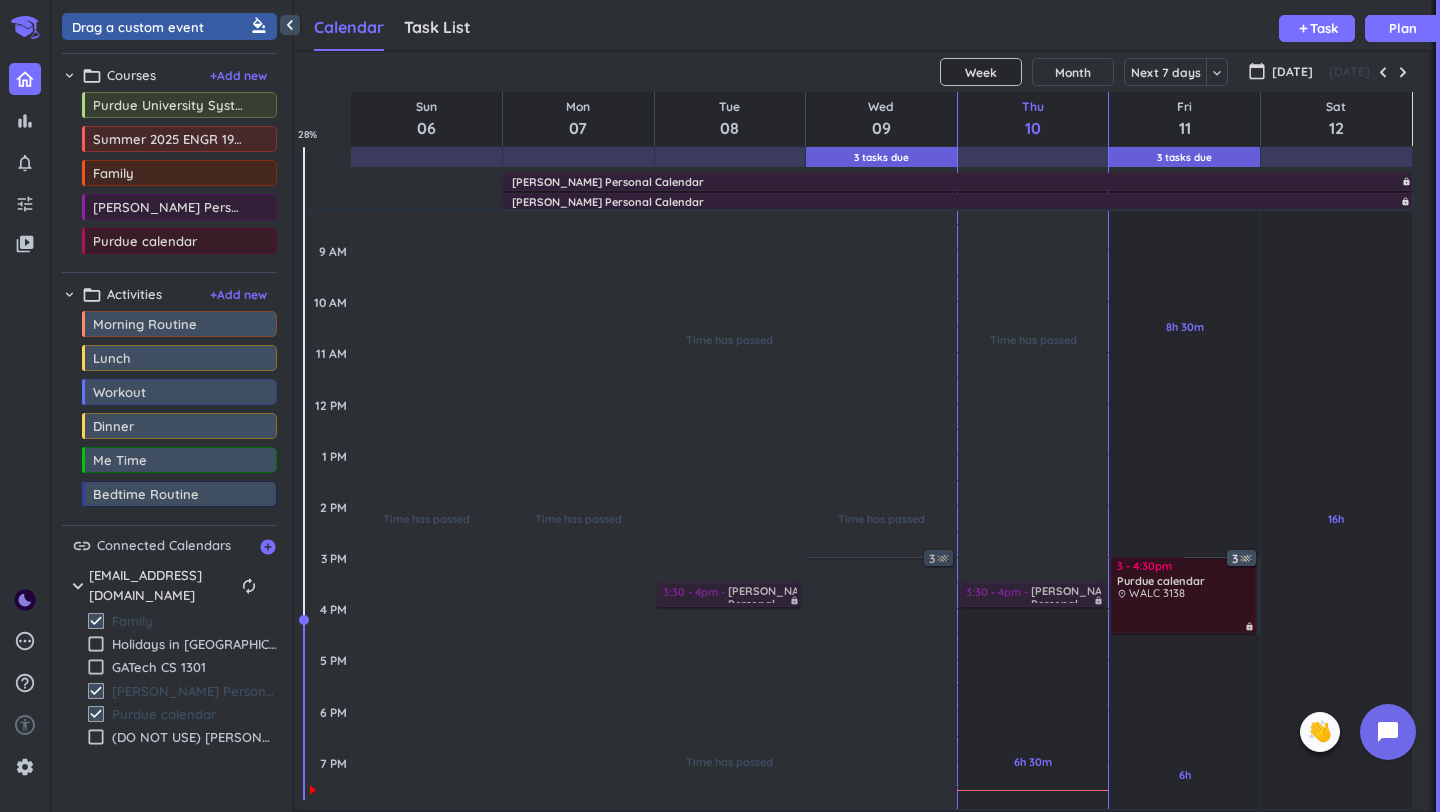 click on "3 - 4:30pm Purdue calendar place WALC 3138 lock" at bounding box center [1183, 595] 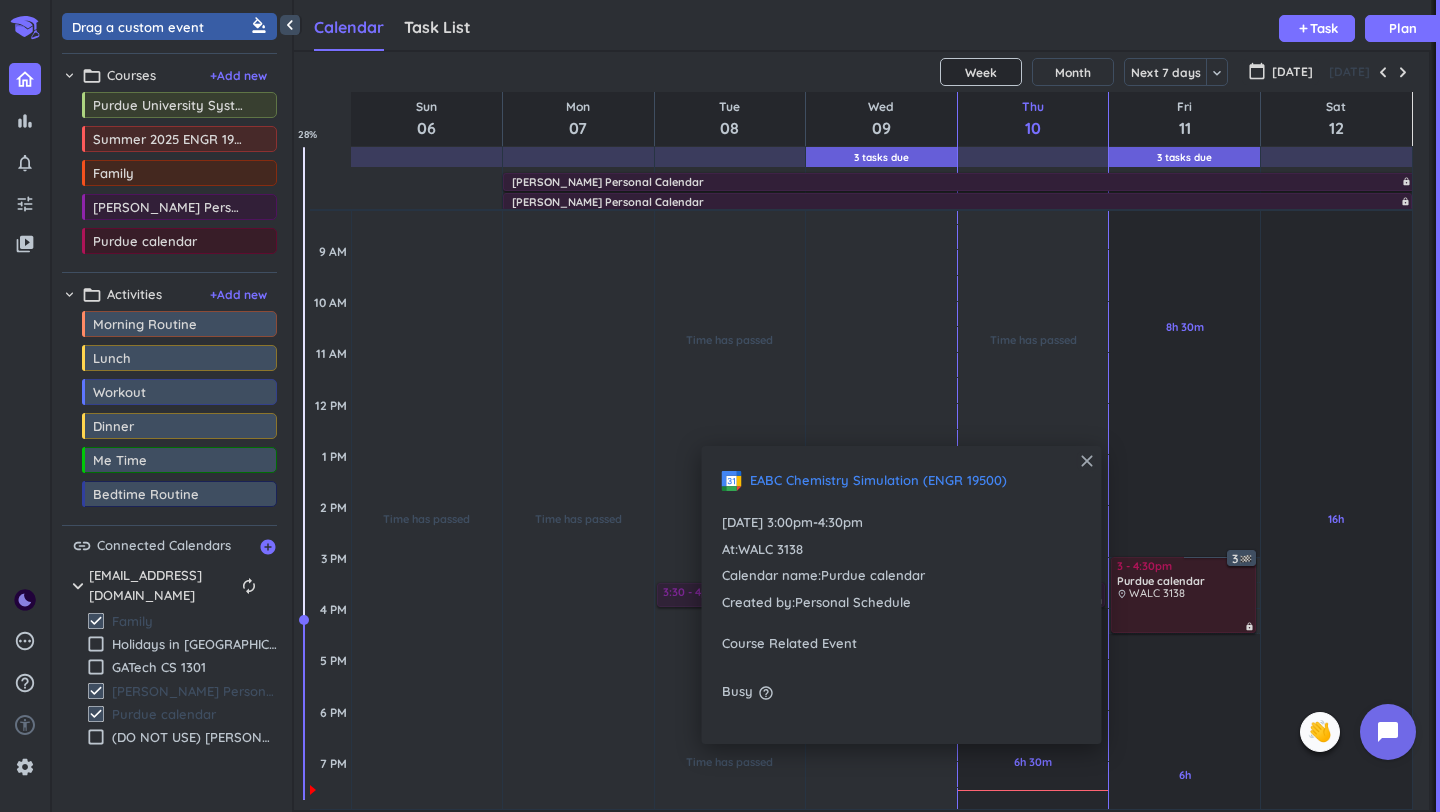 click on "close" at bounding box center (1087, 461) 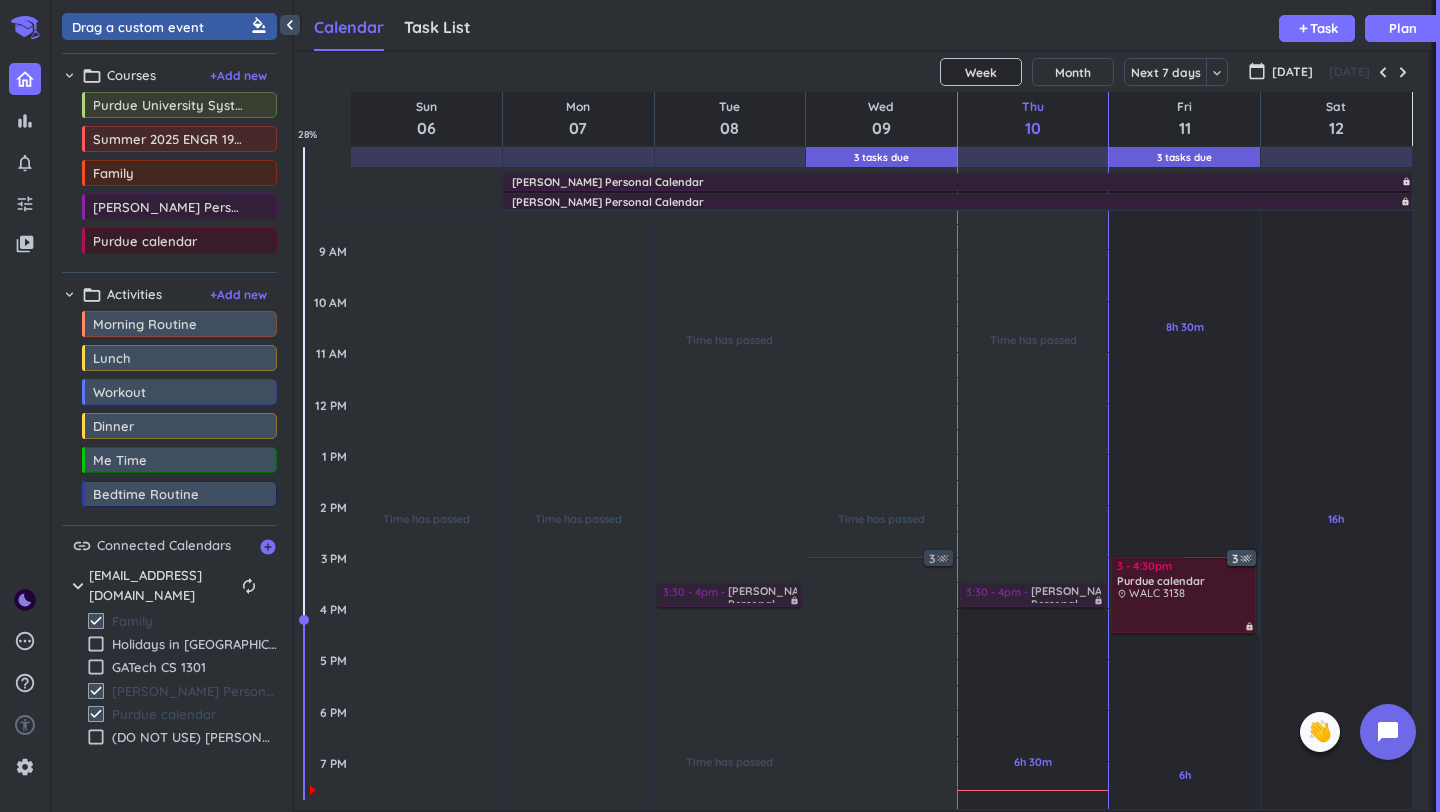 click on "place WALC 3138" at bounding box center [1184, 593] 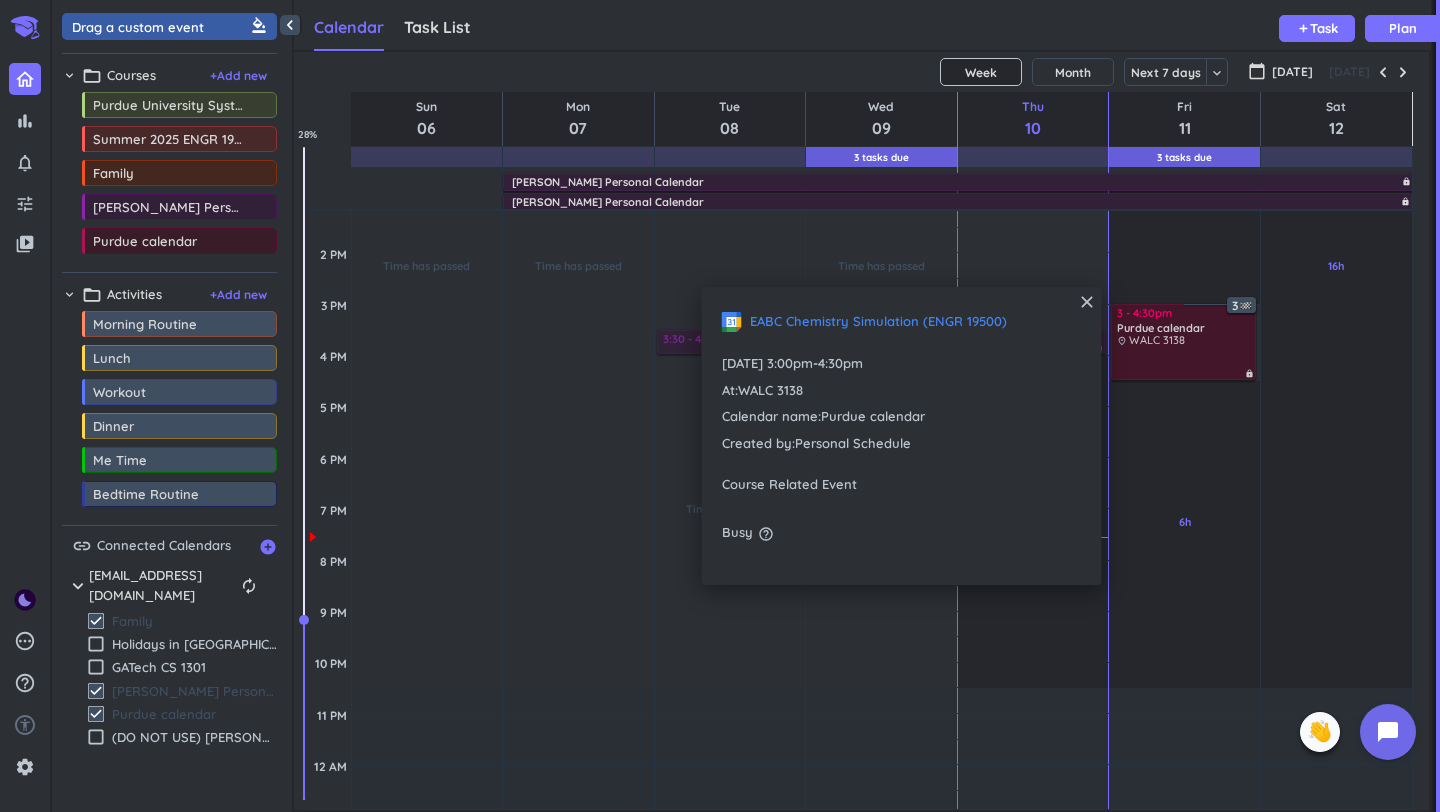 scroll, scrollTop: 631, scrollLeft: 0, axis: vertical 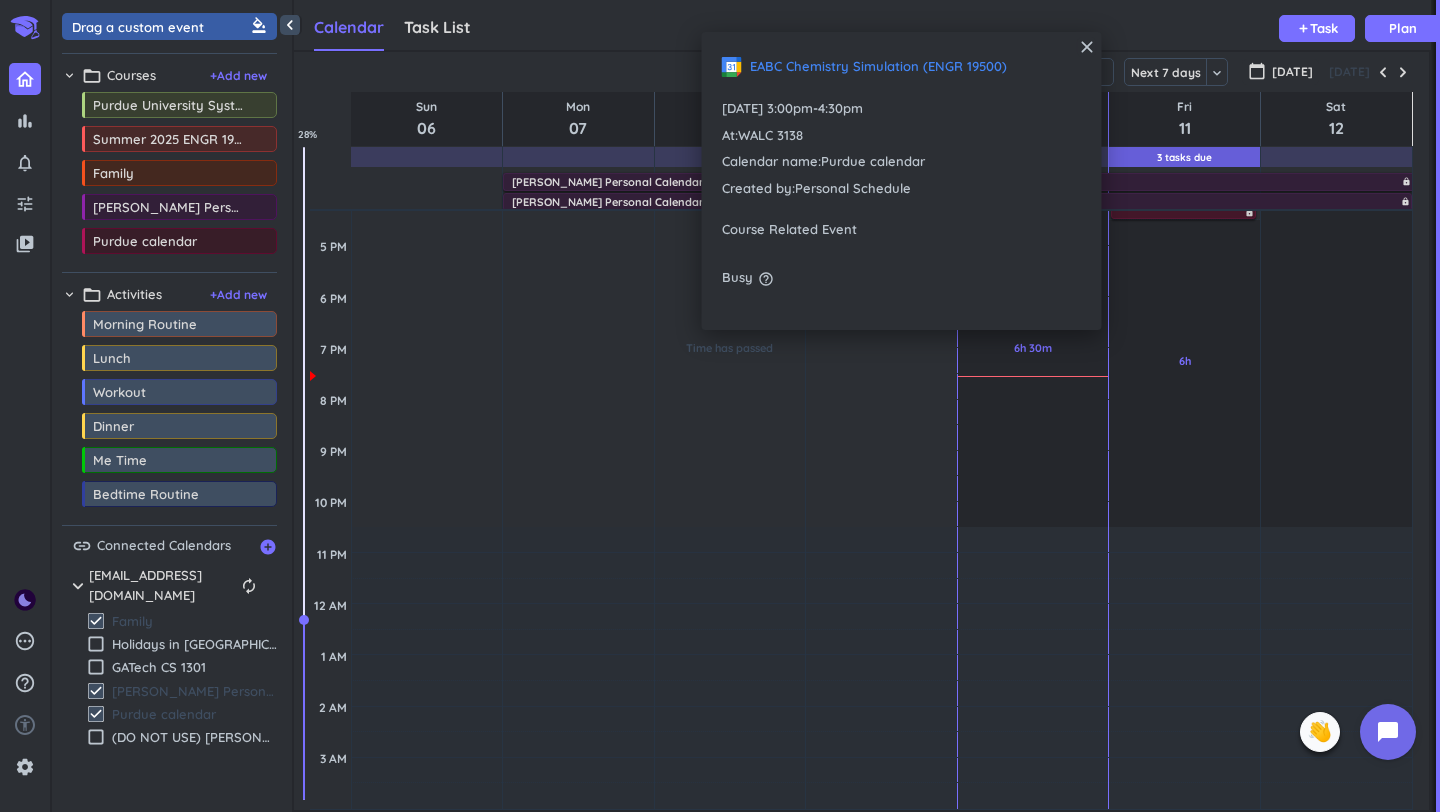click on "Adjust Awake Time" at bounding box center [1184, 668] 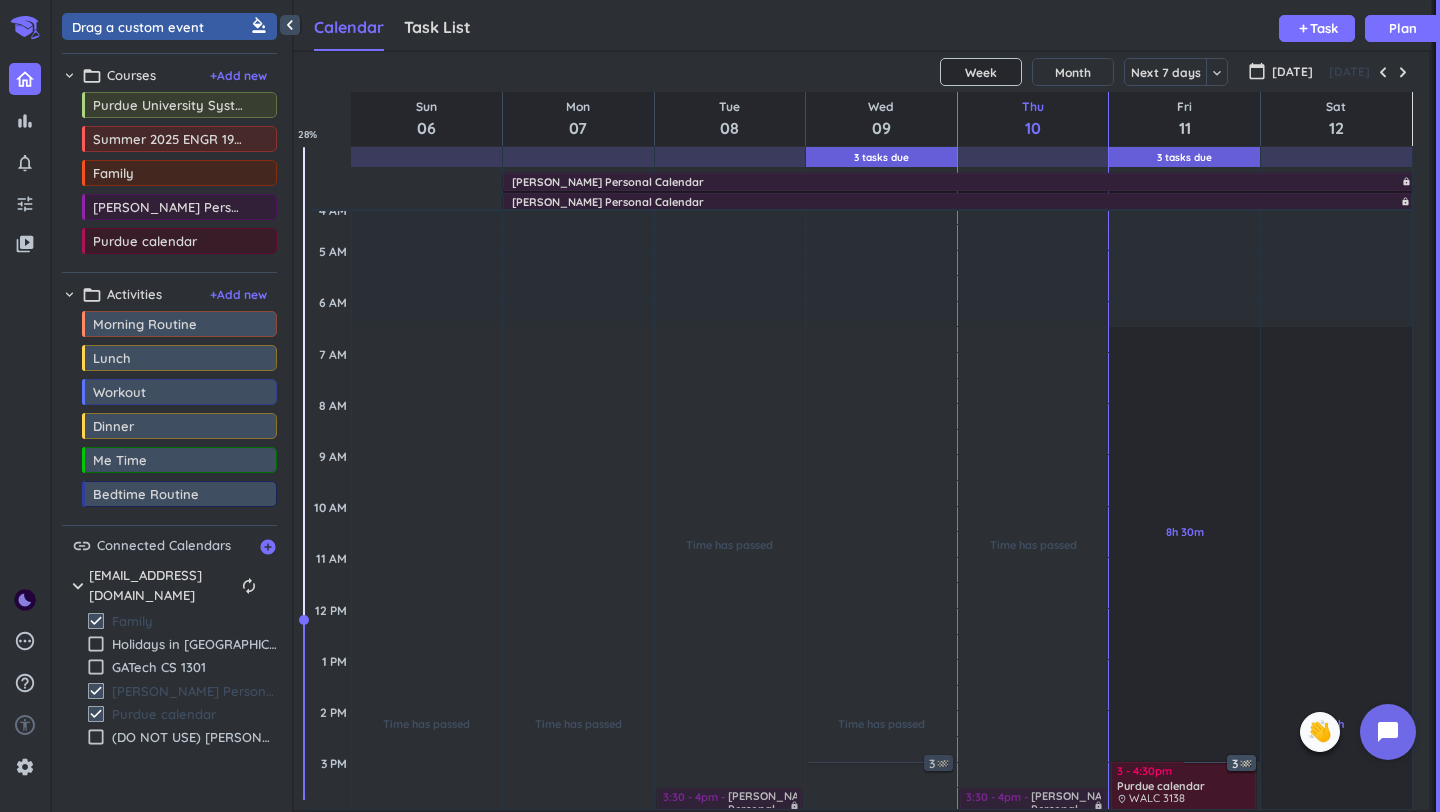 scroll, scrollTop: 0, scrollLeft: 0, axis: both 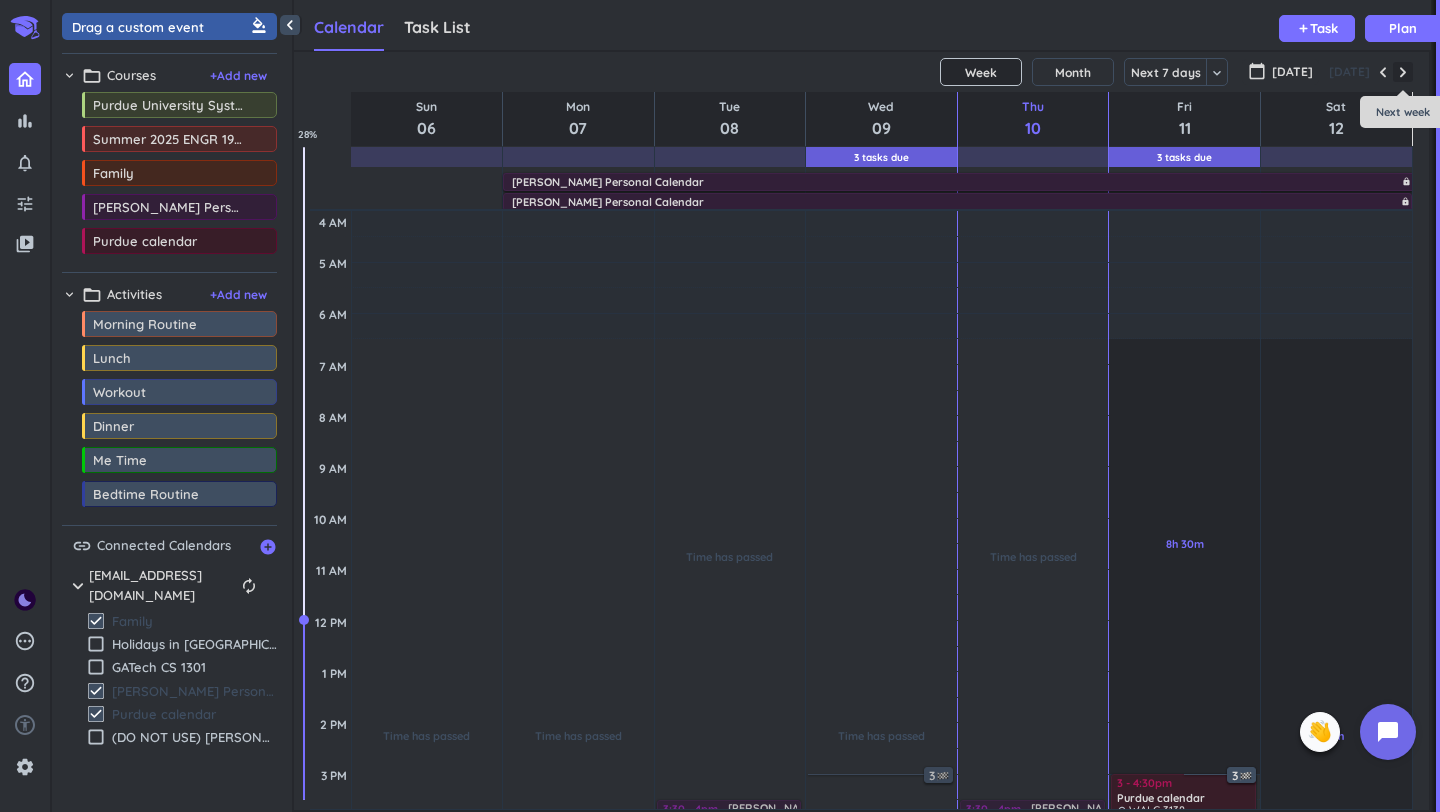 click at bounding box center (1403, 72) 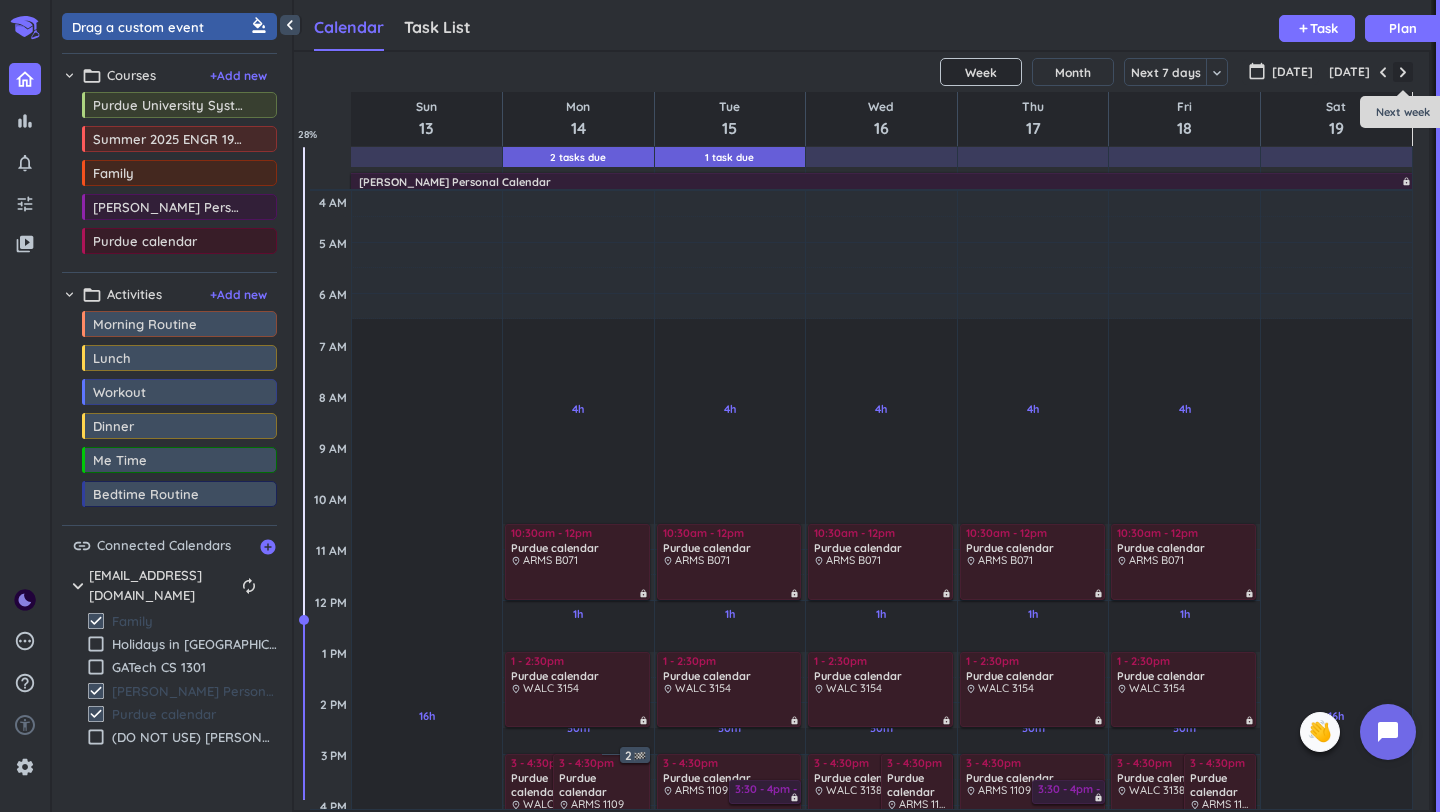 scroll, scrollTop: 104, scrollLeft: 0, axis: vertical 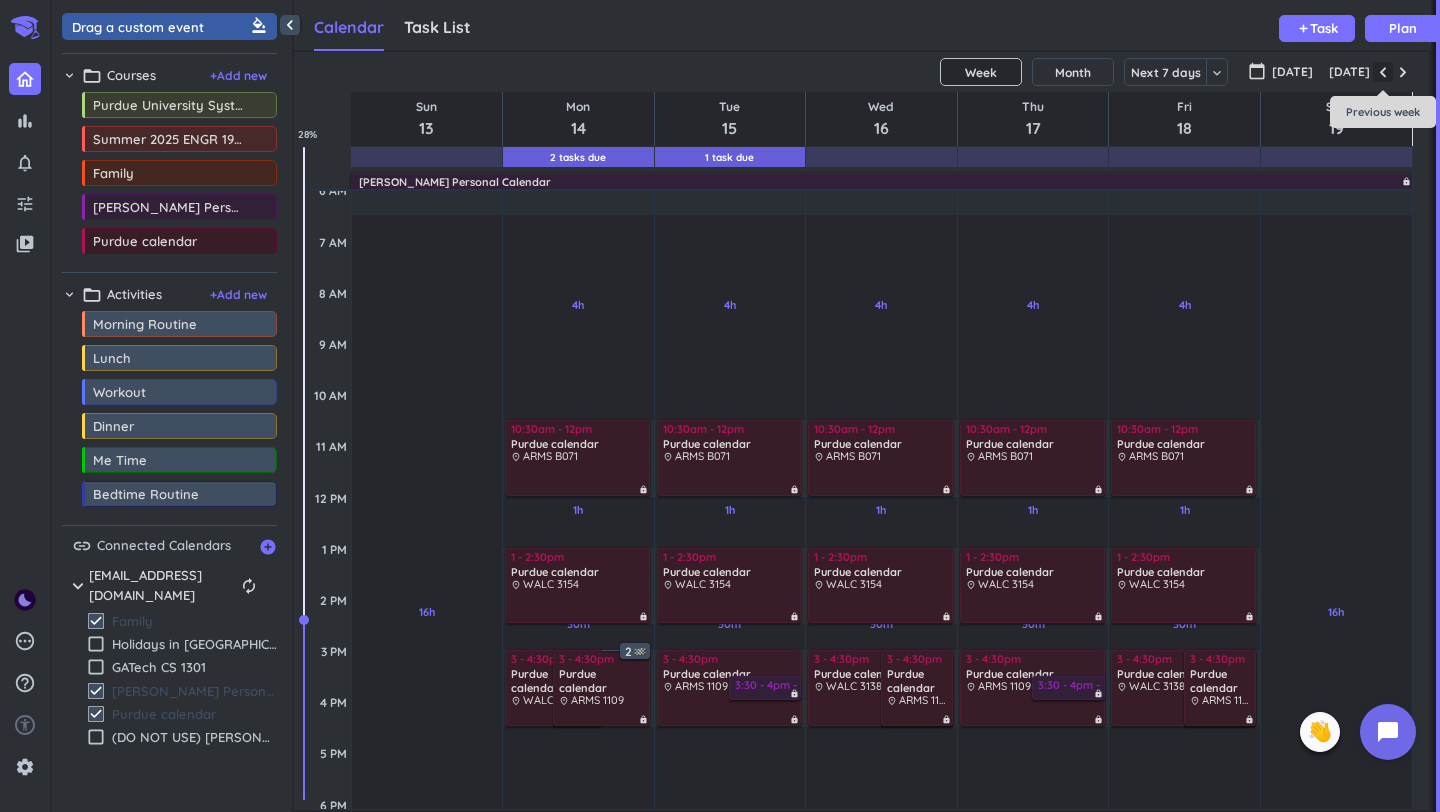 click at bounding box center (1383, 72) 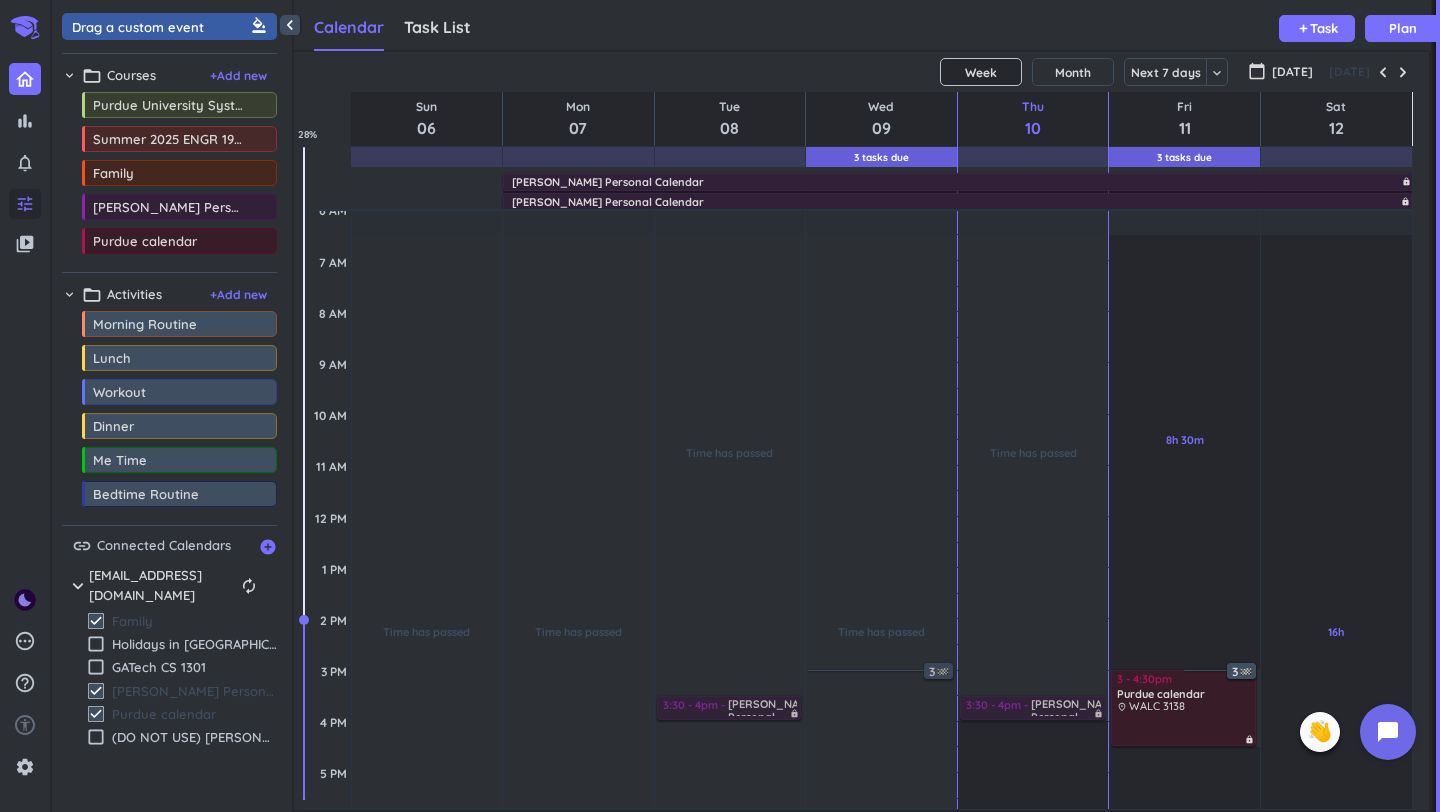 click on "tune" at bounding box center (25, 204) 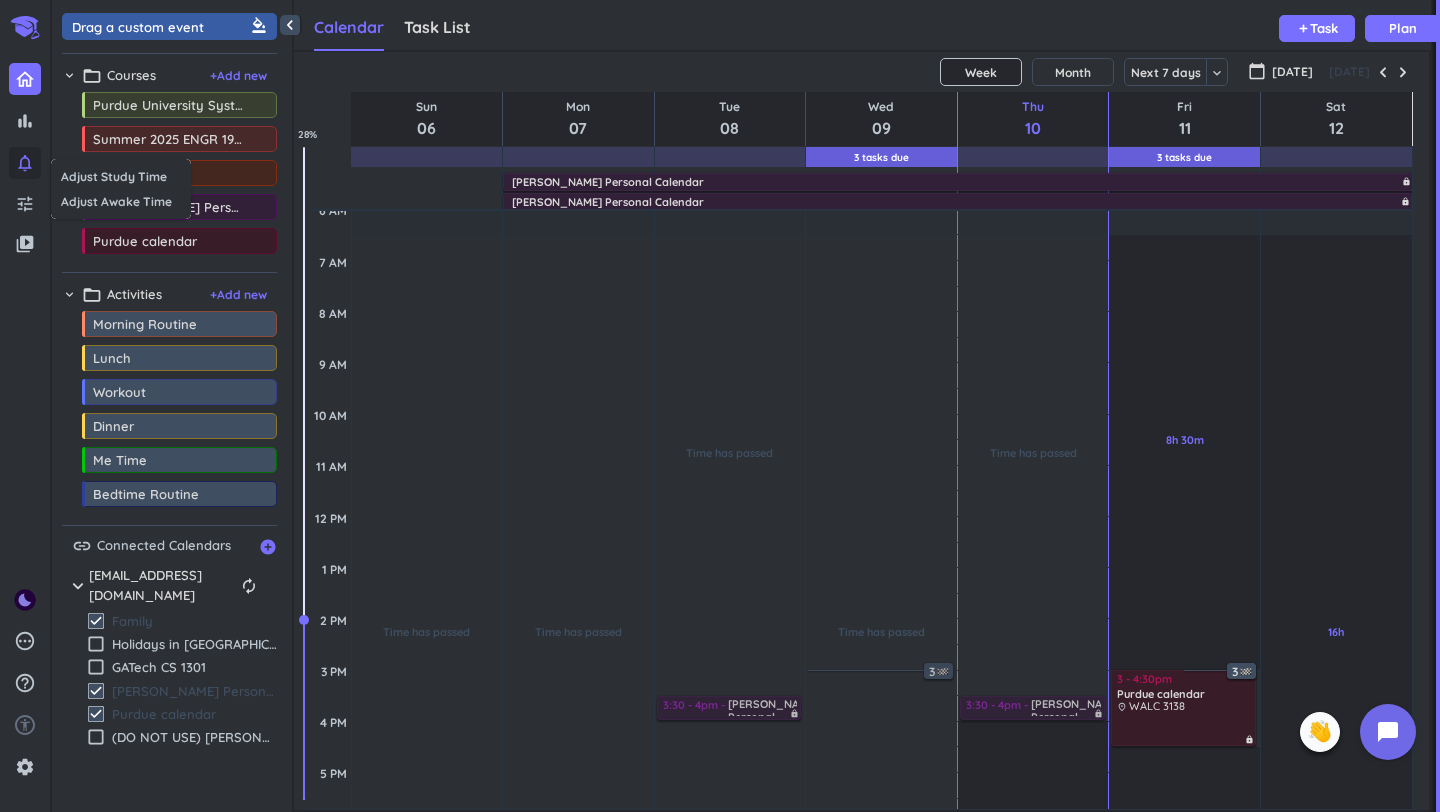 click on "notifications_none" at bounding box center (25, 163) 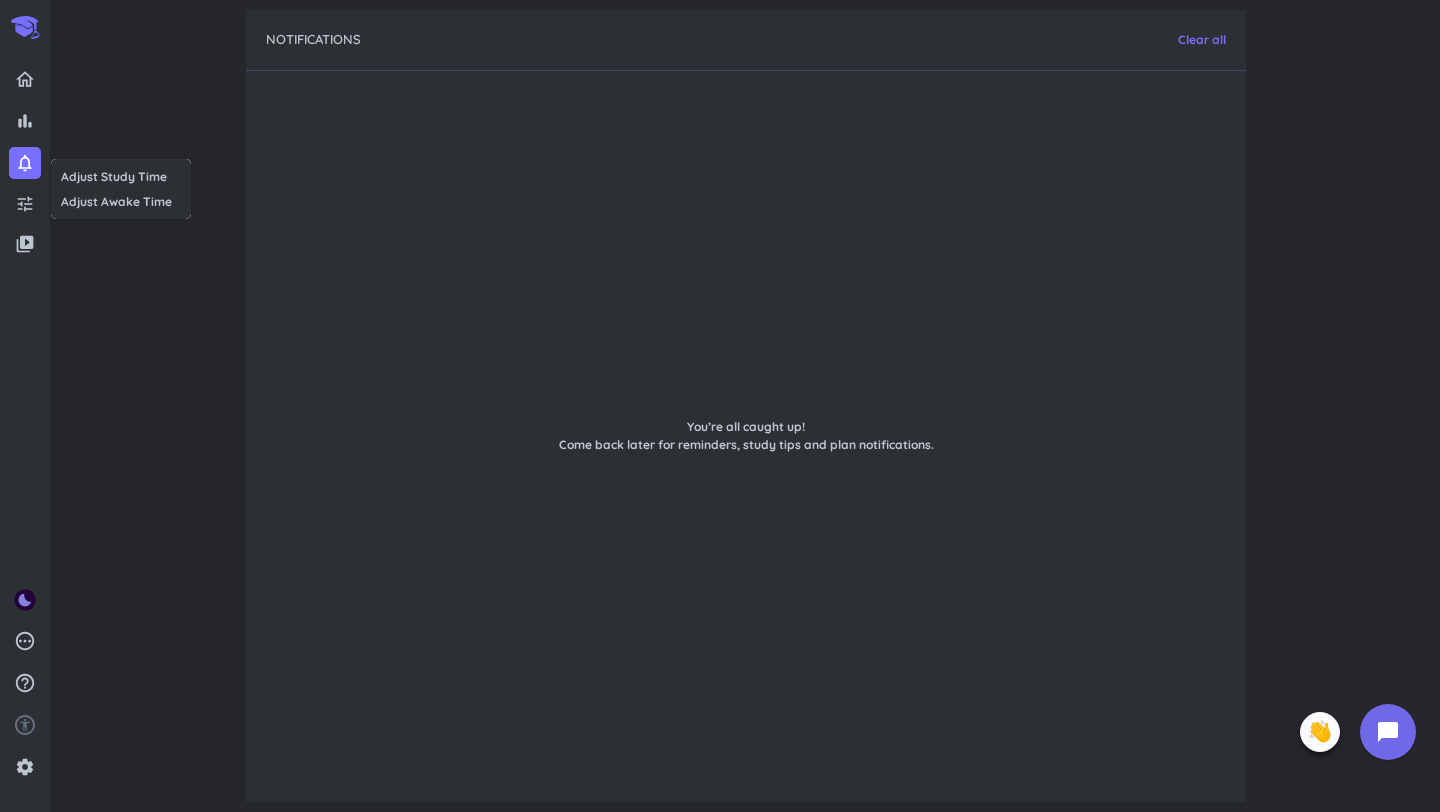 click at bounding box center [720, 406] 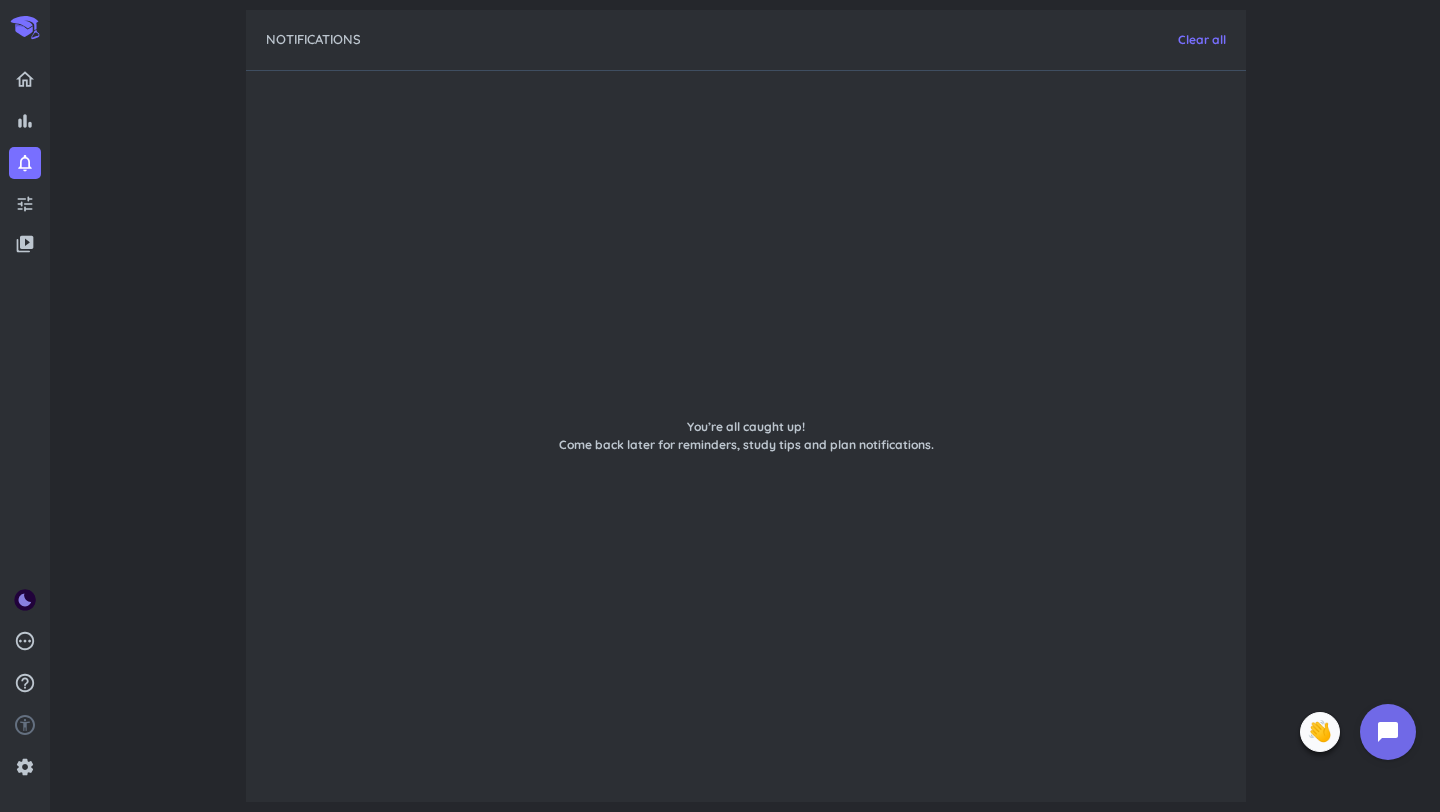 click 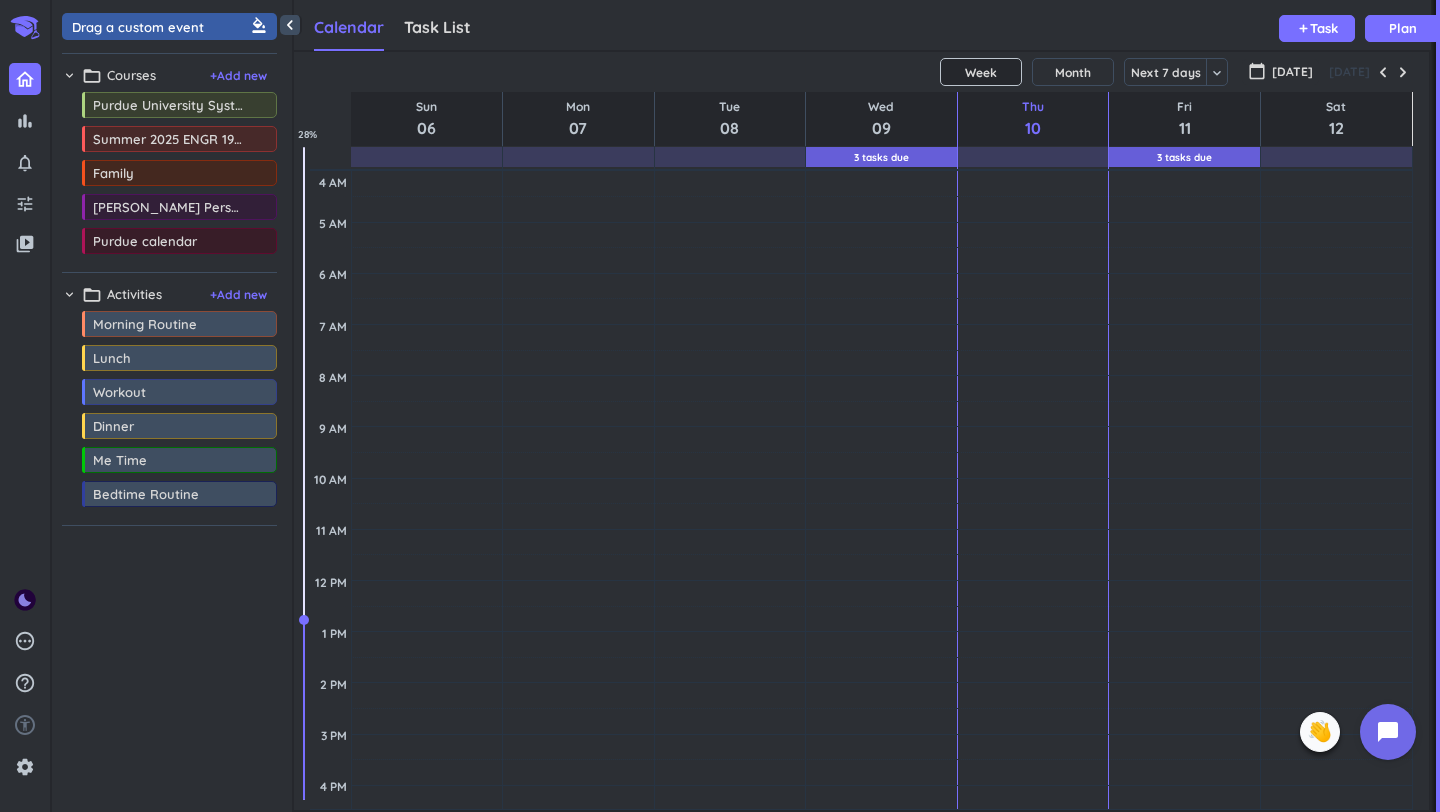 scroll, scrollTop: 1, scrollLeft: 1, axis: both 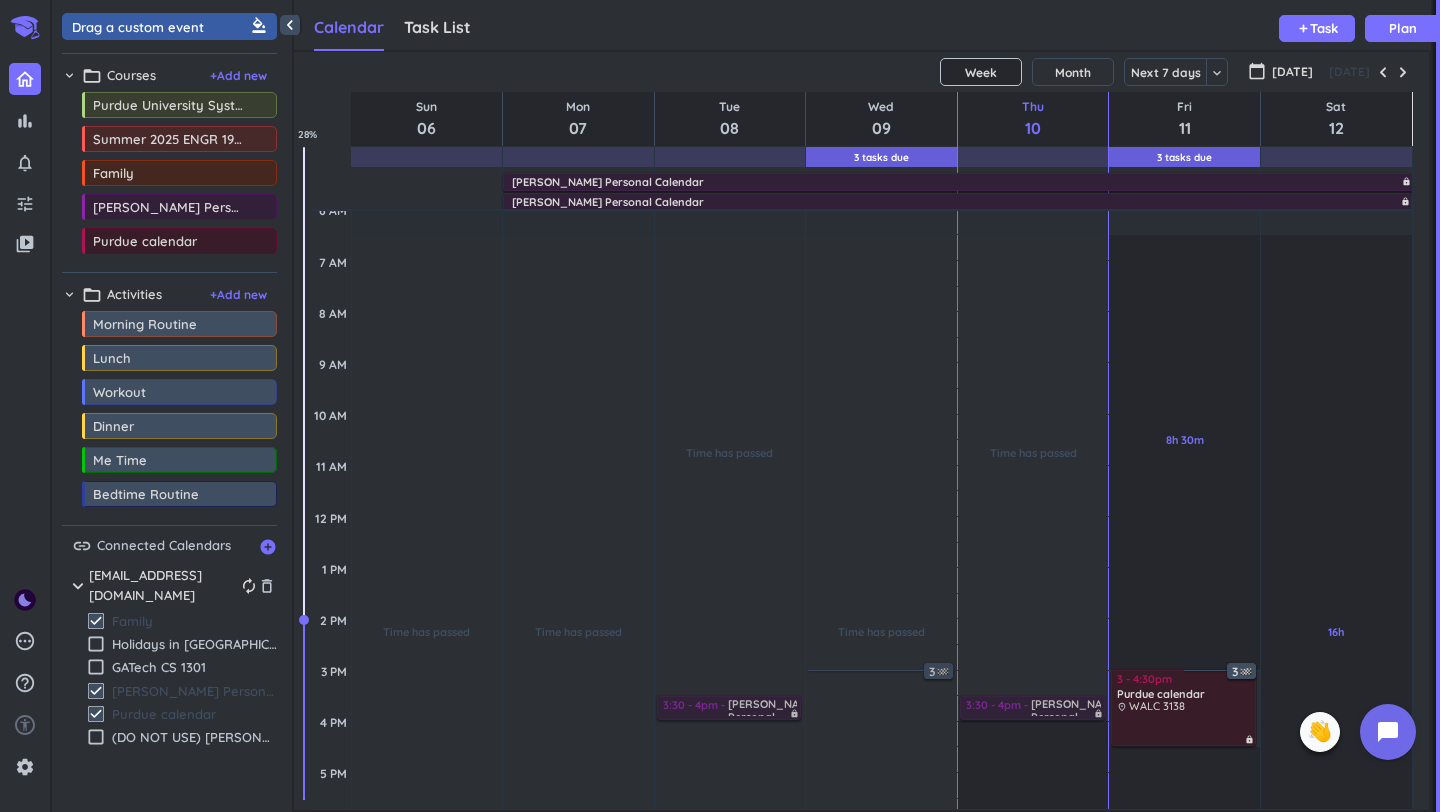 click on "chevron_right" at bounding box center (78, 586) 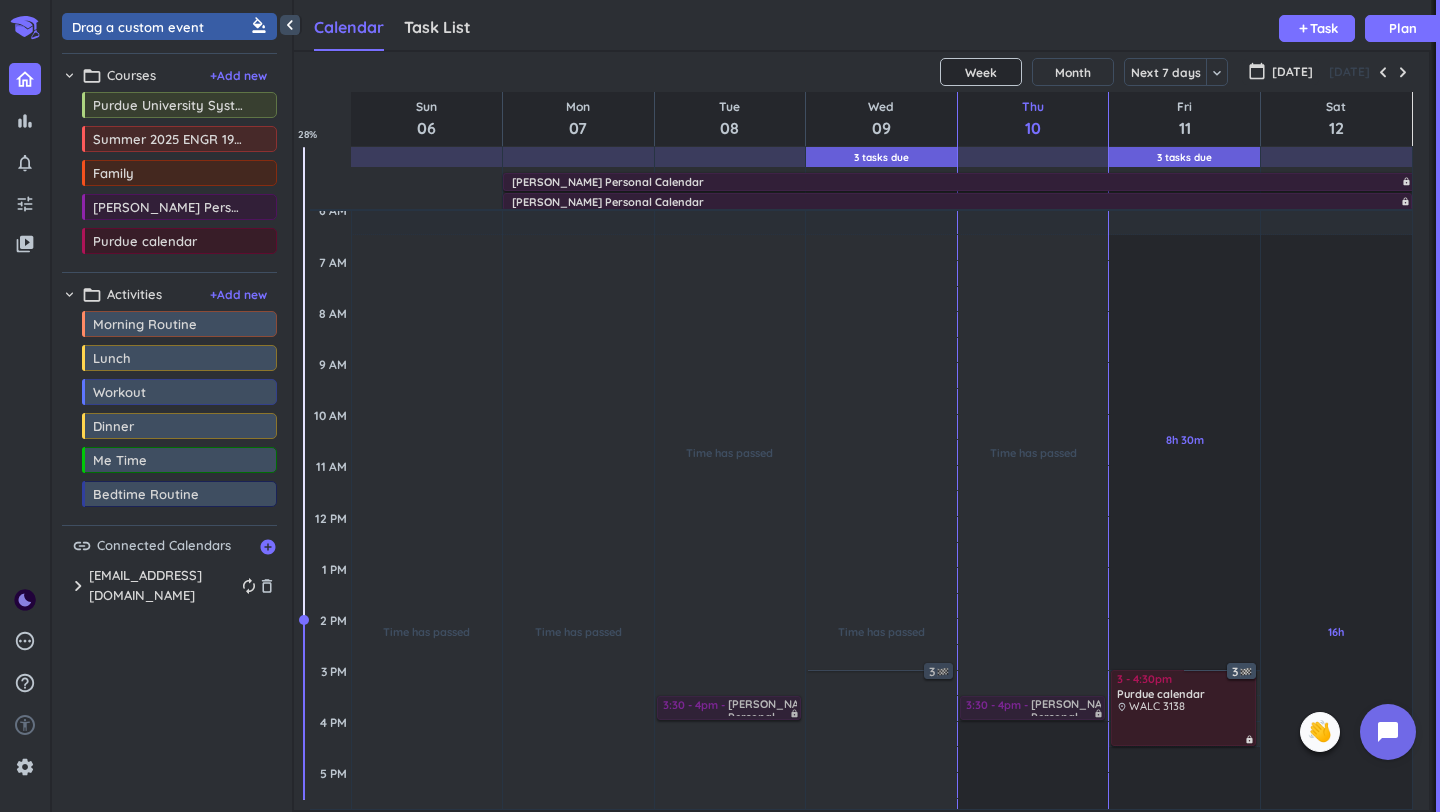 click on "chevron_right" at bounding box center [78, 586] 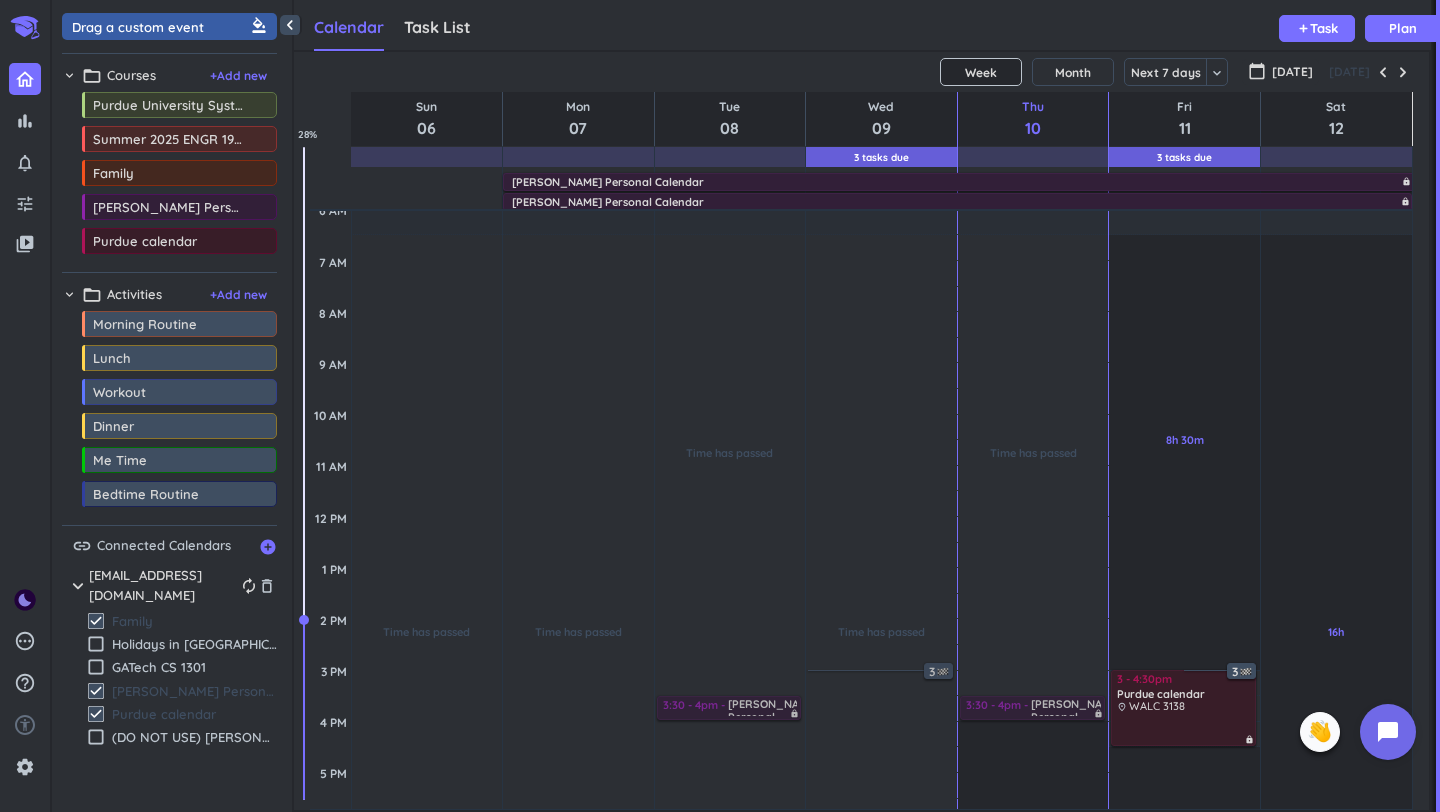 click on "autorenew" at bounding box center [249, 586] 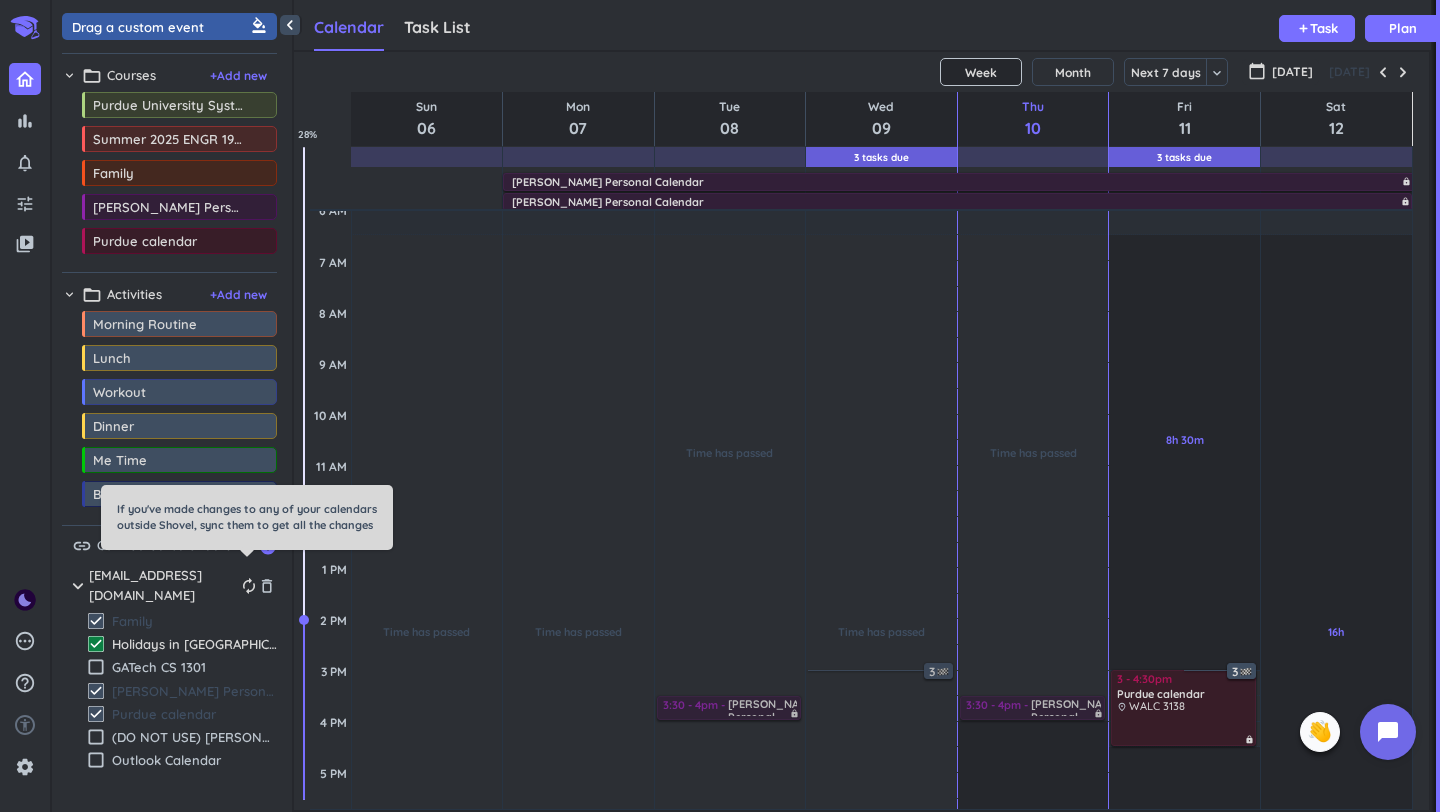 click on "autorenew" at bounding box center [249, 586] 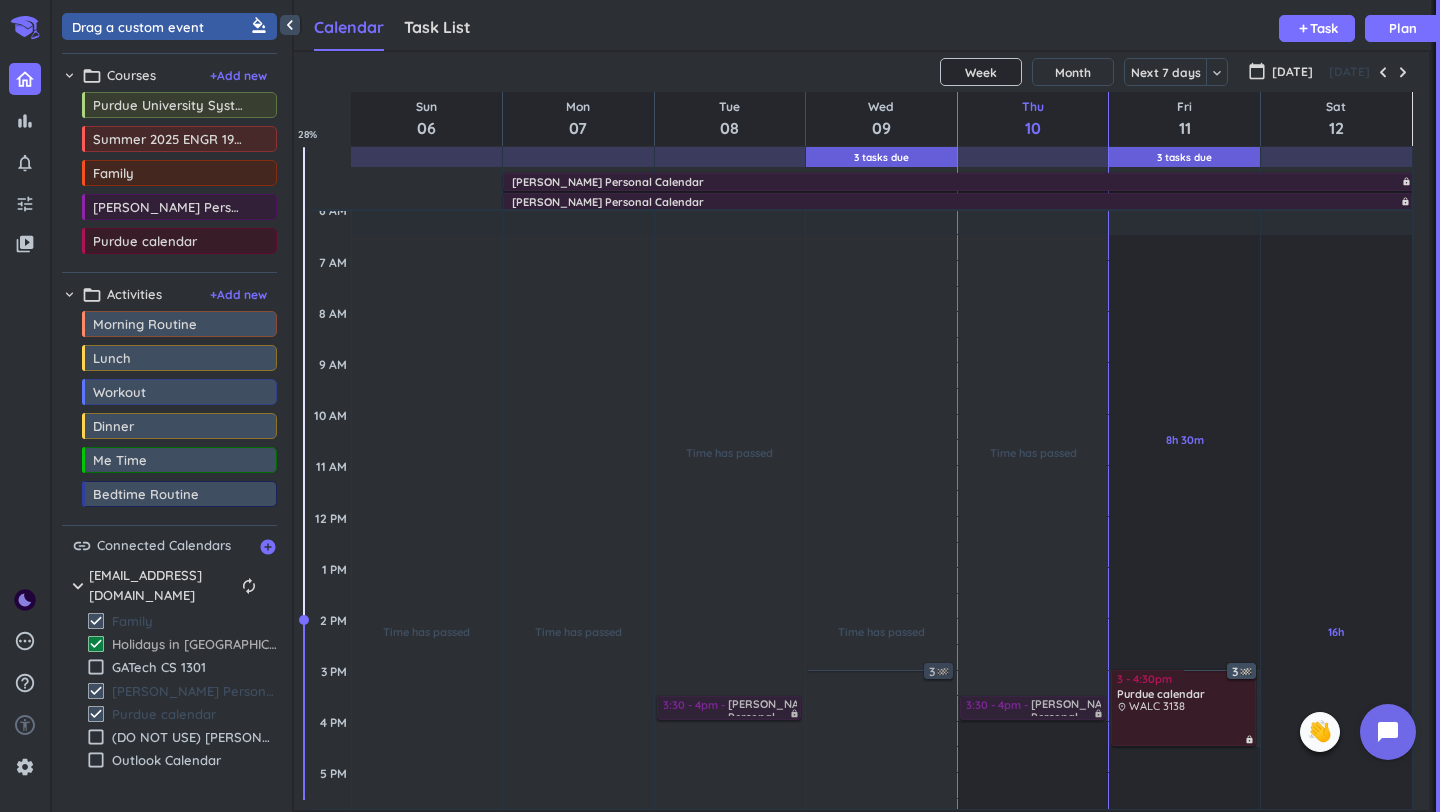click on "check_box" at bounding box center [96, 644] 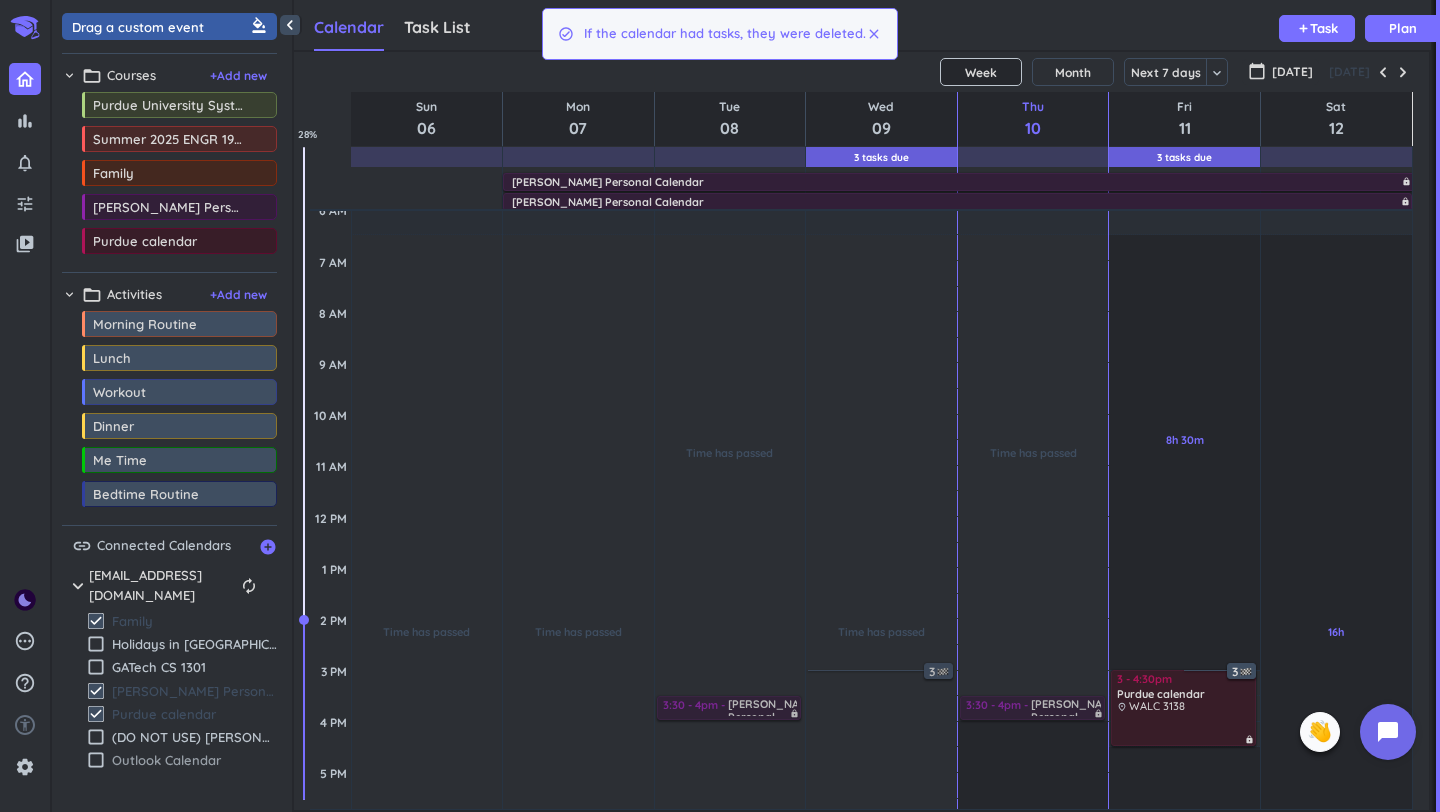 click on "check_box_outline_blank" at bounding box center [96, 760] 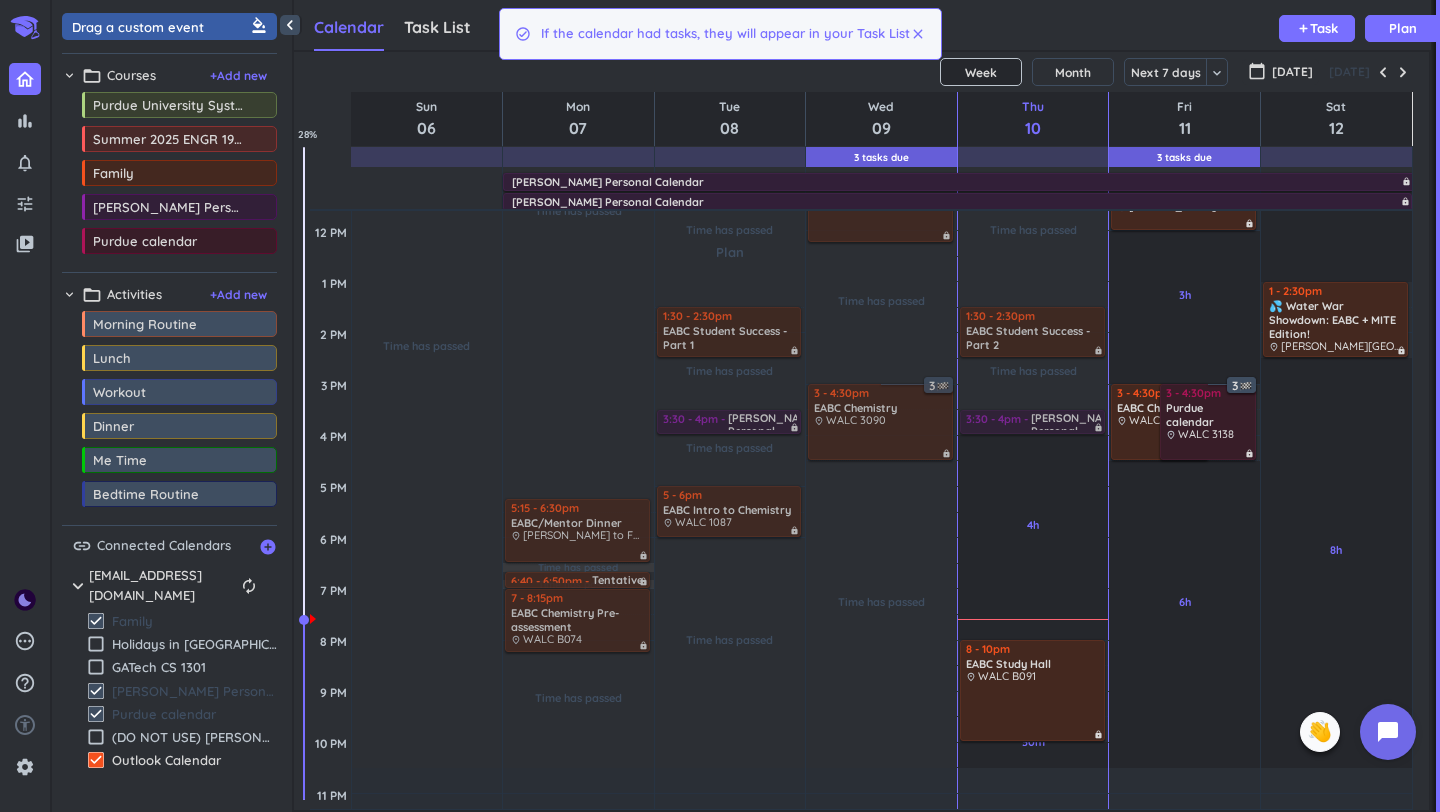 scroll, scrollTop: 423, scrollLeft: 0, axis: vertical 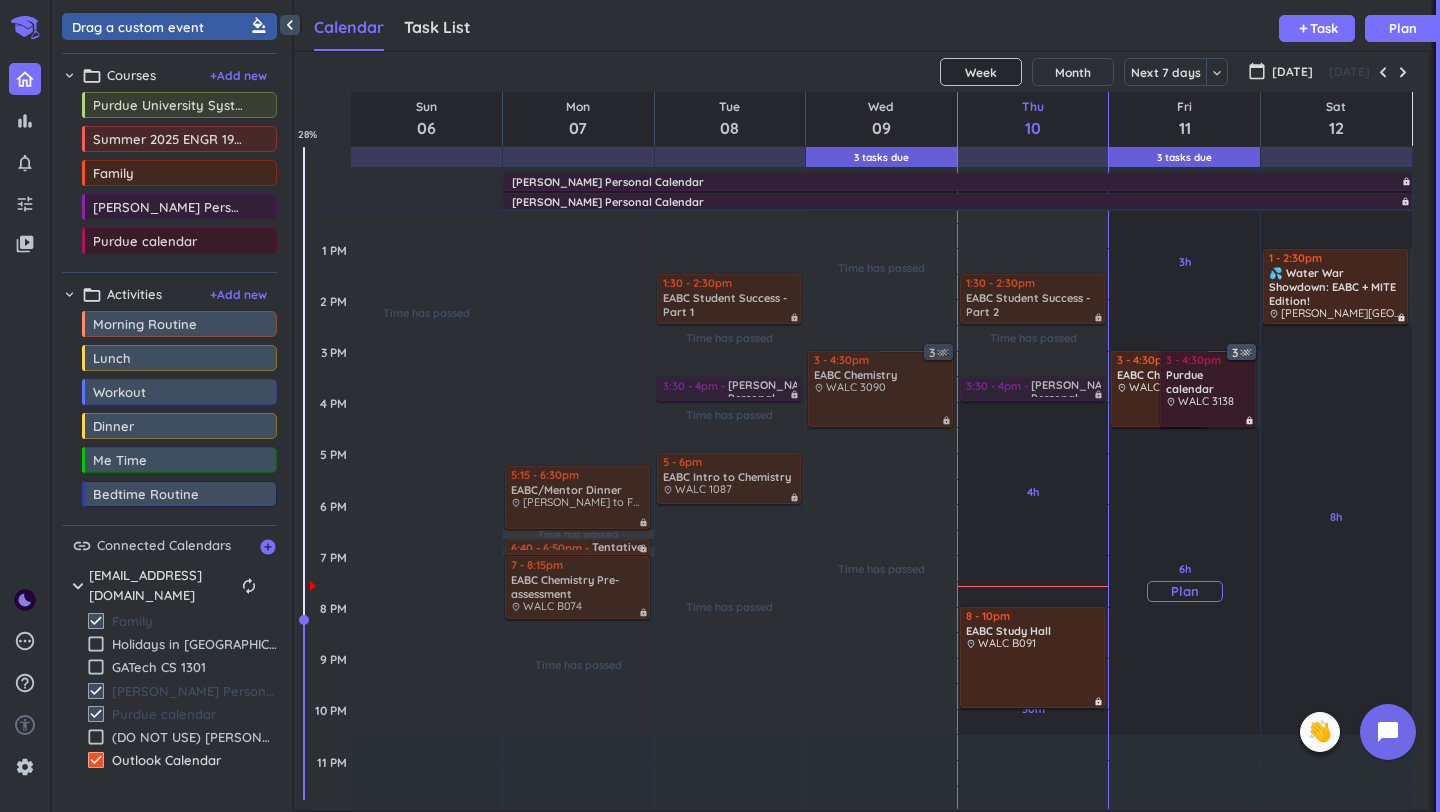 drag, startPoint x: 1058, startPoint y: 666, endPoint x: 1147, endPoint y: 621, distance: 99.72964 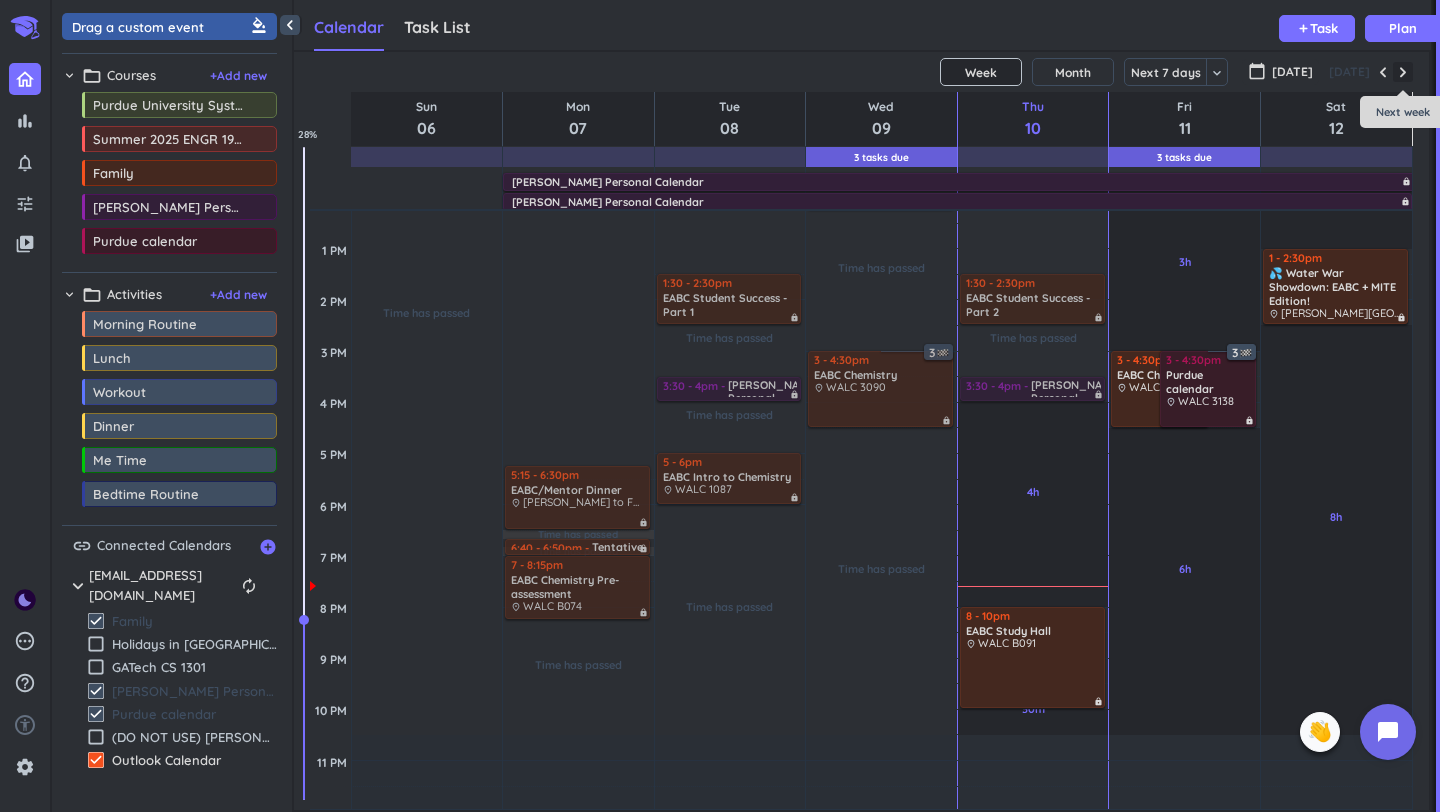 click at bounding box center [1403, 72] 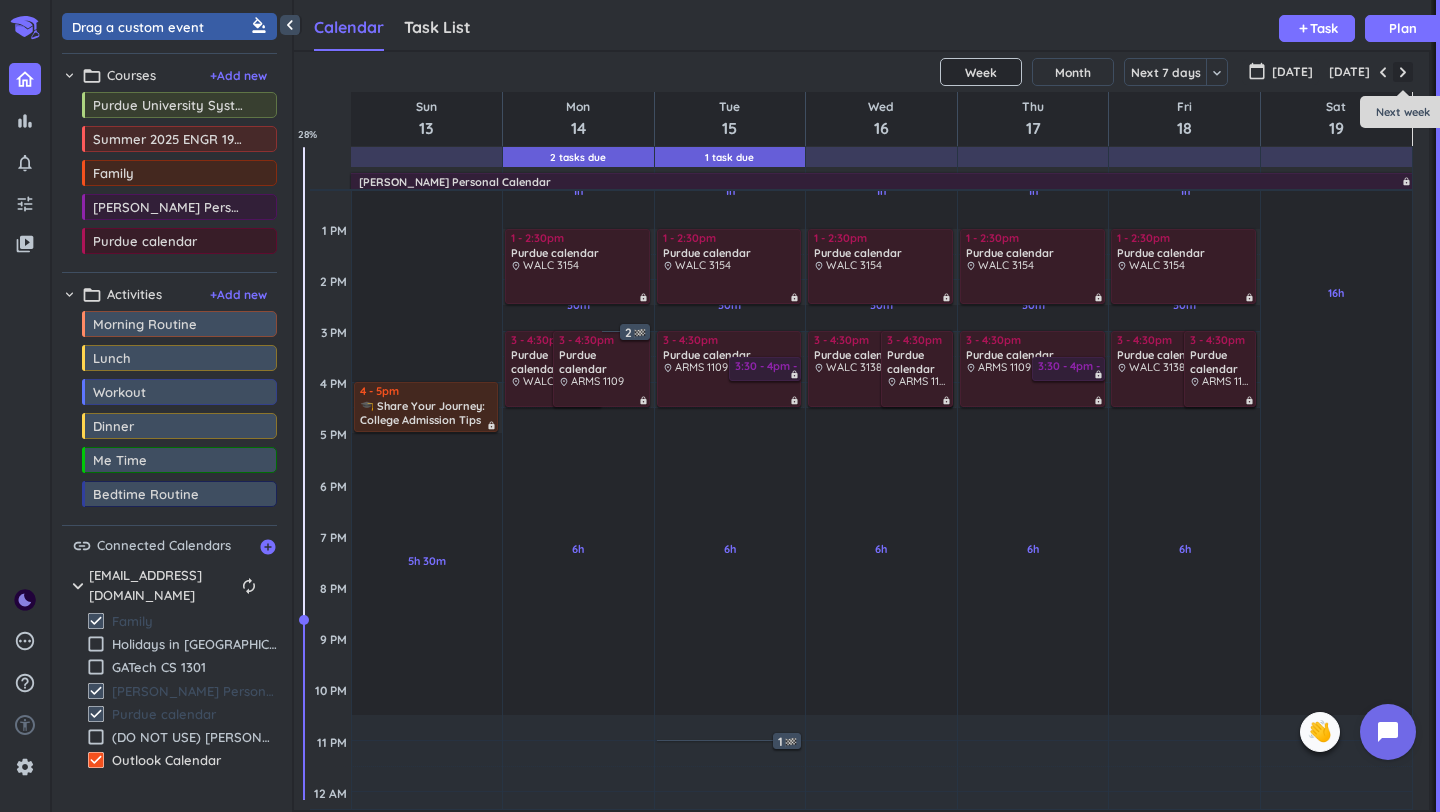 scroll, scrollTop: 104, scrollLeft: 0, axis: vertical 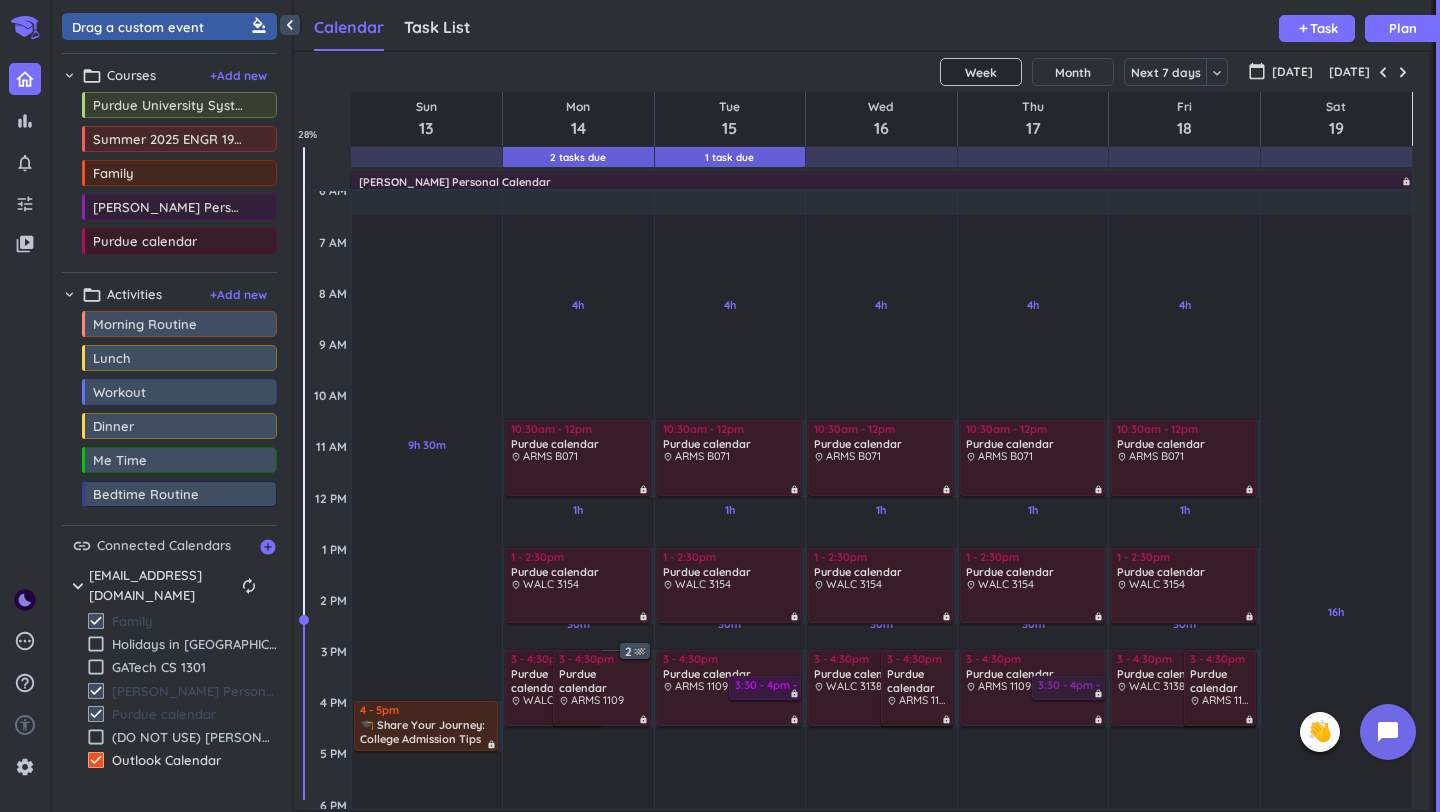 click on "3:30 - 4pm" at bounding box center [767, 686] 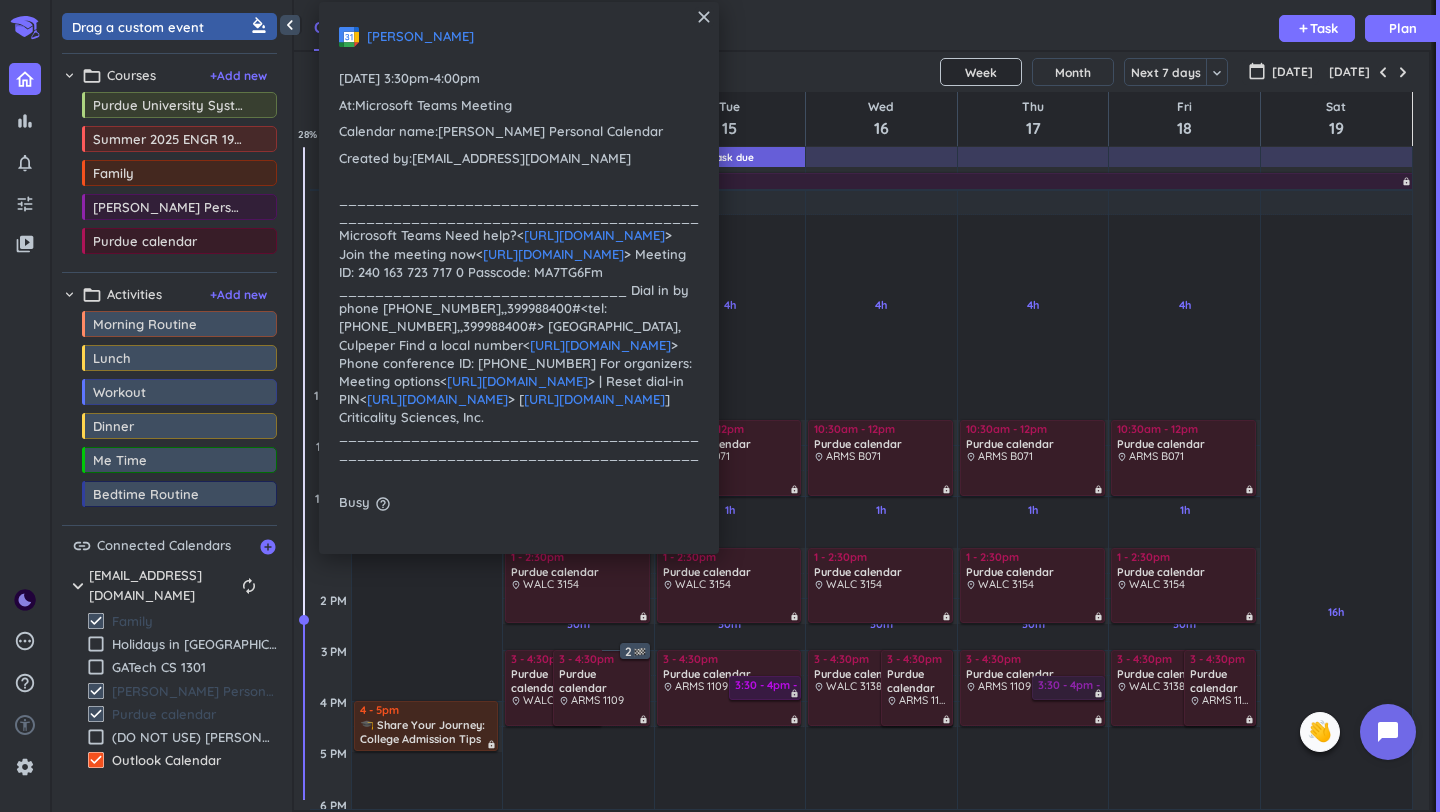 click on "3:30 - 4pm" at bounding box center (767, 686) 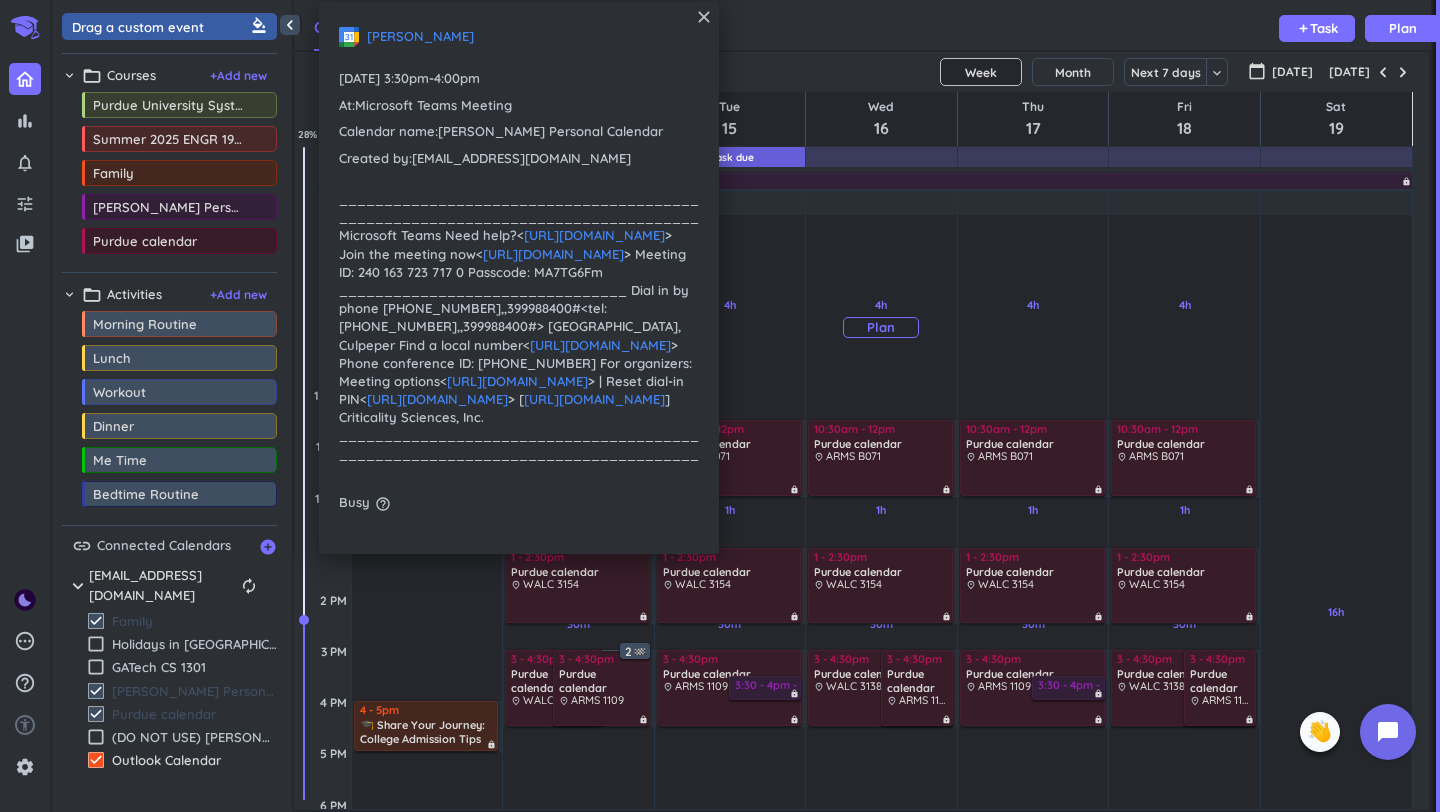 click on "4h  Past due Plan" at bounding box center [881, 317] 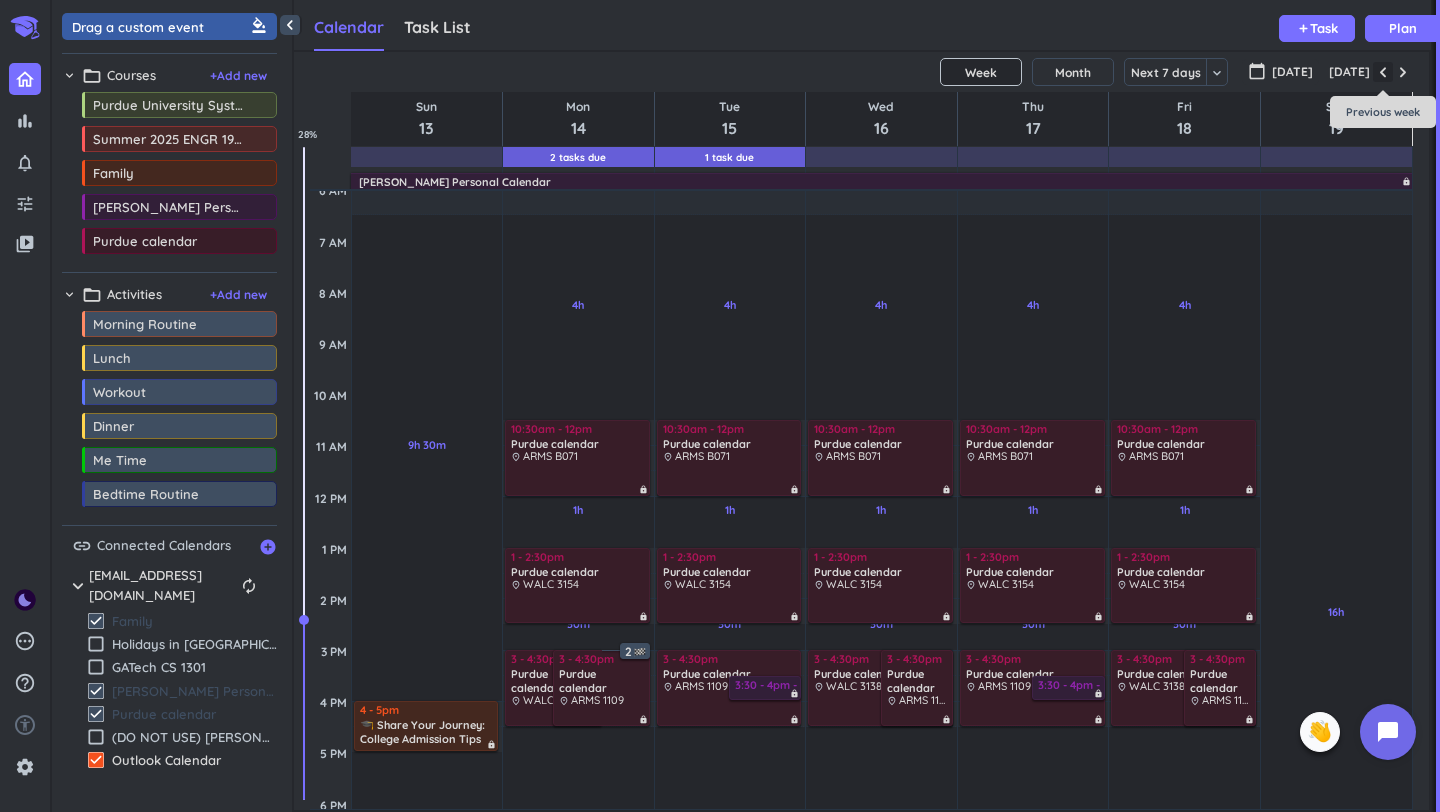 click at bounding box center (1383, 72) 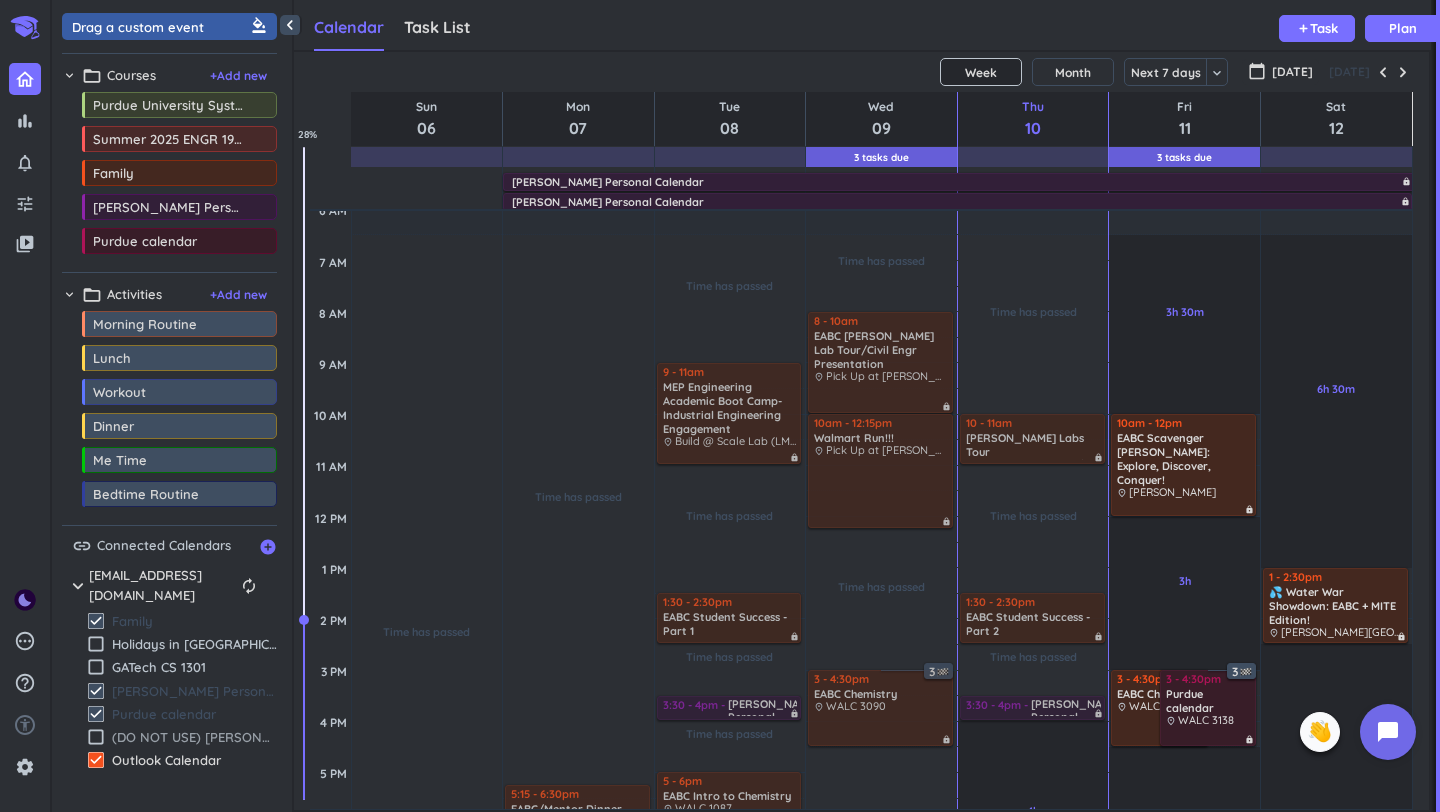 click on "check_box_outline_blank (DO NOT USE) [PERSON_NAME] Personal calendar" at bounding box center [182, 737] 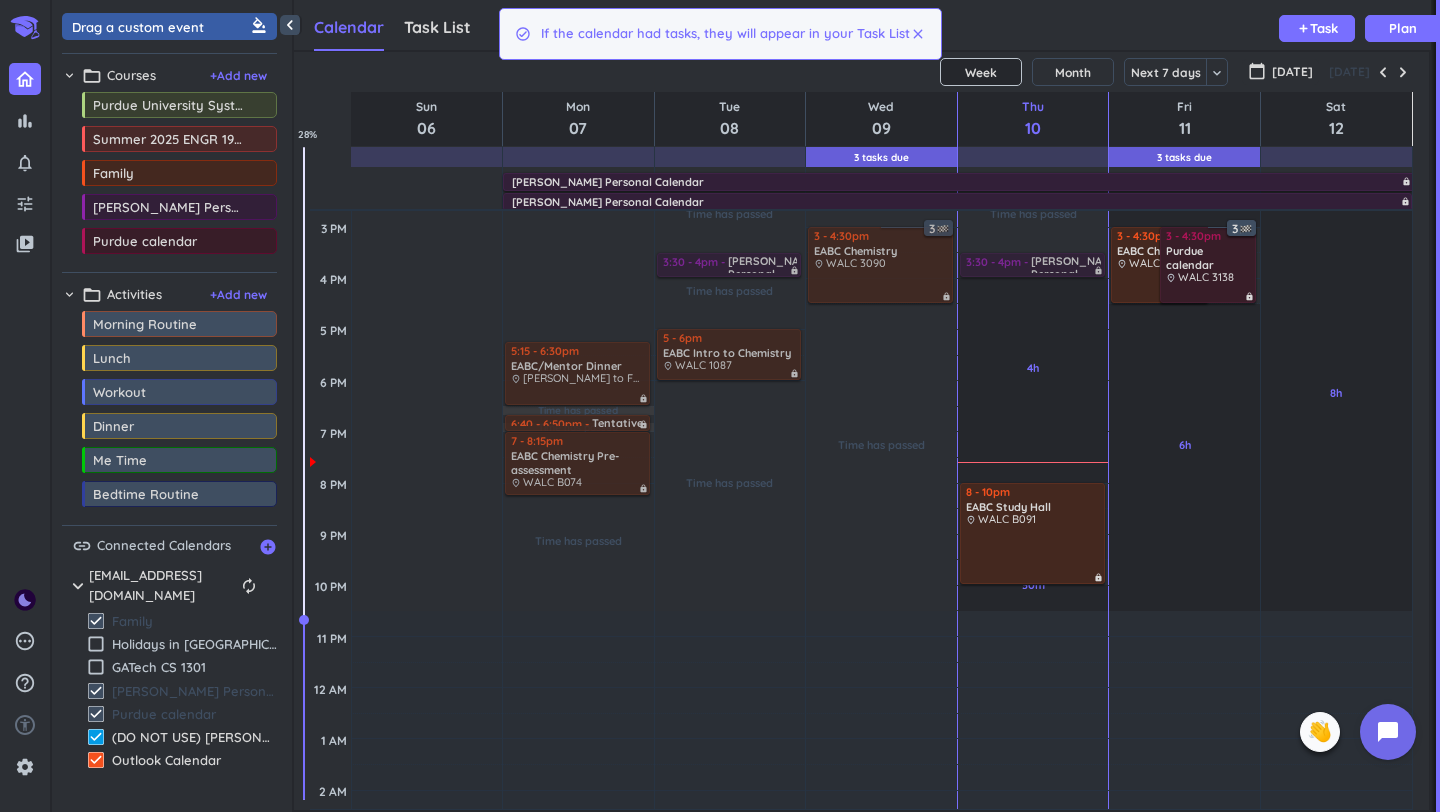 scroll, scrollTop: 530, scrollLeft: 0, axis: vertical 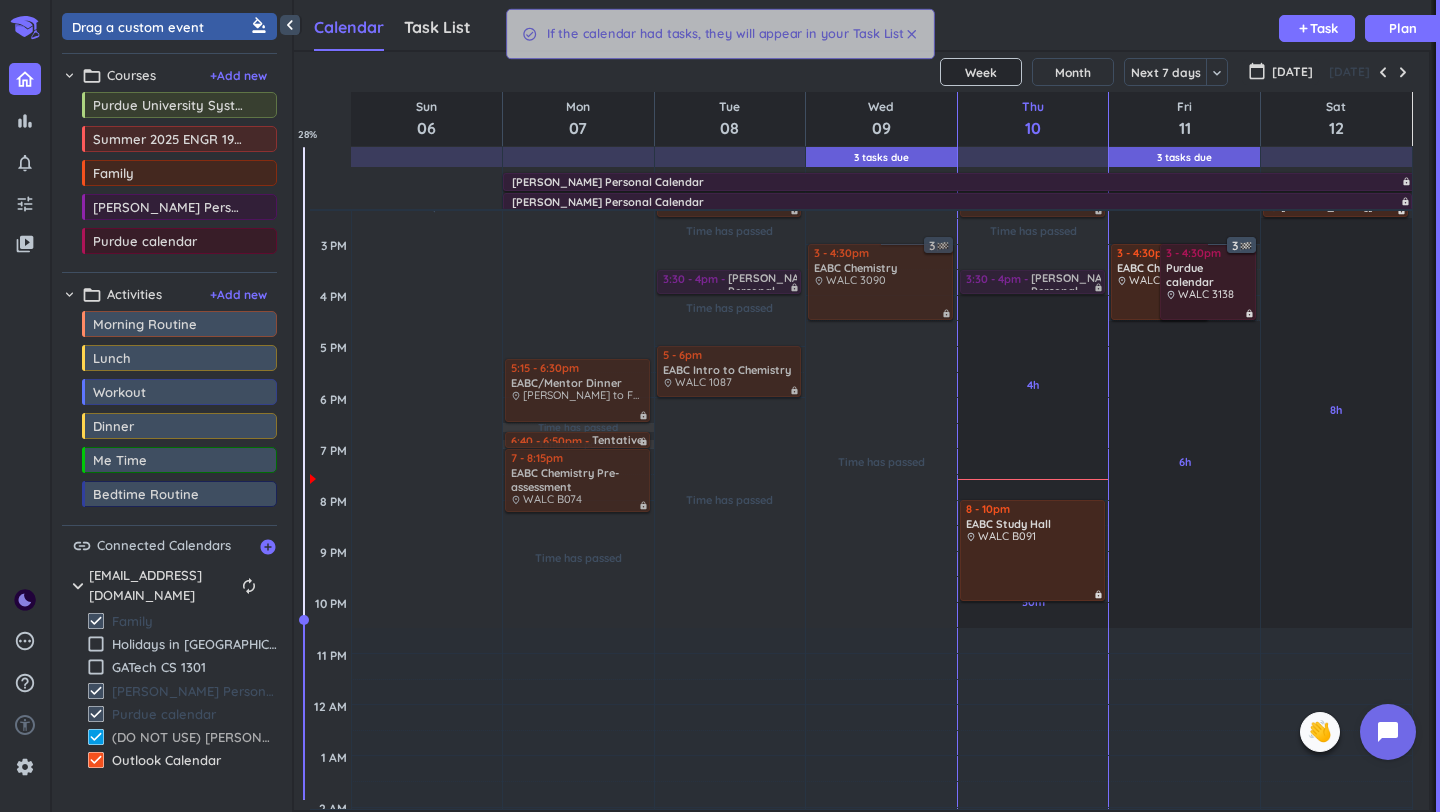 click on "check_box" at bounding box center (96, 737) 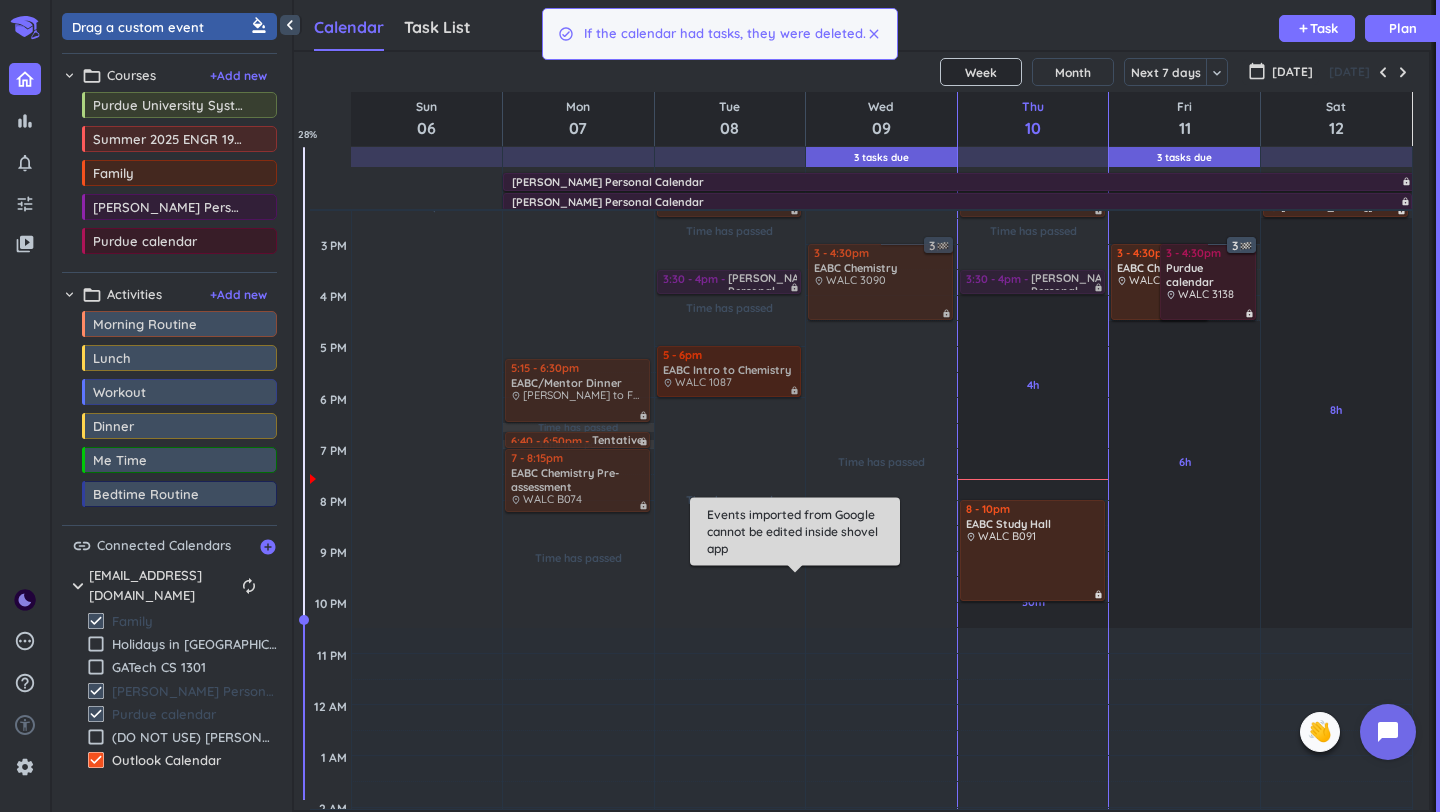 scroll, scrollTop: 0, scrollLeft: 0, axis: both 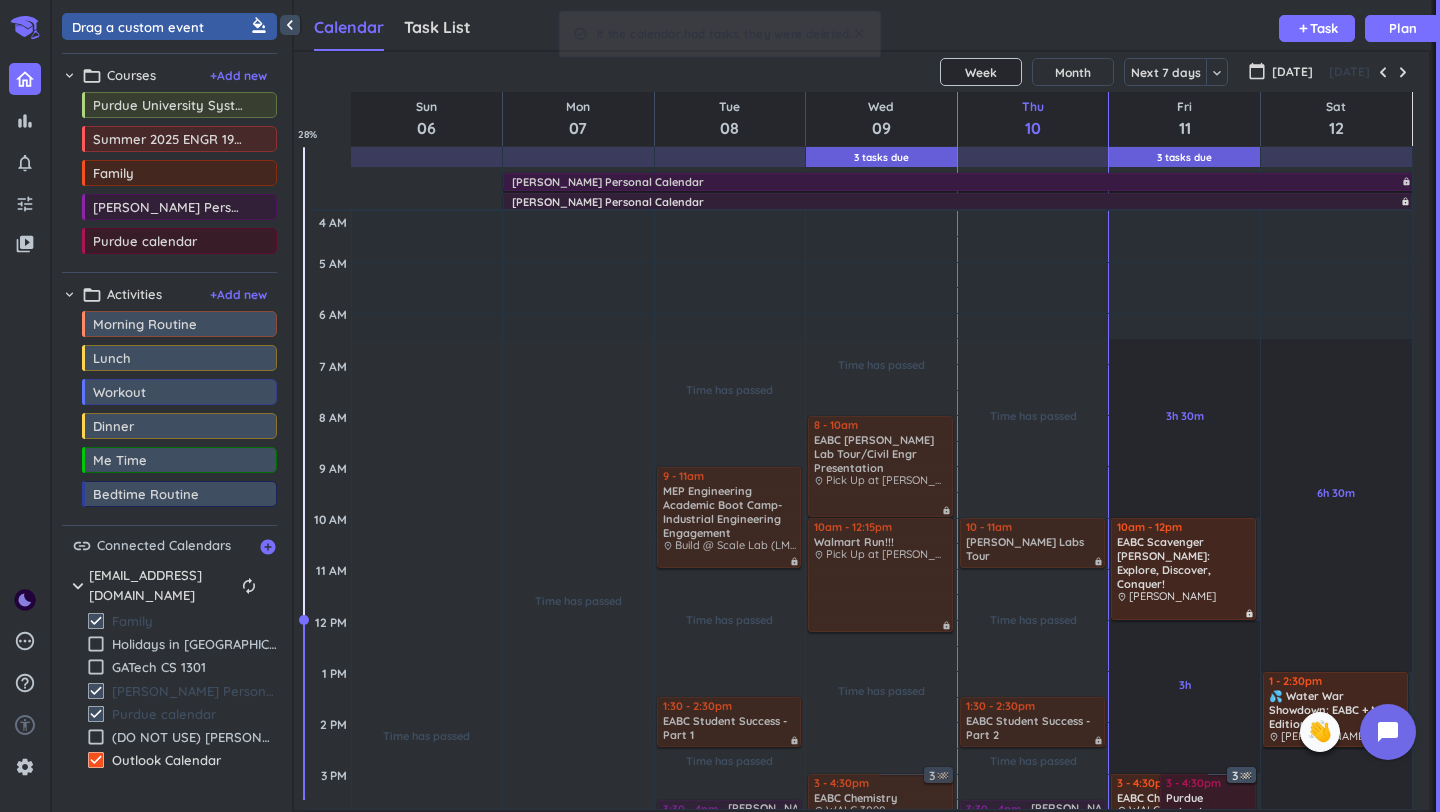 click on "[PERSON_NAME] Personal Calendar" at bounding box center (960, 182) 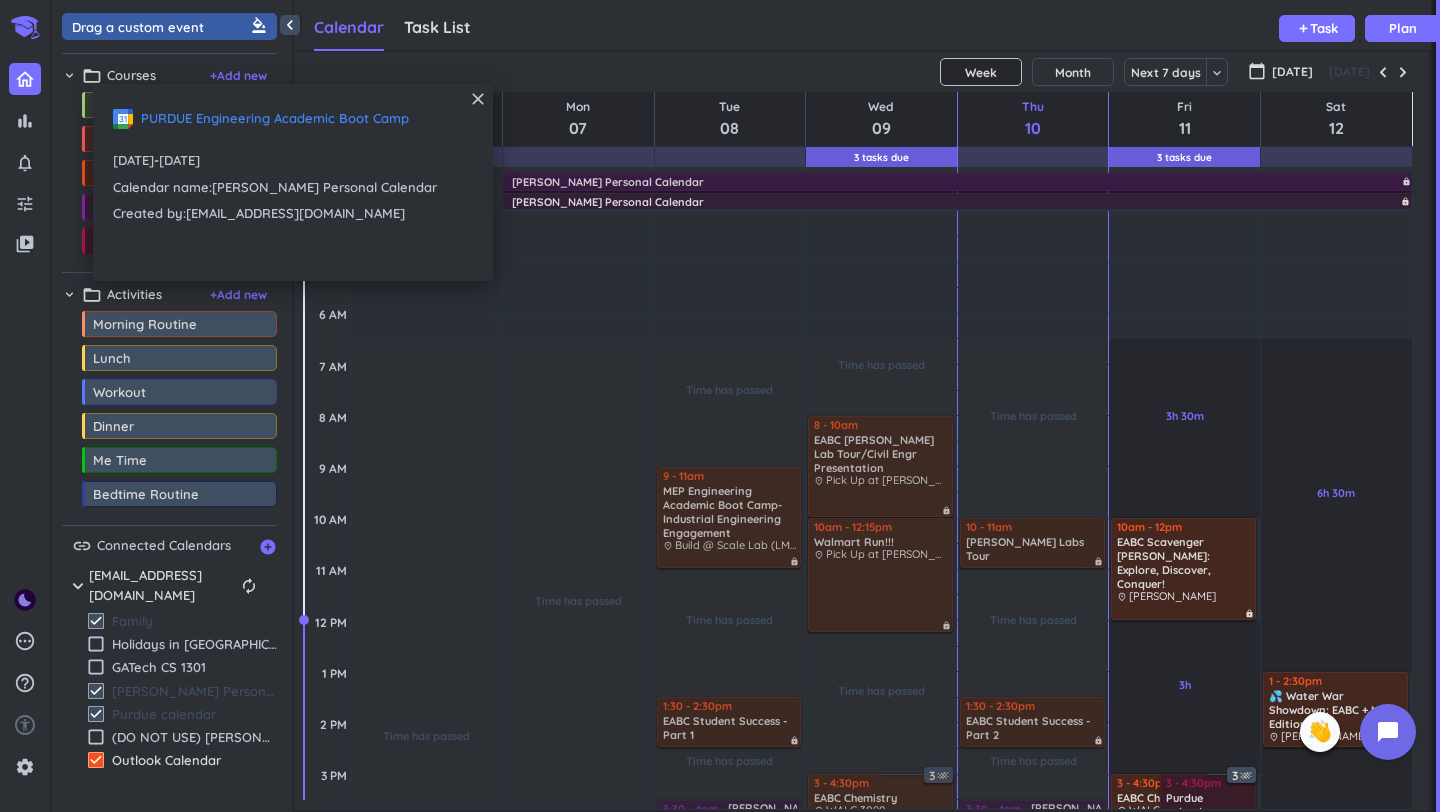 click on "[PERSON_NAME] Personal Calendar" at bounding box center [960, 182] 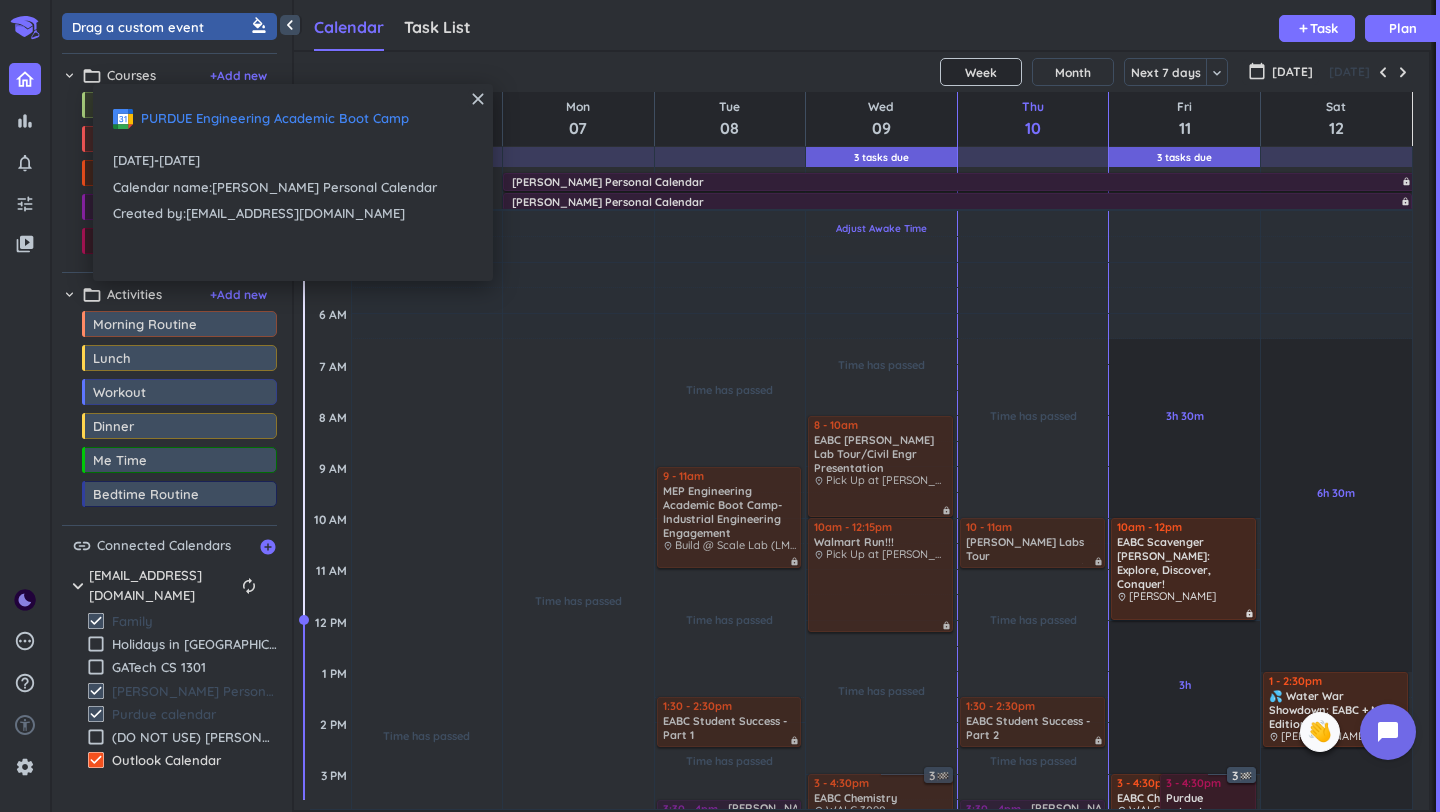 click on "Adjust Awake Time" at bounding box center [881, 275] 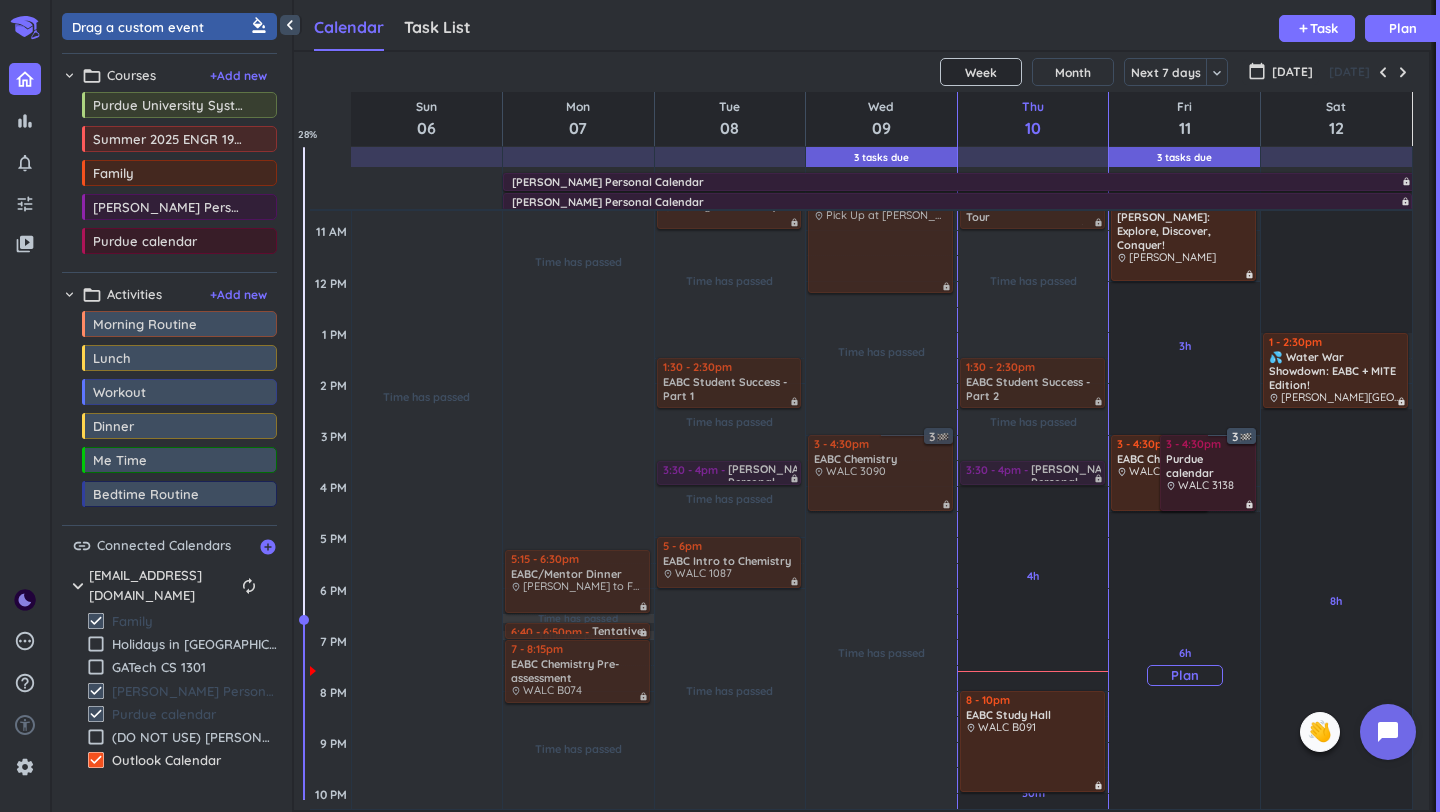 scroll, scrollTop: 0, scrollLeft: 0, axis: both 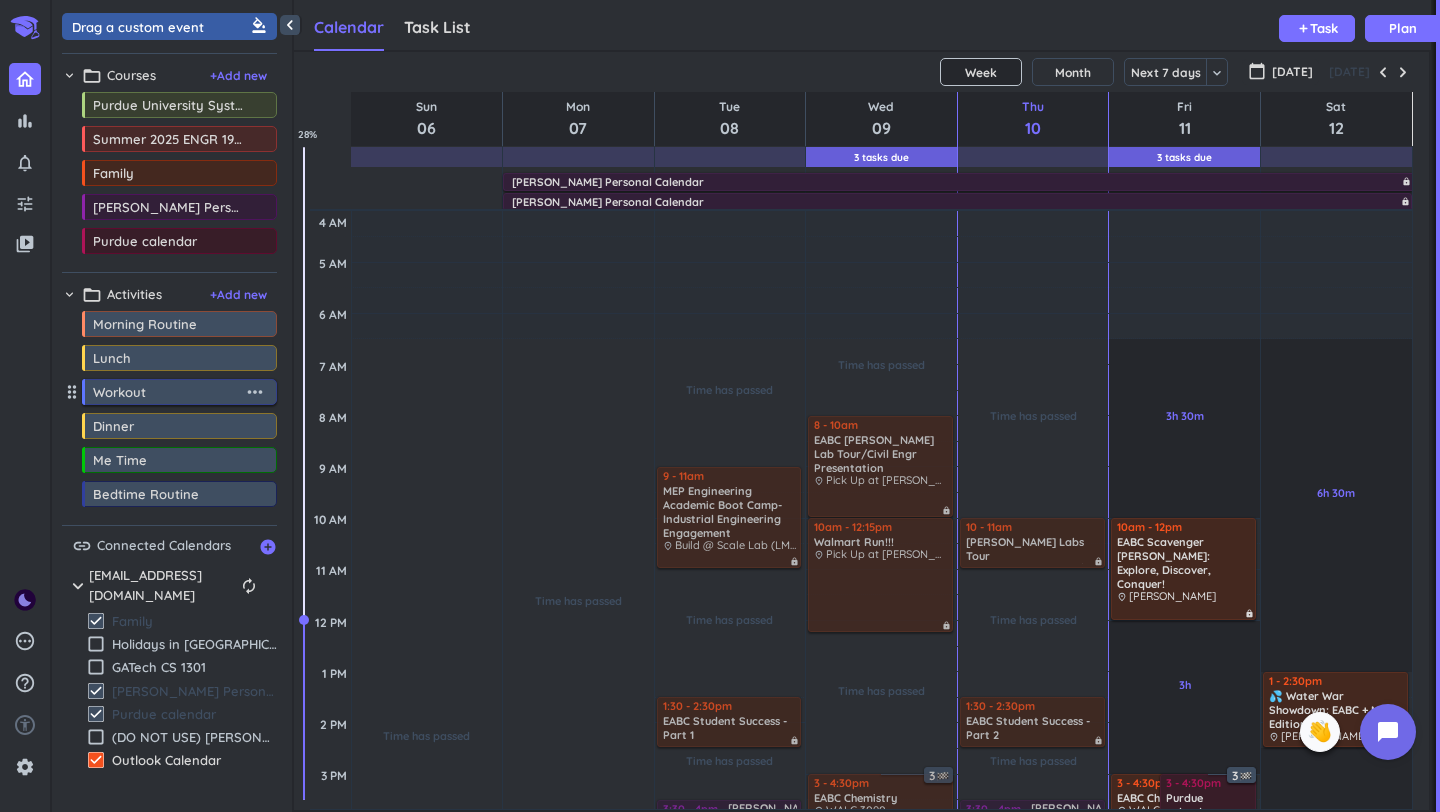 click on "Workout more_horiz" at bounding box center [179, 392] 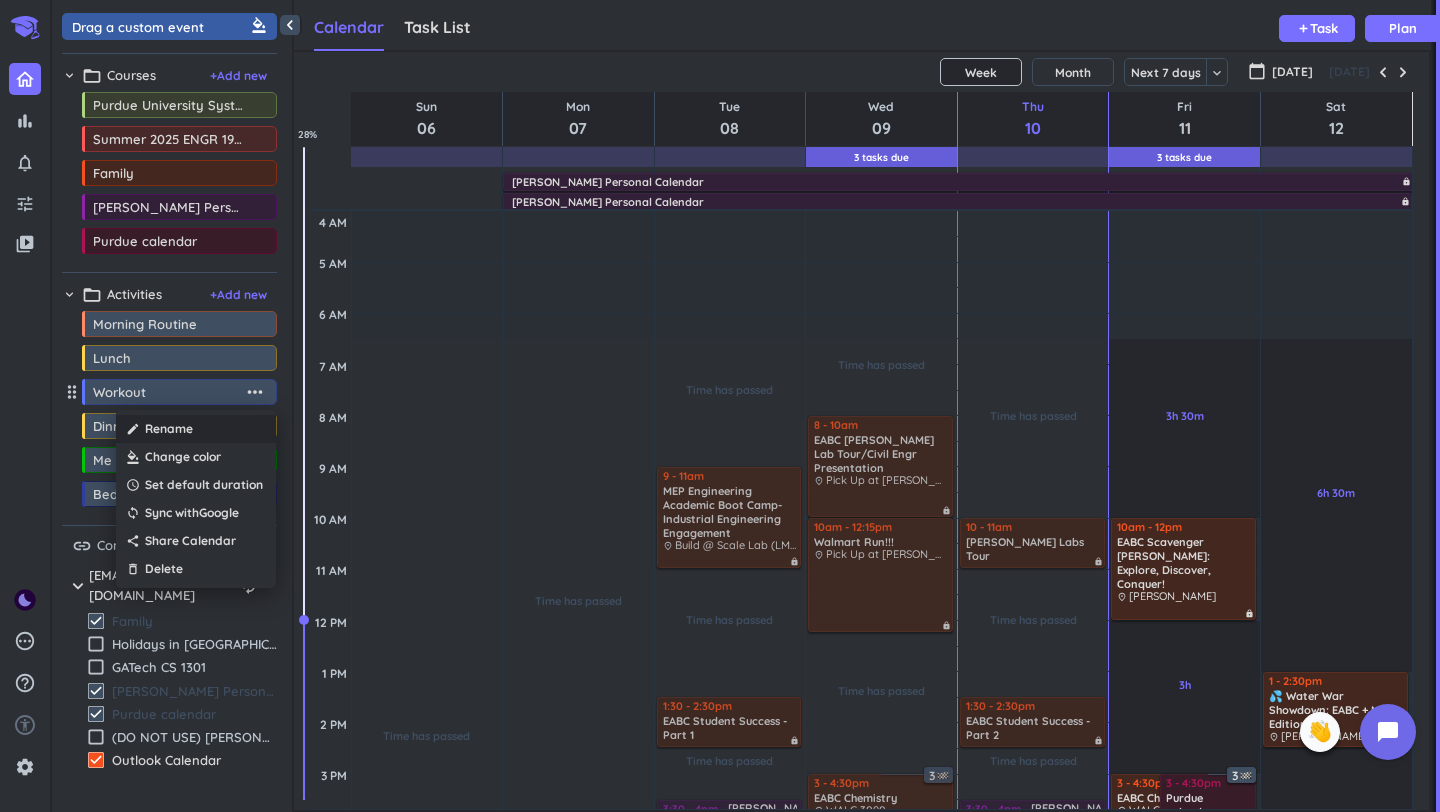 click on "create Rename" at bounding box center [196, 429] 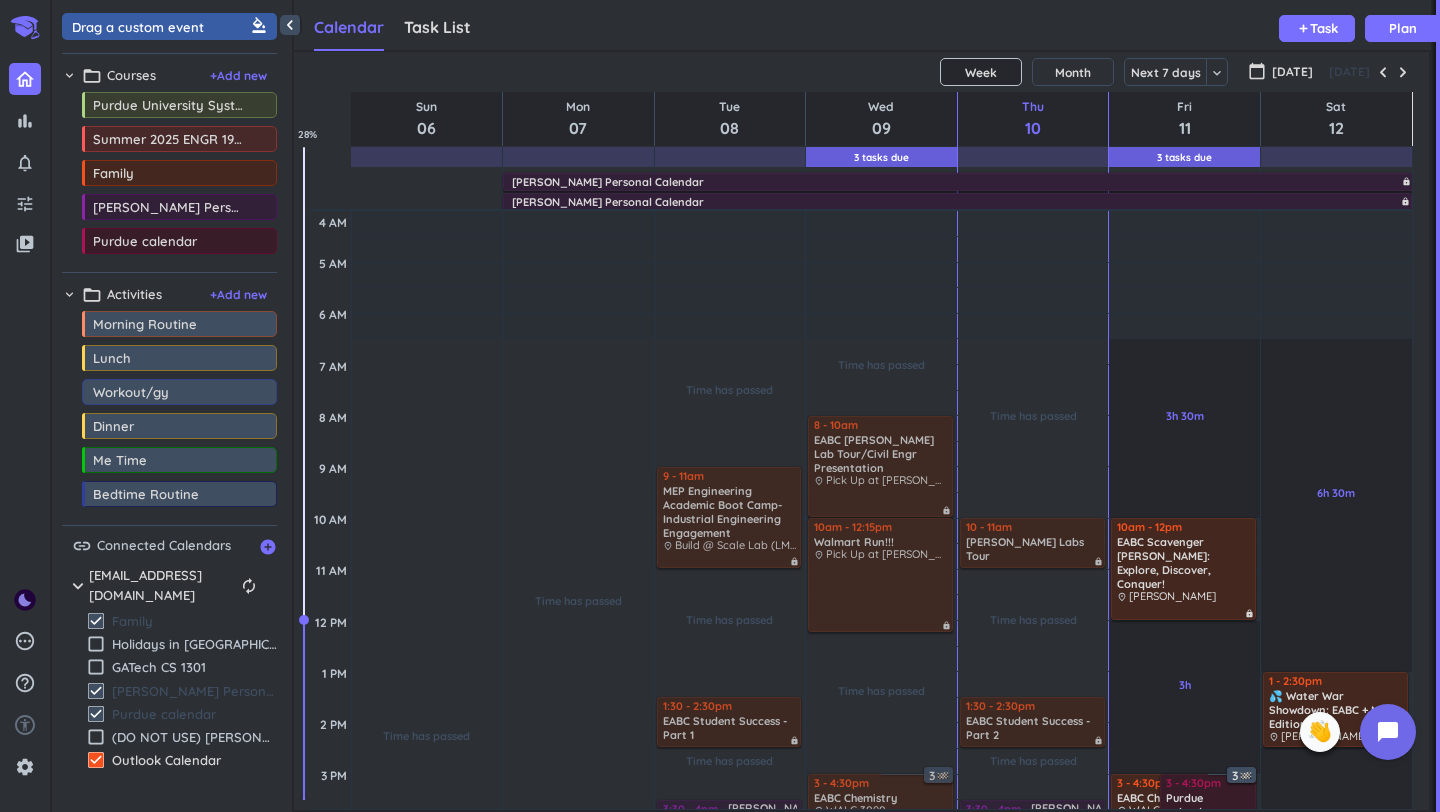 type on "Workout/gym" 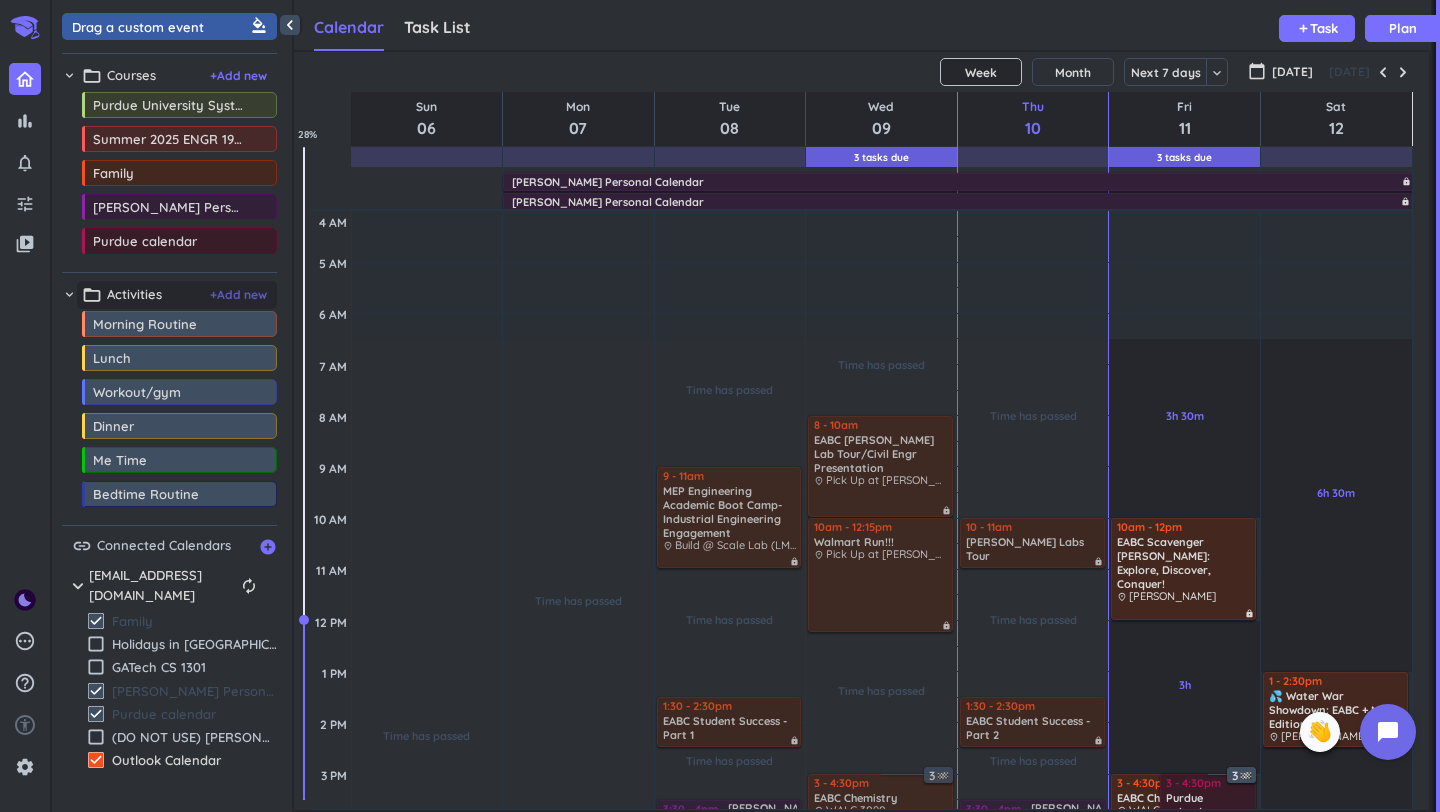 click on "+  Add new" at bounding box center (238, 295) 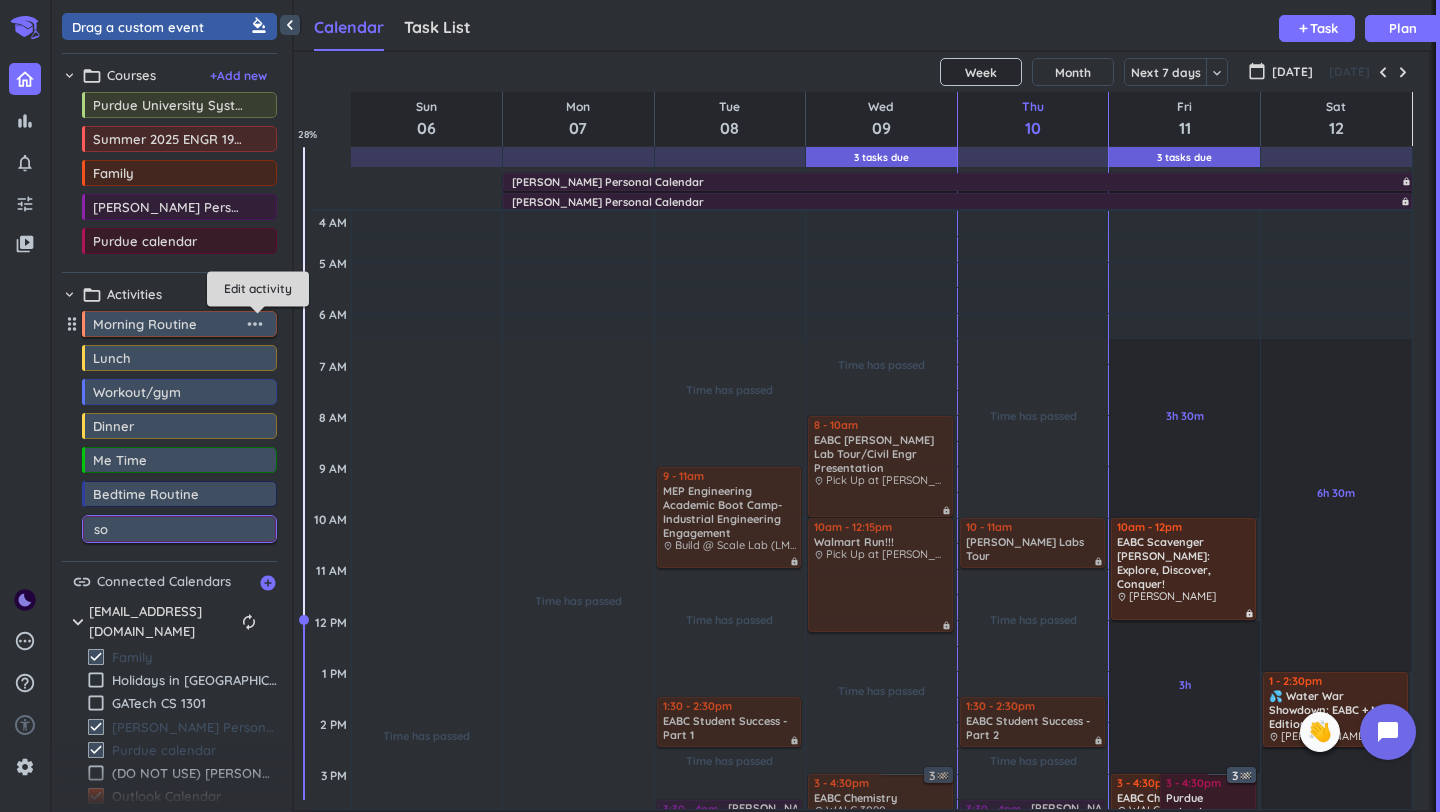 type on "s" 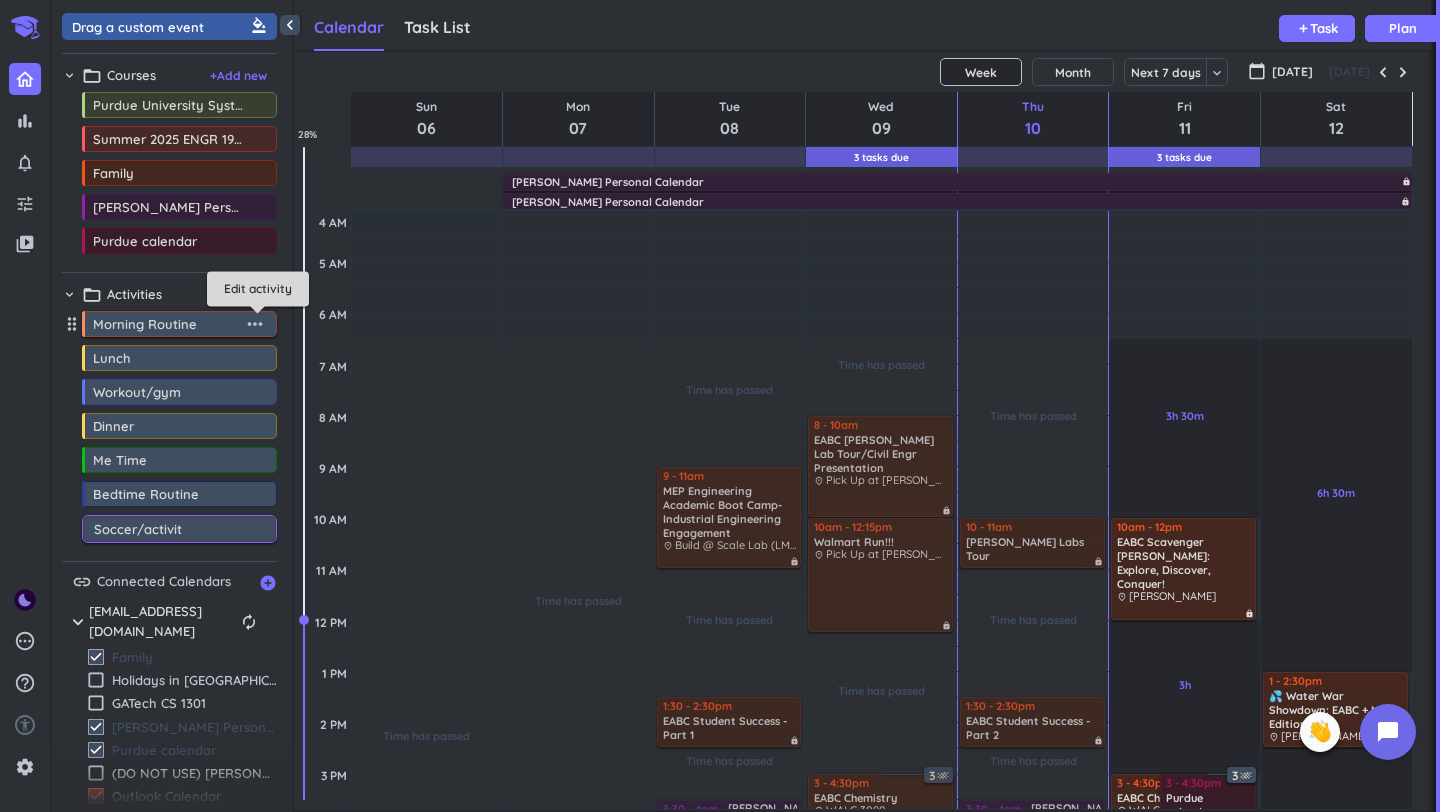 type on "Soccer/activity" 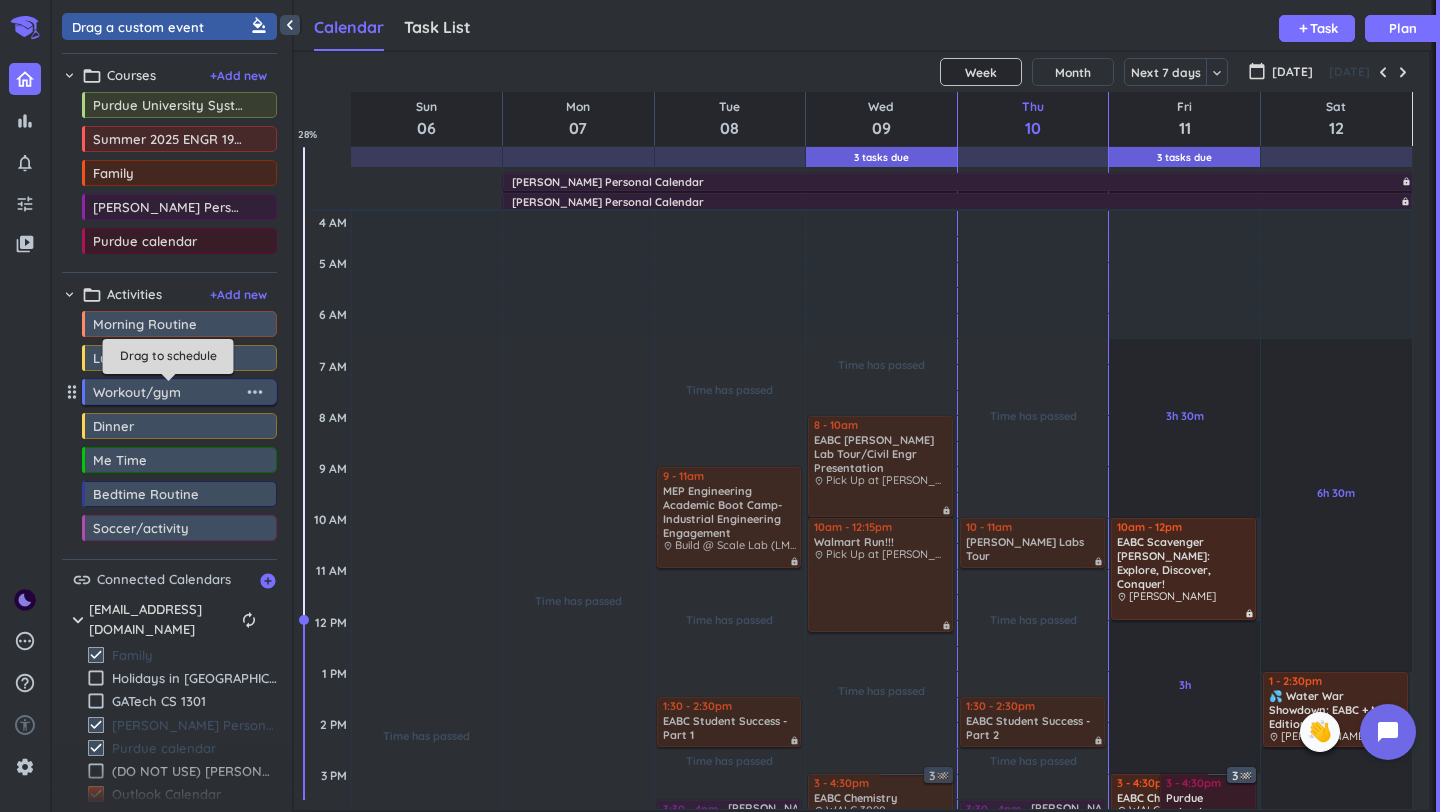 click on "Workout/gym" at bounding box center (168, 392) 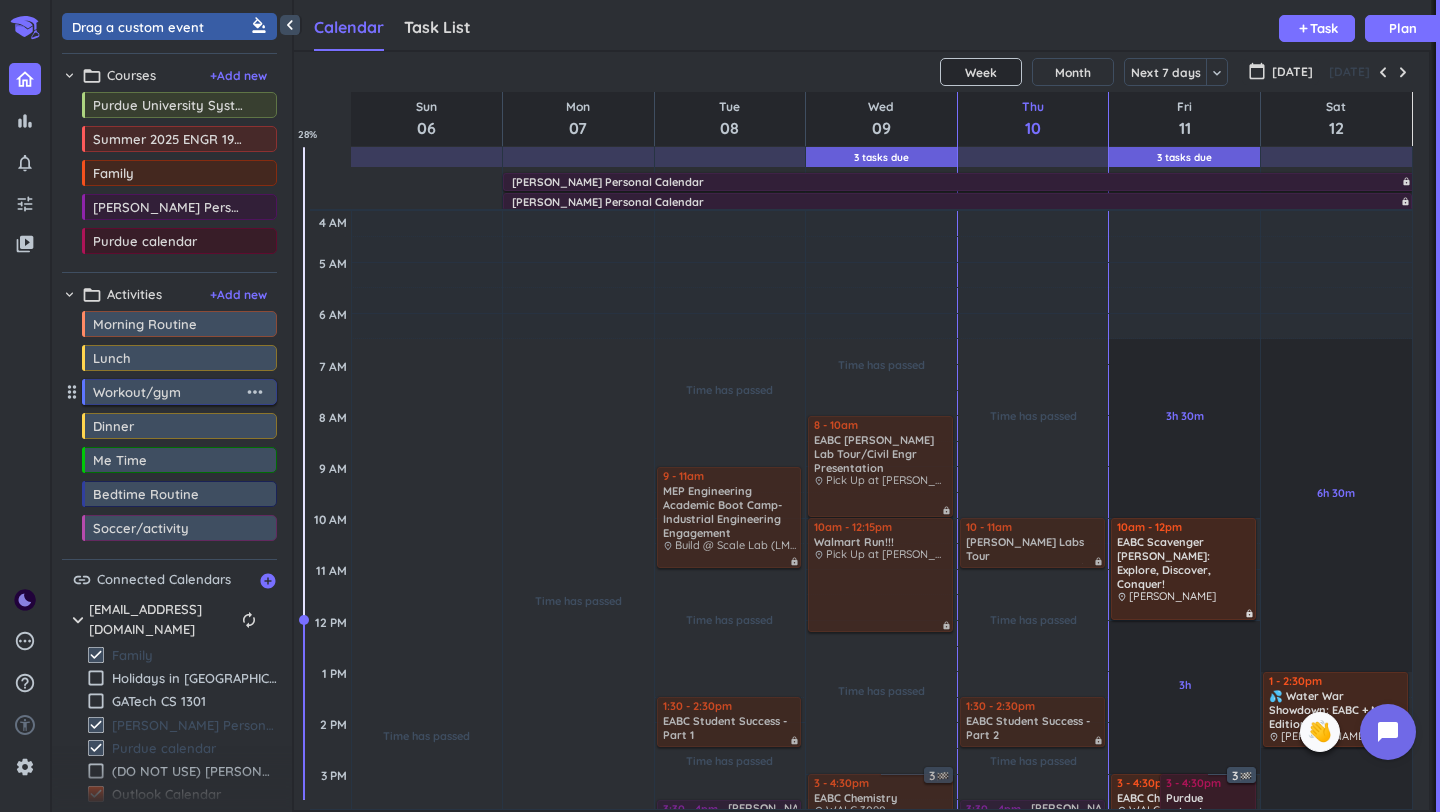 click on "more_horiz" at bounding box center (255, 392) 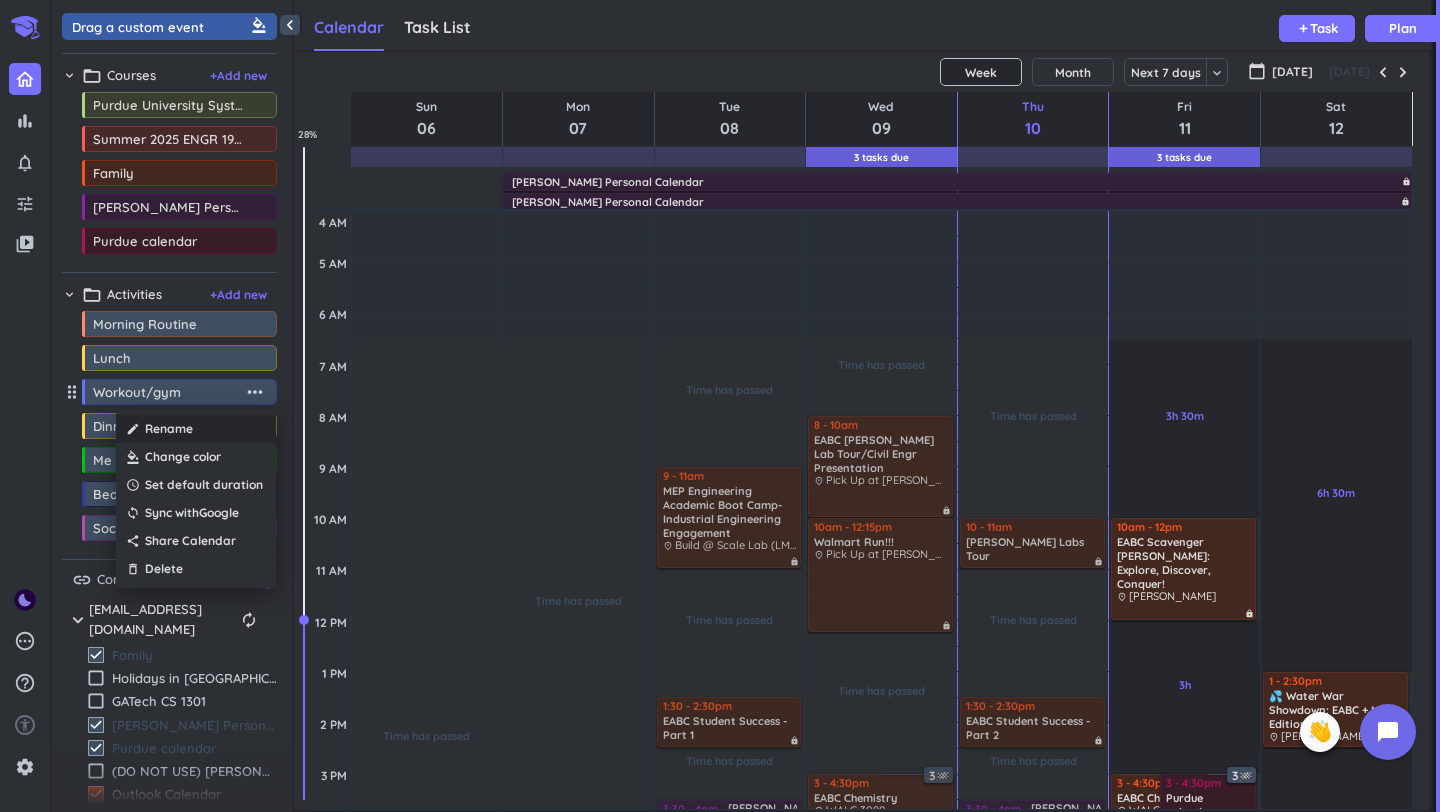 click on "create Rename" at bounding box center (196, 429) 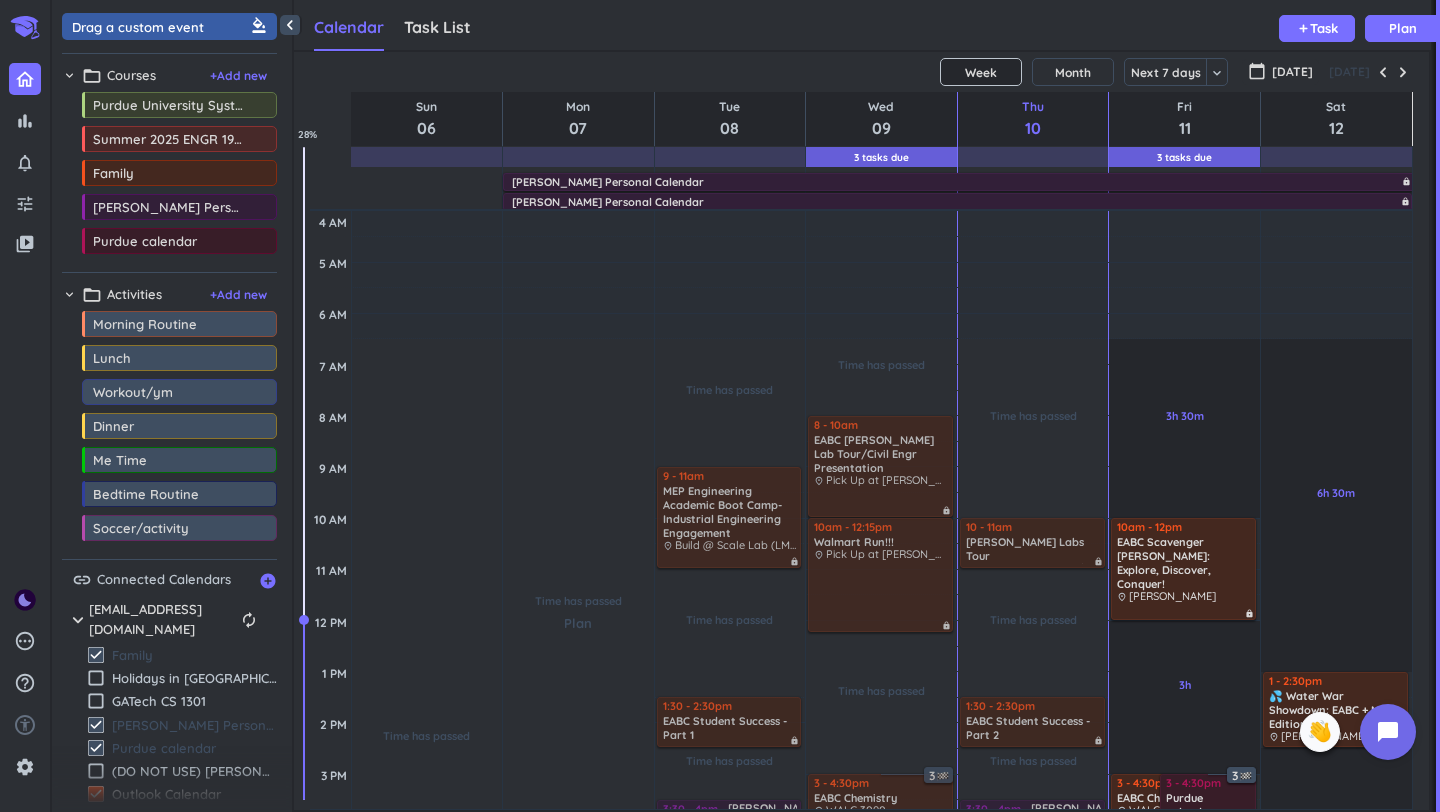 type on "Workout/Gym" 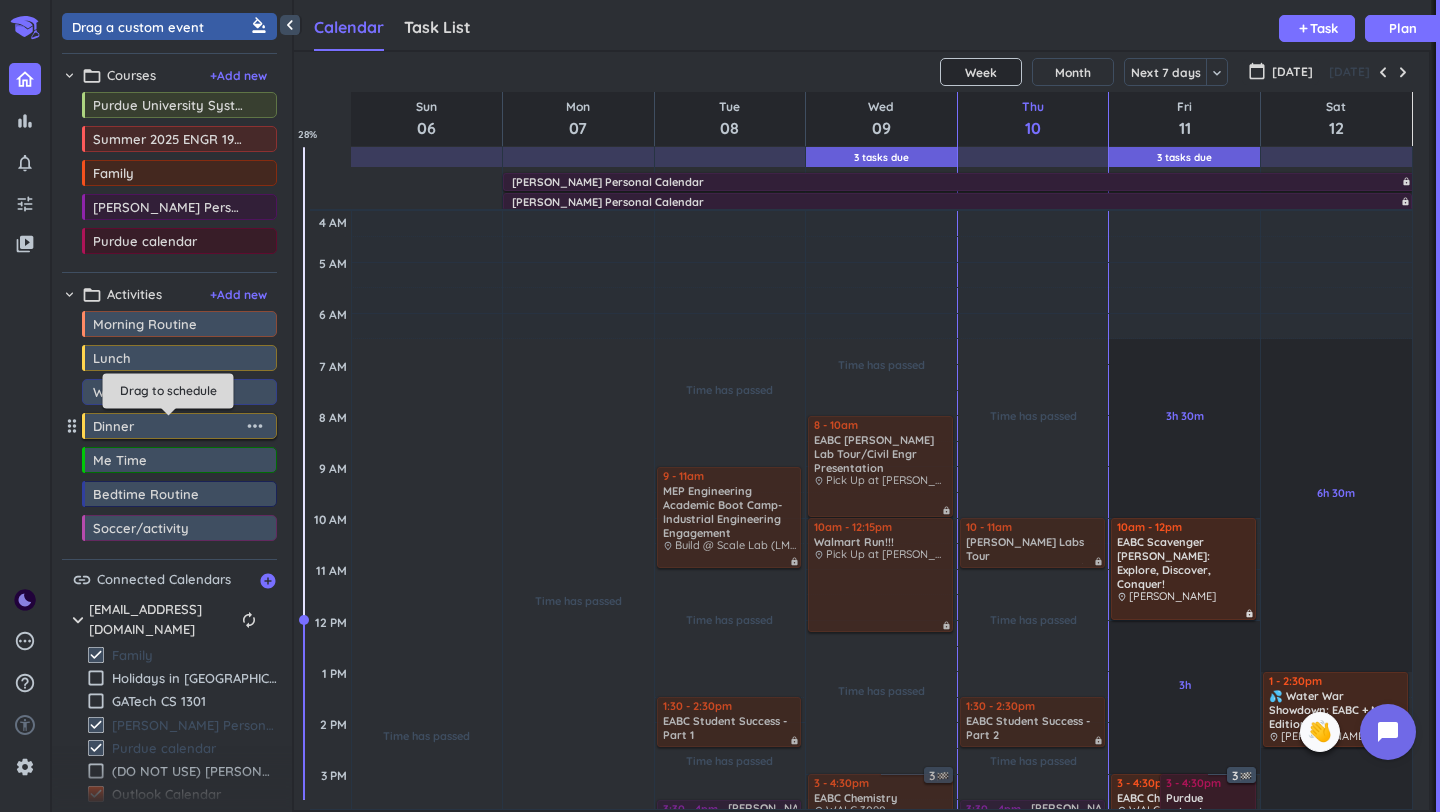 click on "Dinner" at bounding box center (168, 426) 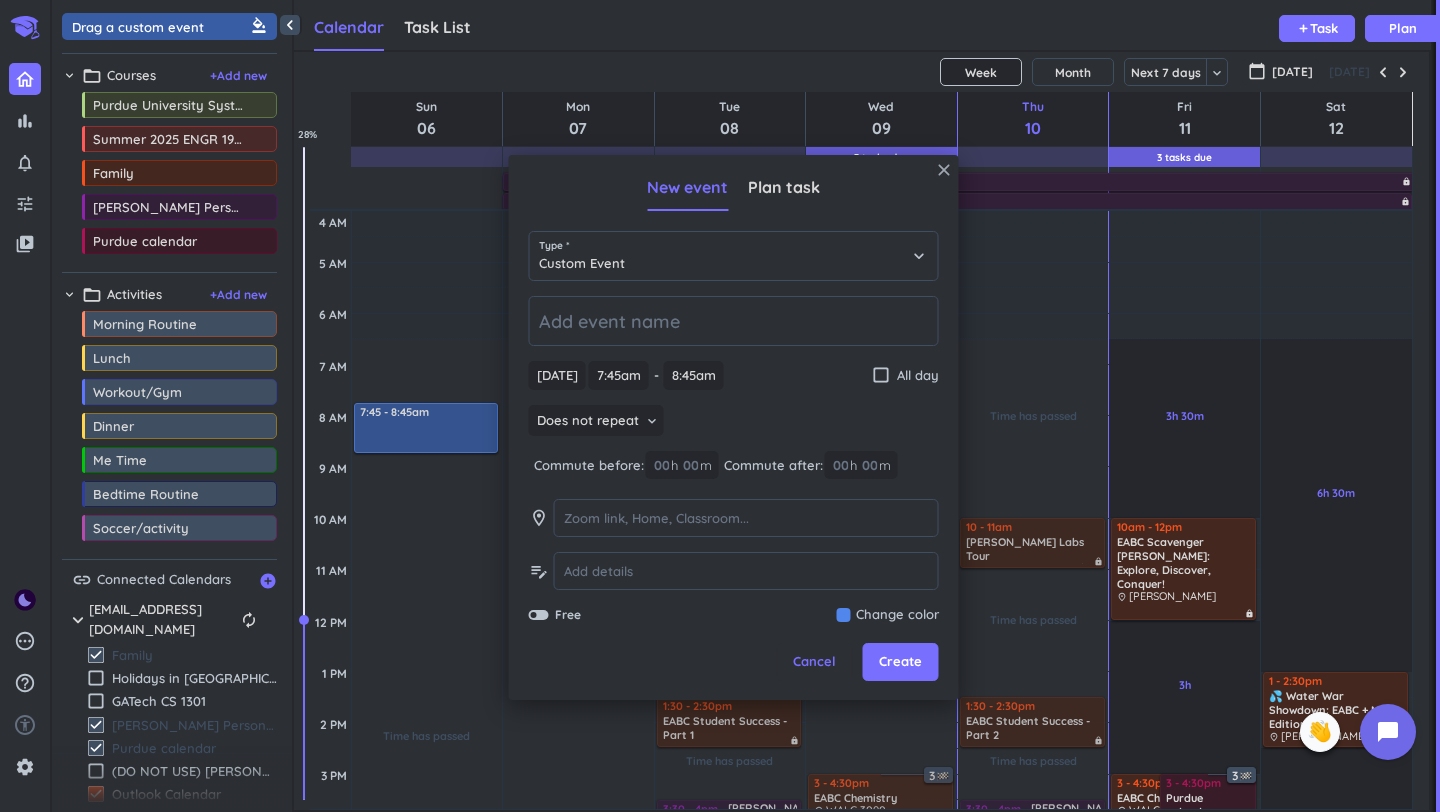 click on "close" at bounding box center (944, 170) 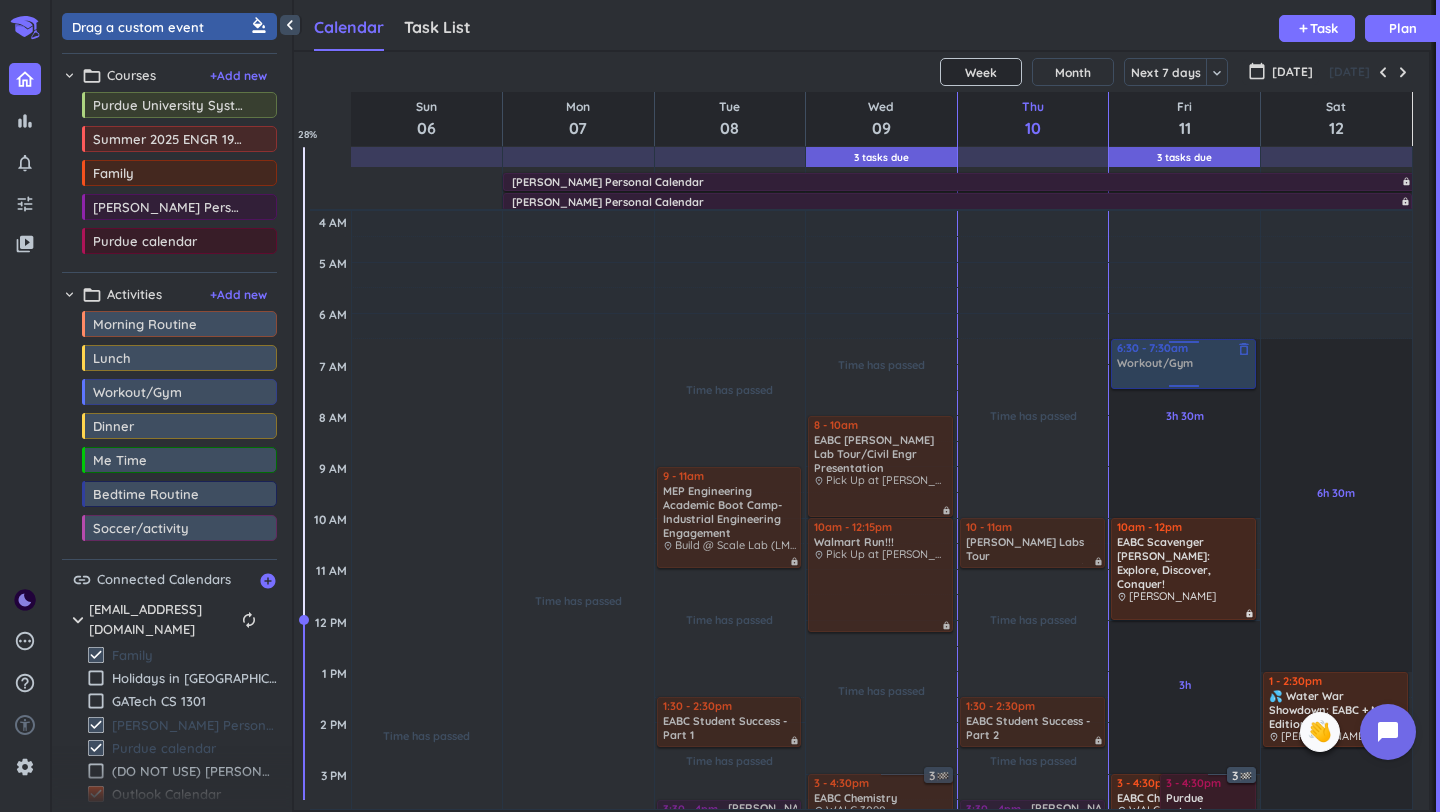 drag, startPoint x: 154, startPoint y: 401, endPoint x: 1213, endPoint y: 342, distance: 1060.6422 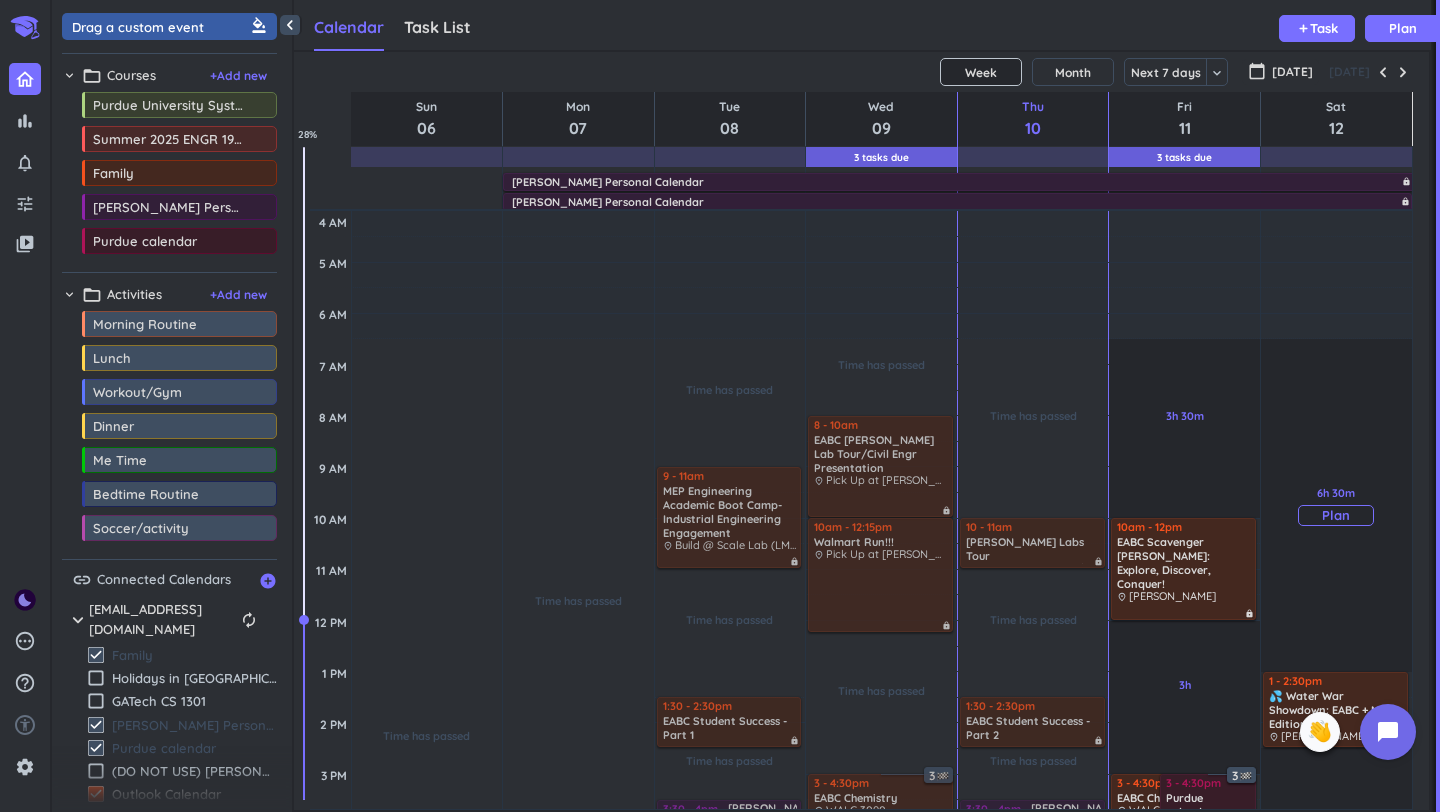 click on "6h 30m Past due Plan" at bounding box center (1336, 505) 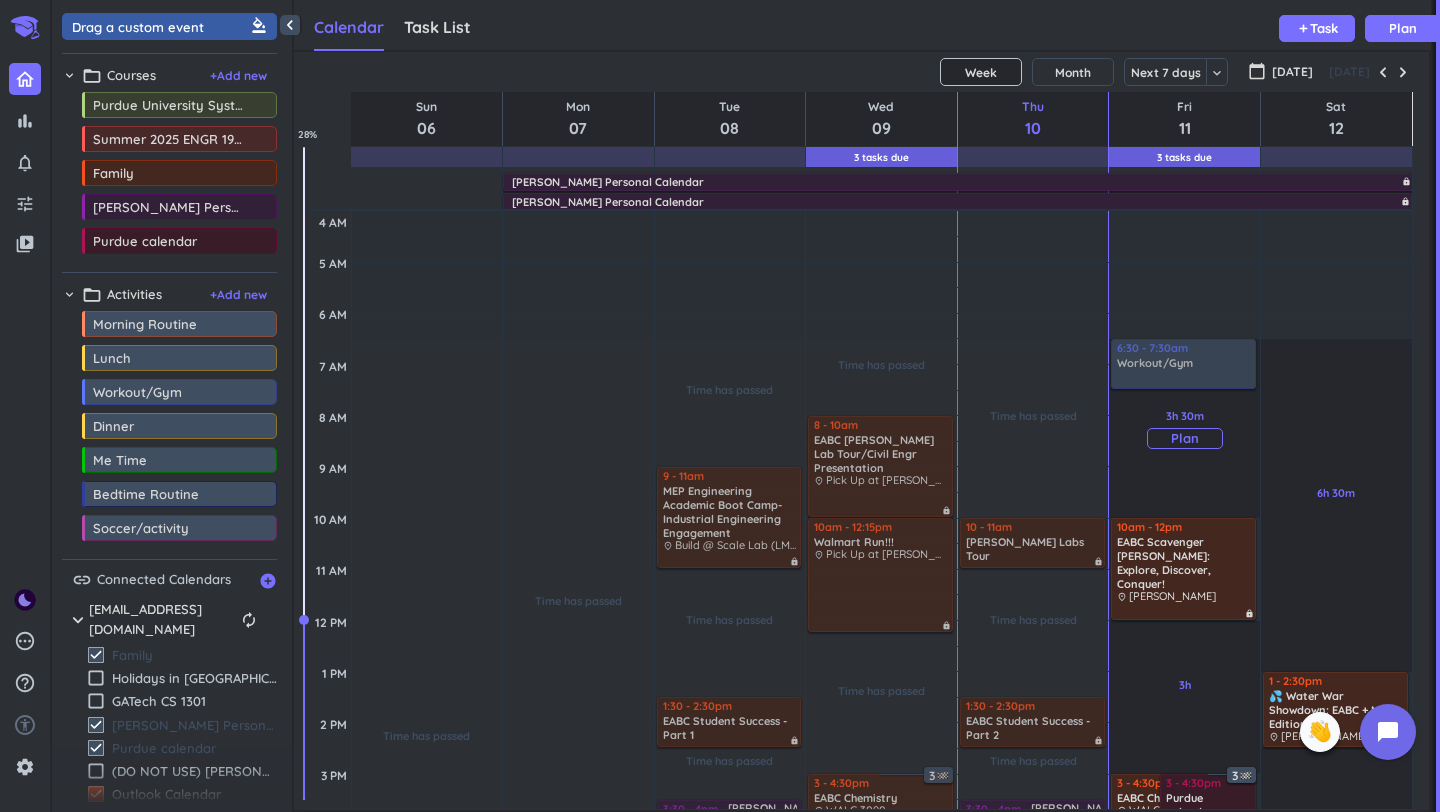 drag, startPoint x: 210, startPoint y: 407, endPoint x: 1170, endPoint y: 346, distance: 961.9361 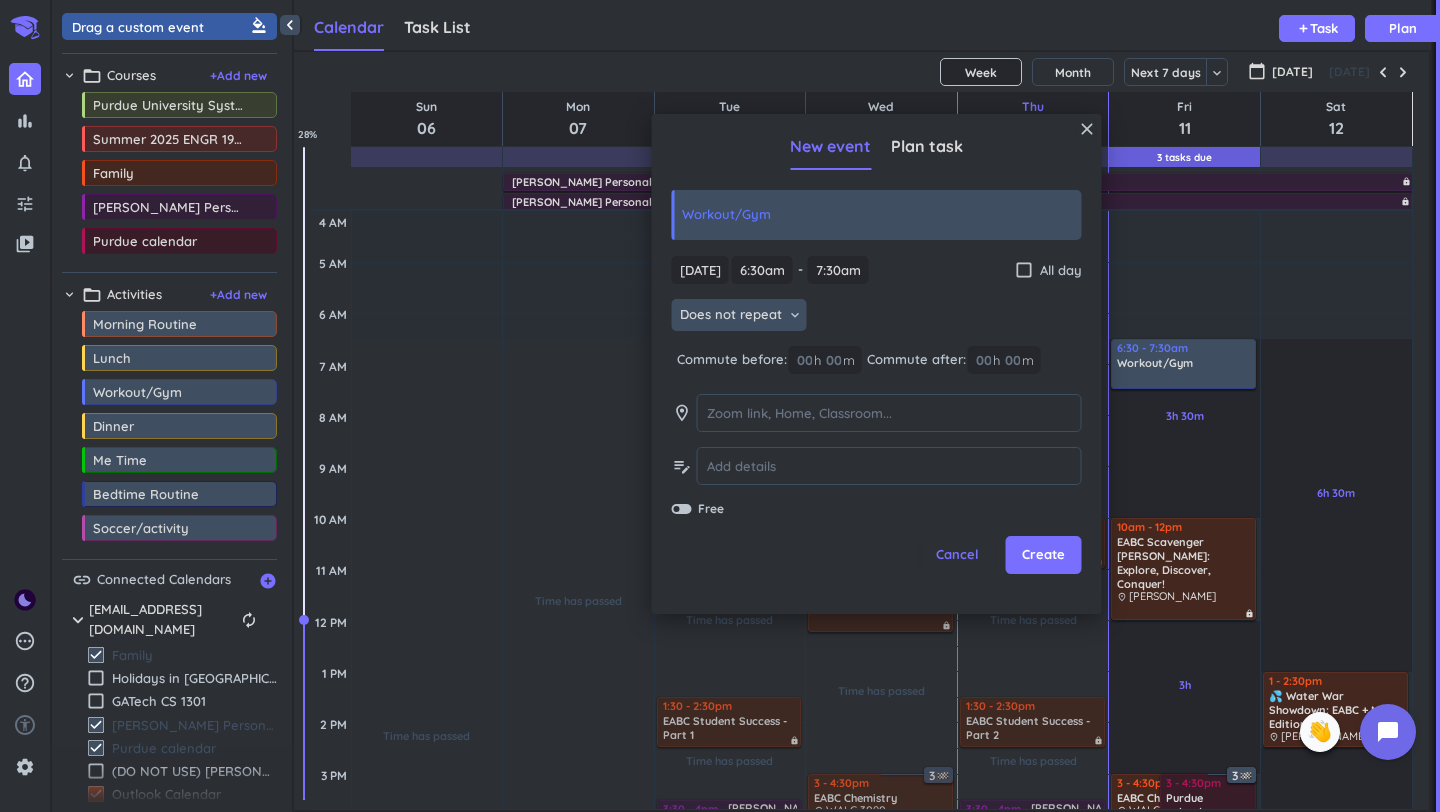 click on "Does not repeat" at bounding box center [731, 315] 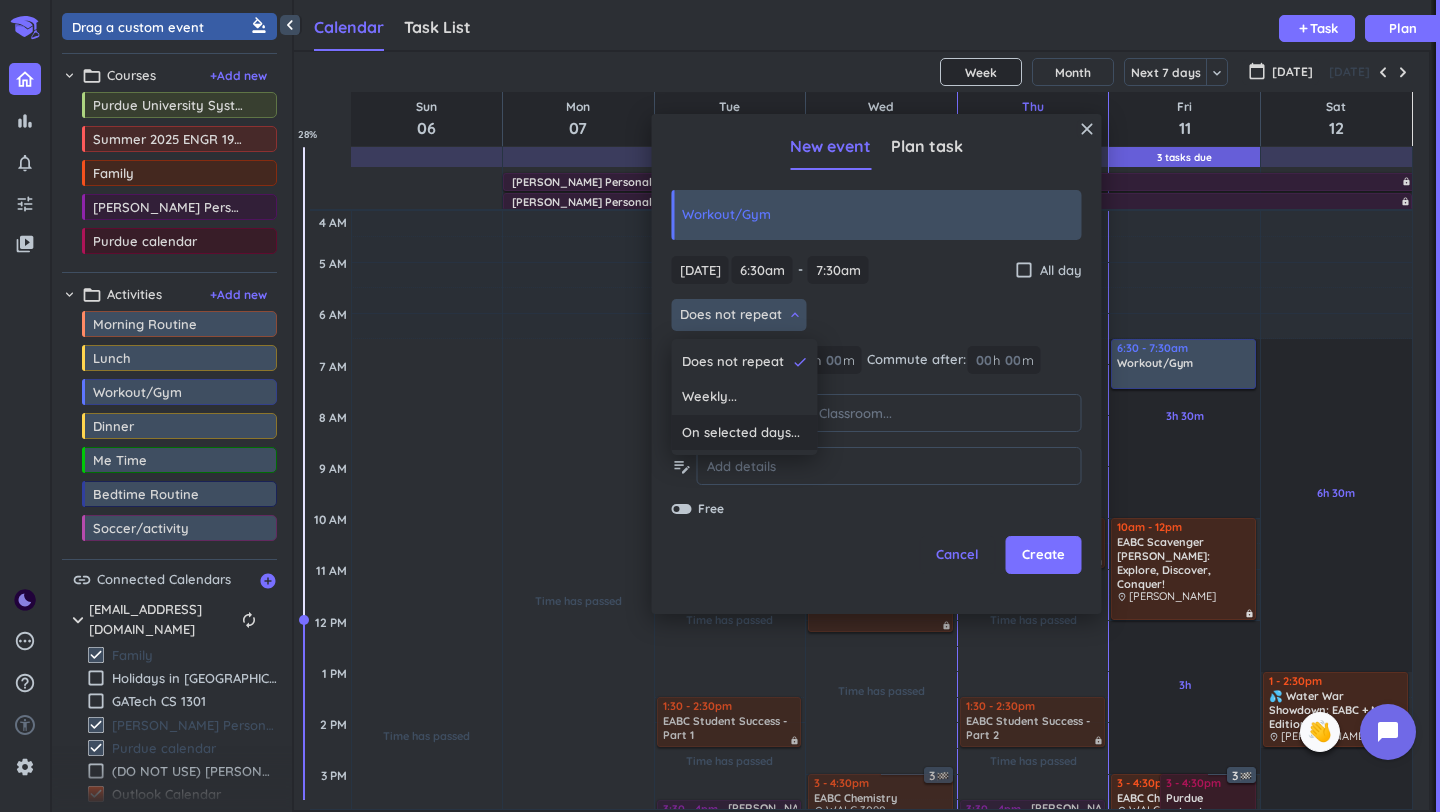click on "On selected days..." at bounding box center [741, 433] 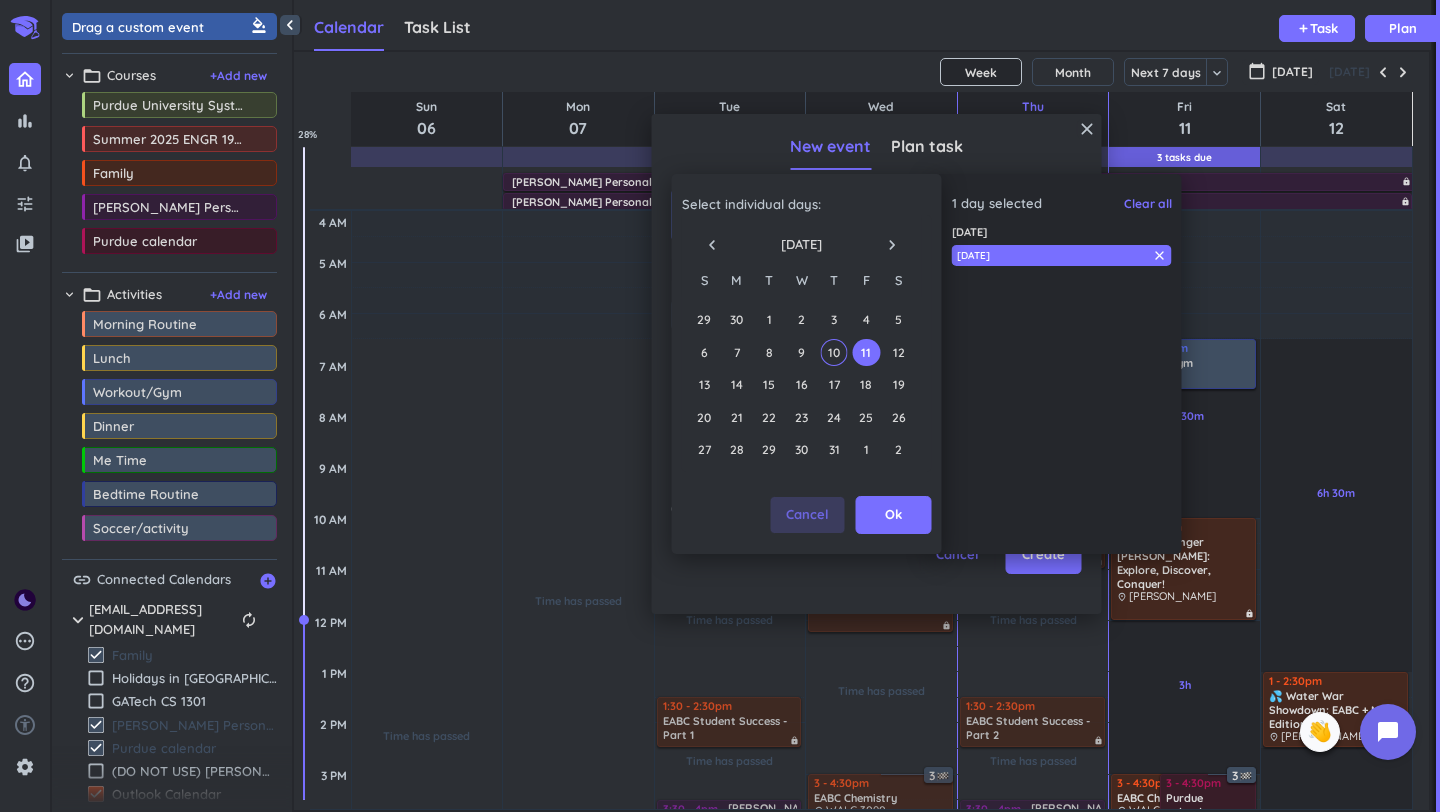 click on "Cancel" at bounding box center (807, 515) 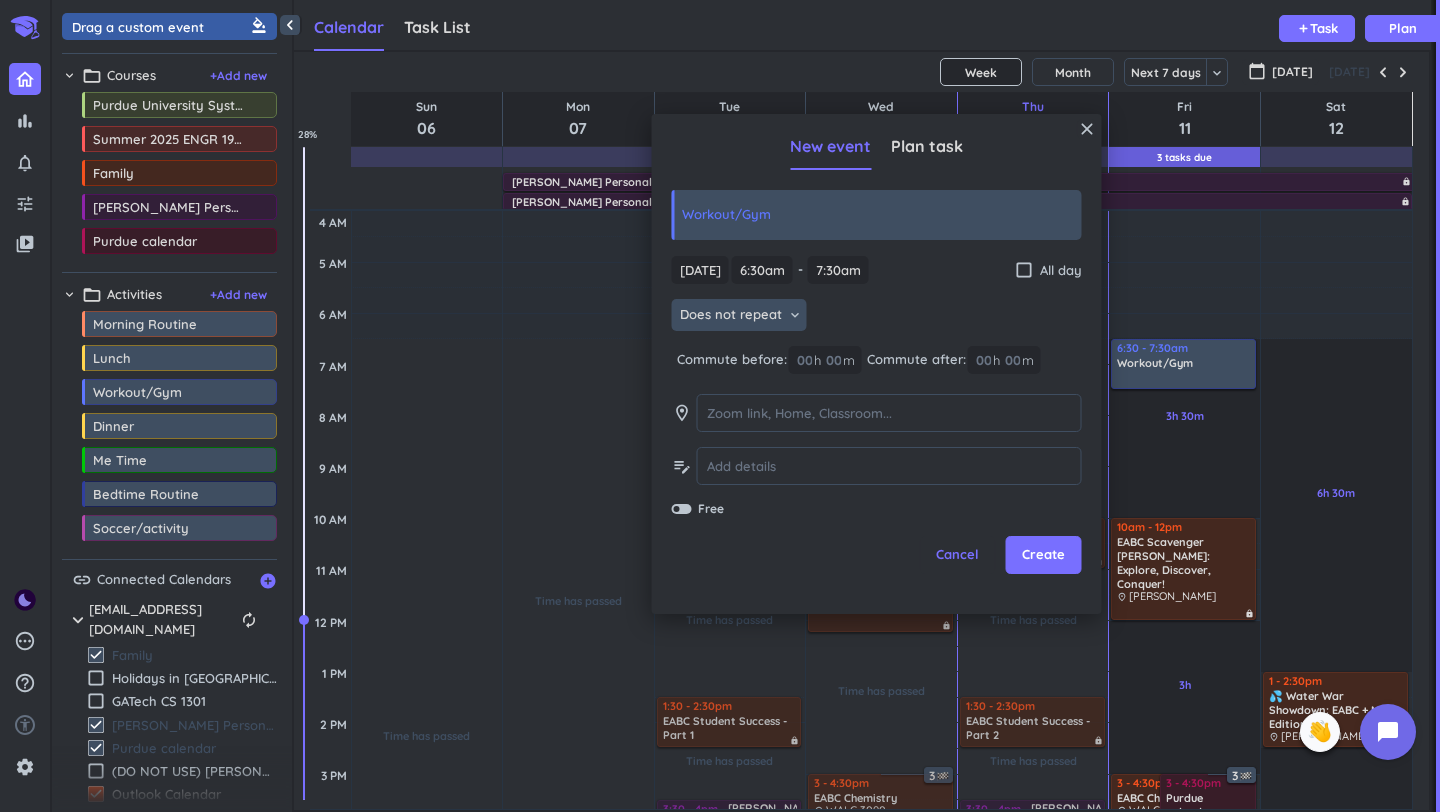 click on "Does not repeat" at bounding box center (731, 315) 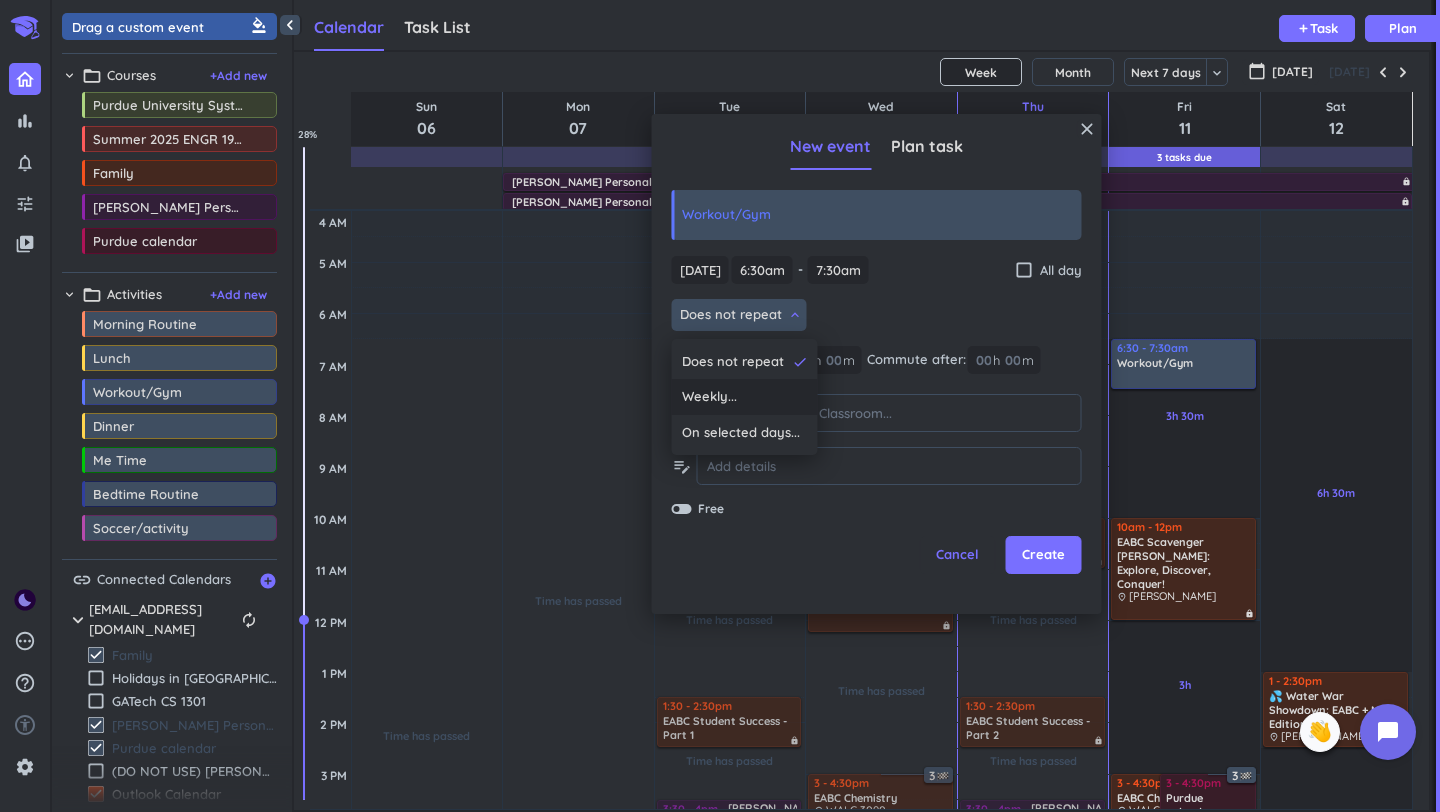 click on "Weekly..." at bounding box center (709, 397) 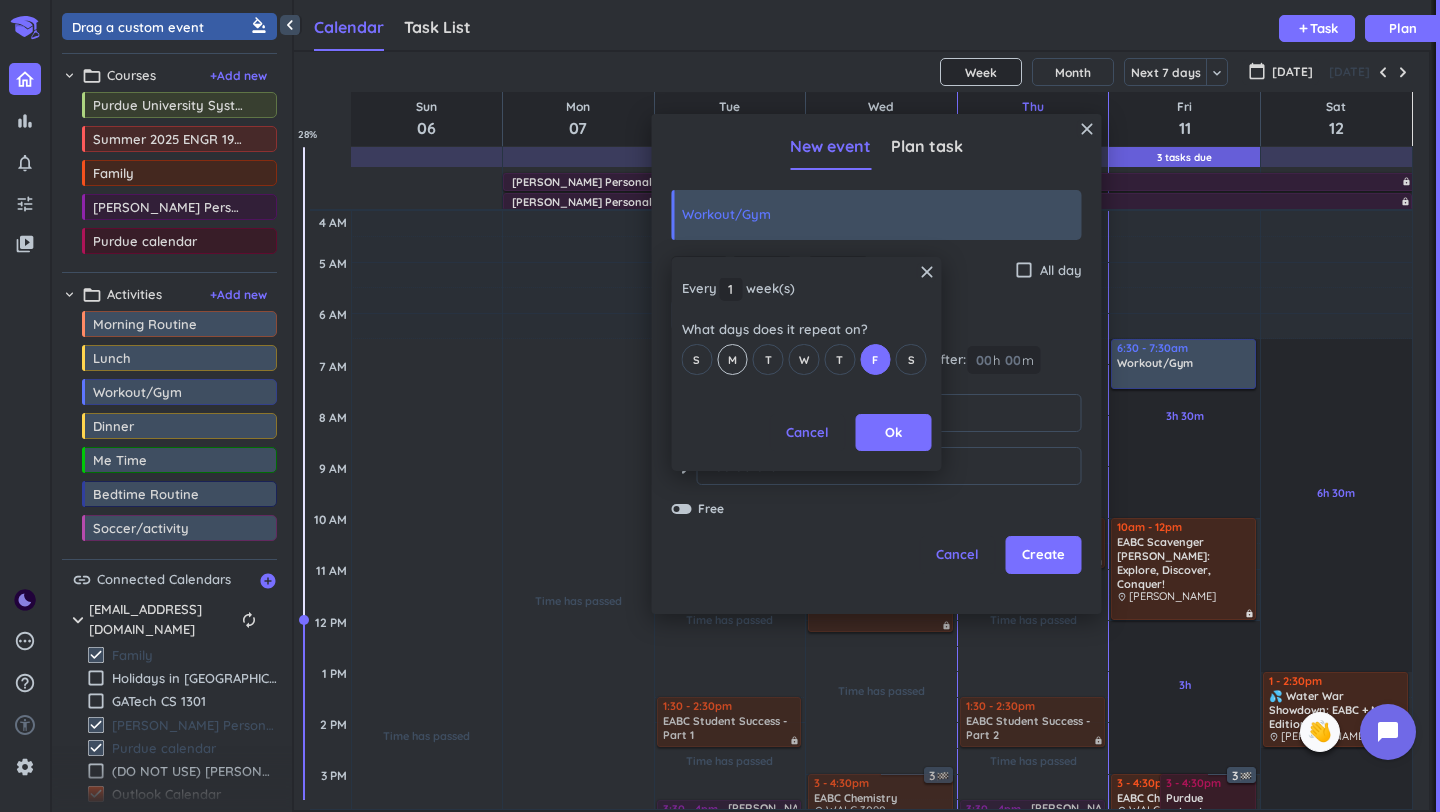 click on "M" at bounding box center (732, 360) 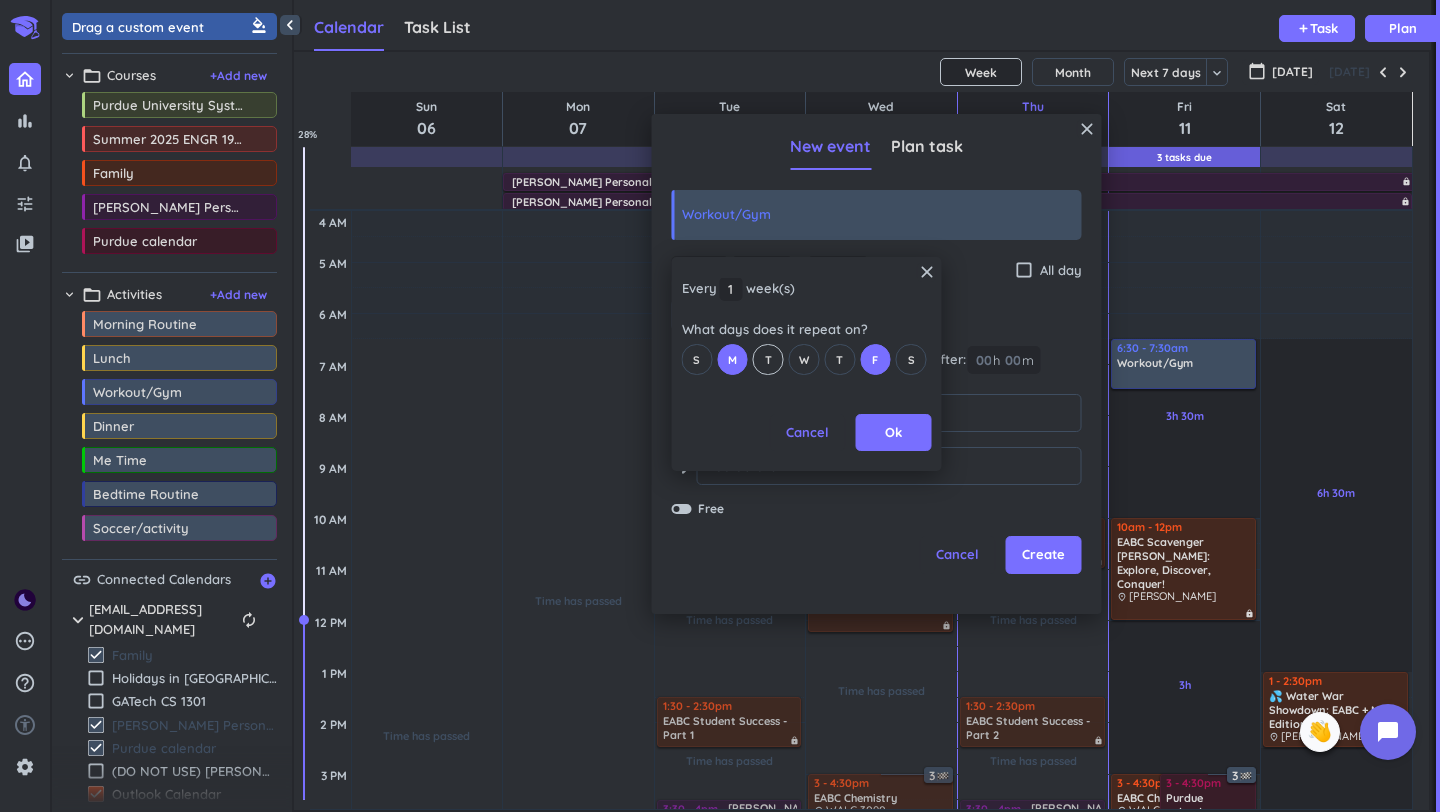 click on "T" at bounding box center [768, 359] 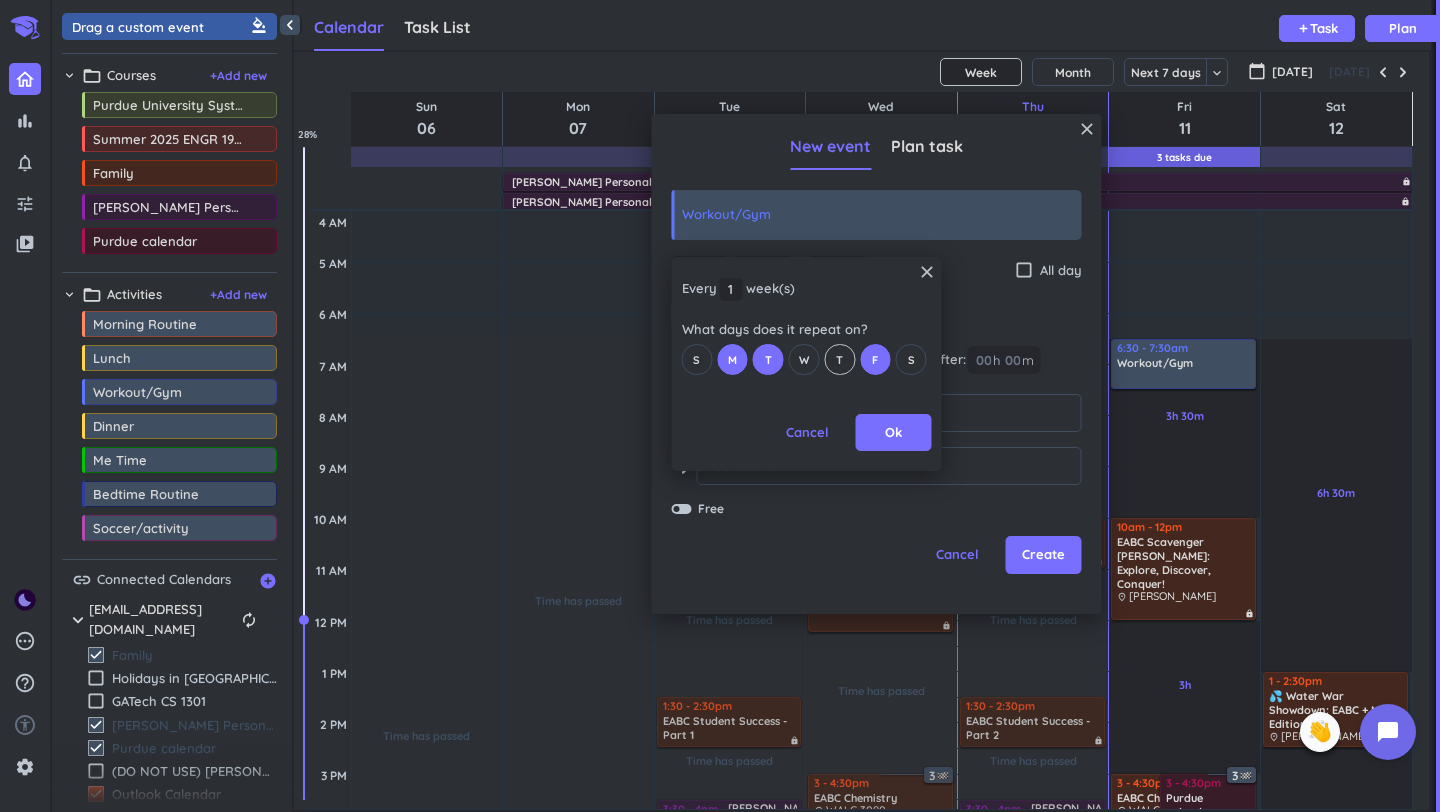 click on "T" at bounding box center (839, 359) 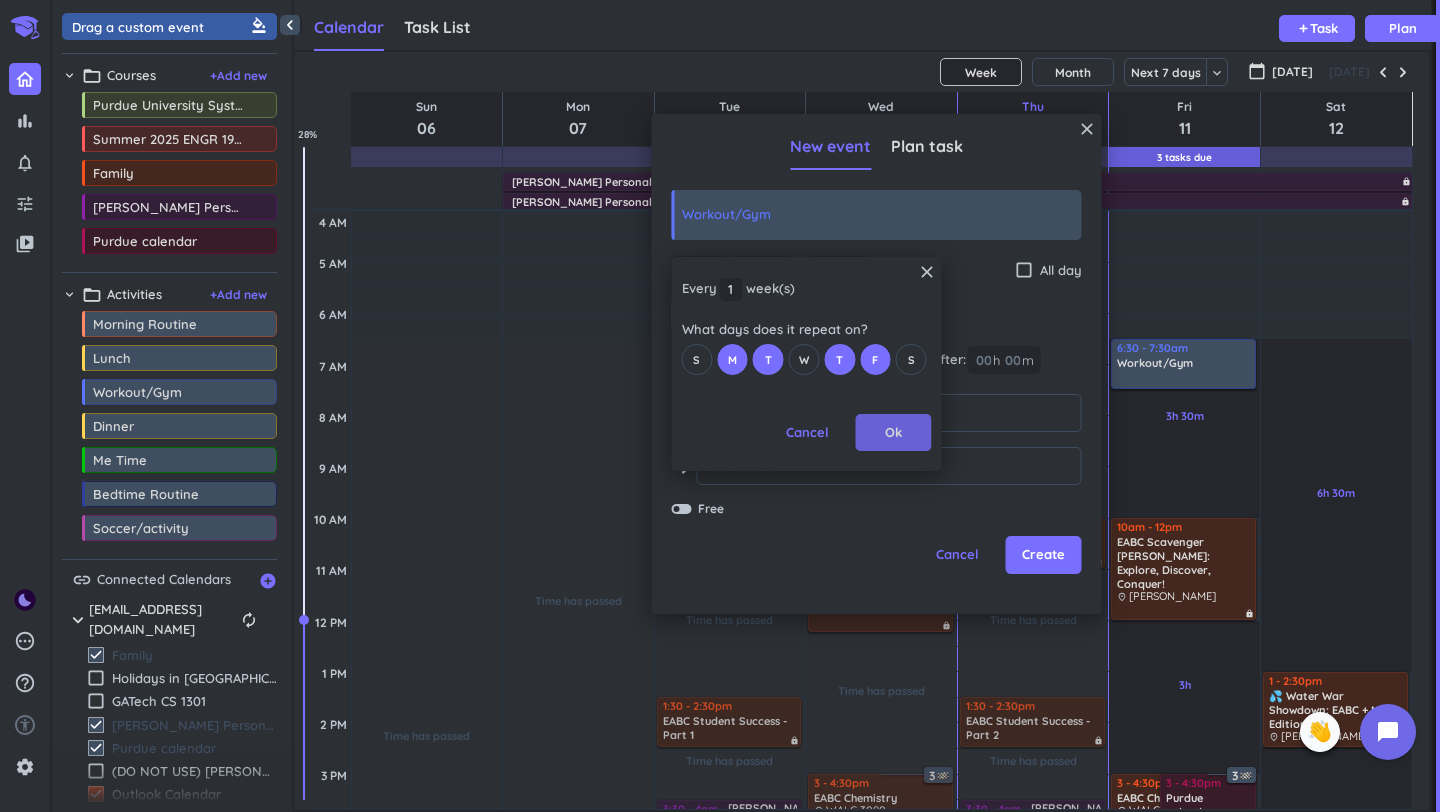 click on "Ok" at bounding box center (893, 433) 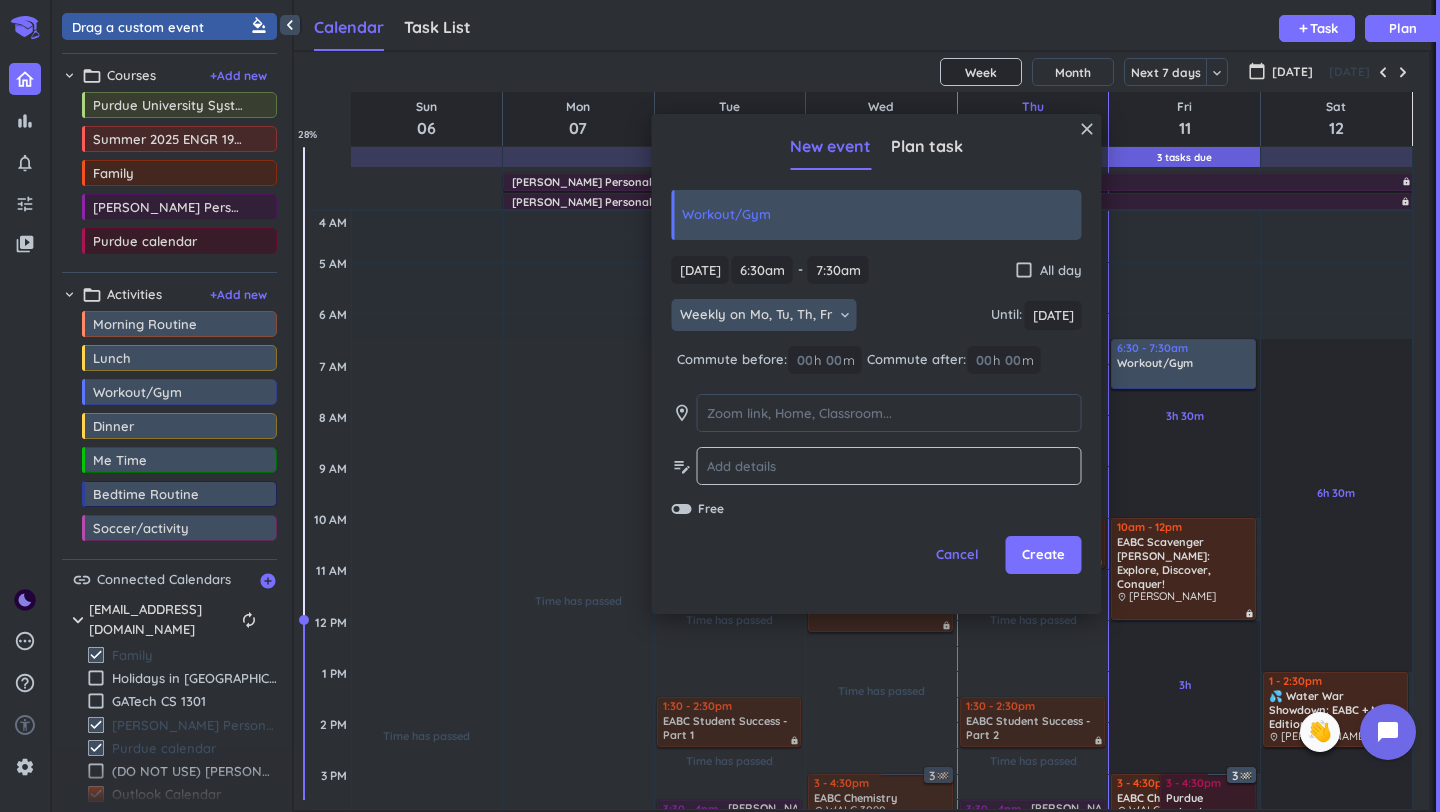 click 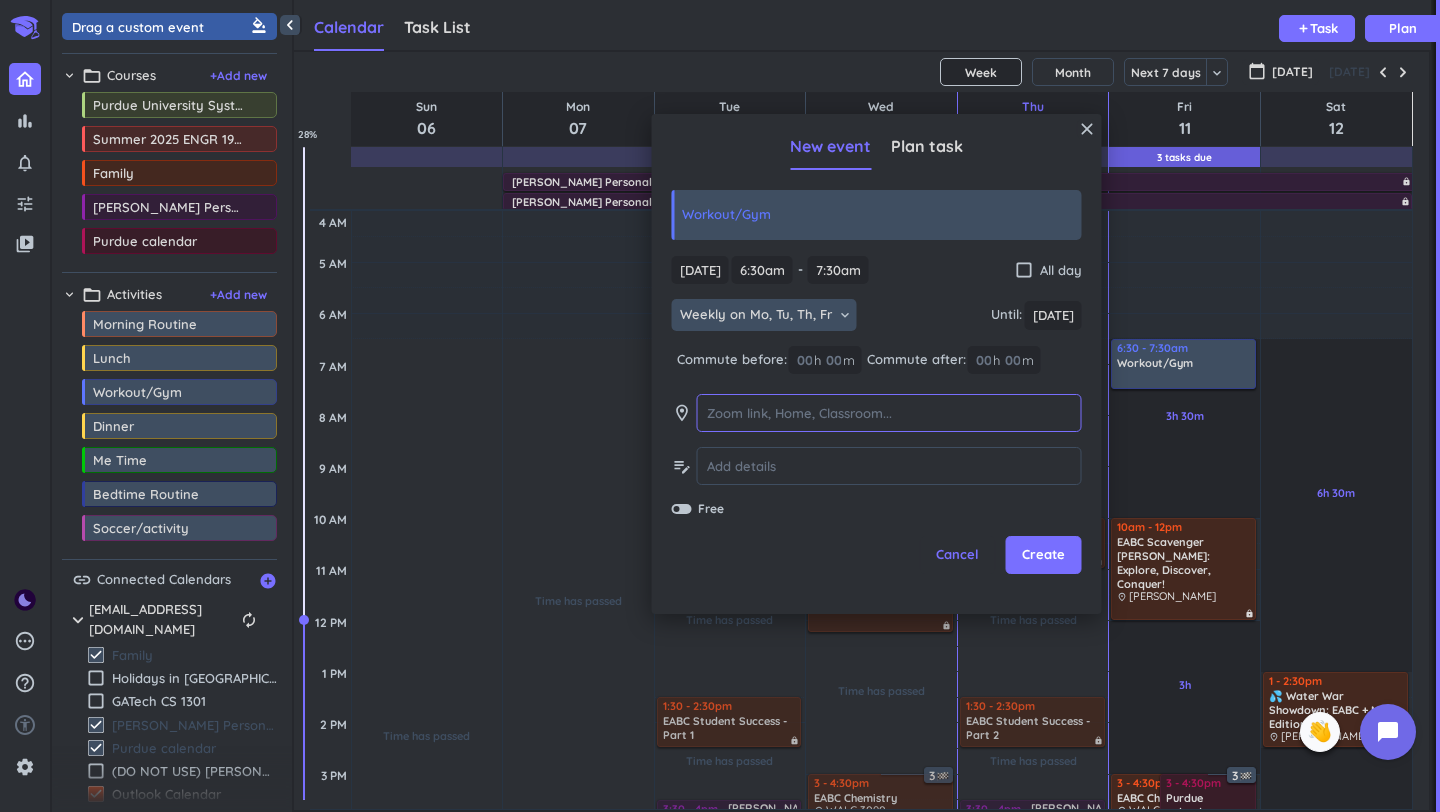 click at bounding box center (889, 413) 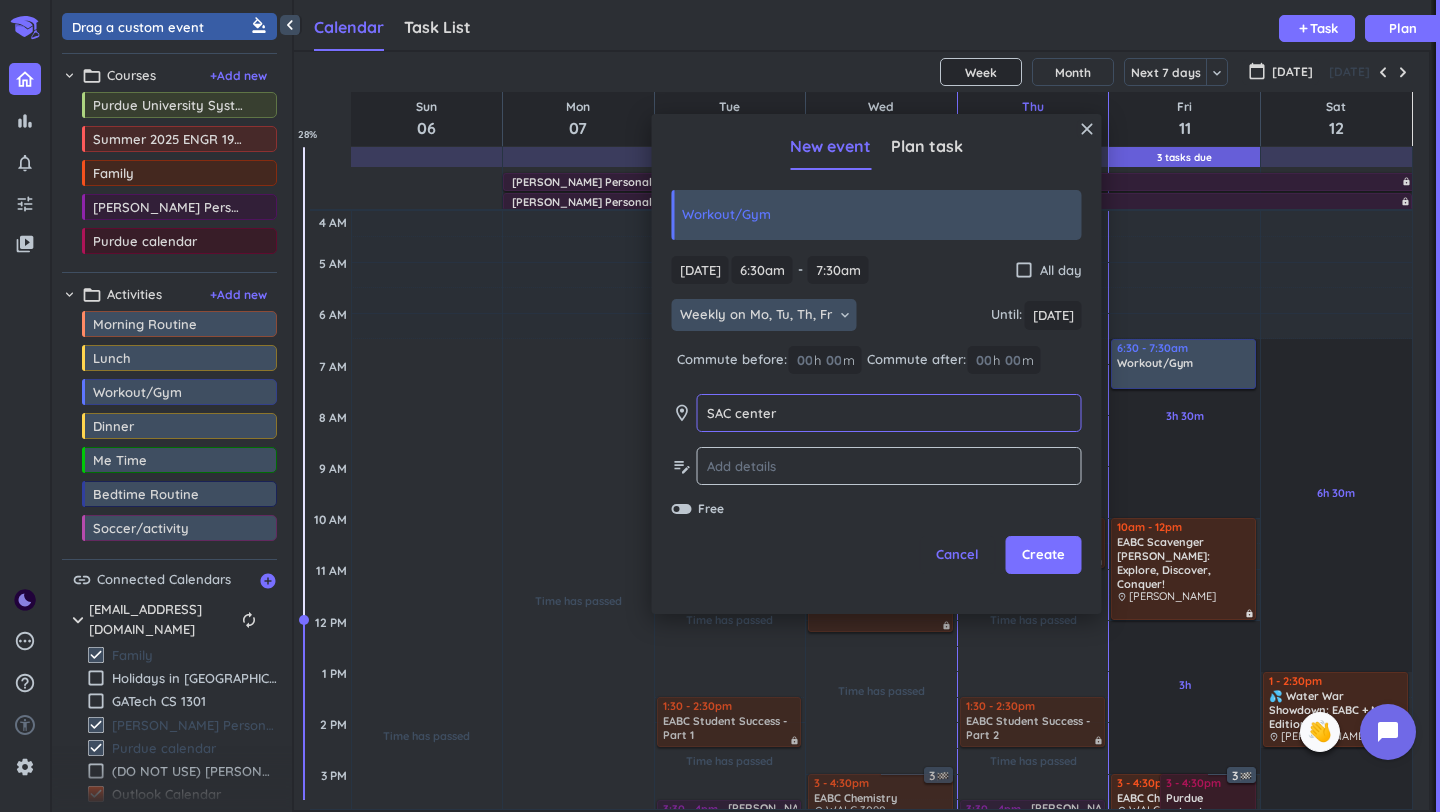 type on "SAC center" 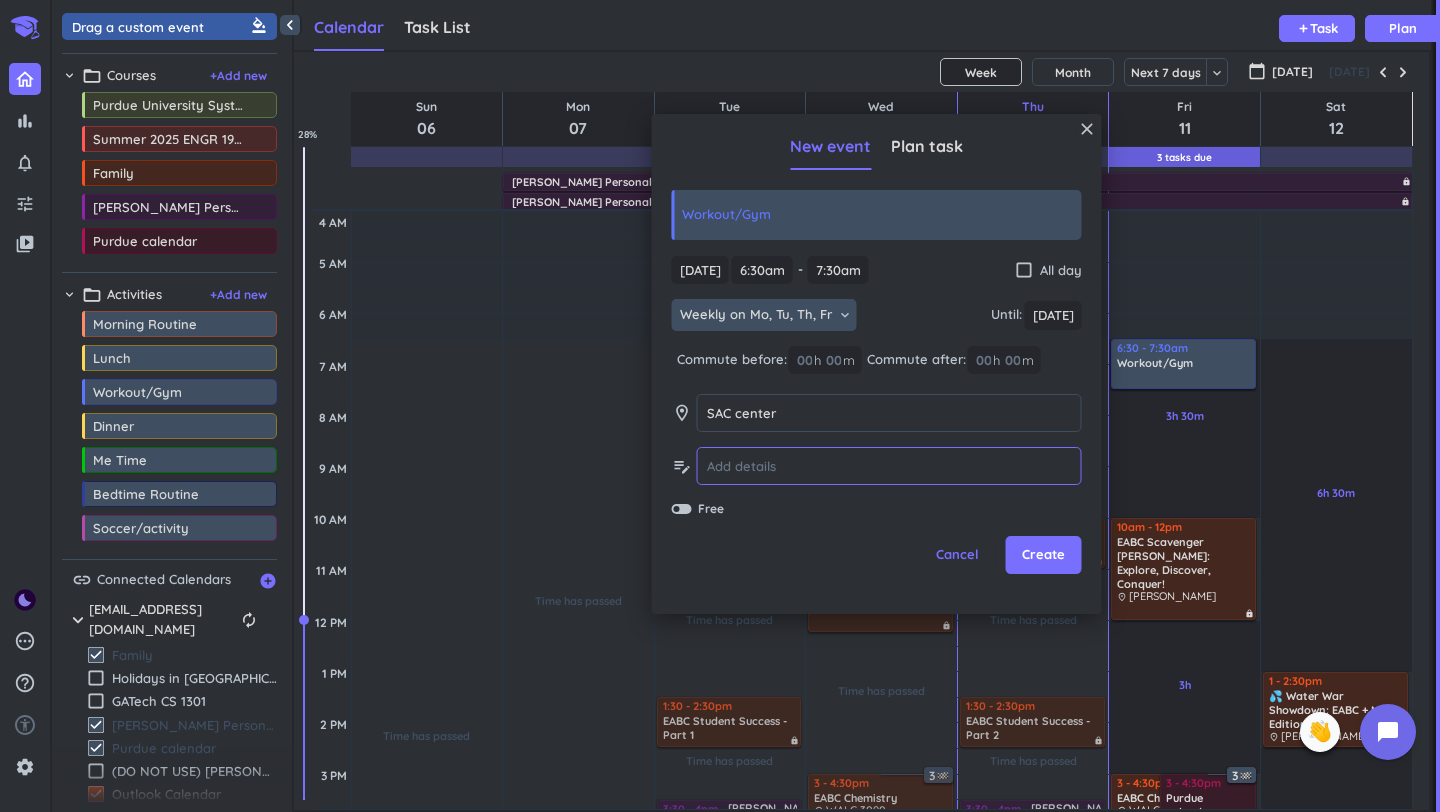 click at bounding box center (889, 466) 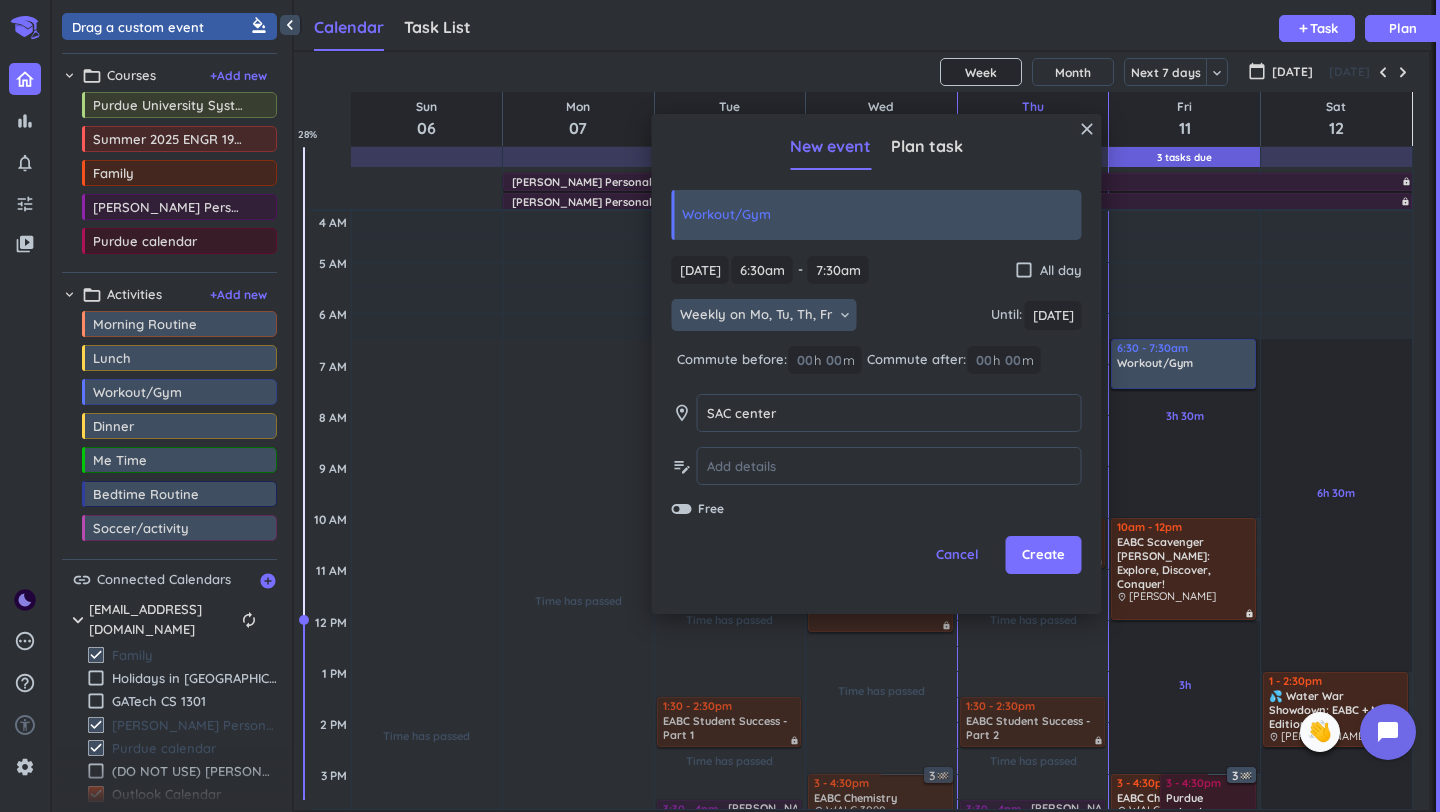 click on "close New event Plan task Workout/Gym [DATE] [DATE]   6:30am 6:30am - 7:30am 7:30am check_box_outline_blank All day Weekly on Mo, Tu, Th, Fr keyboard_arrow_down Until :  [DATE] [DATE] Commute before: 00 h 00 m Commute after: 00 h 00 m room SAC center SAC center edit_note Free Cancel Create" at bounding box center [877, 364] 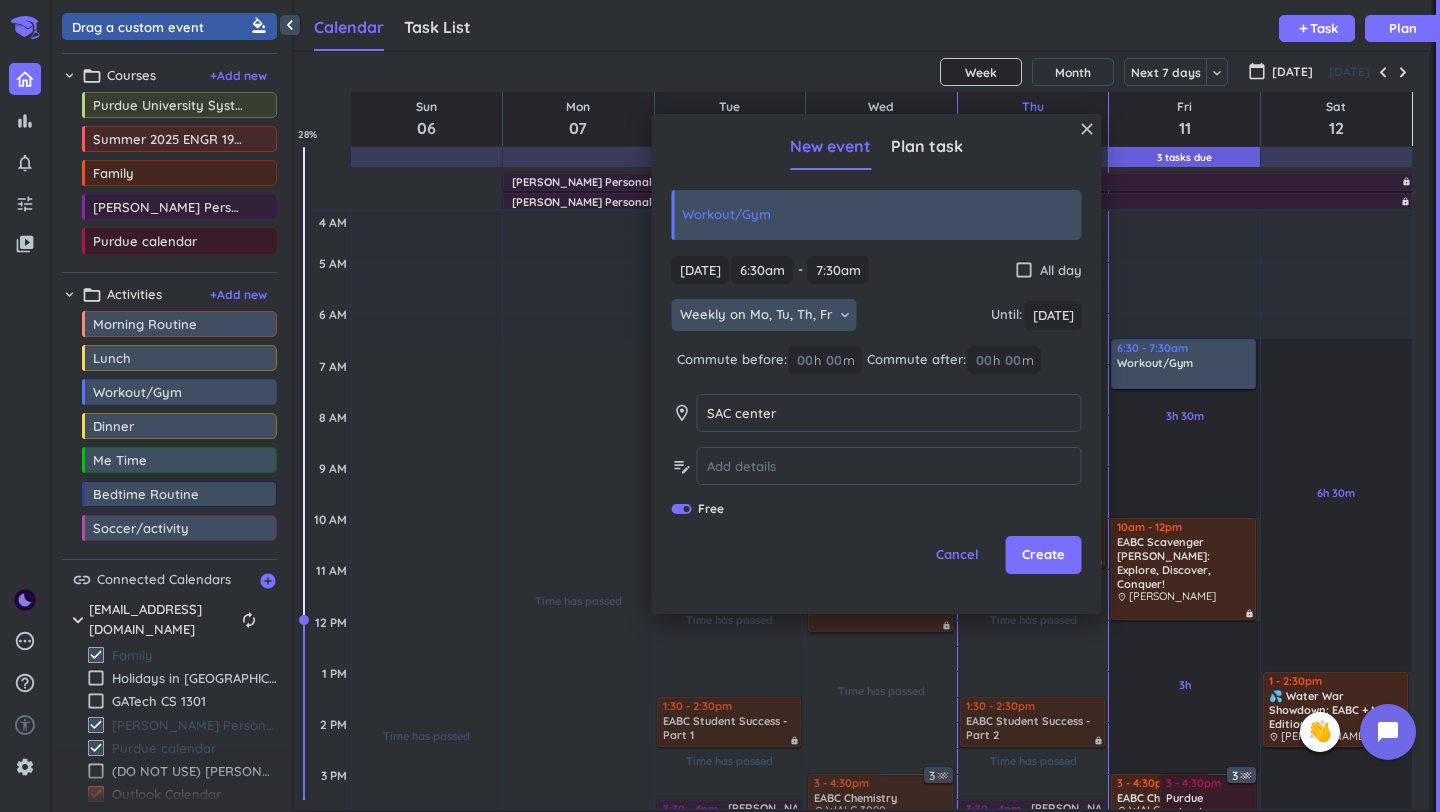 click at bounding box center [682, 509] 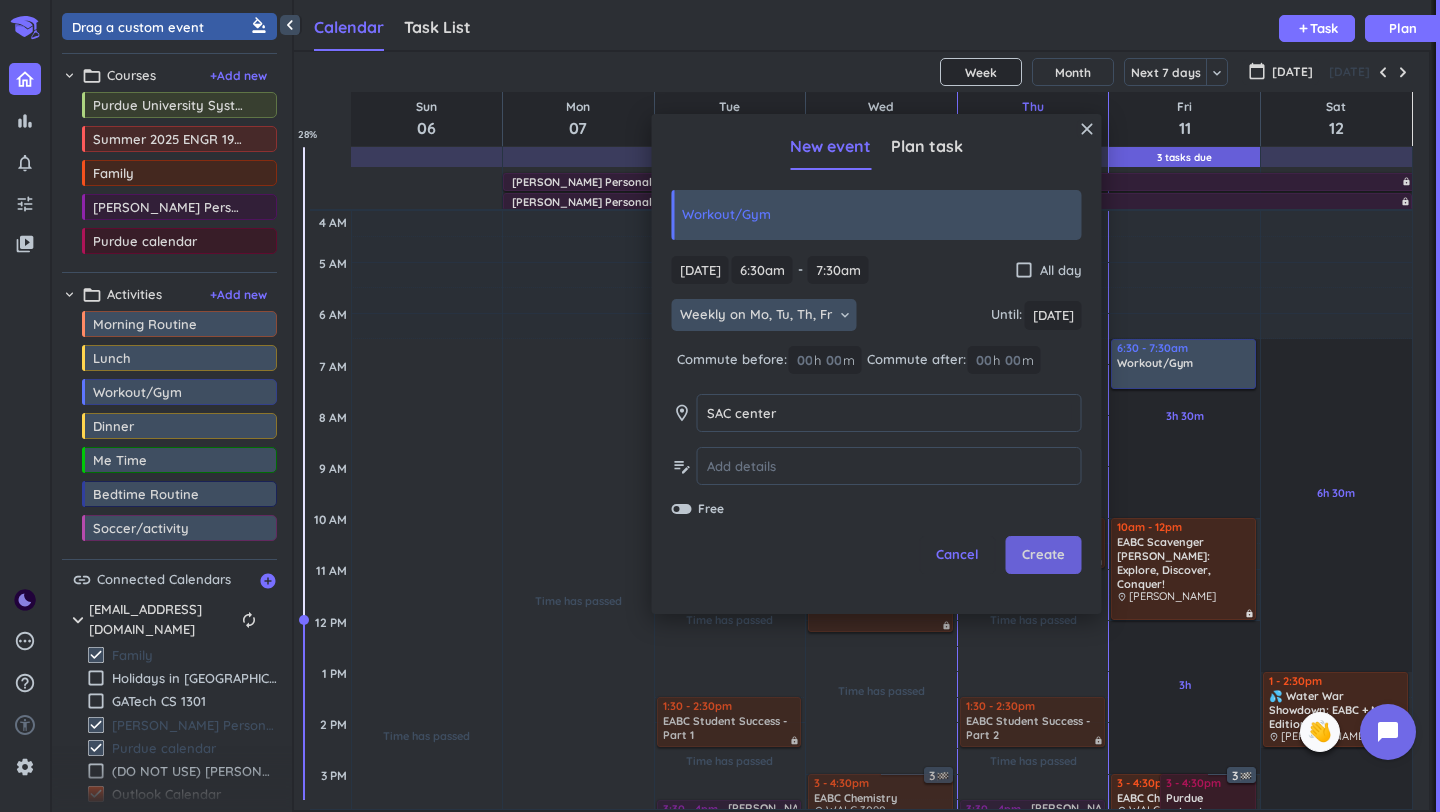 click on "Create" at bounding box center (1043, 555) 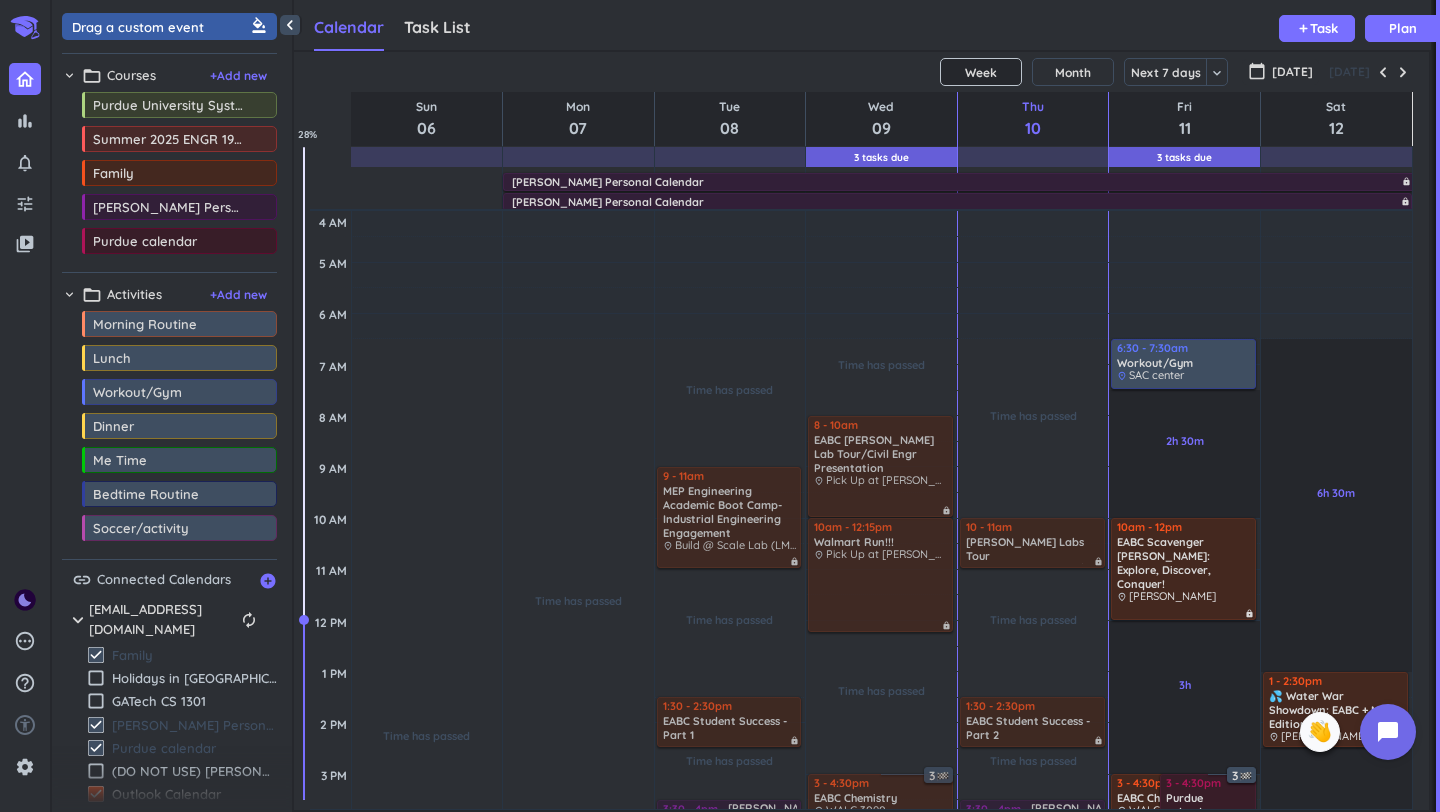 click on "[DATE]" at bounding box center (861, 72) 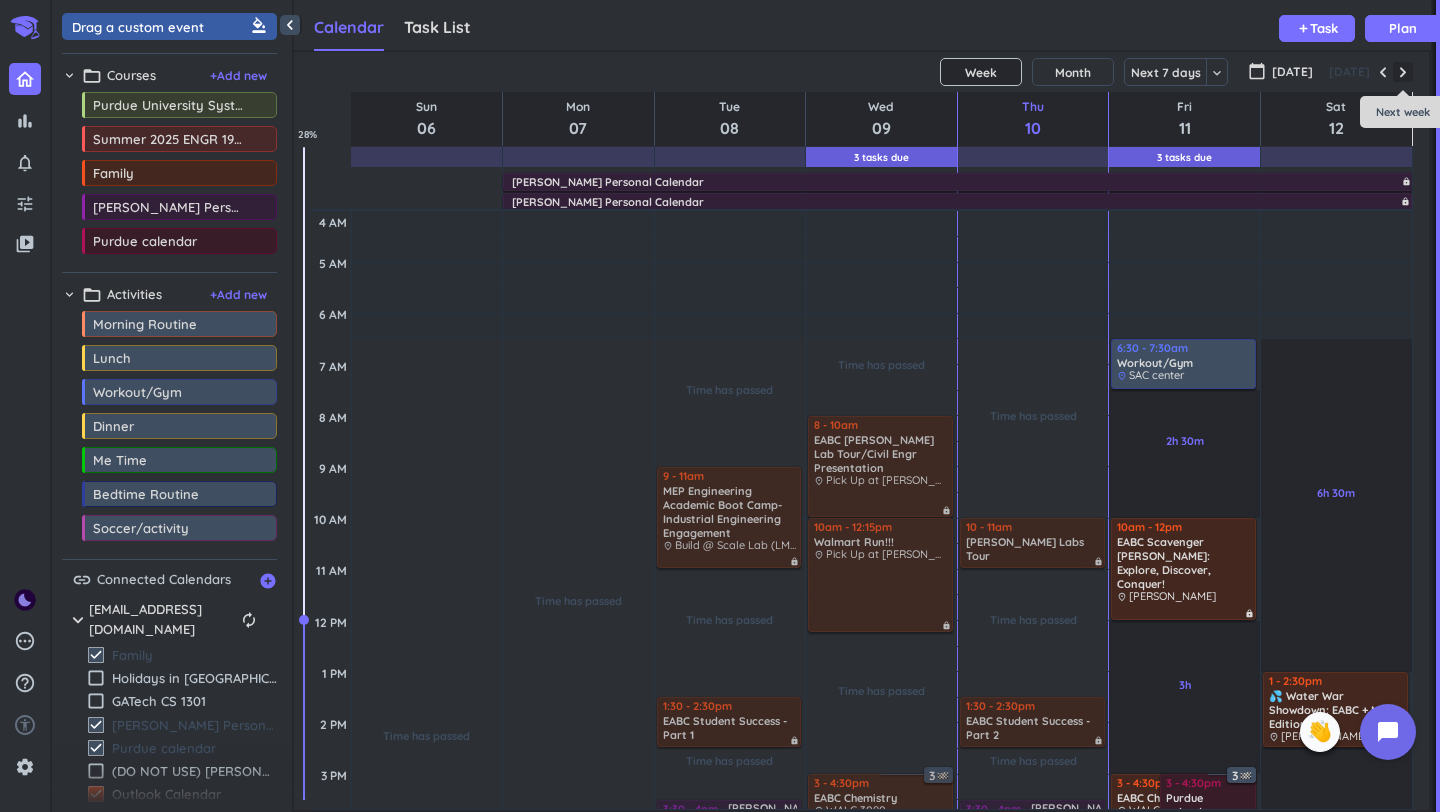 click at bounding box center (1403, 72) 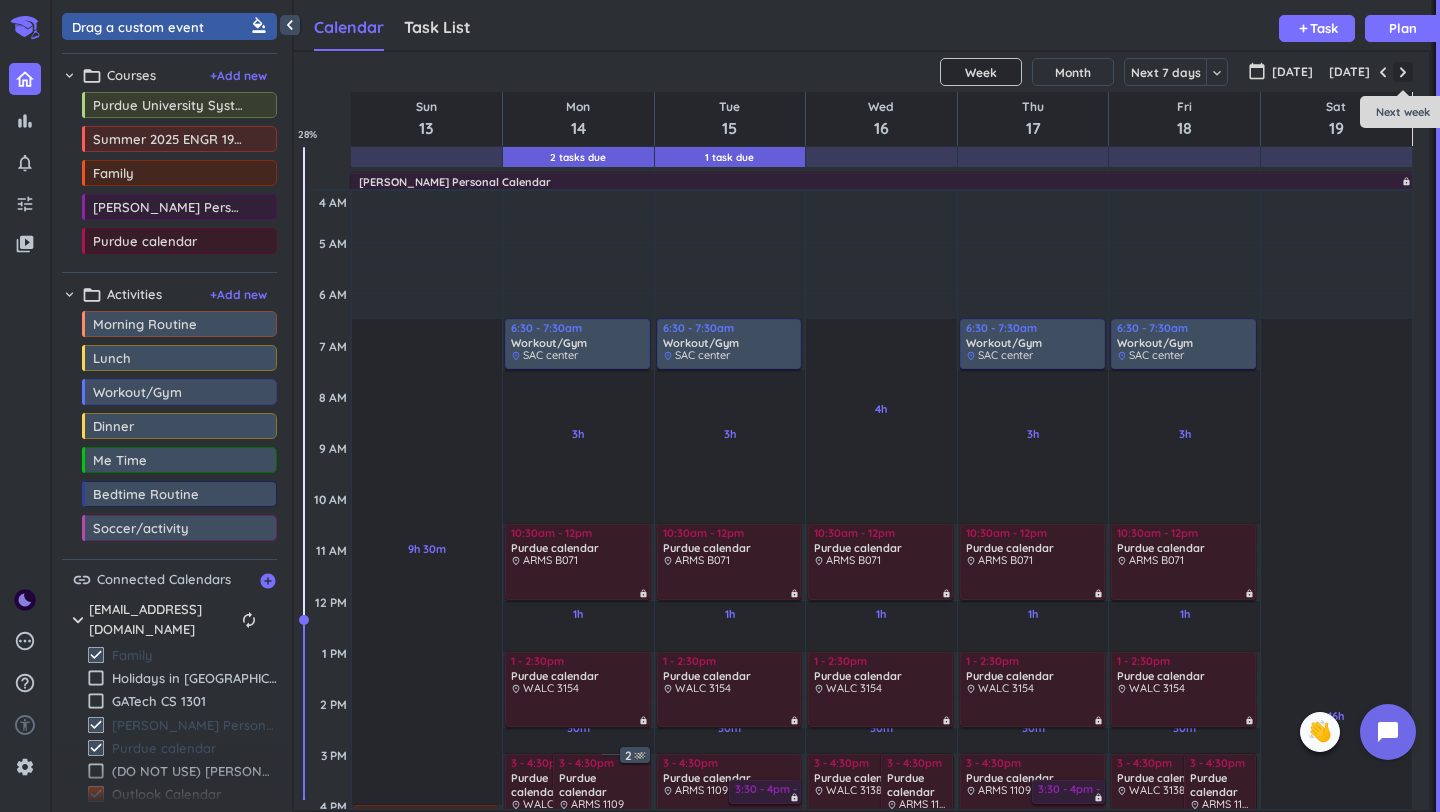 scroll, scrollTop: 104, scrollLeft: 0, axis: vertical 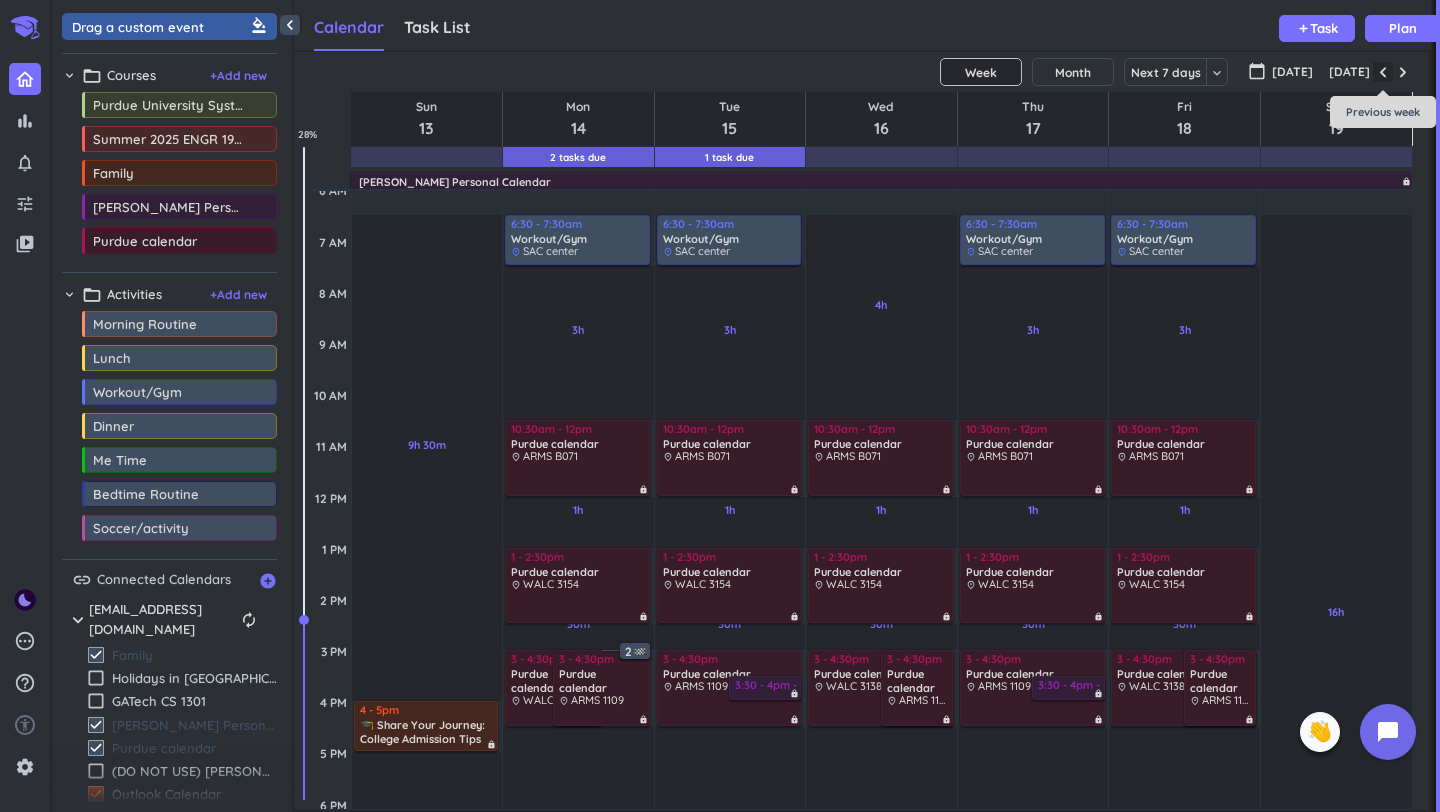 click at bounding box center (1383, 72) 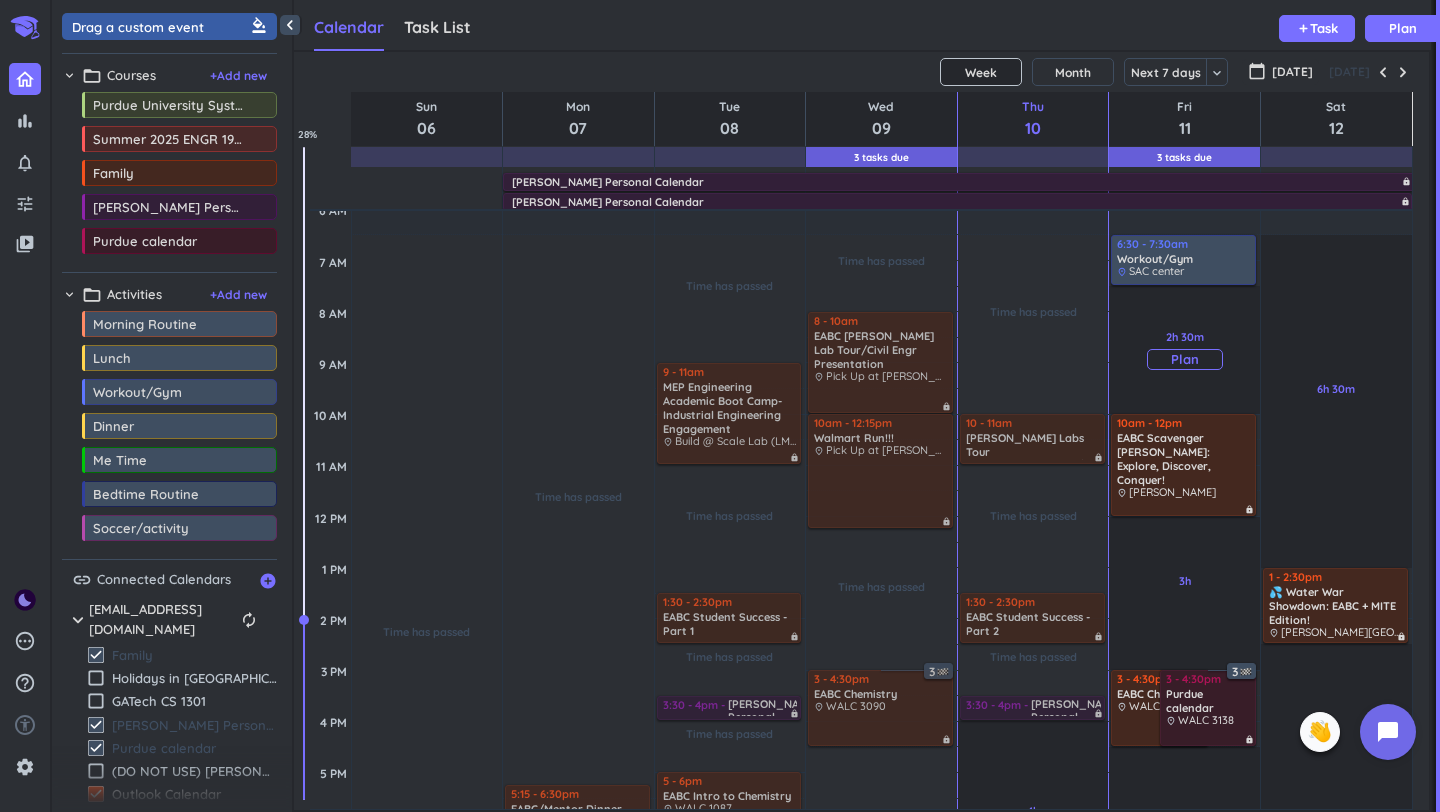 click on "Plan" at bounding box center (1185, 359) 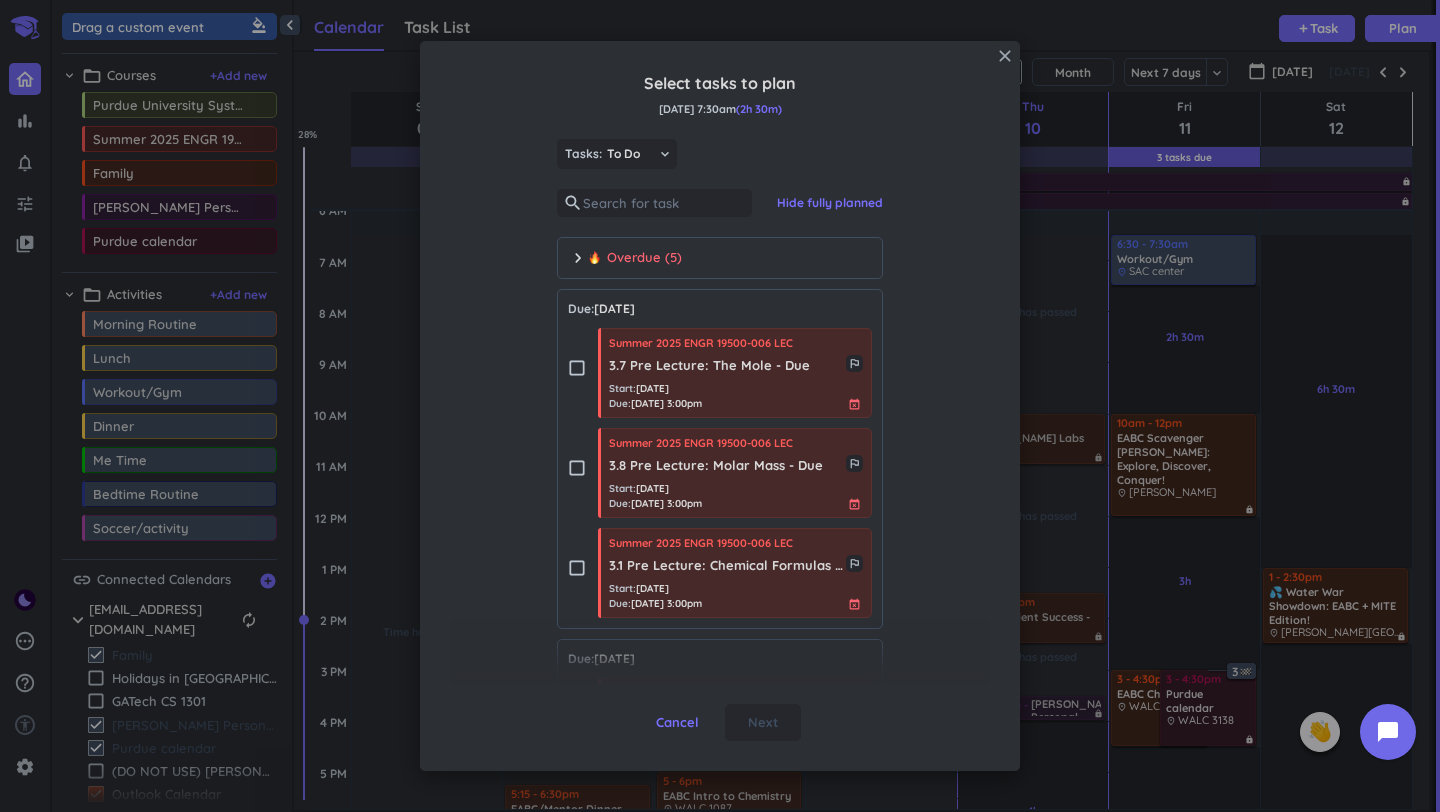 click on "close" at bounding box center [1005, 56] 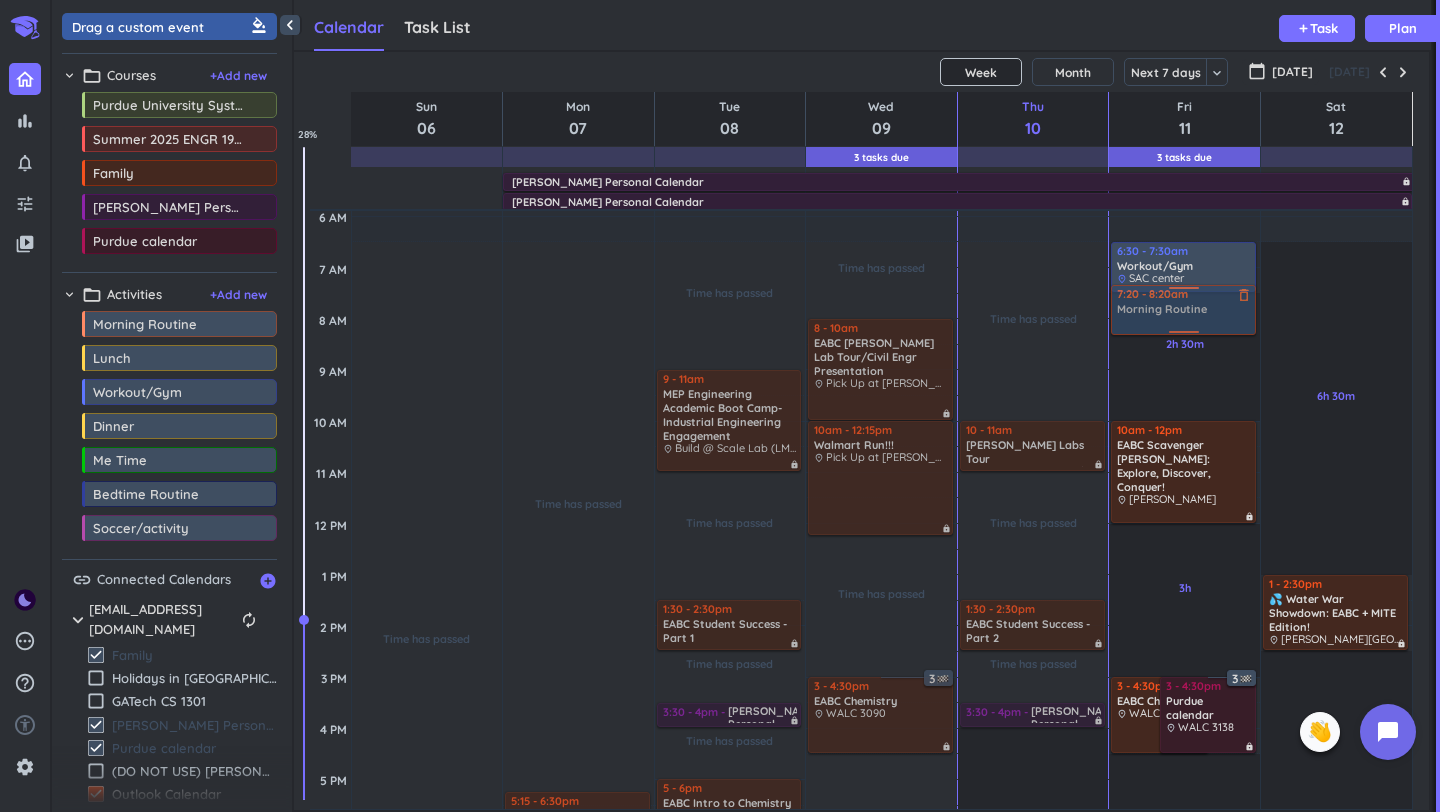scroll, scrollTop: 97, scrollLeft: 0, axis: vertical 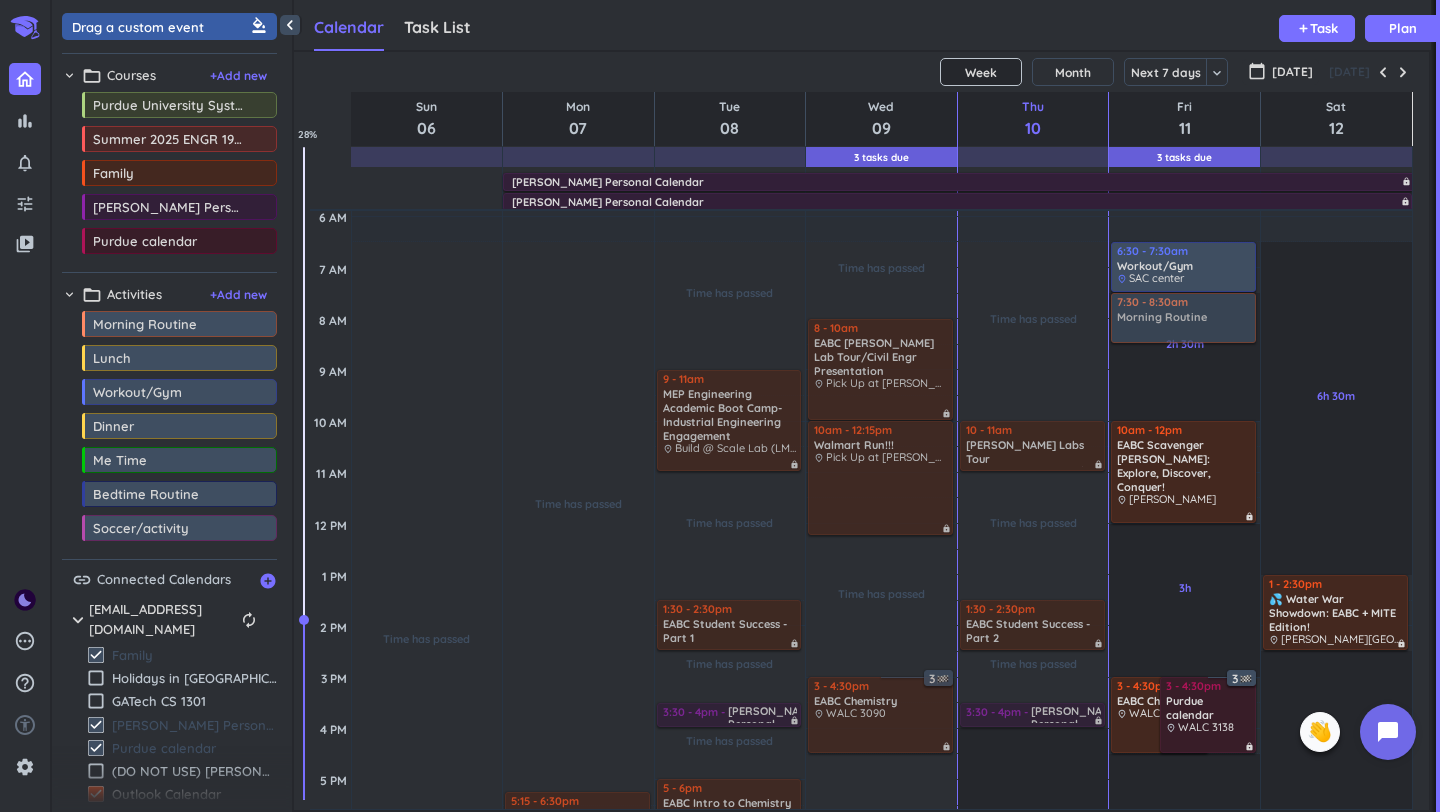drag, startPoint x: 177, startPoint y: 336, endPoint x: 1136, endPoint y: 297, distance: 959.79266 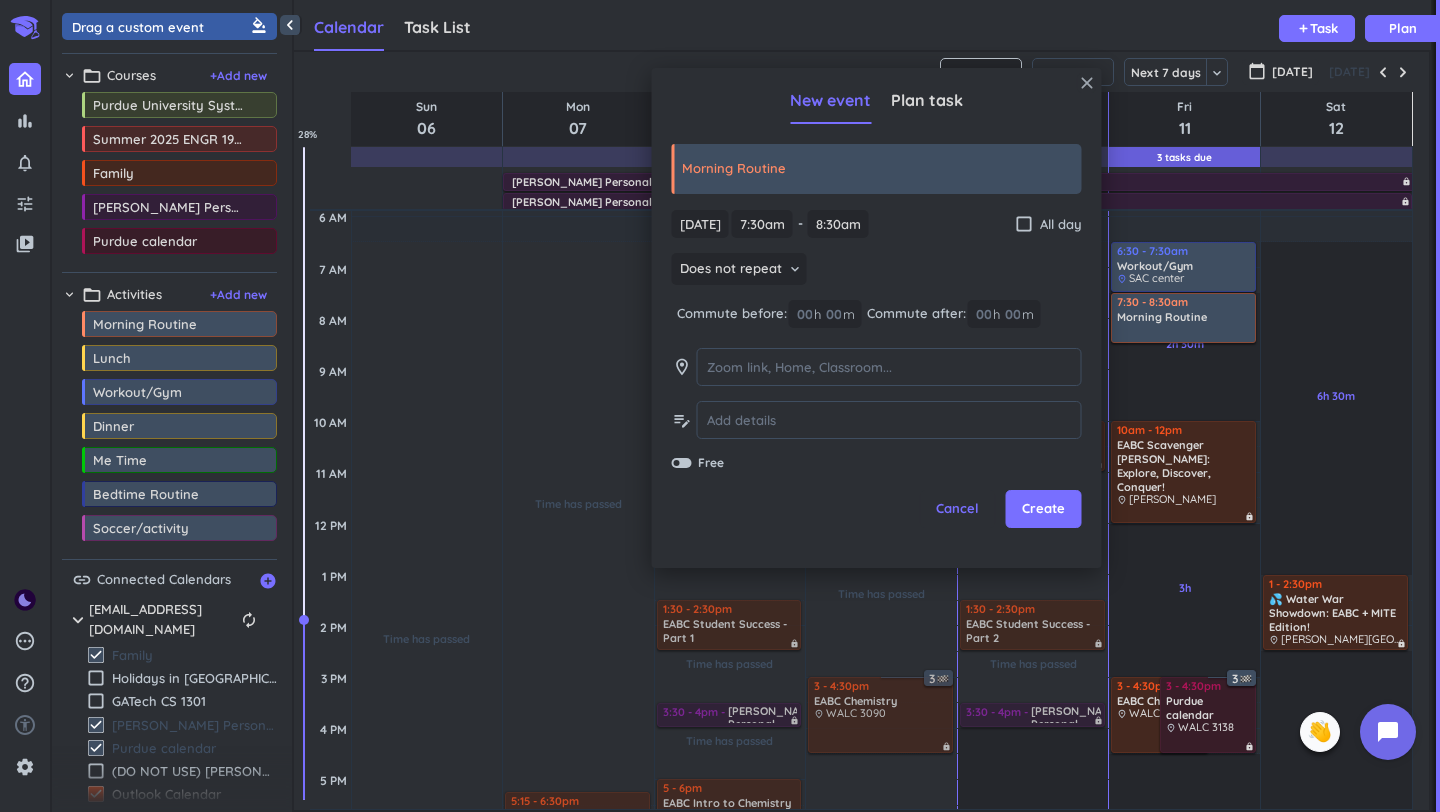click on "close" at bounding box center (1087, 83) 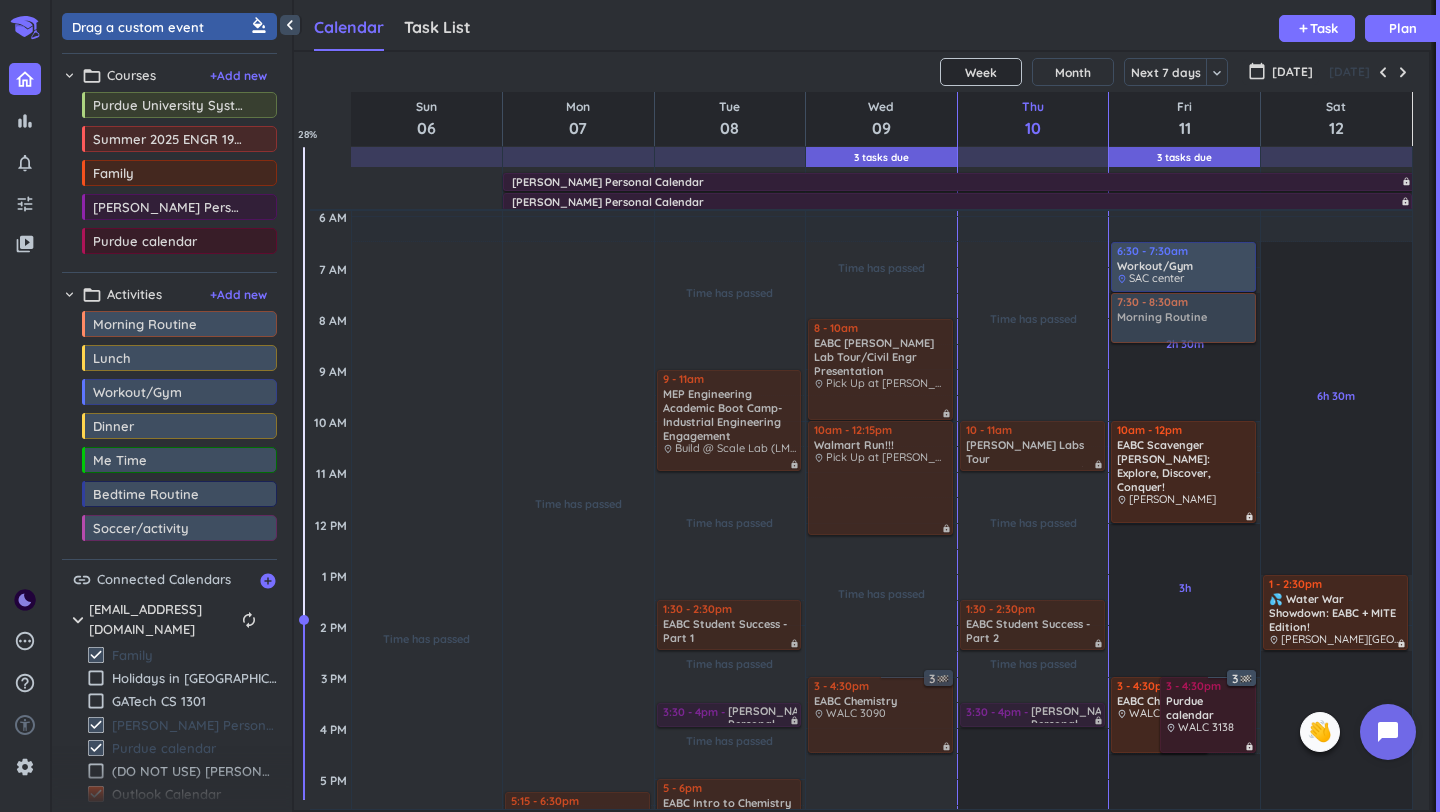 drag, startPoint x: 204, startPoint y: 335, endPoint x: 1149, endPoint y: 297, distance: 945.76373 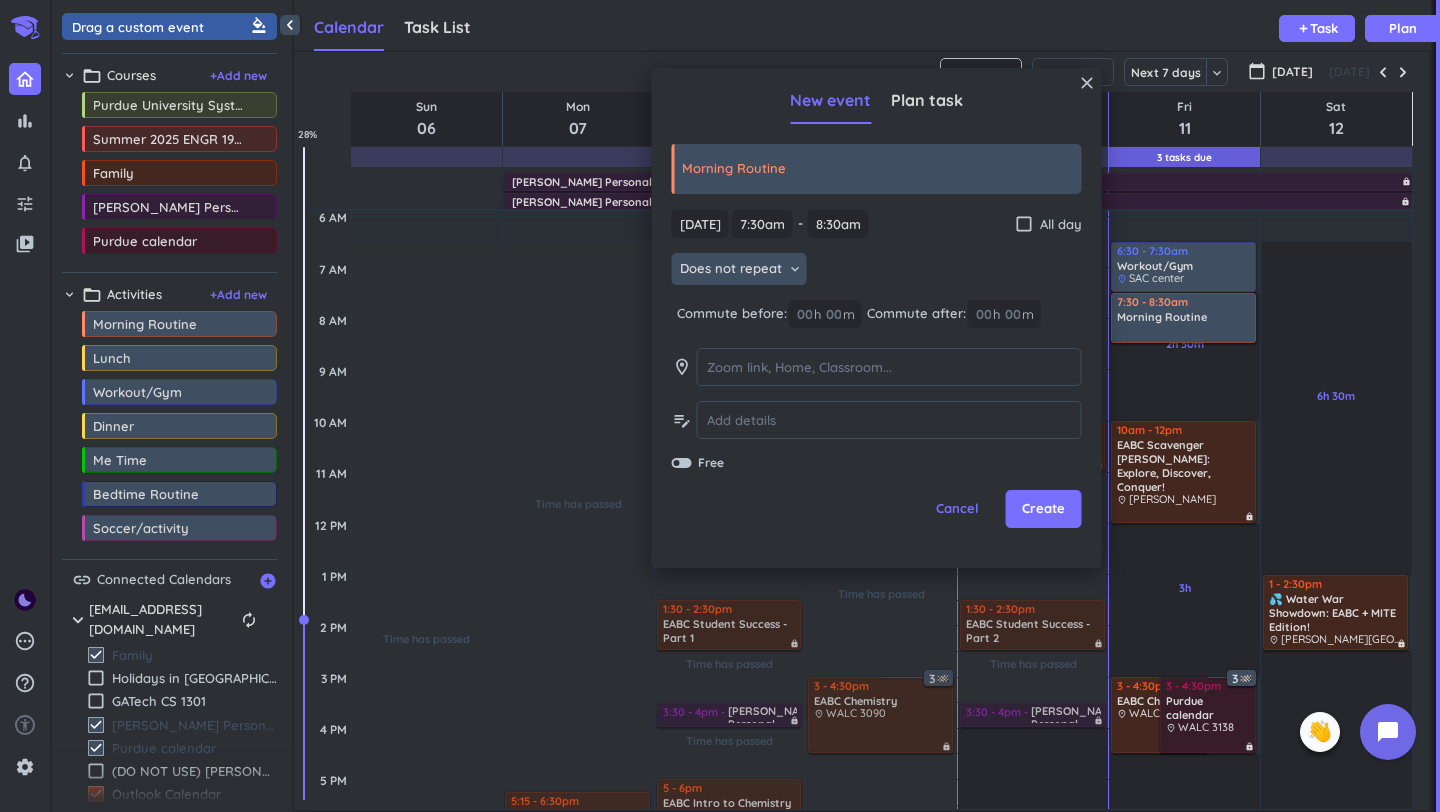 click on "Does not repeat keyboard_arrow_down" at bounding box center [739, 269] 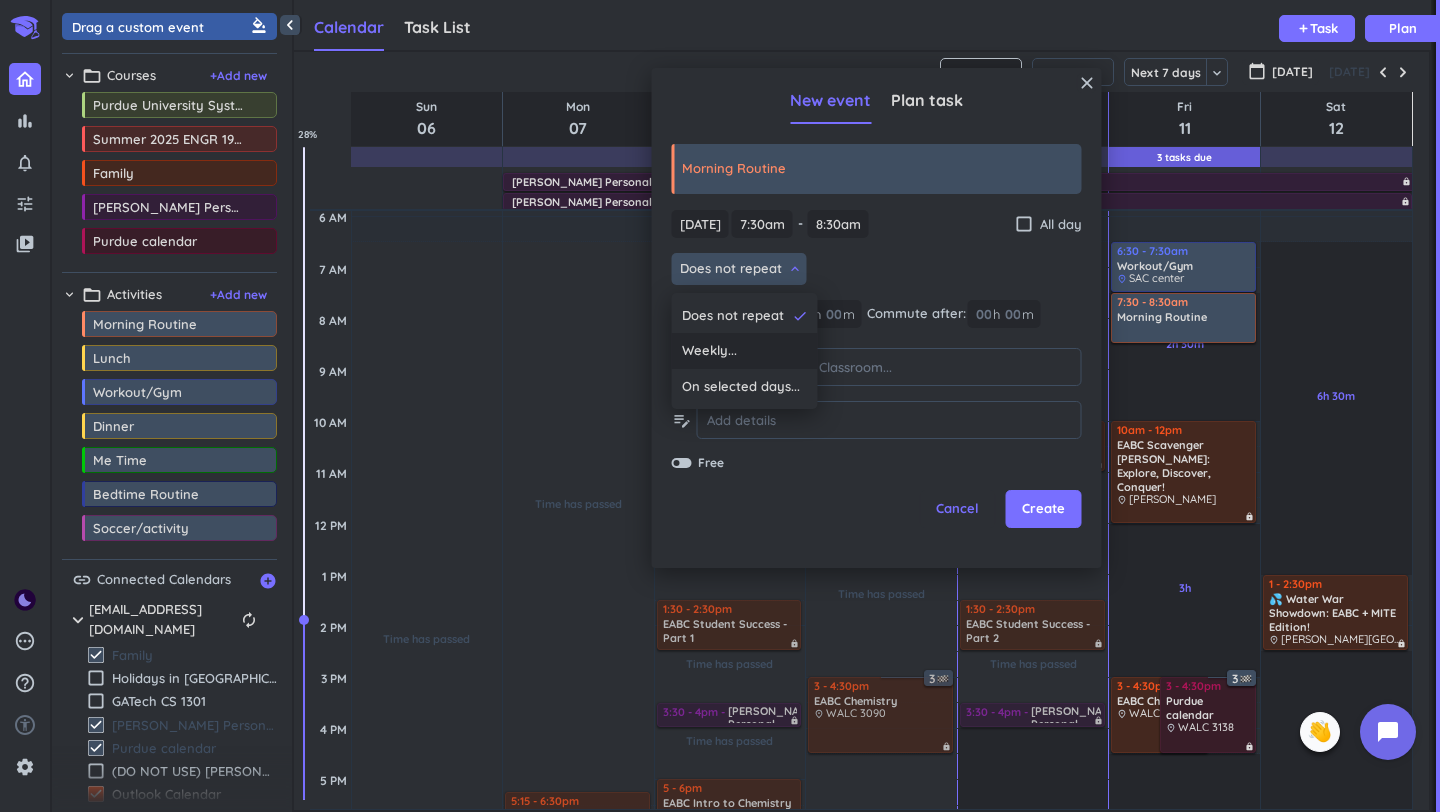 click on "Weekly..." at bounding box center (745, 351) 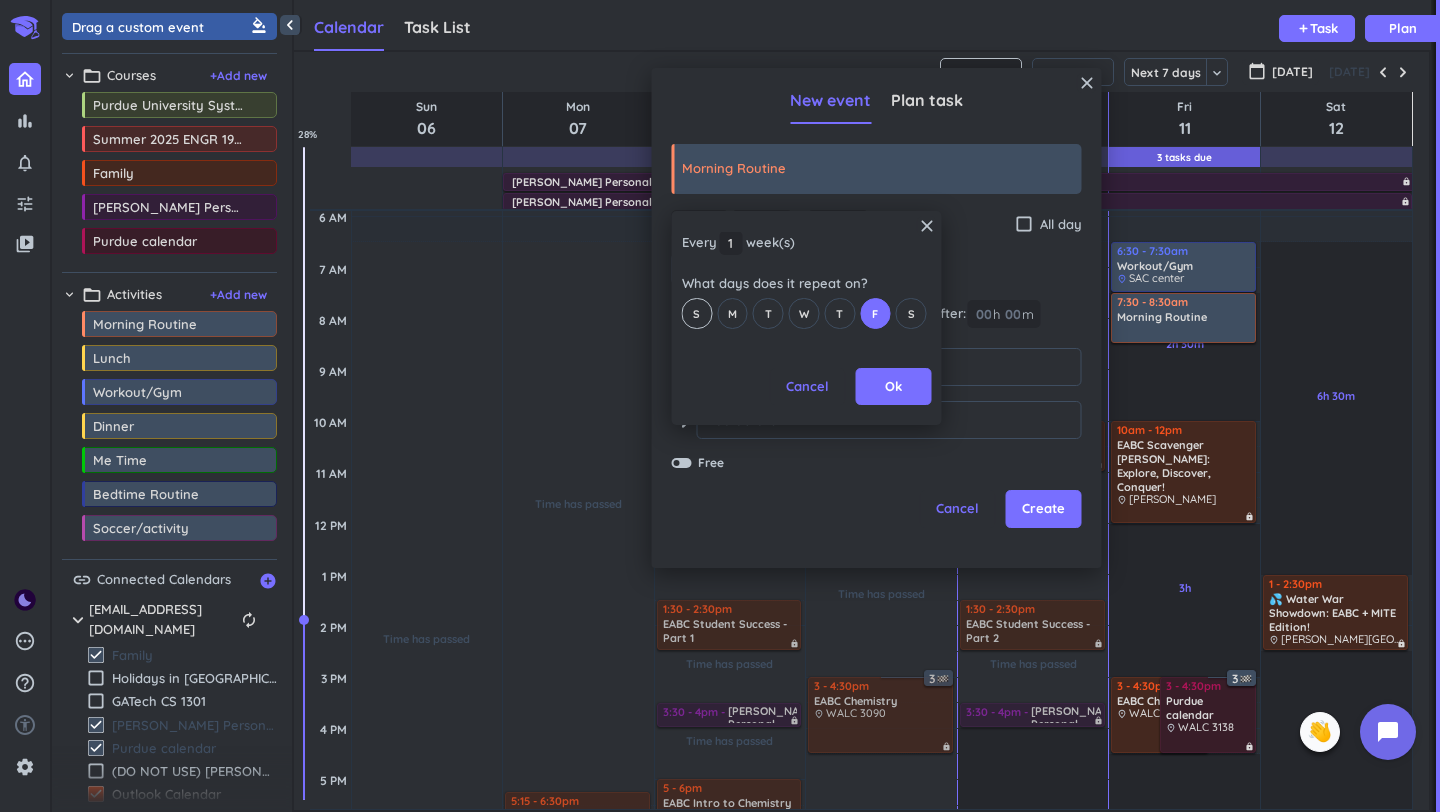 click on "S" at bounding box center (697, 313) 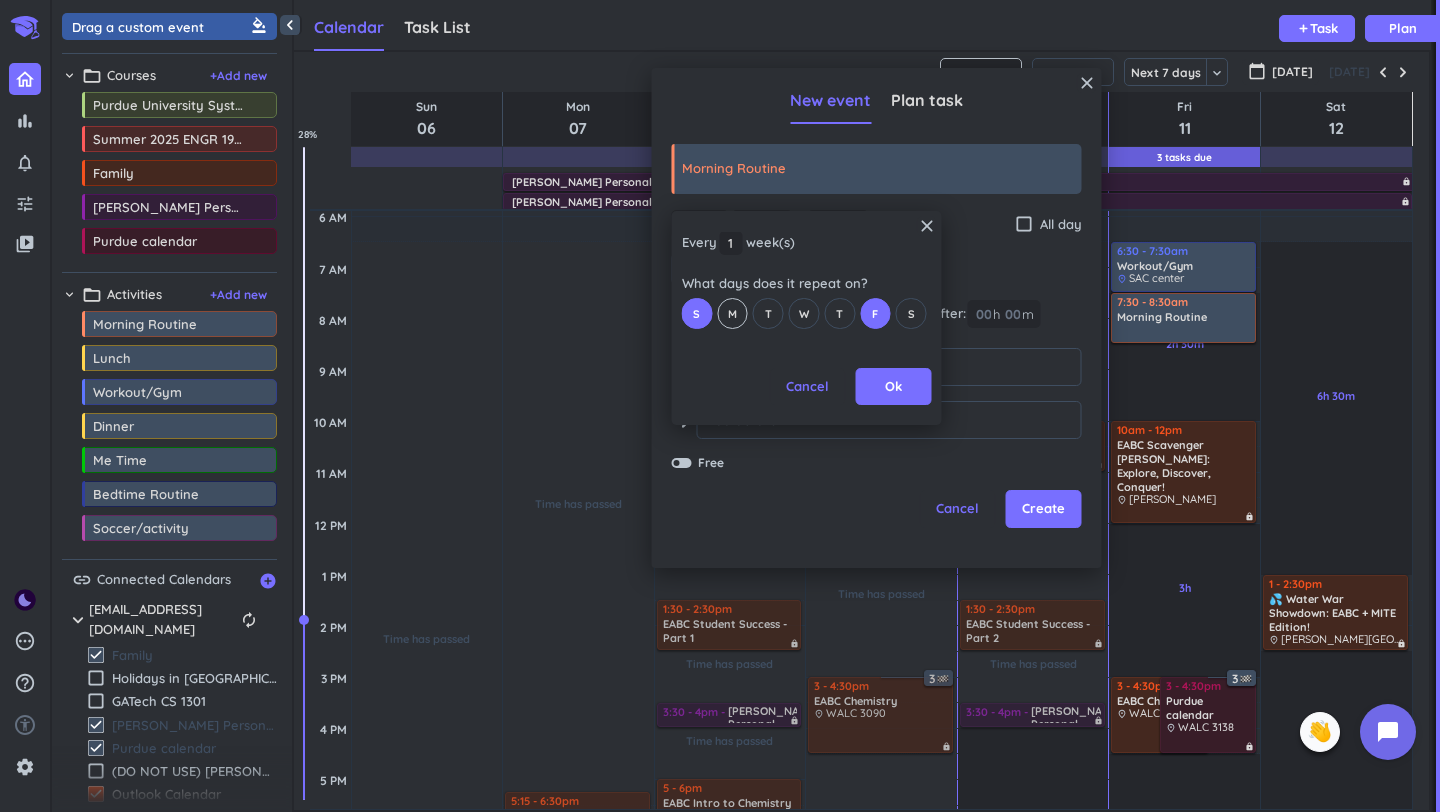 click on "M" at bounding box center (732, 313) 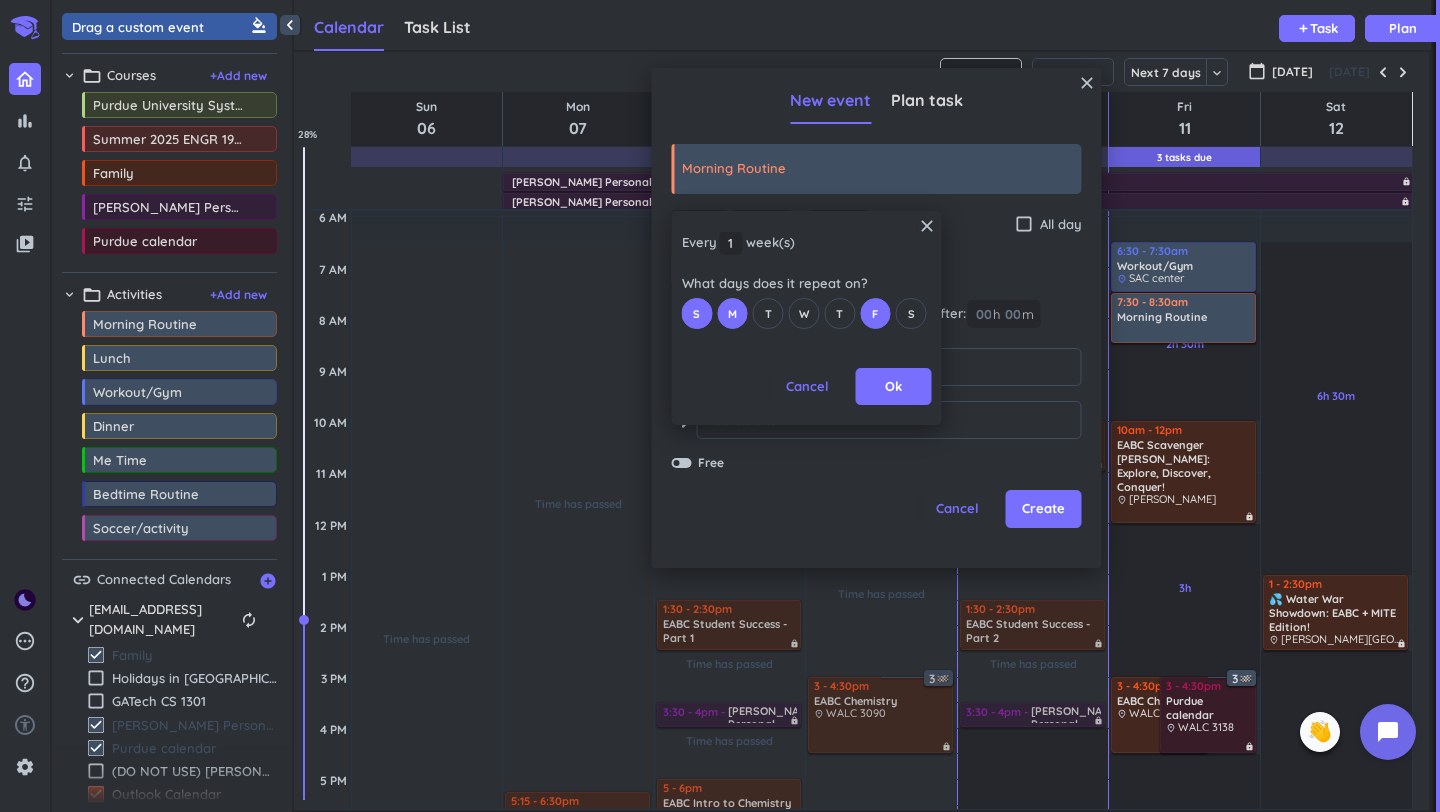 click on "S M T W T F S" at bounding box center [807, 313] 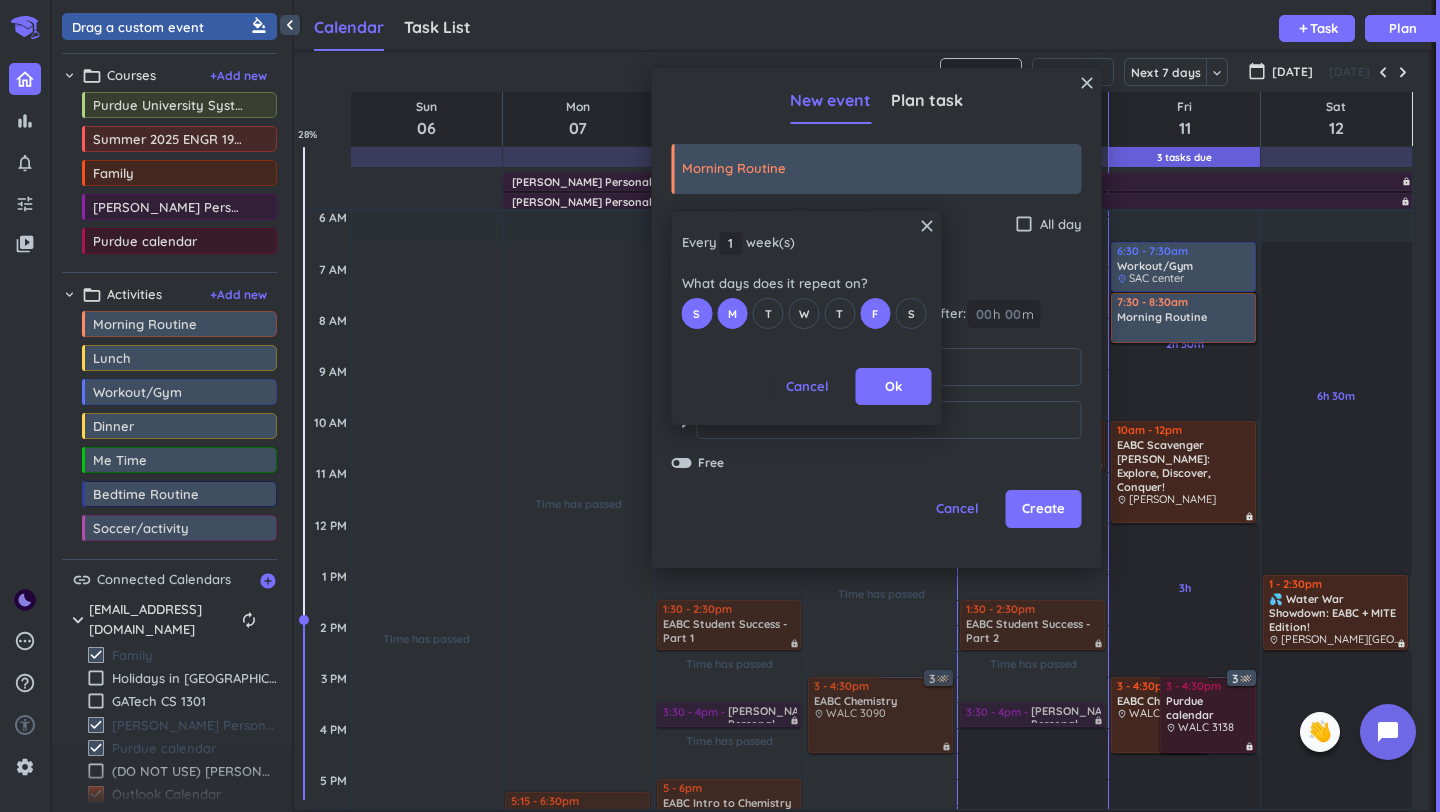 click on "S M T W T F S" at bounding box center (807, 313) 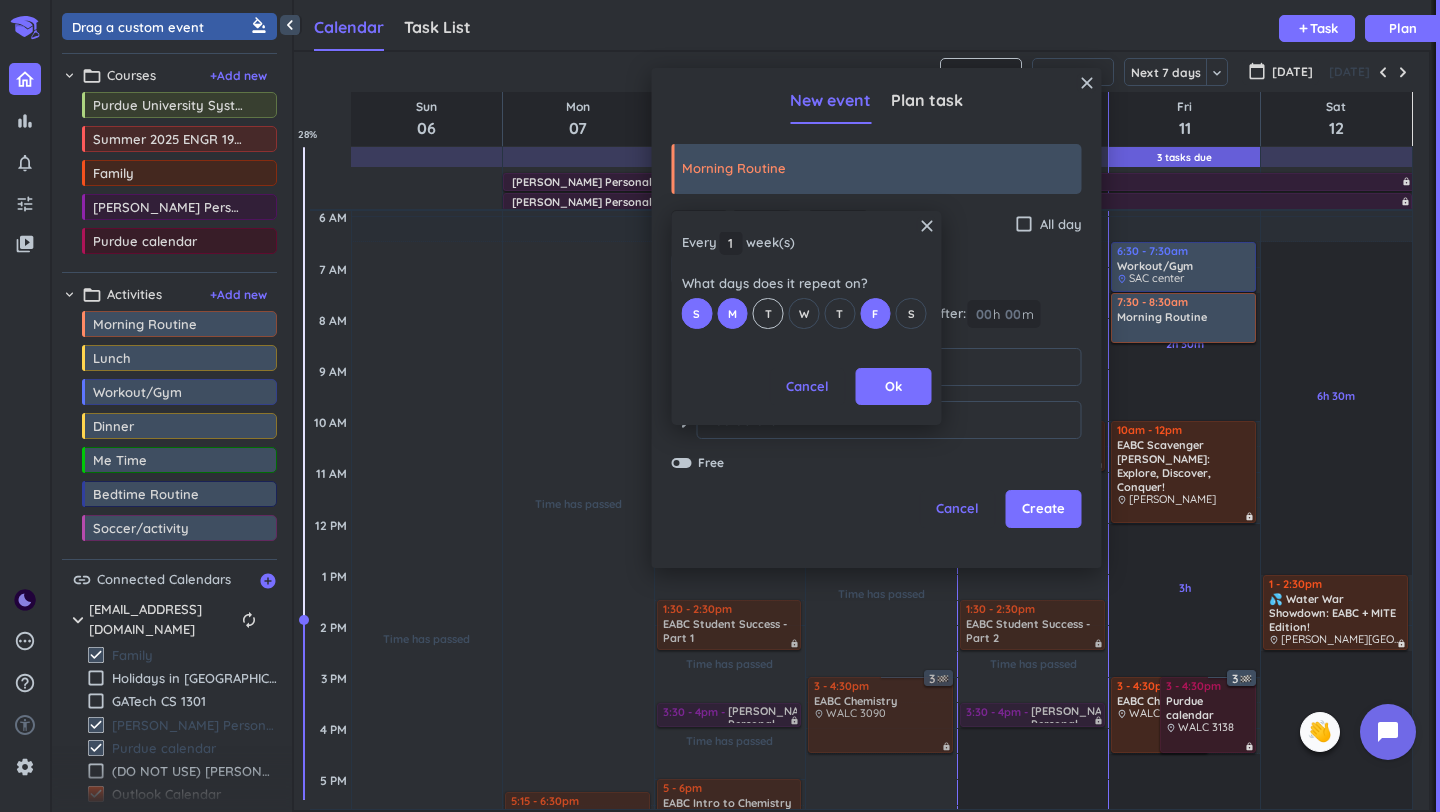 click on "T" at bounding box center [768, 313] 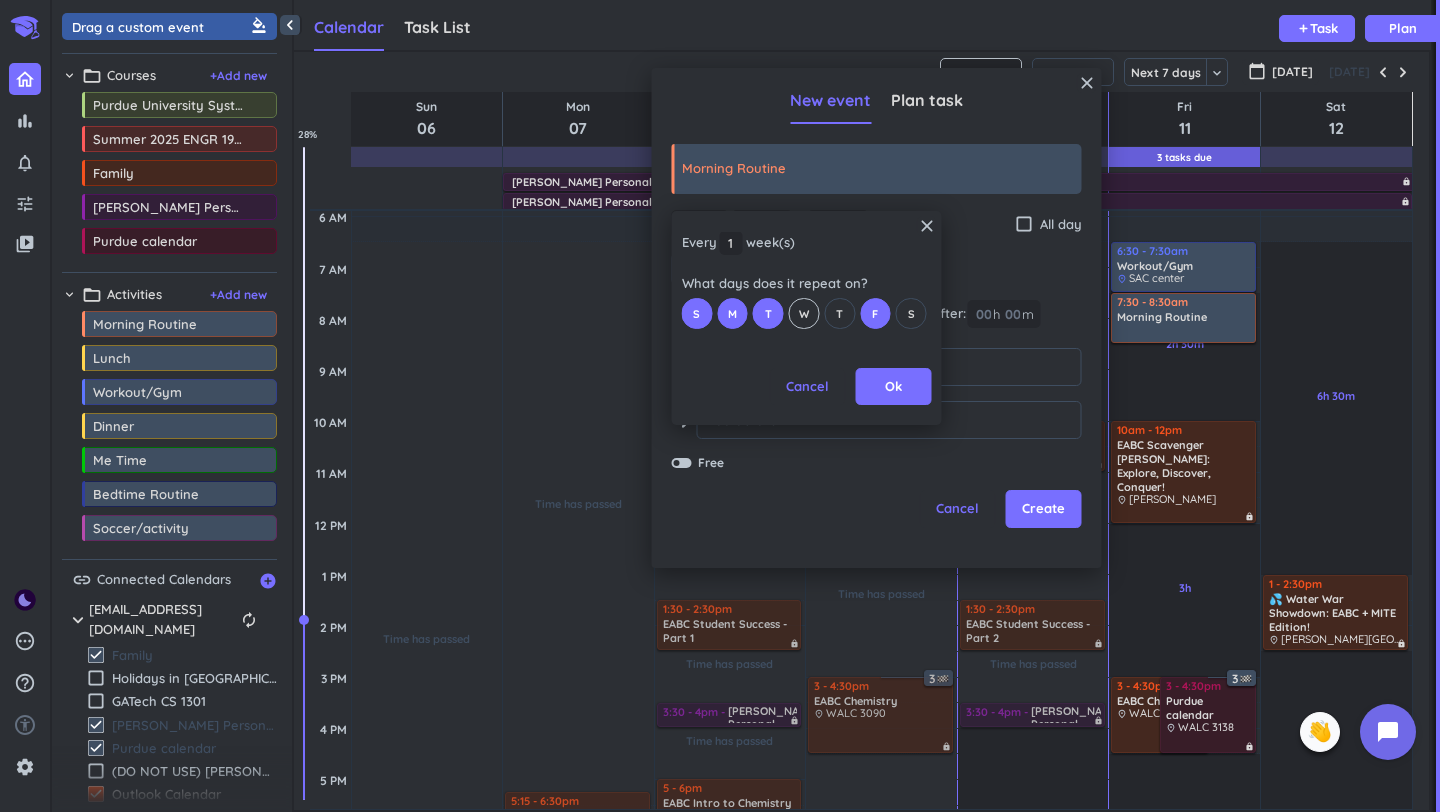 click on "W" at bounding box center (804, 314) 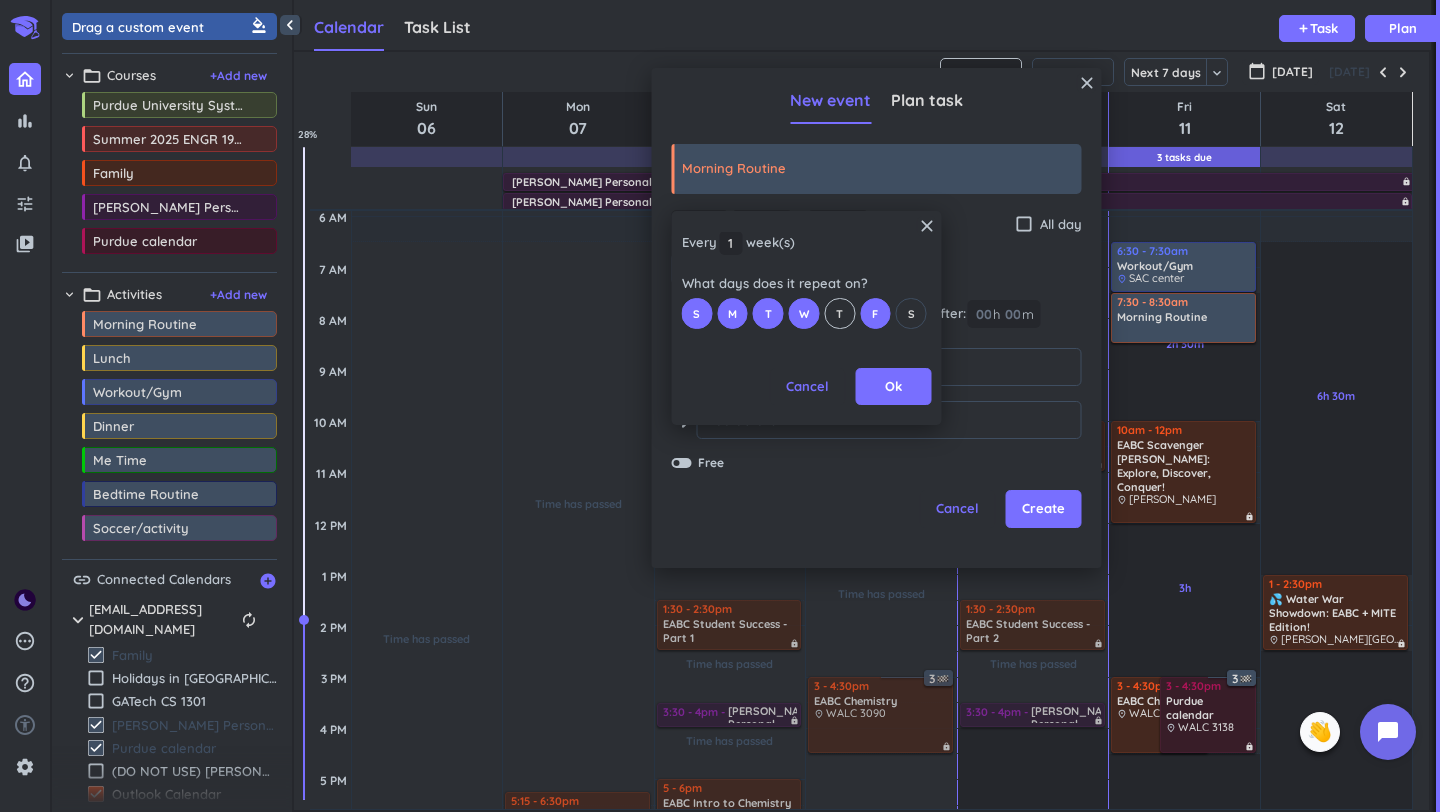 click on "T" at bounding box center [839, 314] 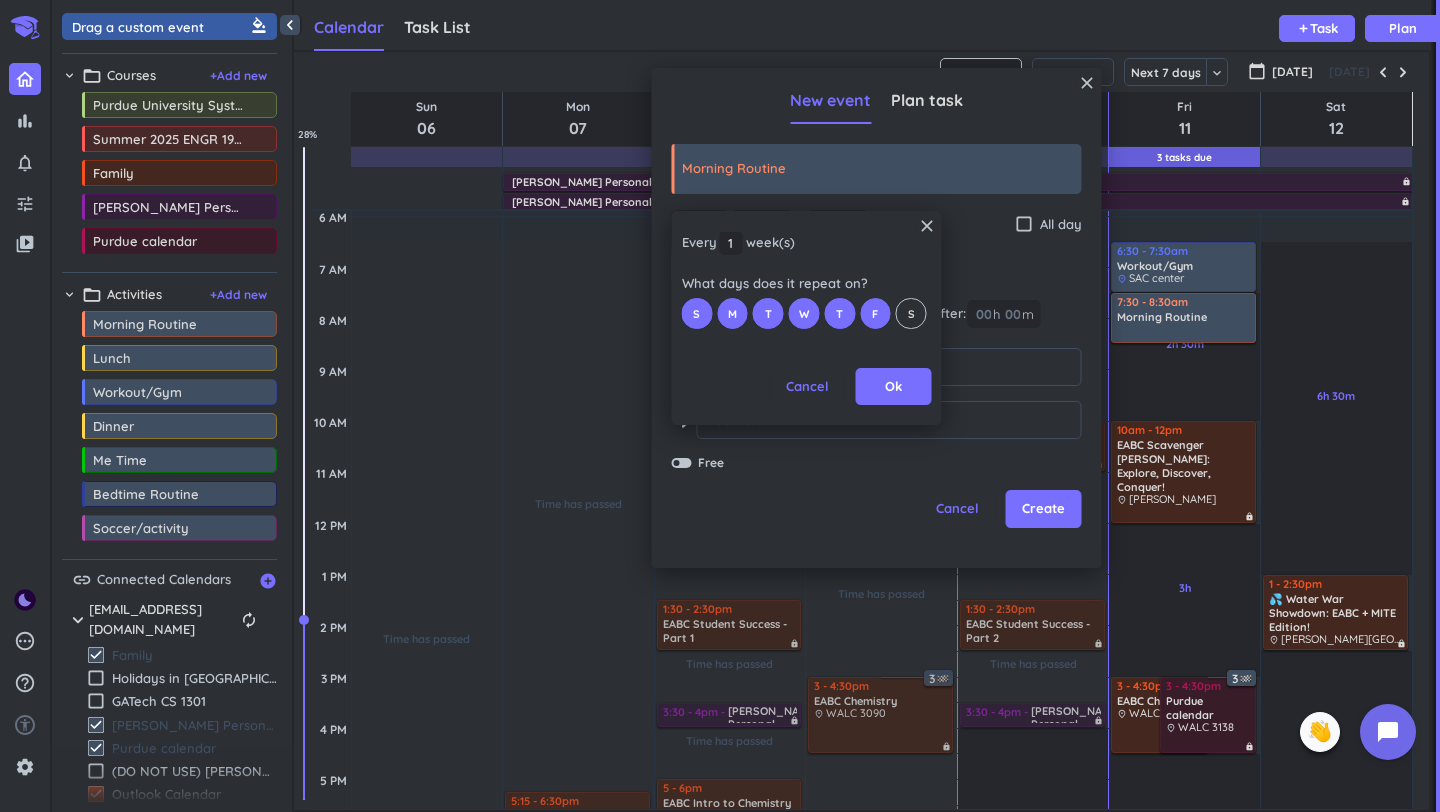 click on "S" at bounding box center [911, 314] 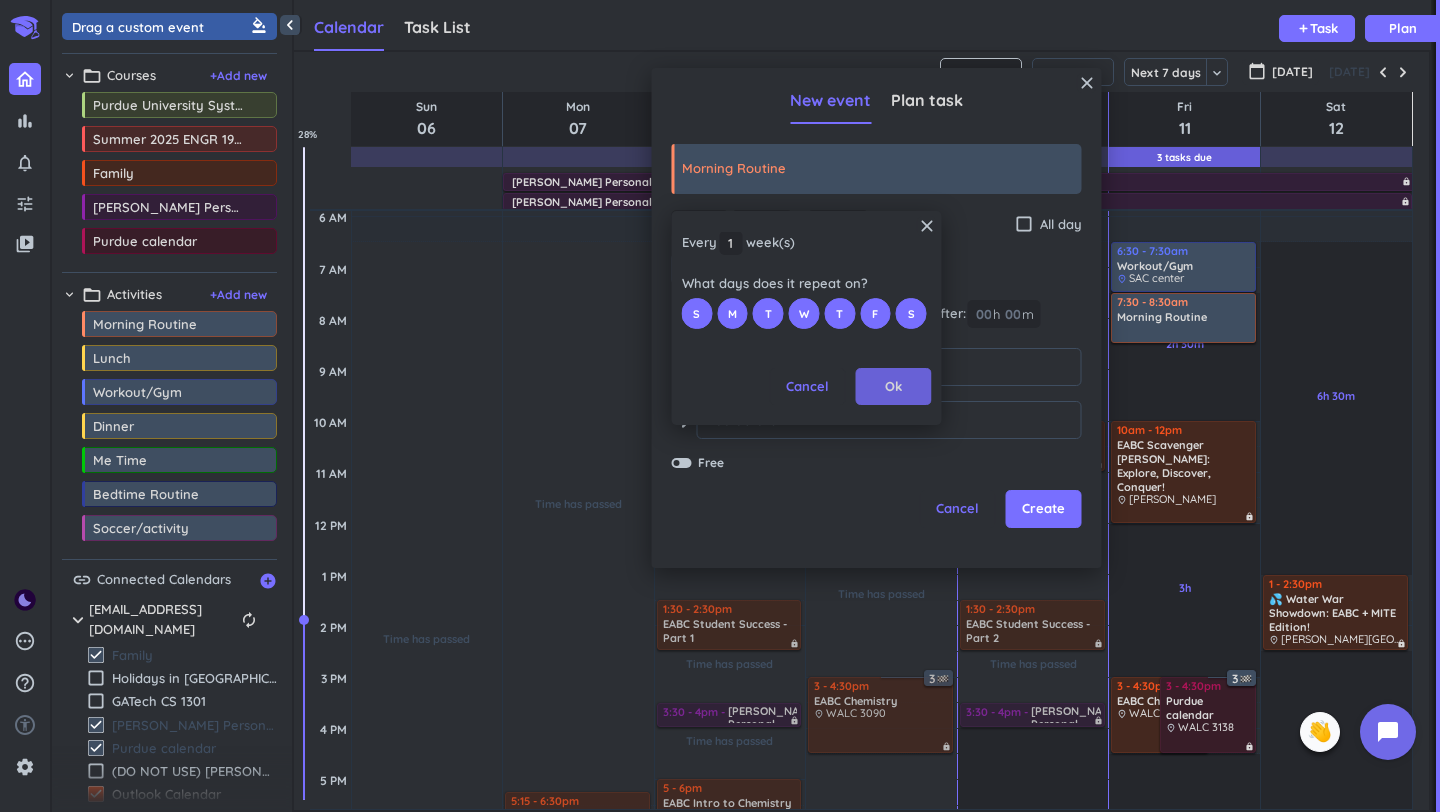 click on "Ok" at bounding box center (893, 387) 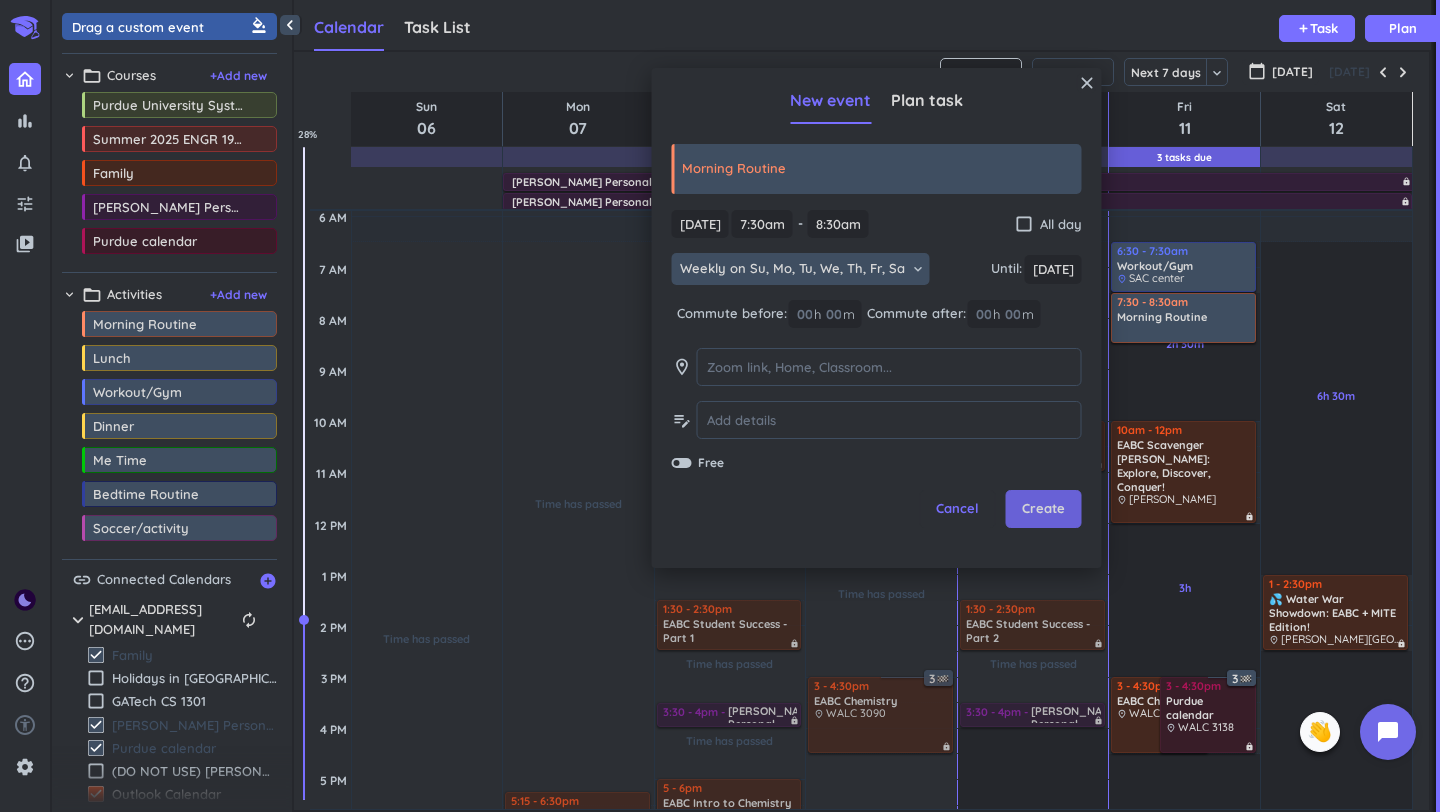 click on "Create" at bounding box center [1043, 509] 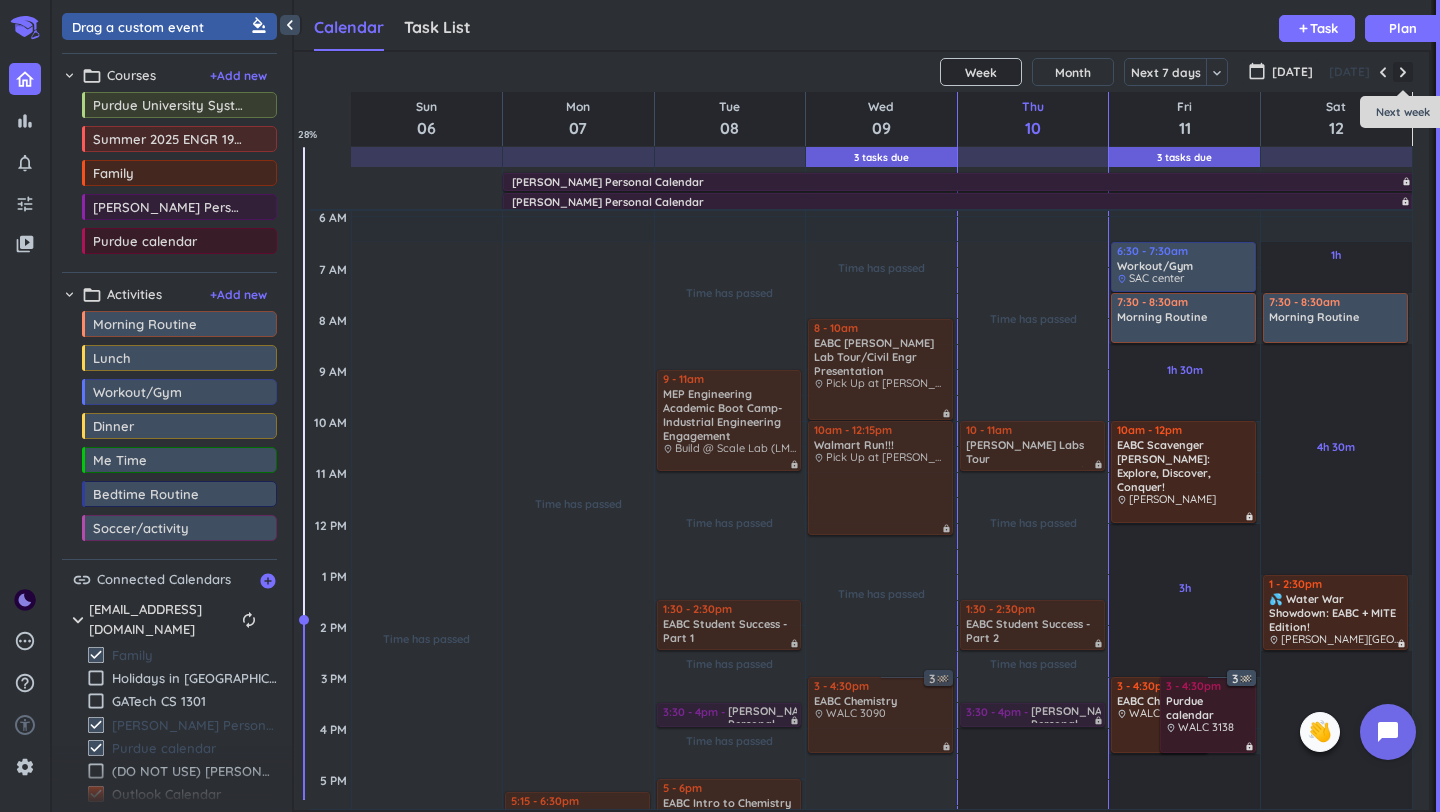 click at bounding box center [1403, 72] 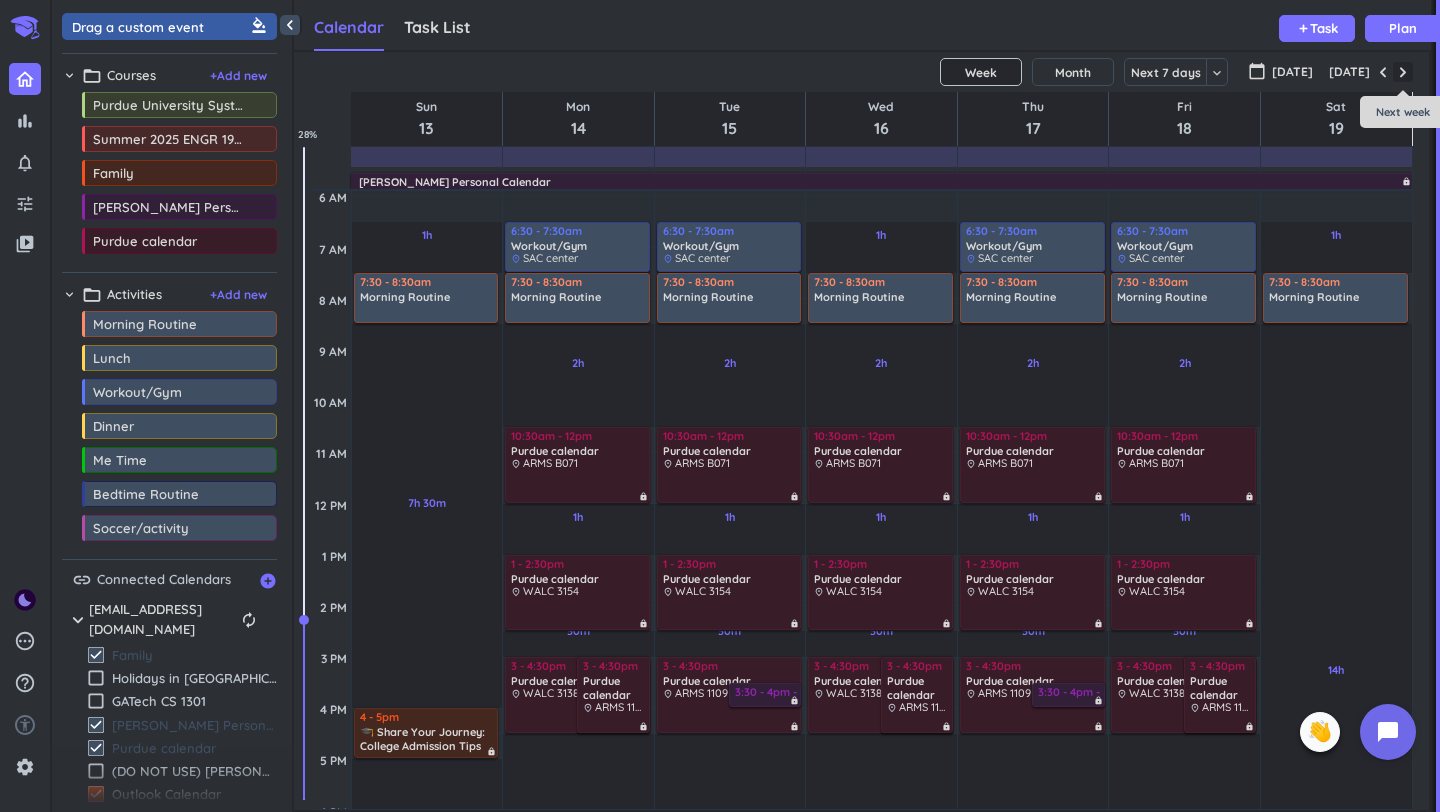 scroll, scrollTop: 104, scrollLeft: 0, axis: vertical 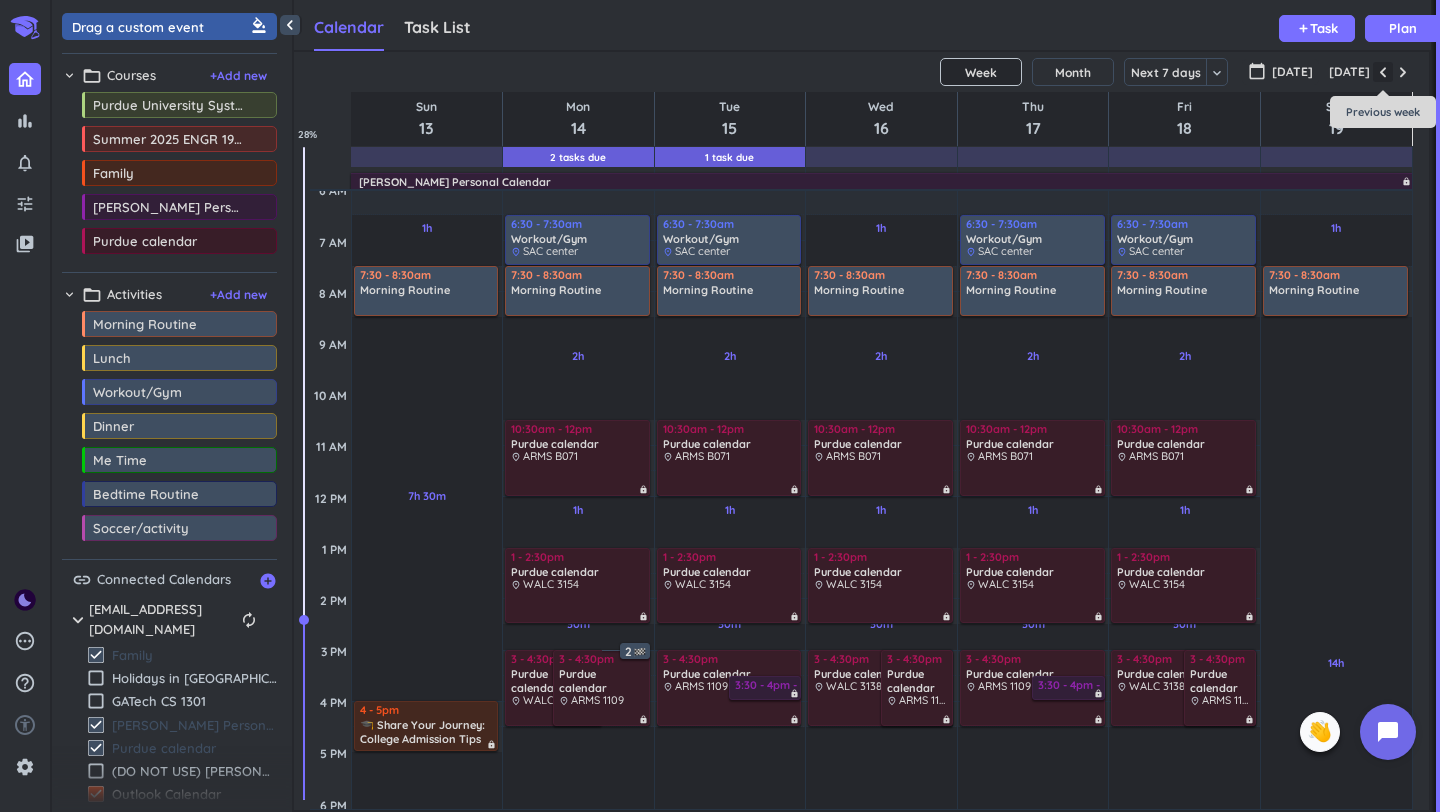 click at bounding box center (1383, 72) 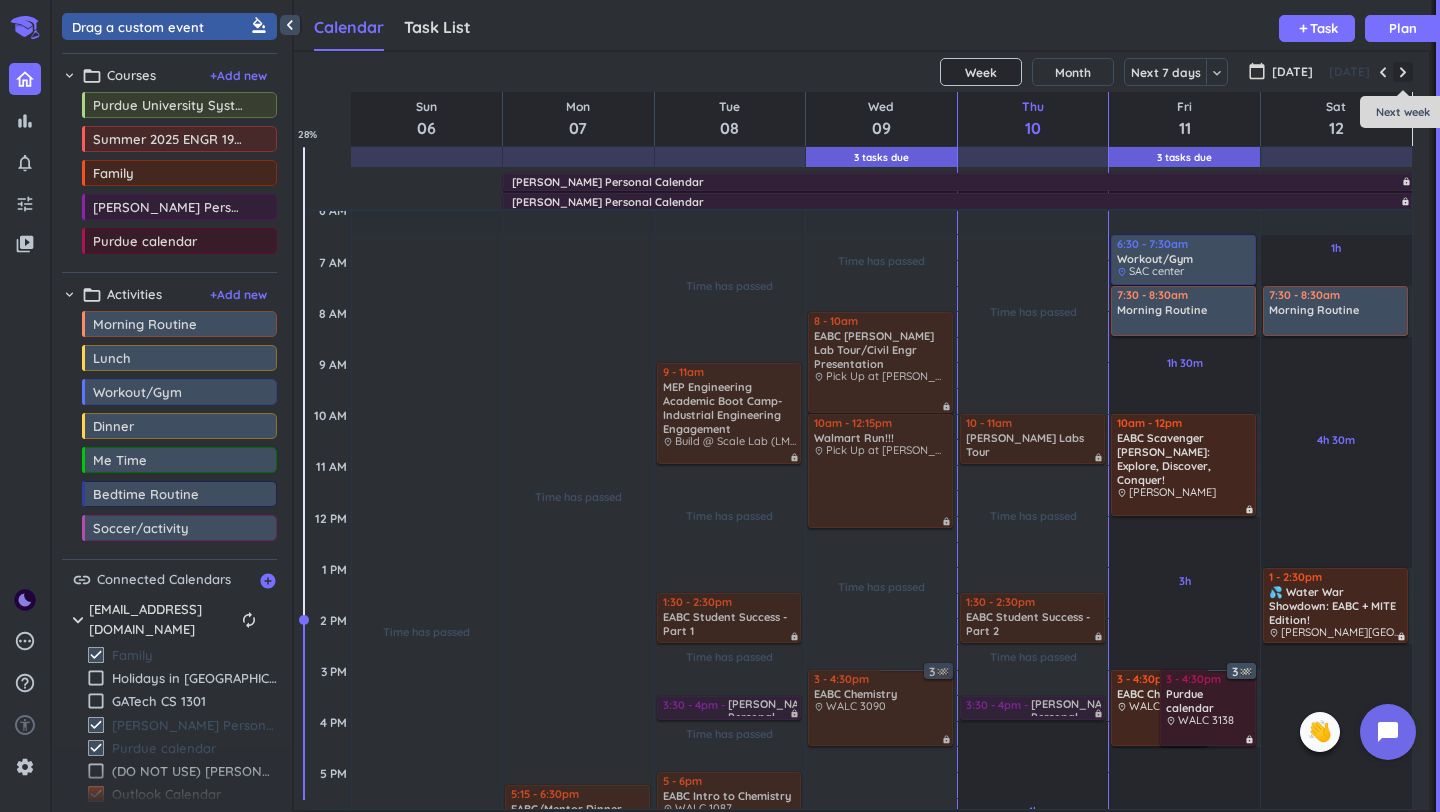 click at bounding box center (1403, 72) 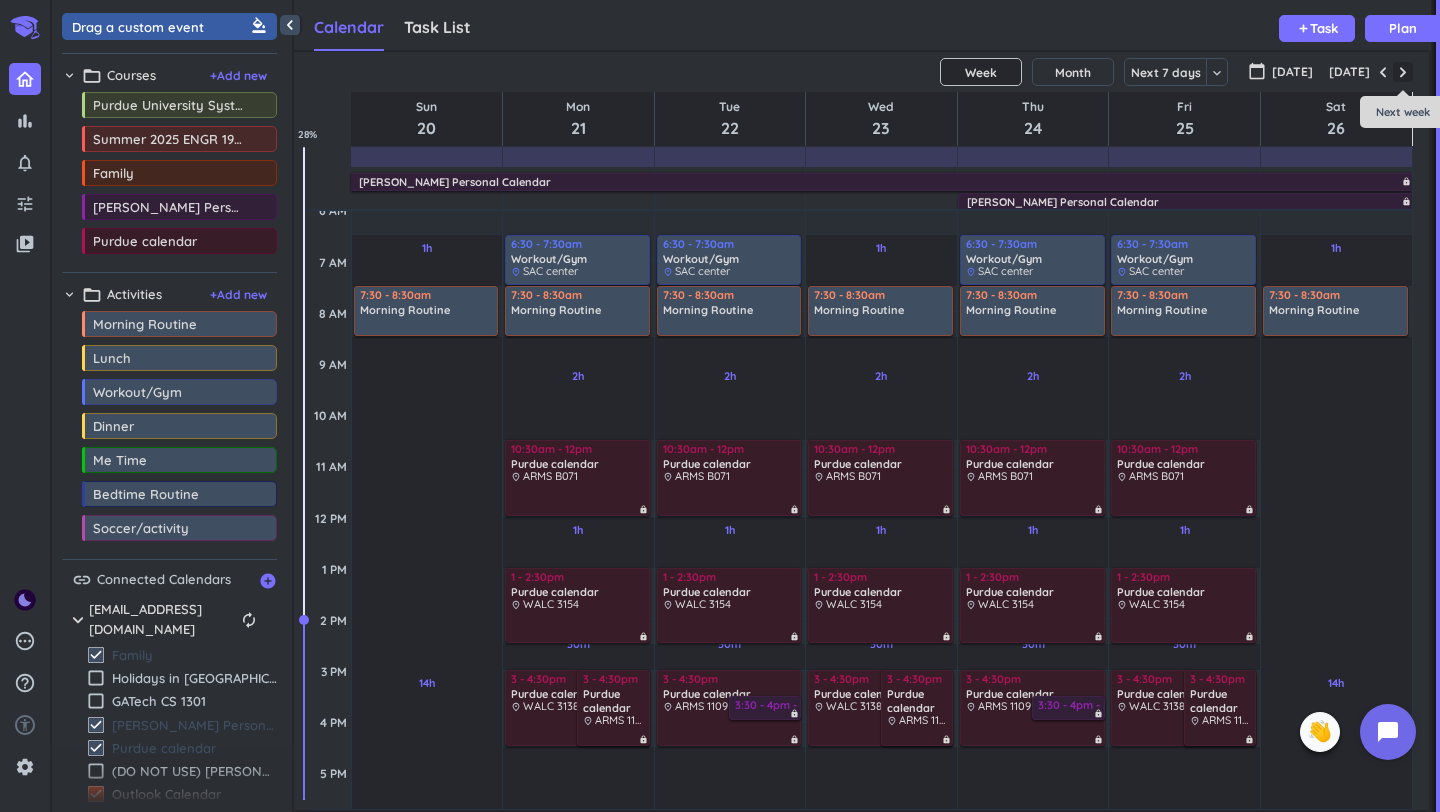 click at bounding box center (1403, 72) 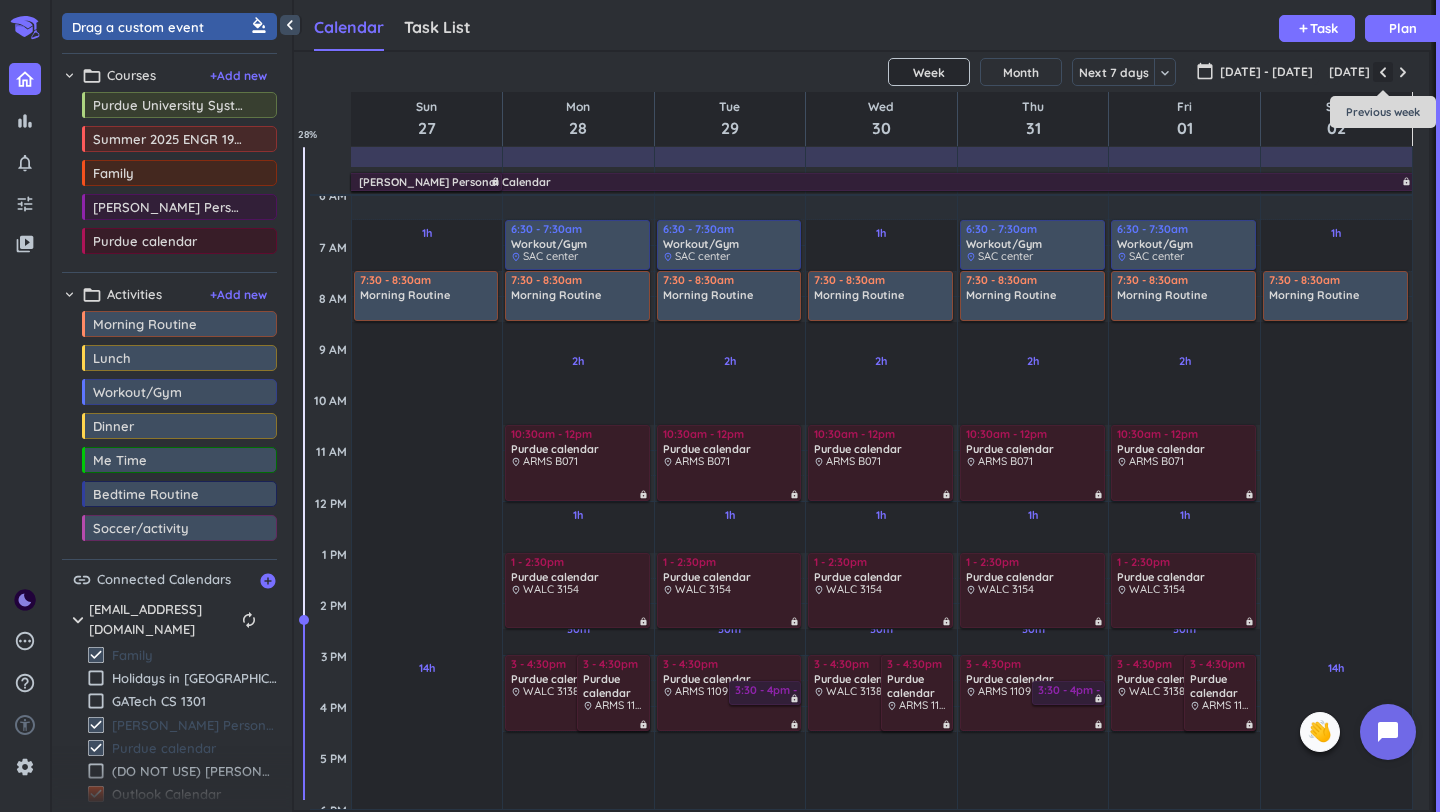 click at bounding box center (1383, 72) 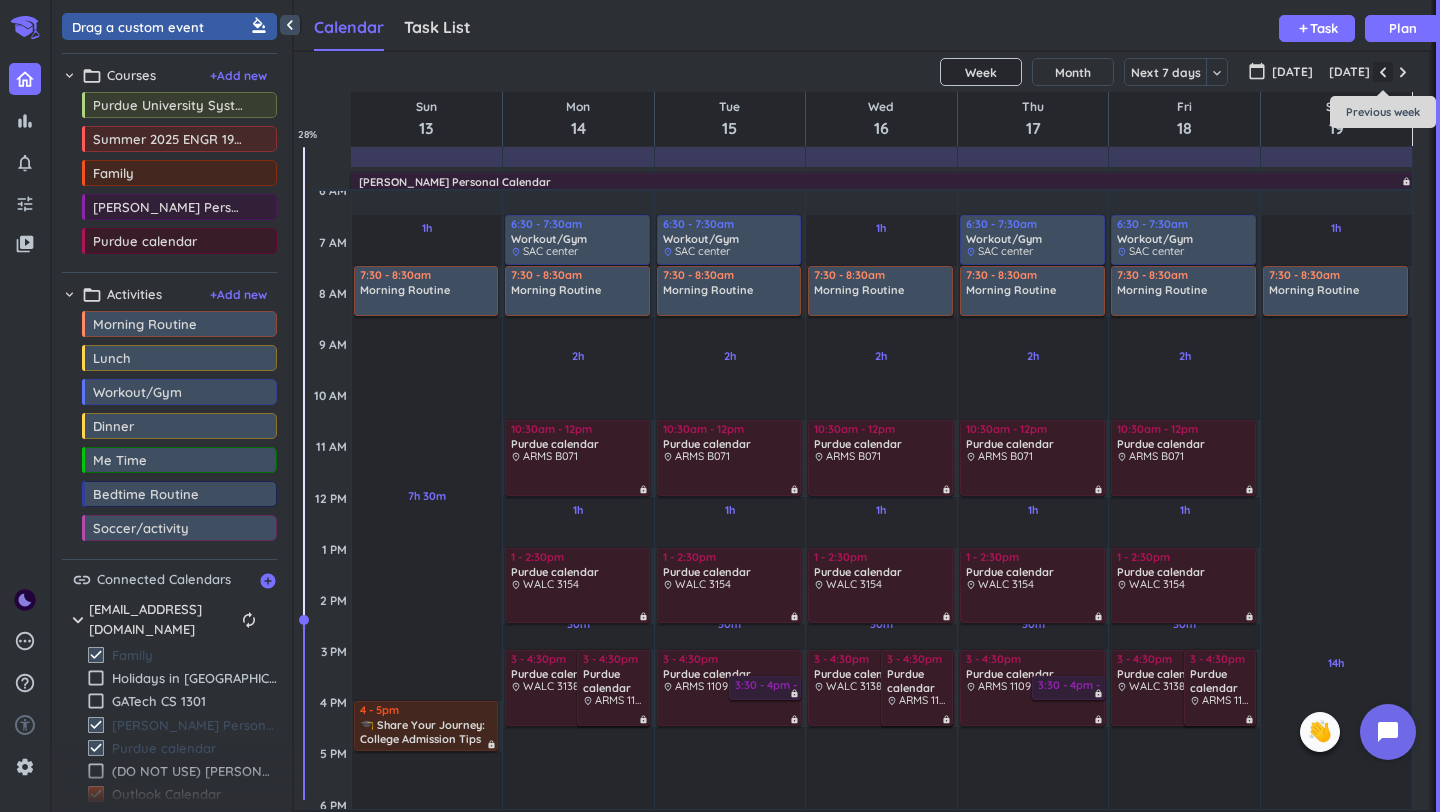 click at bounding box center (1383, 72) 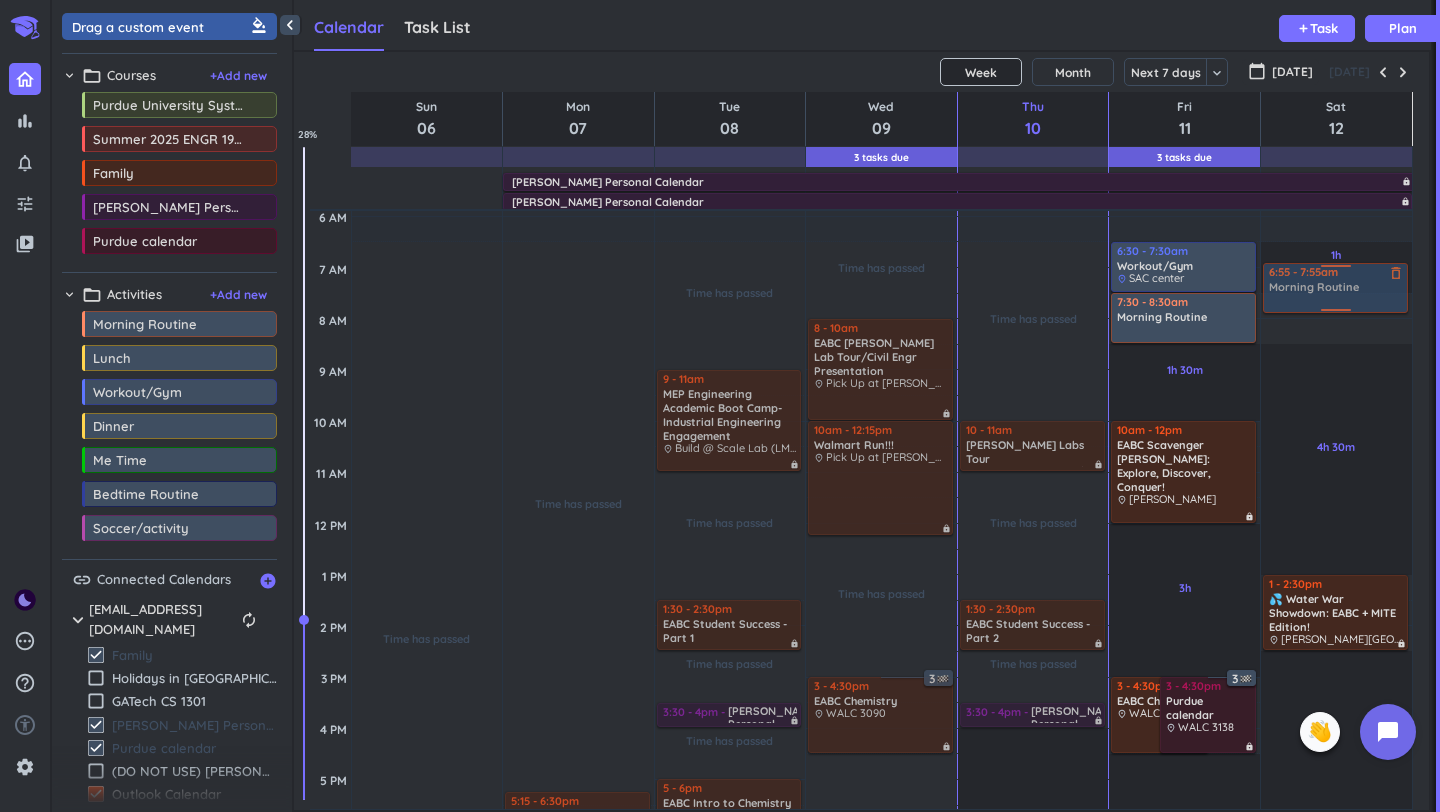 scroll, scrollTop: 90, scrollLeft: 0, axis: vertical 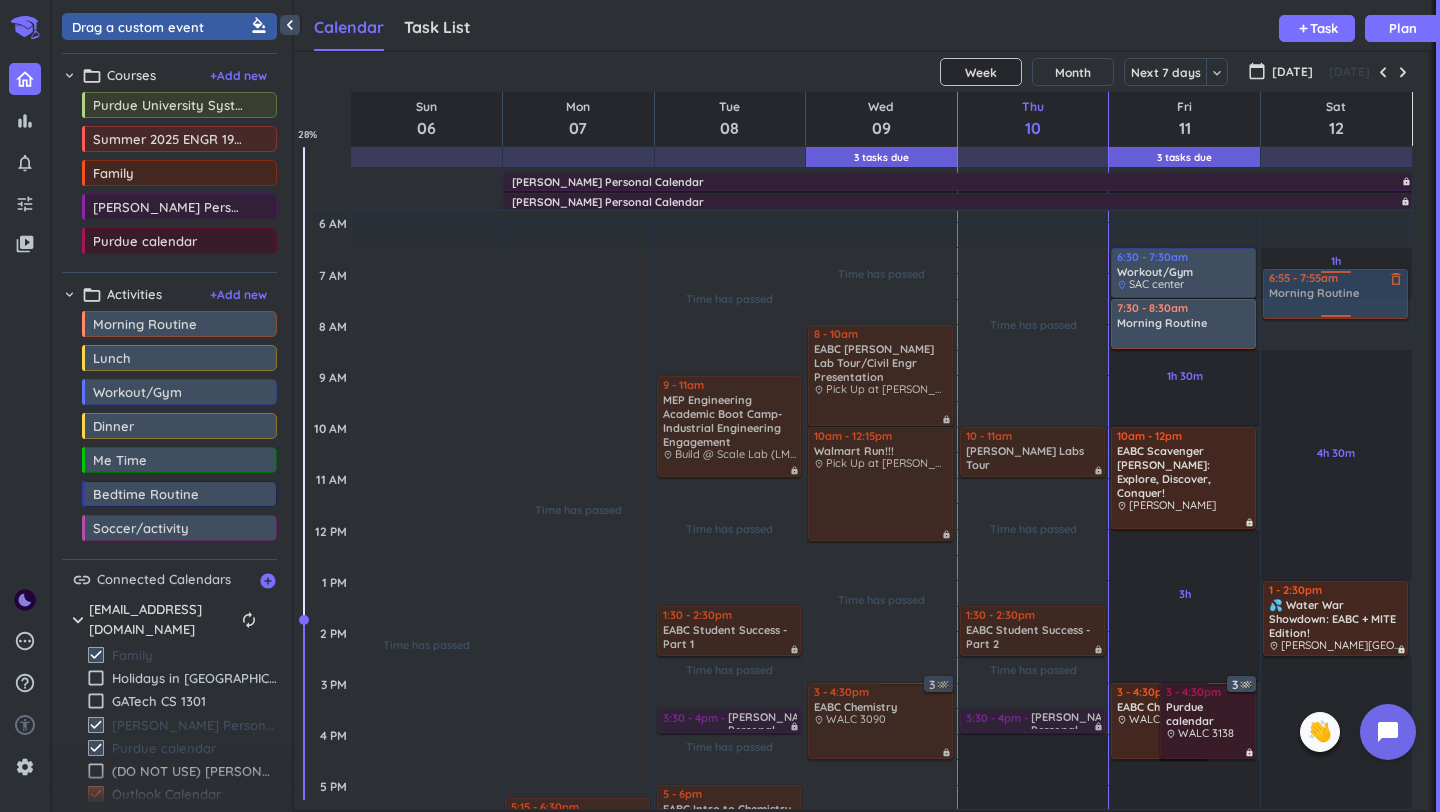 drag, startPoint x: 1286, startPoint y: 298, endPoint x: 1286, endPoint y: 276, distance: 22 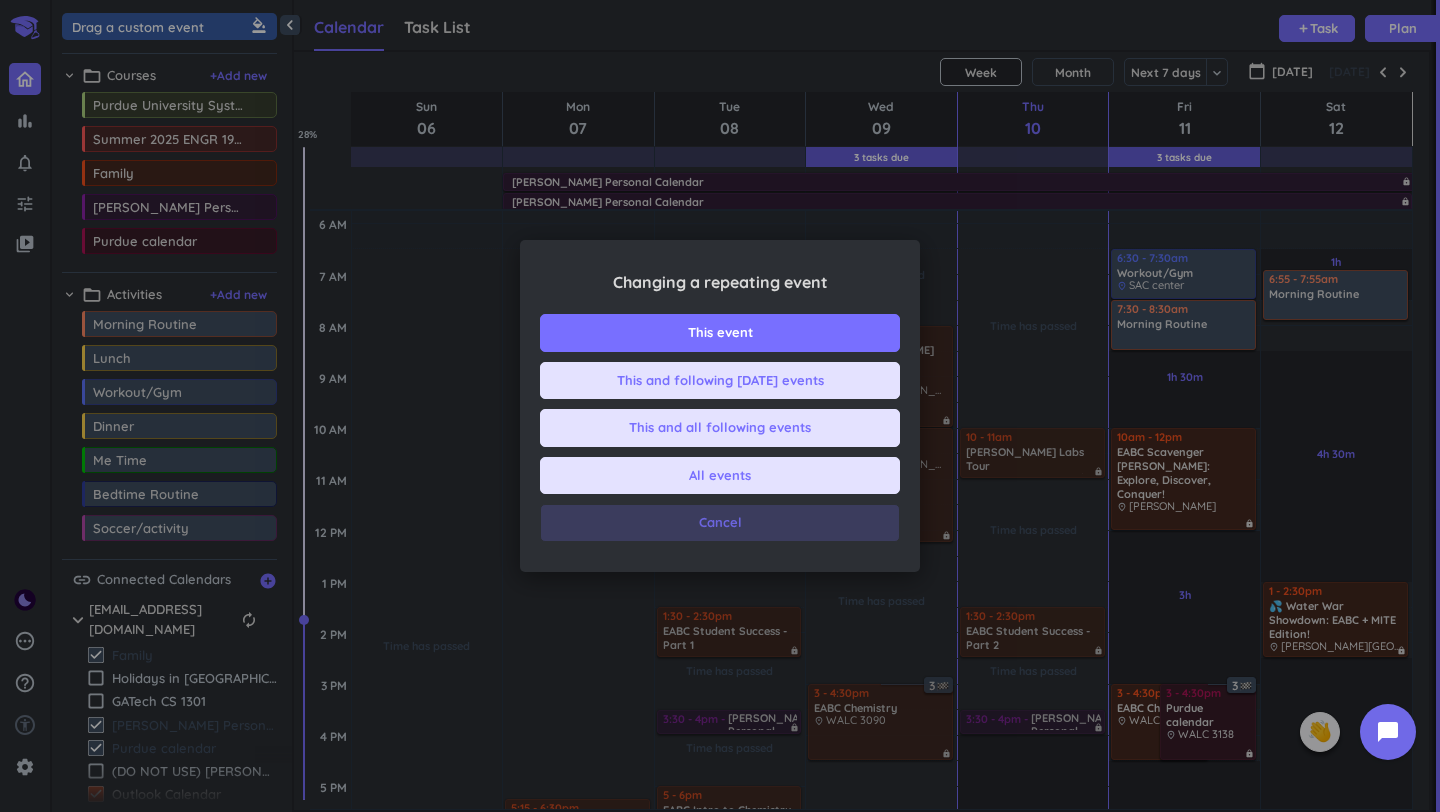click on "Cancel" at bounding box center (720, 523) 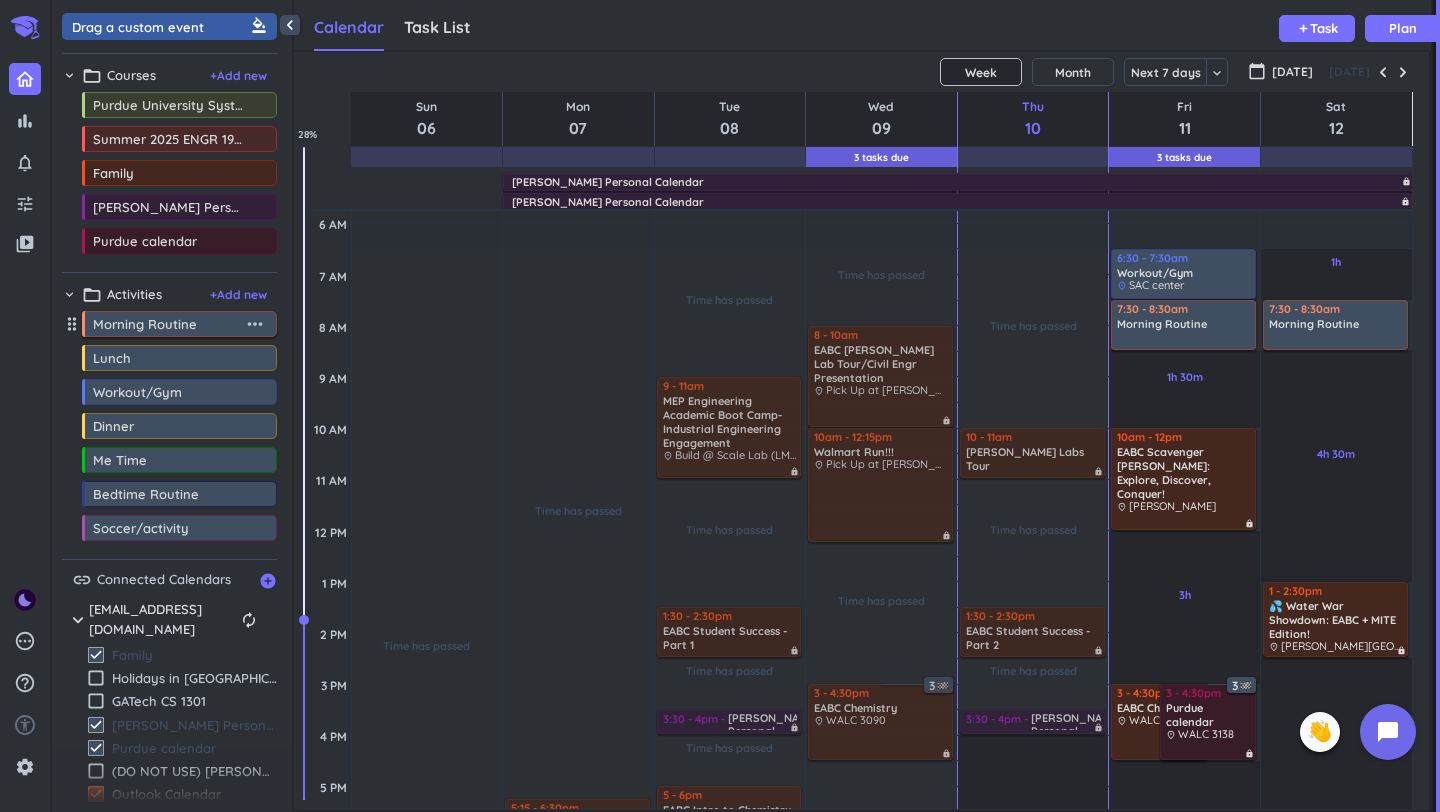 click on "more_horiz" at bounding box center [255, 324] 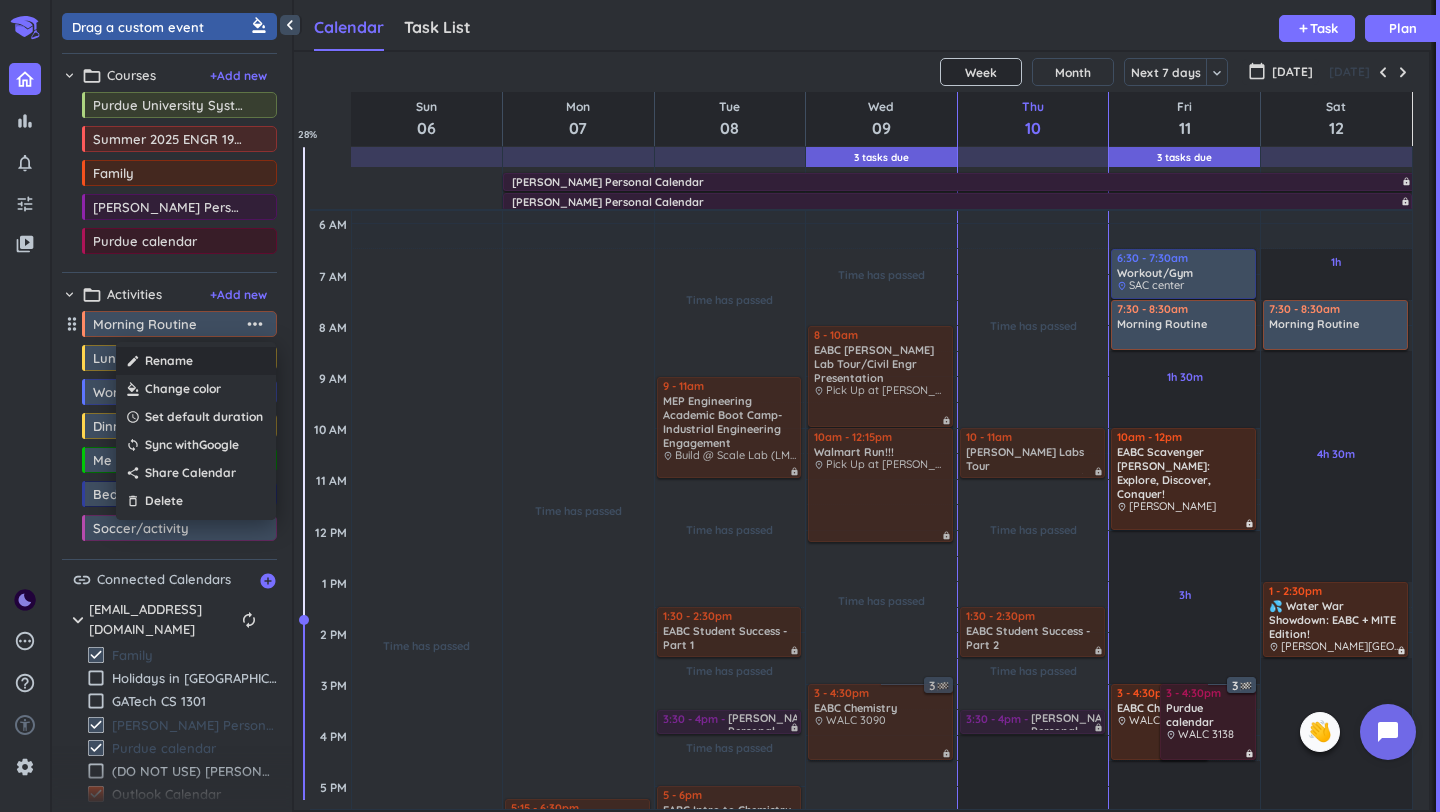 click on "create Rename" at bounding box center (196, 361) 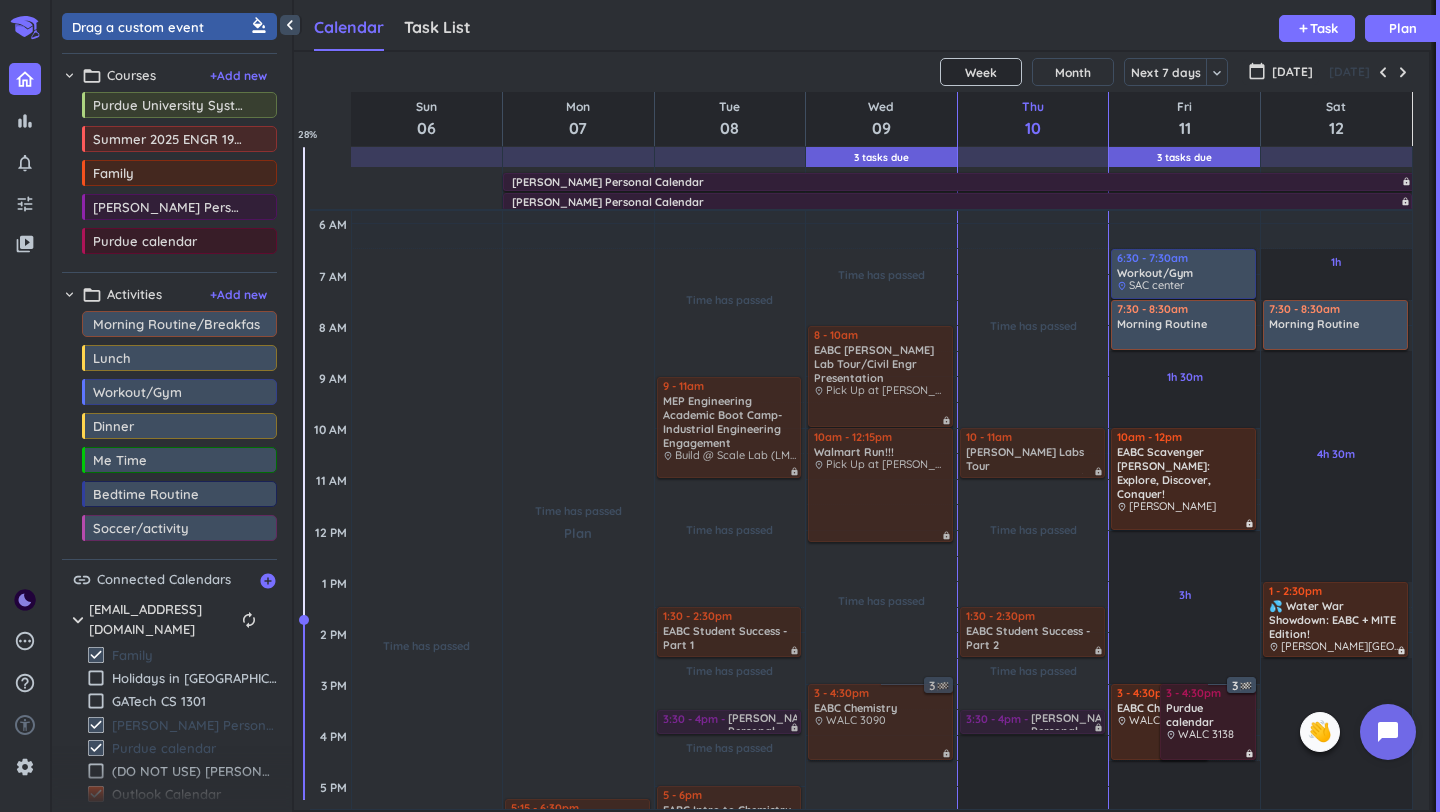 type on "Morning Routine/Breakfast" 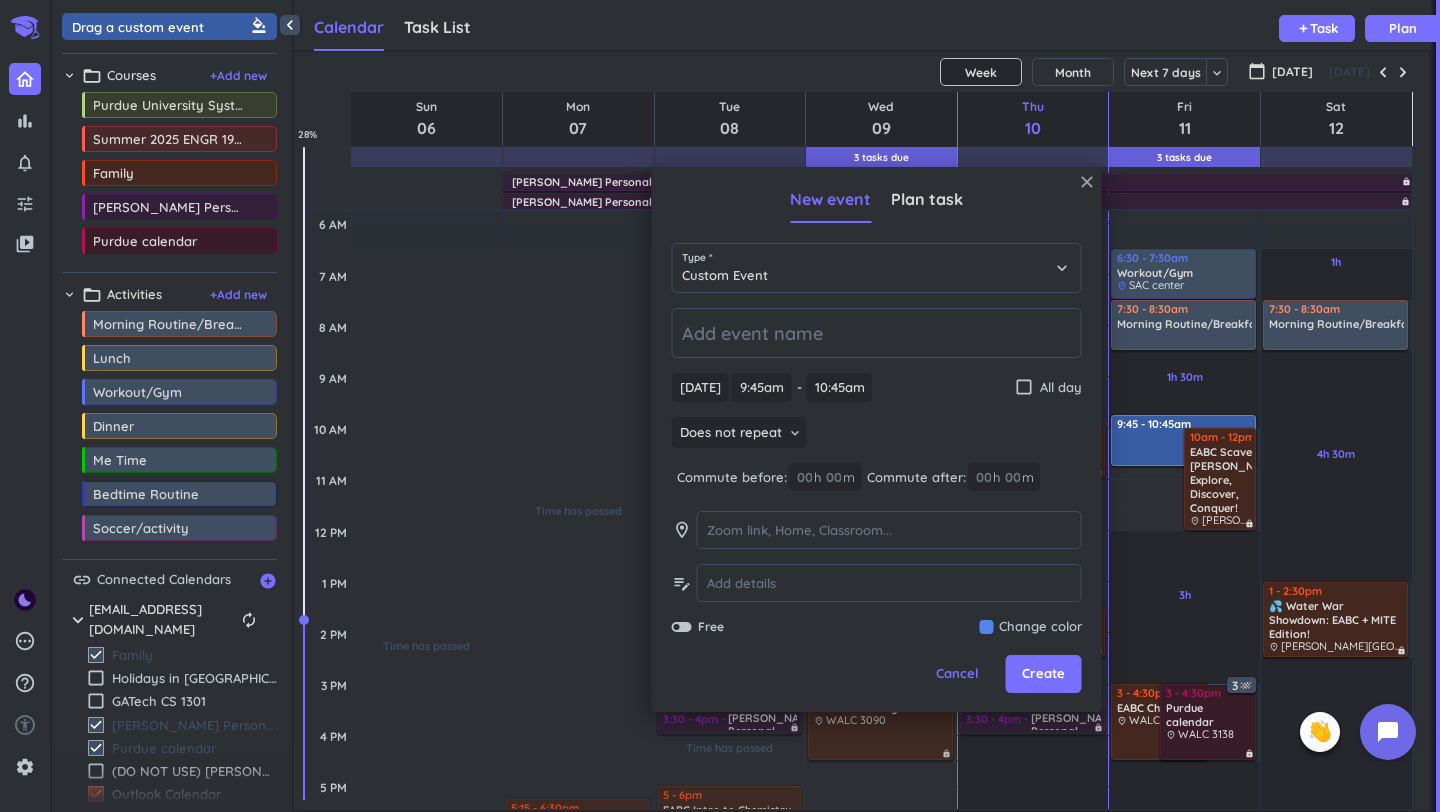 click on "close" at bounding box center (1087, 182) 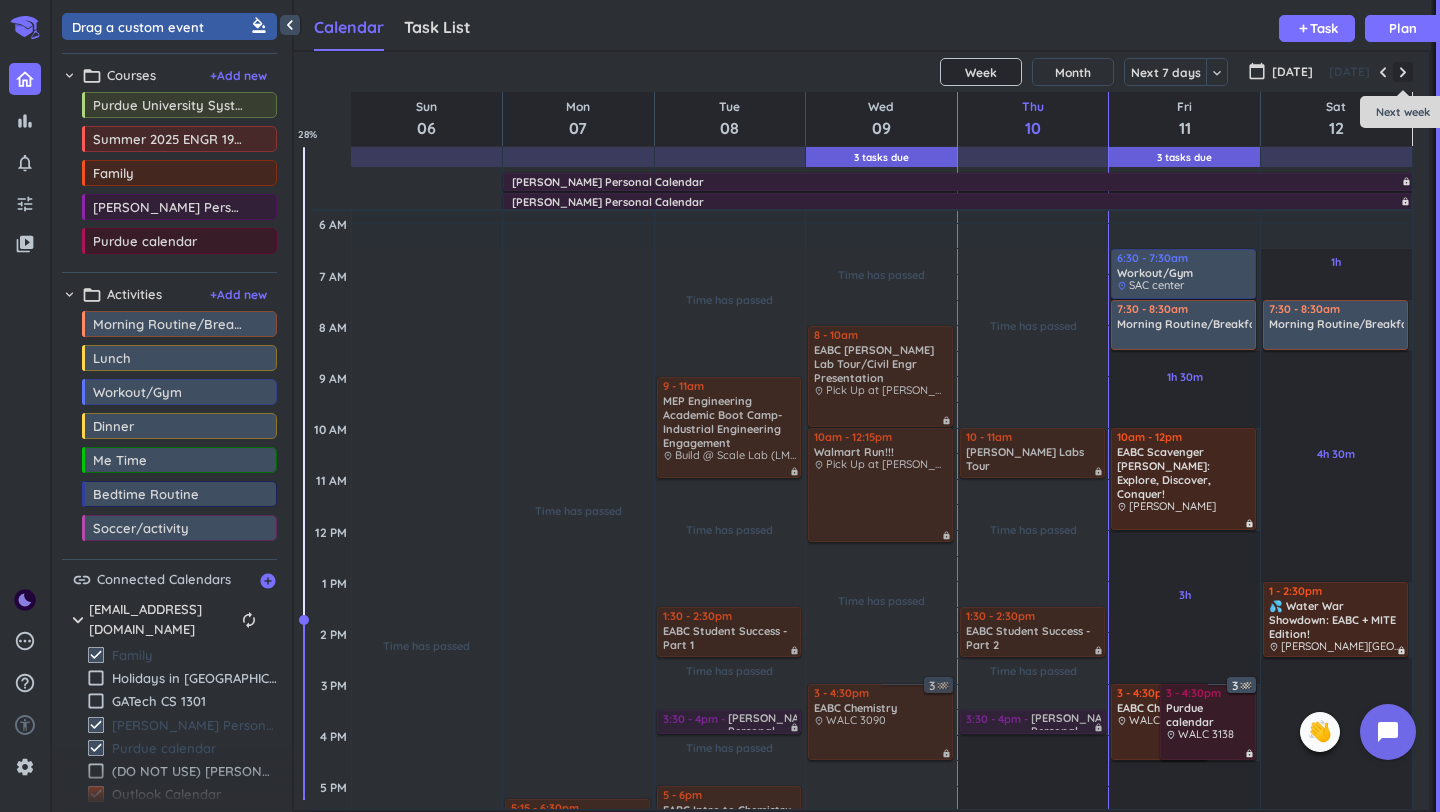 click at bounding box center [1403, 72] 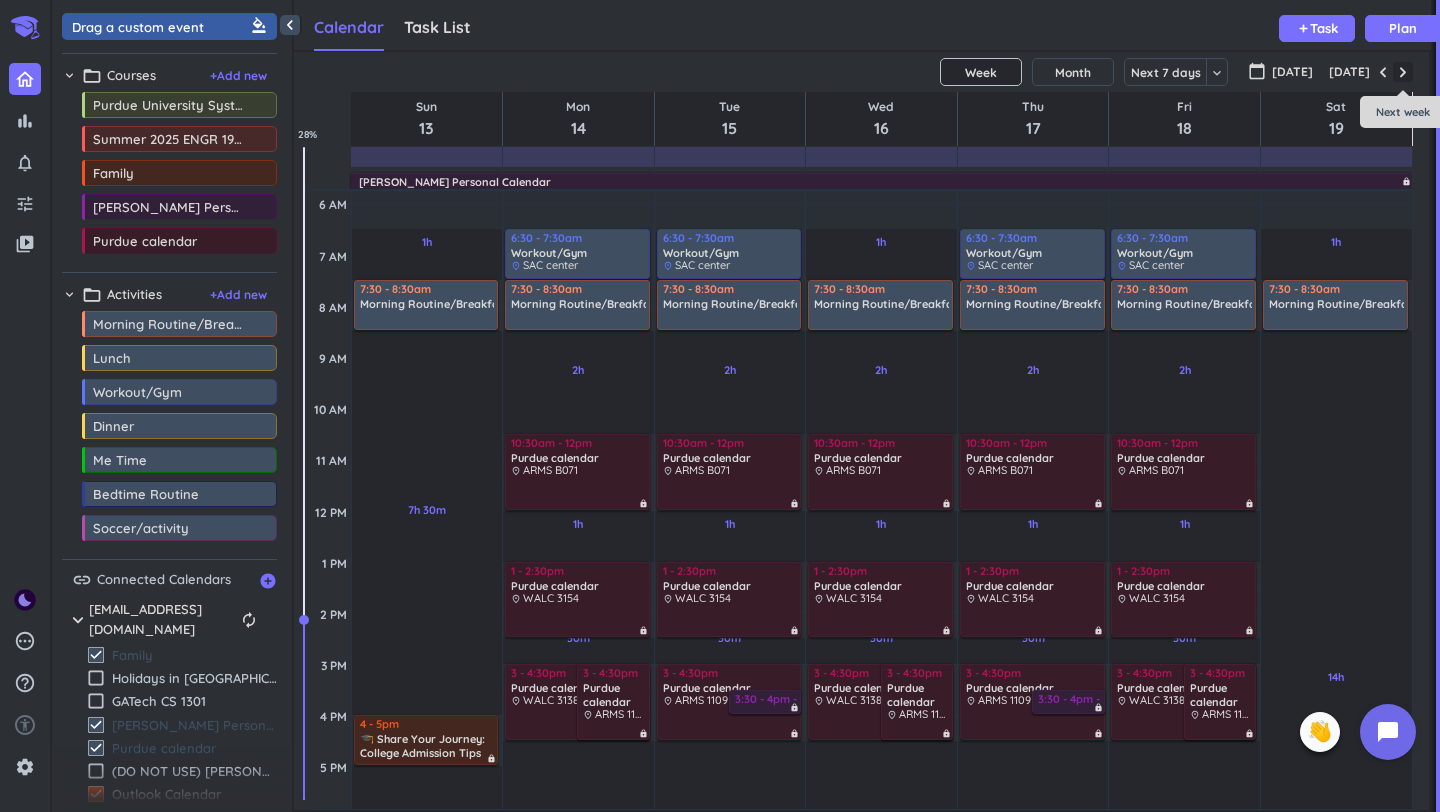 scroll, scrollTop: 104, scrollLeft: 0, axis: vertical 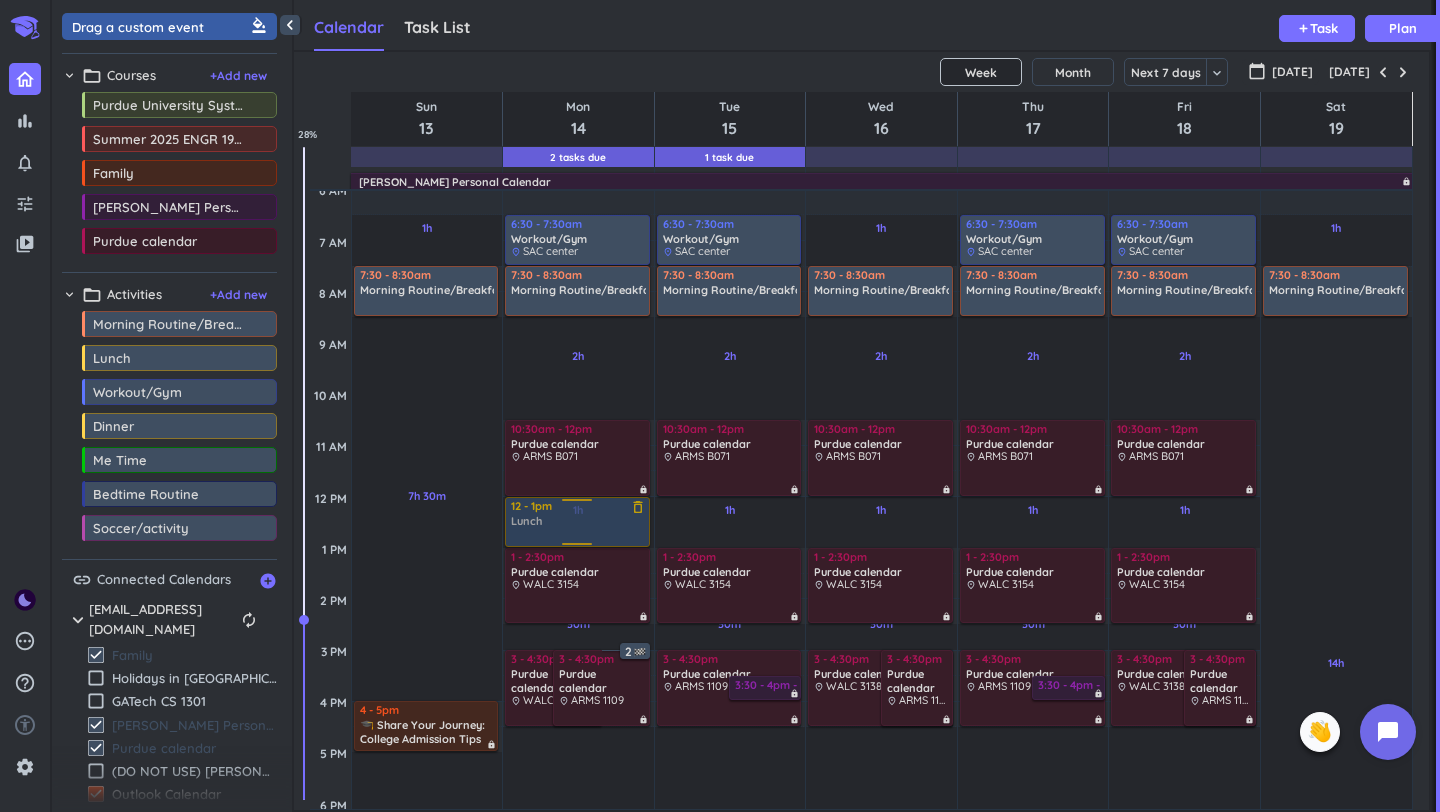 drag, startPoint x: 149, startPoint y: 359, endPoint x: 536, endPoint y: 496, distance: 410.5338 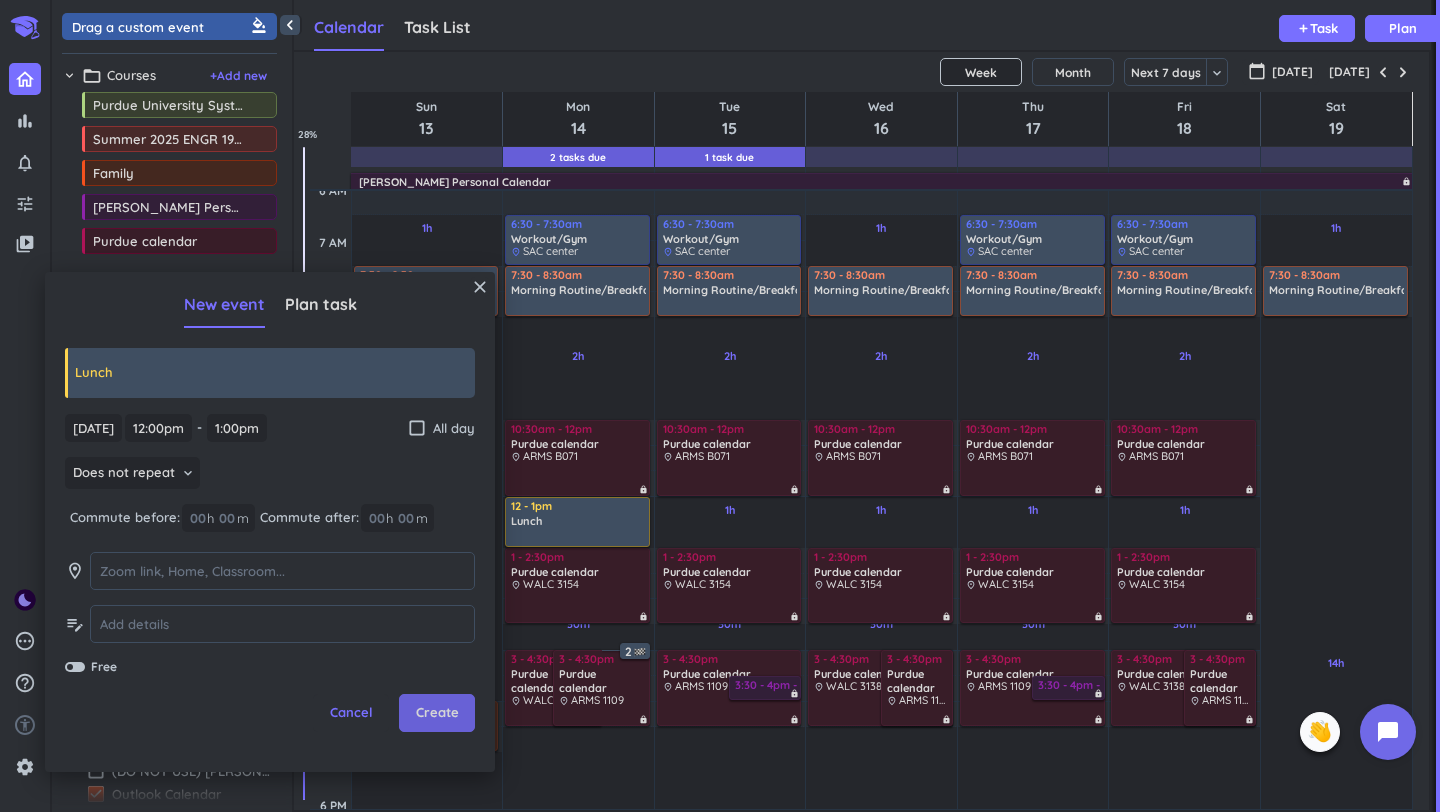 click on "Create" at bounding box center [437, 713] 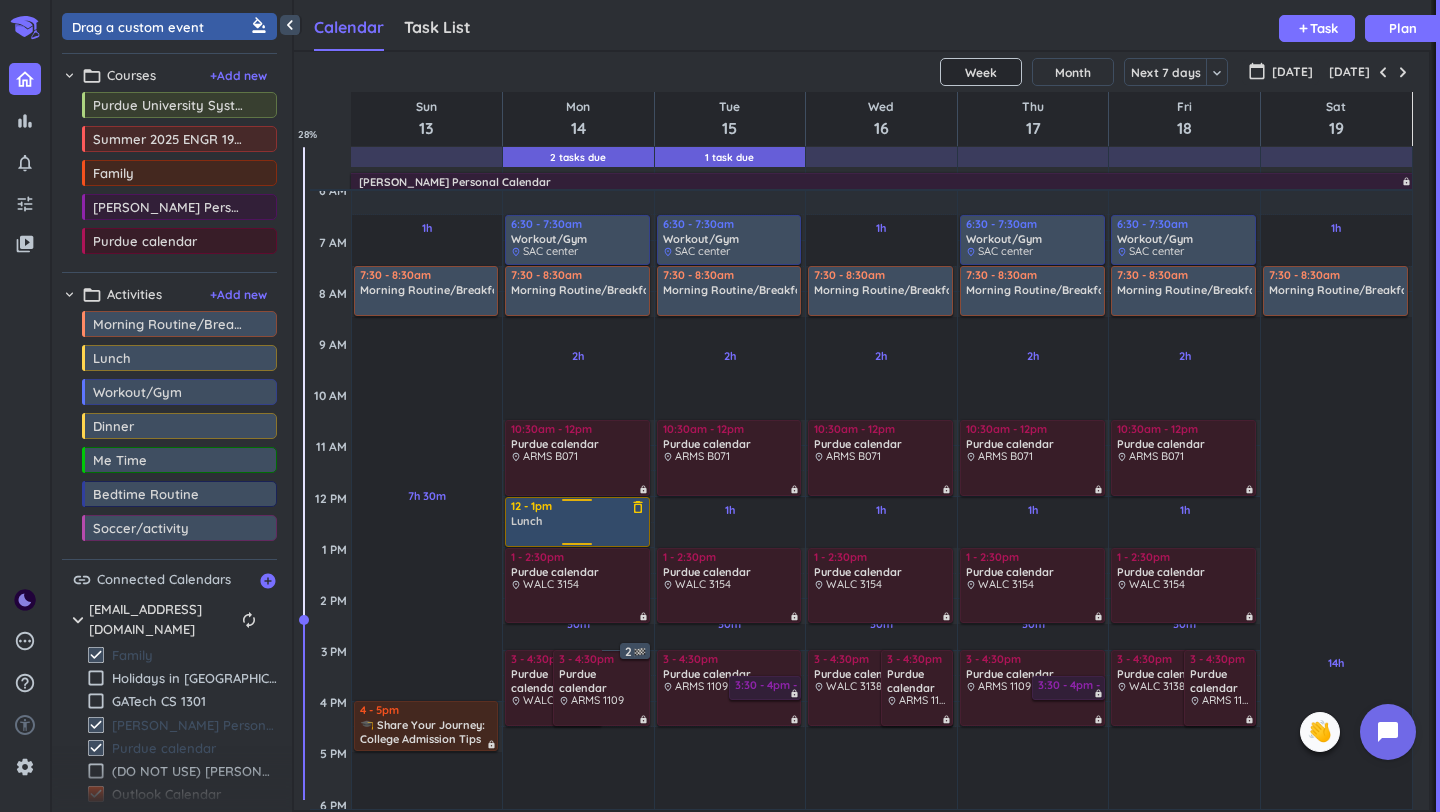 click on "Lunch" at bounding box center [578, 521] 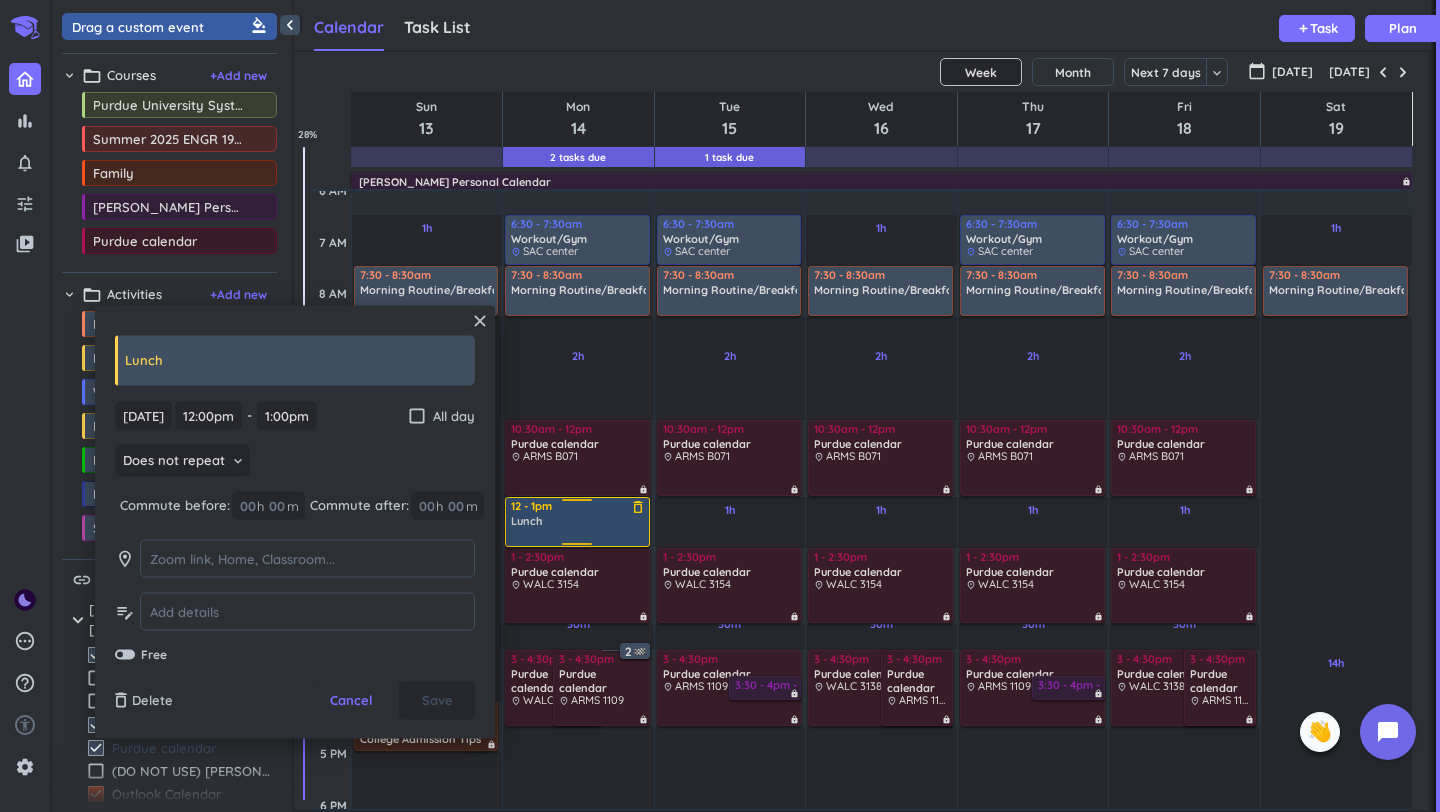 click on "delete_outline" at bounding box center (638, 507) 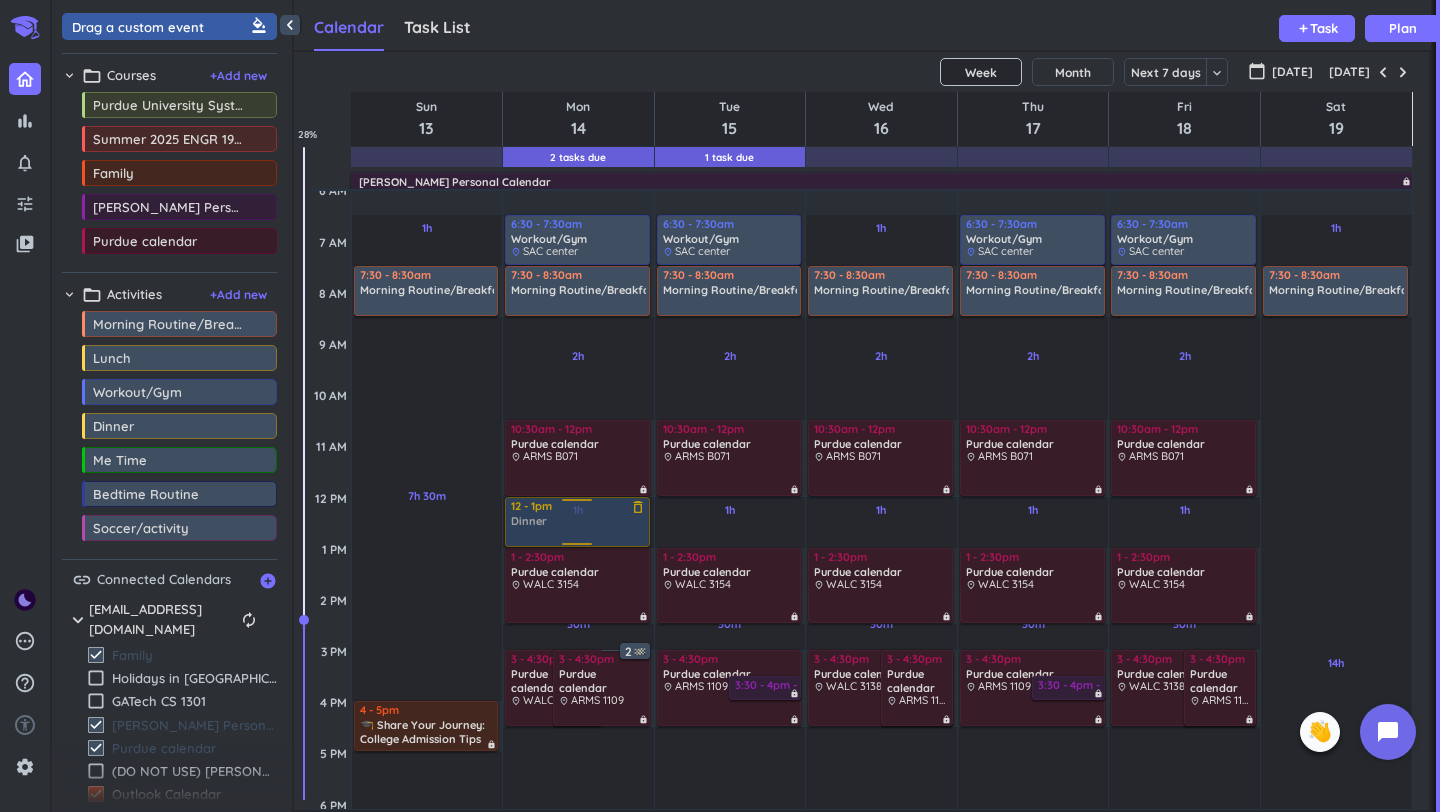 drag, startPoint x: 162, startPoint y: 428, endPoint x: 558, endPoint y: 500, distance: 402.49225 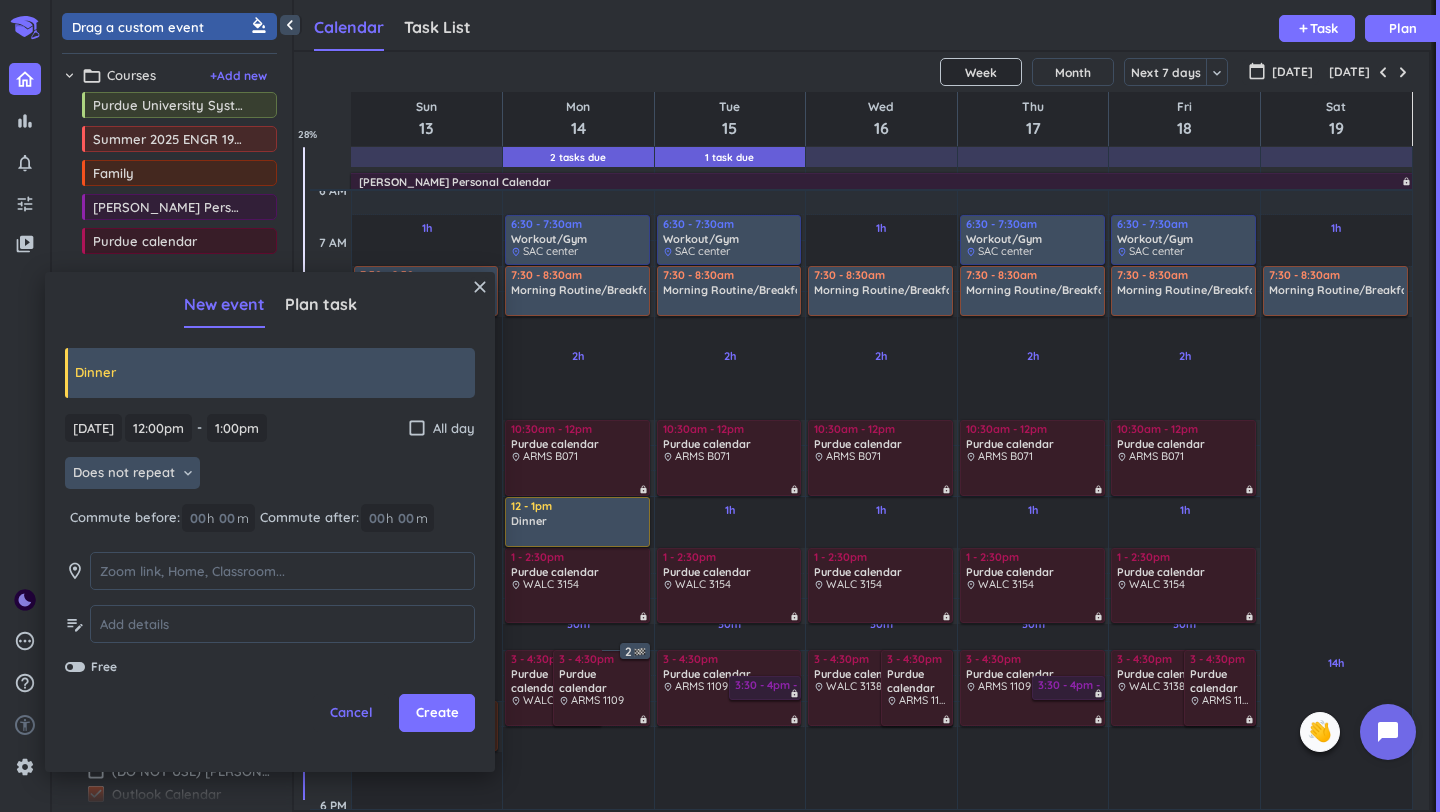 click on "Does not repeat" at bounding box center [124, 473] 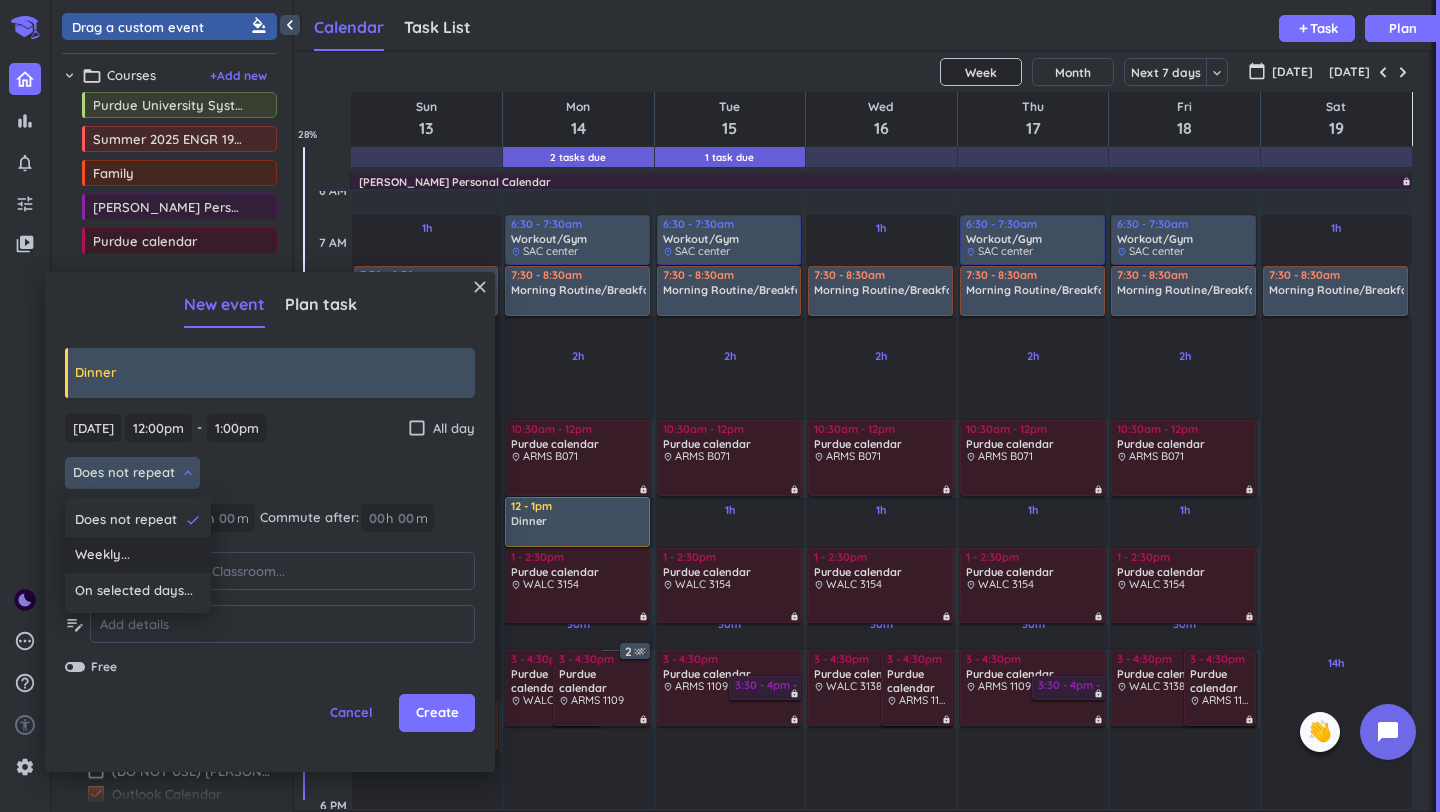 click on "Weekly..." at bounding box center [102, 555] 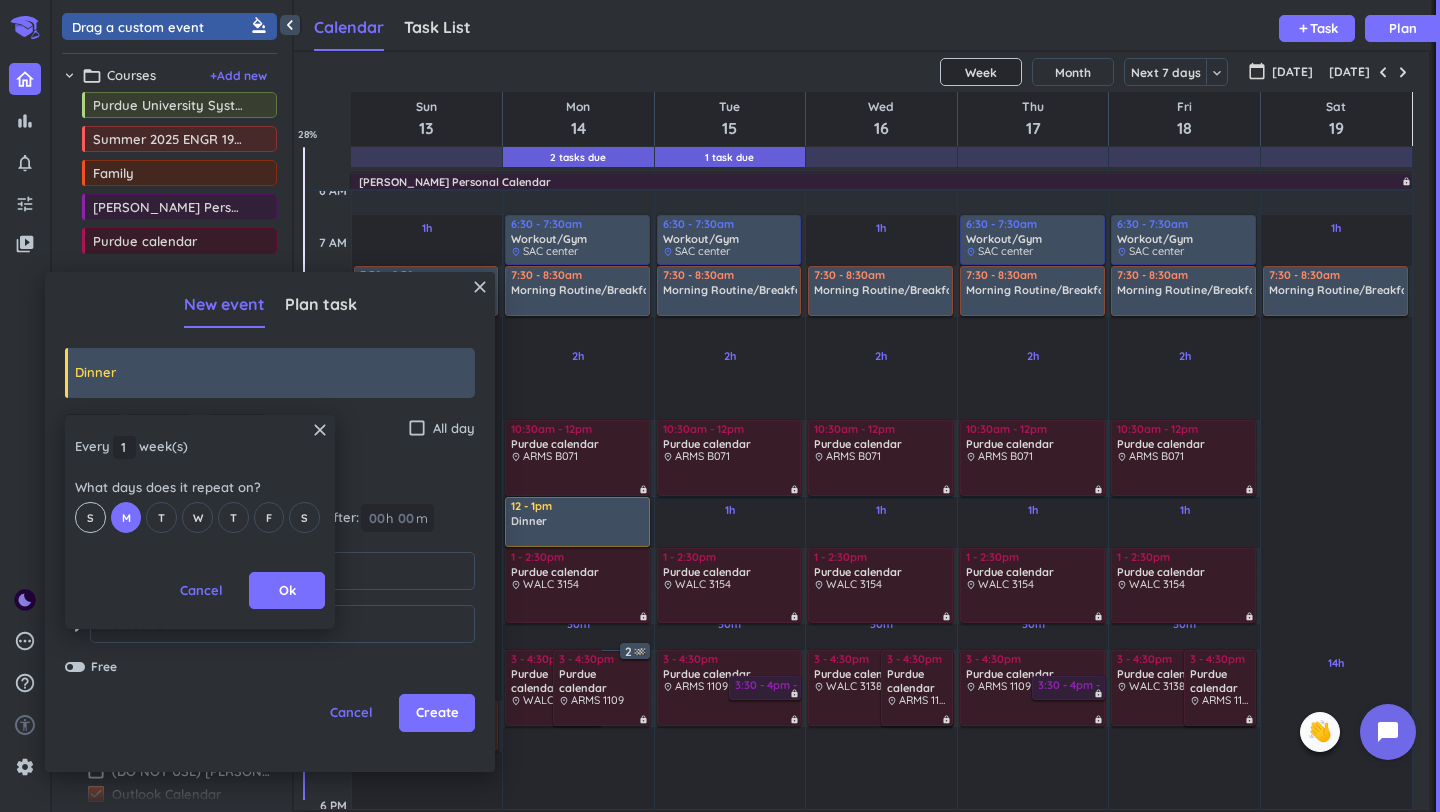 click on "S" at bounding box center (90, 517) 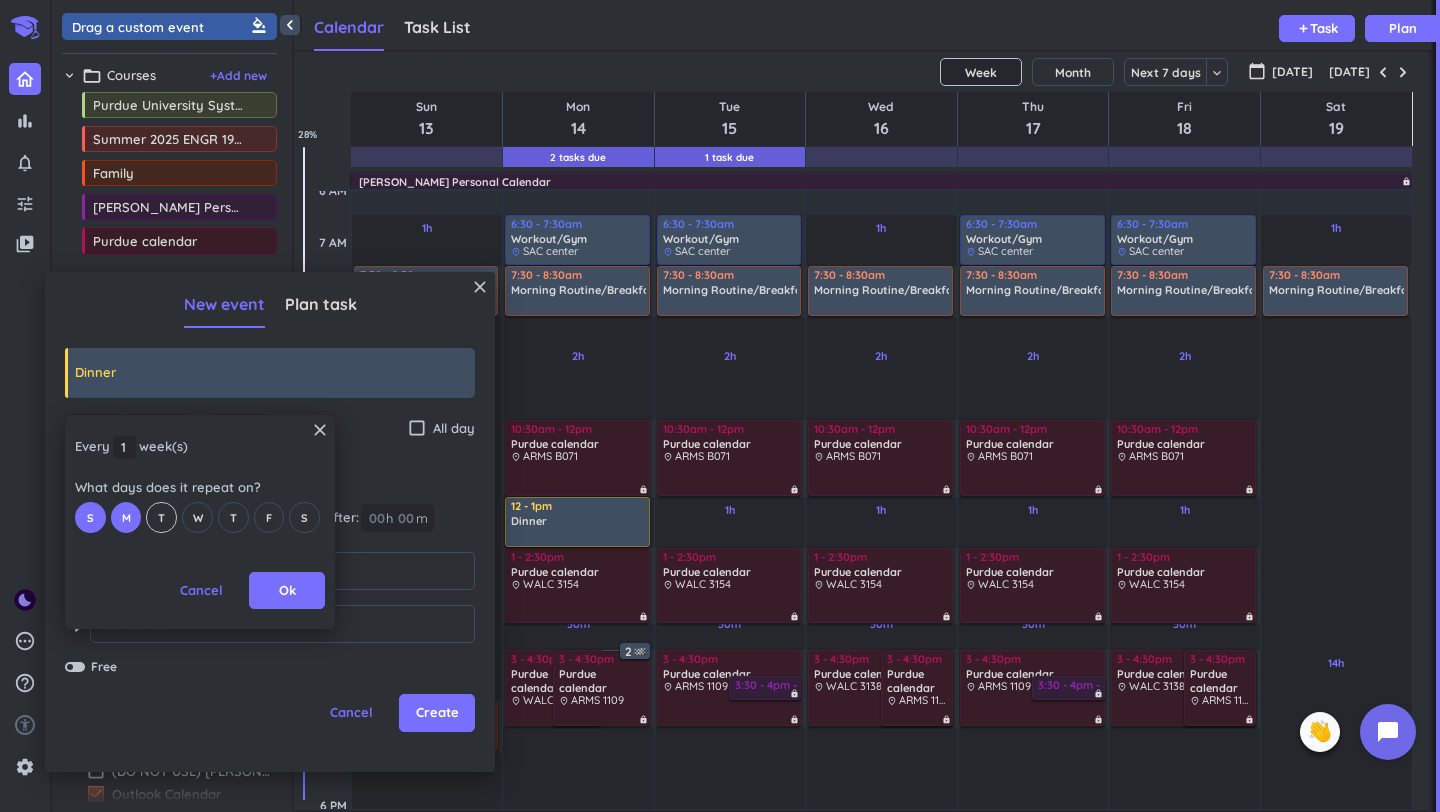 click on "T" at bounding box center [161, 517] 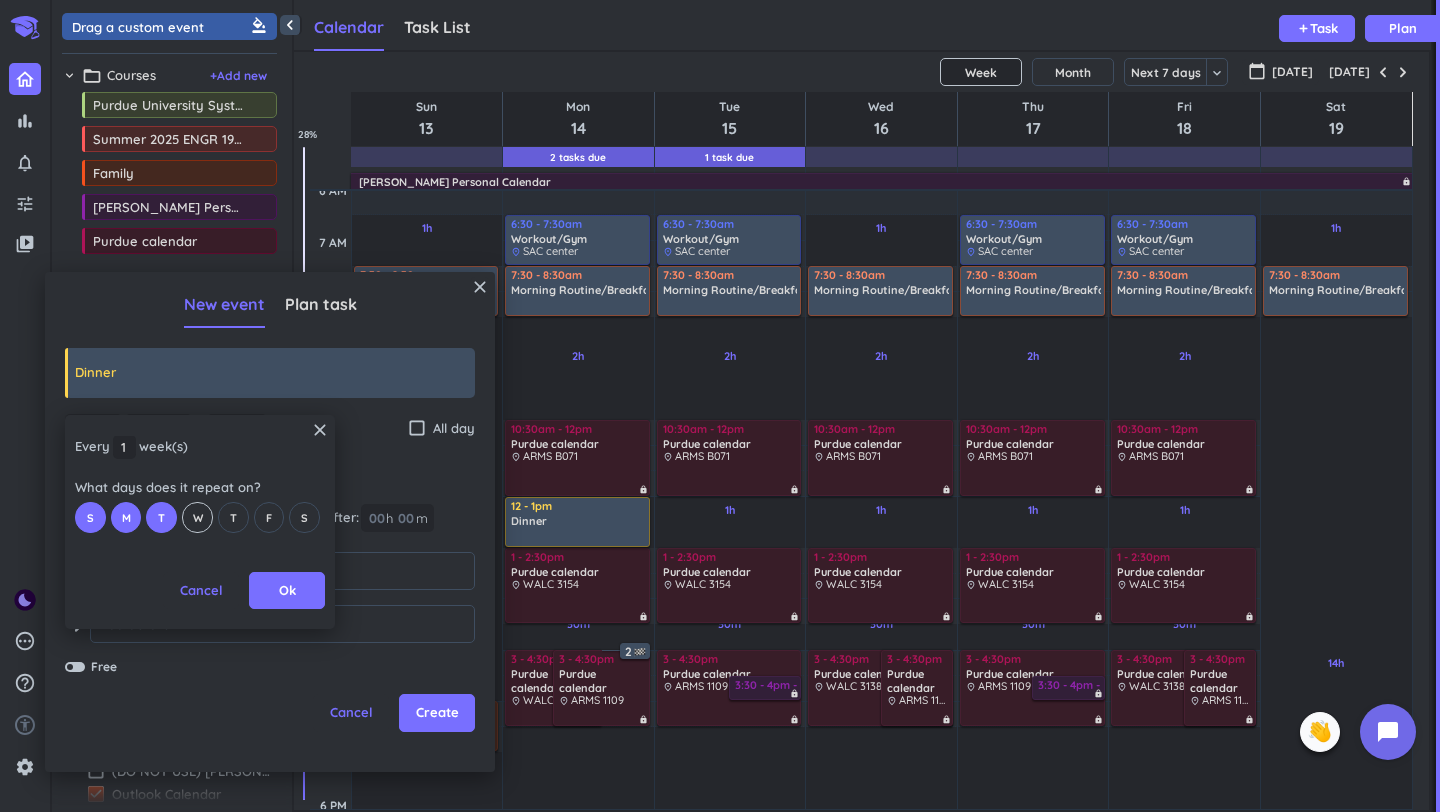 click on "W" at bounding box center [197, 517] 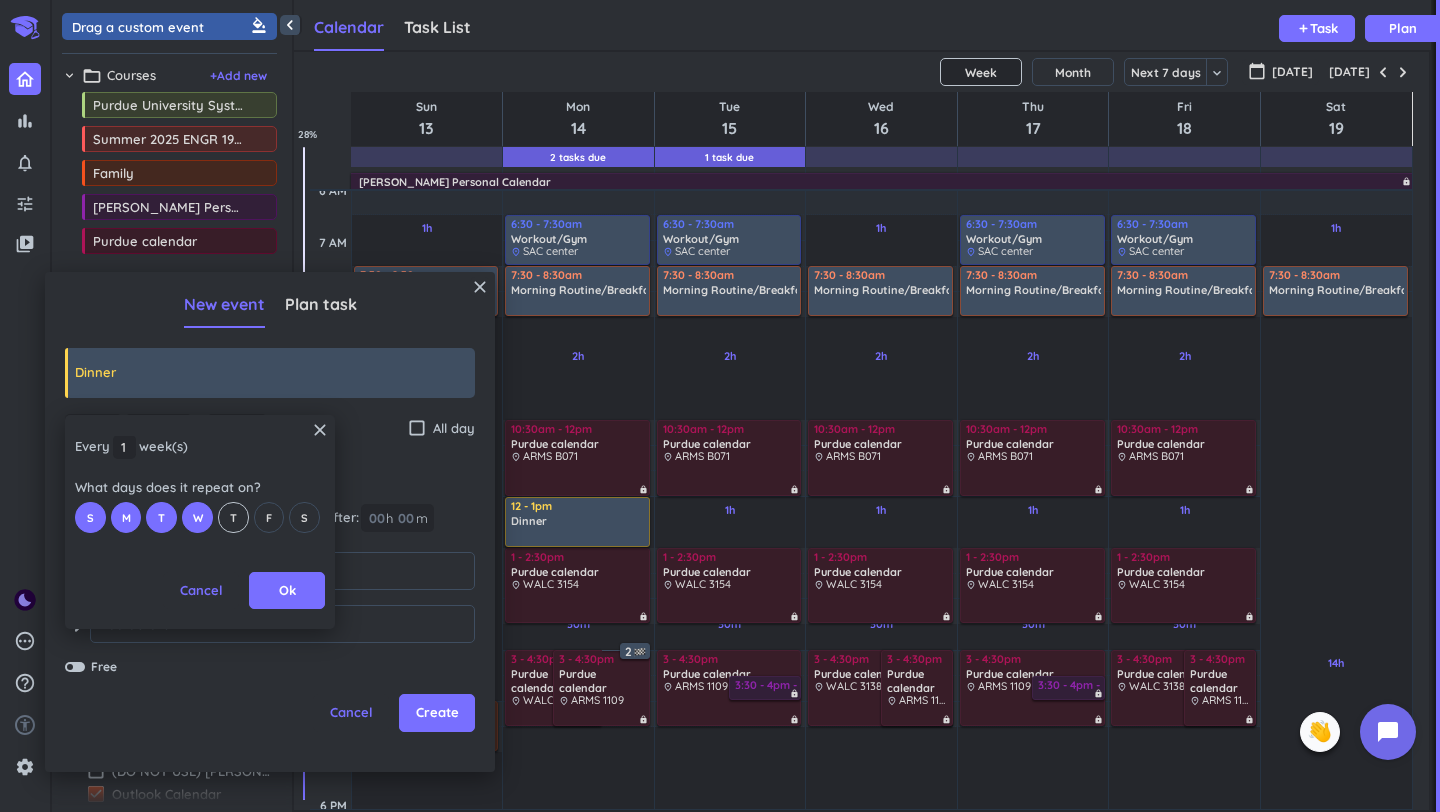 click on "T" at bounding box center [233, 518] 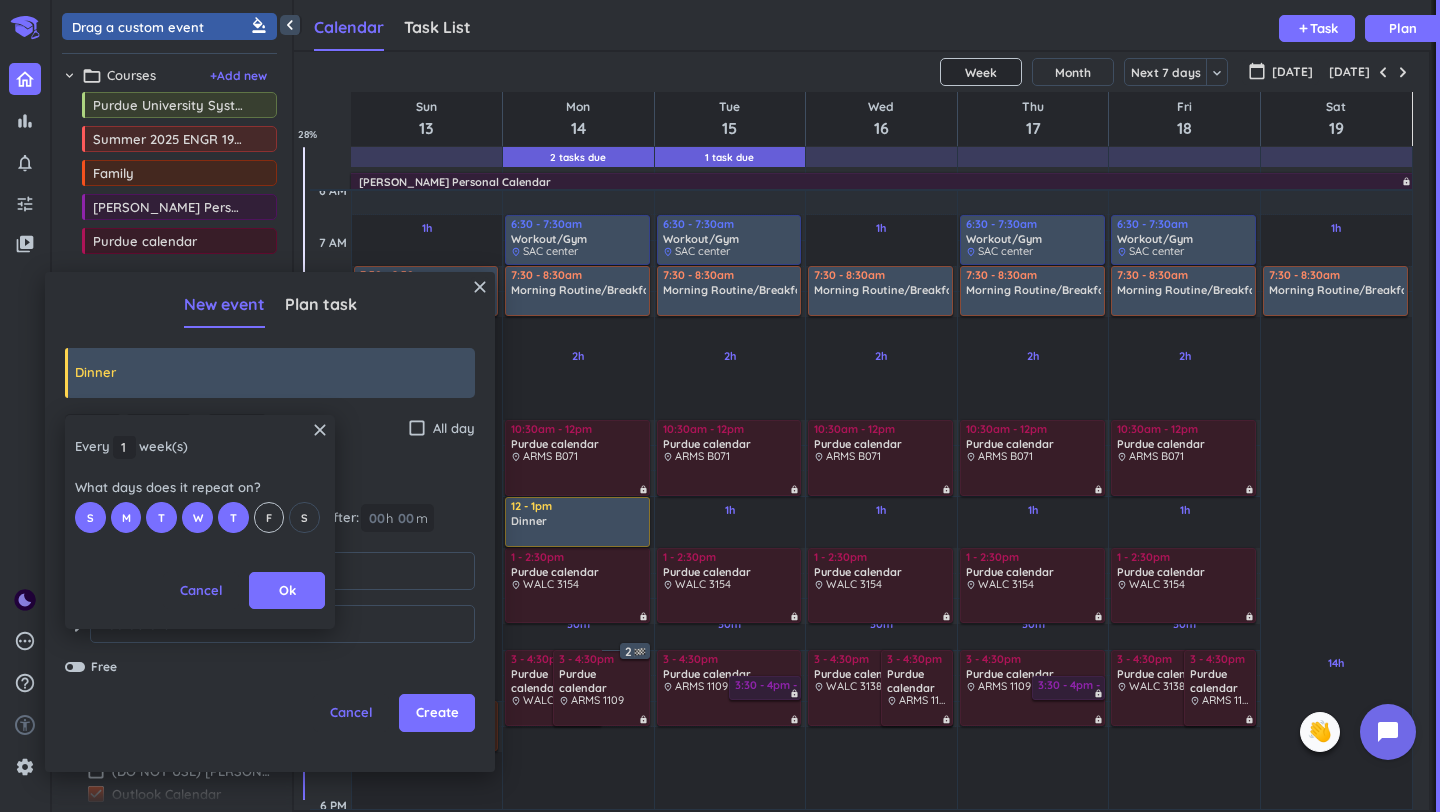 click on "F" at bounding box center [269, 518] 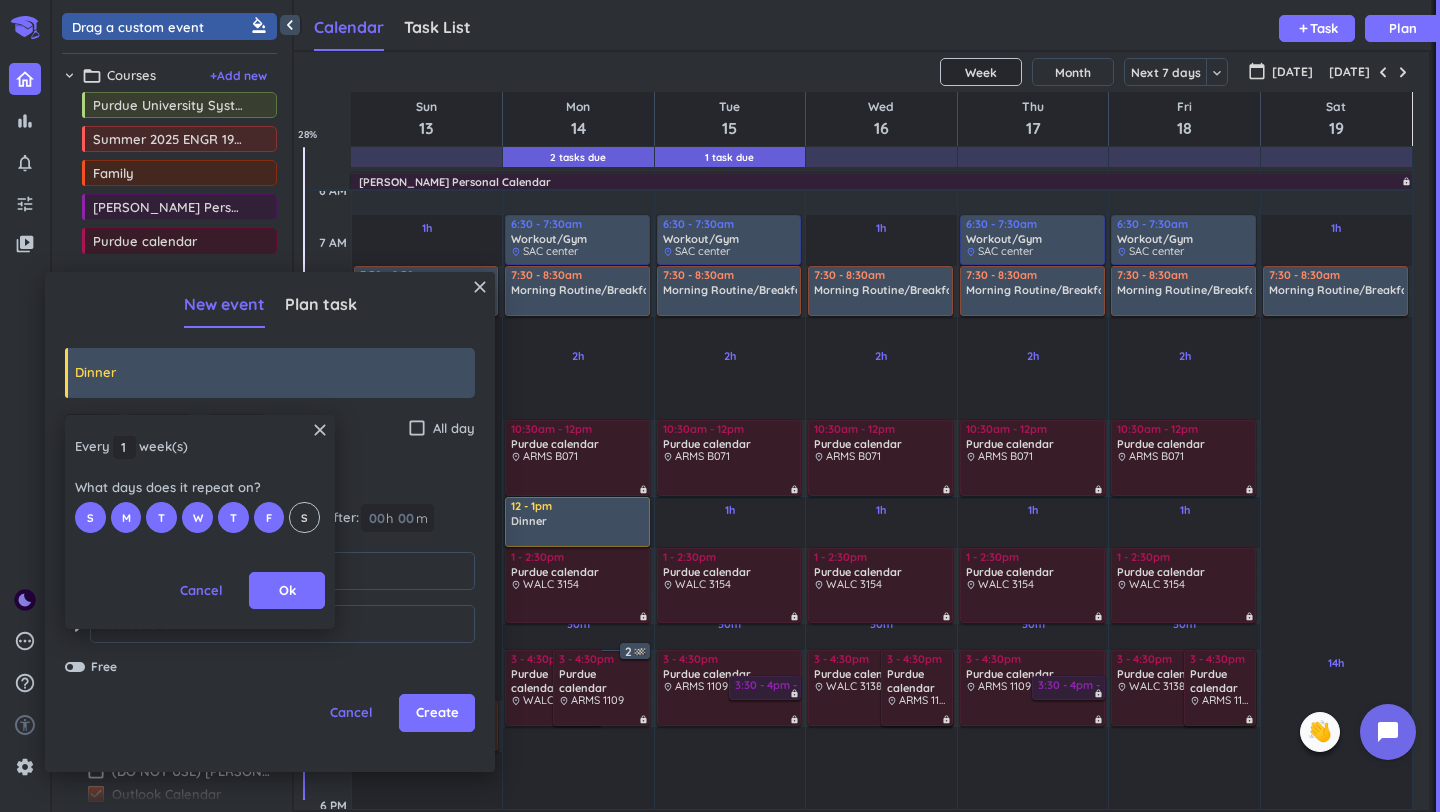 click on "S" at bounding box center (304, 518) 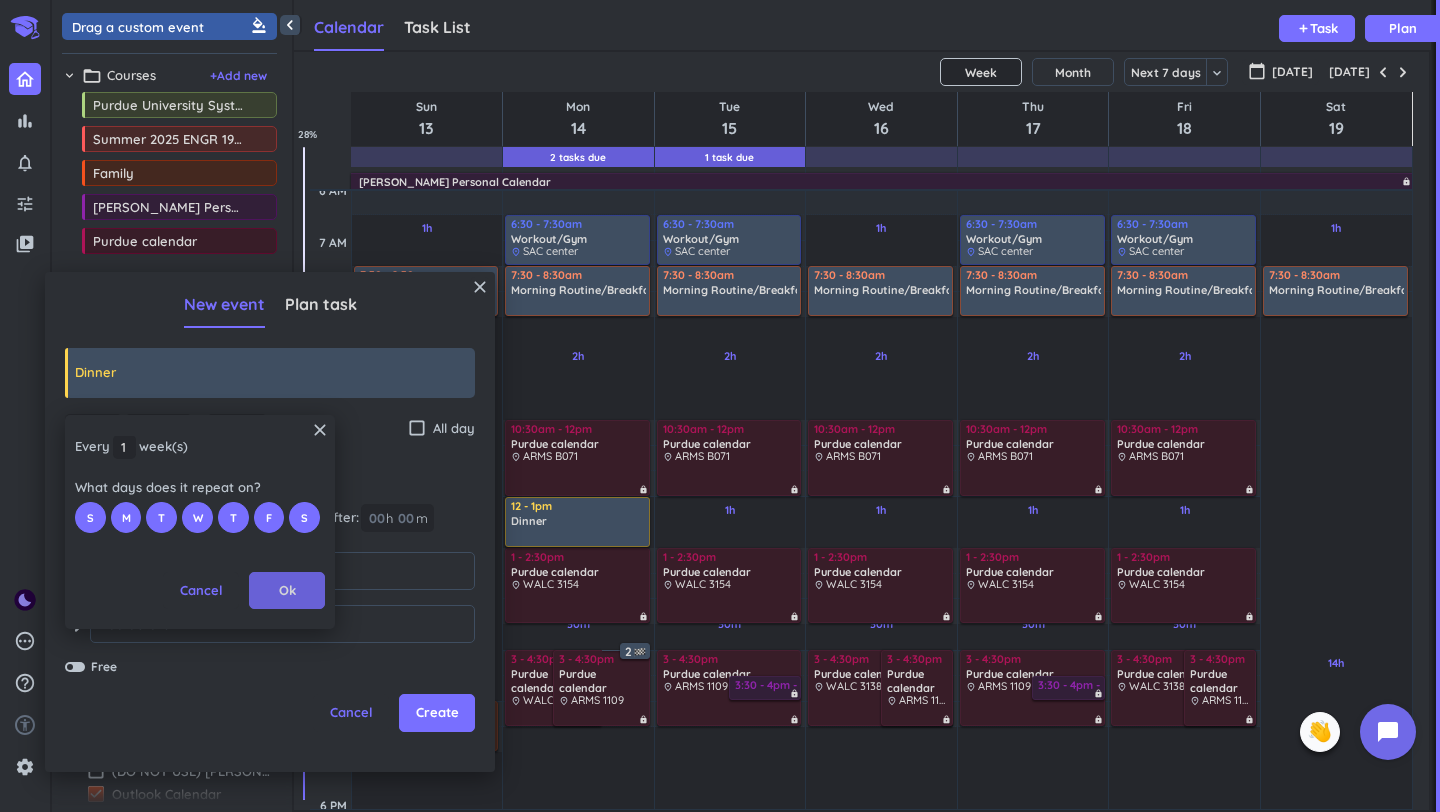 click on "Ok" at bounding box center [287, 591] 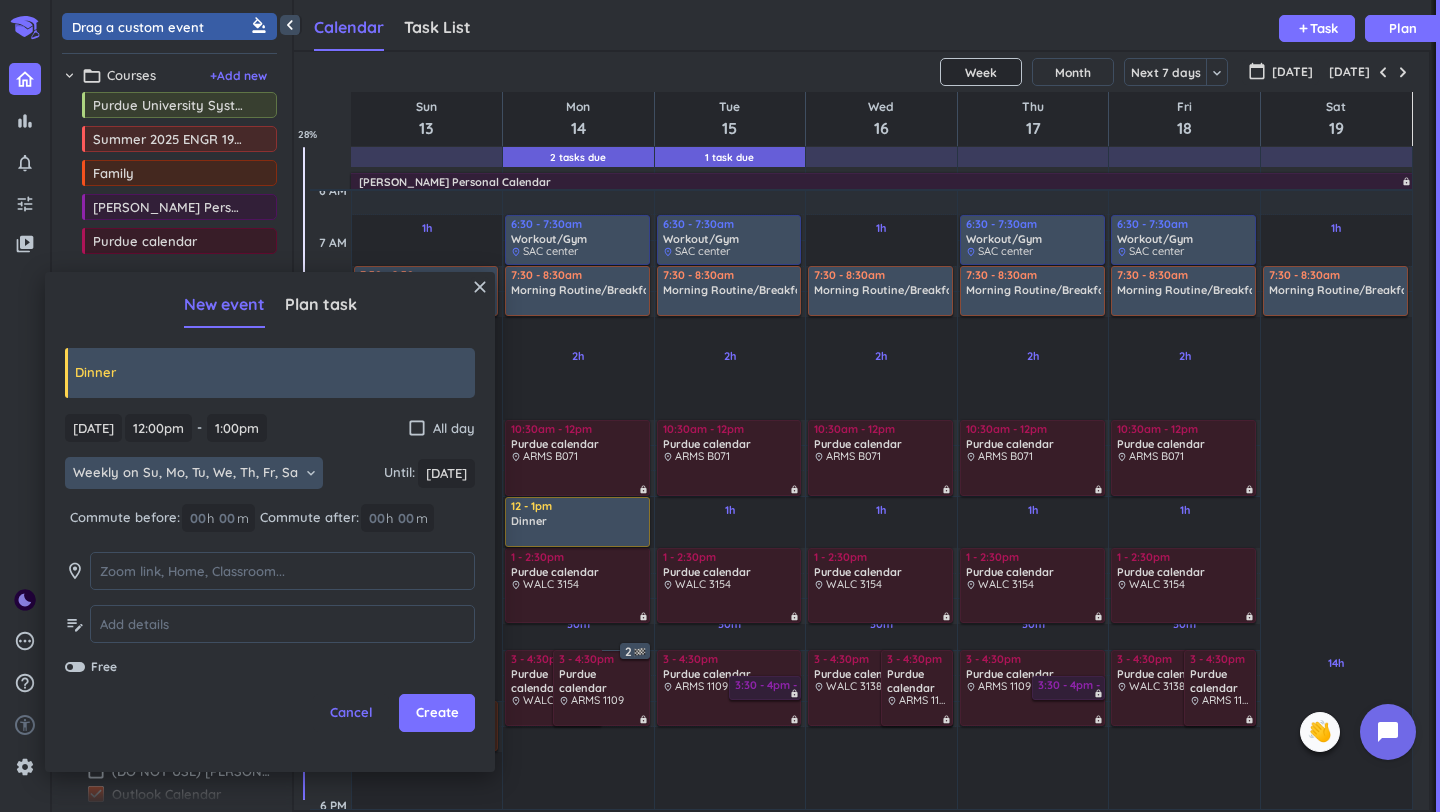 click on "Free" at bounding box center (104, 667) 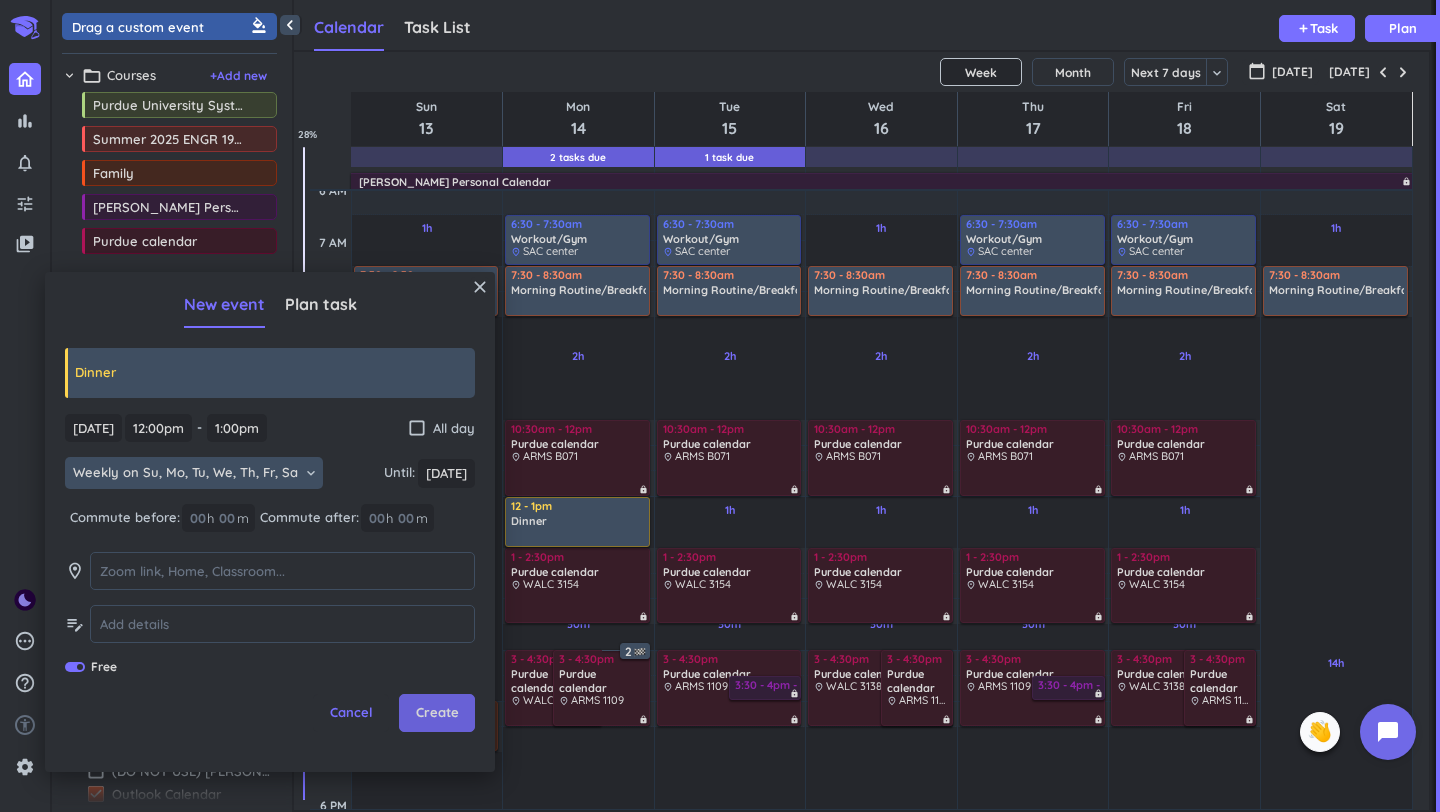 click on "Create" at bounding box center [437, 713] 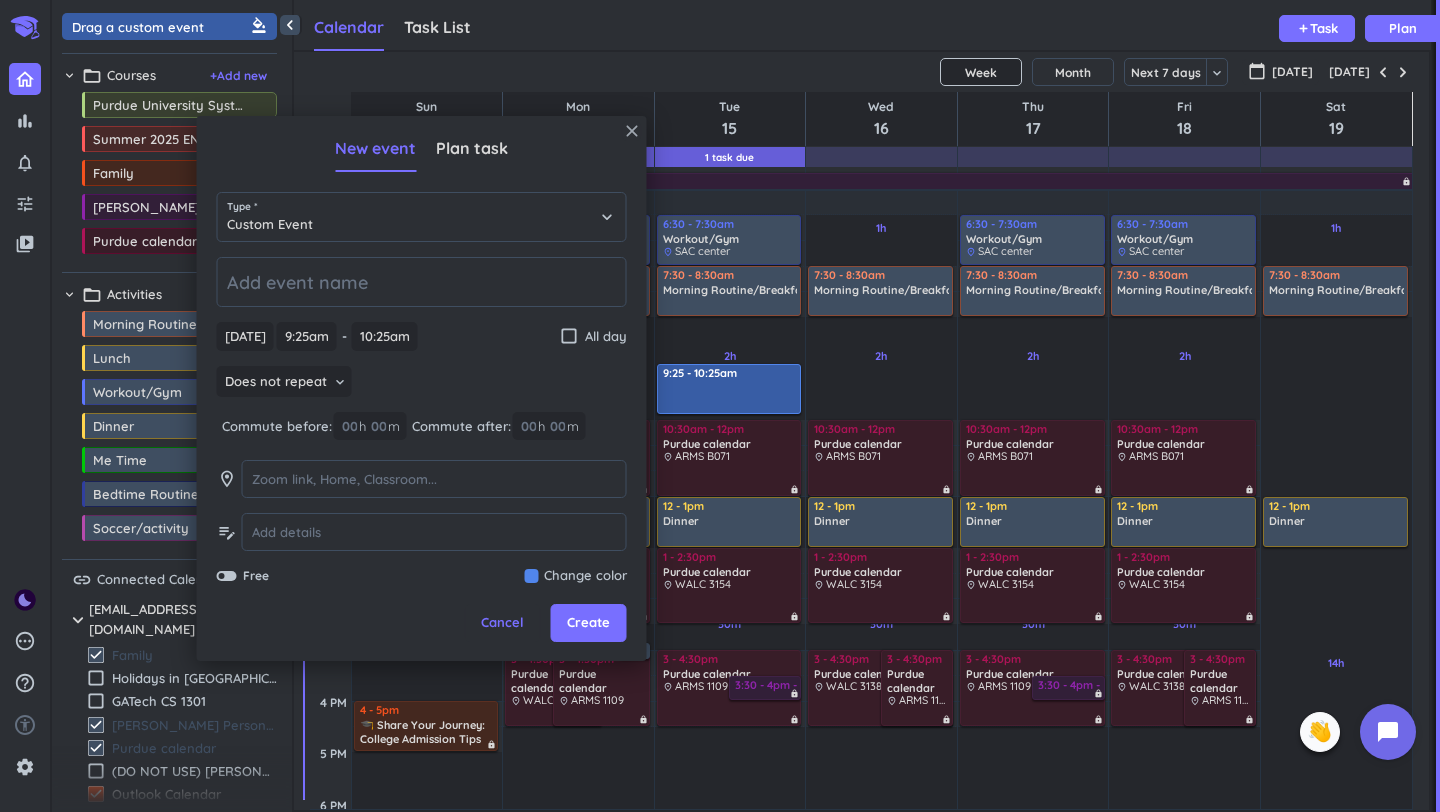 click on "close" at bounding box center [632, 131] 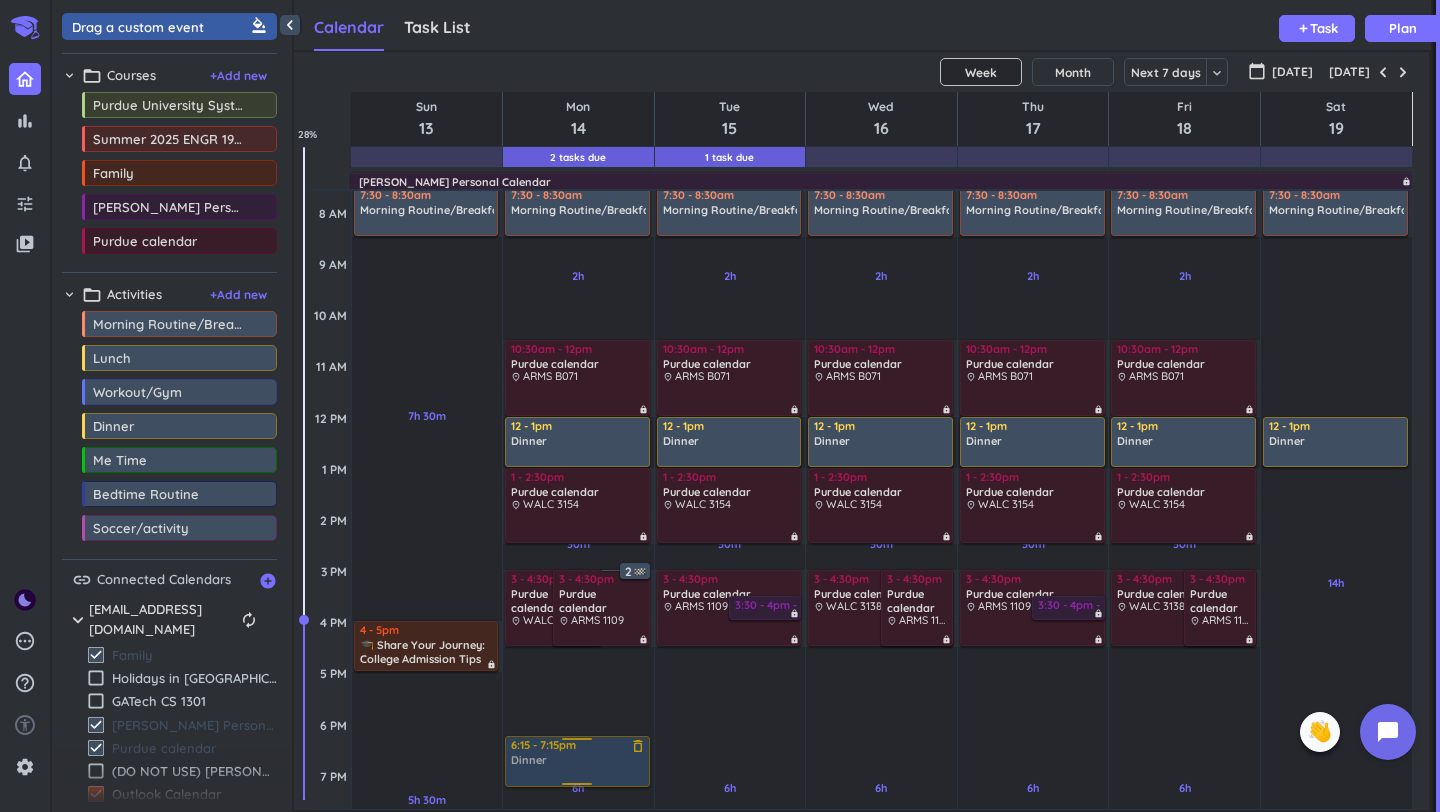 scroll, scrollTop: 185, scrollLeft: 0, axis: vertical 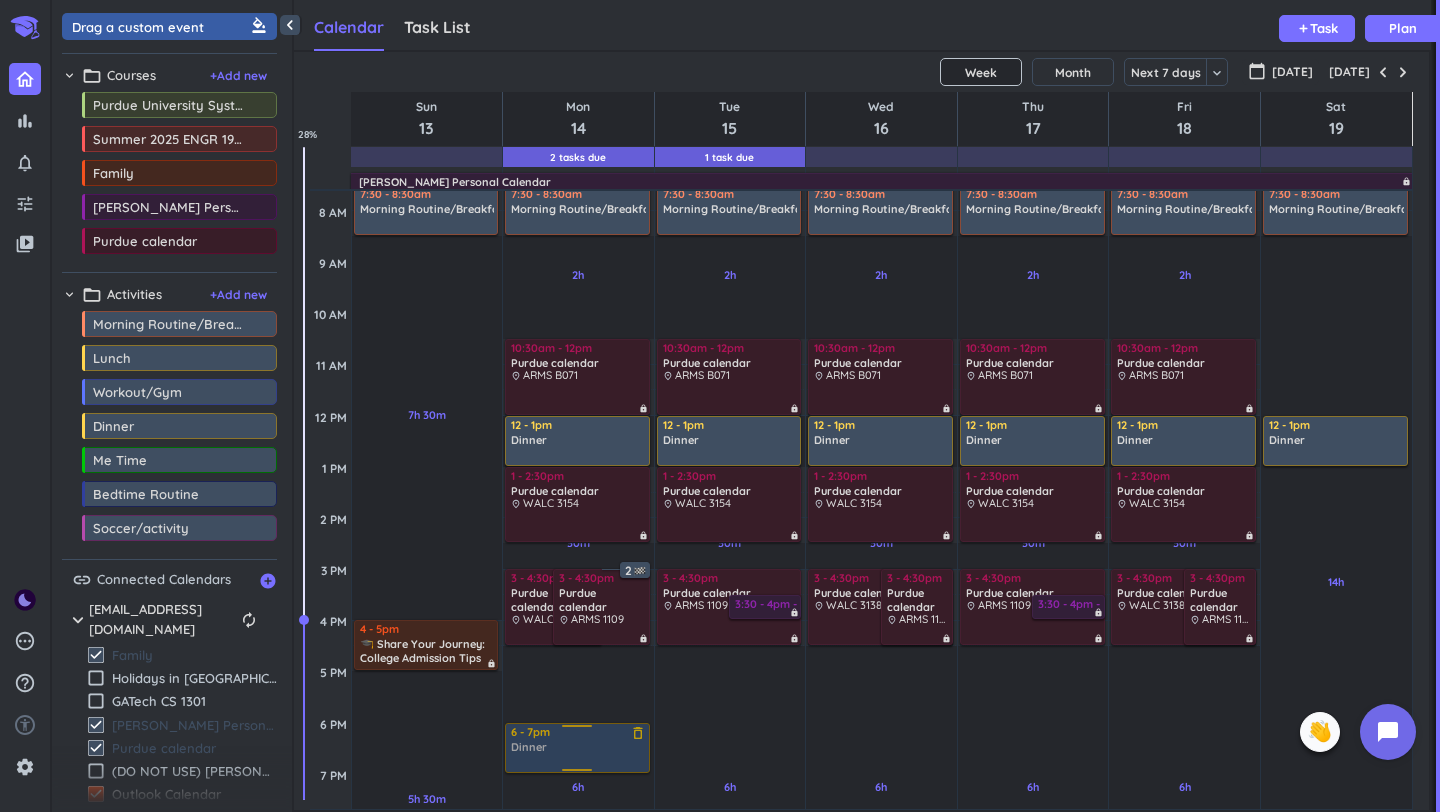 drag, startPoint x: 146, startPoint y: 436, endPoint x: 595, endPoint y: 725, distance: 533.96814 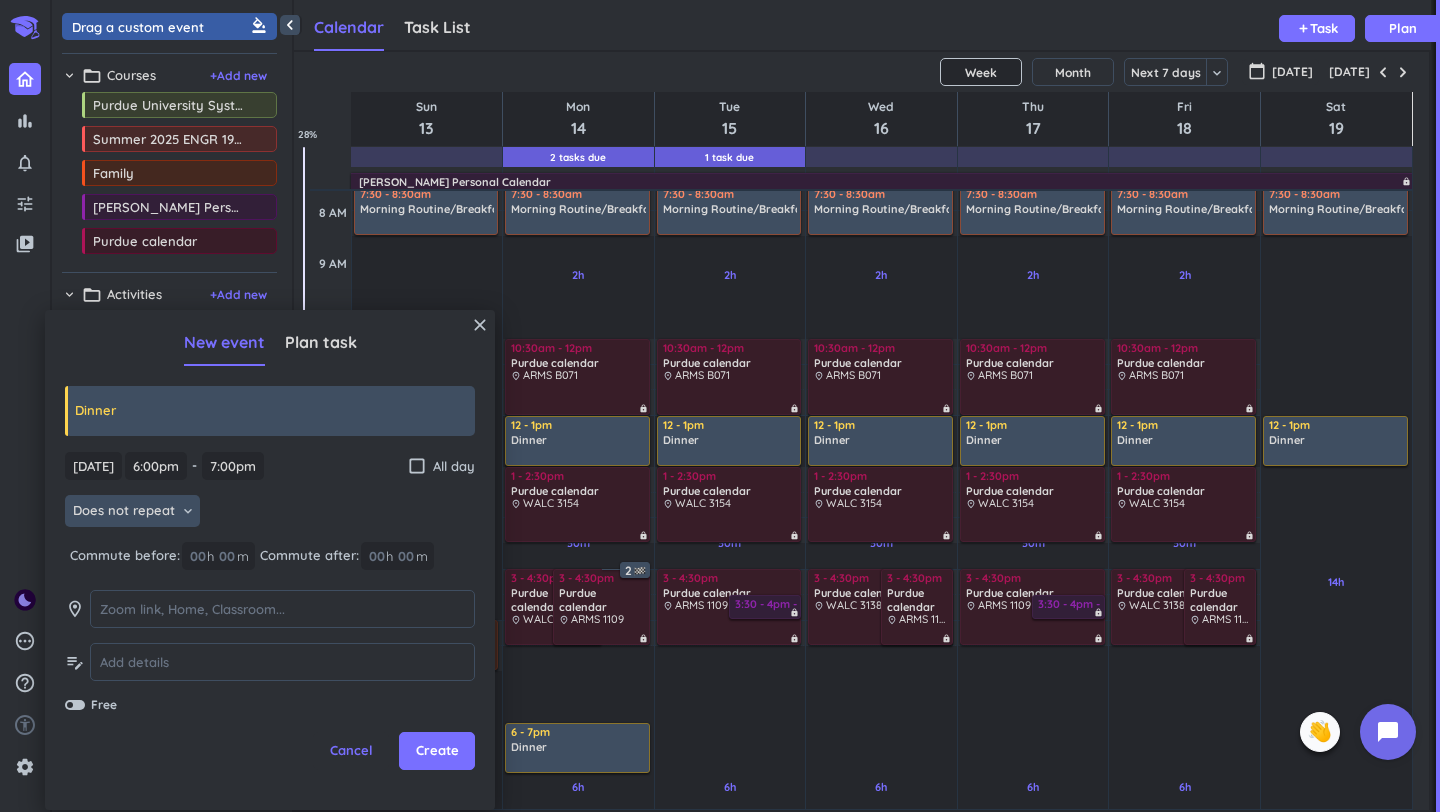 click on "Does not repeat" at bounding box center [124, 511] 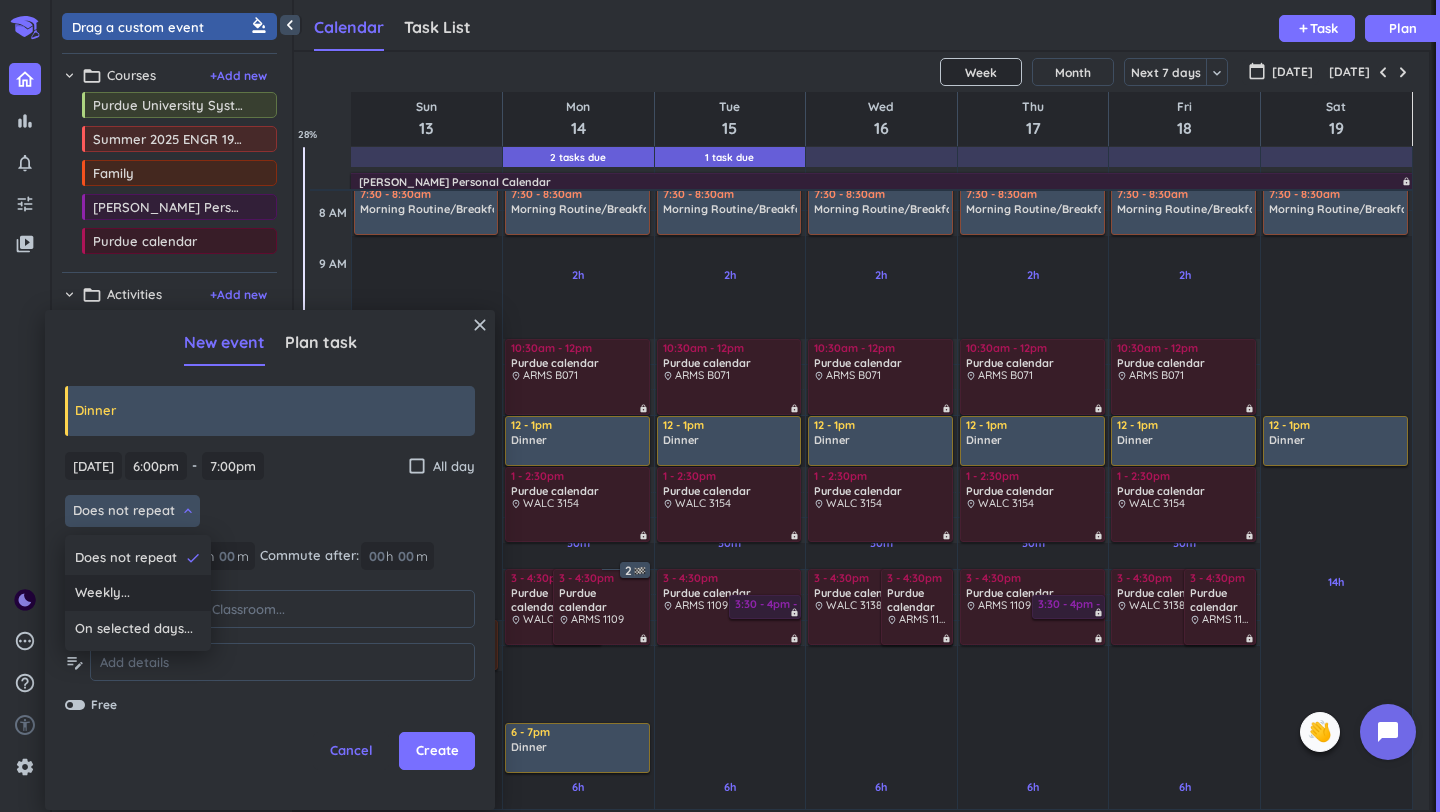 click on "Weekly..." at bounding box center (102, 593) 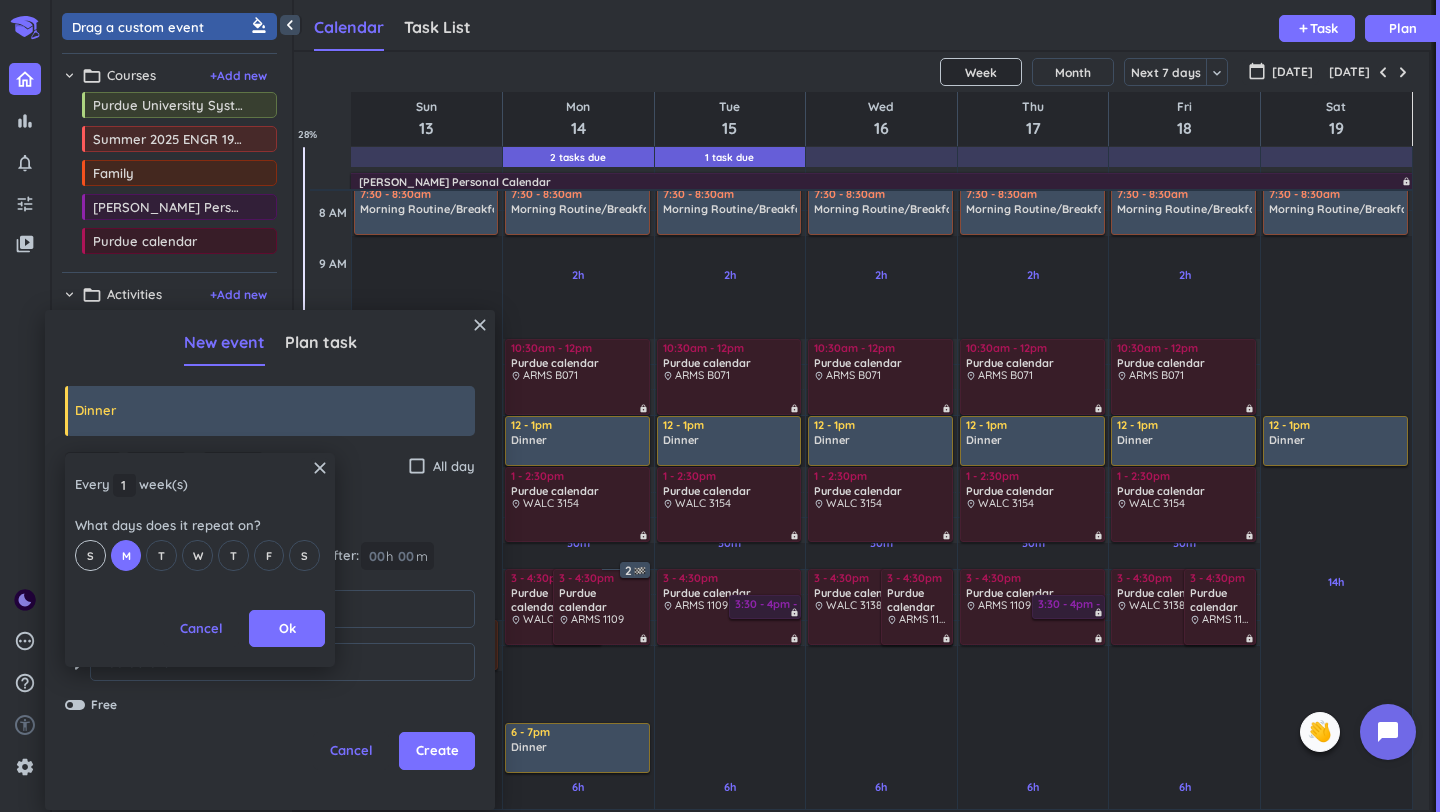 click on "S" at bounding box center [90, 556] 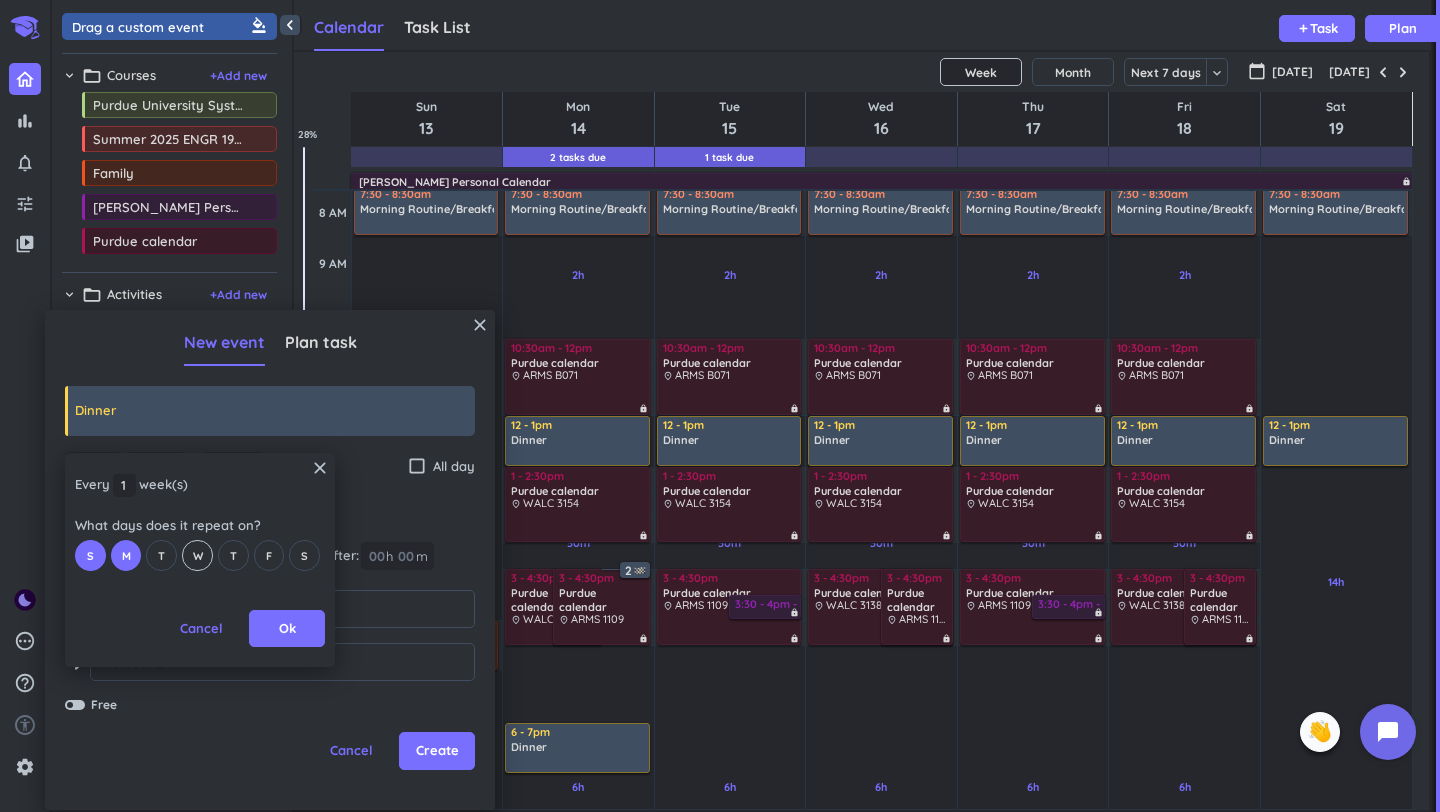 click on "W" at bounding box center (197, 555) 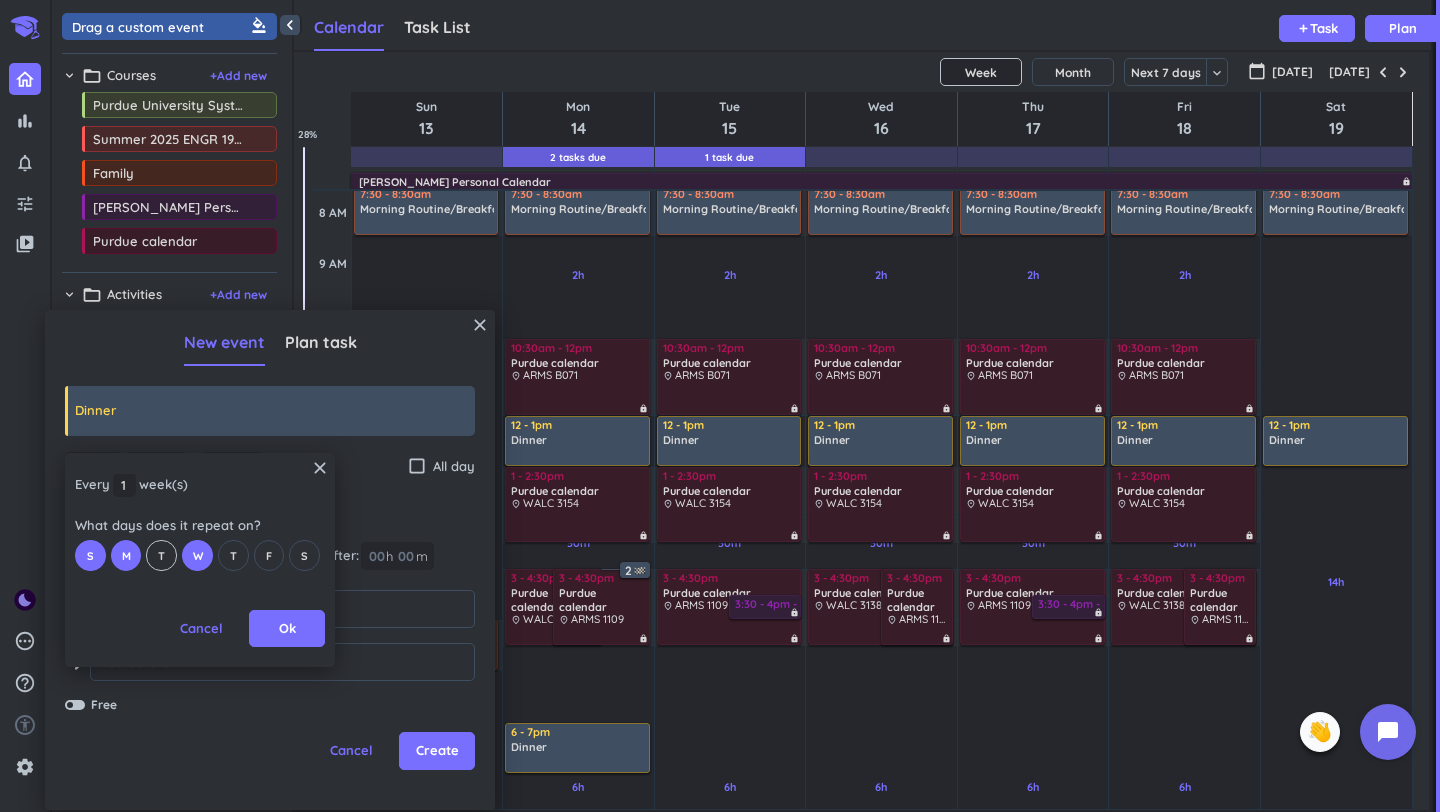 click on "T" at bounding box center [161, 555] 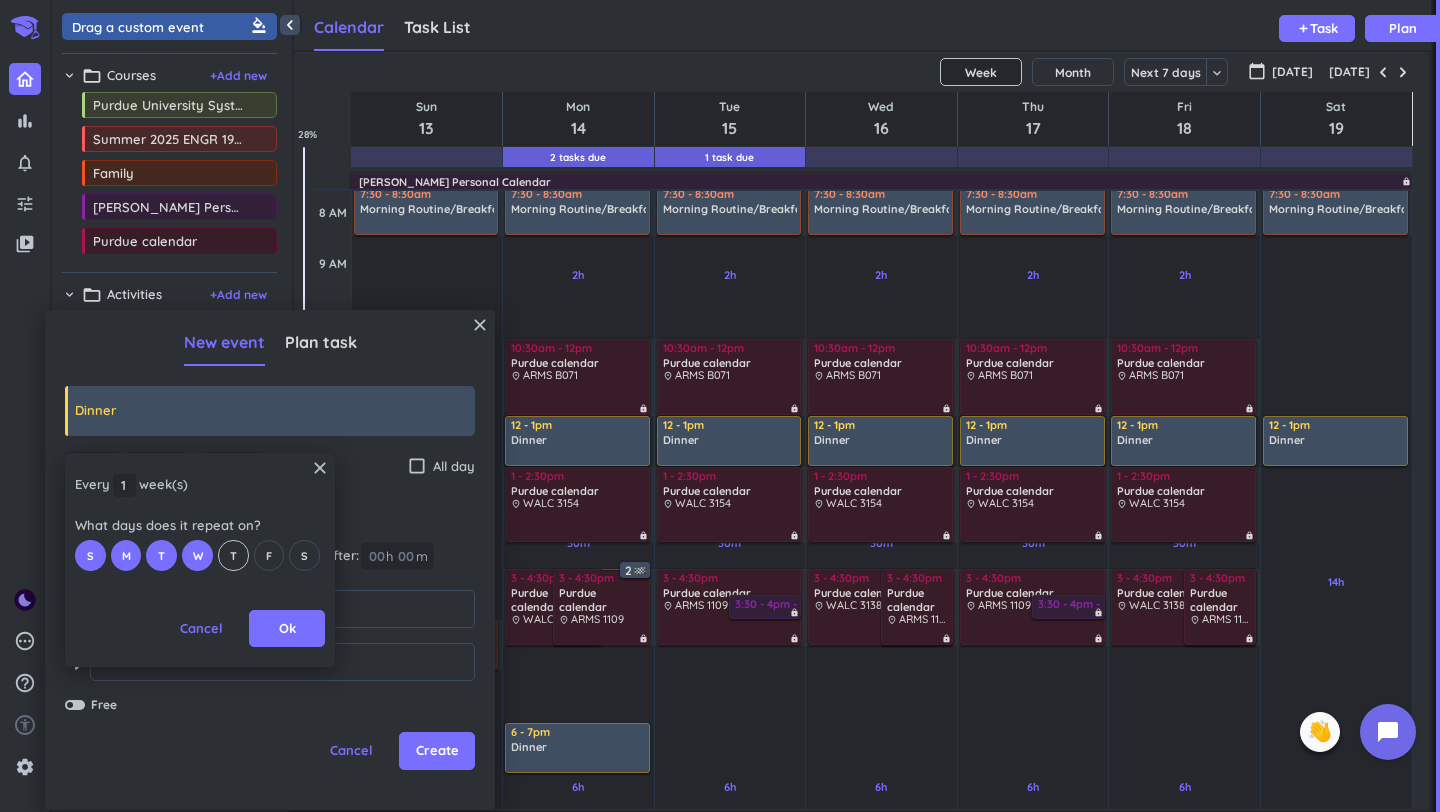 click on "T" at bounding box center (233, 555) 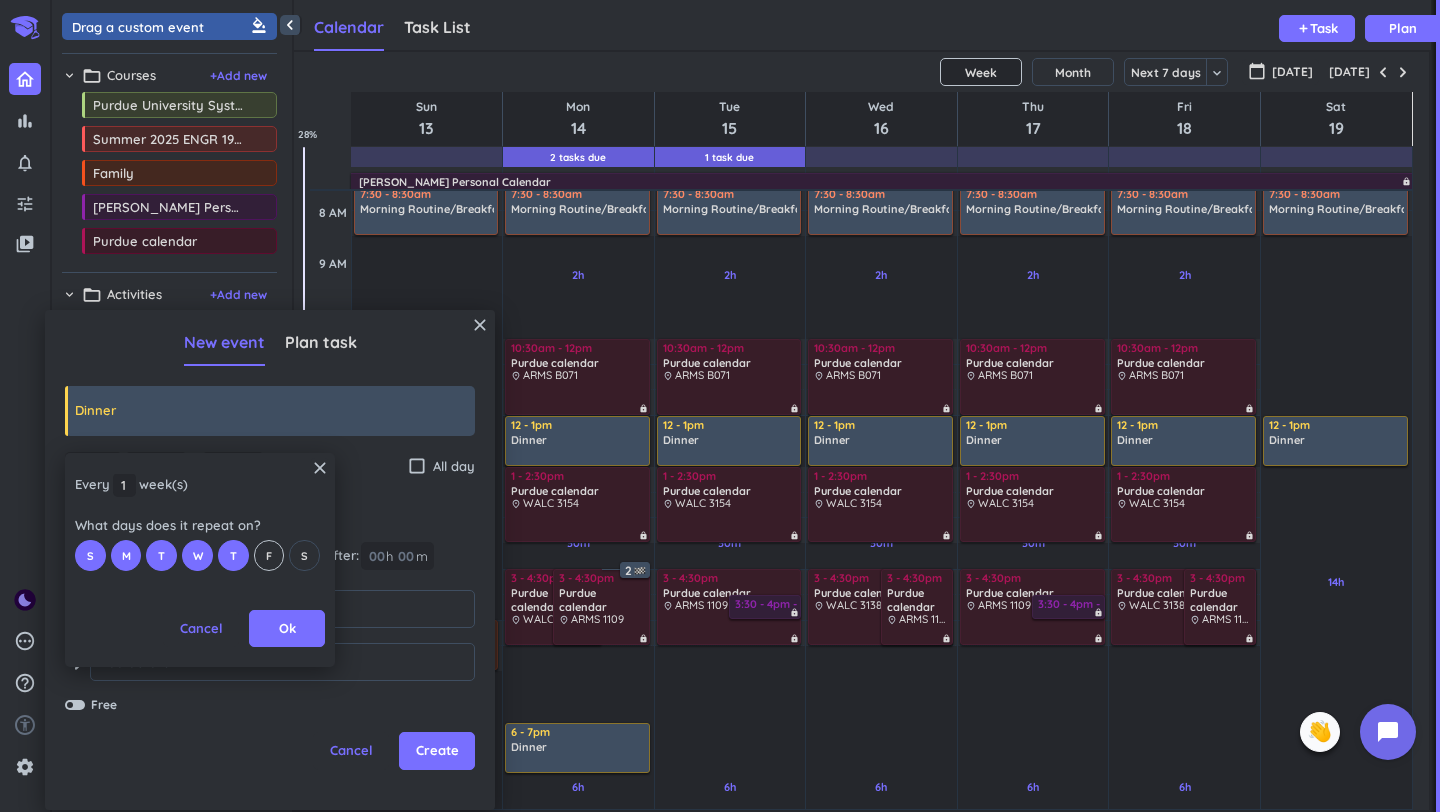 click on "F" at bounding box center (269, 555) 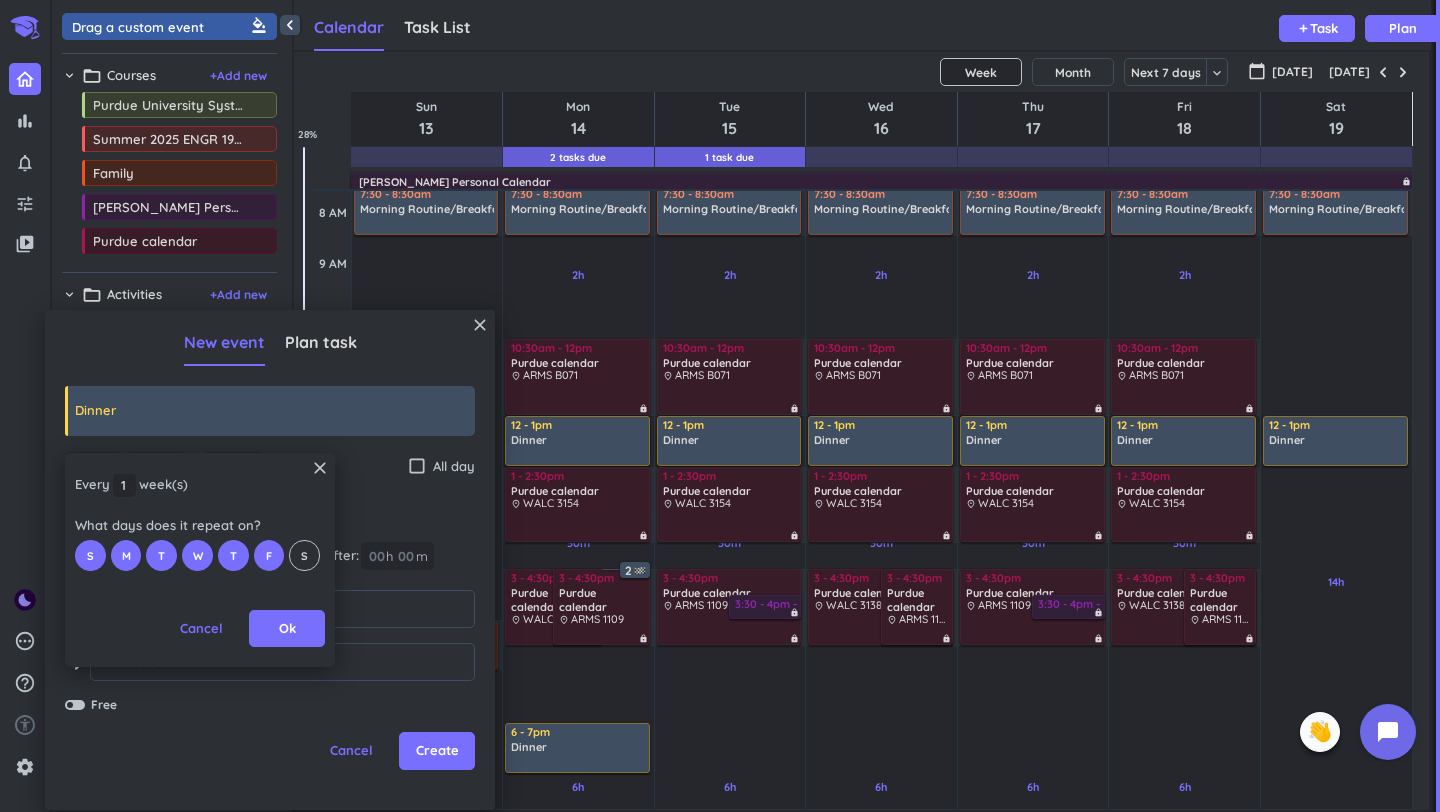 click on "S" at bounding box center (304, 555) 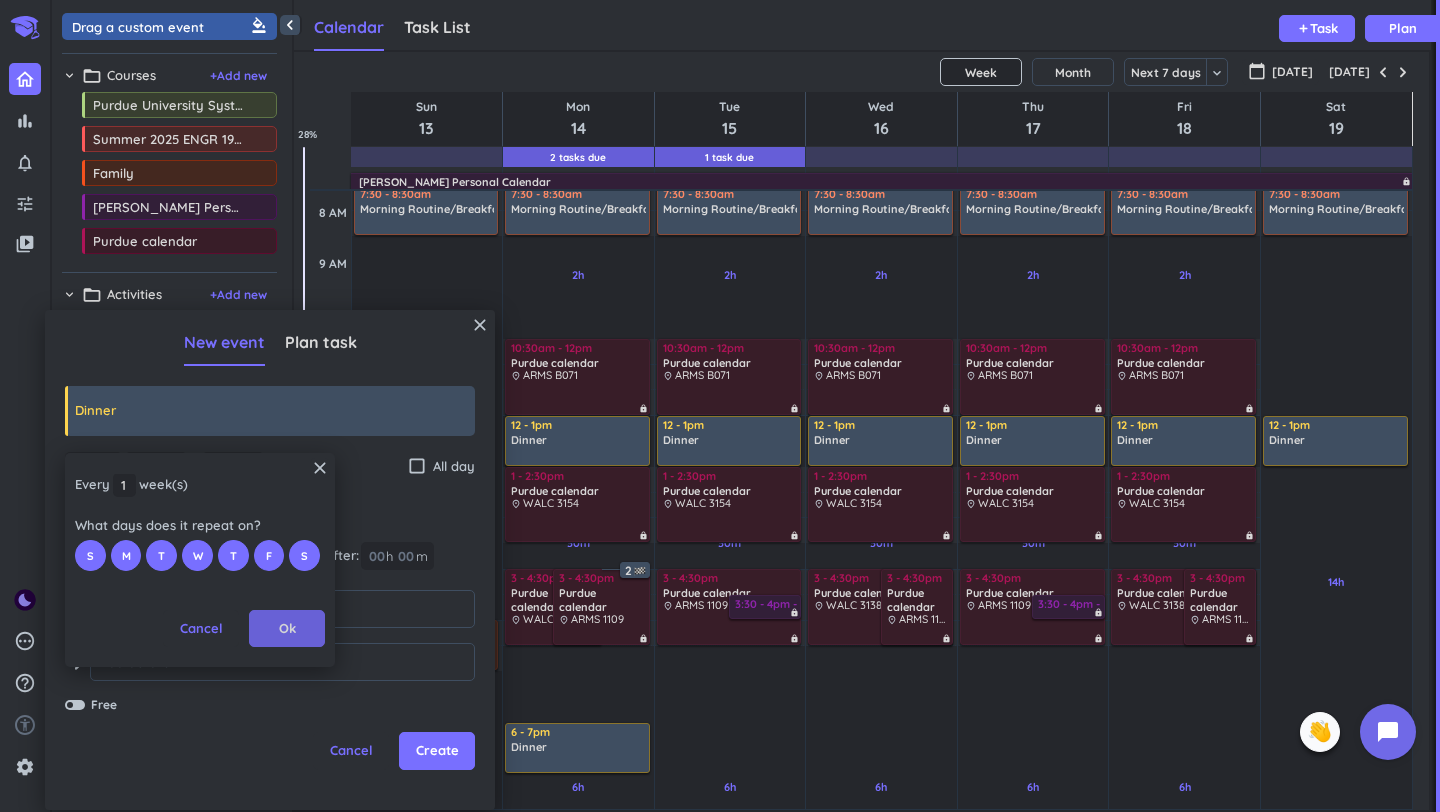 click on "Ok" at bounding box center (287, 629) 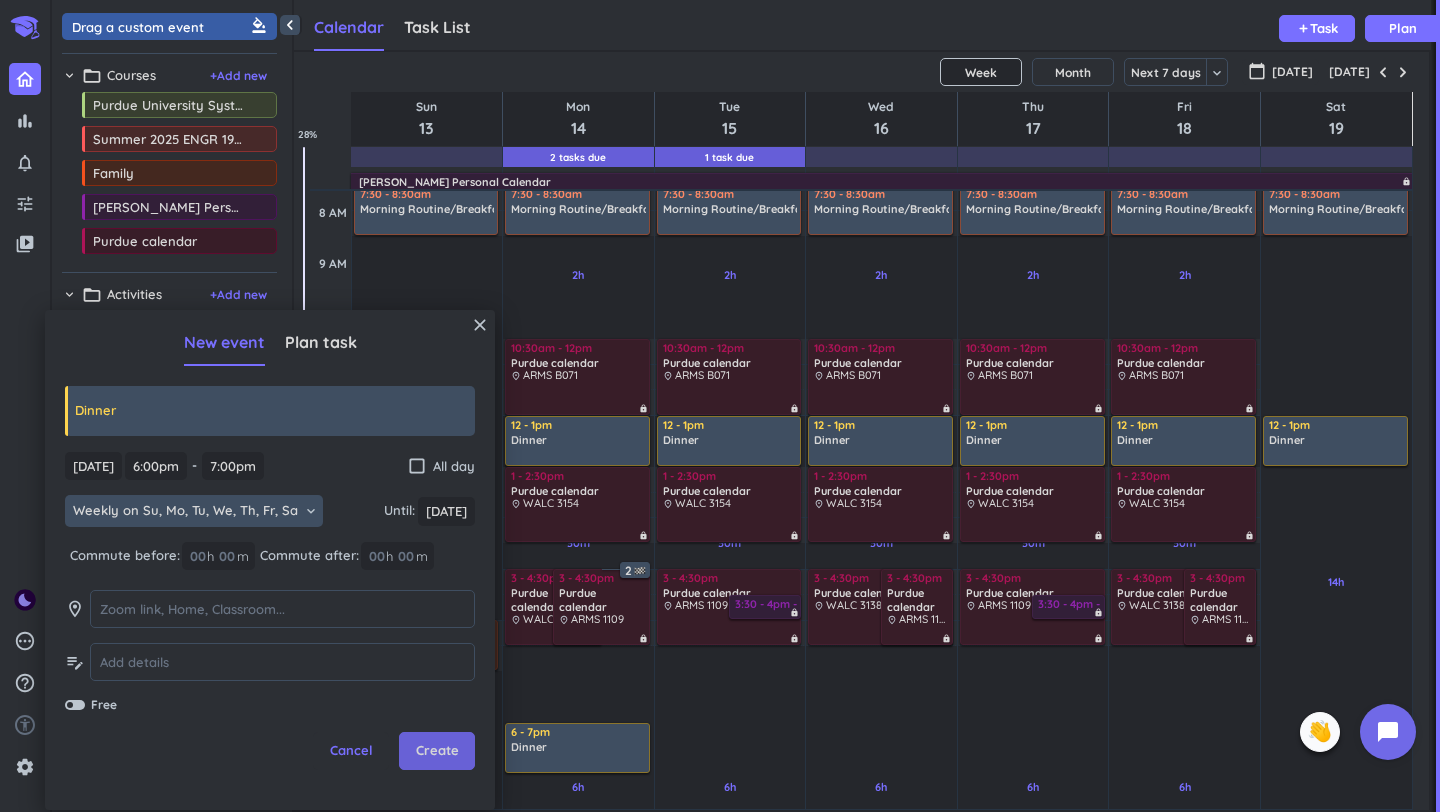 click on "Create" at bounding box center (437, 751) 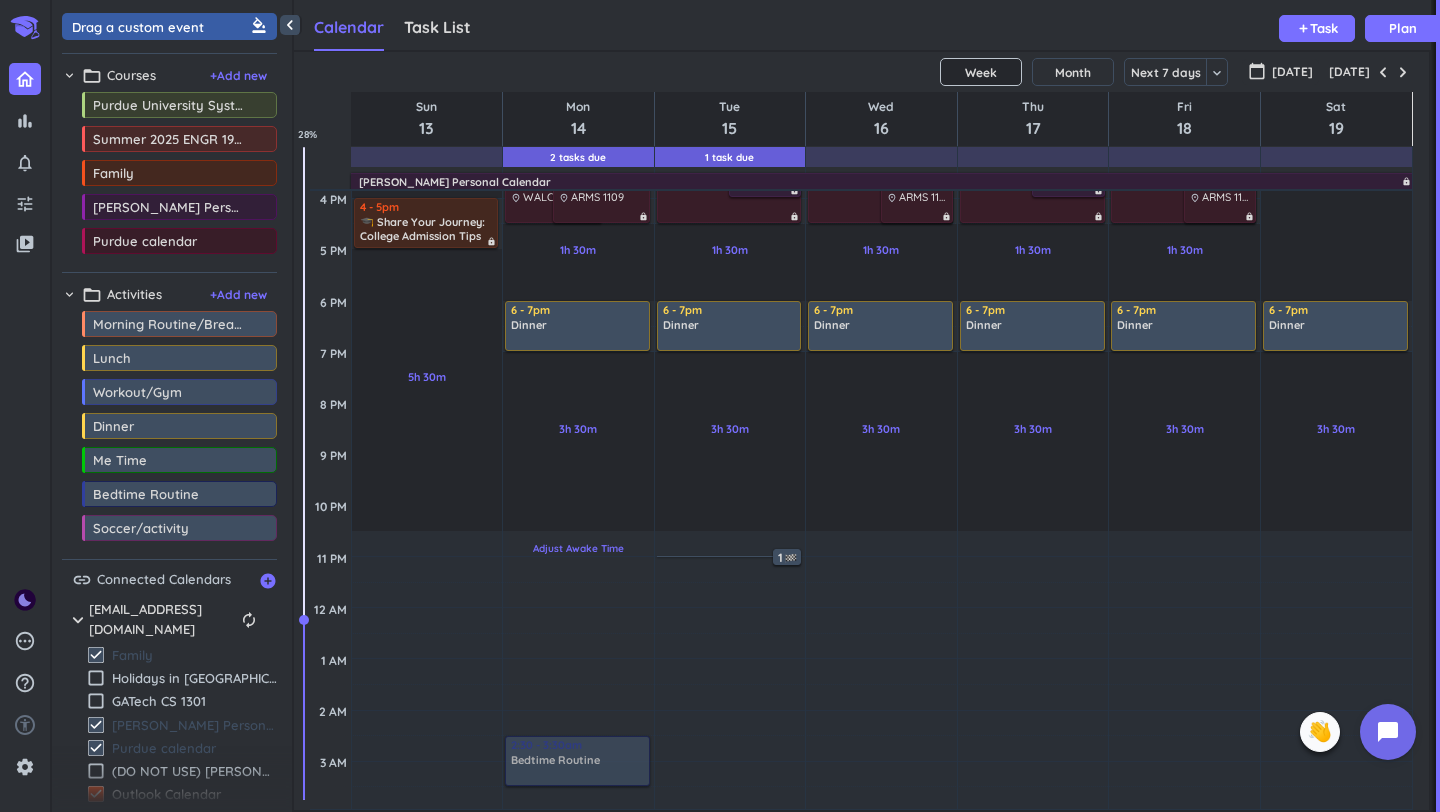 scroll, scrollTop: 611, scrollLeft: 0, axis: vertical 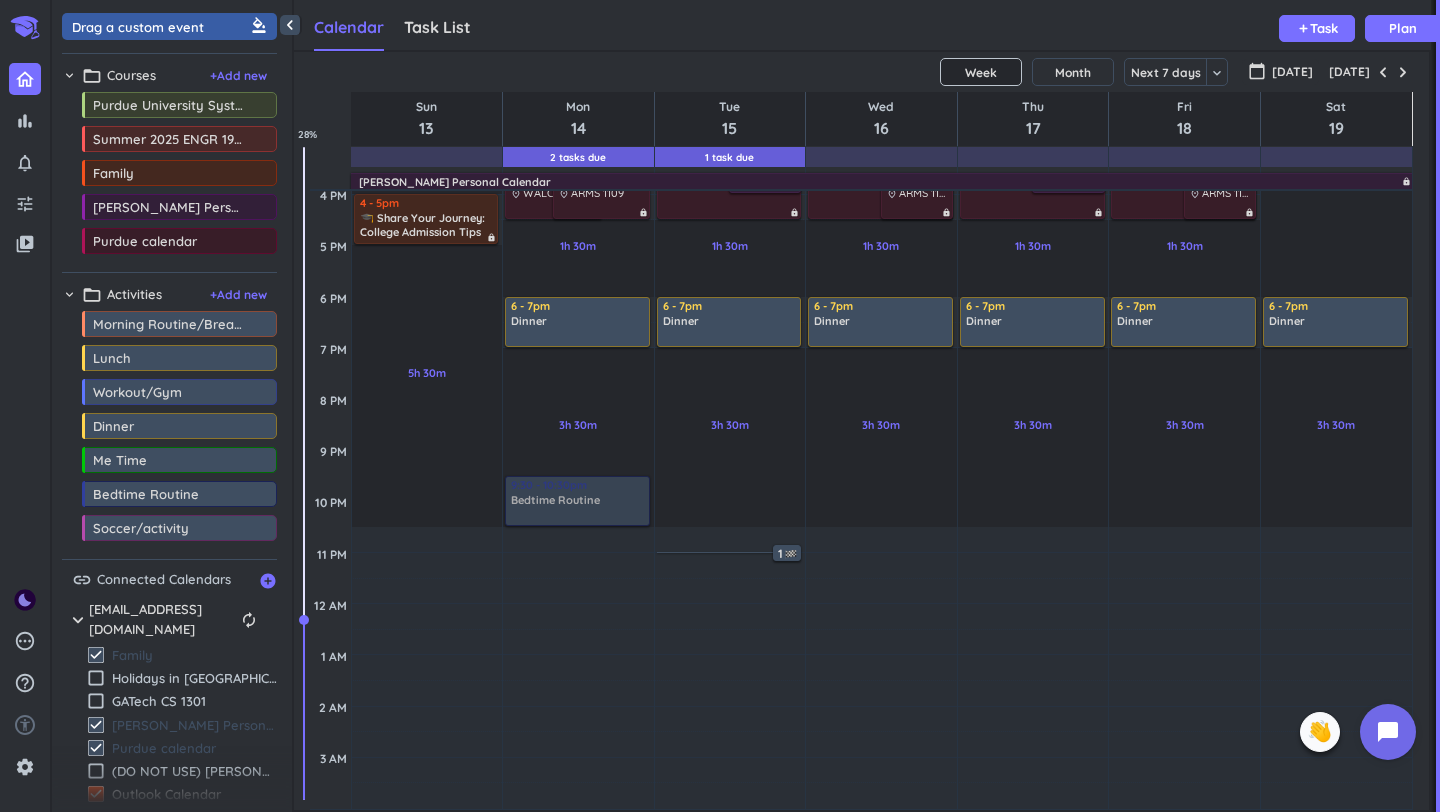 drag, startPoint x: 189, startPoint y: 504, endPoint x: 544, endPoint y: 476, distance: 356.1025 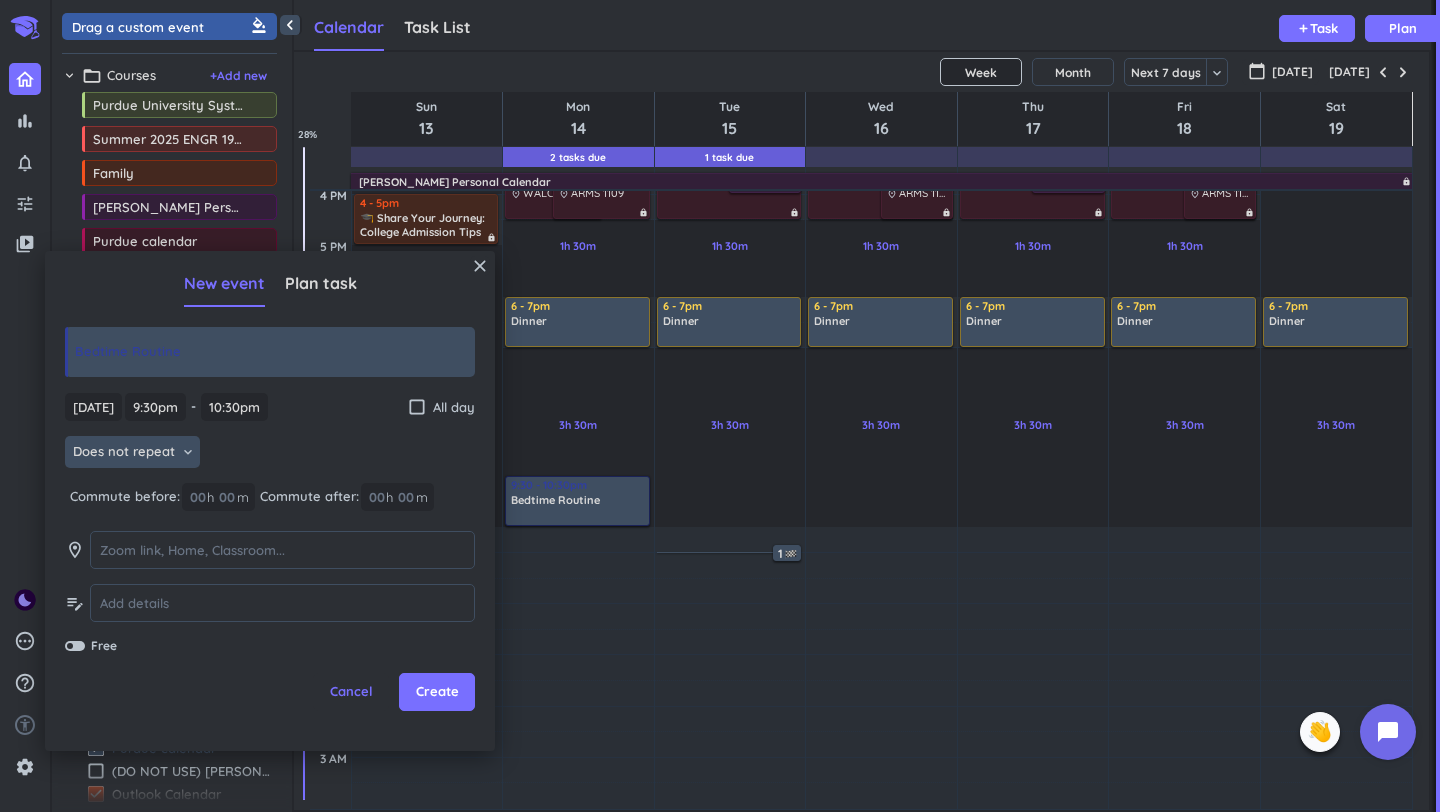 click on "Does not repeat" at bounding box center [124, 452] 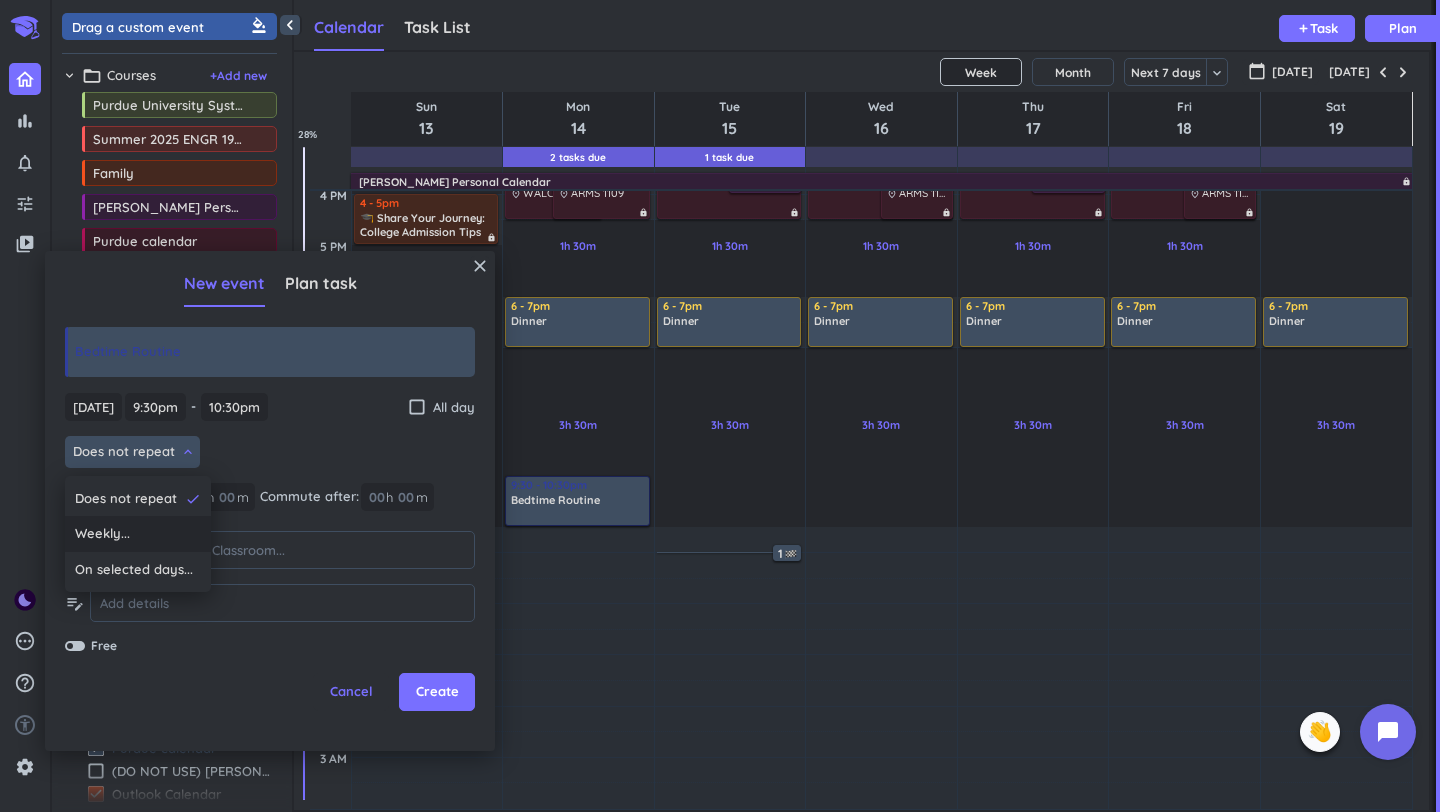 click on "Weekly..." at bounding box center [102, 534] 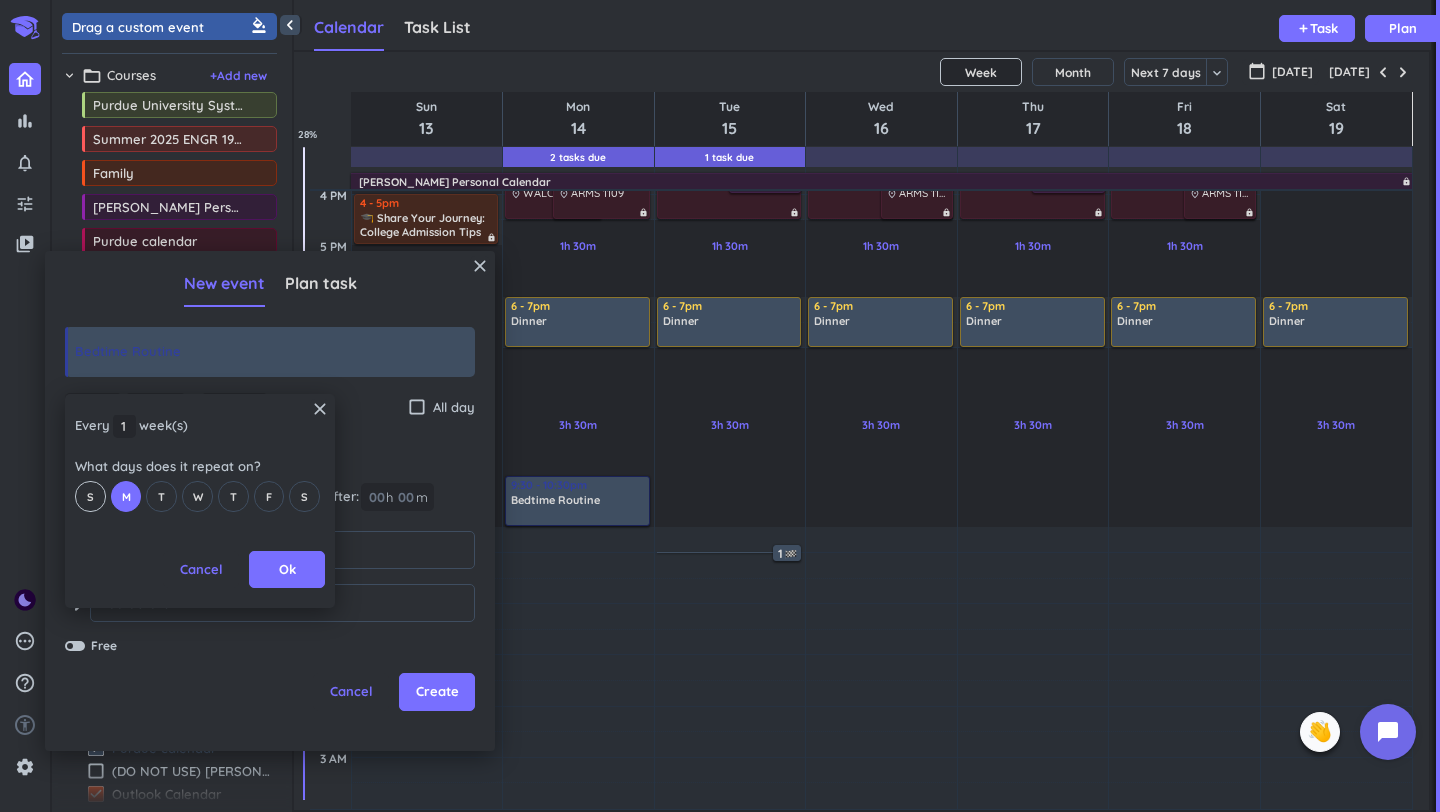 click on "S" at bounding box center [90, 496] 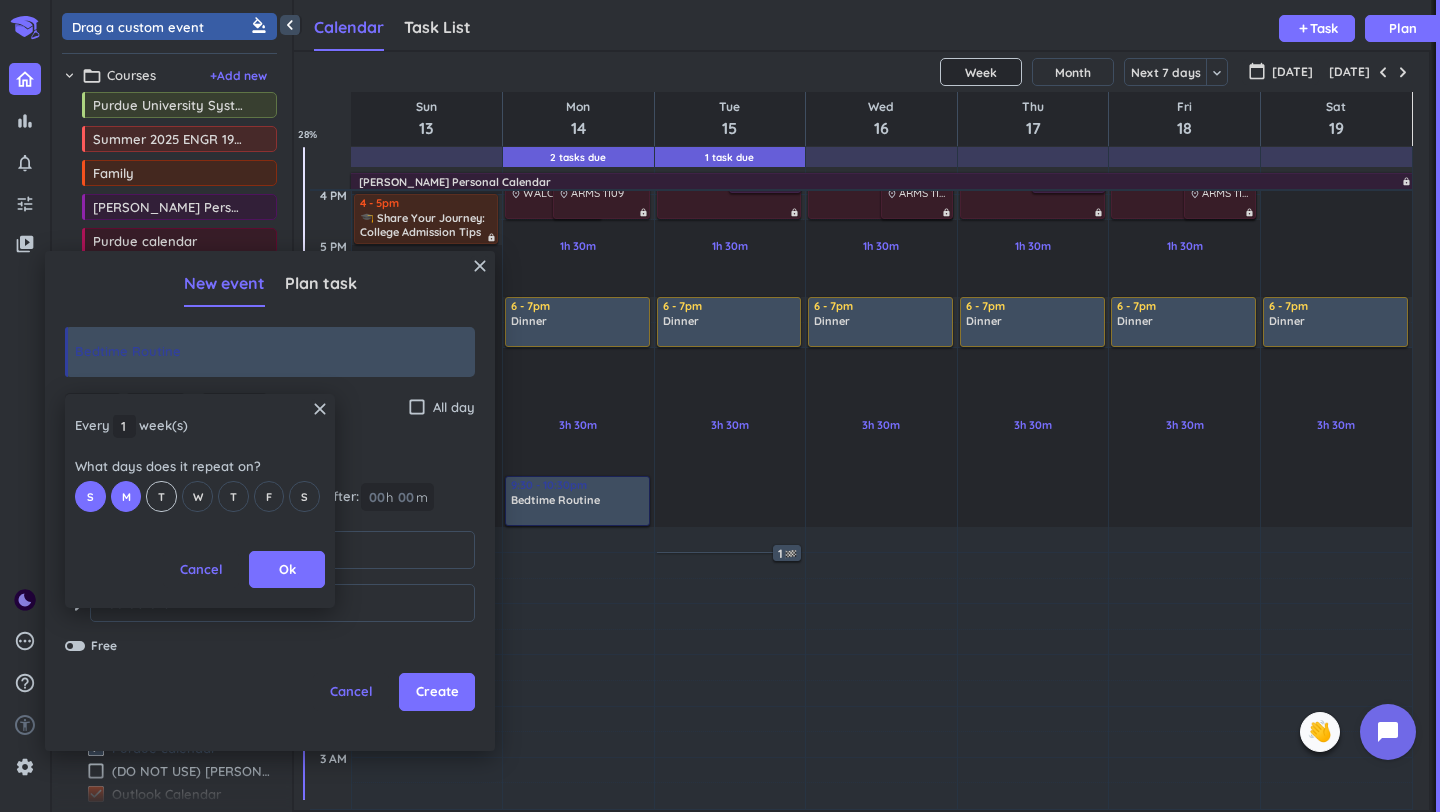 click on "T" at bounding box center [161, 496] 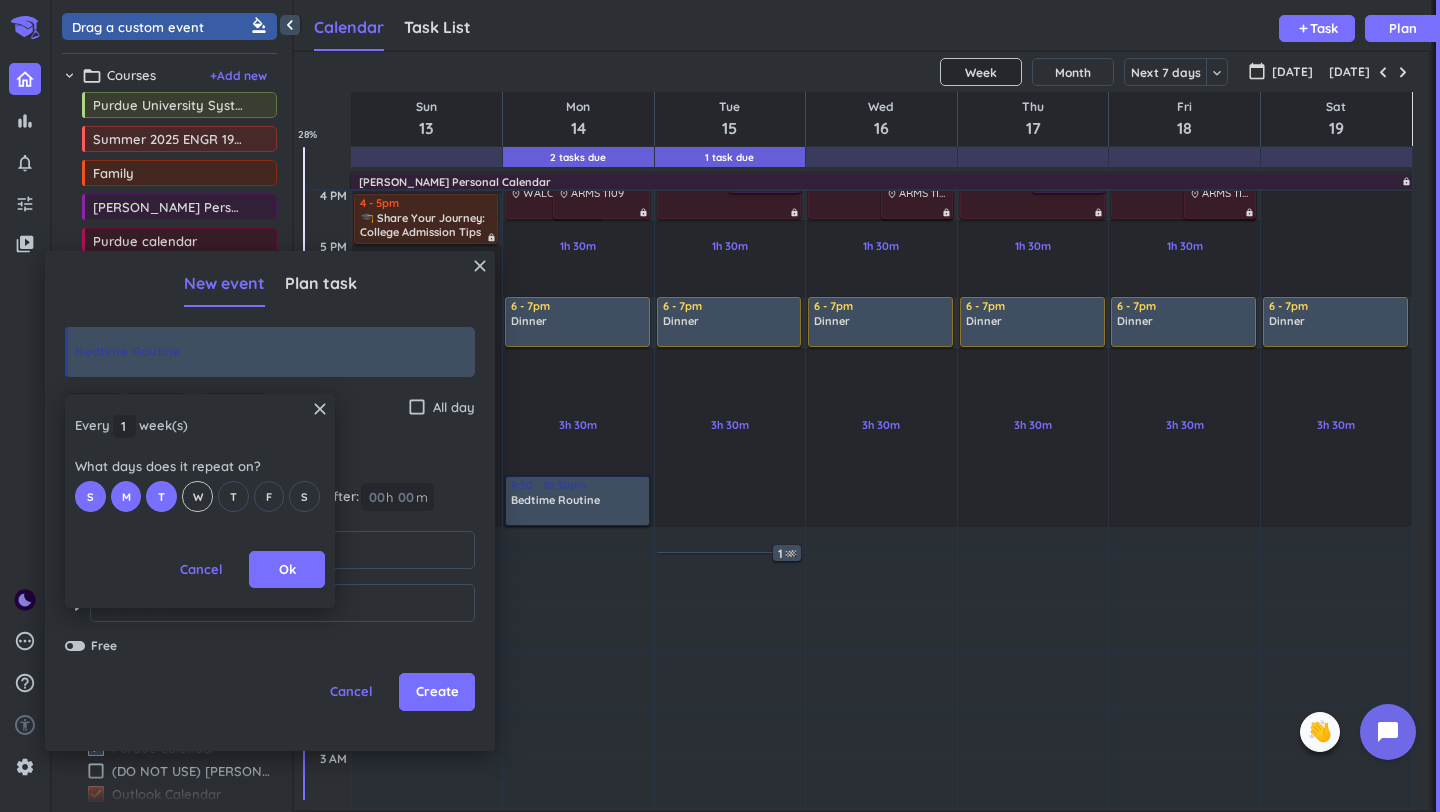 click on "W" at bounding box center (198, 497) 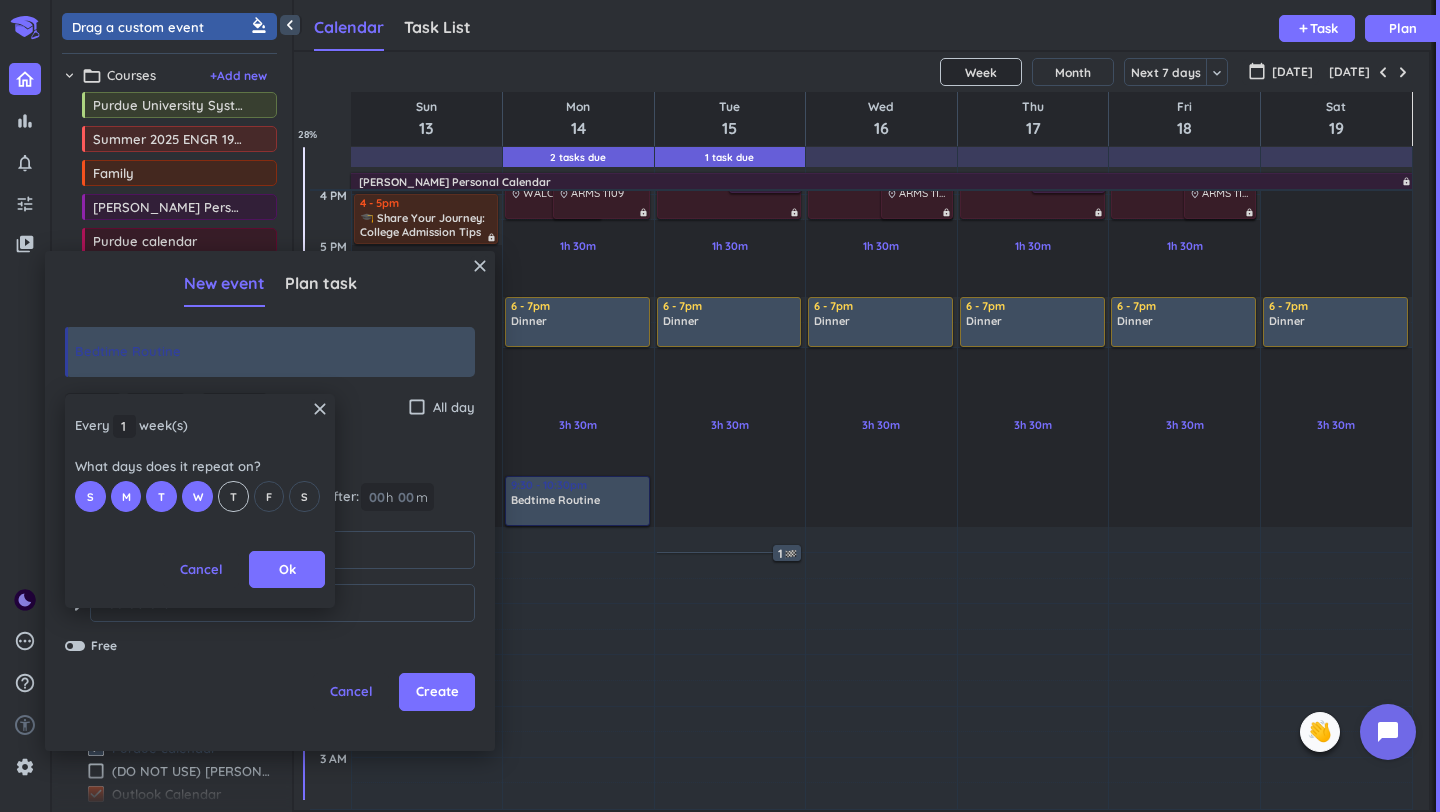 click on "T" at bounding box center [233, 496] 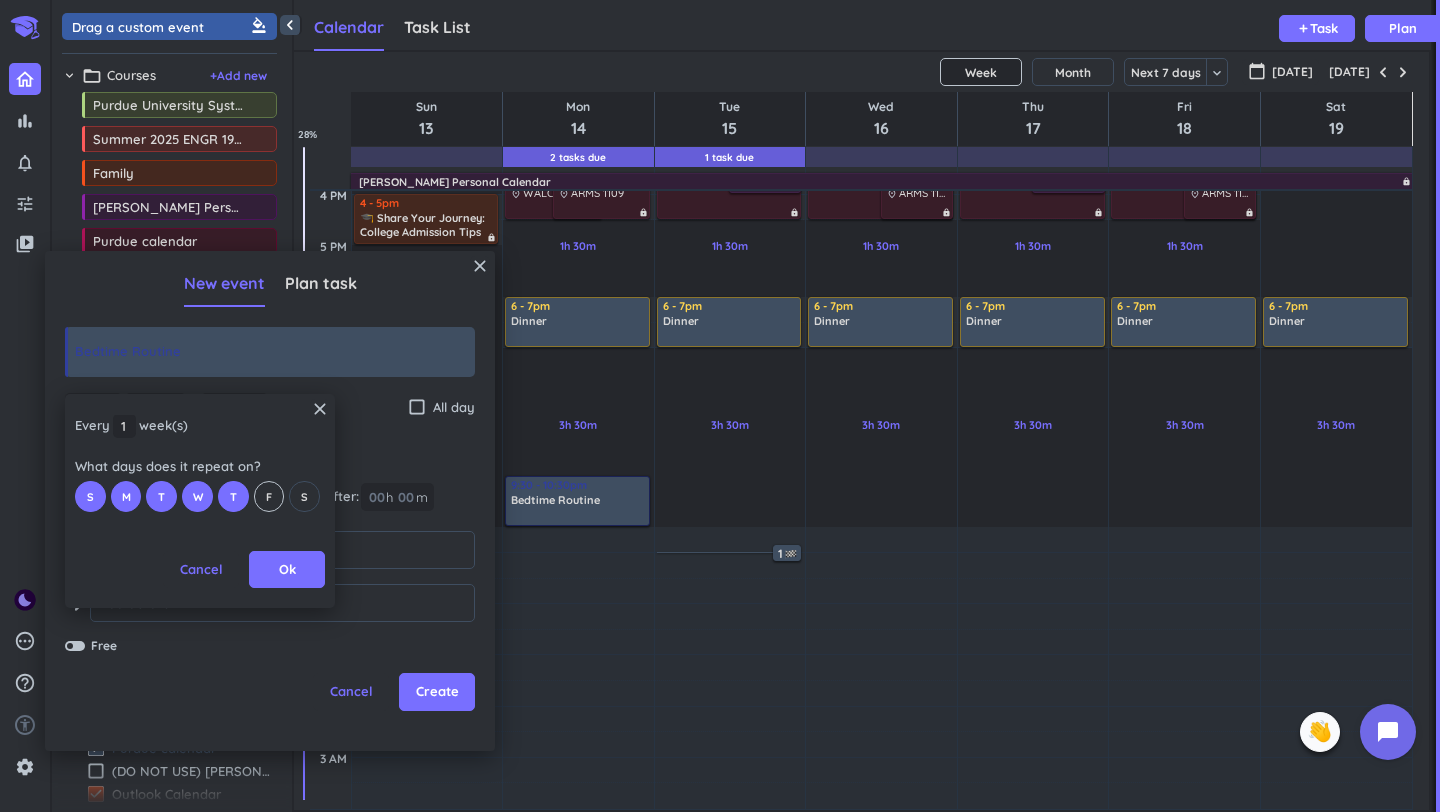click on "F" at bounding box center (269, 497) 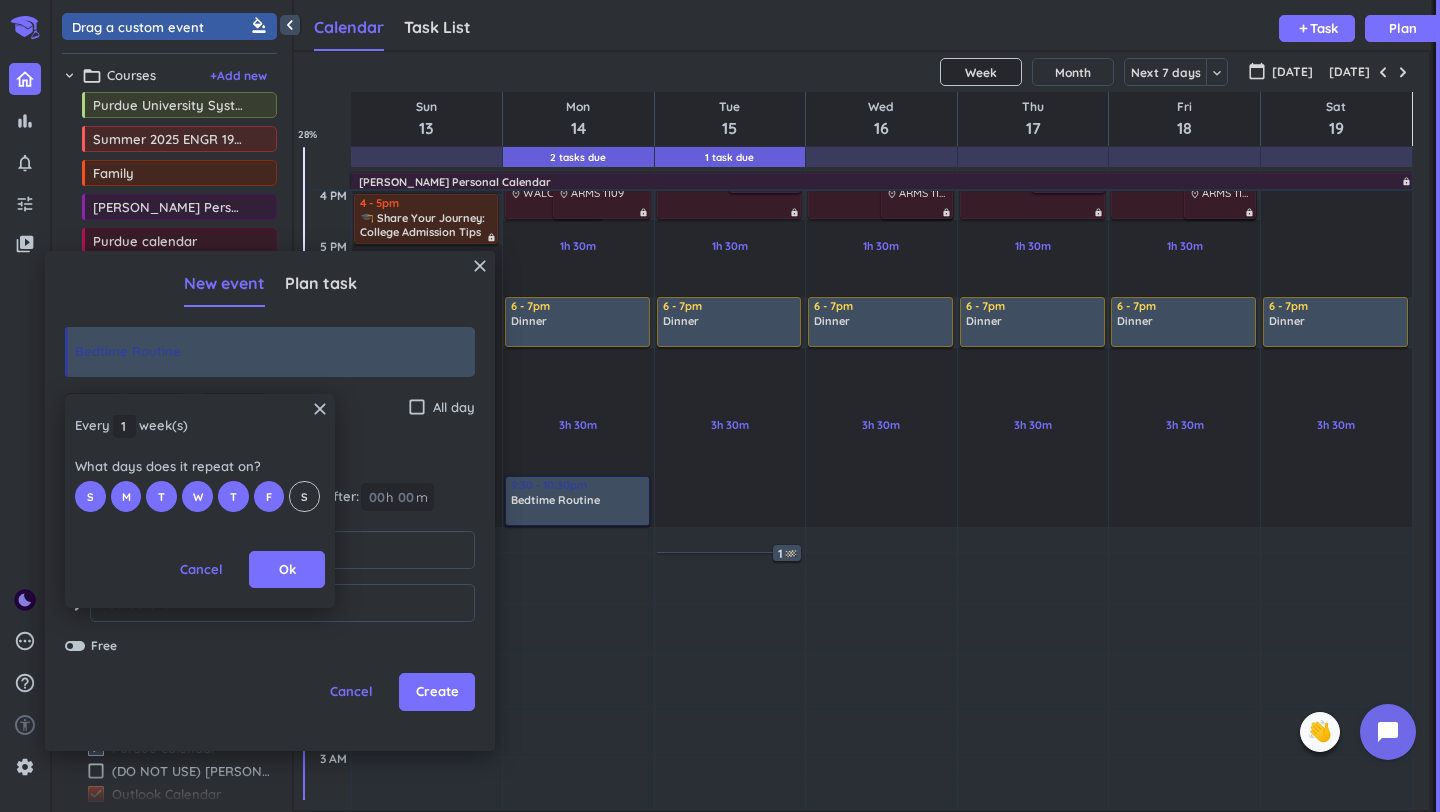 click on "S" at bounding box center [304, 497] 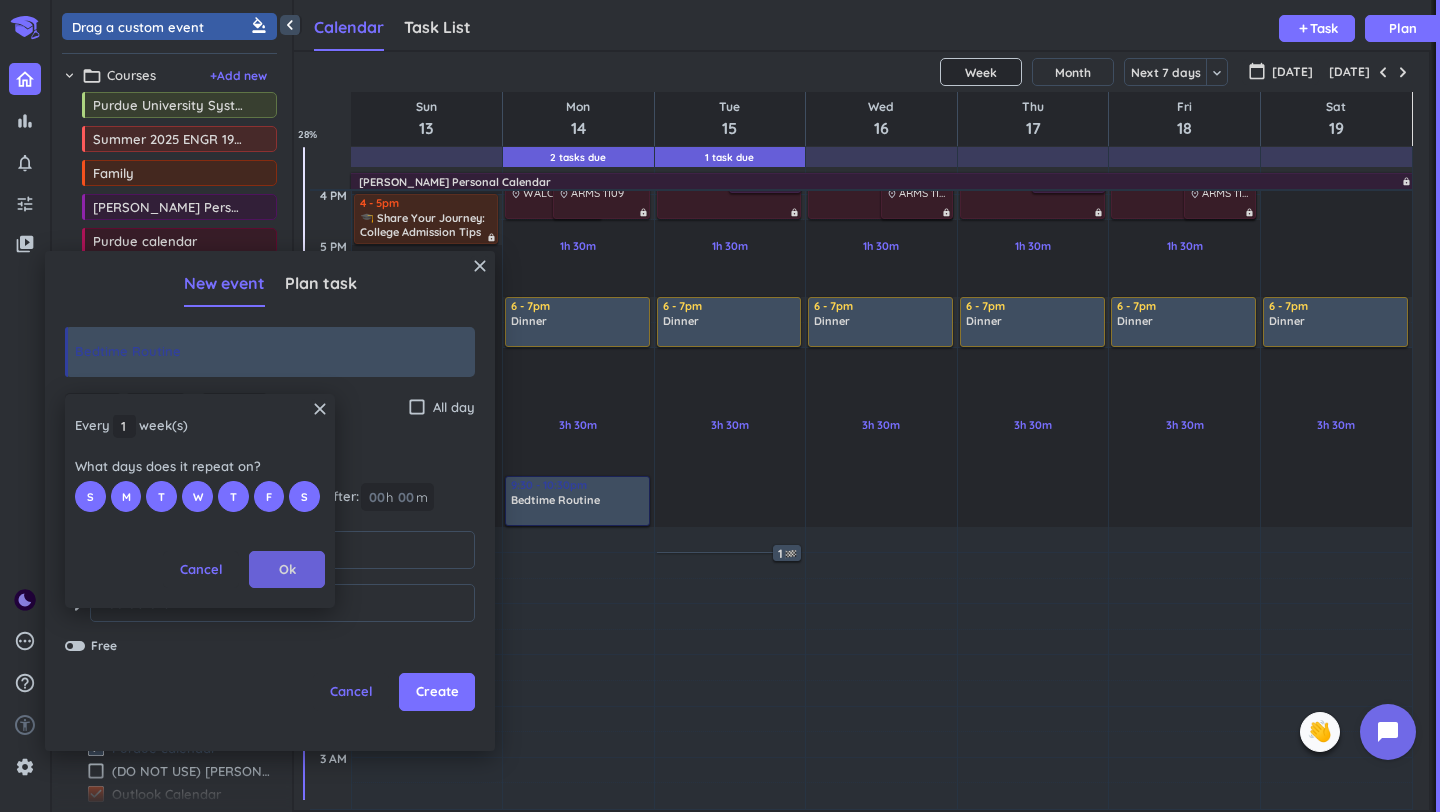 click on "Ok" at bounding box center (287, 570) 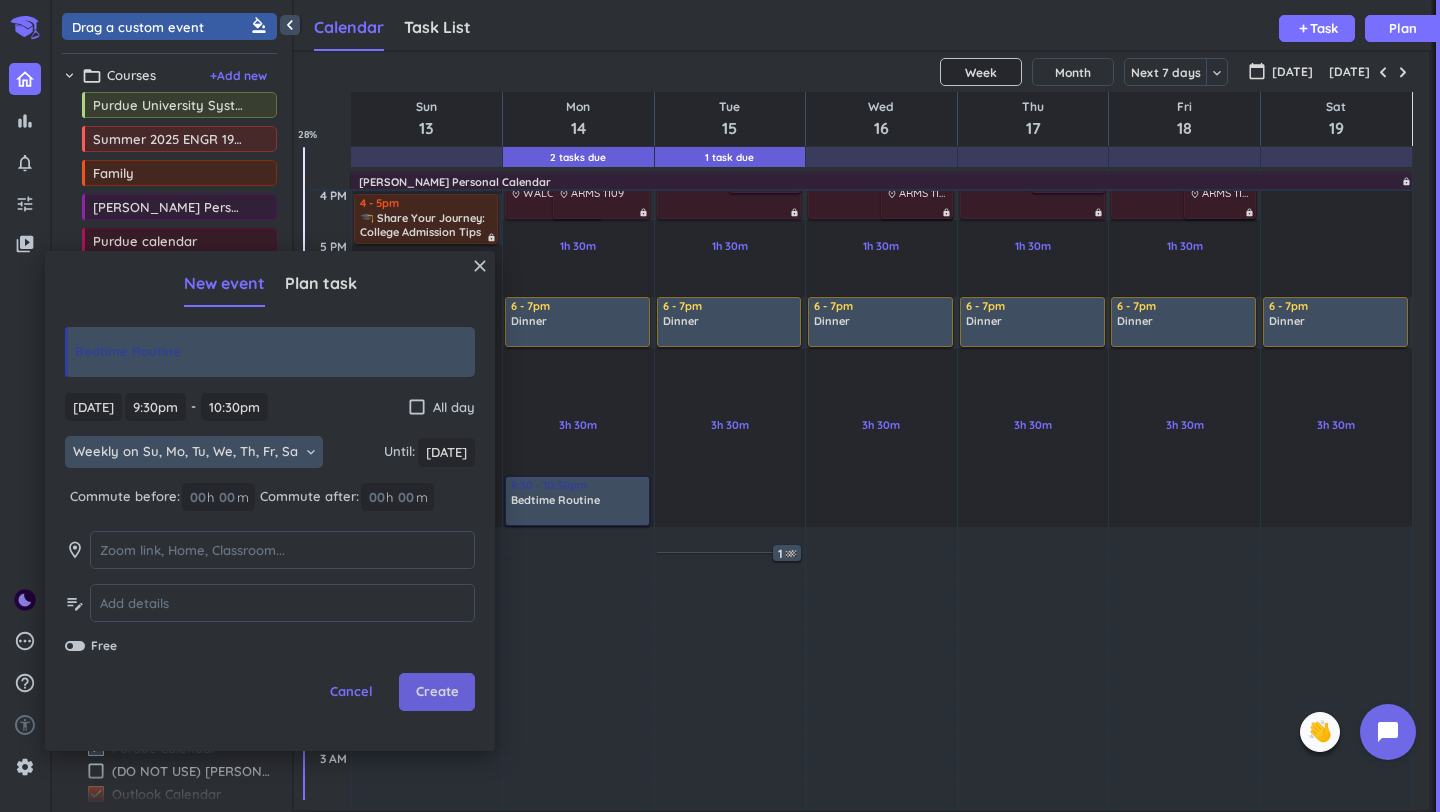 click on "Create" at bounding box center (437, 692) 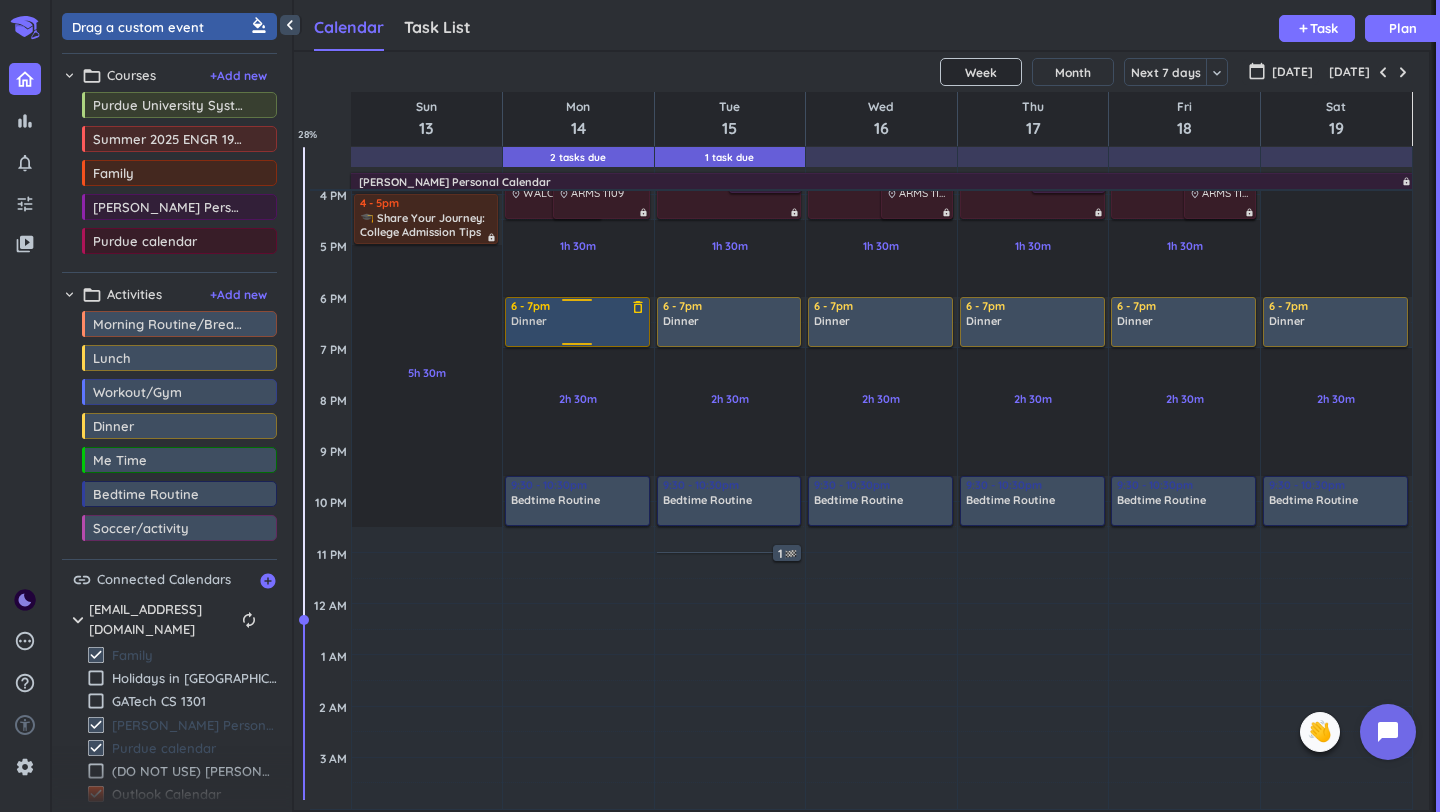 click on "Dinner" at bounding box center [578, 321] 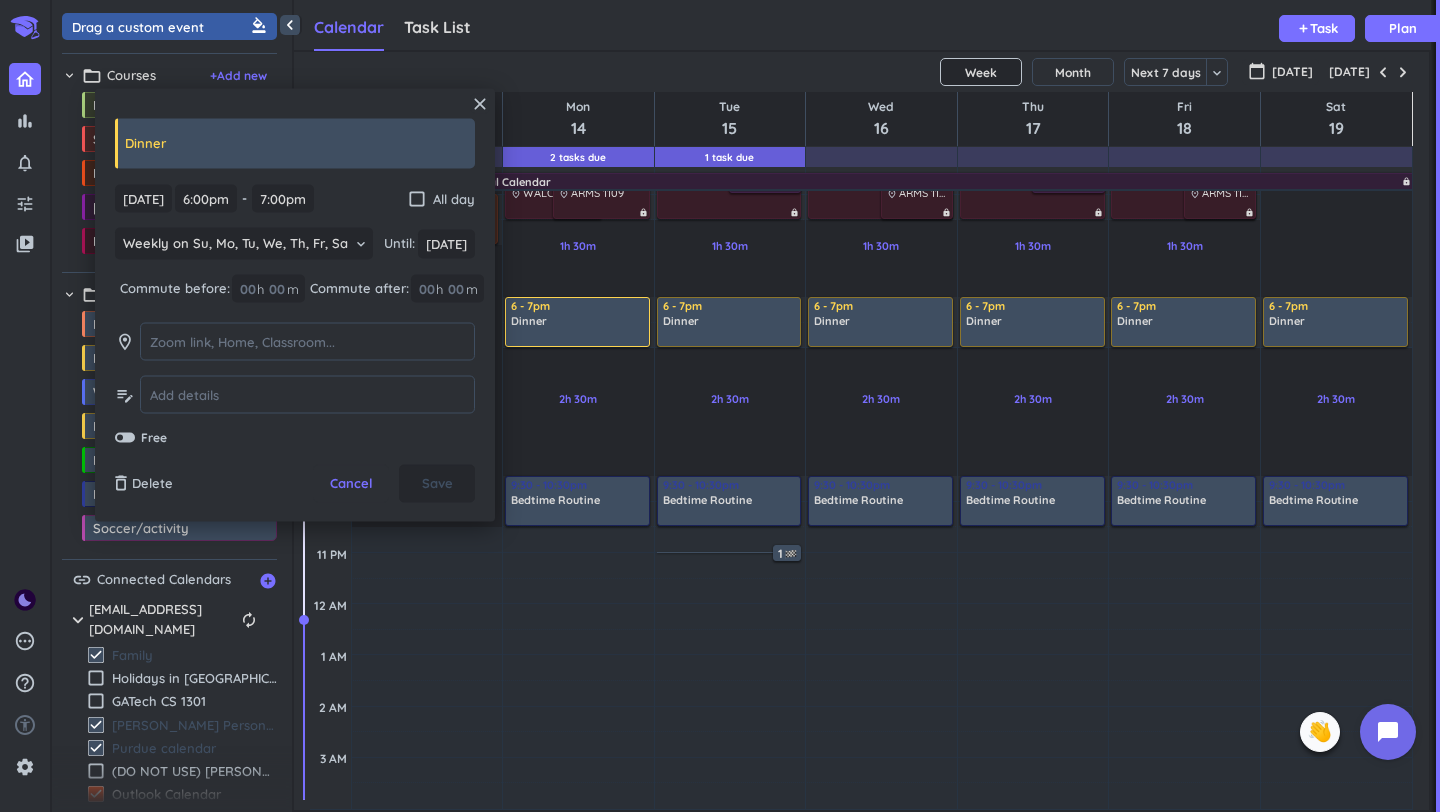 click on "Free" at bounding box center [144, 437] 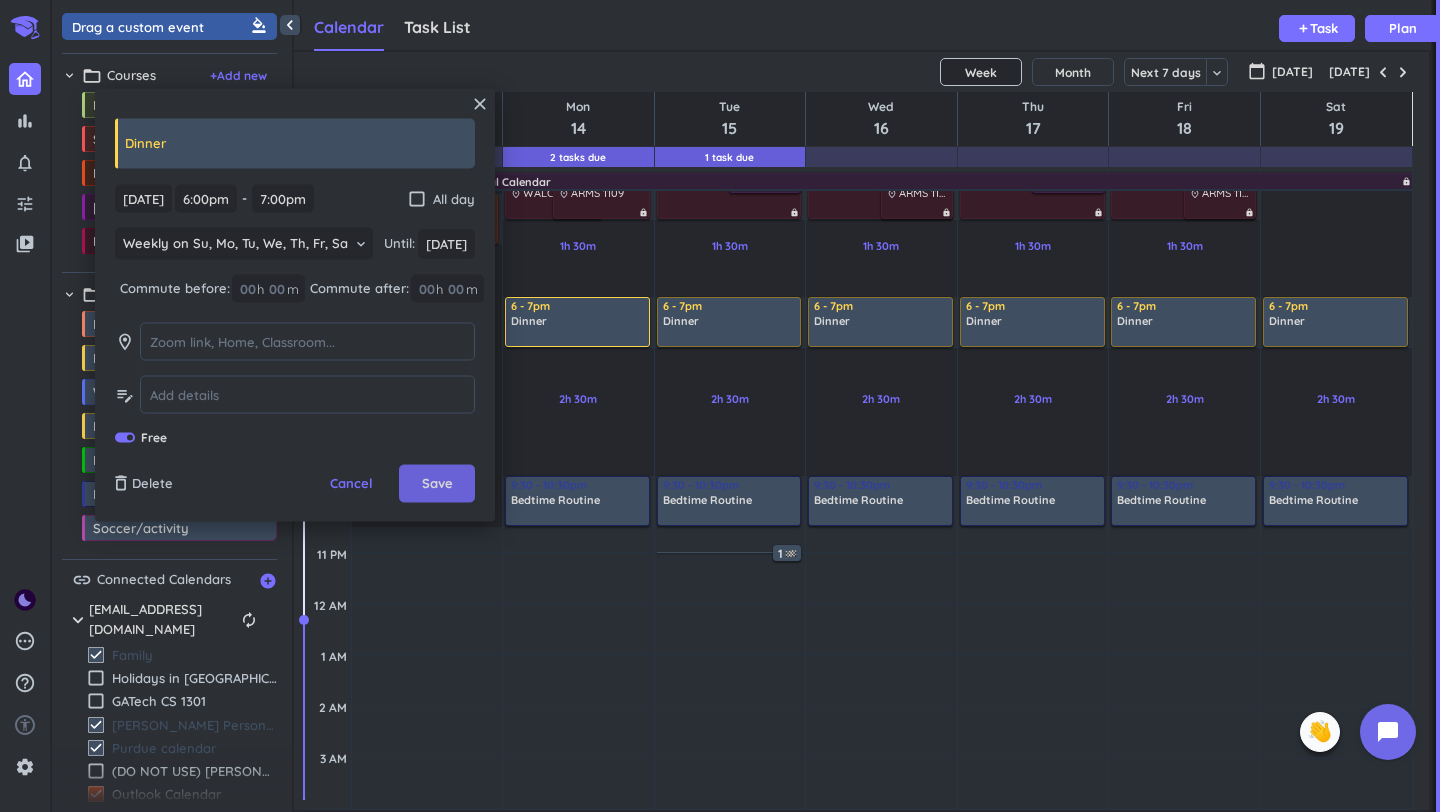 click on "Save" at bounding box center [437, 484] 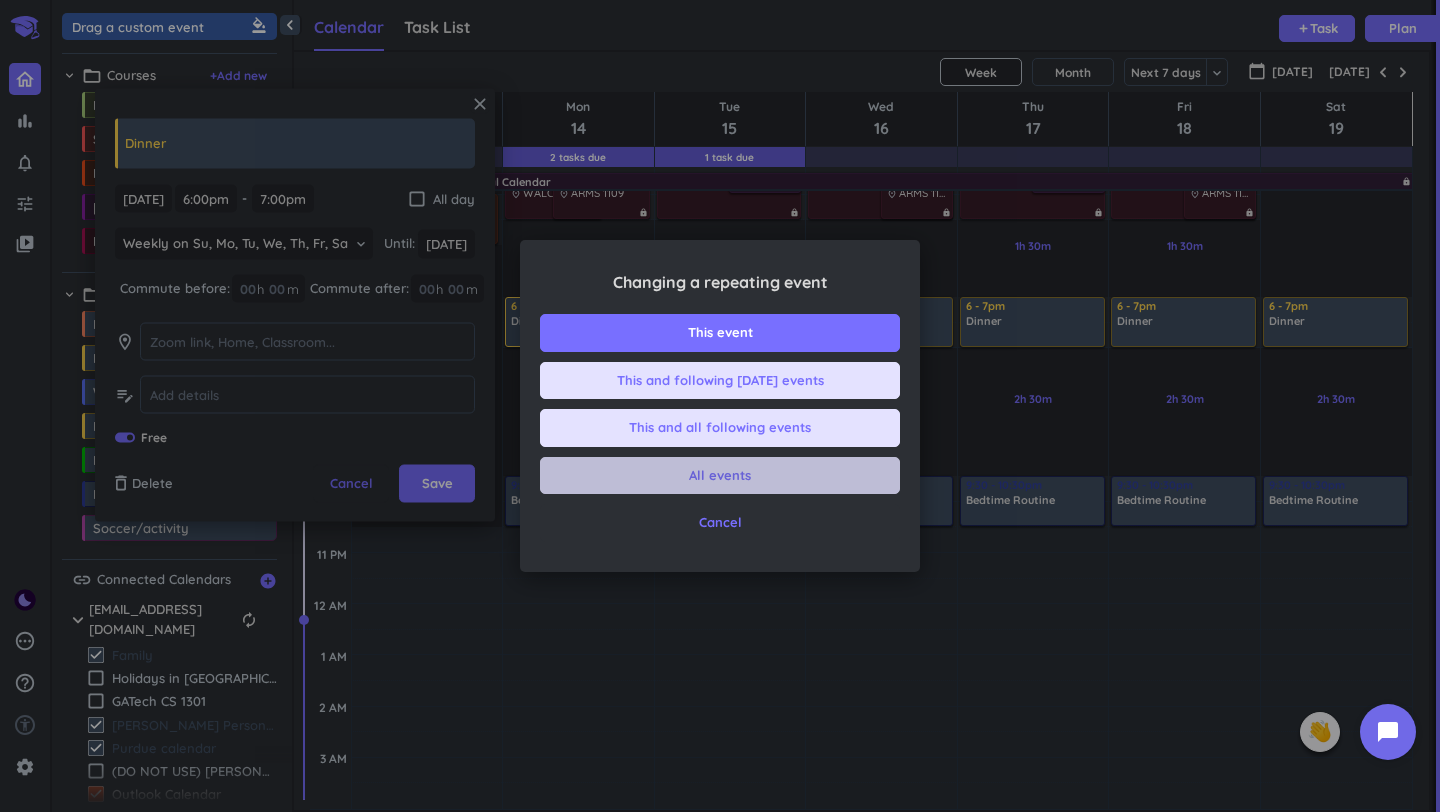 click on "All events" at bounding box center (720, 476) 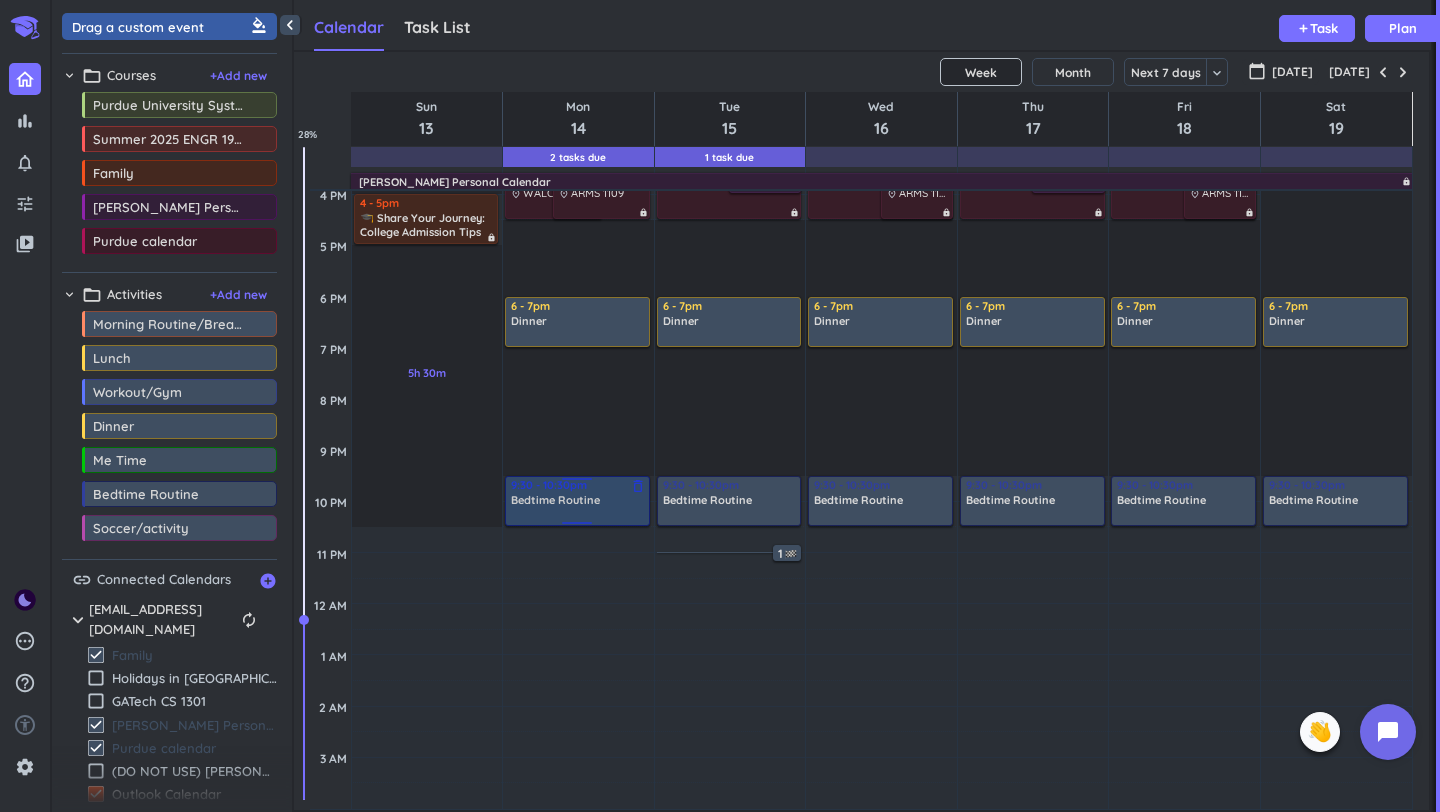 click at bounding box center [578, 515] 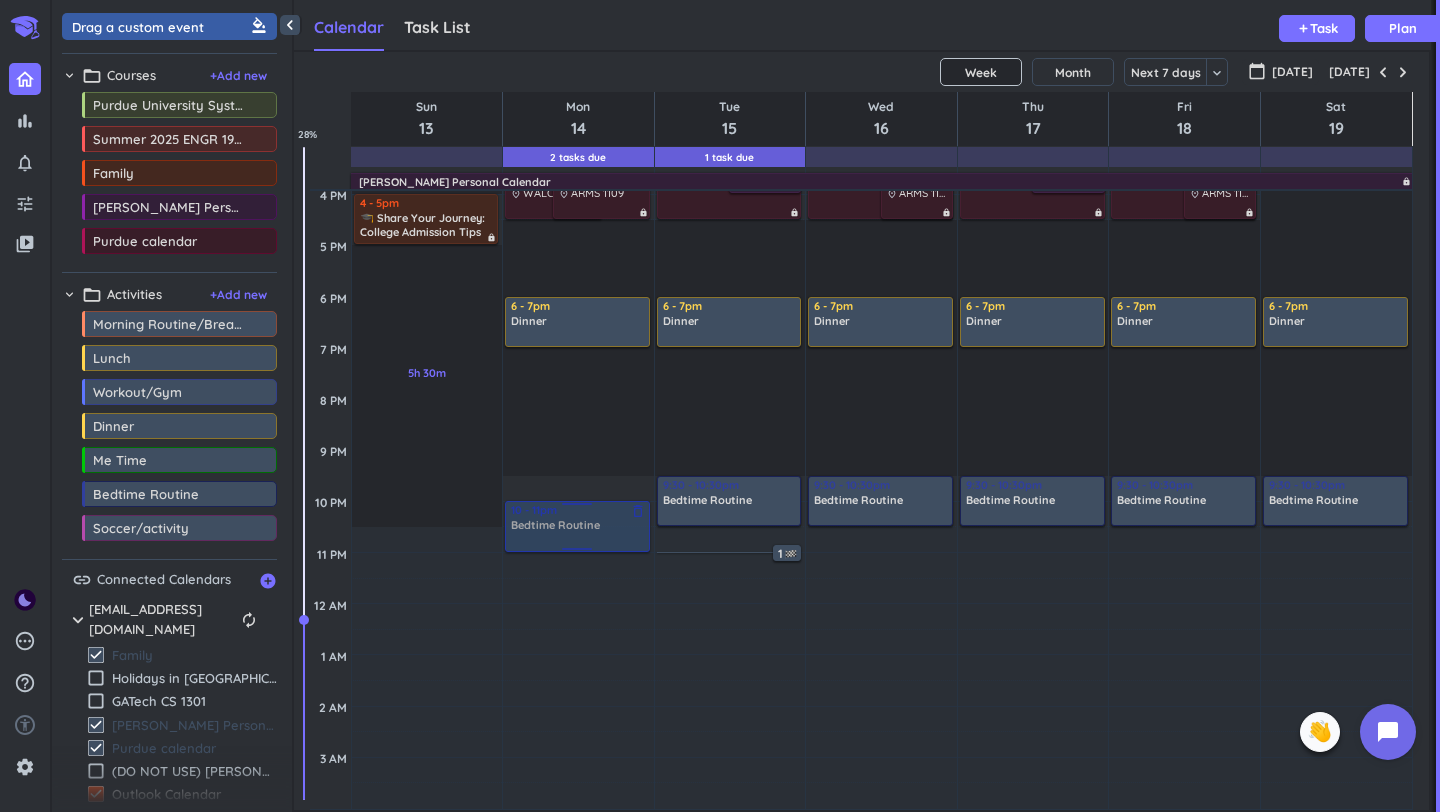 drag, startPoint x: 601, startPoint y: 497, endPoint x: 596, endPoint y: 529, distance: 32.38827 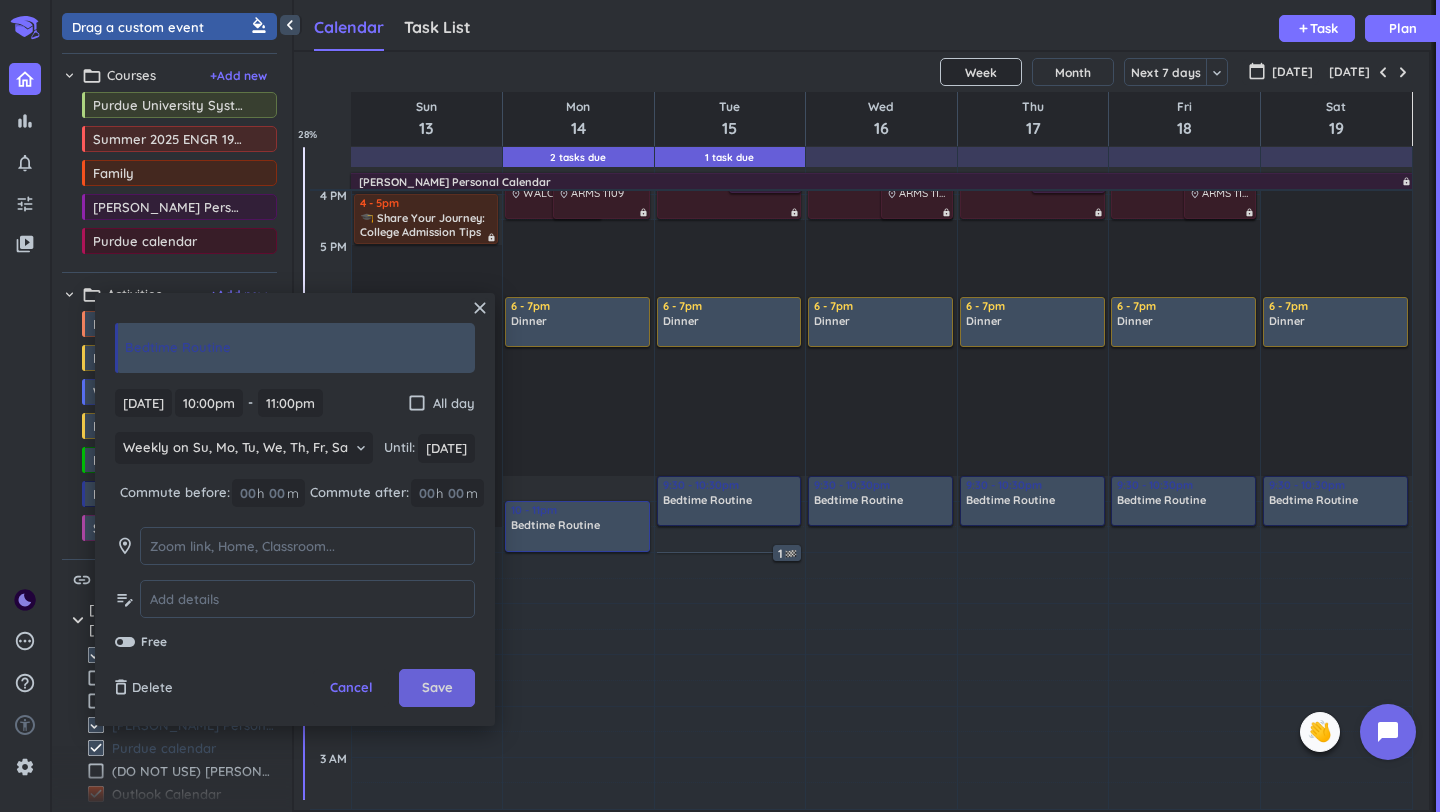 click on "Save" at bounding box center [437, 688] 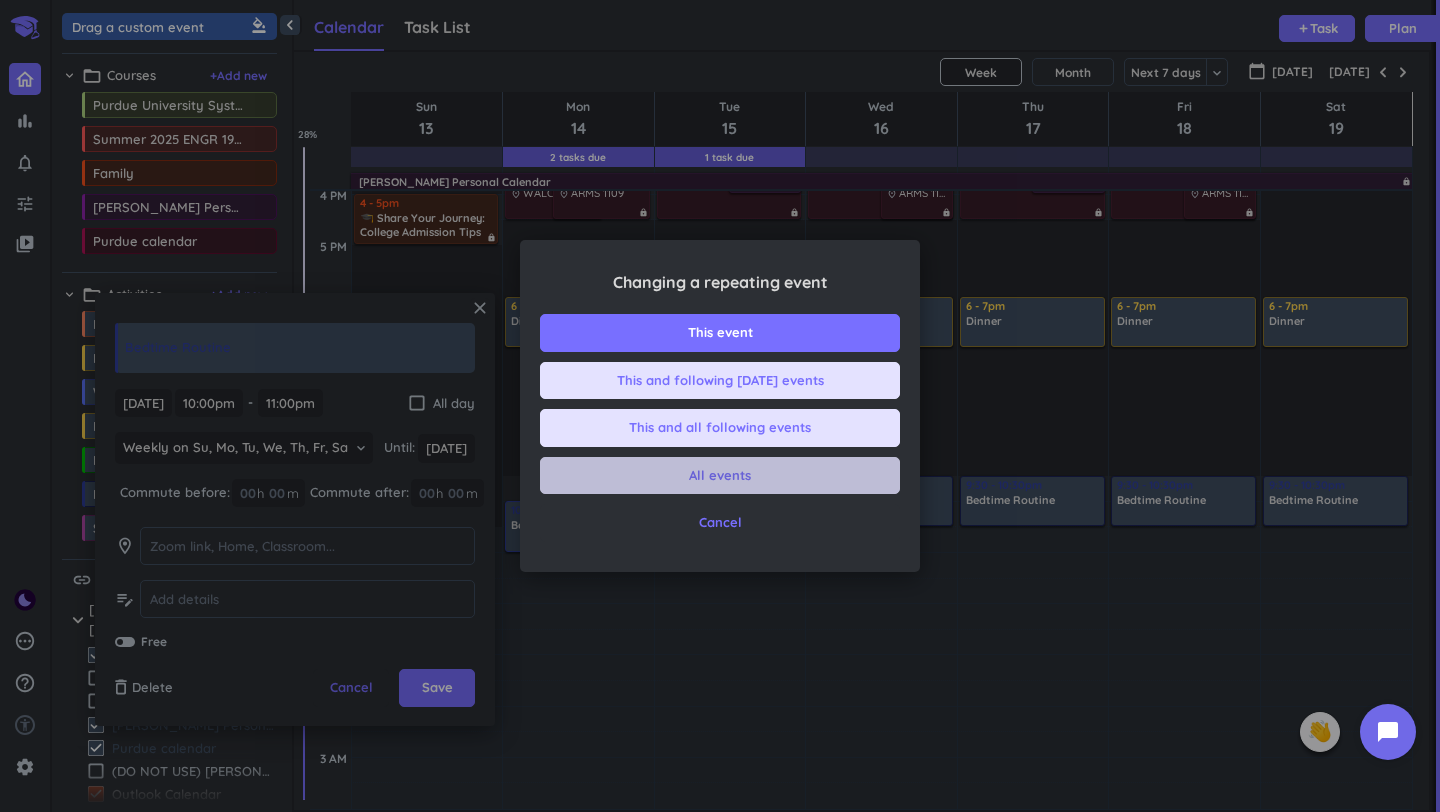 click on "All events" at bounding box center (720, 476) 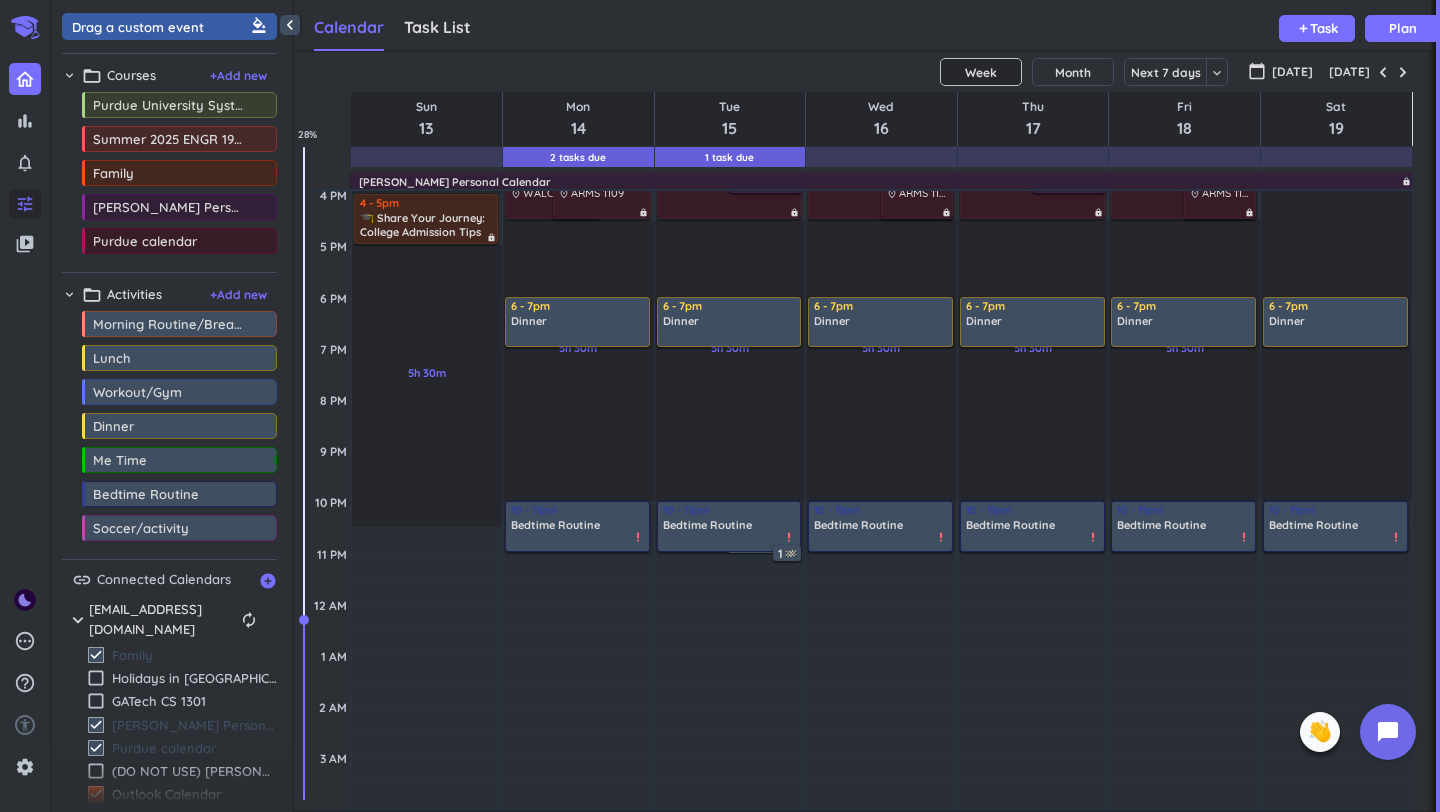 click on "tune" at bounding box center [25, 204] 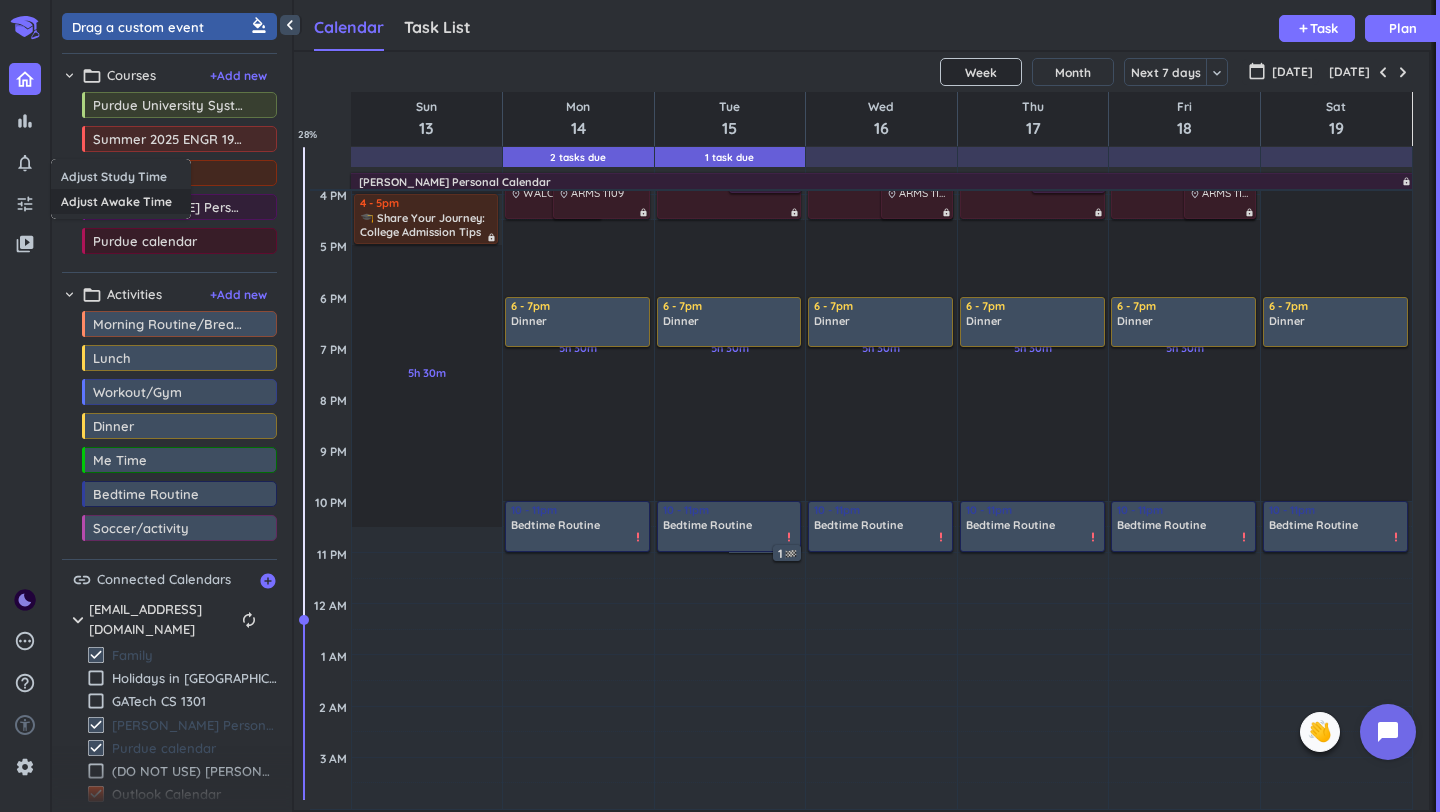 click on "Adjust Awake Time" at bounding box center [121, 201] 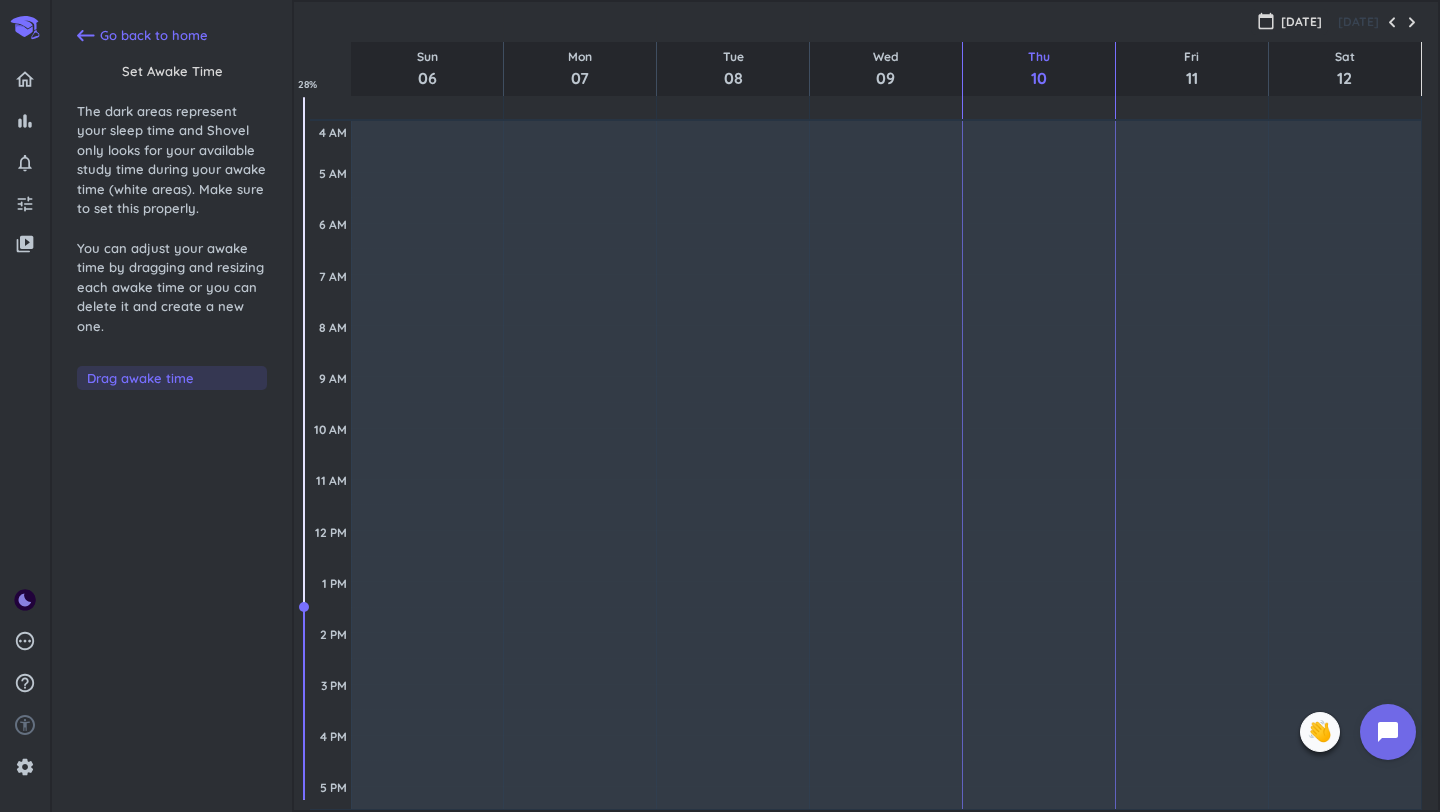 scroll, scrollTop: 104, scrollLeft: 0, axis: vertical 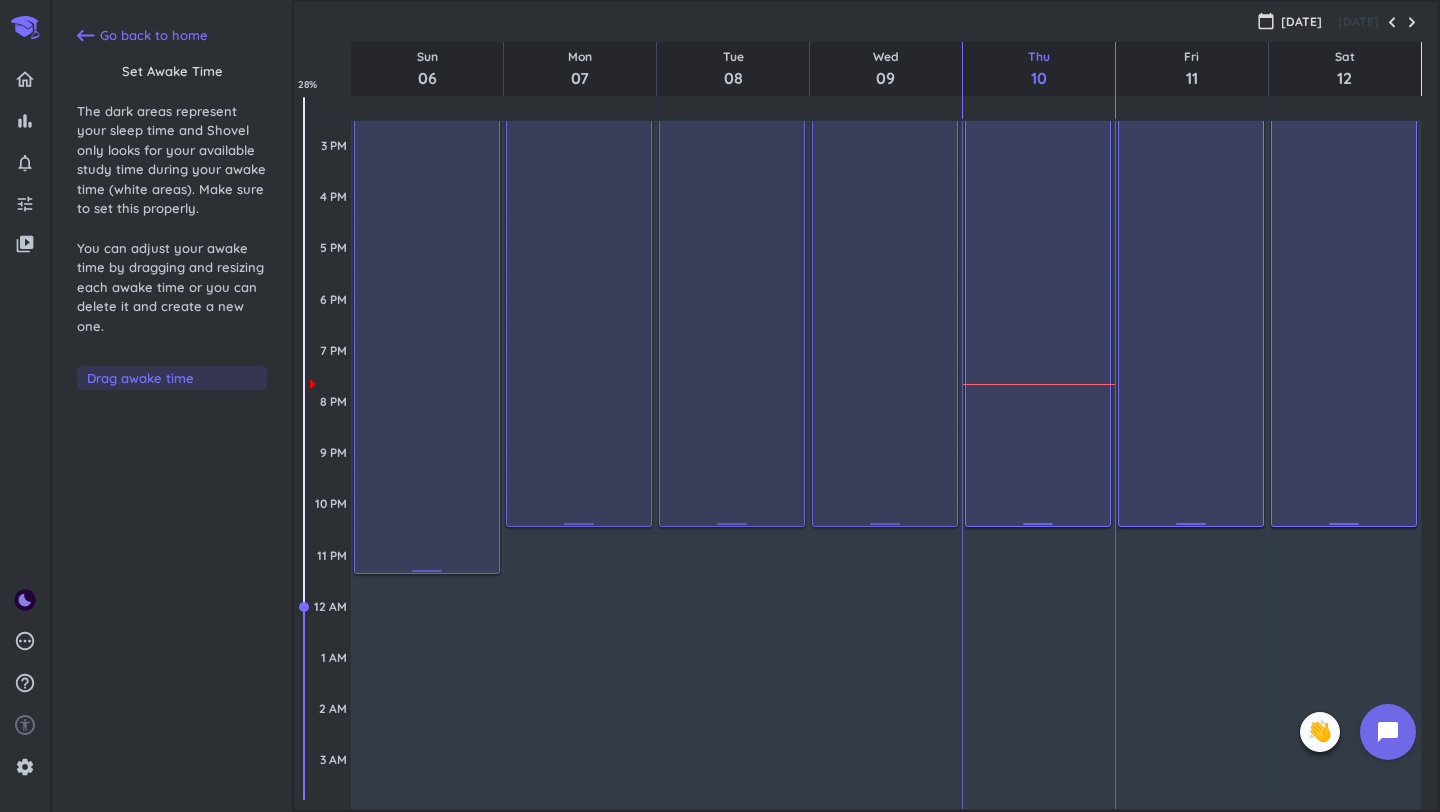 drag, startPoint x: 421, startPoint y: 527, endPoint x: 414, endPoint y: 571, distance: 44.553337 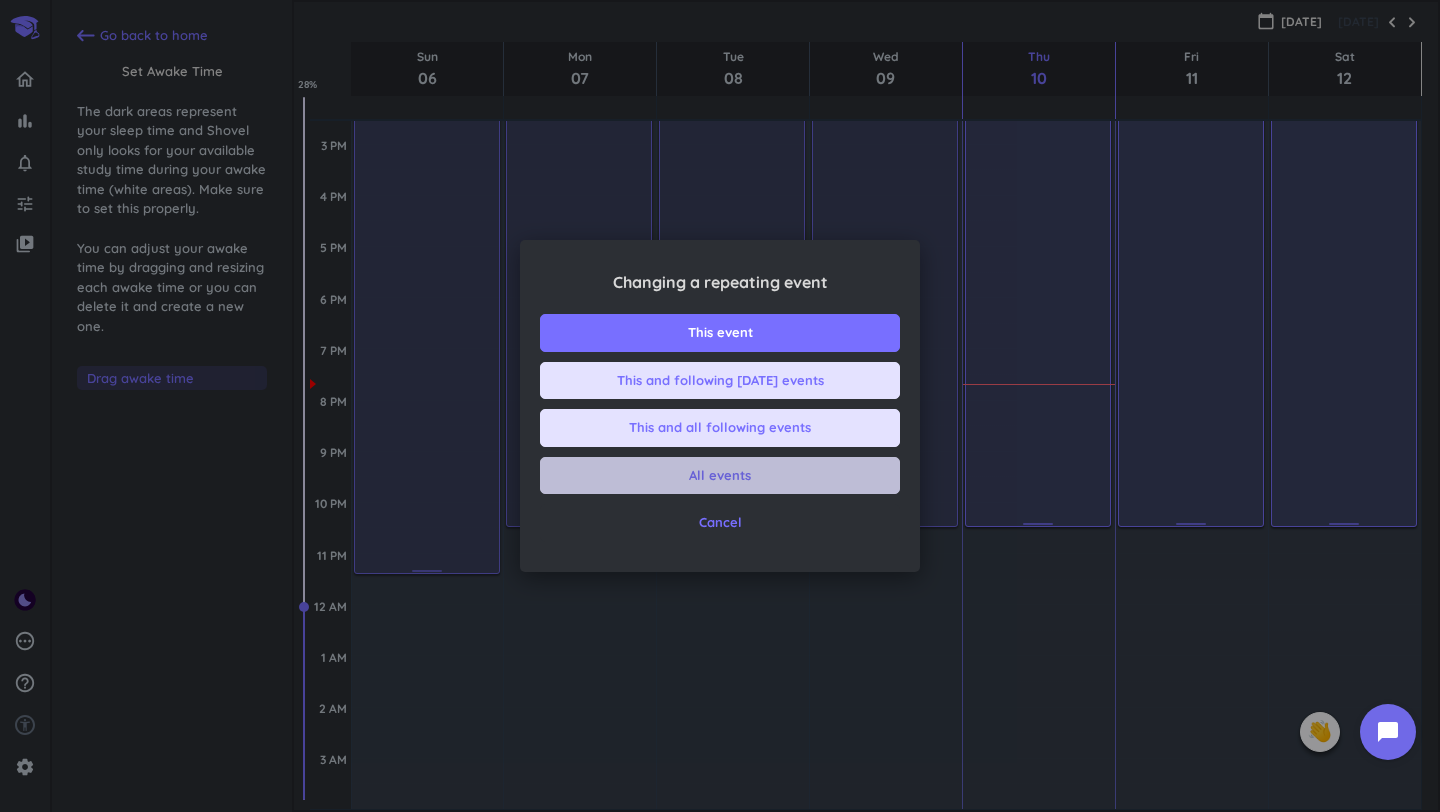 click on "All events" at bounding box center [720, 476] 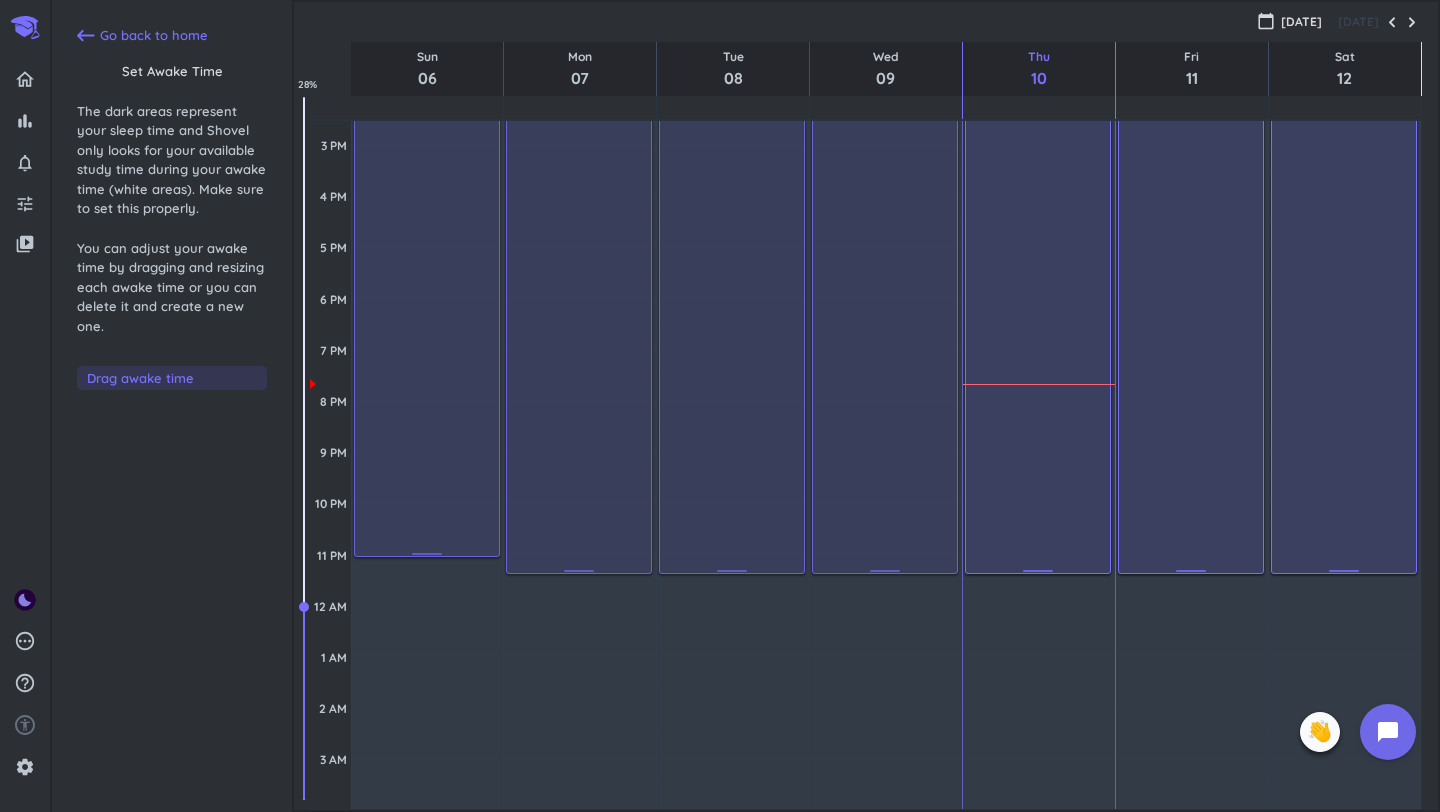 drag, startPoint x: 427, startPoint y: 573, endPoint x: 428, endPoint y: 555, distance: 18.027756 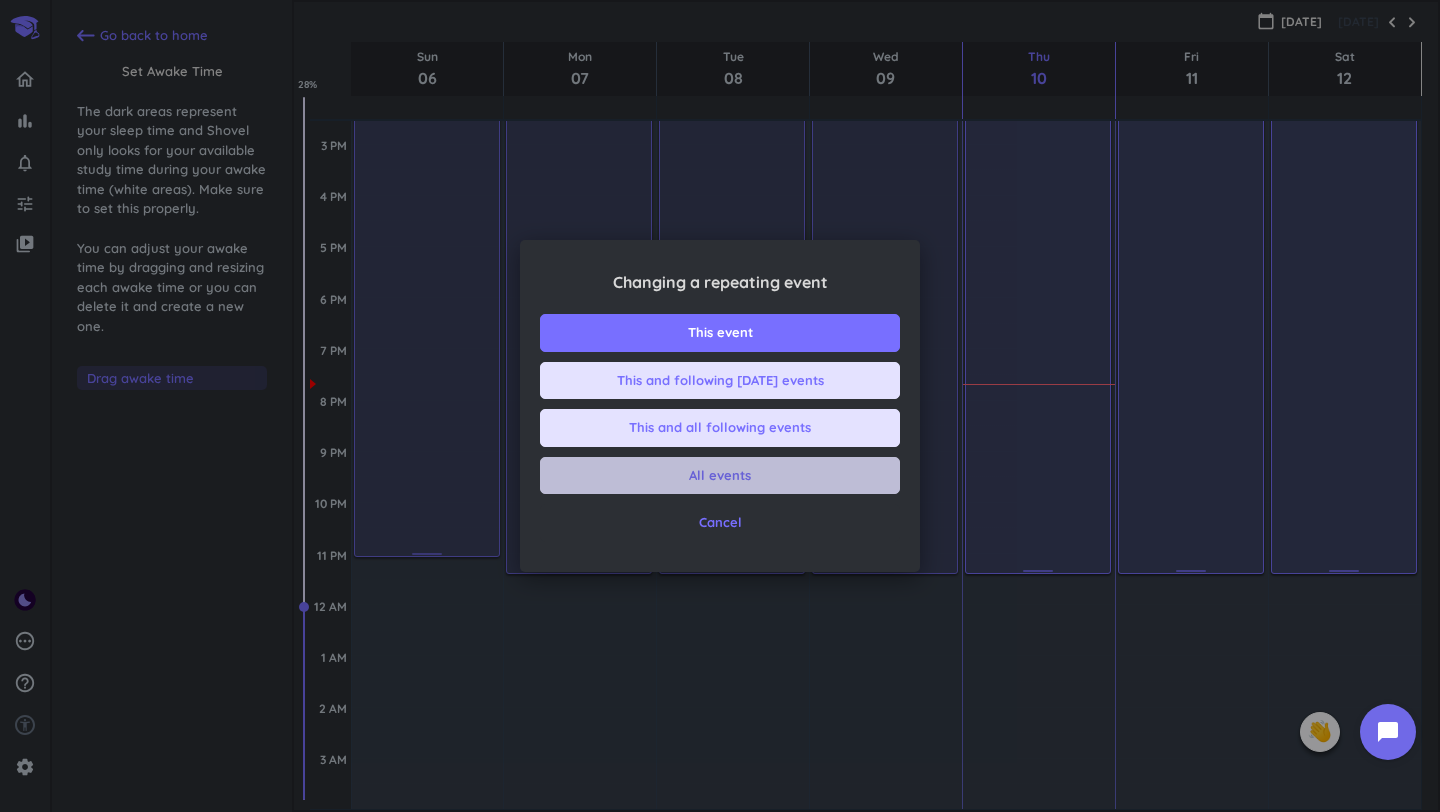 click on "All events" at bounding box center [720, 476] 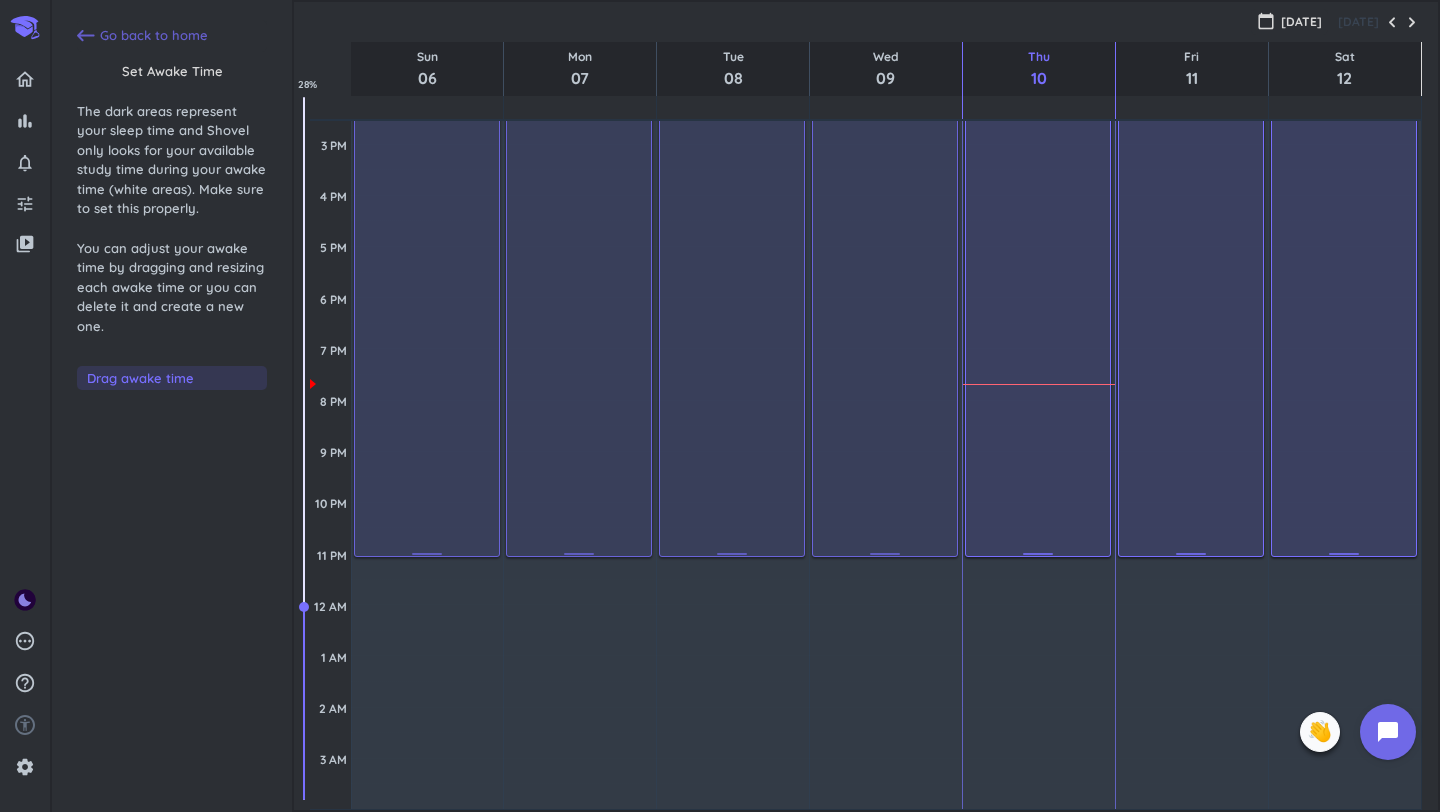 click 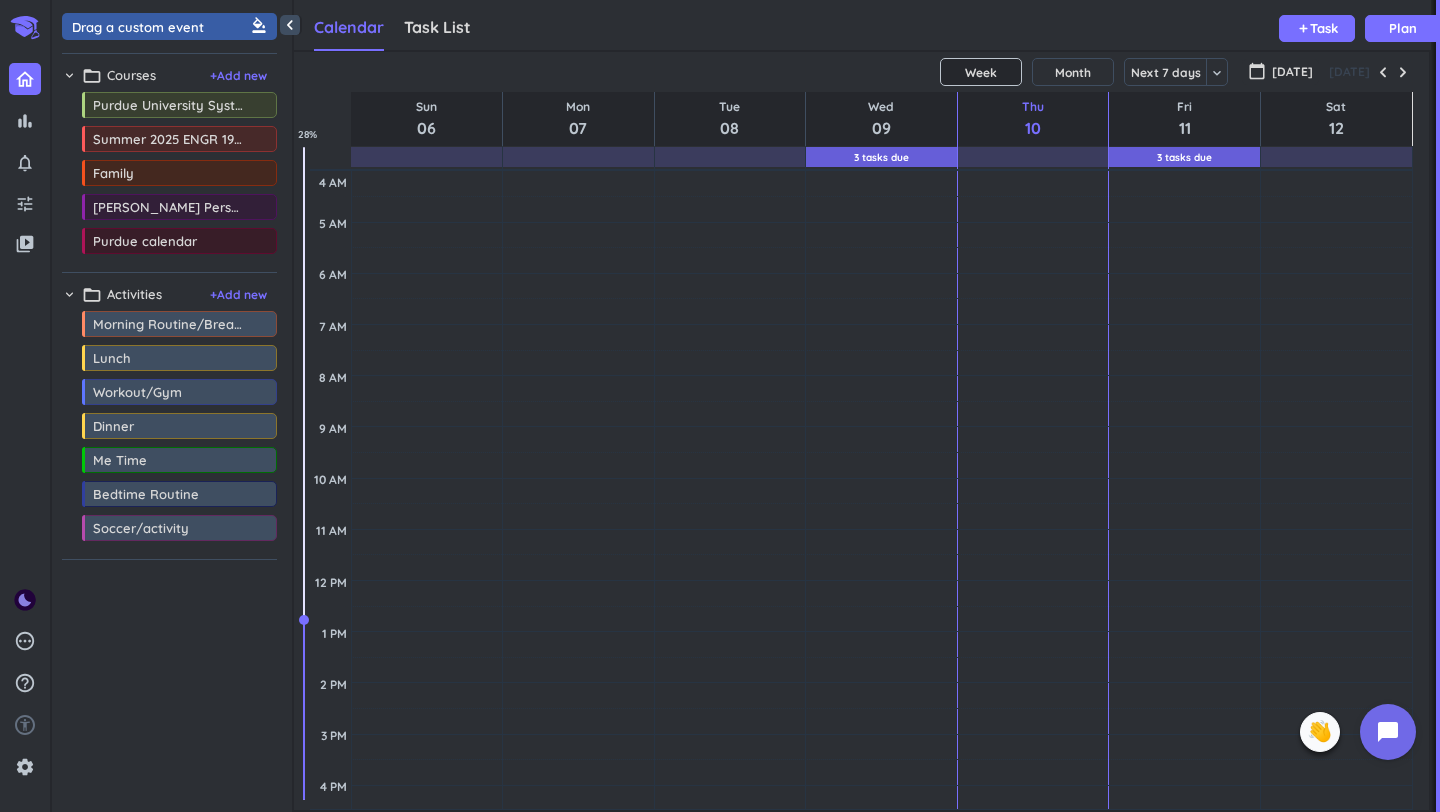 scroll, scrollTop: 1, scrollLeft: 1, axis: both 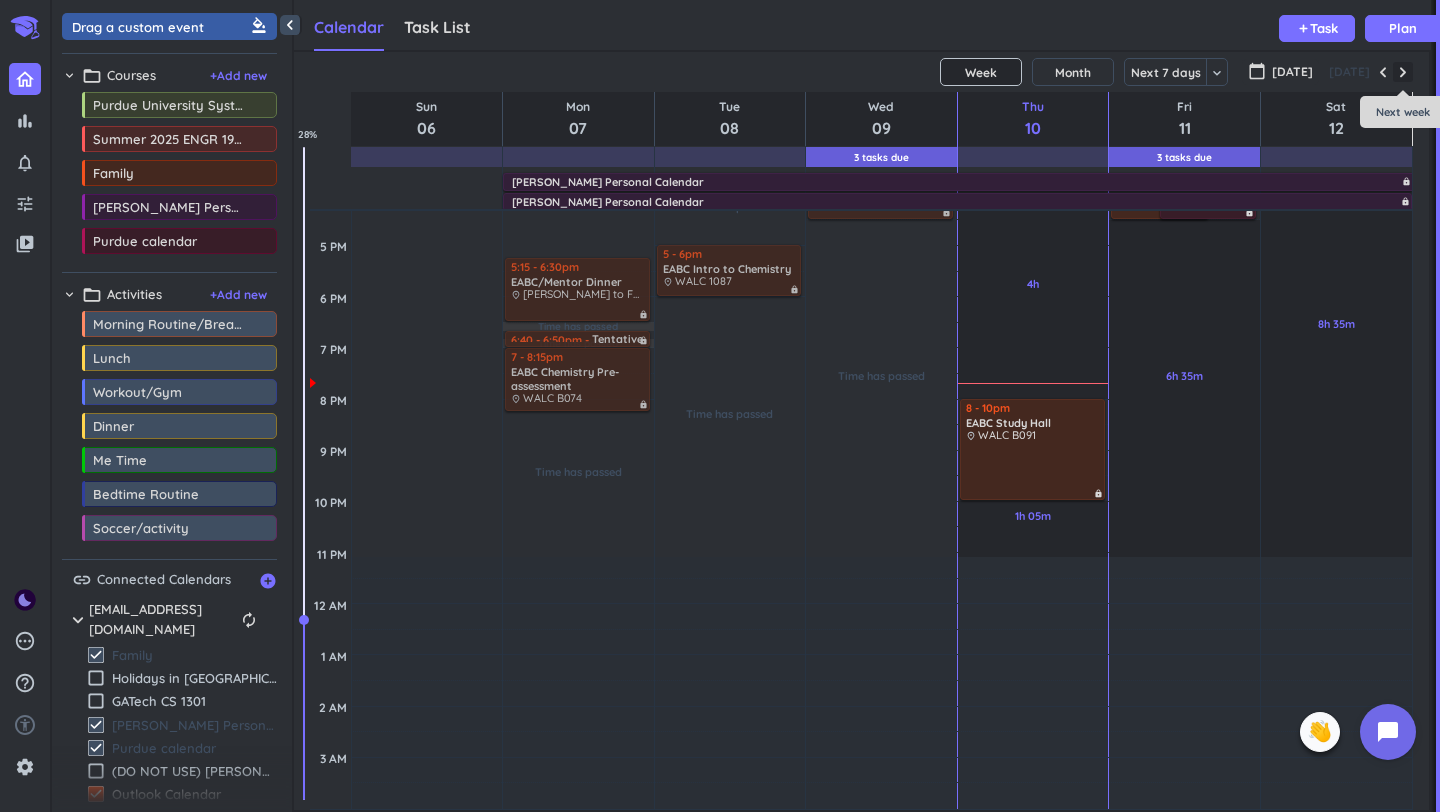 click at bounding box center [1403, 72] 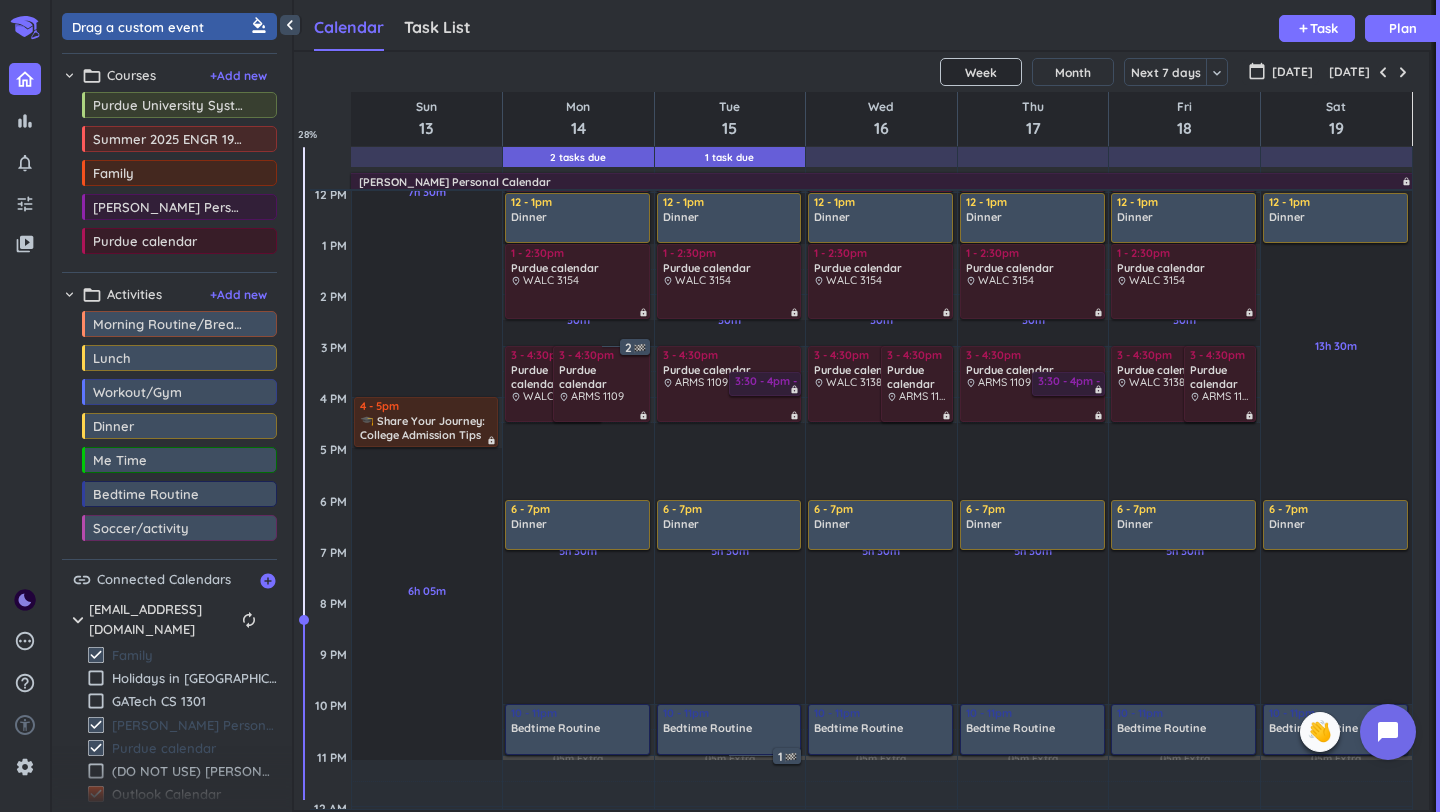 scroll, scrollTop: 611, scrollLeft: 0, axis: vertical 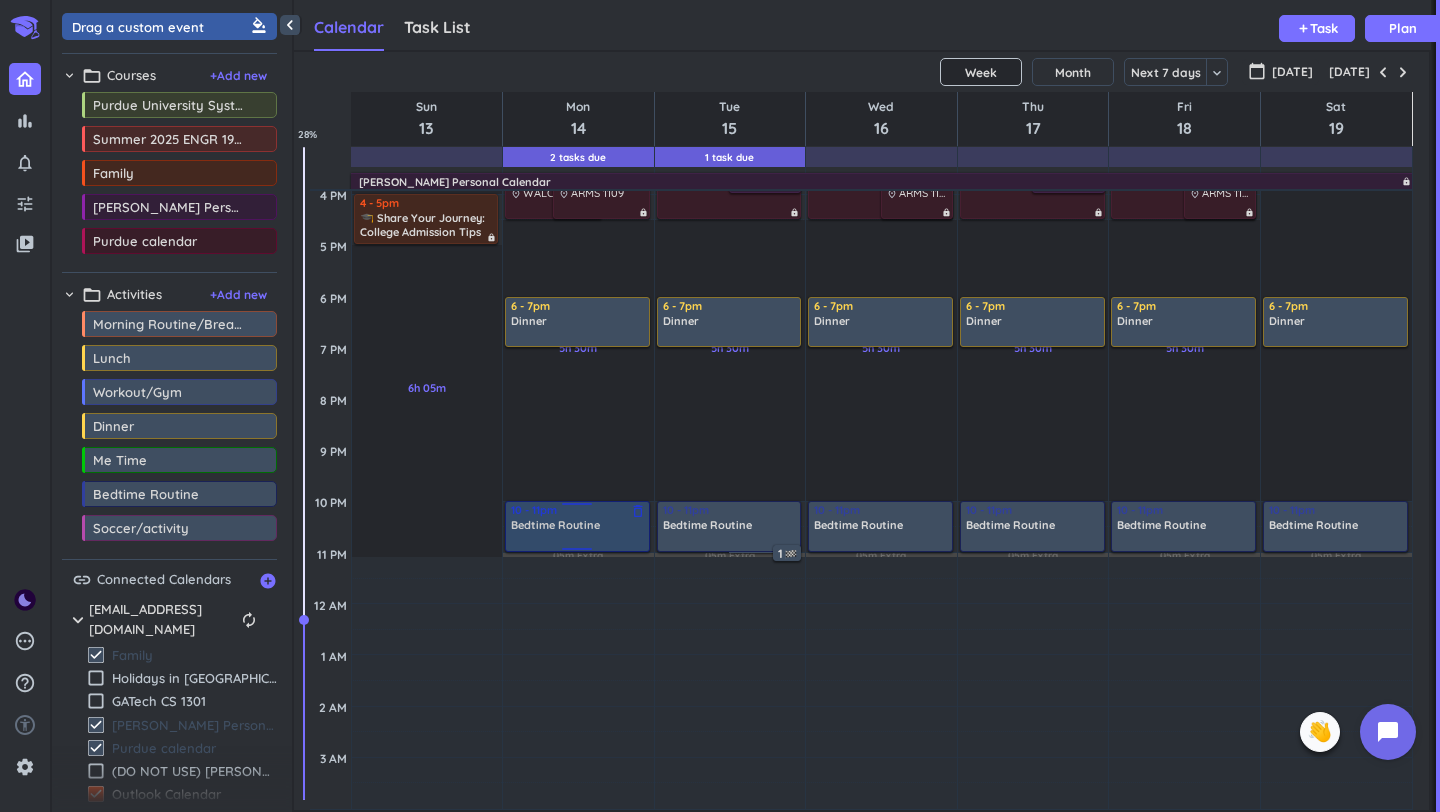 click at bounding box center [577, 552] 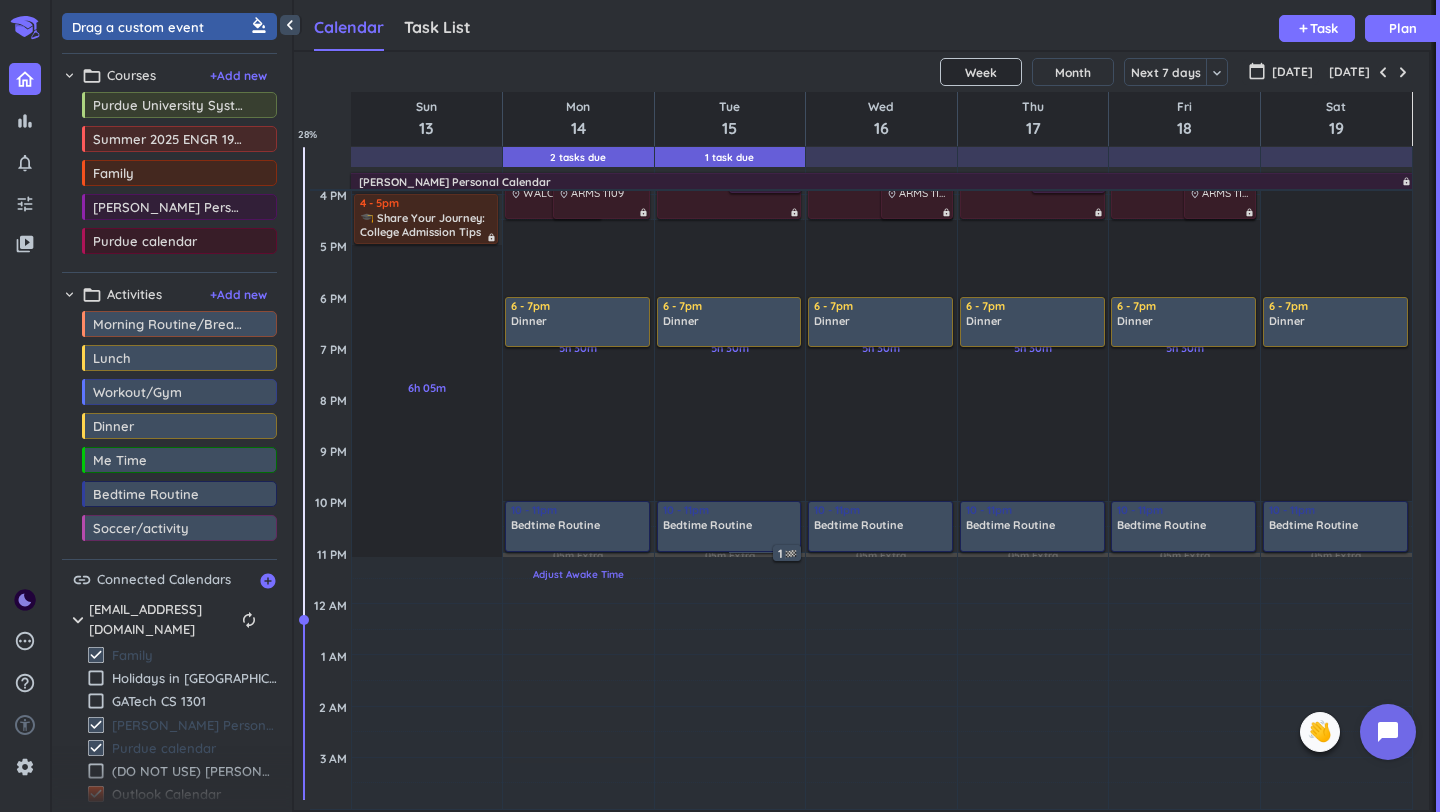 click on "Adjust Awake Time" at bounding box center [578, 683] 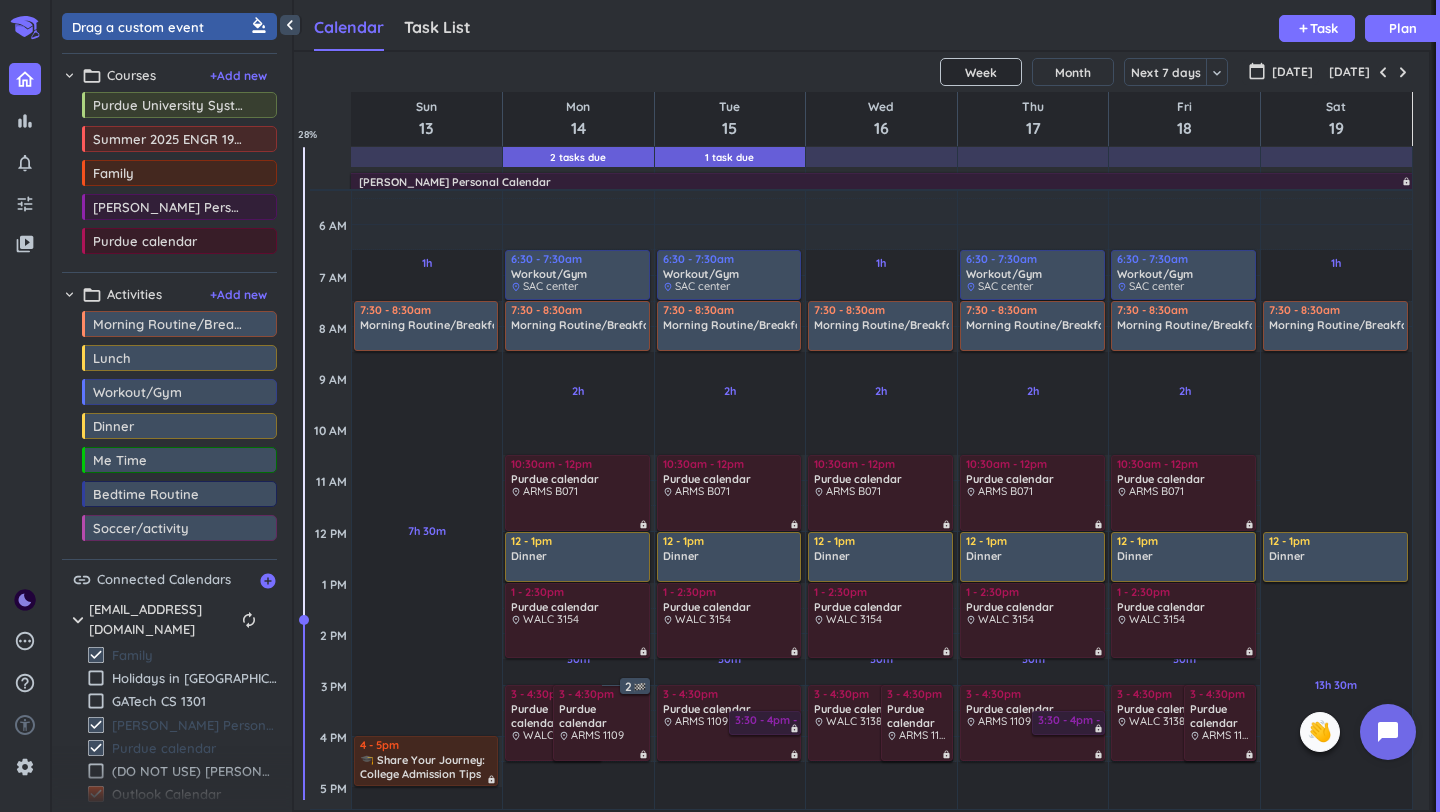 scroll, scrollTop: 0, scrollLeft: 0, axis: both 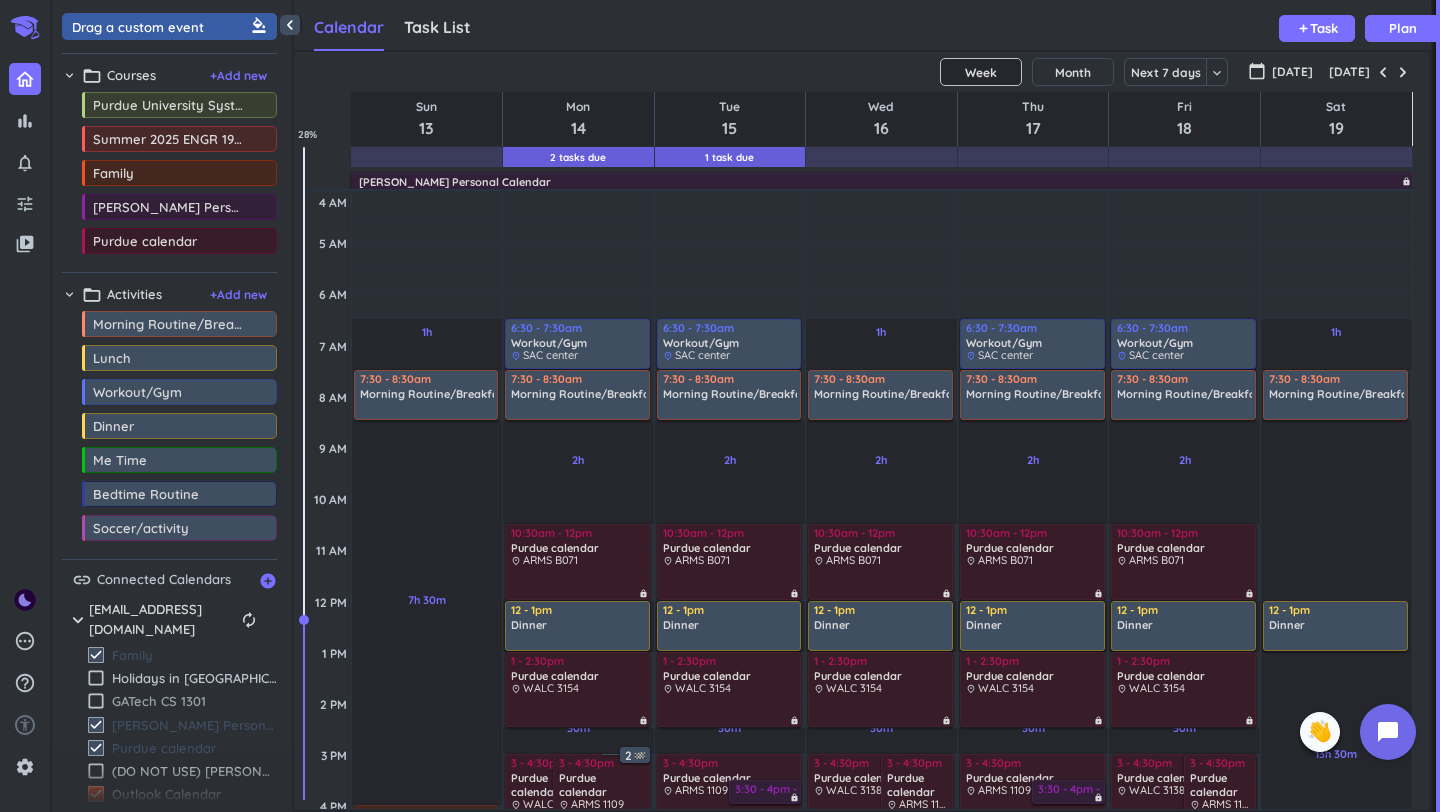 click on "check_box_outline_blank" at bounding box center [96, 701] 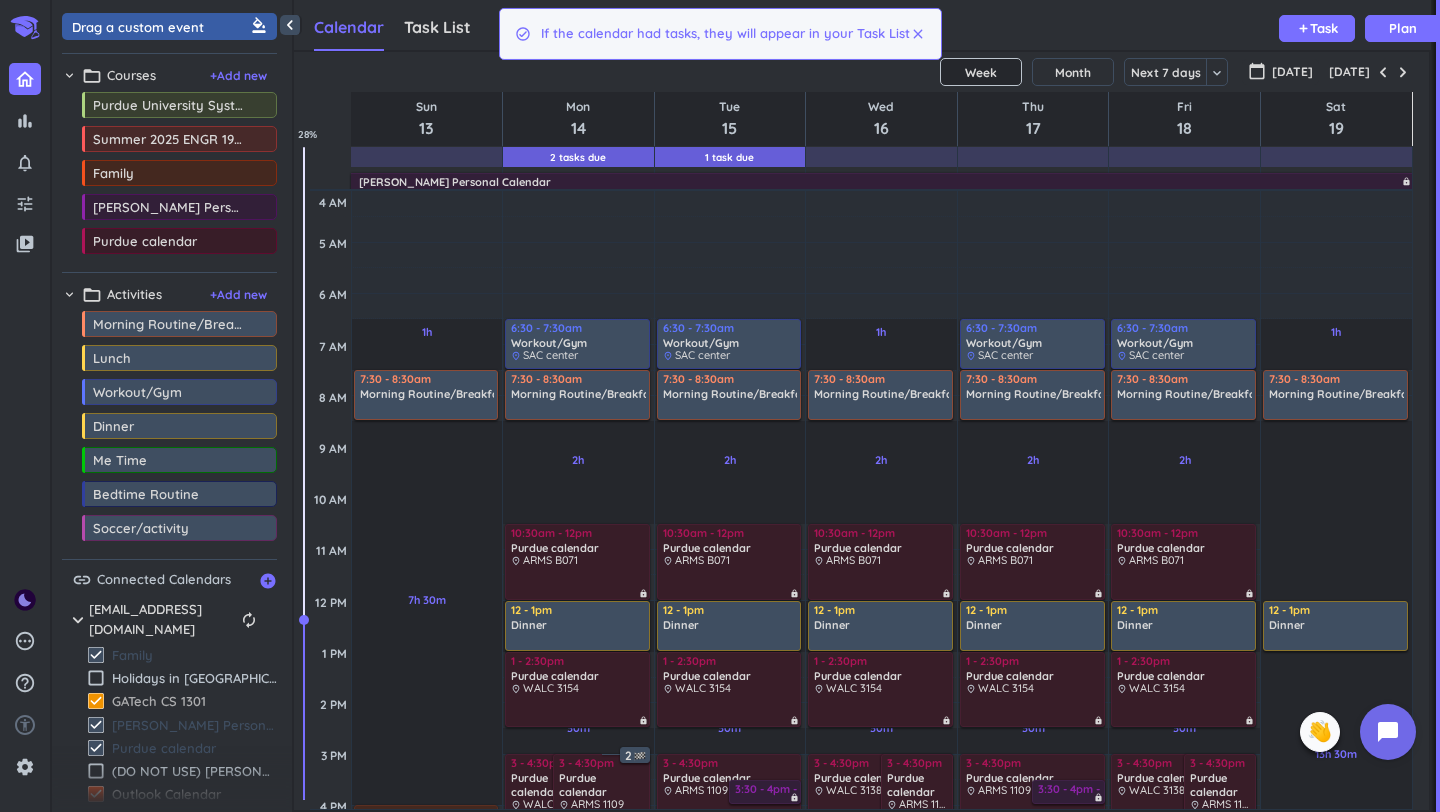 click on "check_box" at bounding box center (96, 701) 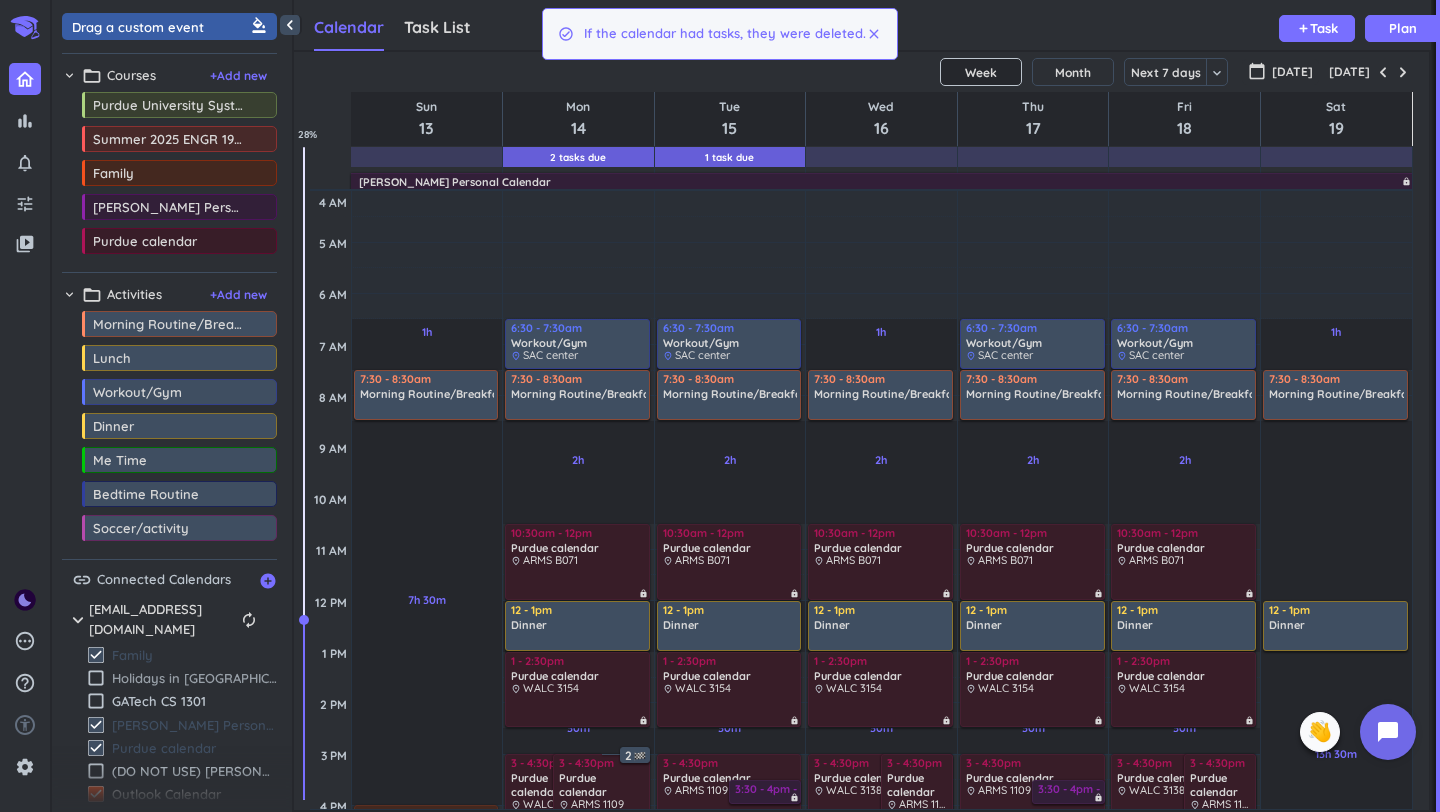 scroll, scrollTop: 16, scrollLeft: 0, axis: vertical 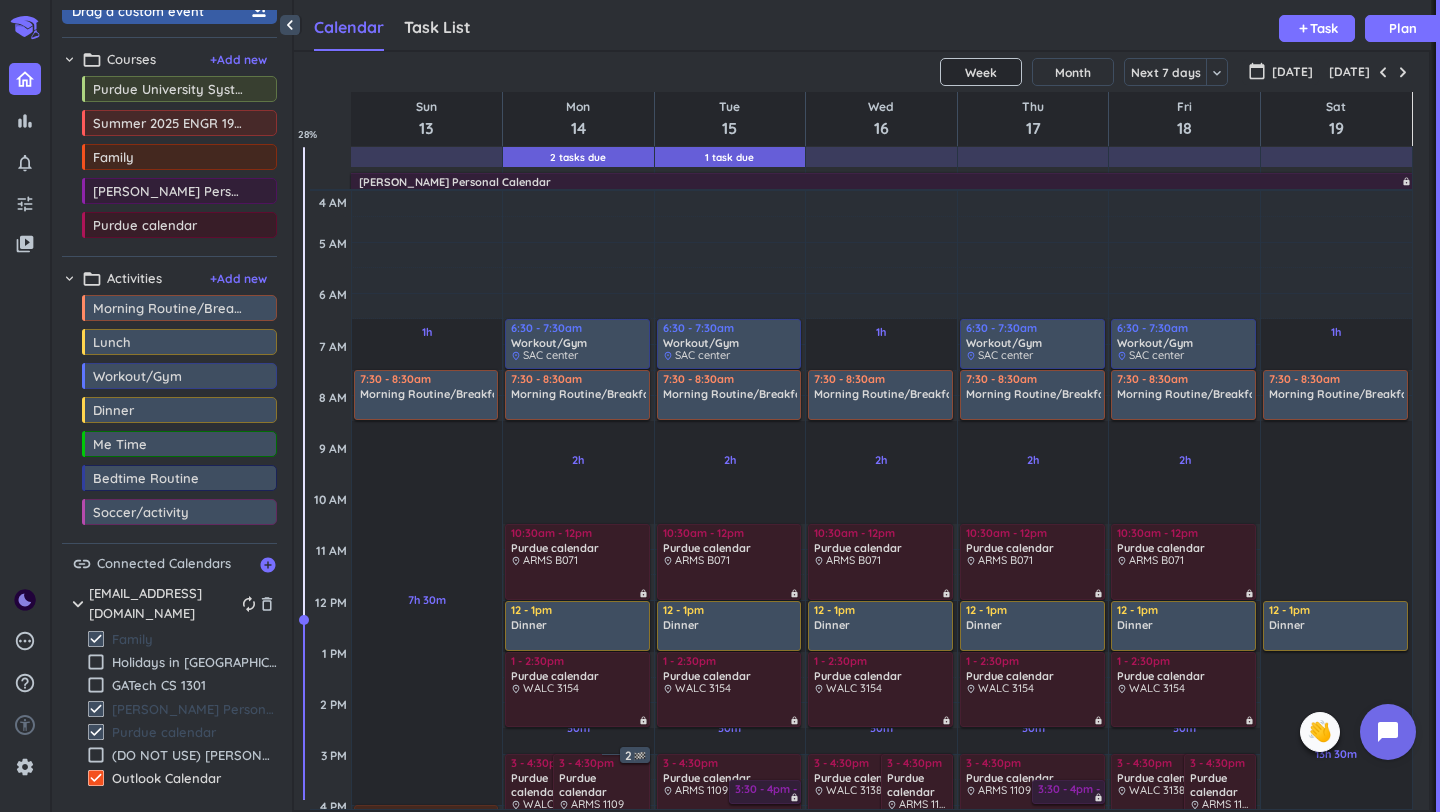 click on "chevron_right" at bounding box center (78, 604) 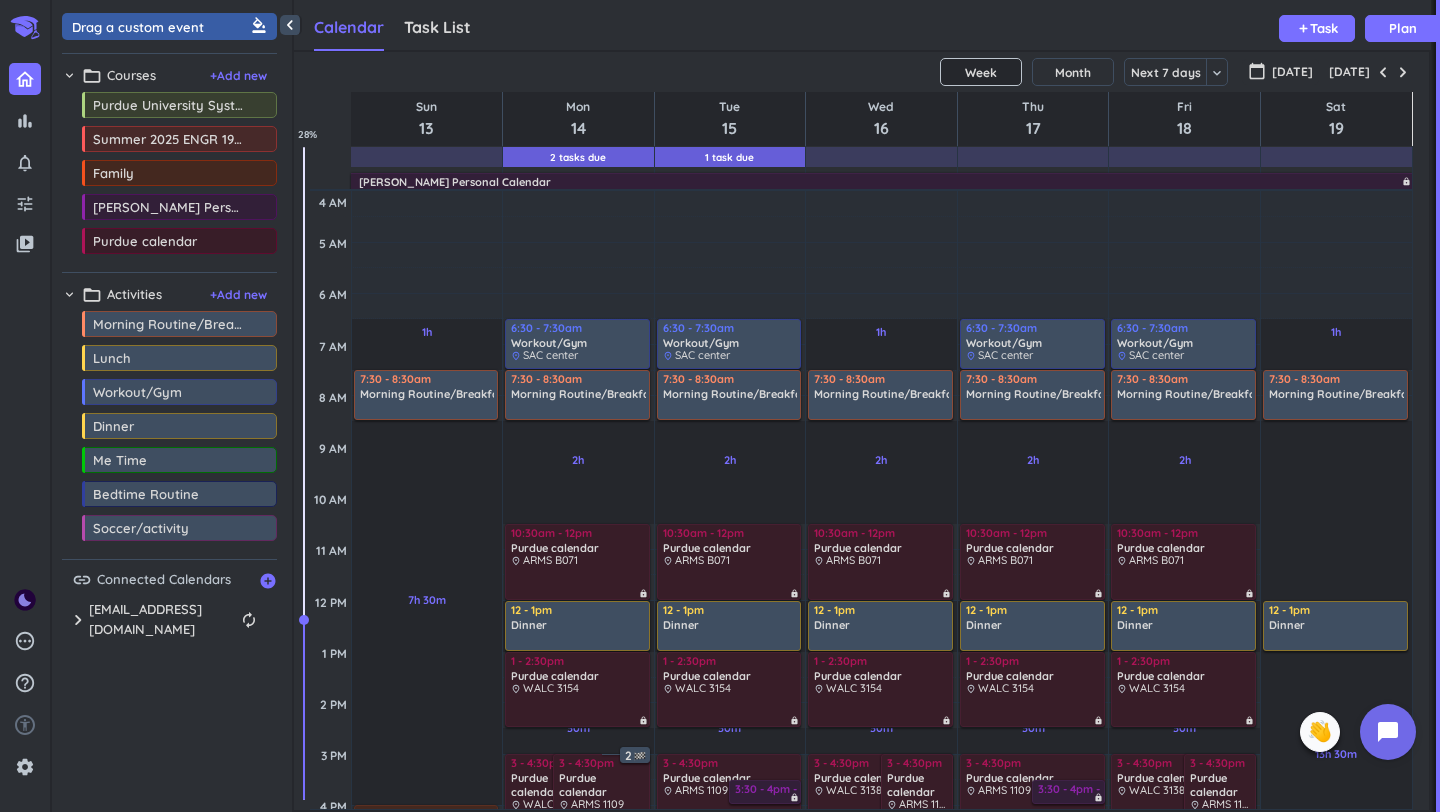 scroll, scrollTop: 0, scrollLeft: 0, axis: both 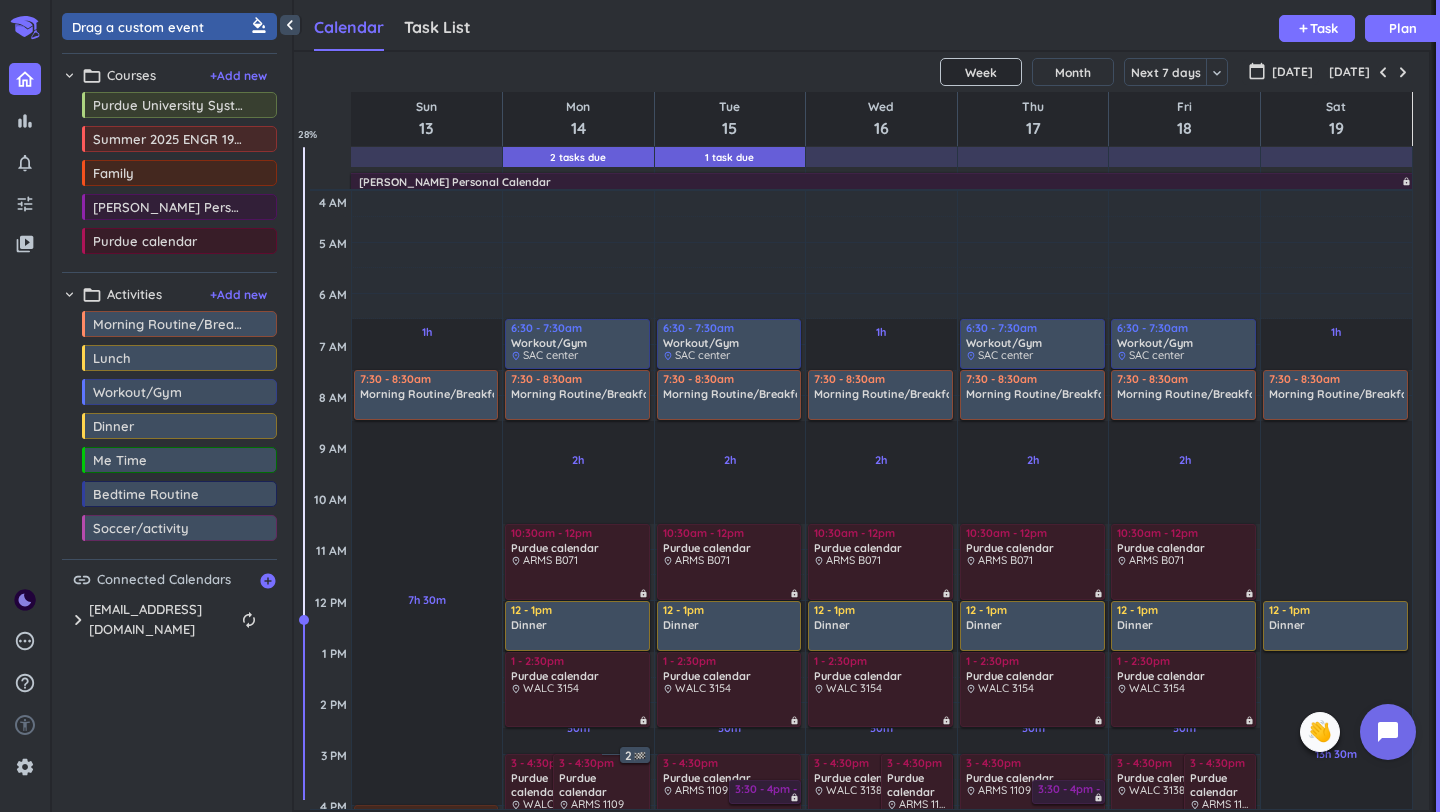 click on "chevron_right" at bounding box center [69, 75] 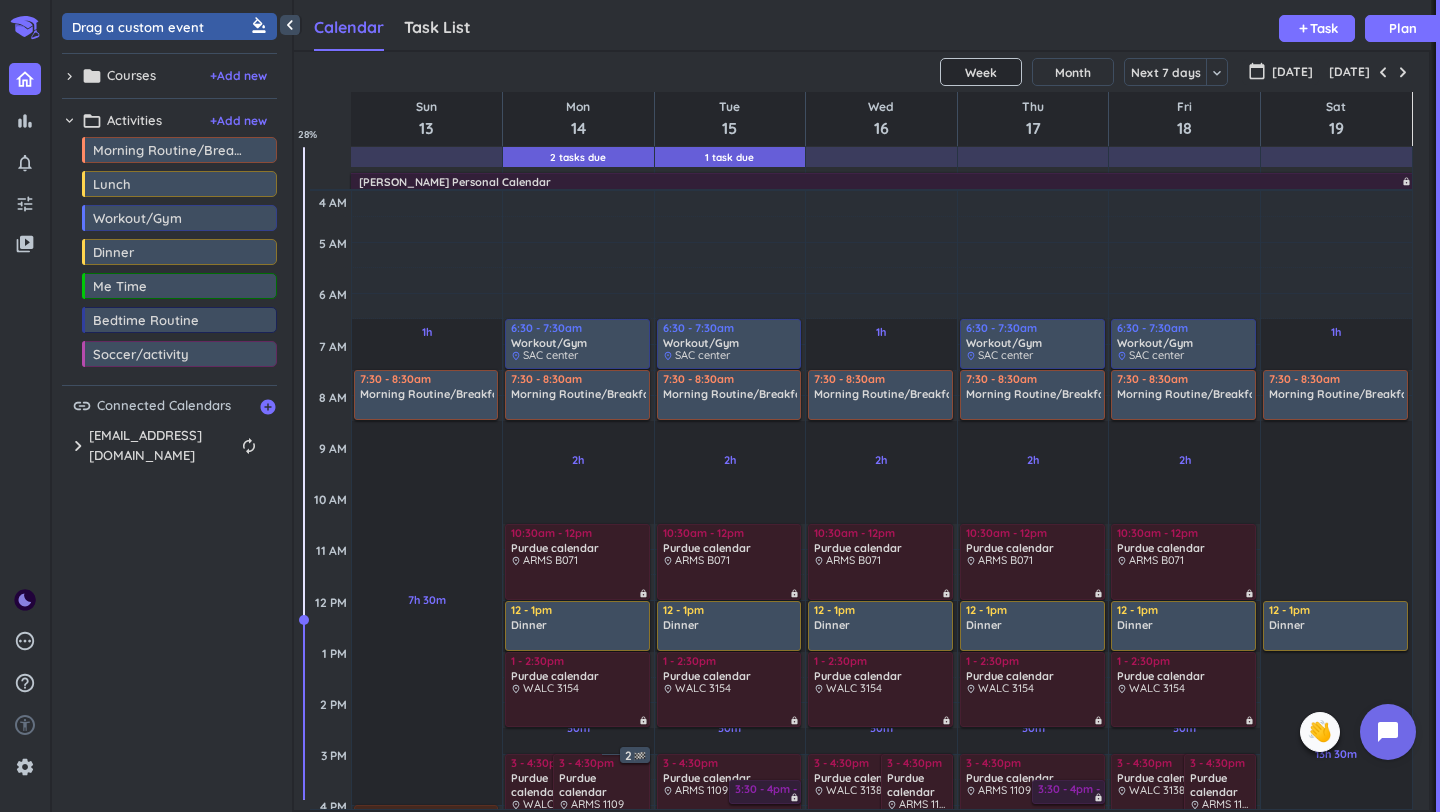 click on "chevron_right folder Courses   +  Add new" at bounding box center [169, 76] 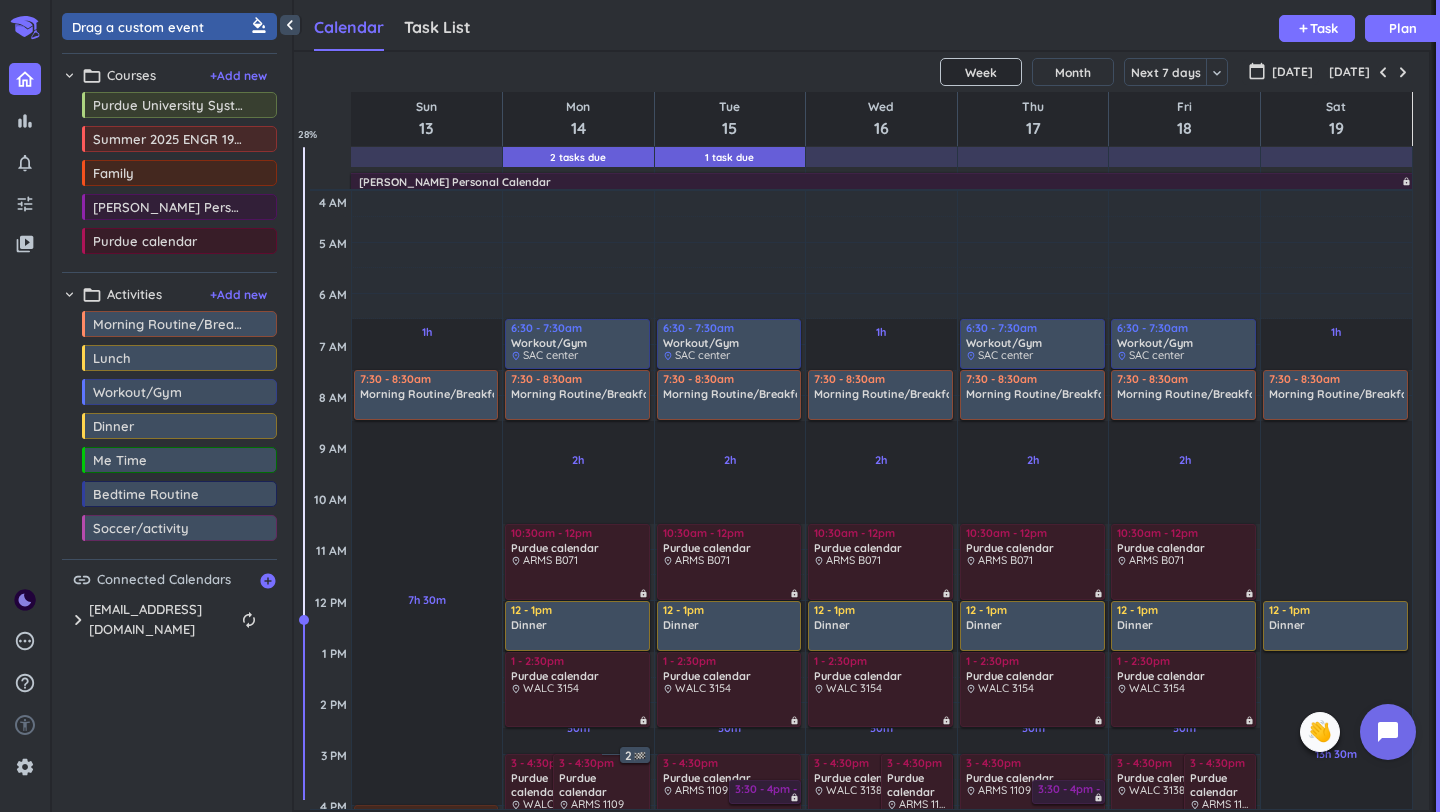 click on "chevron_right" at bounding box center (69, 75) 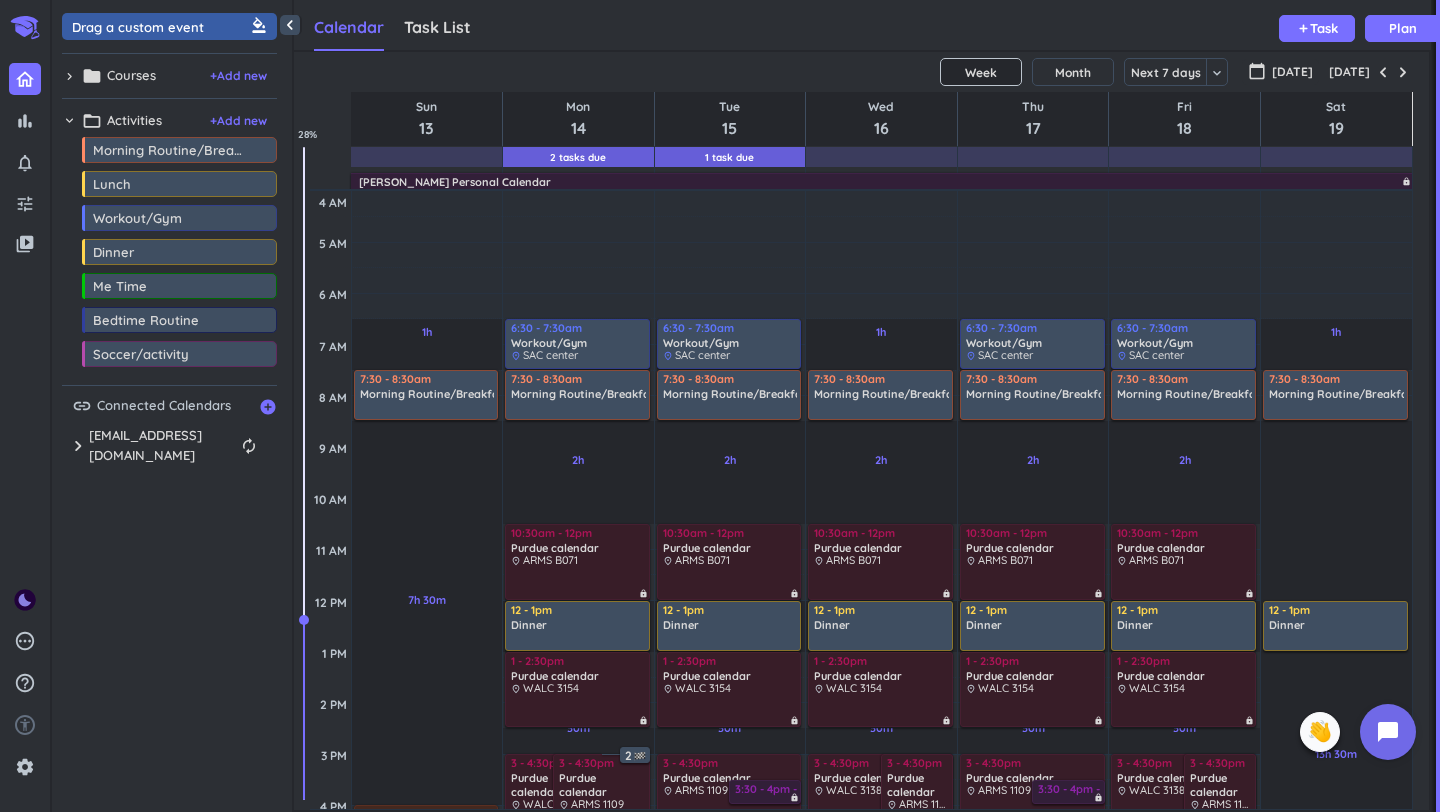 click on "chevron_right" at bounding box center (69, 76) 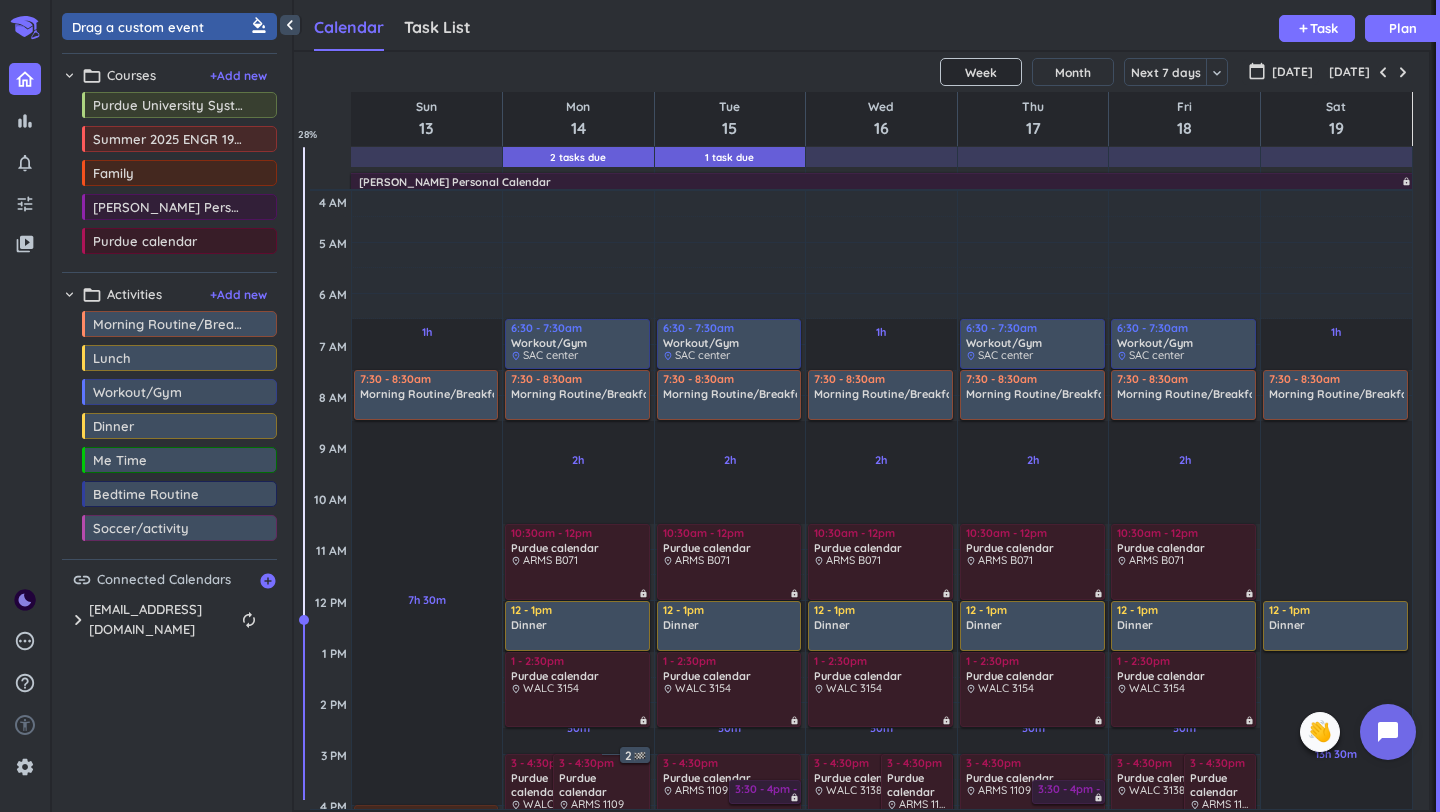 click on "chevron_right" at bounding box center (69, 75) 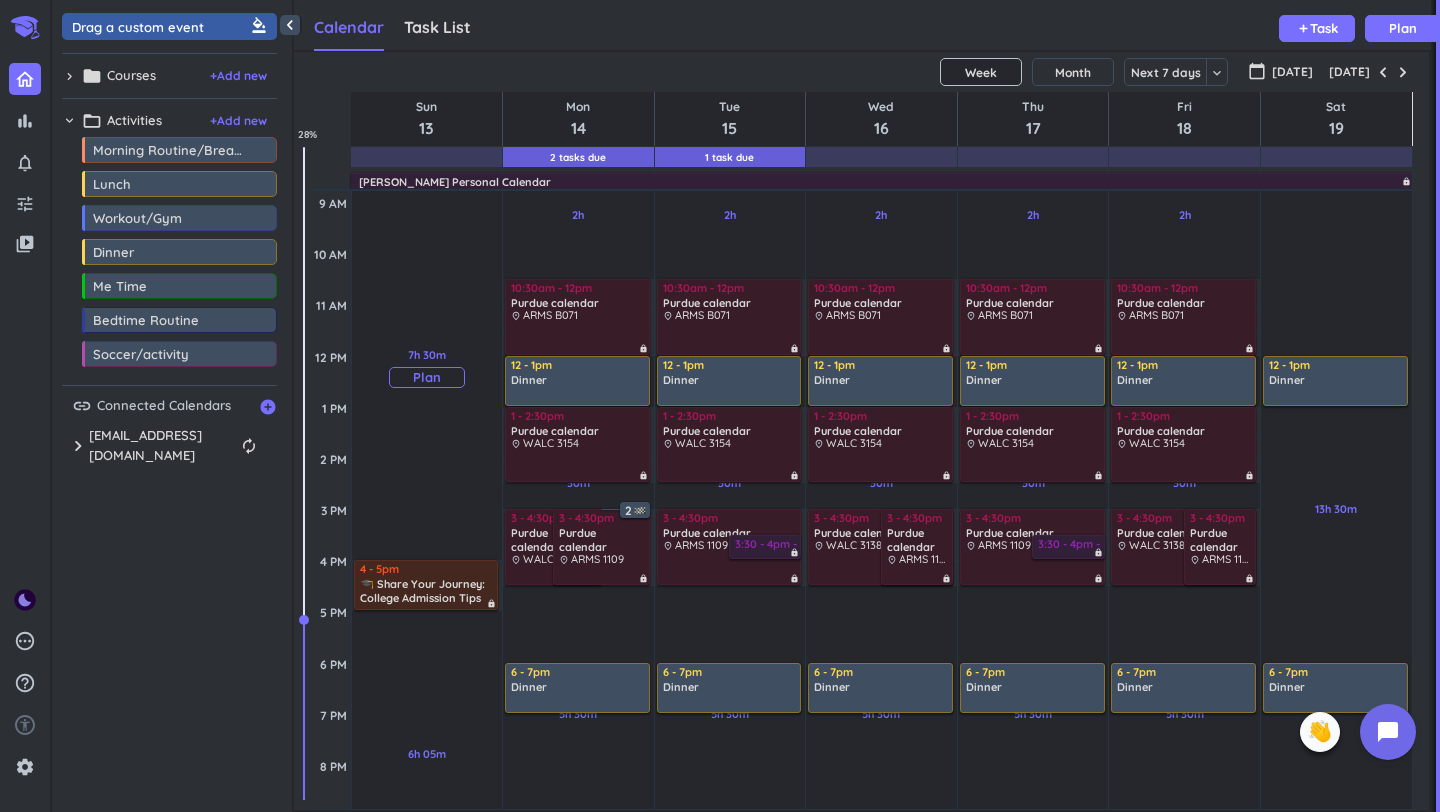 scroll, scrollTop: 246, scrollLeft: 0, axis: vertical 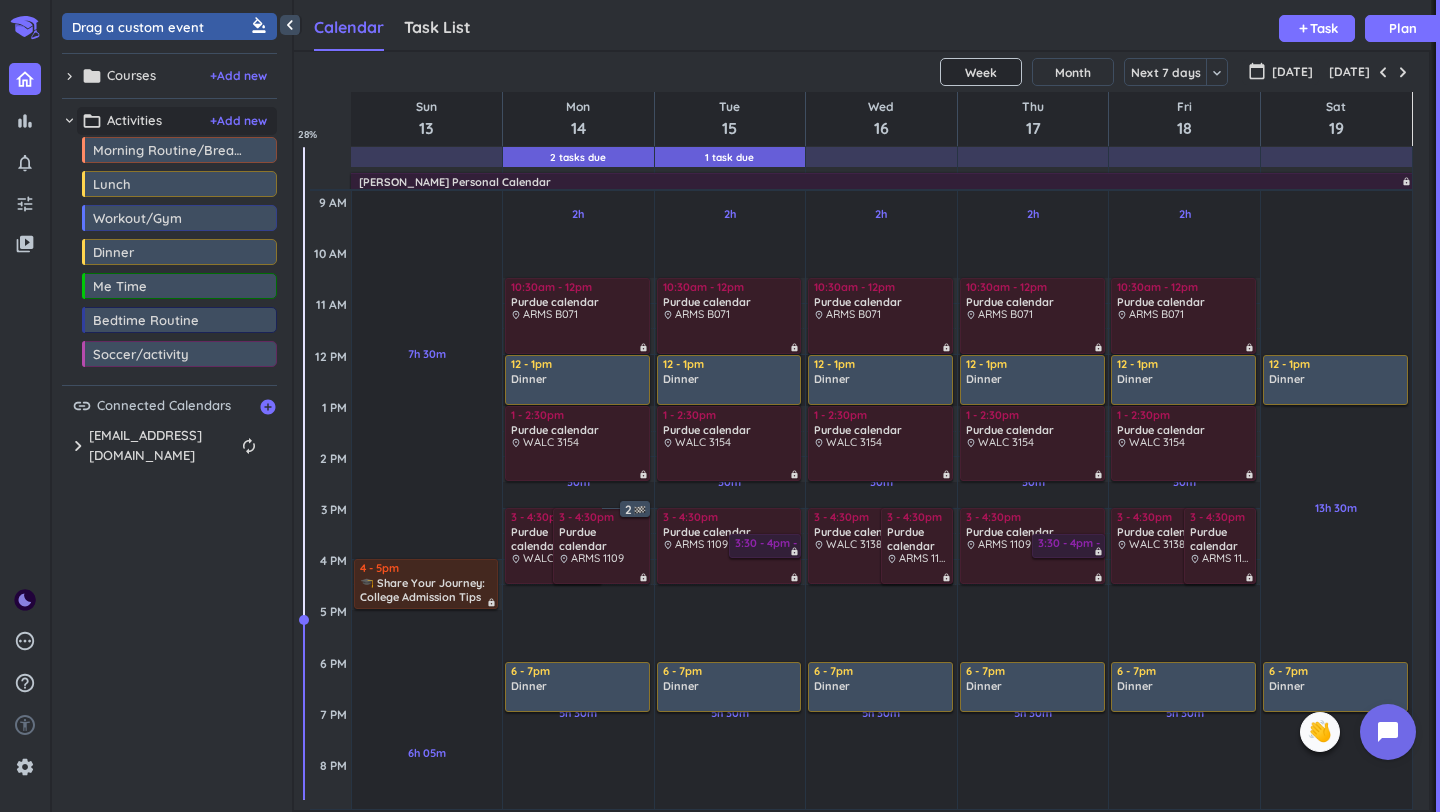 click on "folder_open" at bounding box center [92, 121] 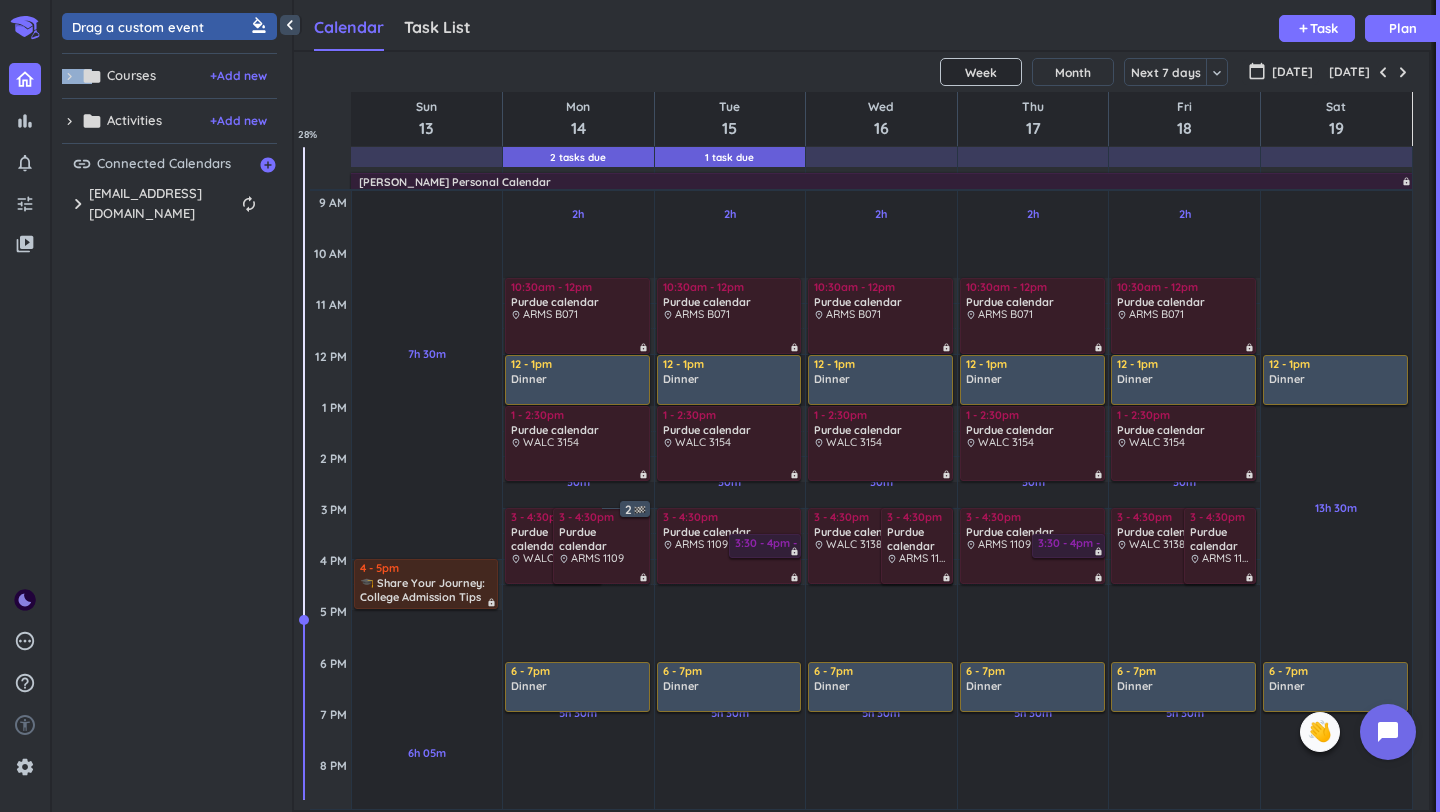 click on "chevron_right folder Courses   +  Add new" at bounding box center [169, 76] 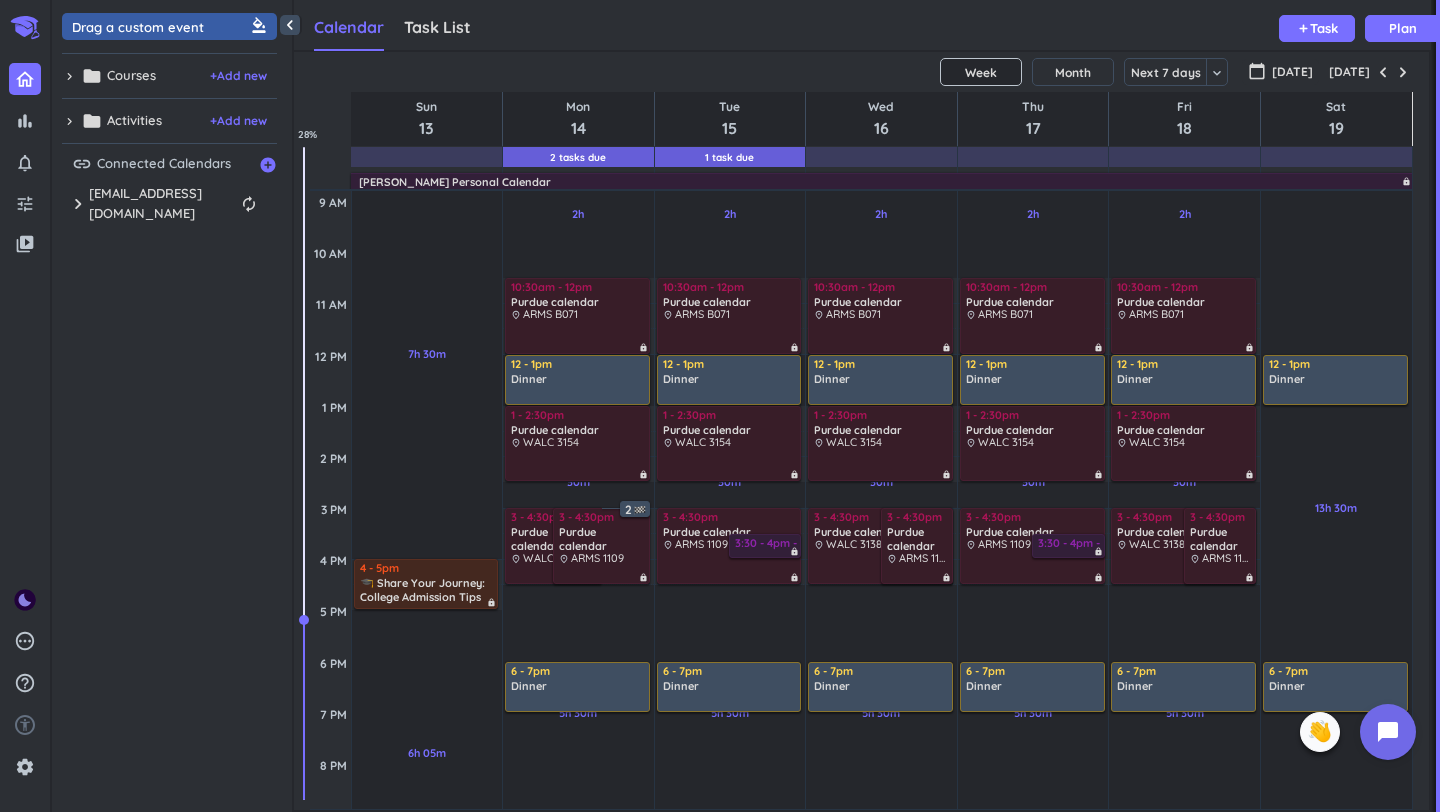 click on "chevron_right" at bounding box center (69, 76) 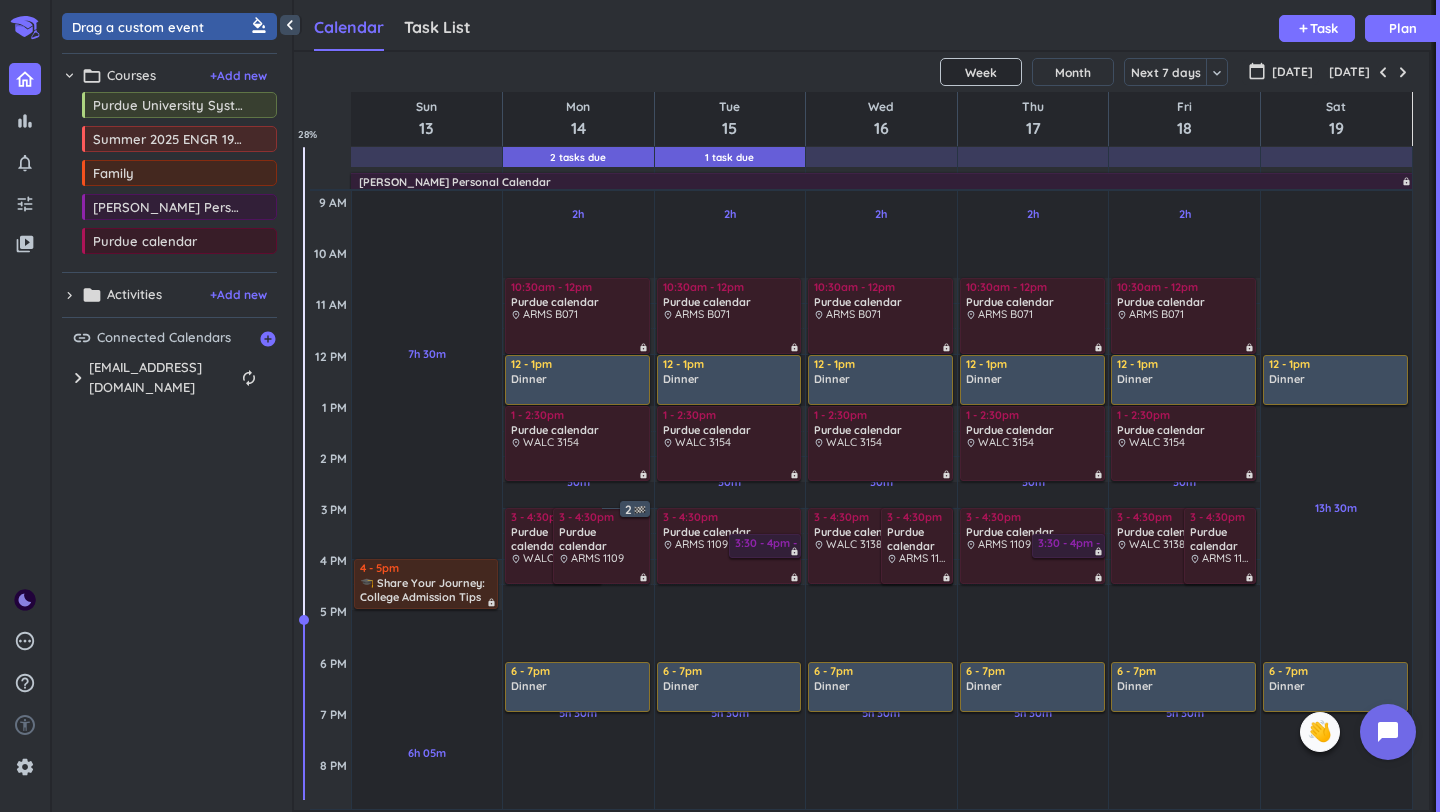 click on "chevron_right" at bounding box center [69, 75] 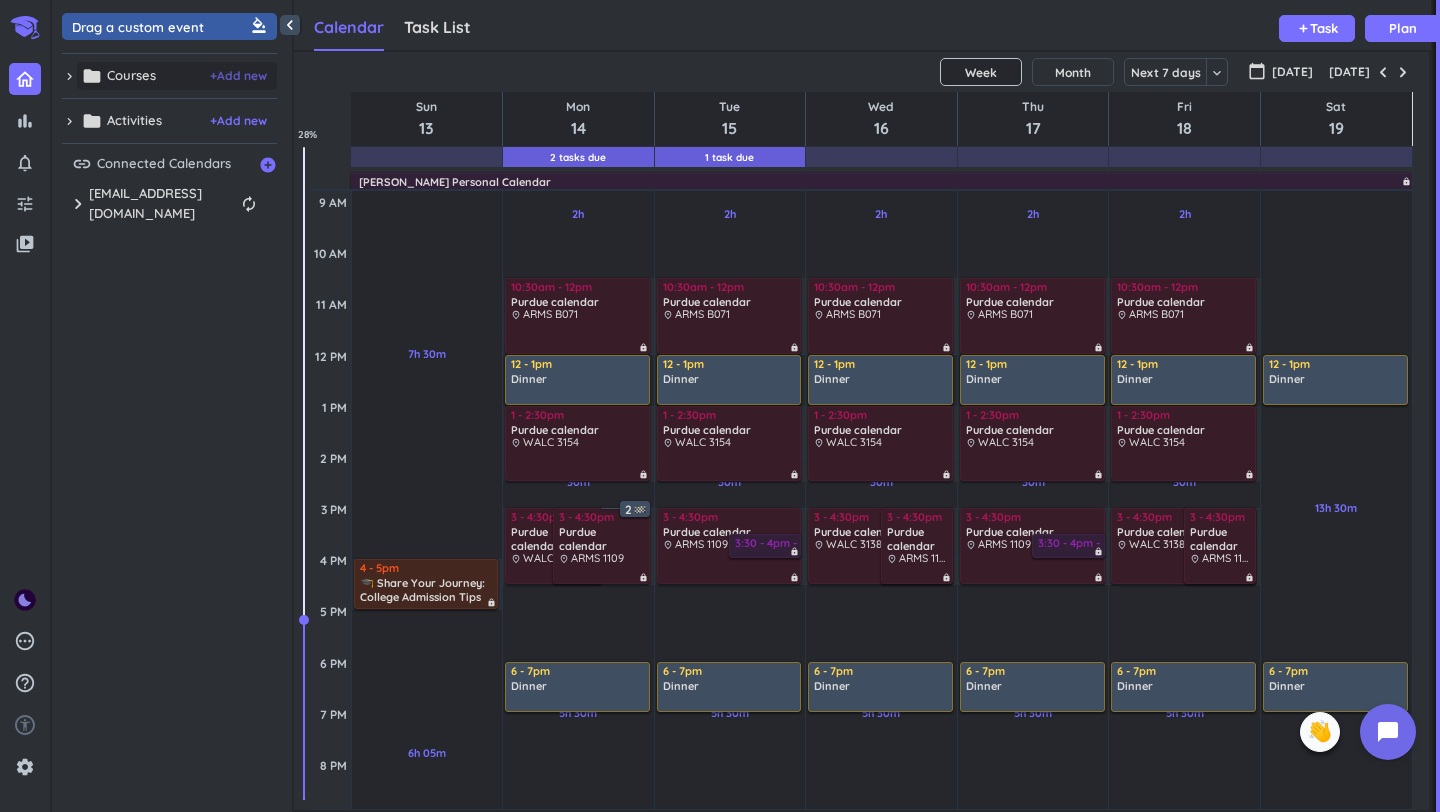 click on "+  Add new" at bounding box center [238, 76] 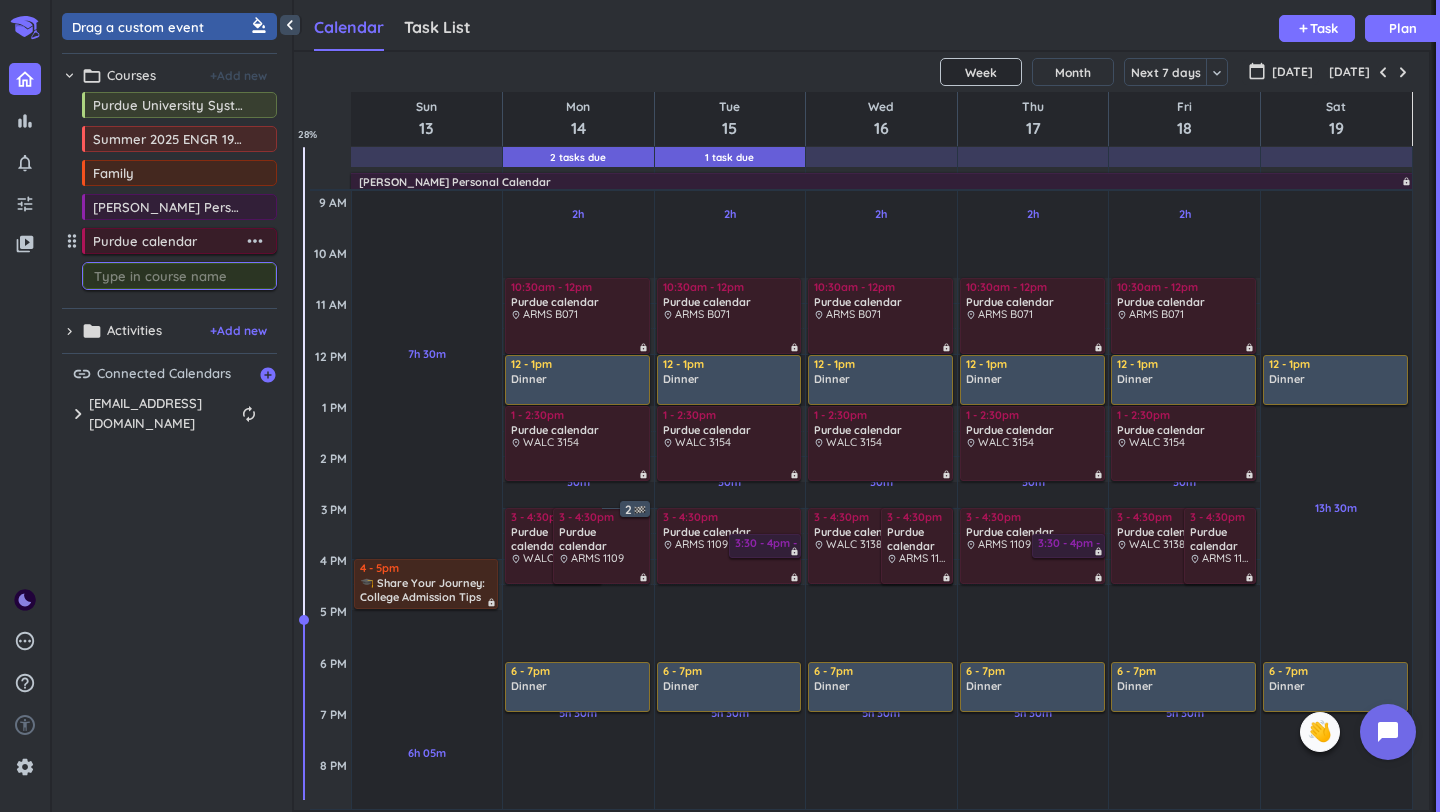 click on "Purdue calendar" at bounding box center (168, 241) 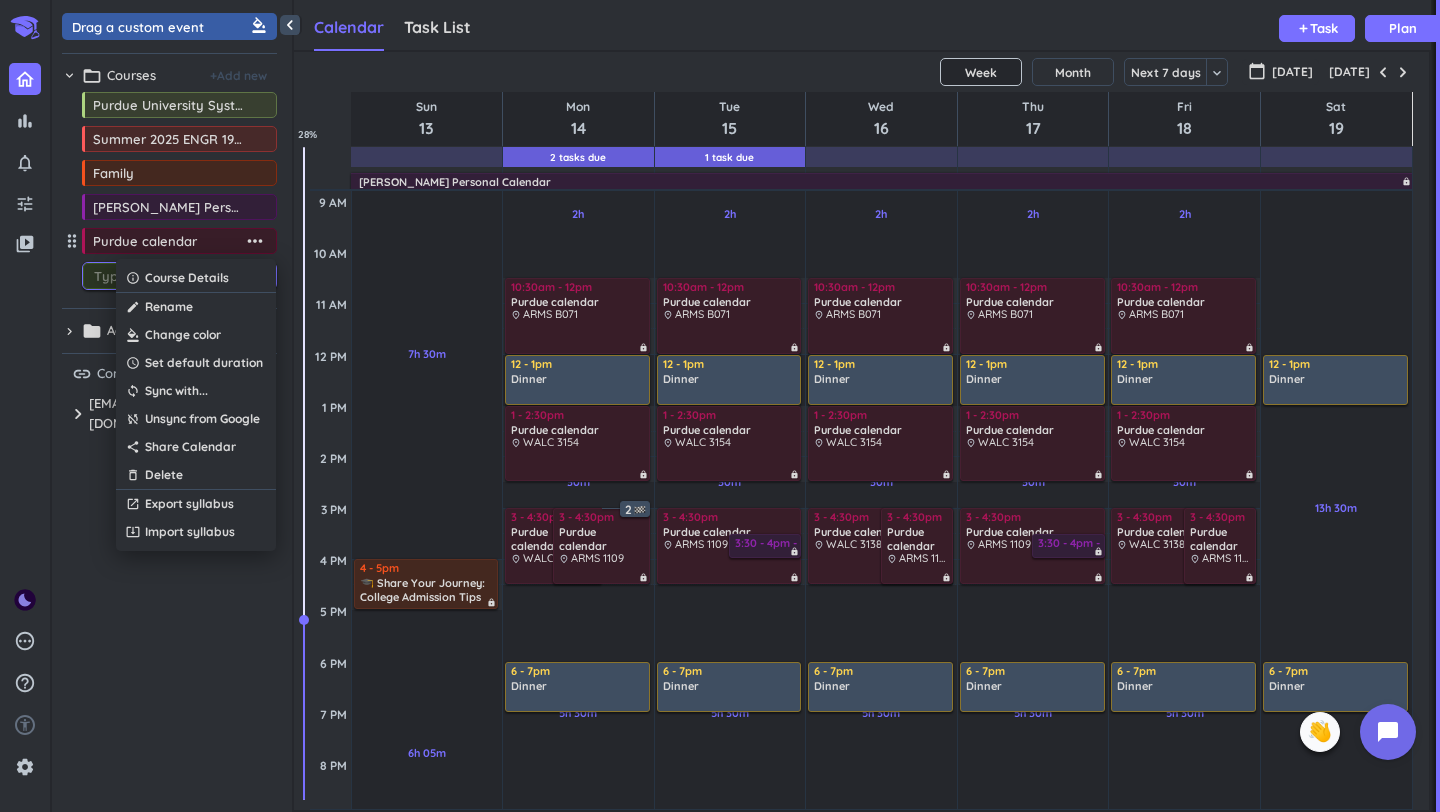 click at bounding box center (720, 406) 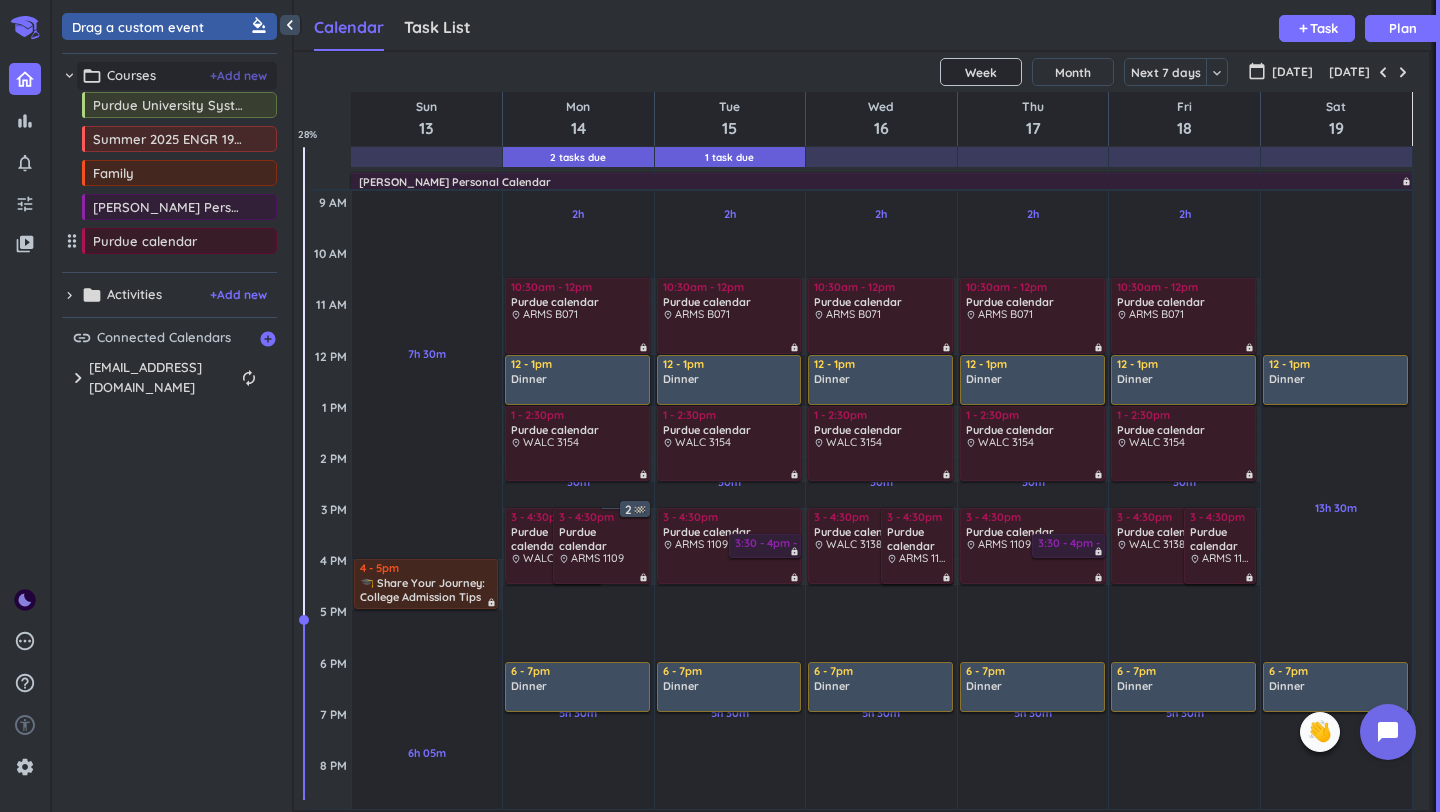 click on "+  Add new" at bounding box center [238, 76] 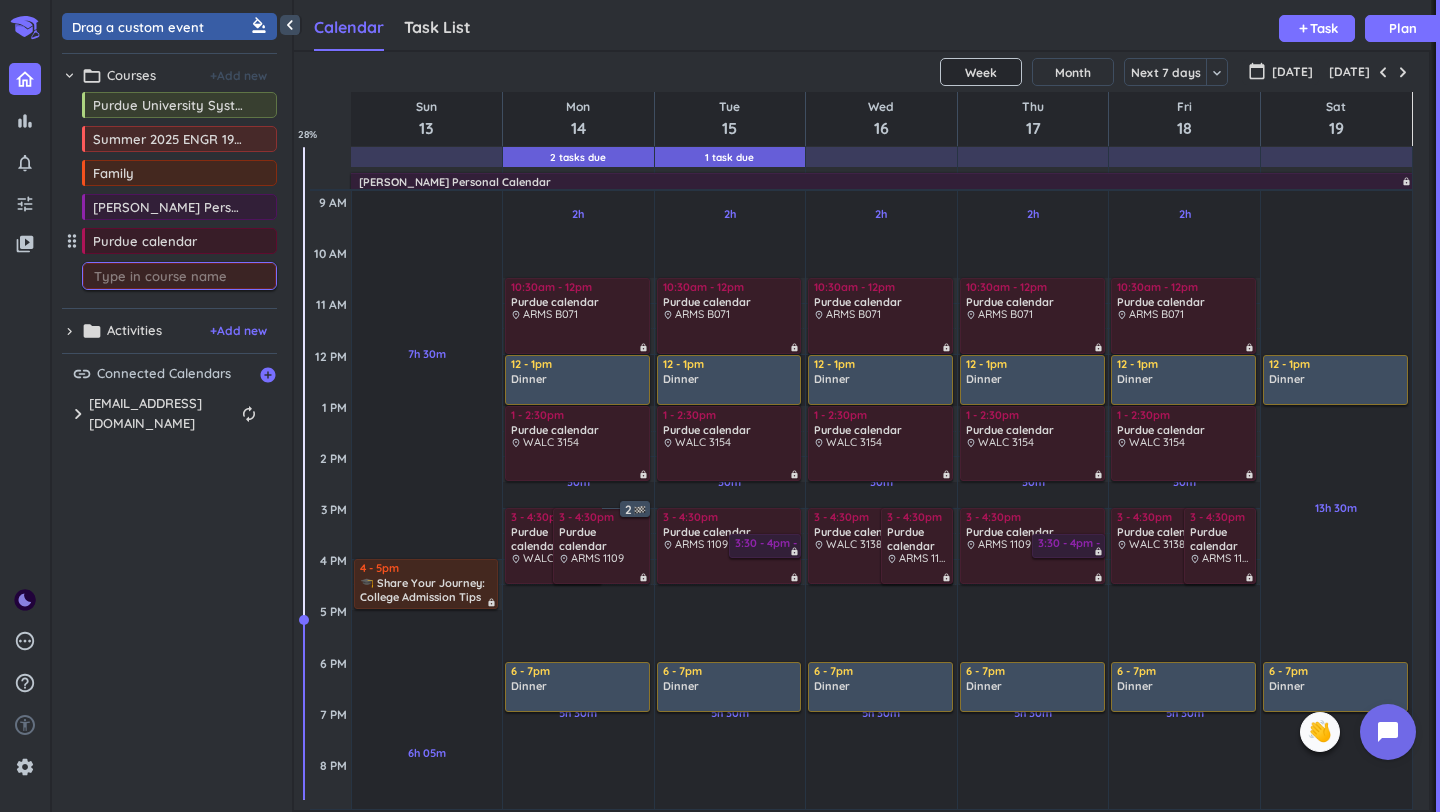 click on "Drag a custom event format_color_fill chevron_right folder_open Courses   +  Add new drag_indicator Purdue University System more_horiz drag_indicator Summer 2025 ENGR 19500-006 LEC more_horiz drag_indicator Family more_horiz drag_indicator [PERSON_NAME] Personal Calendar more_horiz drag_indicator Purdue calendar more_horiz chevron_right folder Activities   +  Add new drag_indicator Morning Routine/Breakfast more_horiz drag_indicator Lunch more_horiz drag_indicator Workout/Gym more_horiz drag_indicator Dinner more_horiz drag_indicator Me Time more_horiz drag_indicator Bedtime Routine more_horiz drag_indicator Soccer/activity more_horiz link Connected Calendars add_circle chevron_right [EMAIL_ADDRESS][DOMAIN_NAME] autorenew delete_outline check_box Family check_box_outline_blank Holidays in [GEOGRAPHIC_DATA] check_box_outline_blank GATech CS 1301 check_box [PERSON_NAME] Personal Calendar check_box Purdue calendar check_box_outline_blank (DO NOT USE) [PERSON_NAME] Personal calendar check_box Outlook Calendar" at bounding box center (172, 411) 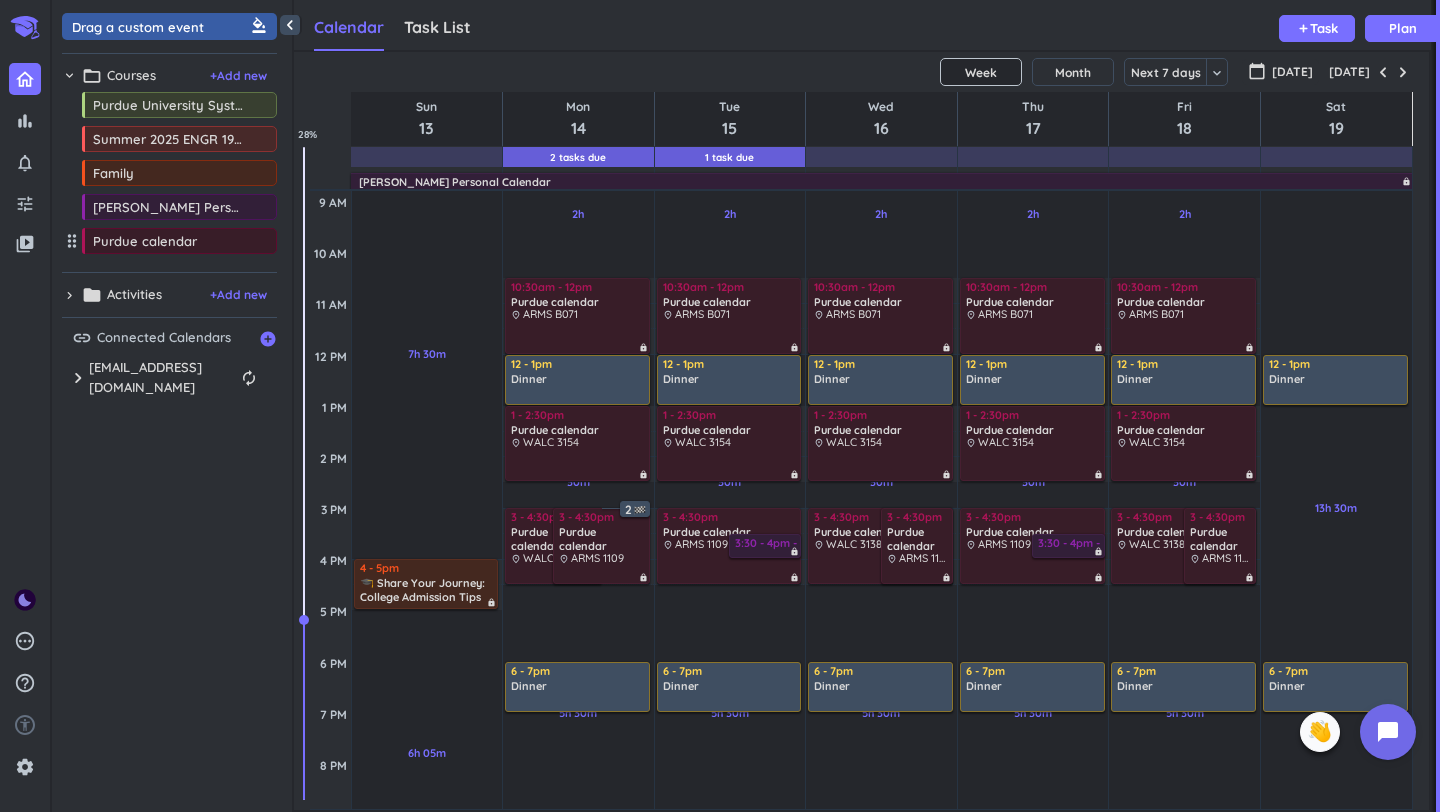 click on "bar_chart notifications_none tune video_library" at bounding box center [25, 161] 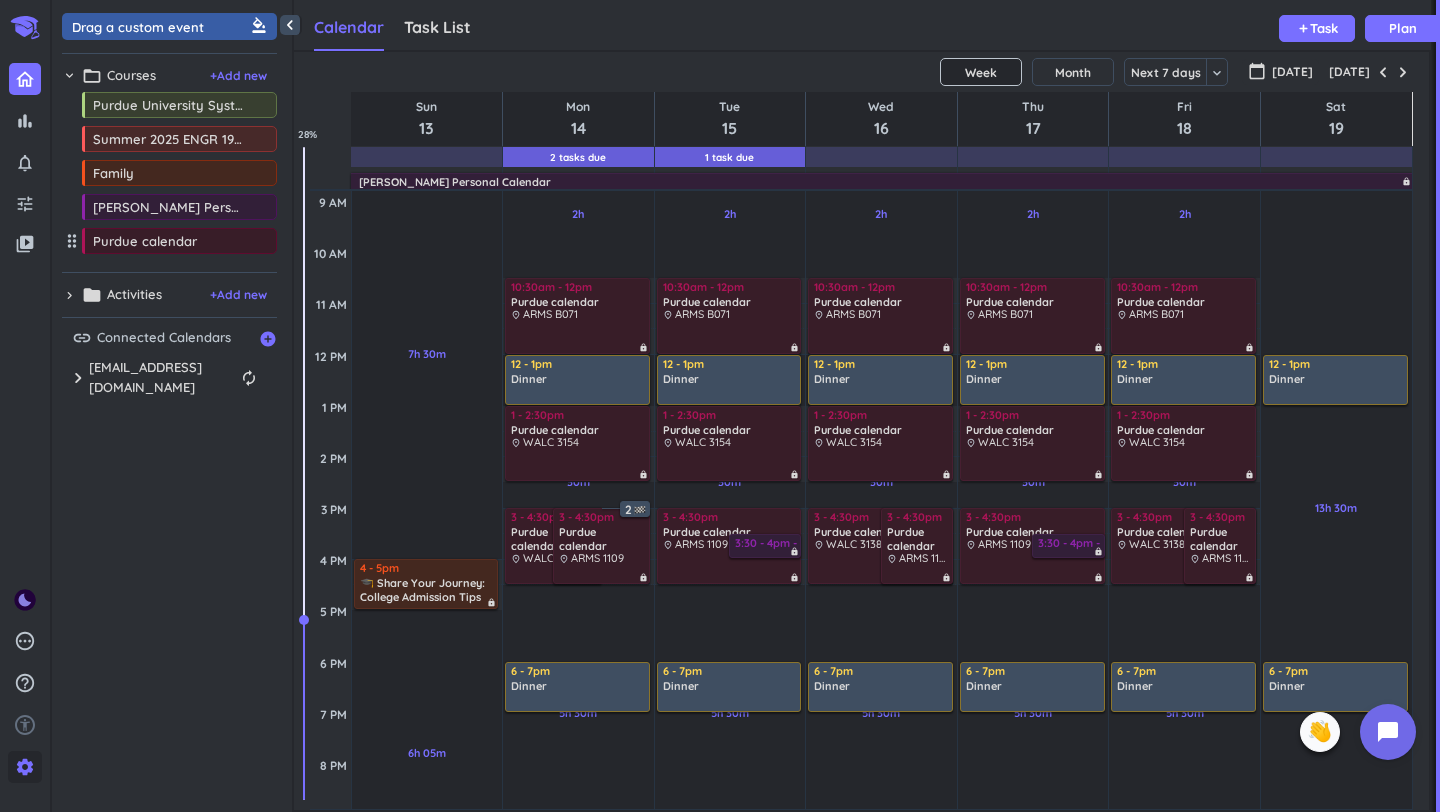 click on "settings" at bounding box center (25, 767) 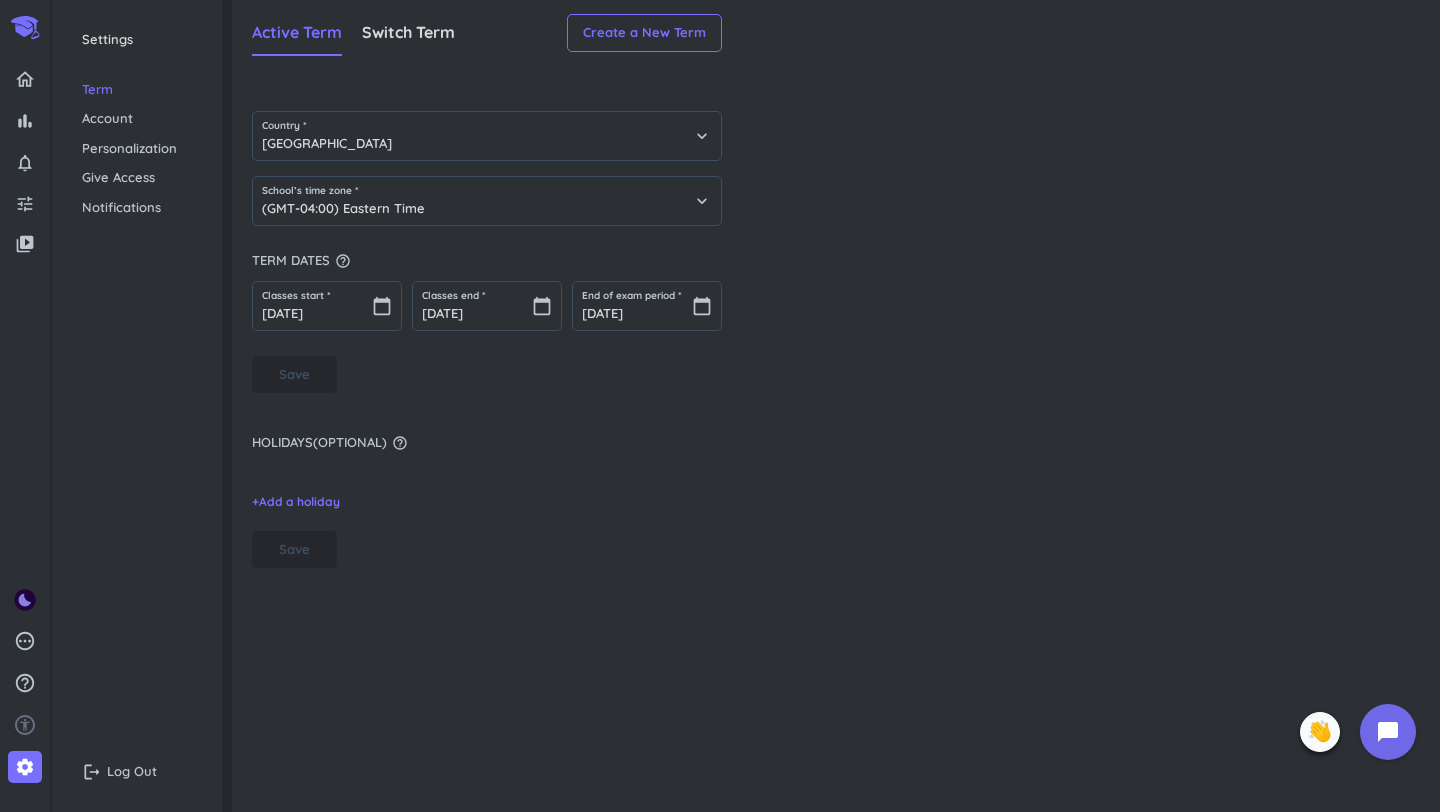 click on "Account" at bounding box center (137, 119) 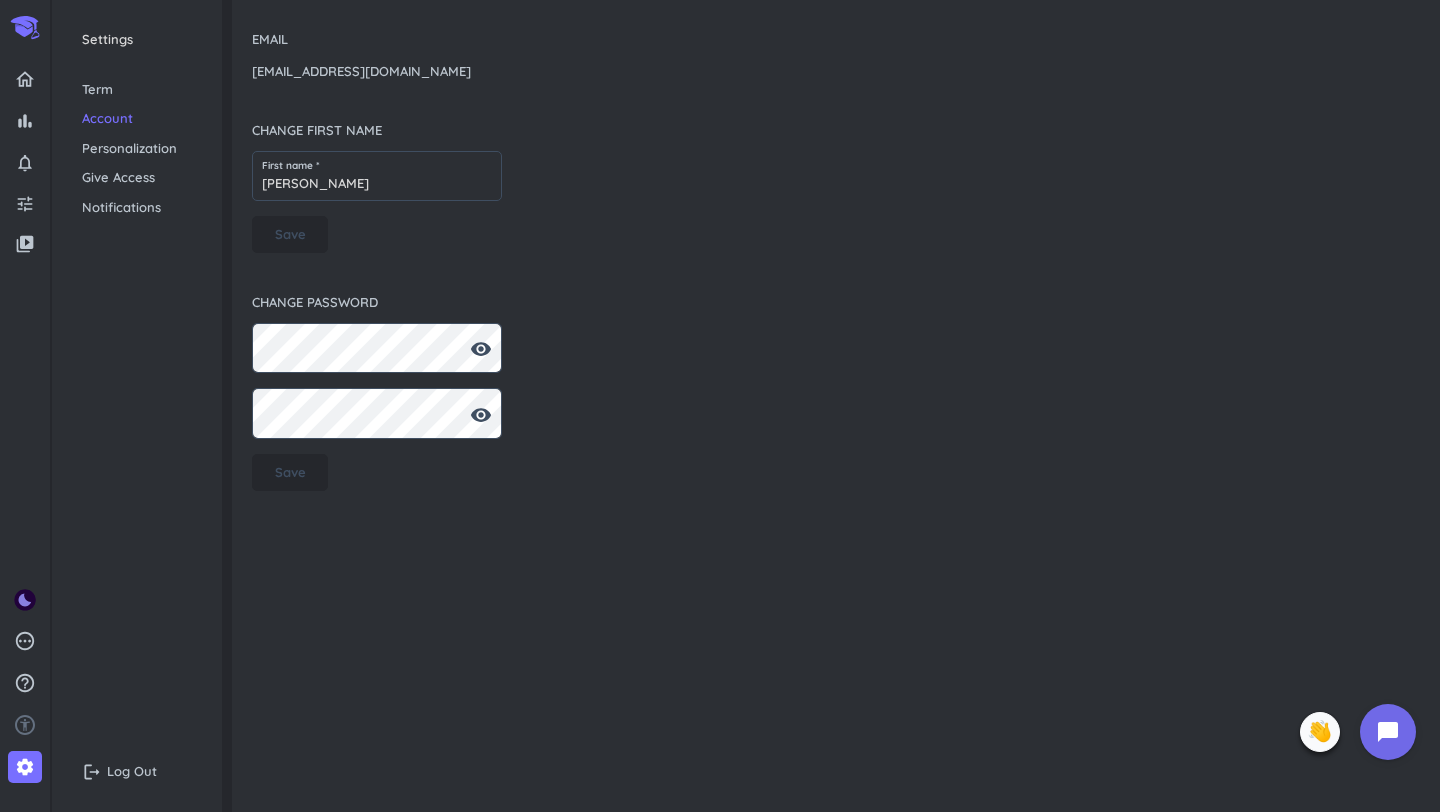 click on "Settings Term Account Personalization Give Access Notifications" at bounding box center (137, 123) 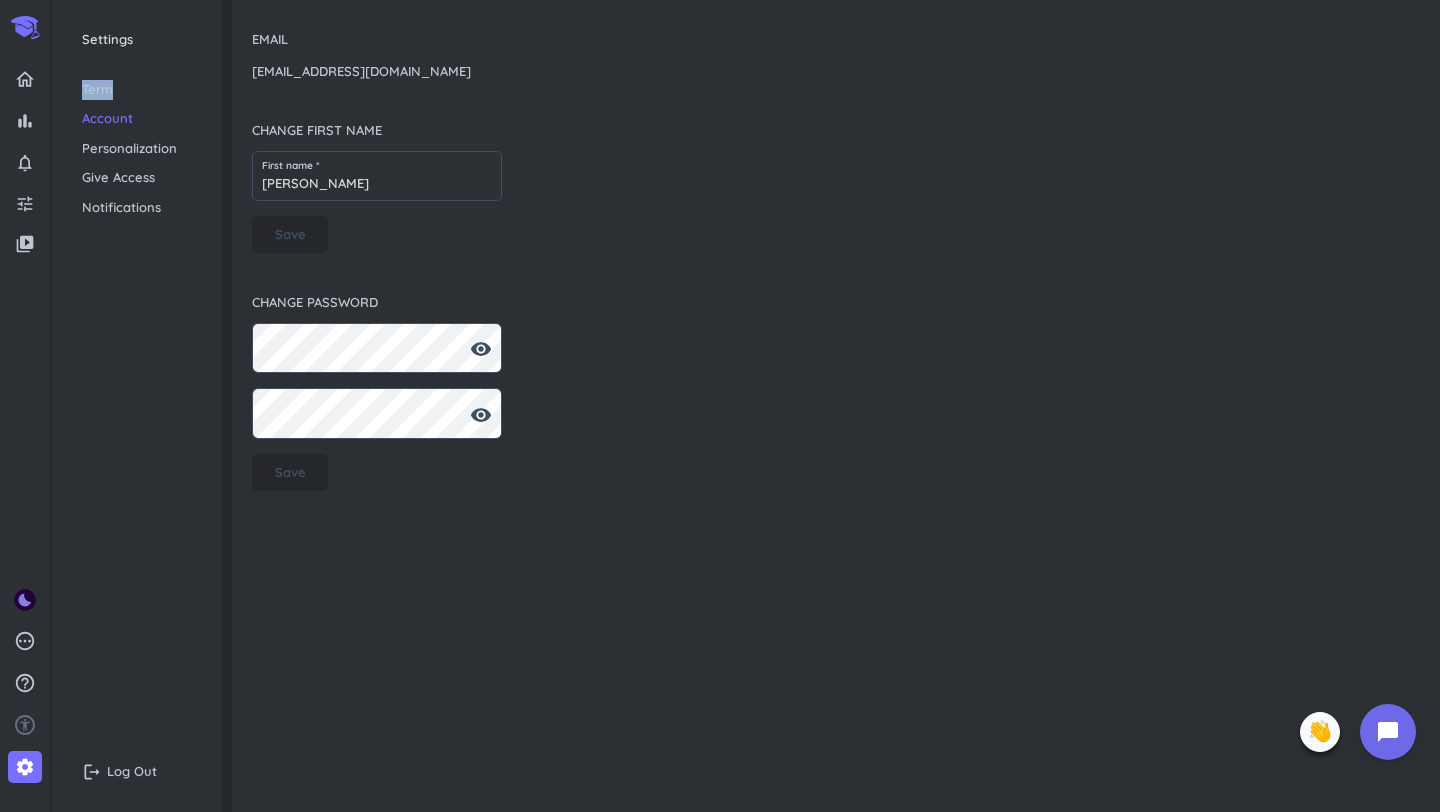 click on "Settings Term Account Personalization Give Access Notifications" at bounding box center [137, 123] 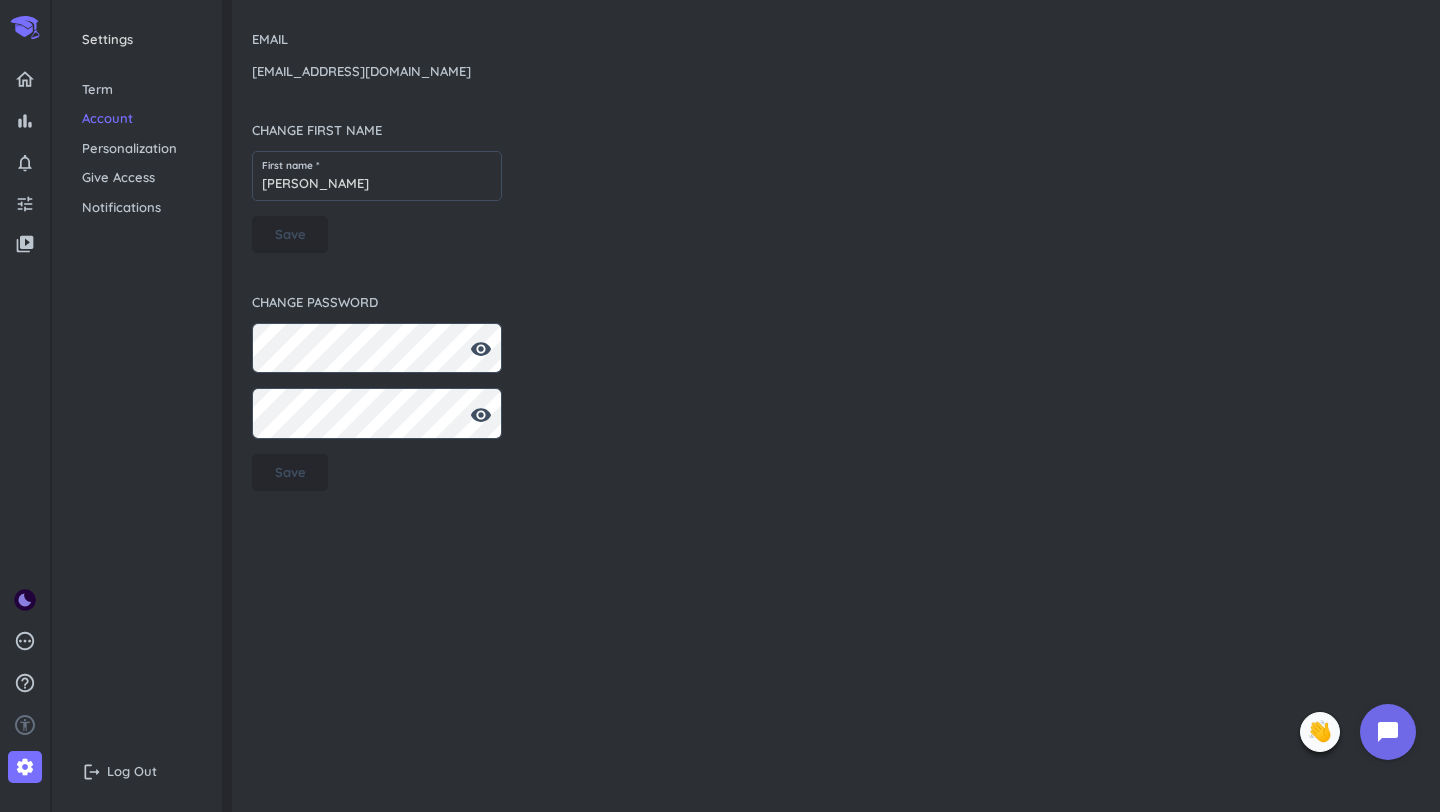 click on "bar_chart notifications_none tune video_library pending help_outline settings" at bounding box center (25, 418) 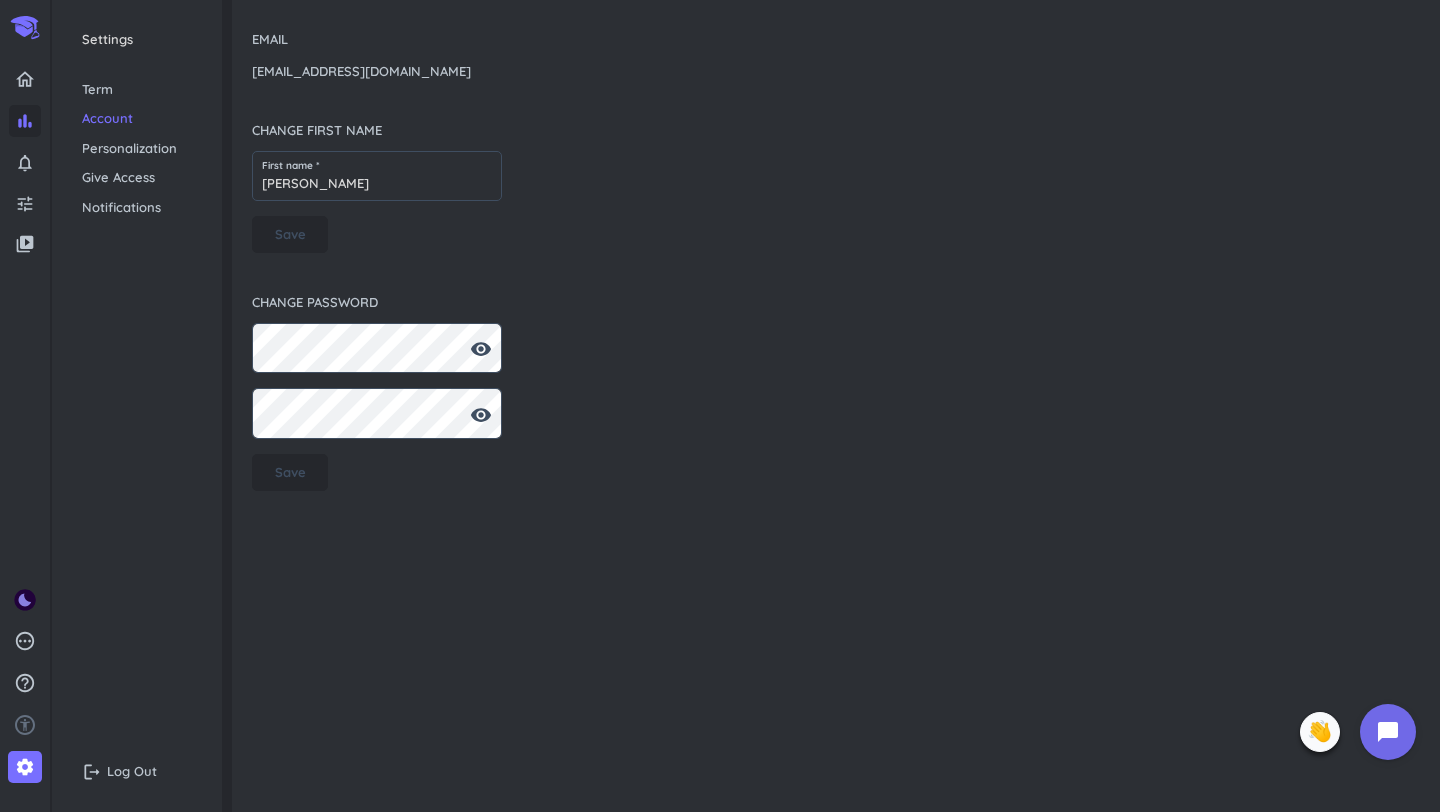 click on "bar_chart" at bounding box center (25, 121) 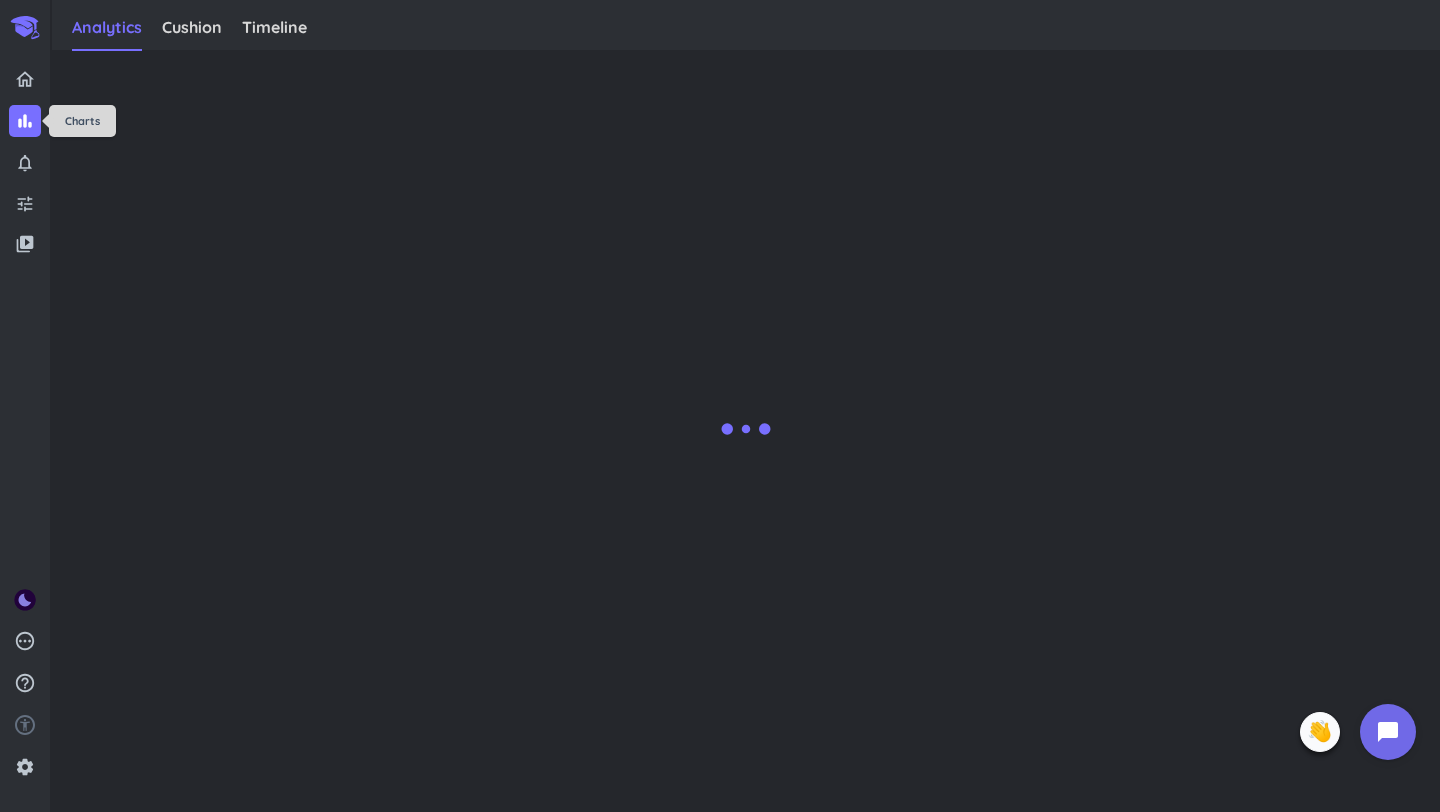 click on "bar_chart Charts notifications_none tune" at bounding box center (25, 136) 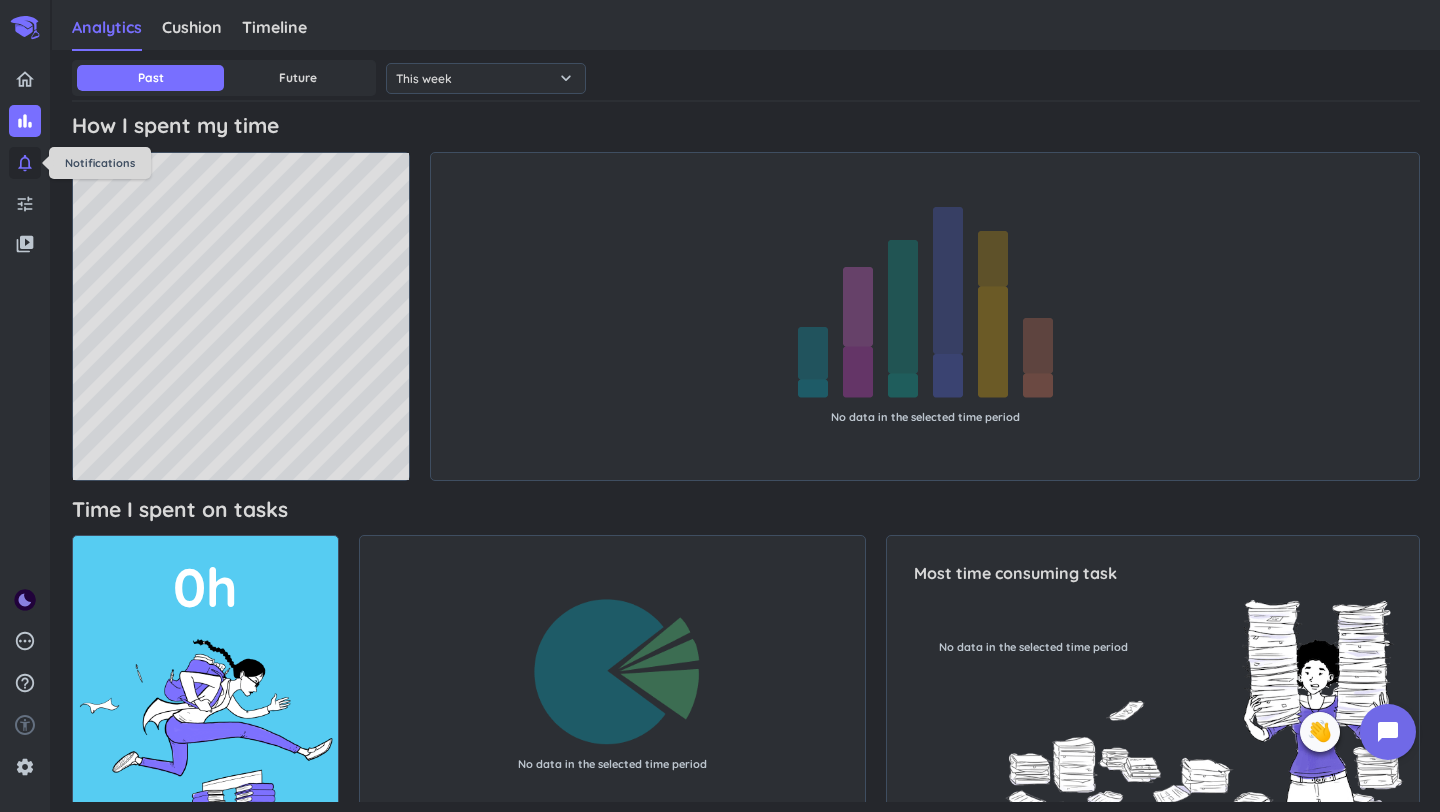 click on "notifications_none" at bounding box center (25, 163) 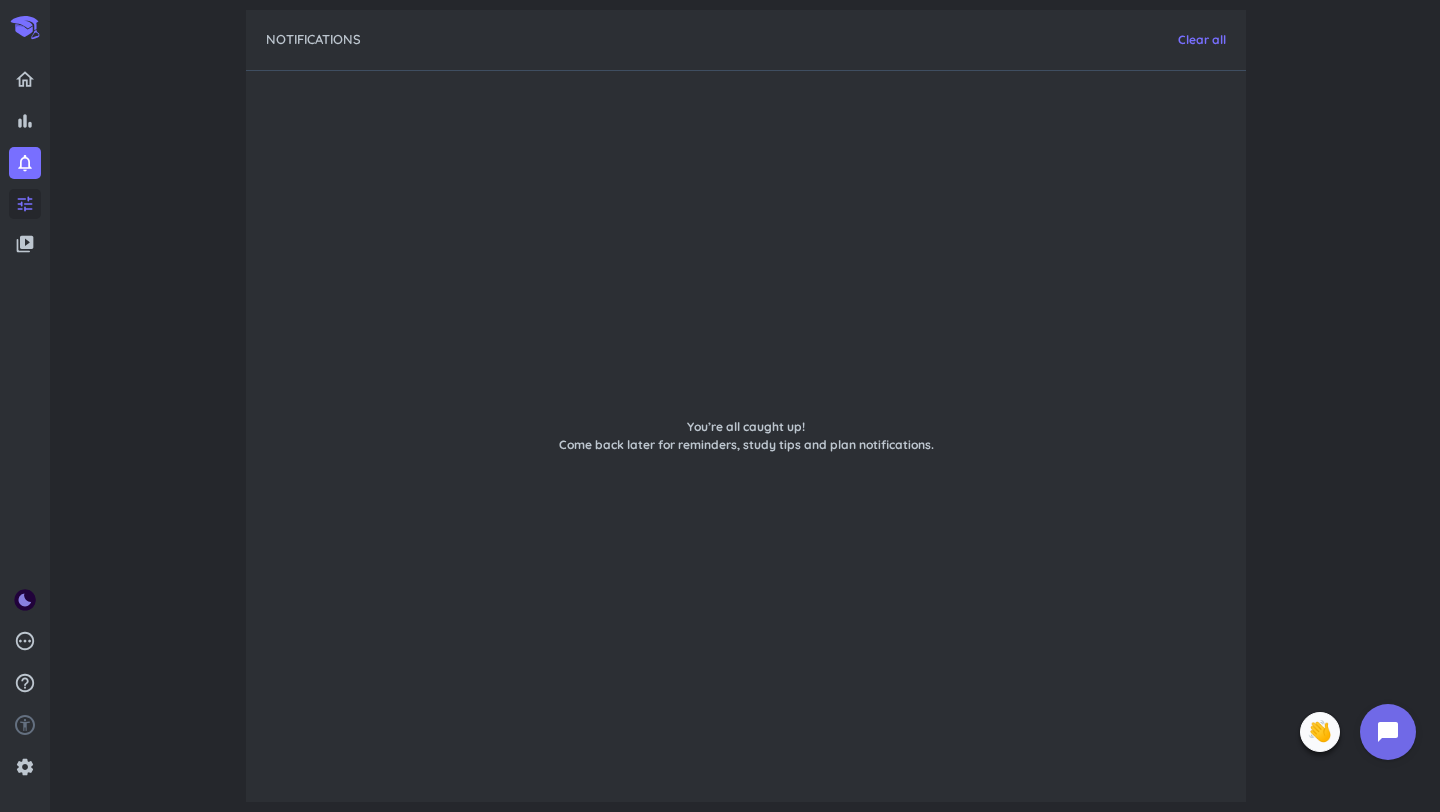 click on "tune" at bounding box center [25, 204] 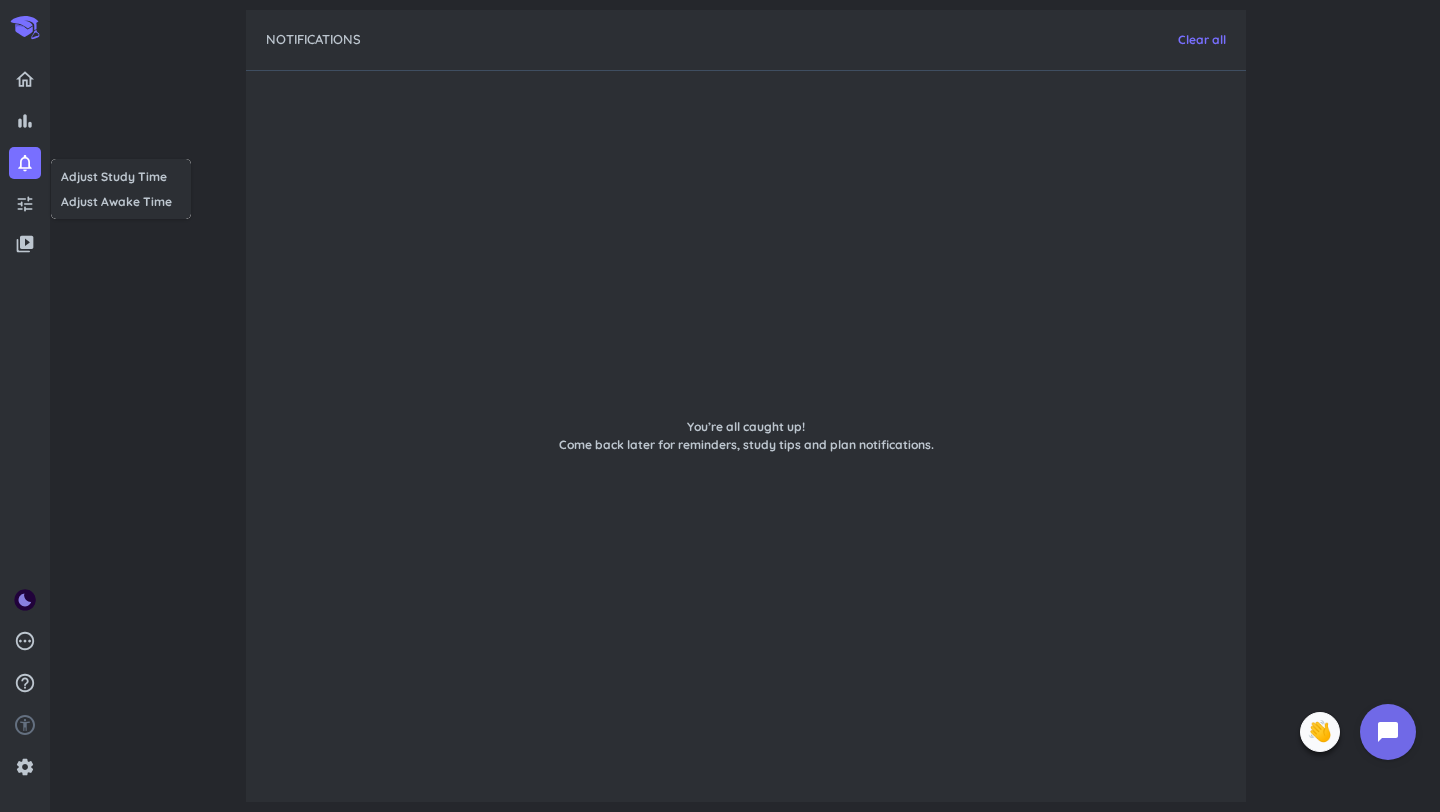 click at bounding box center (720, 406) 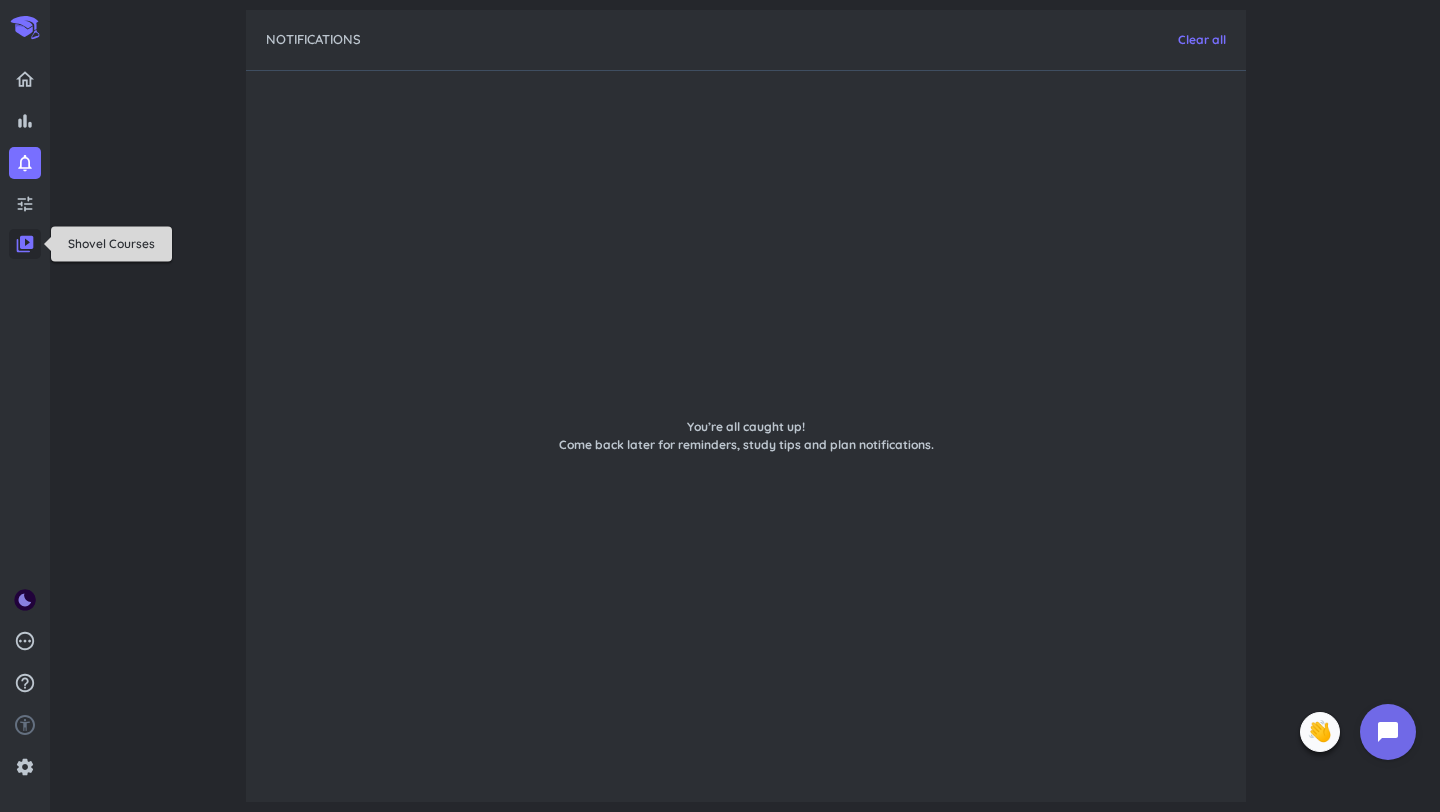 click on "video_library" at bounding box center (25, 244) 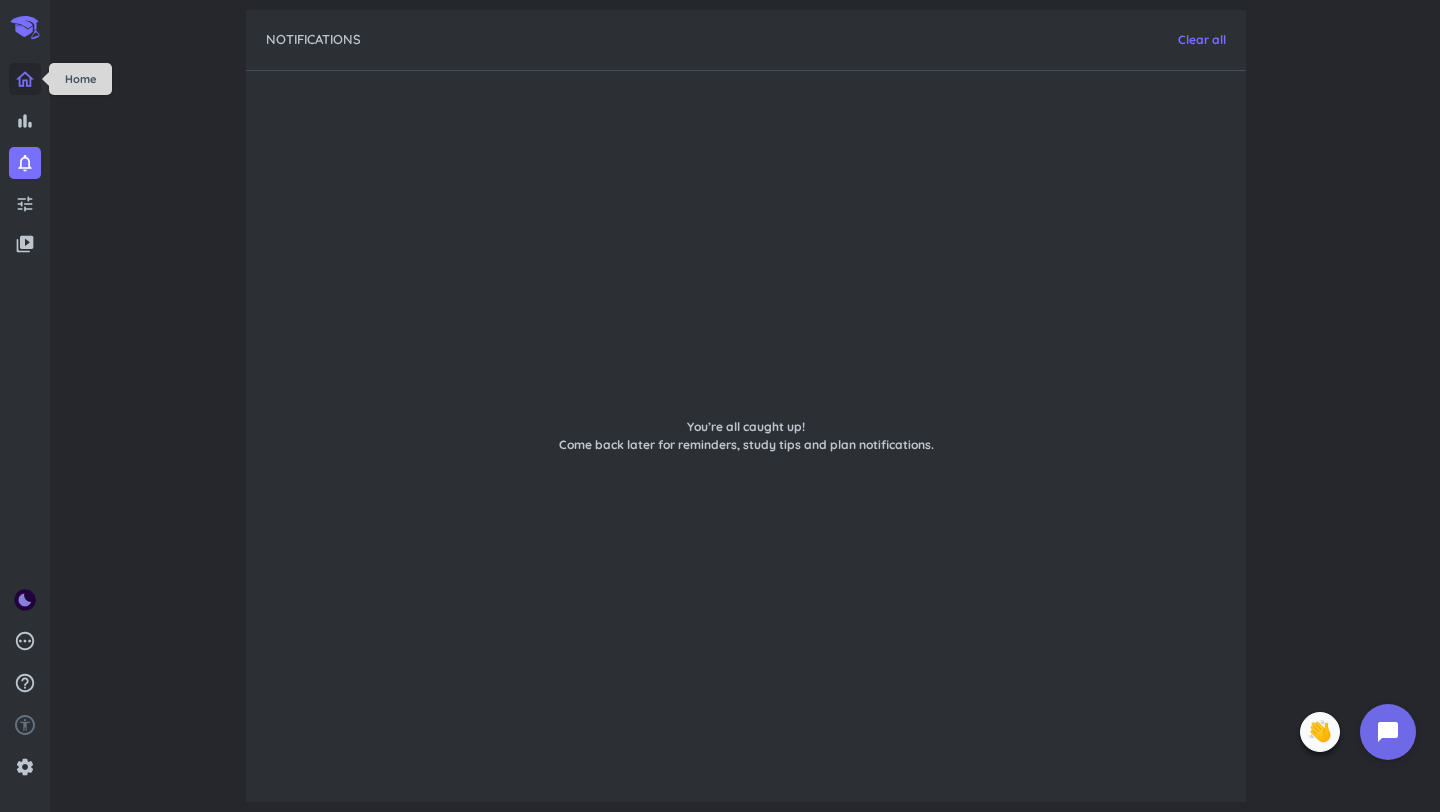 click at bounding box center (25, 79) 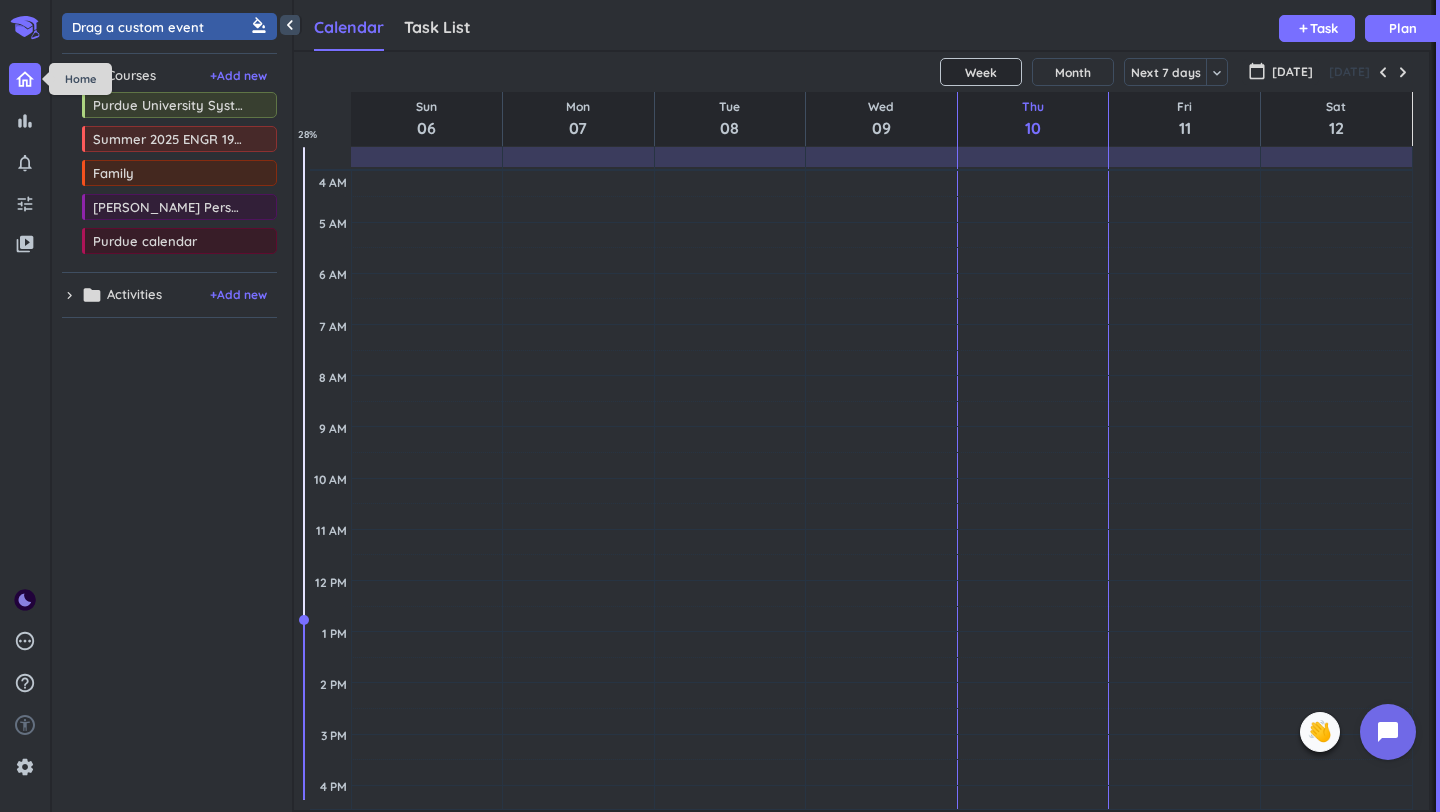 scroll, scrollTop: 1, scrollLeft: 1, axis: both 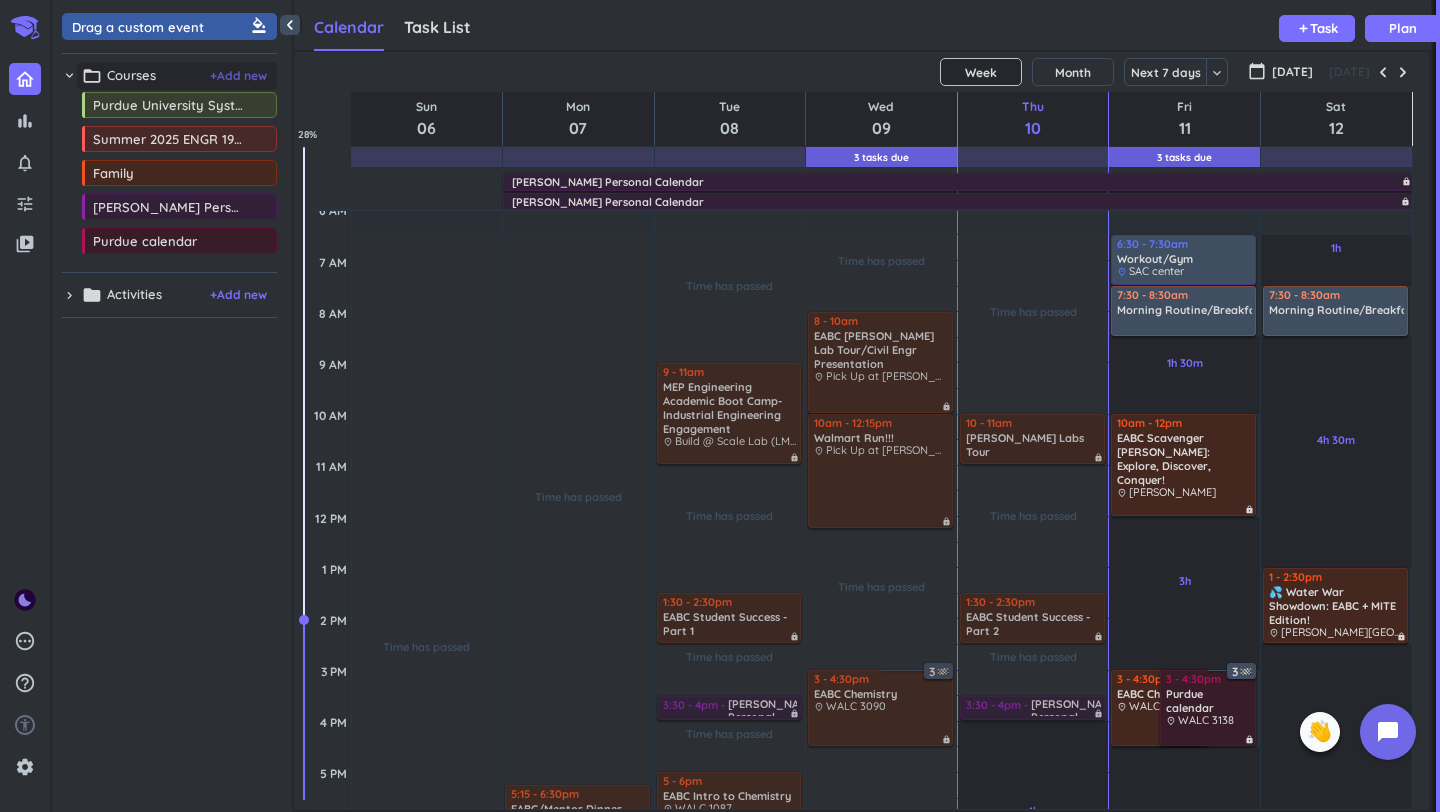 click on "+  Add new" at bounding box center (238, 76) 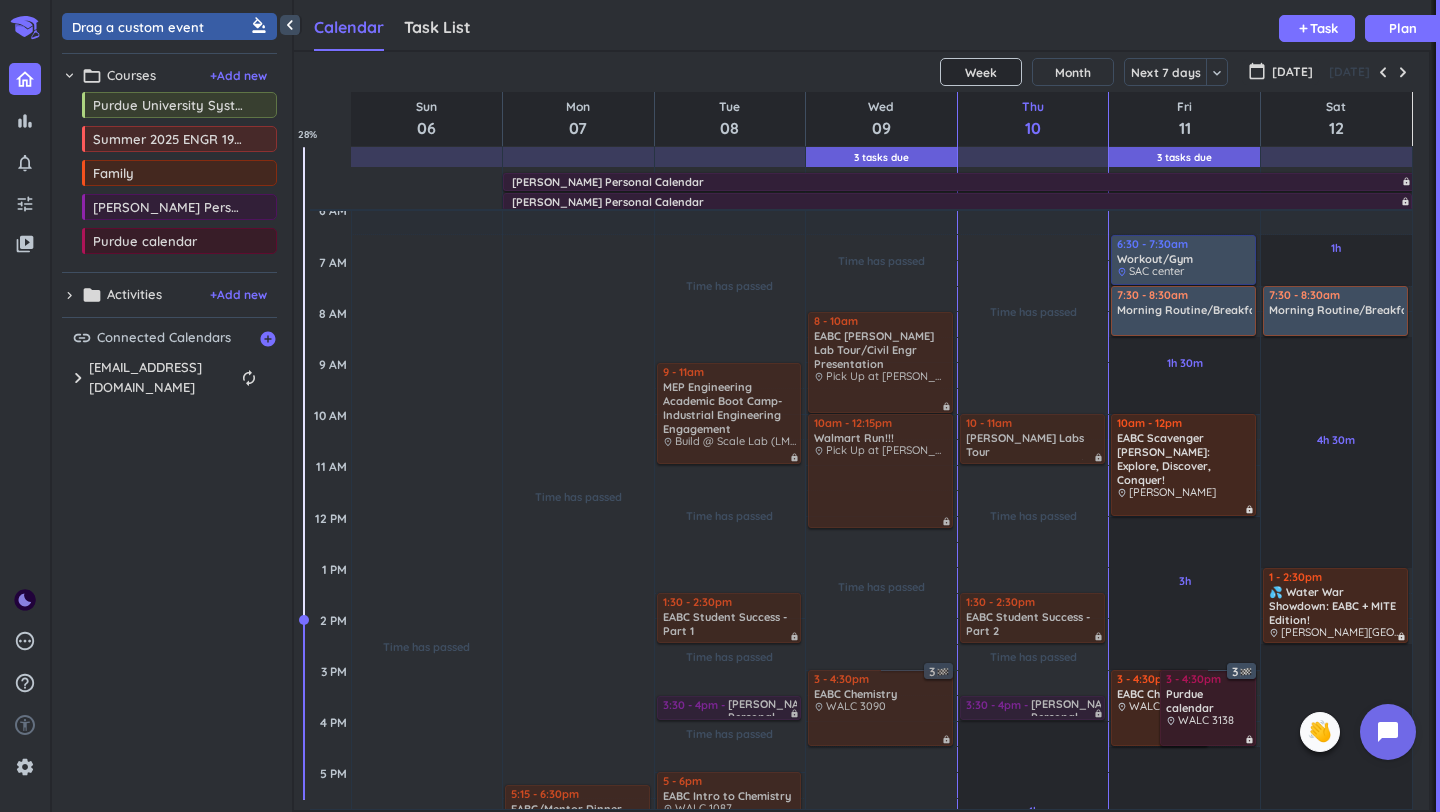 click on "[DATE]" at bounding box center (861, 72) 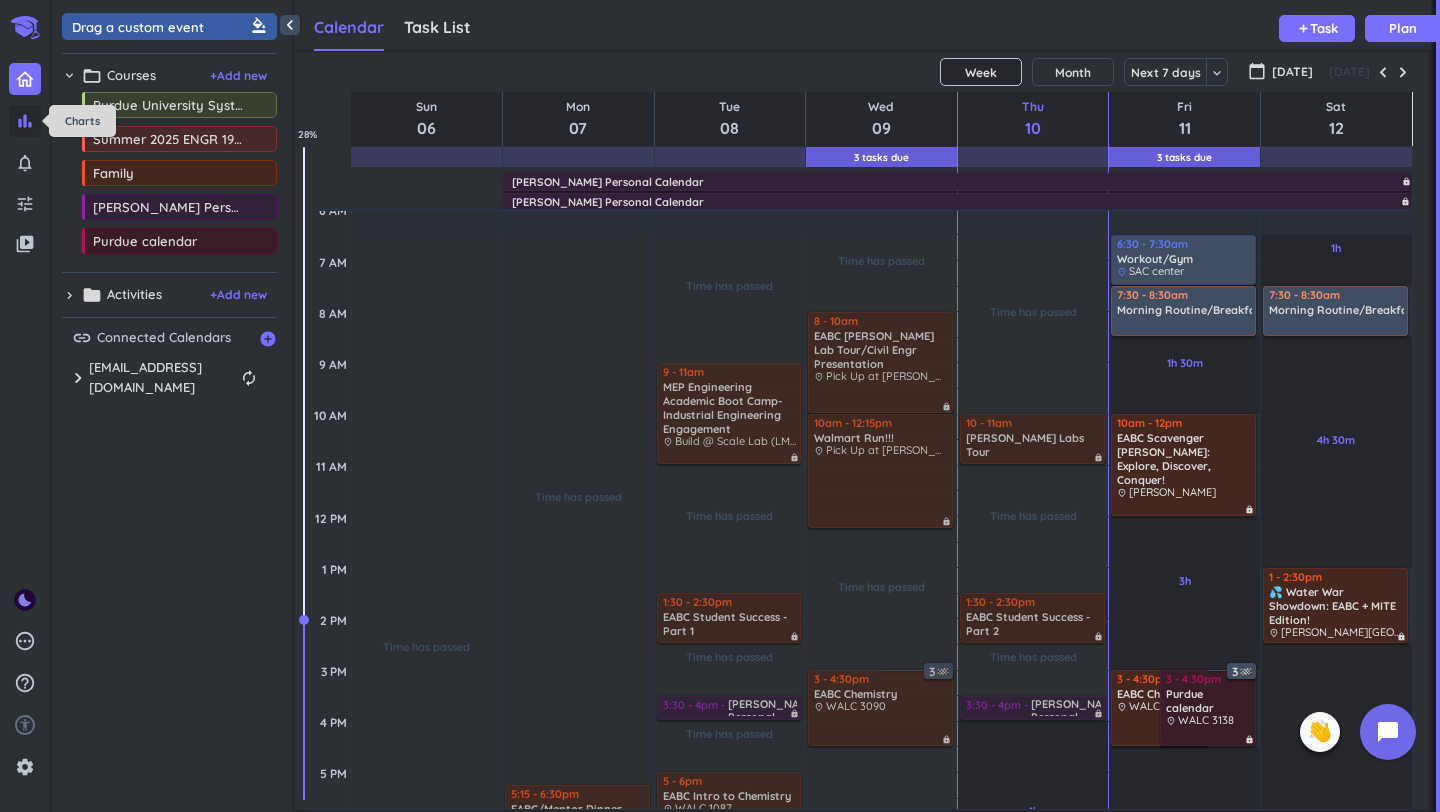 click on "bar_chart" at bounding box center (25, 121) 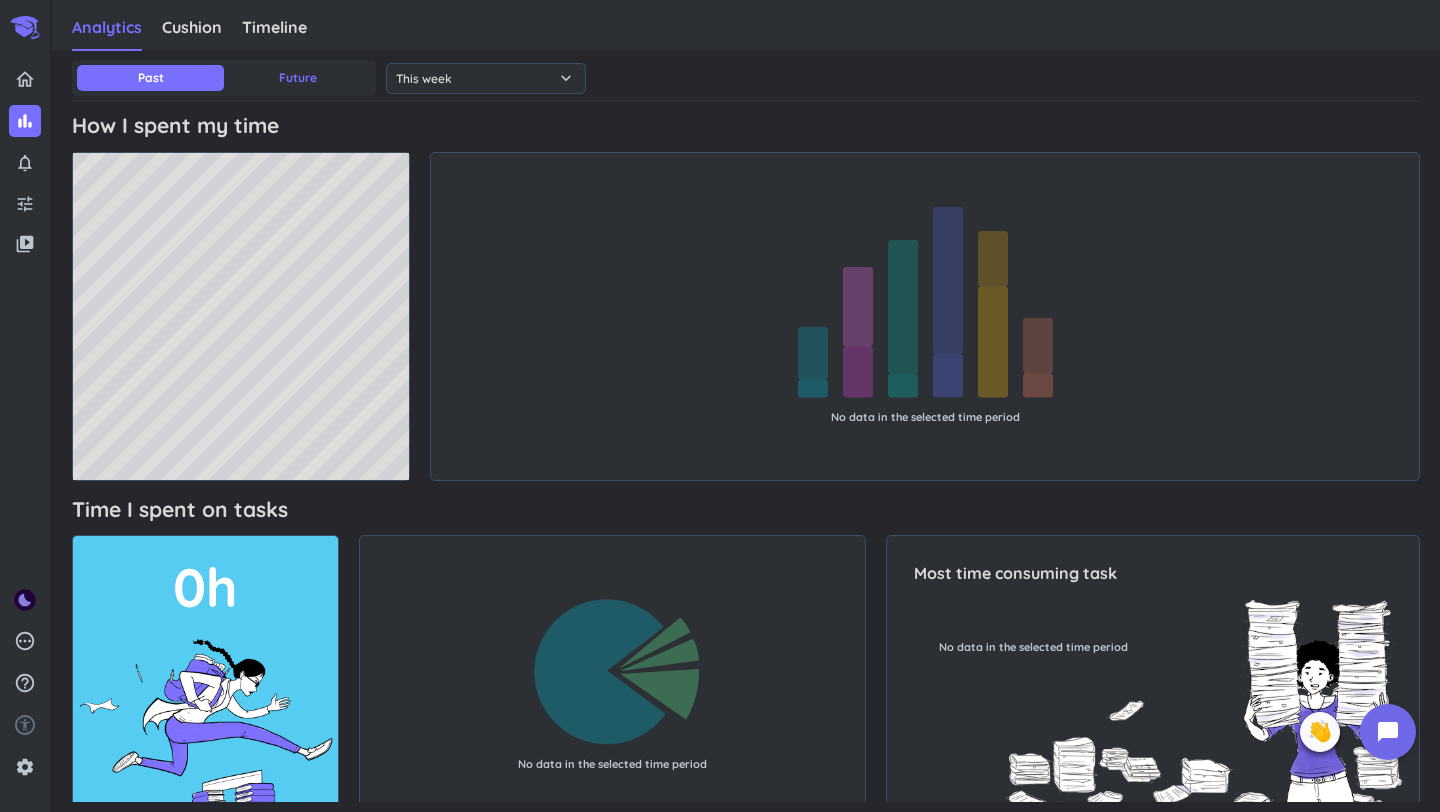 click on "Future" at bounding box center (297, 78) 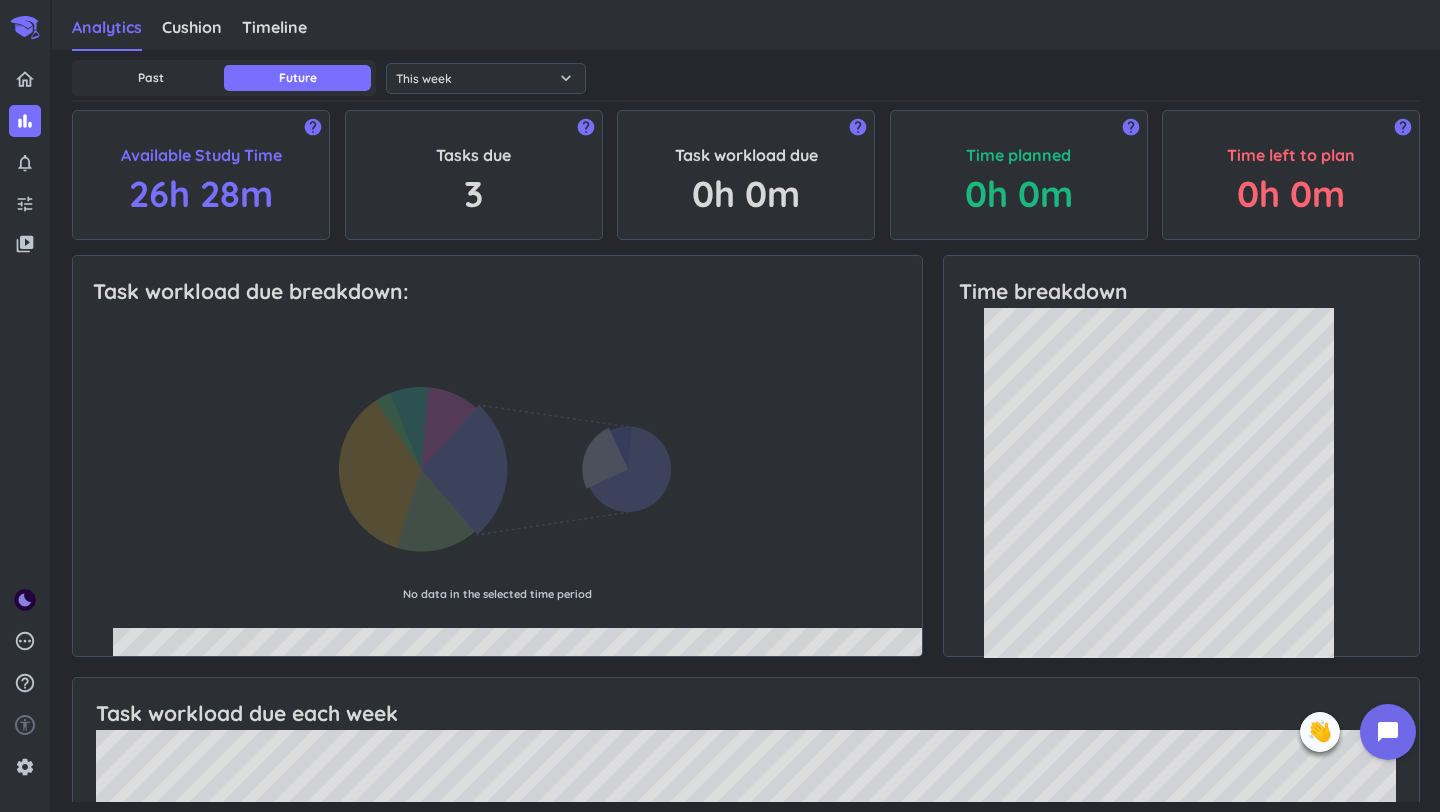 click on "help Tasks due 3" at bounding box center (474, 175) 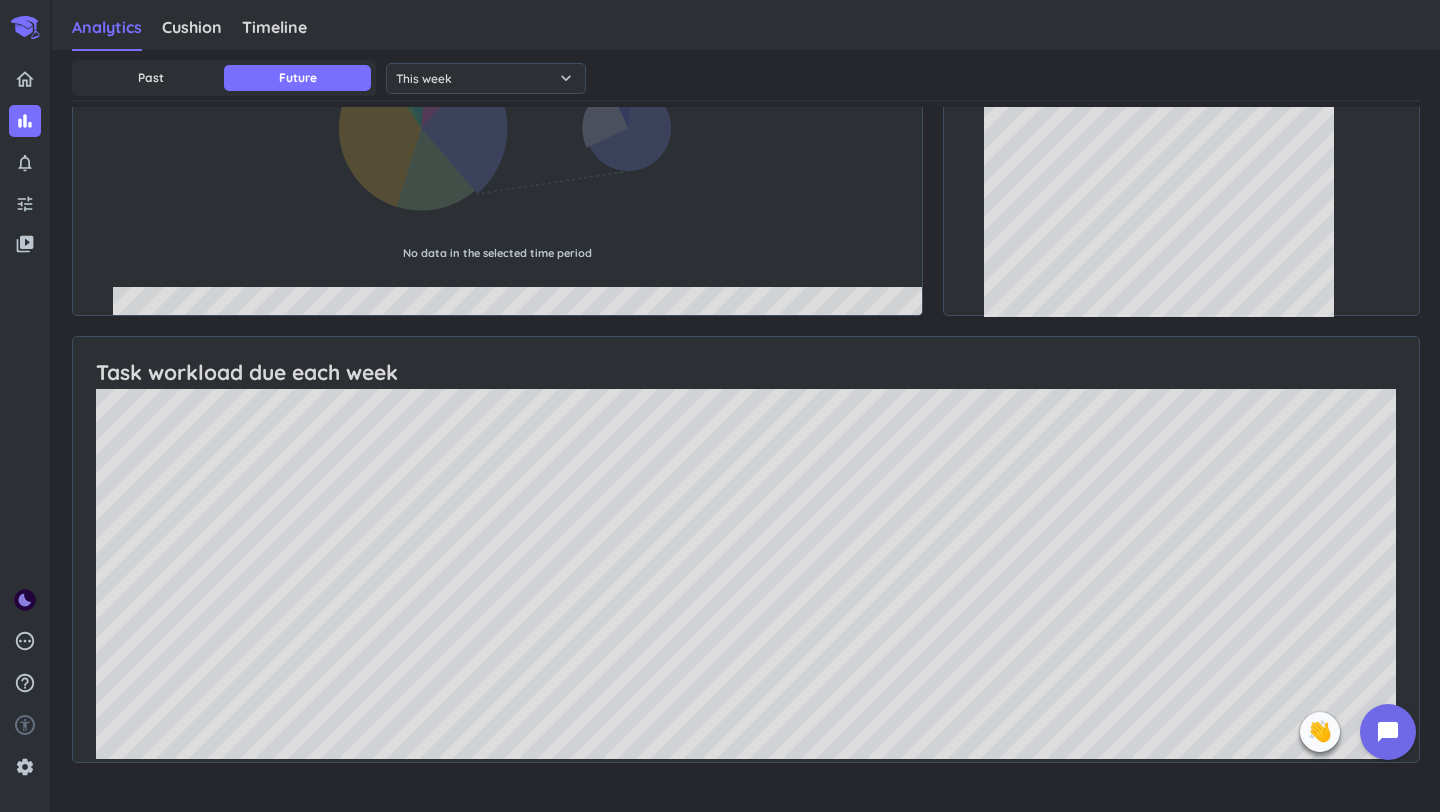 scroll, scrollTop: 0, scrollLeft: 0, axis: both 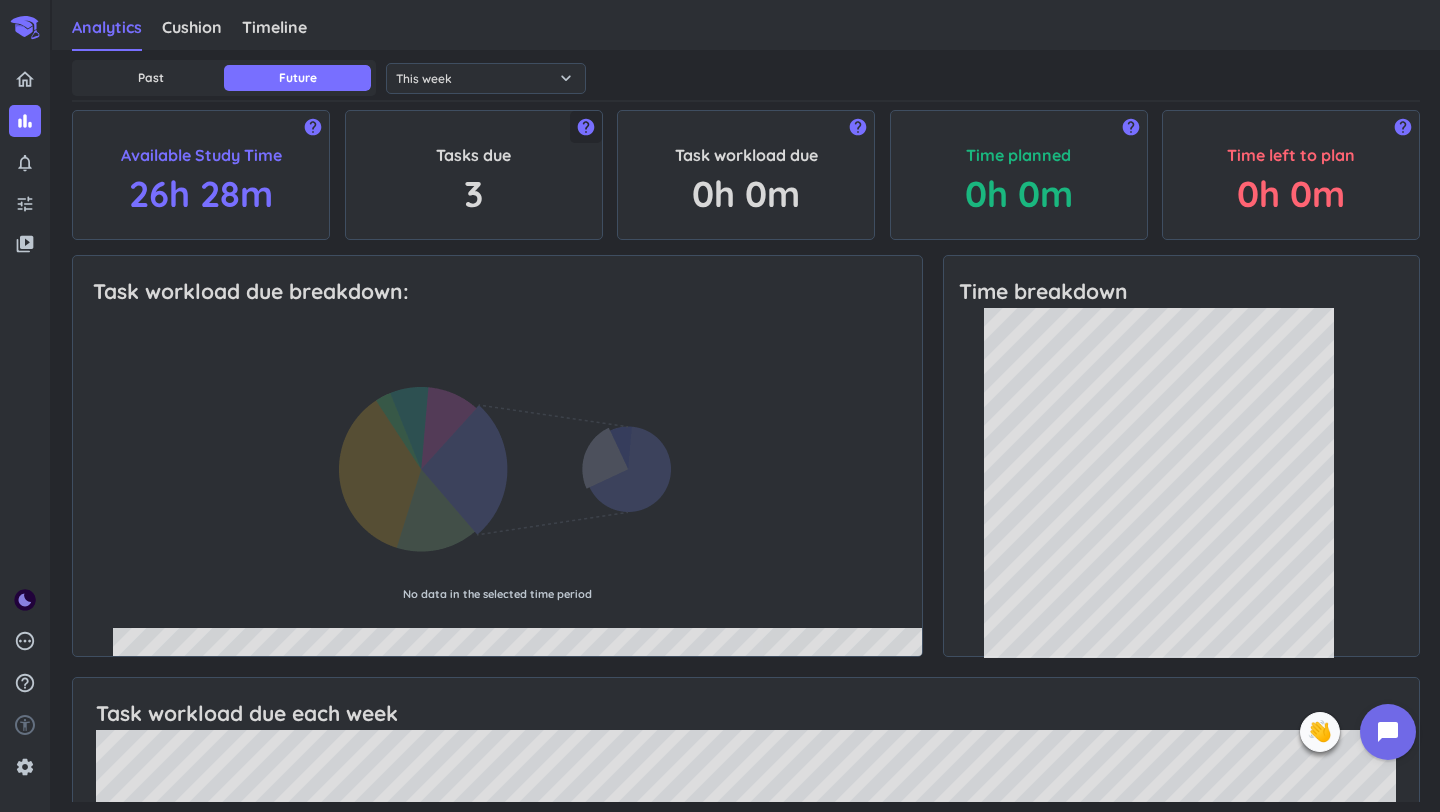 click on "help" at bounding box center [586, 127] 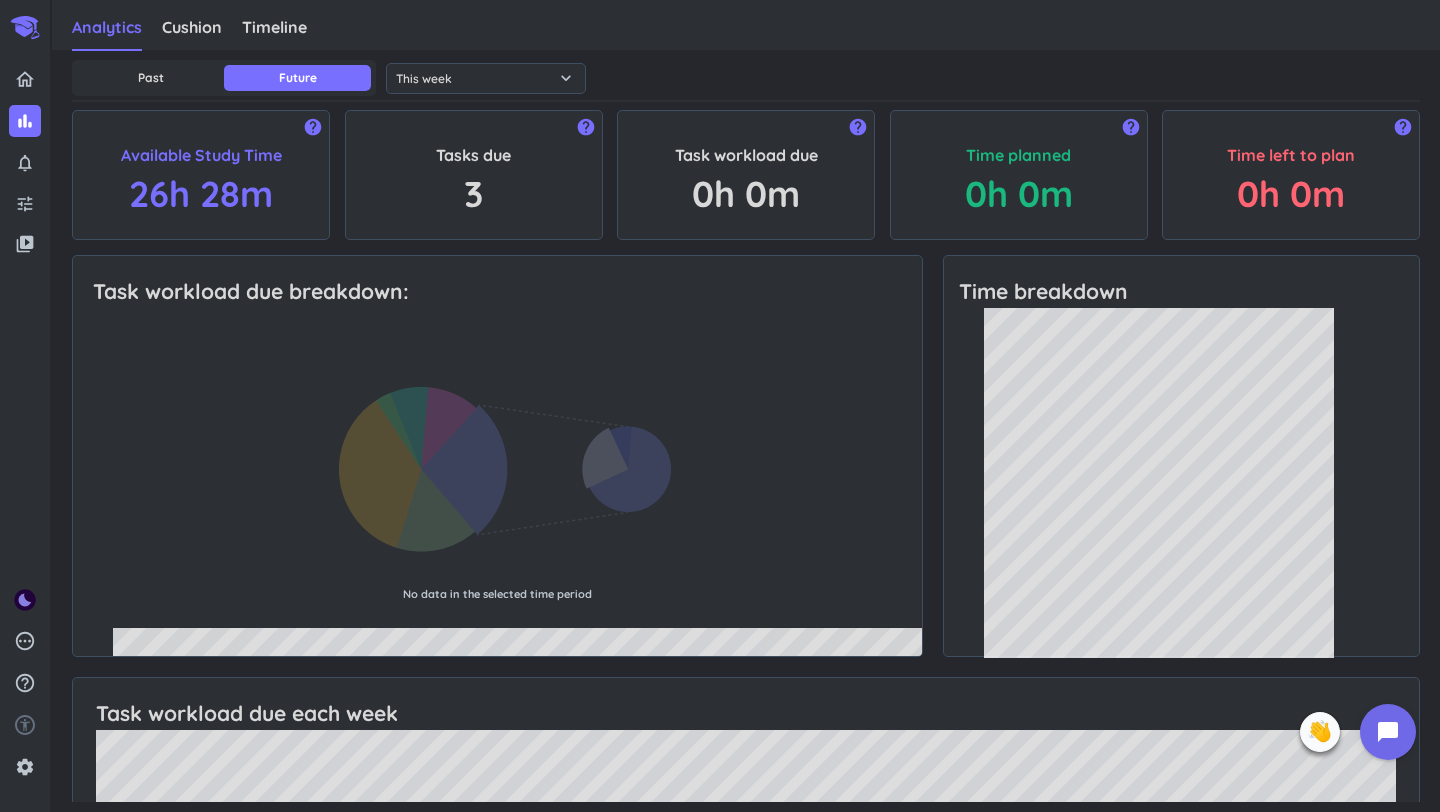 click on "bar_chart notifications_none tune" at bounding box center [25, 136] 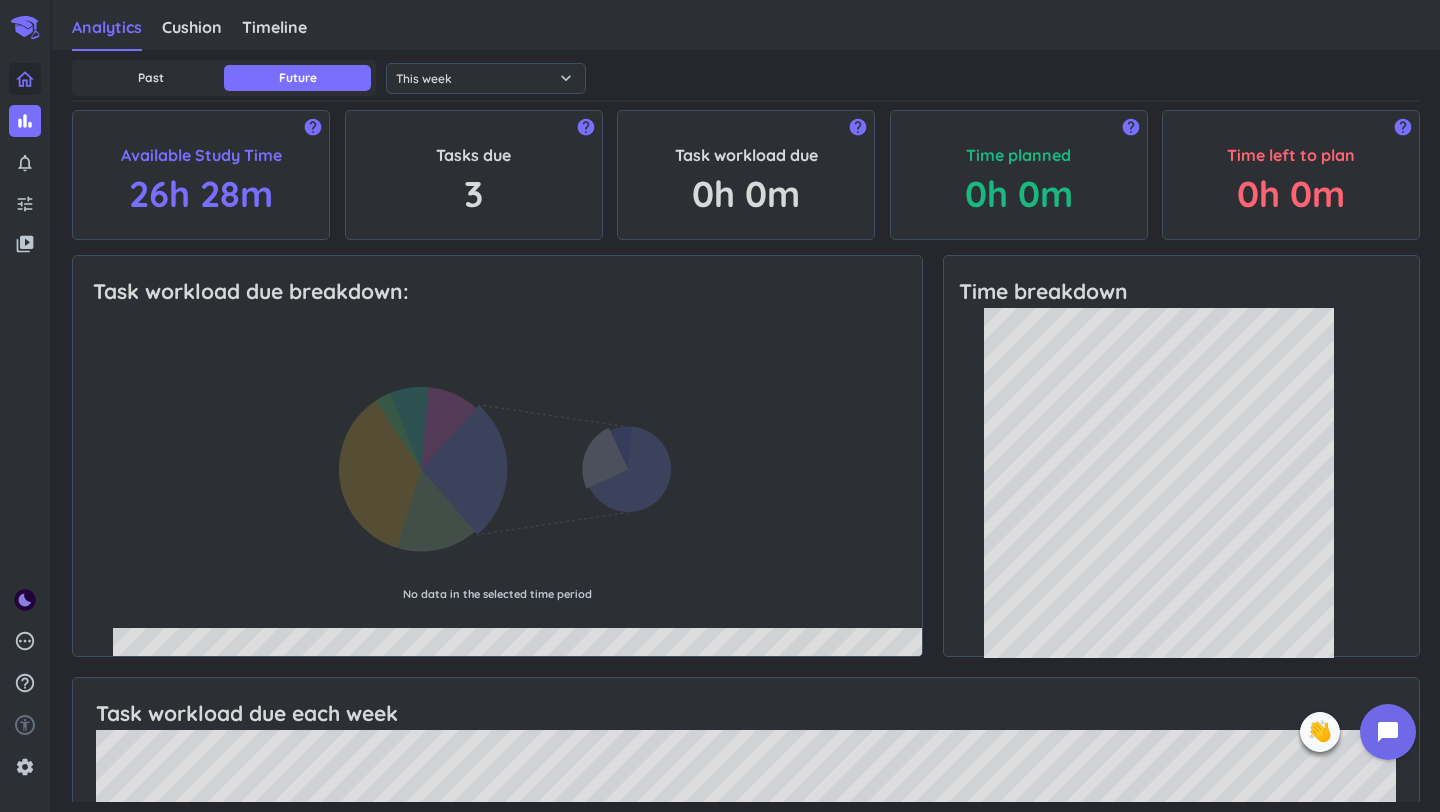 click at bounding box center [25, 79] 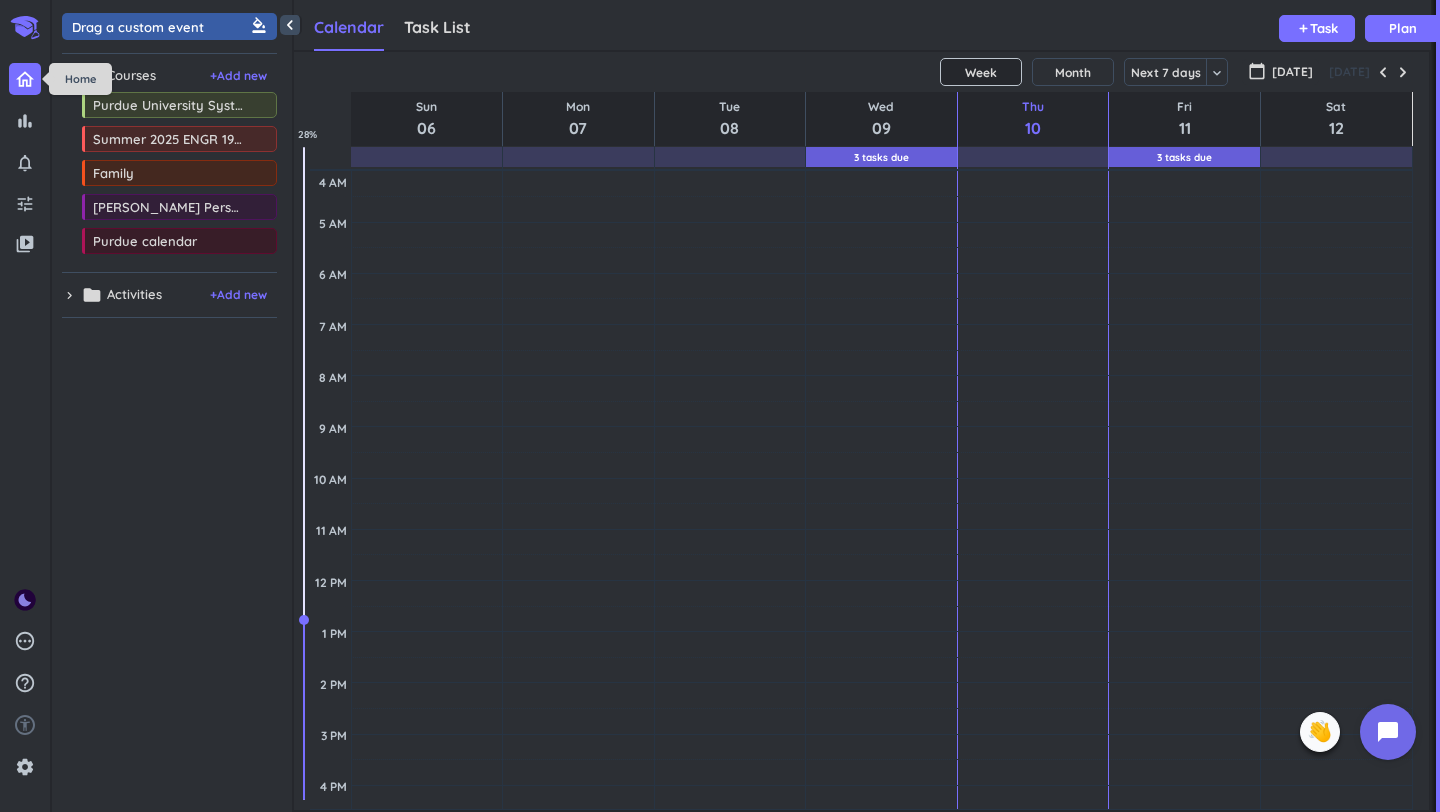 scroll, scrollTop: 1, scrollLeft: 1, axis: both 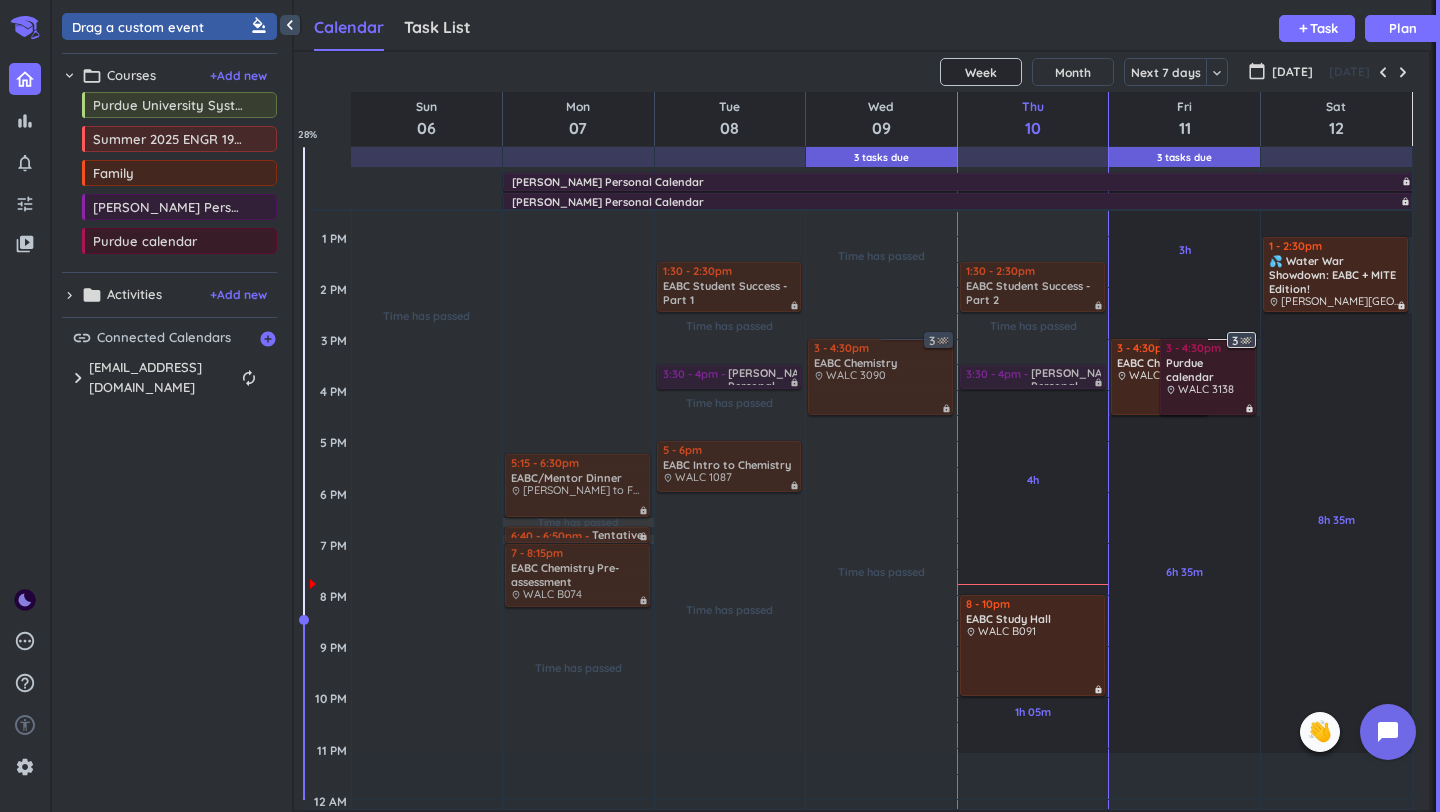 click at bounding box center [1246, 341] 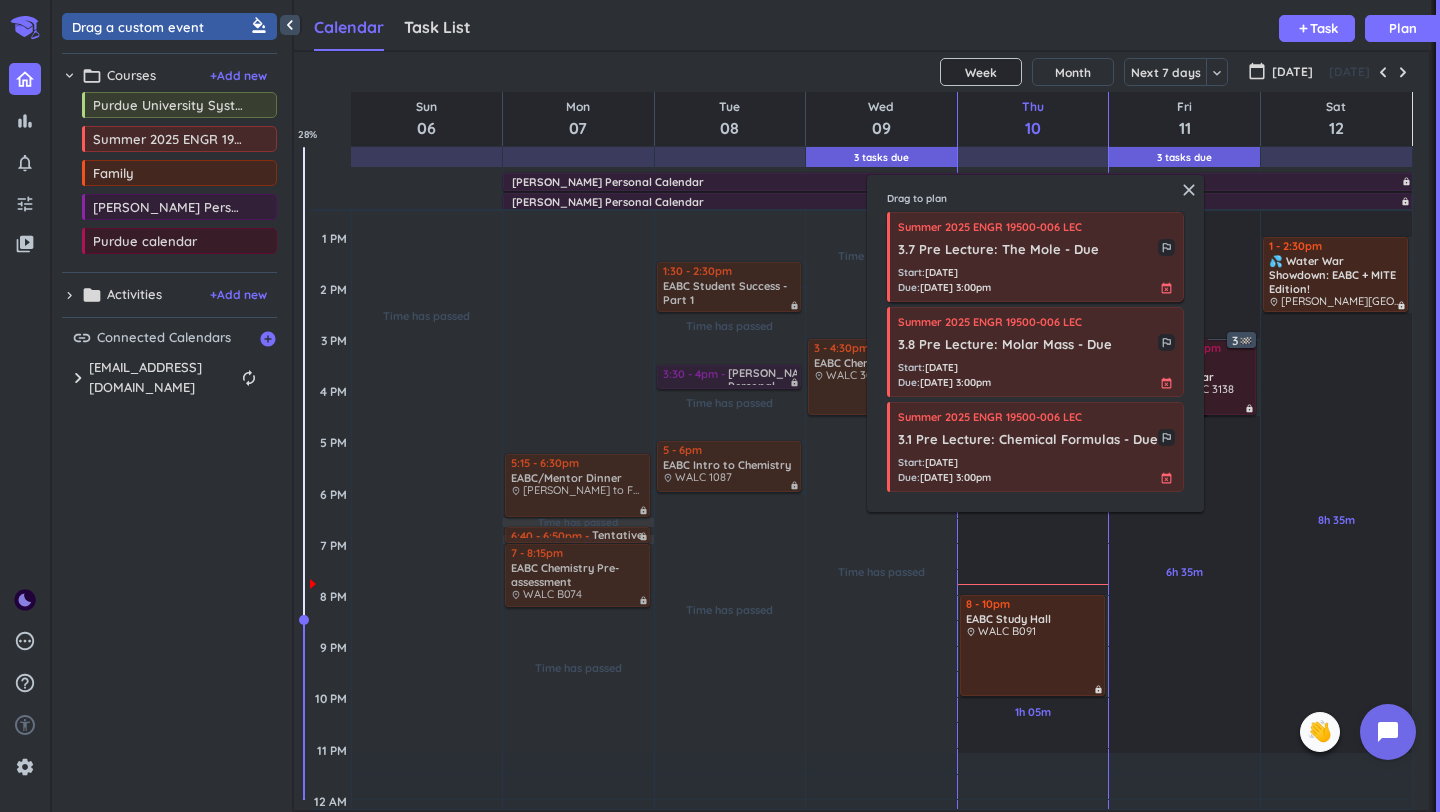 click on "Summer 2025 ENGR 19500-006 LEC 3.7 Pre Lecture: The Mole - Due outlined_flag Start :  [DATE] Due :  [DATE] 3:00pm event_busy" at bounding box center [1035, 257] 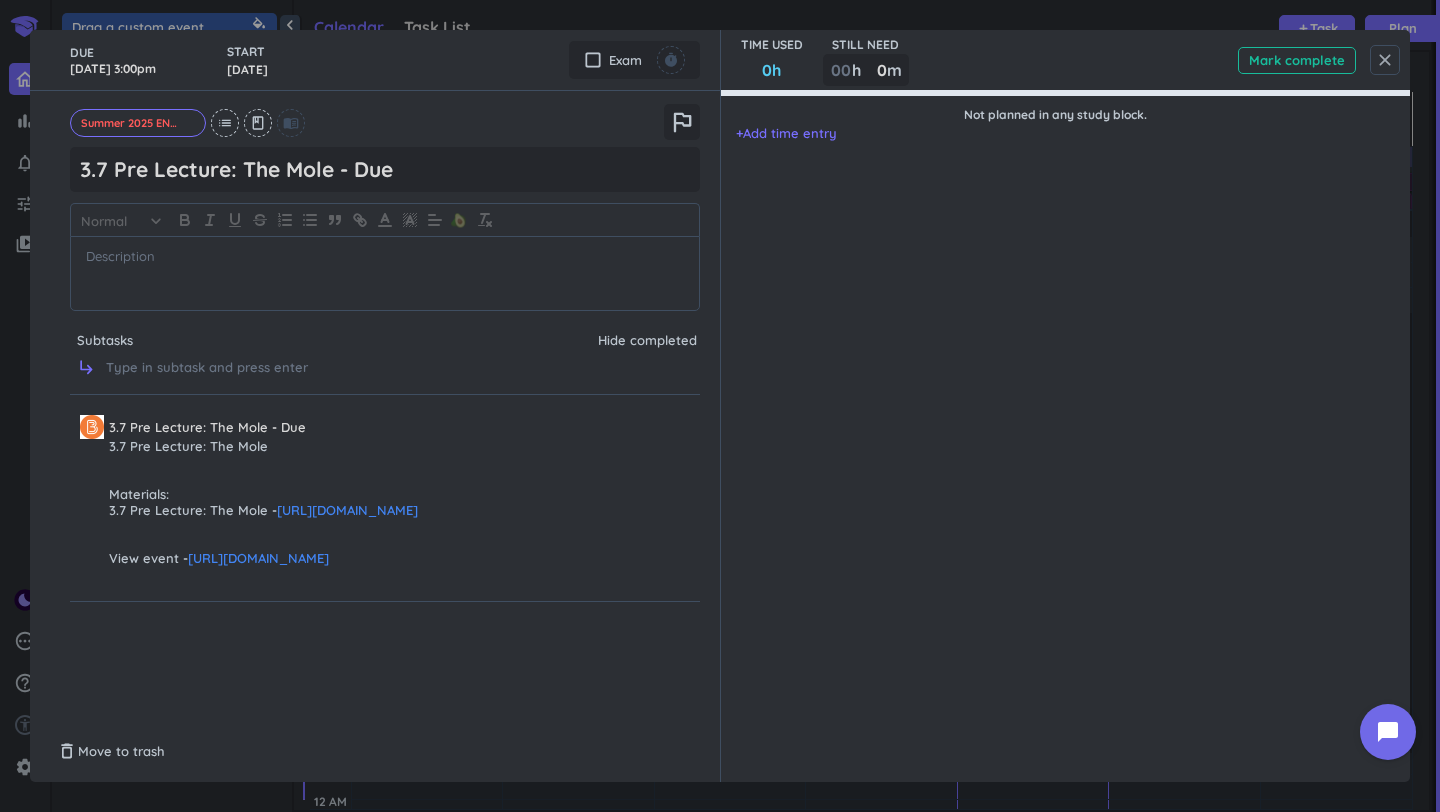 click on "close" at bounding box center [1385, 60] 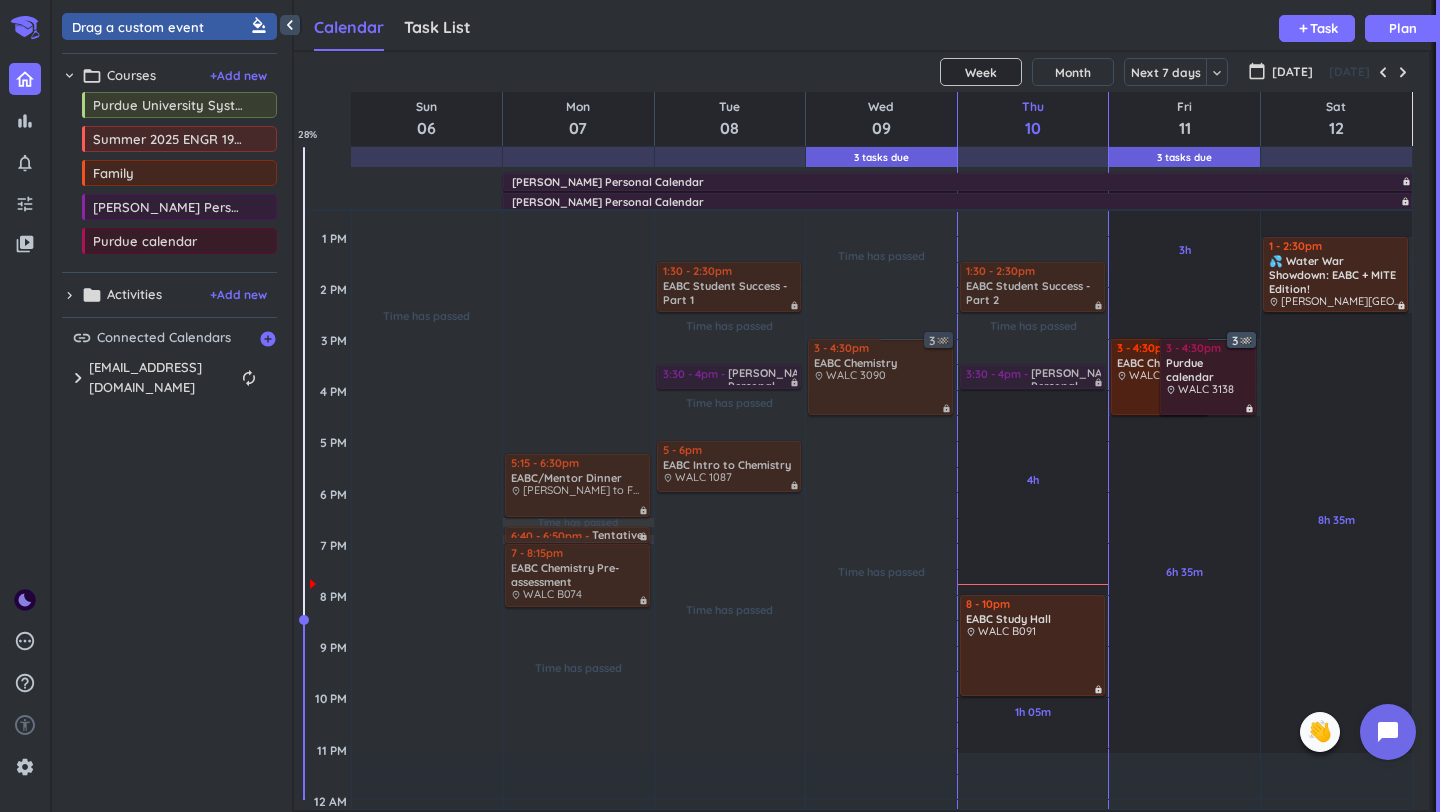 click on "place WALC 3090" at bounding box center (1160, 376) 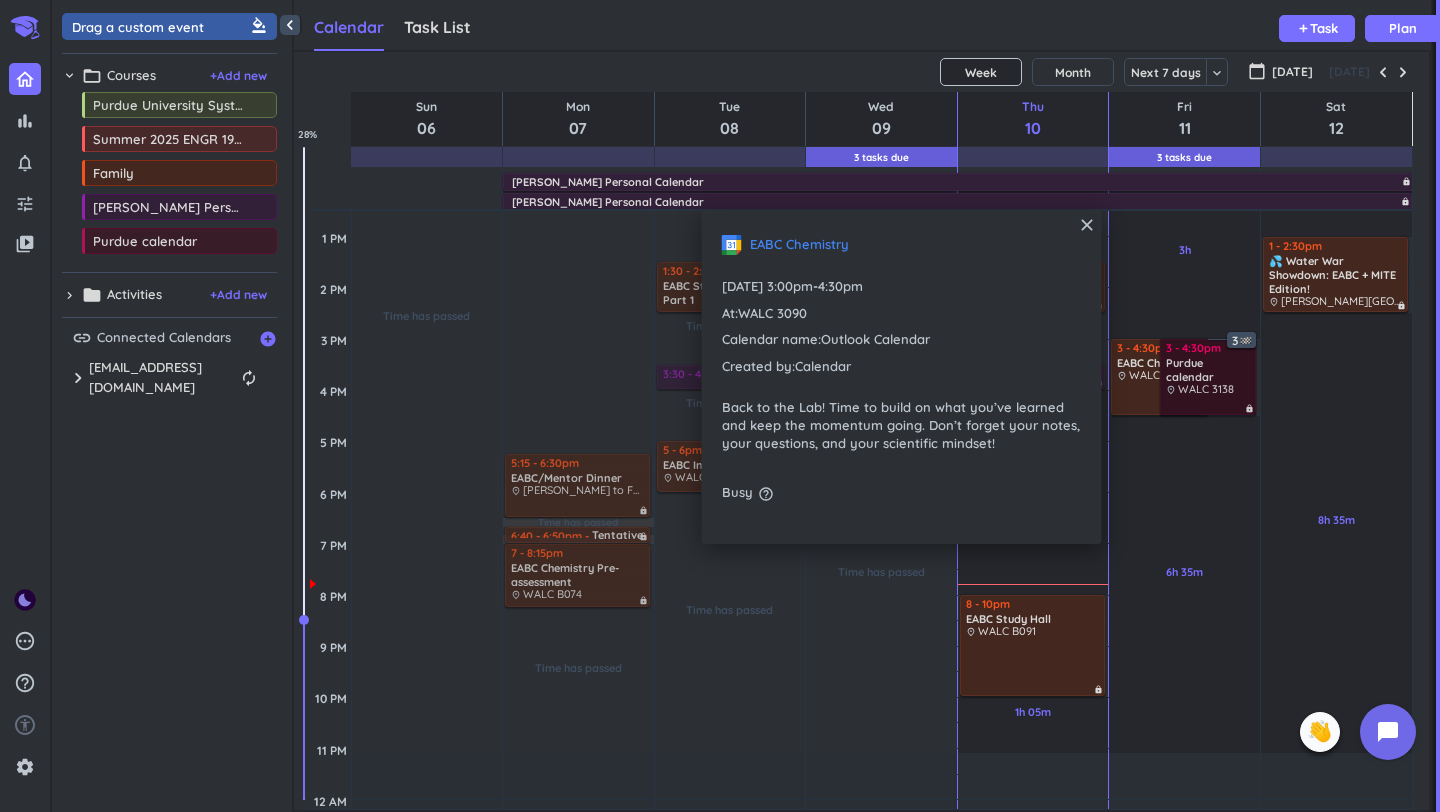 click on "3 - 4:30pm Purdue calendar place WALC 3138 lock" at bounding box center (1208, 377) 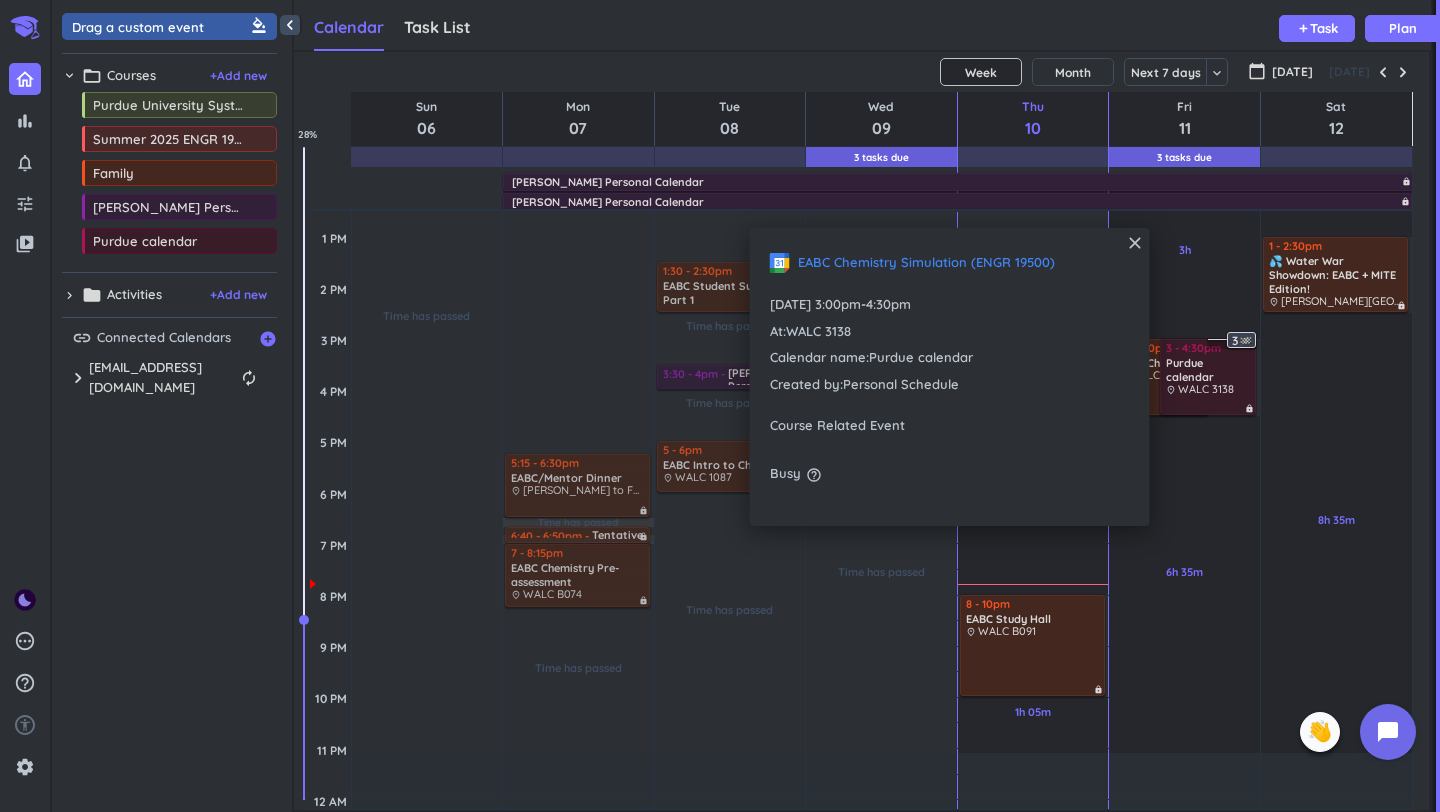 click on "3" at bounding box center [1232, 343] 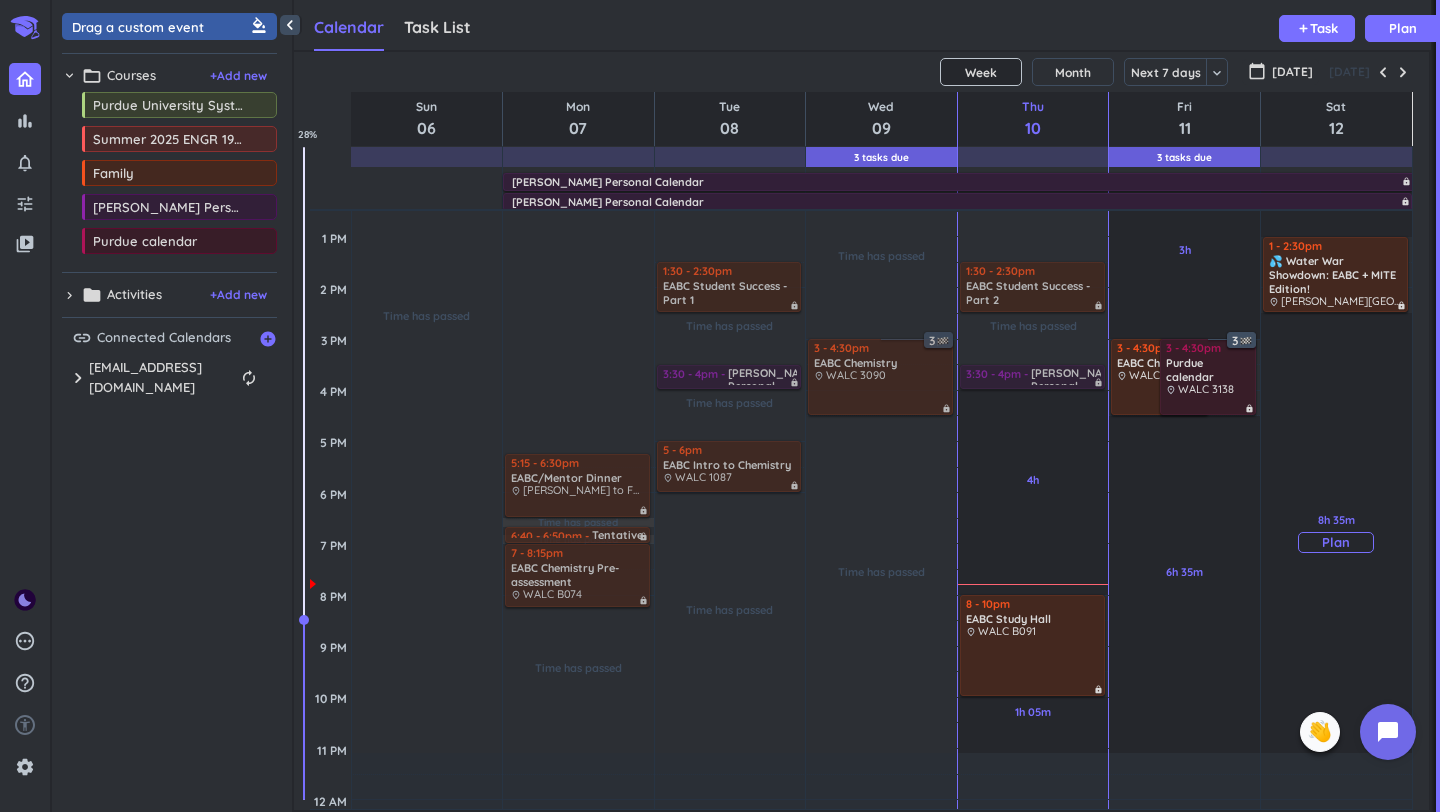 click on "8h 35m Past due Plan" at bounding box center [1336, 533] 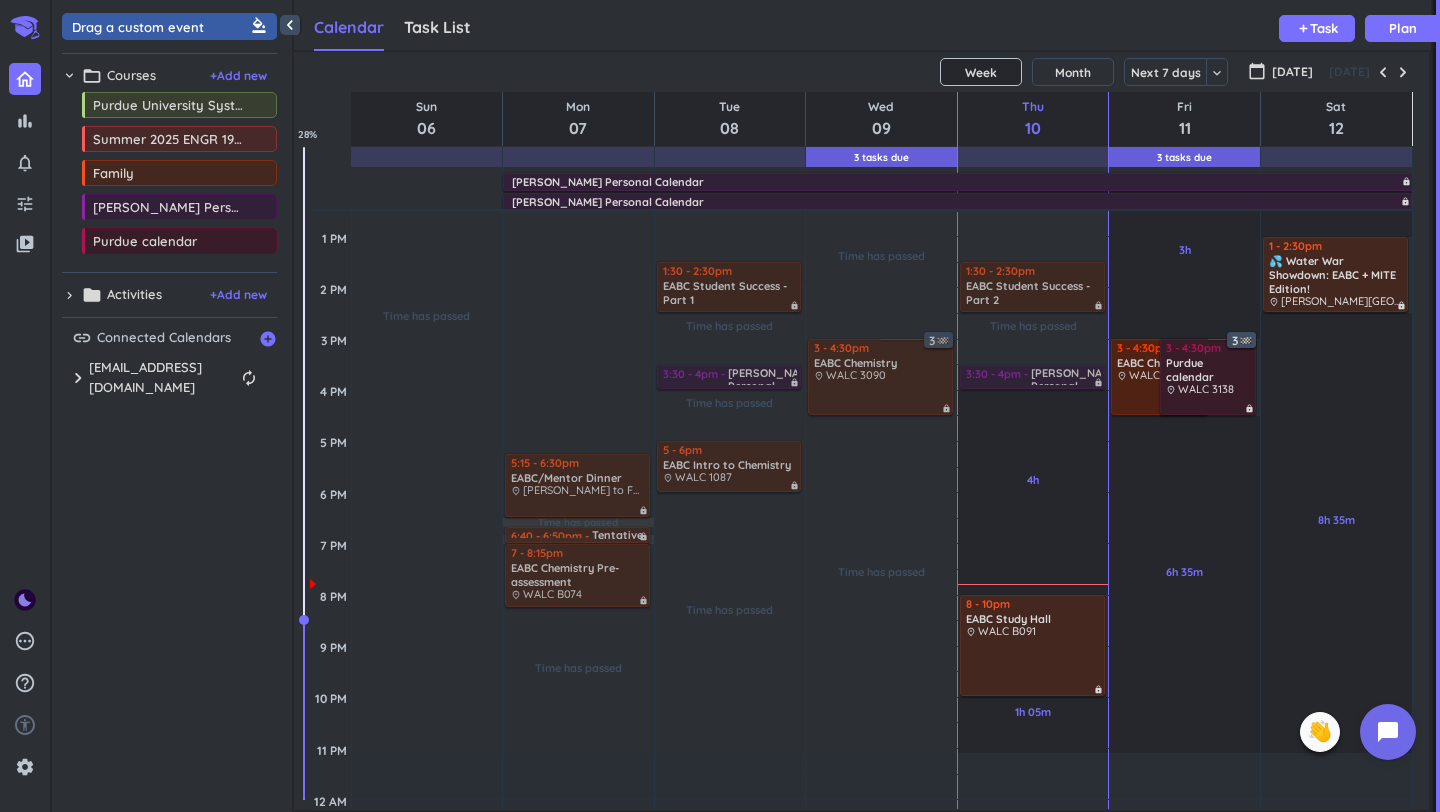 click on "place WALC 3090" at bounding box center [1160, 375] 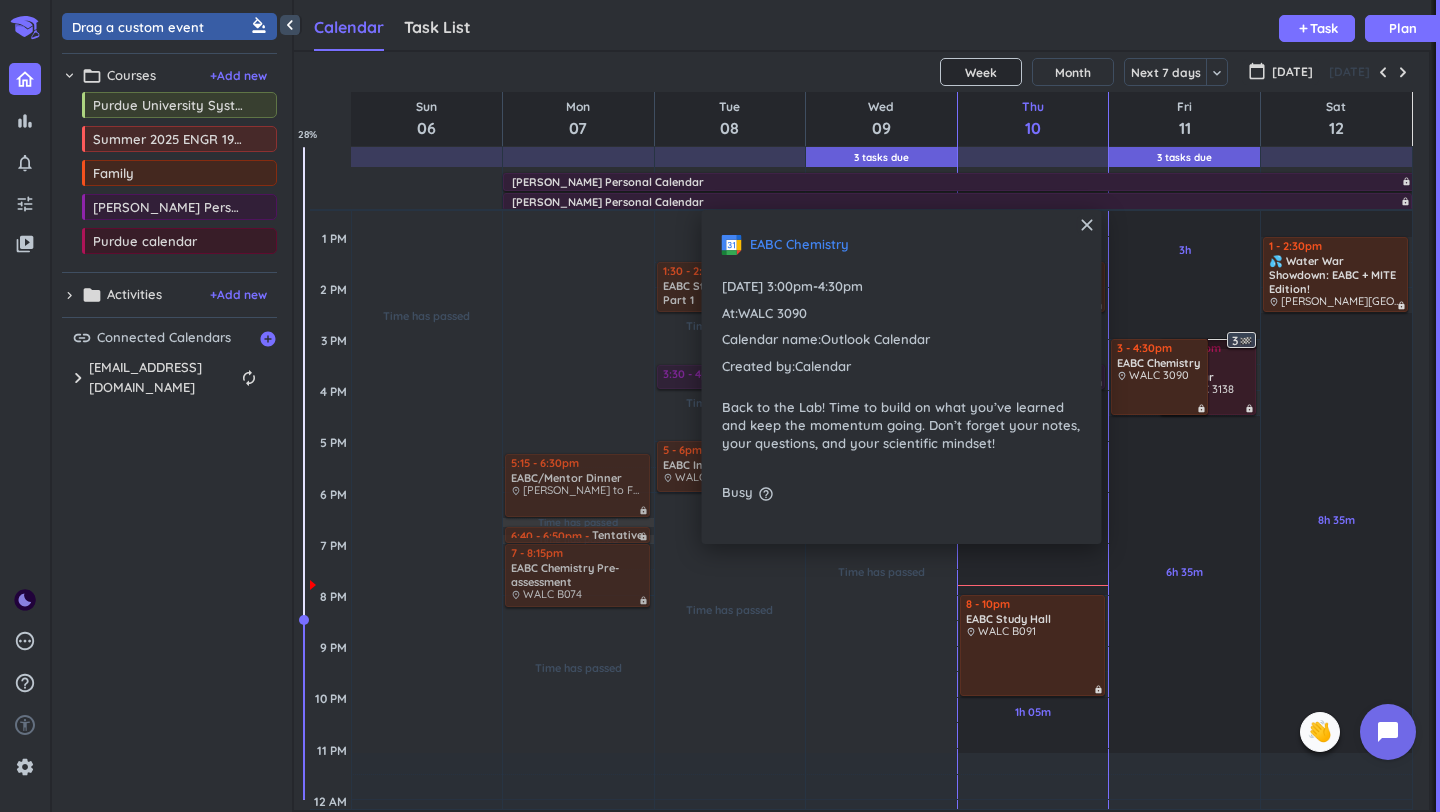 click on "3" at bounding box center [1243, 341] 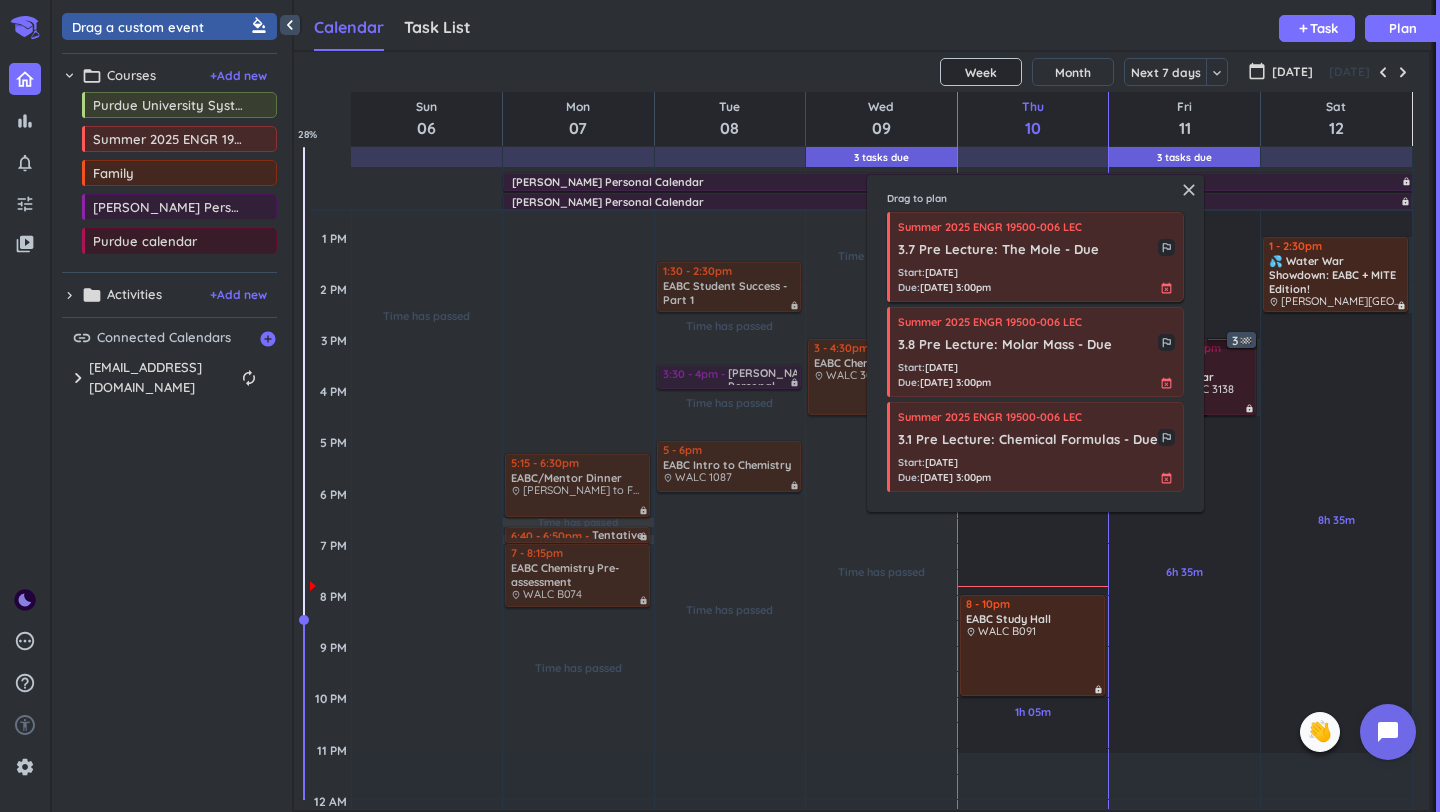 click on "Summer 2025 ENGR 19500-006 LEC 3.7 Pre Lecture: The Mole - Due outlined_flag Start :  [DATE] Due :  [DATE] 3:00pm event_busy" at bounding box center (1035, 257) 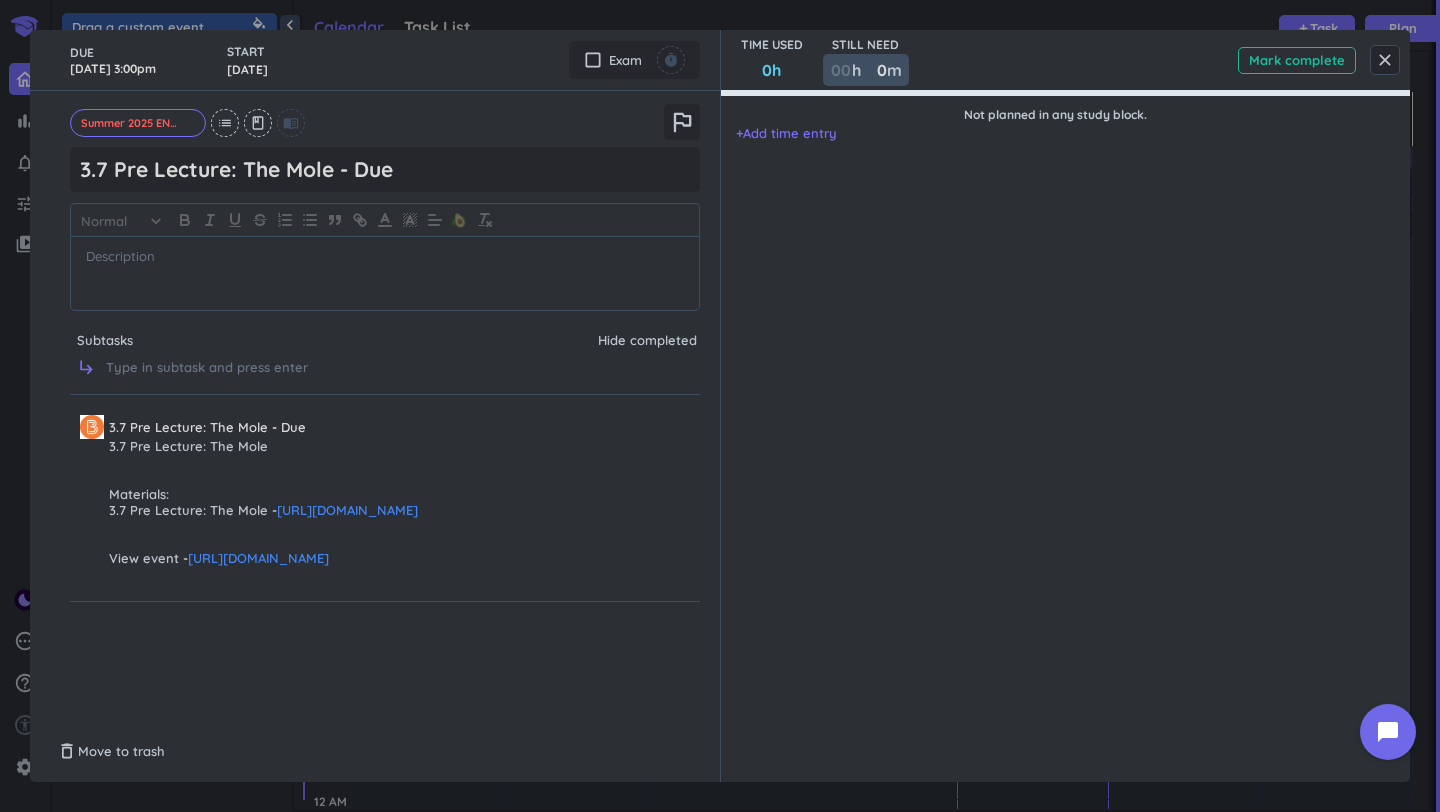 click on "0" at bounding box center [876, 70] 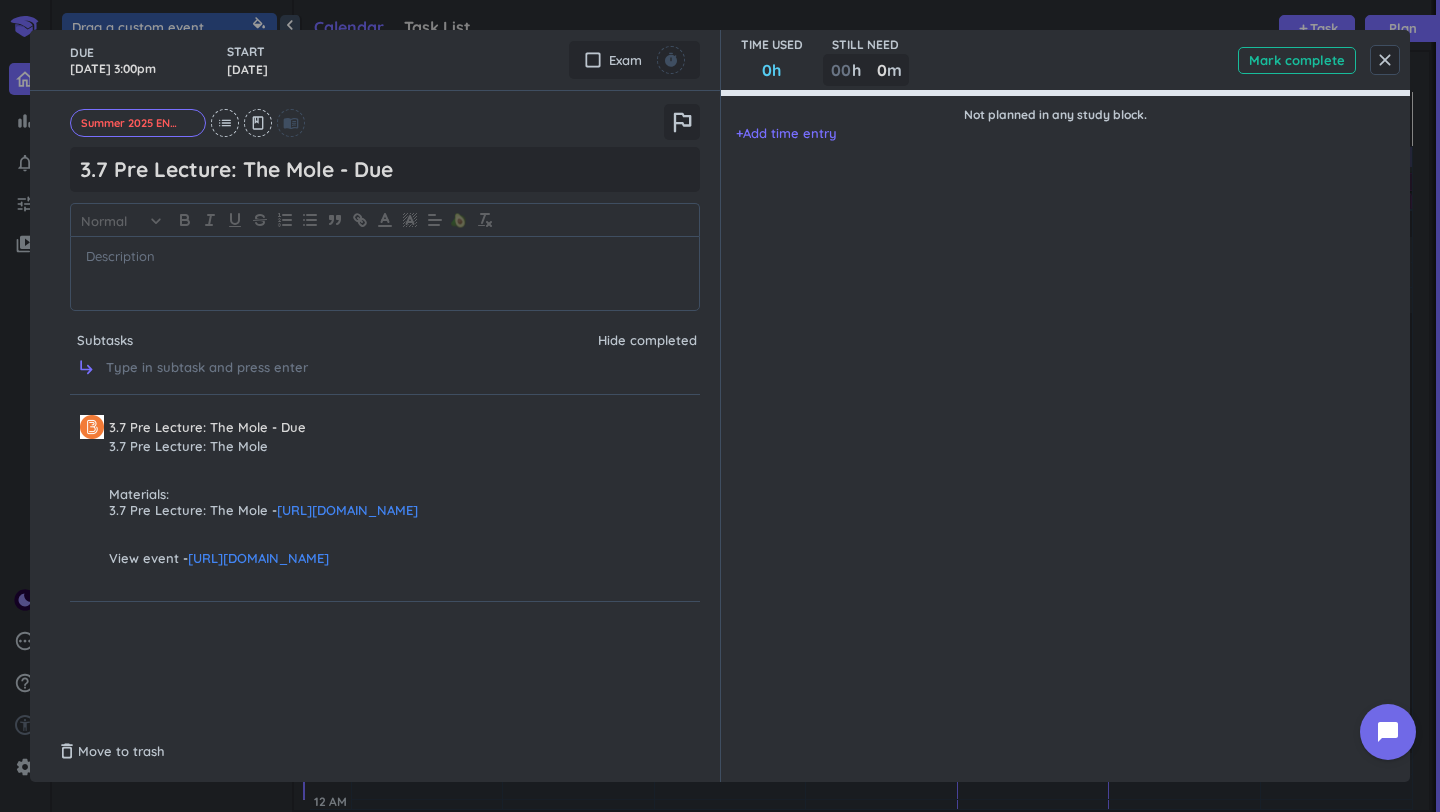 click on "0h" at bounding box center [771, 70] 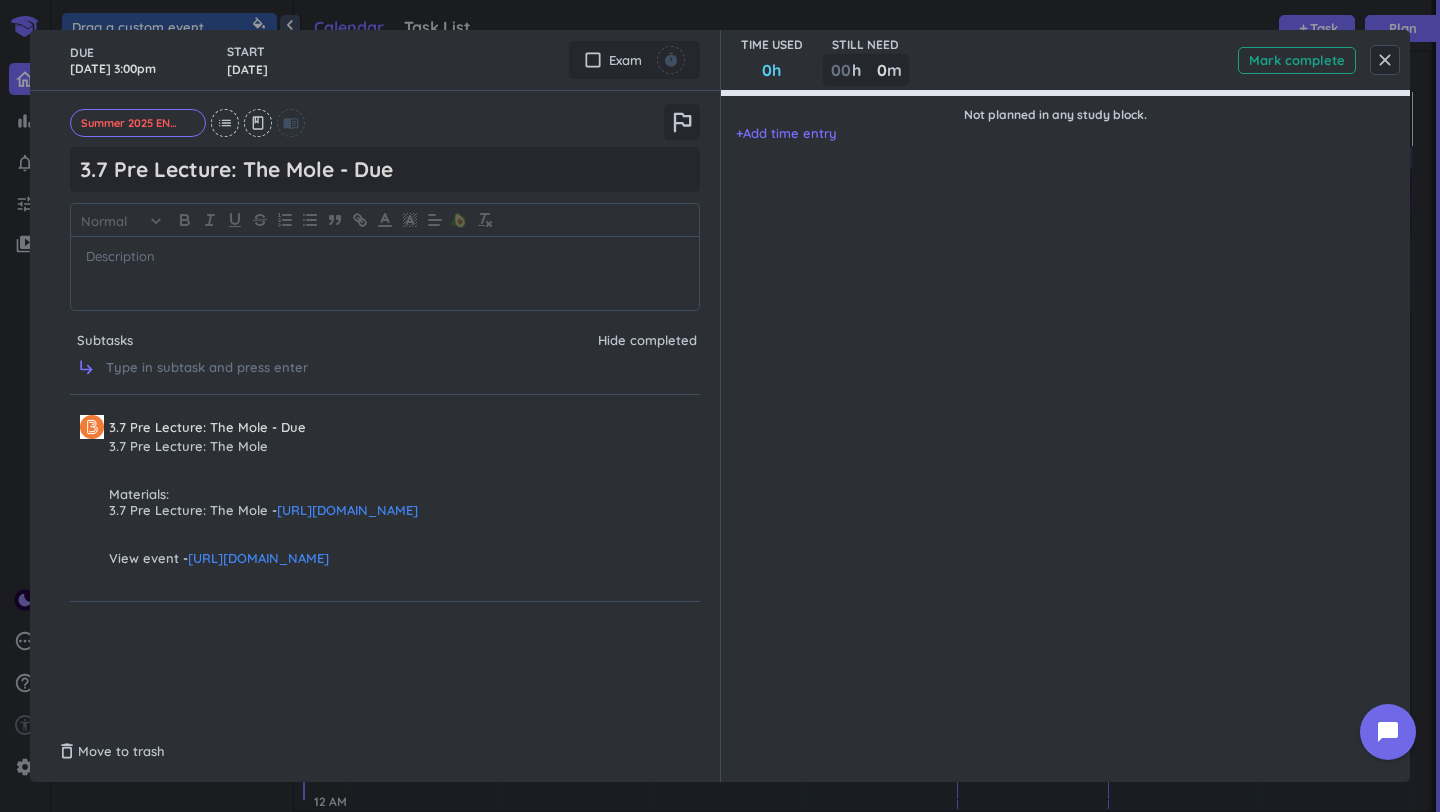 click on "Mark complete" at bounding box center (1297, 60) 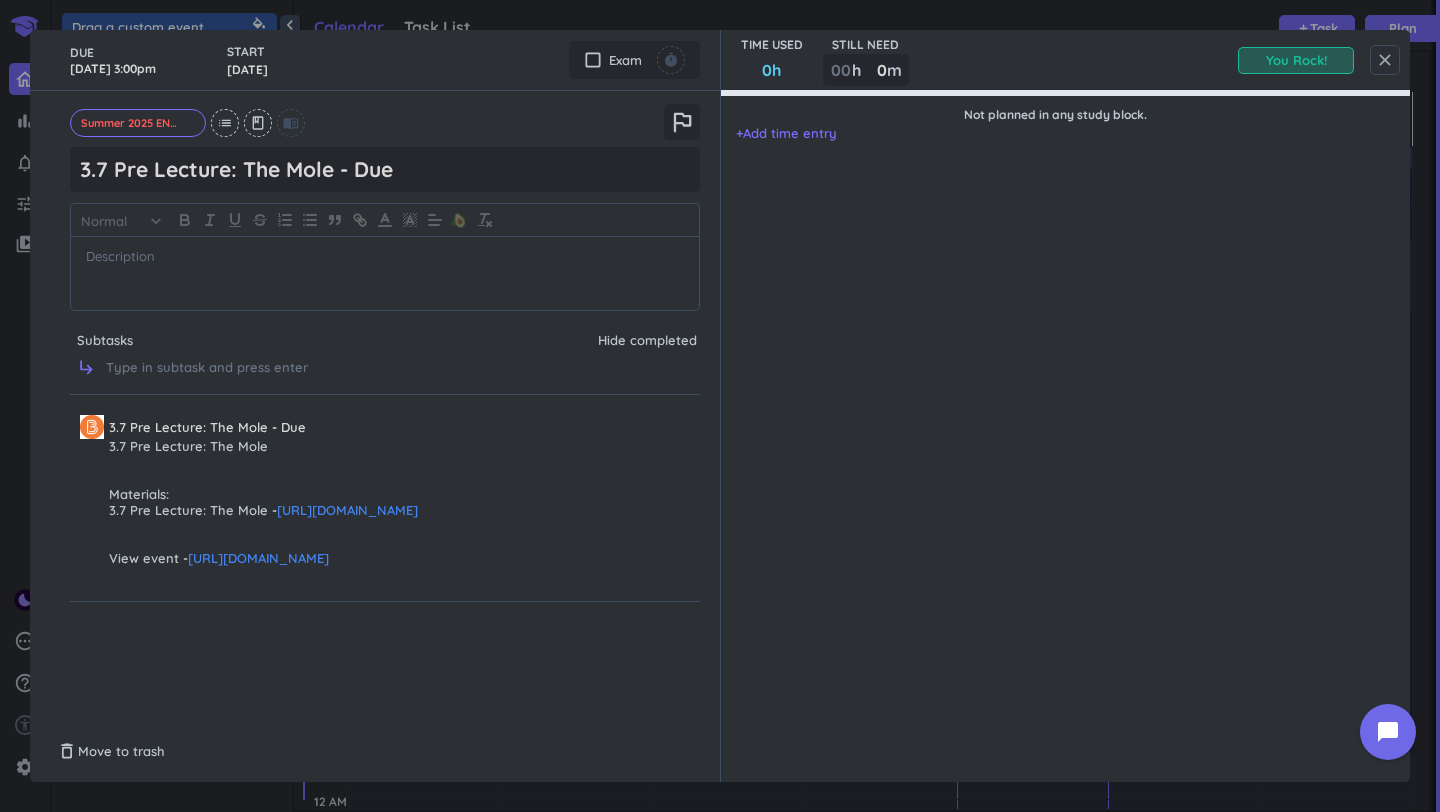 click on "close" at bounding box center [1385, 60] 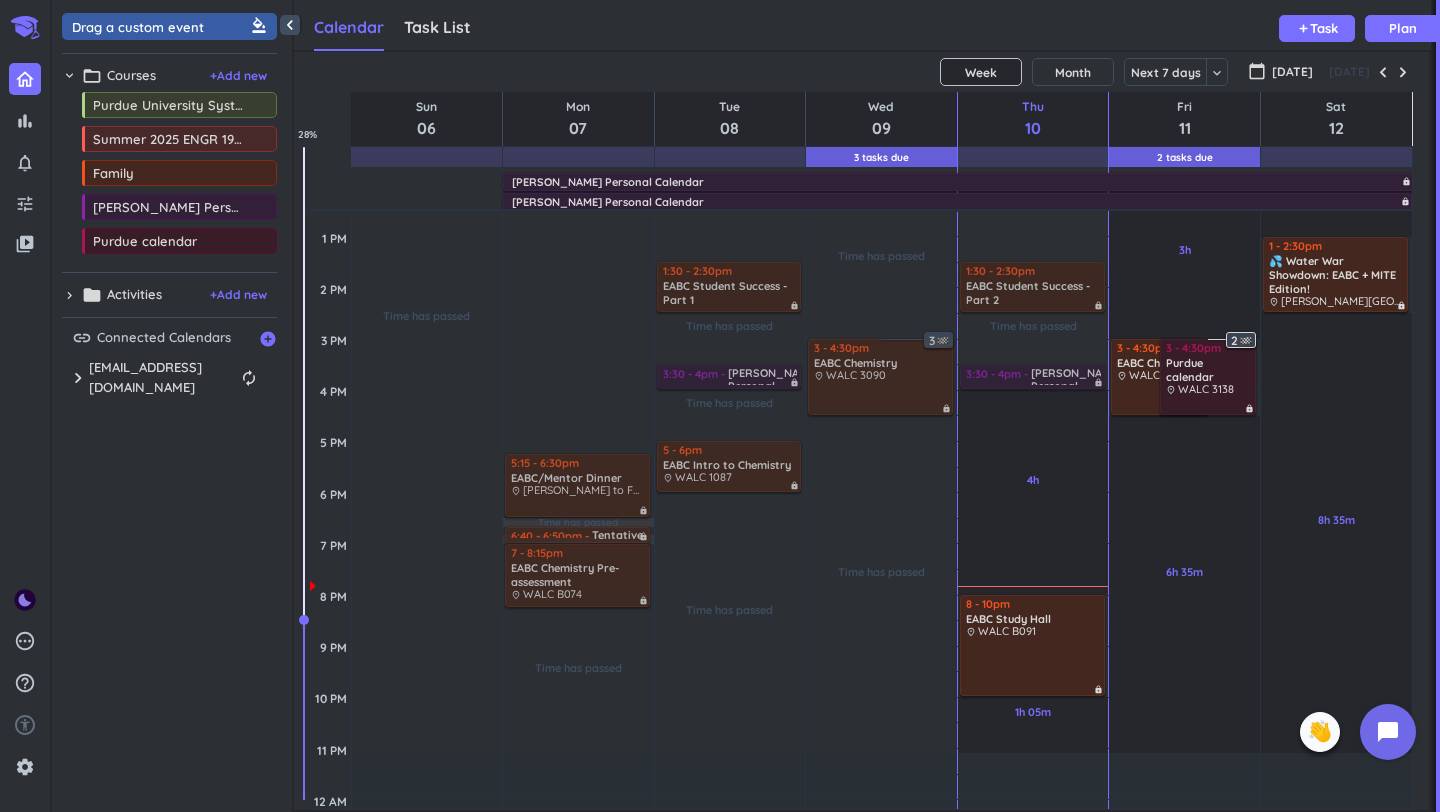 click on "2" at bounding box center (1243, 341) 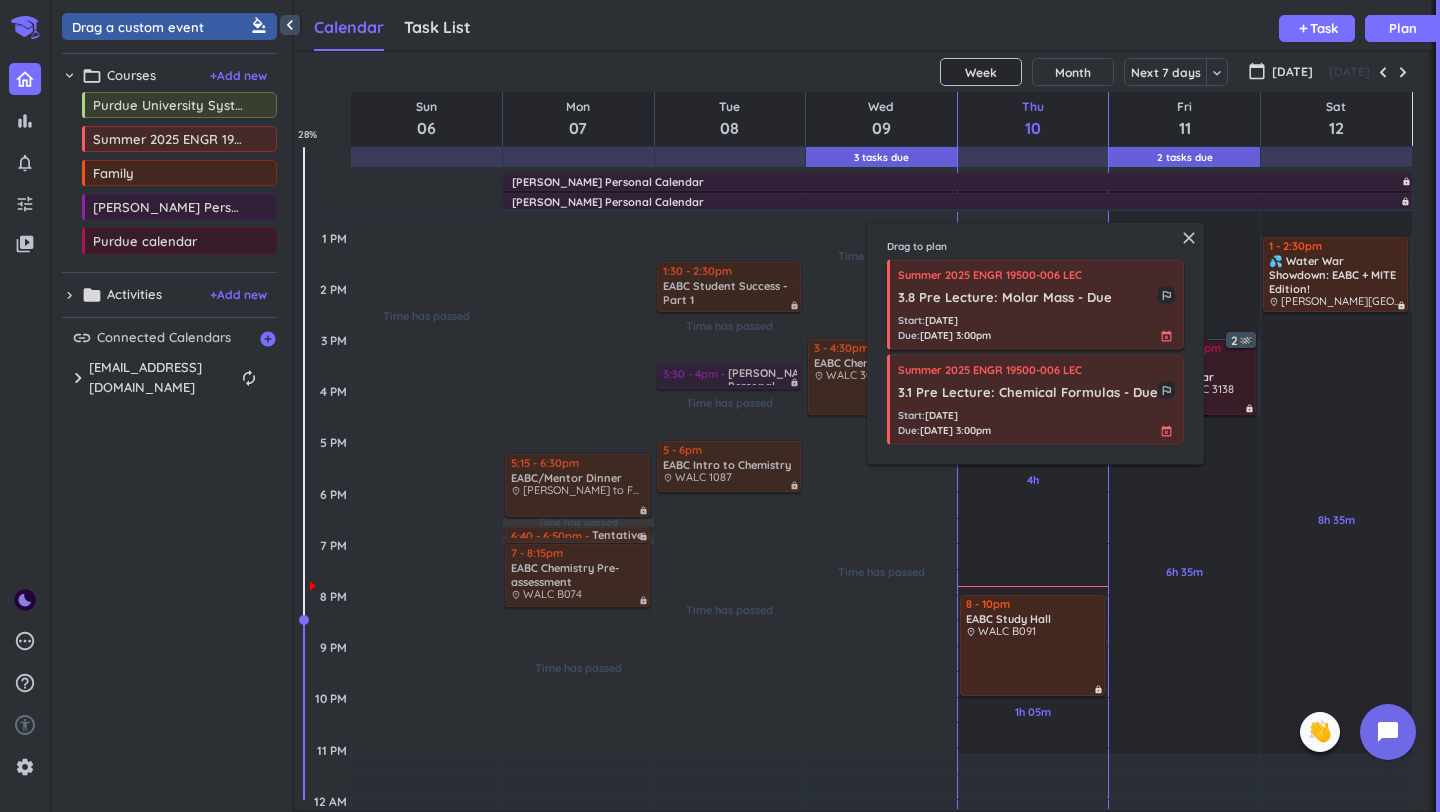 click on "Start :  [DATE] Due :  [DATE] 3:00pm event_busy" at bounding box center (1036, 327) 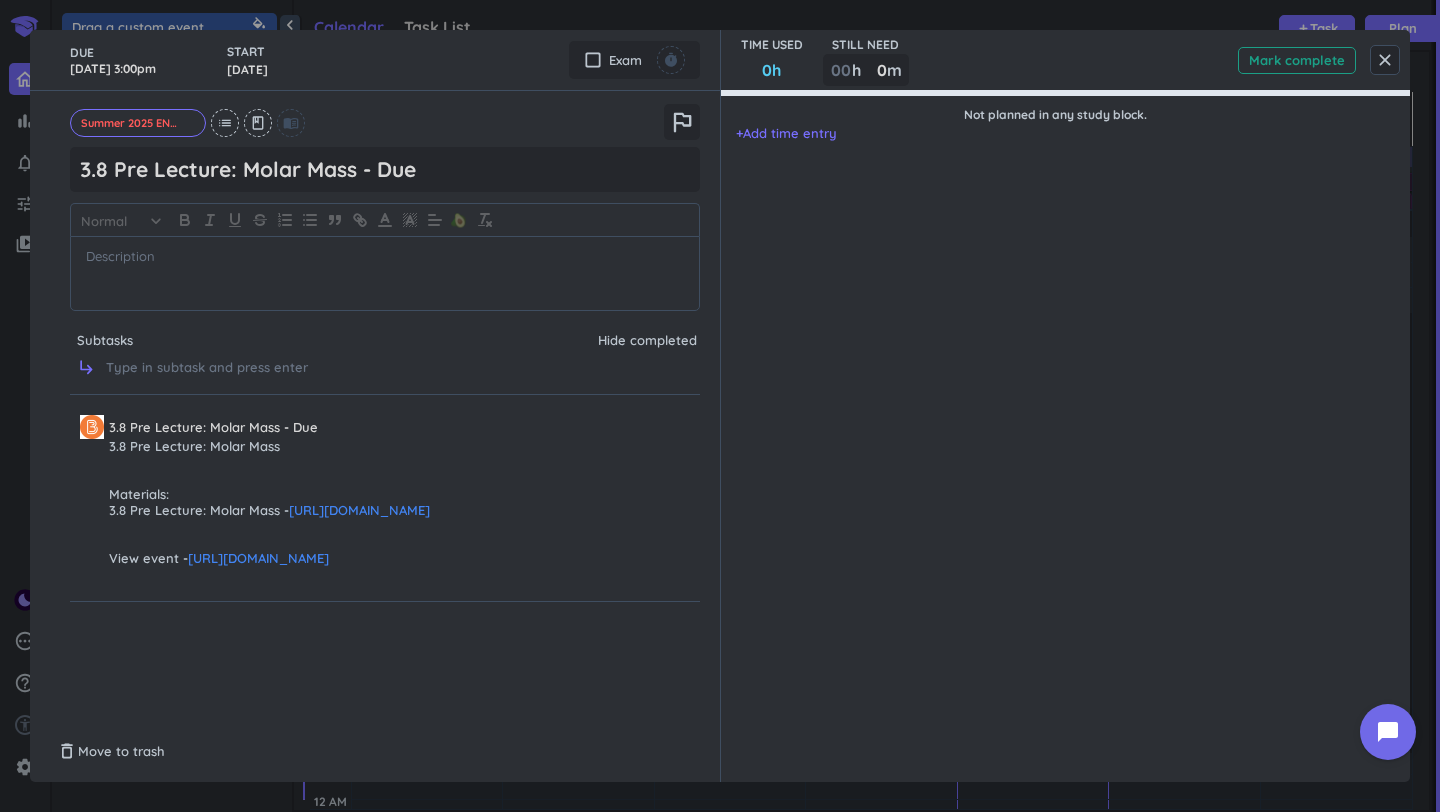 click on "Mark complete" at bounding box center (1297, 60) 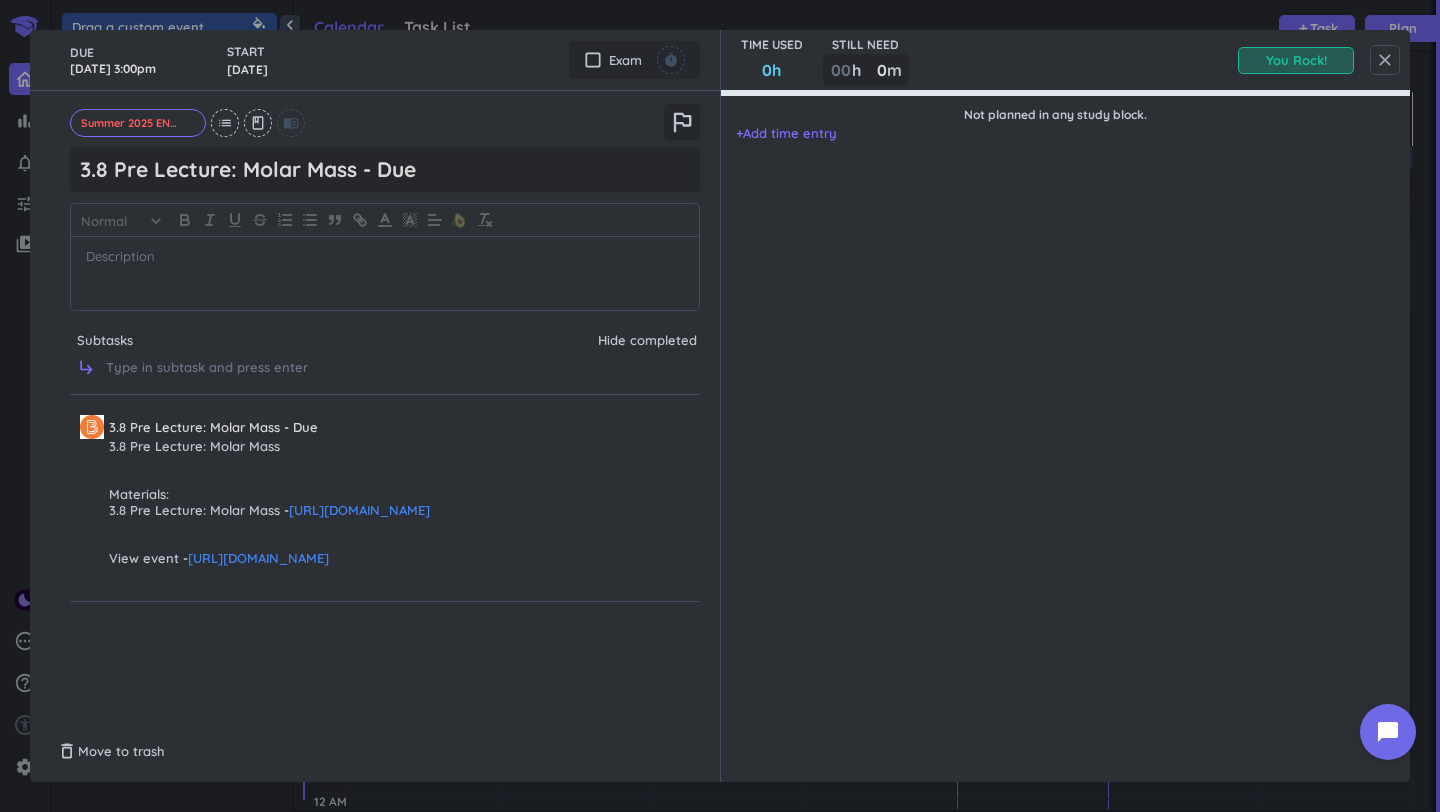 click on "close" at bounding box center (1385, 60) 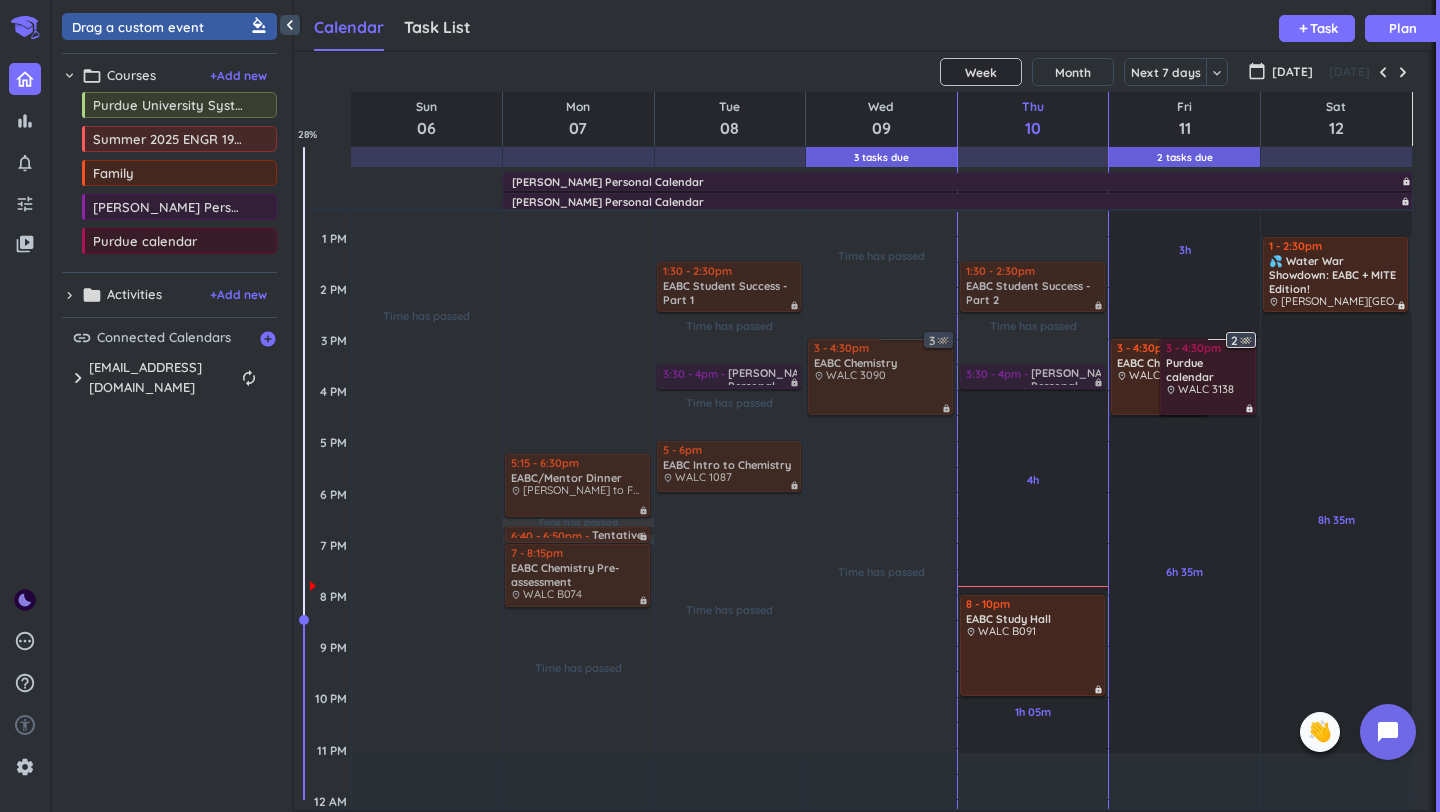 click at bounding box center (1246, 341) 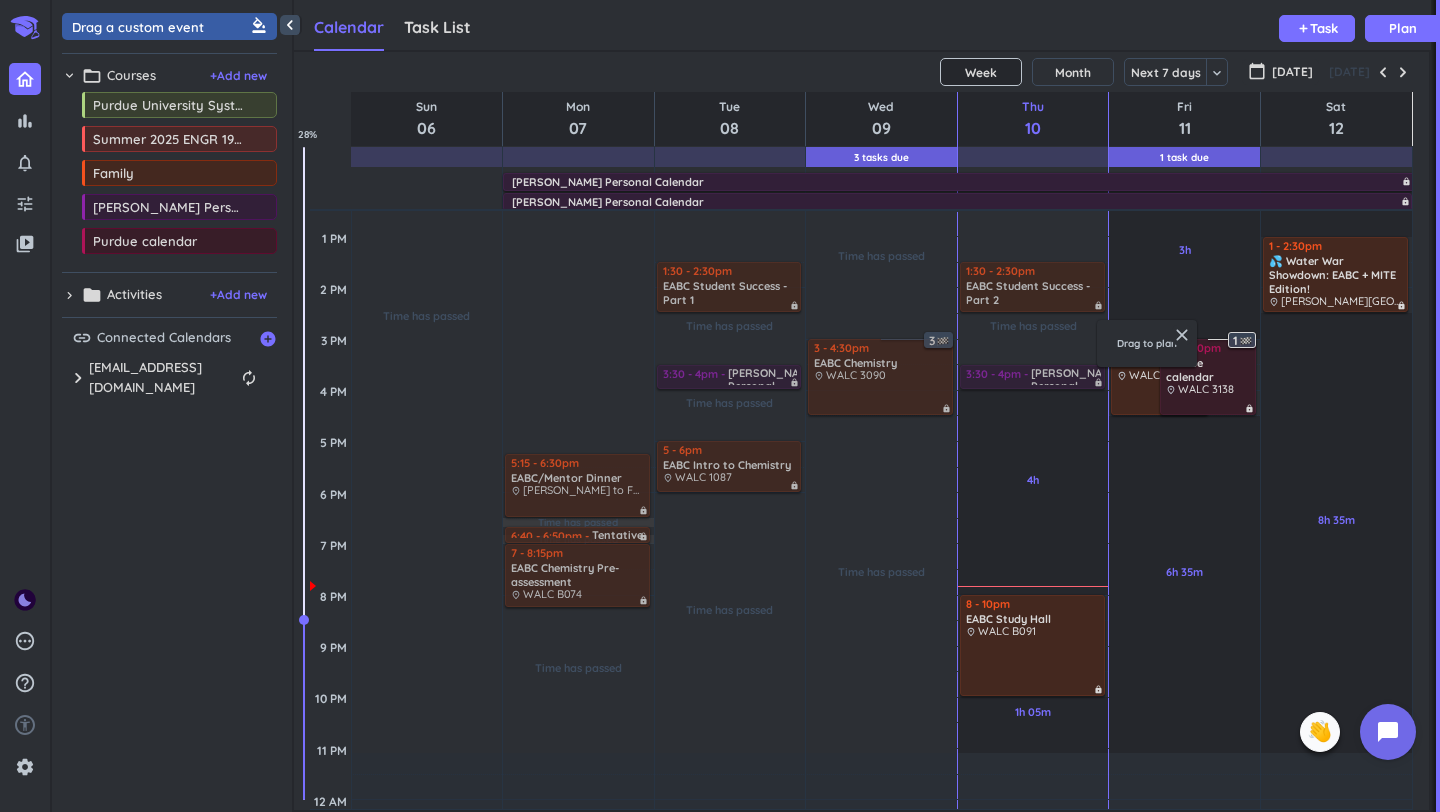 click at bounding box center [1246, 341] 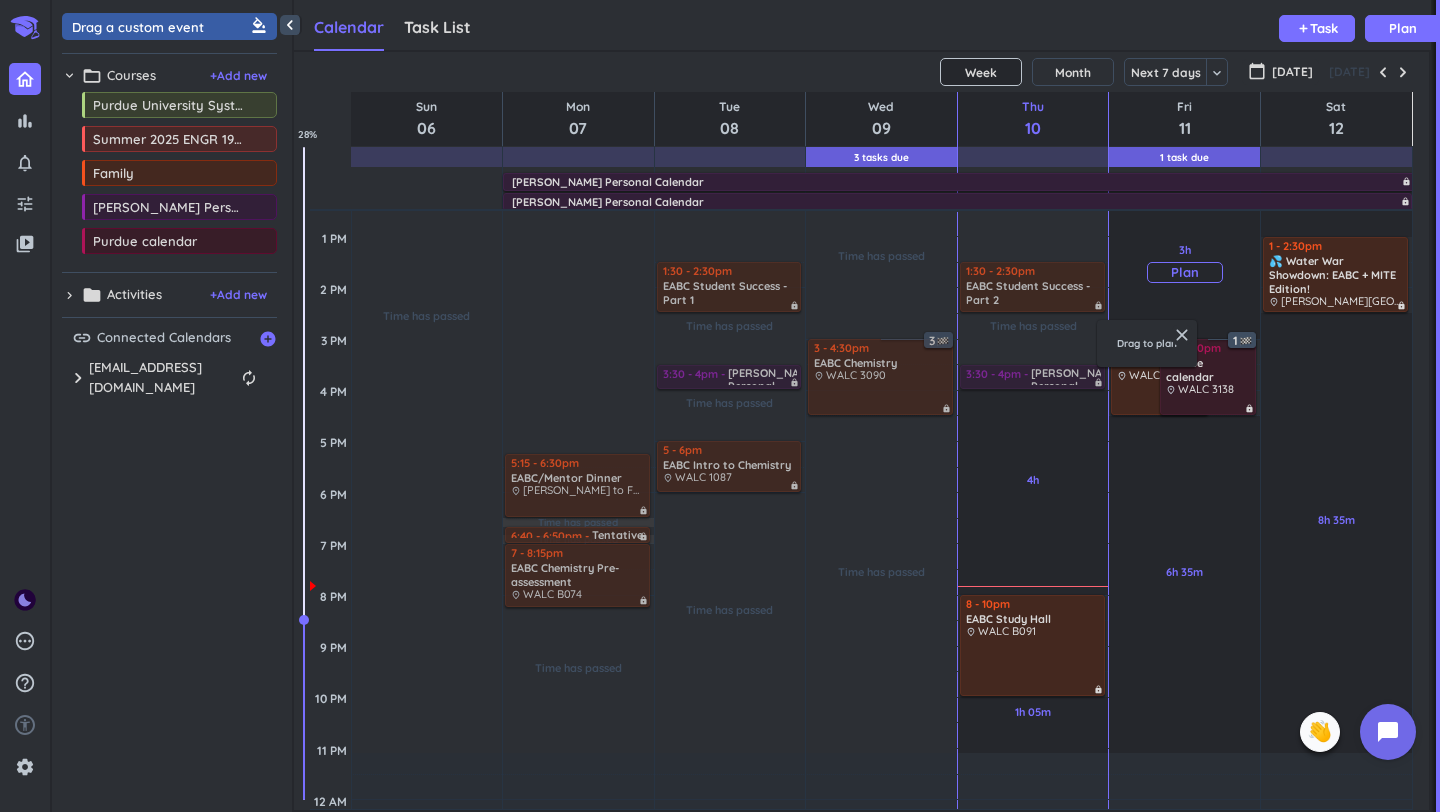 drag, startPoint x: 1238, startPoint y: 338, endPoint x: 1241, endPoint y: 304, distance: 34.132095 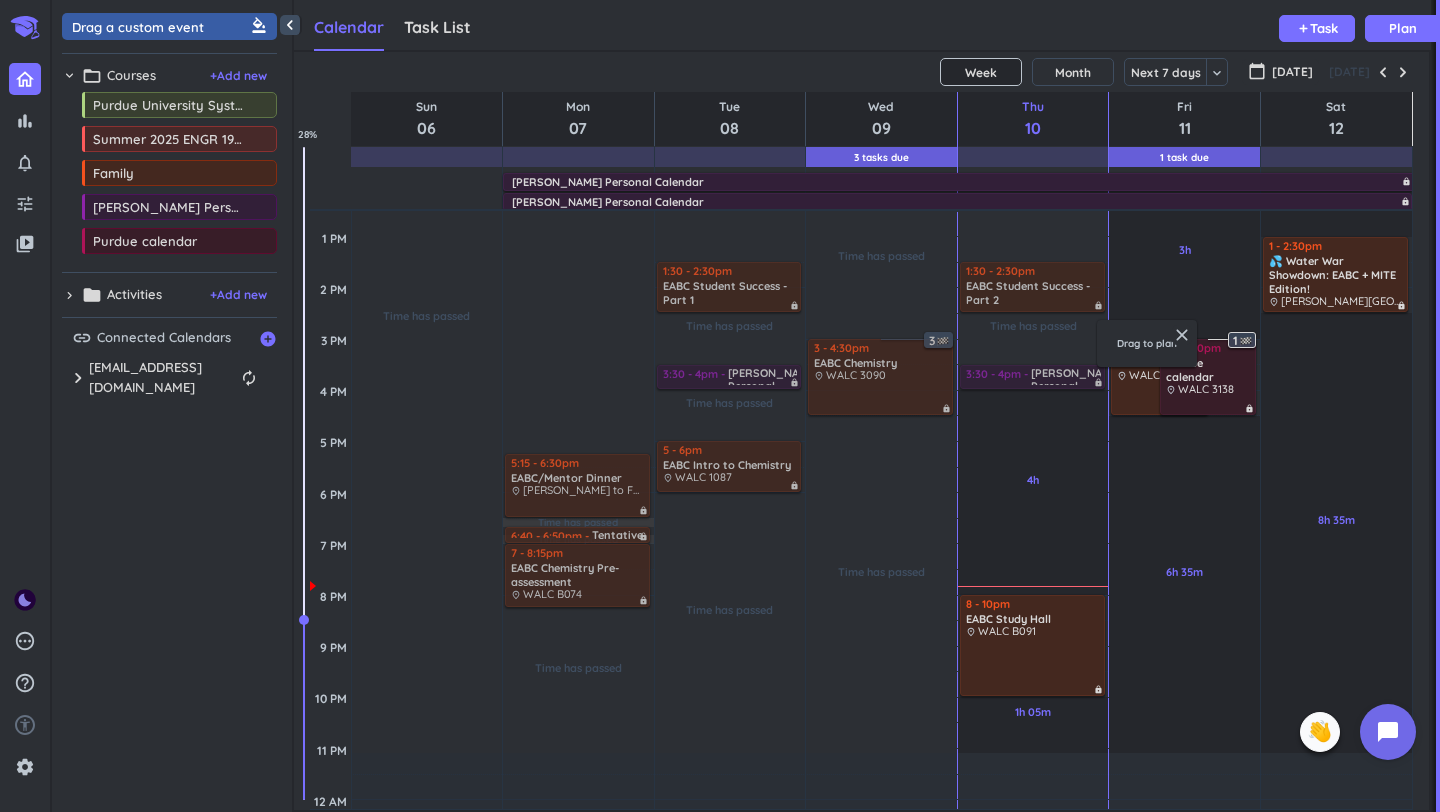 click on "1" at bounding box center [1244, 341] 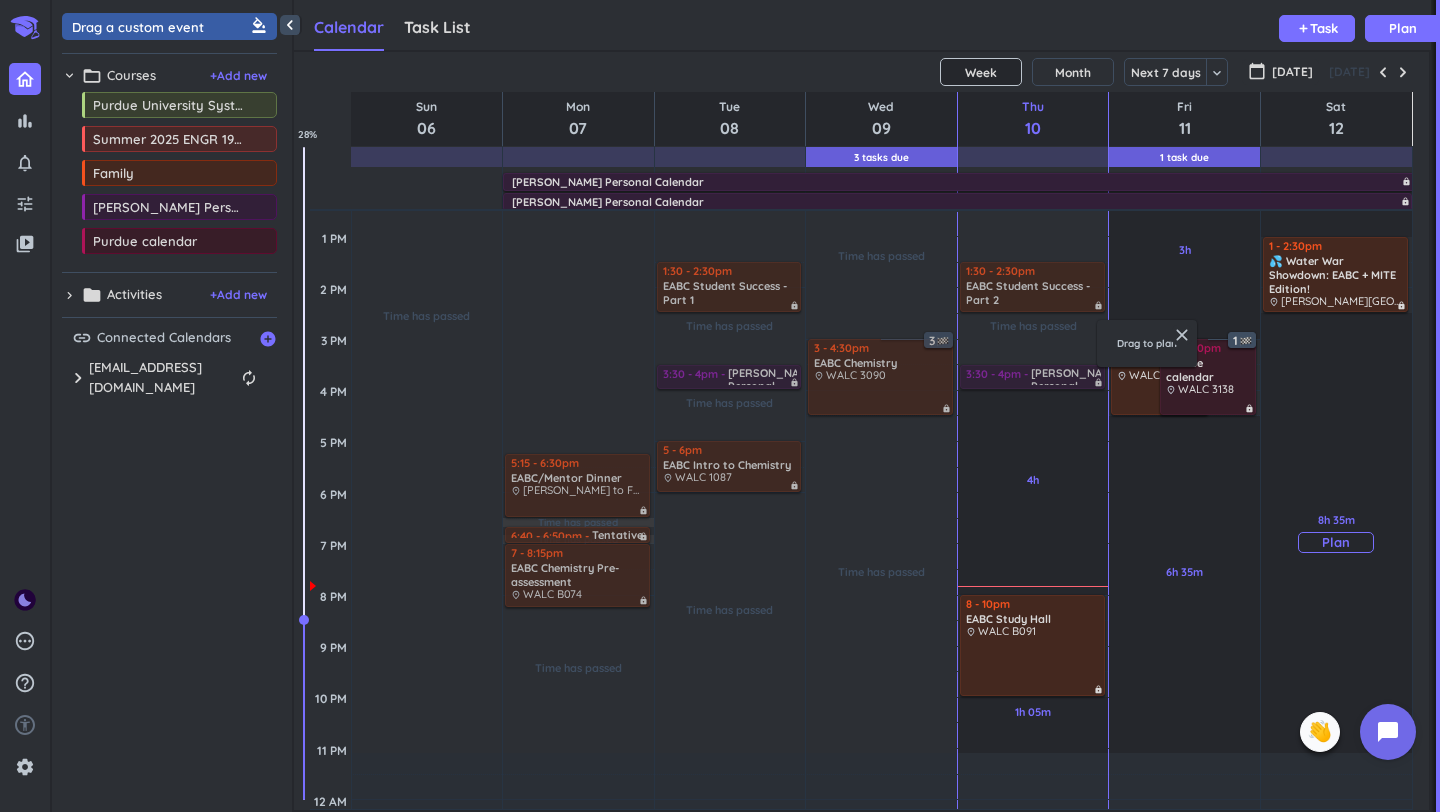 click on "8h 35m Past due Plan" at bounding box center [1336, 533] 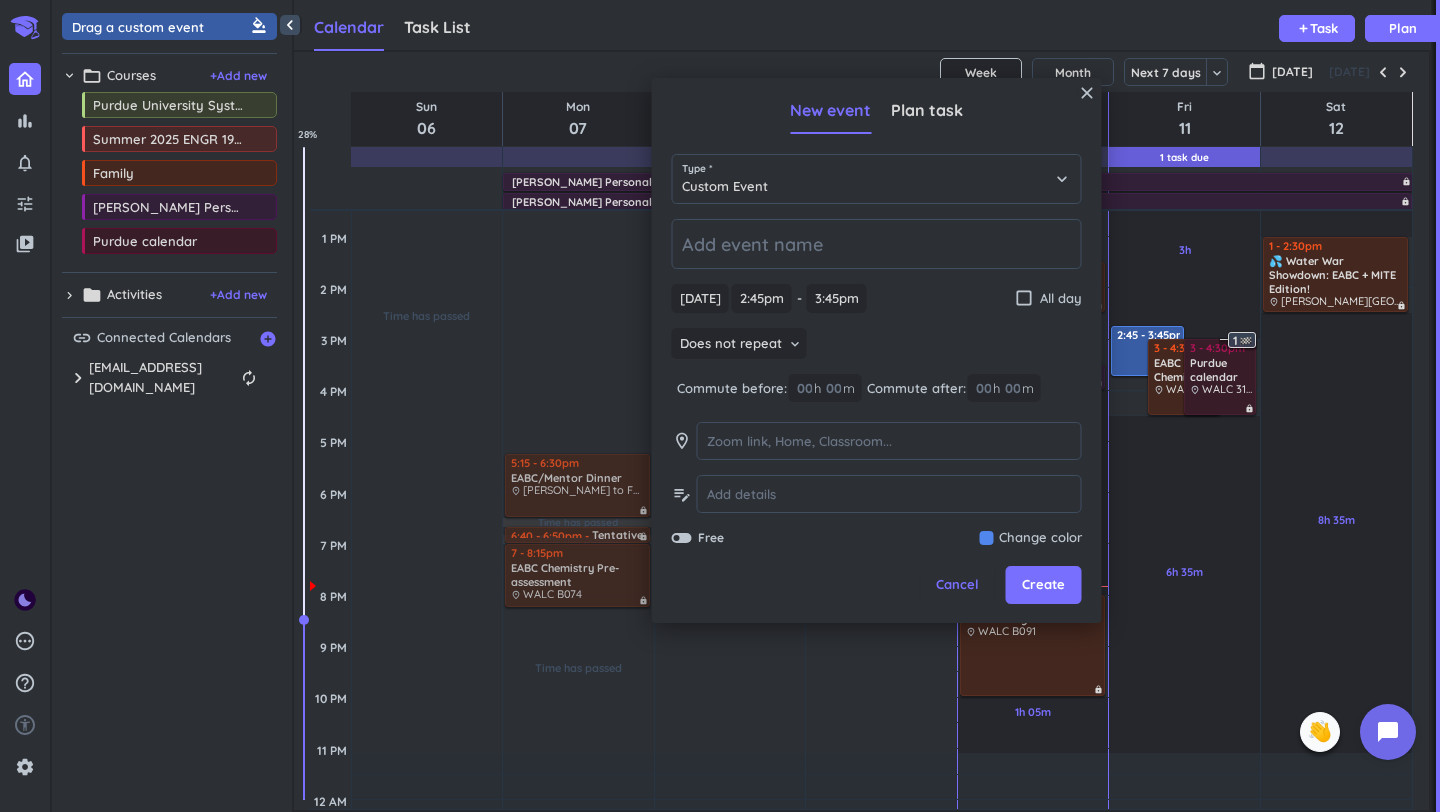click on "1" at bounding box center (1238, 343) 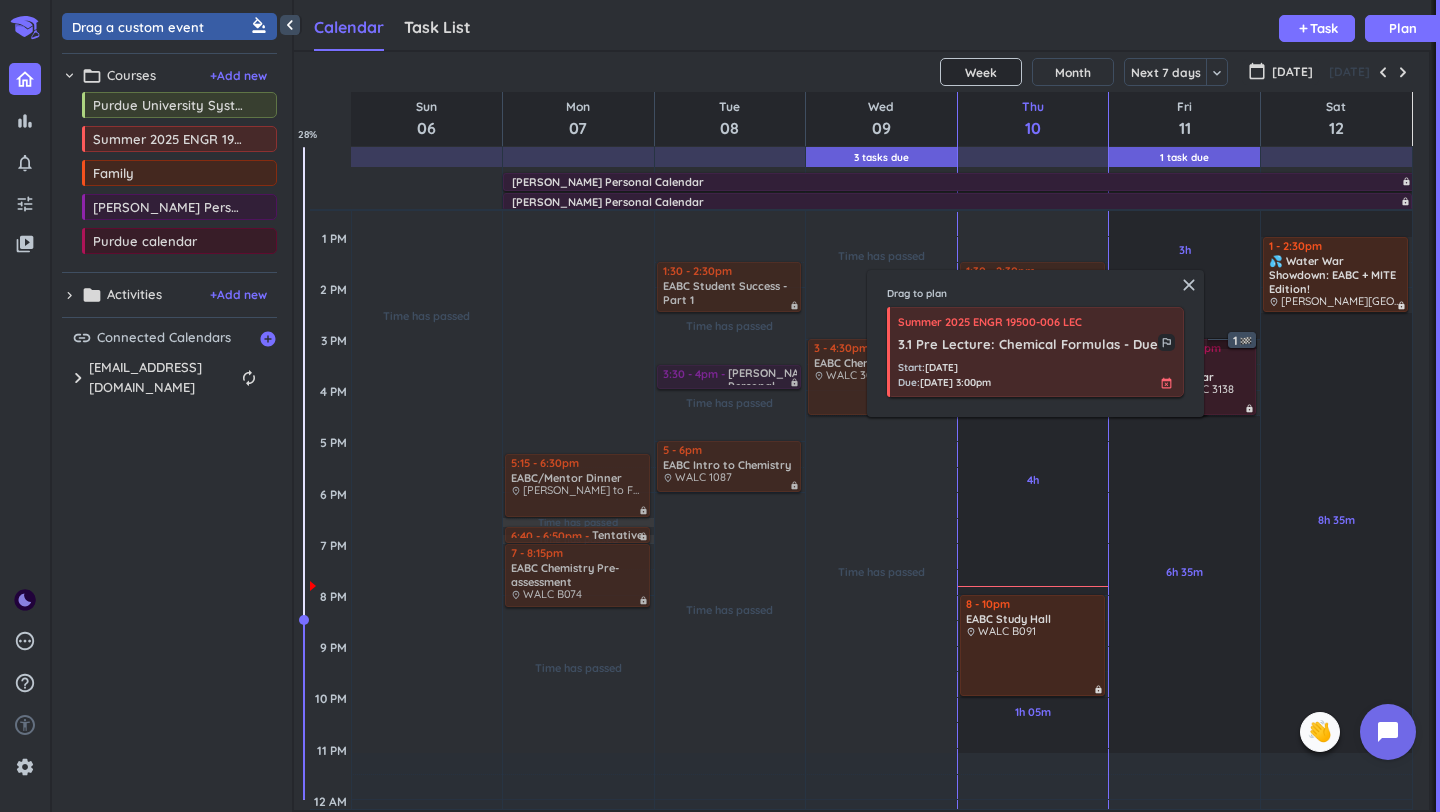 click on "3.1 Pre Lecture: Chemical Formulas - Due" at bounding box center [1028, 345] 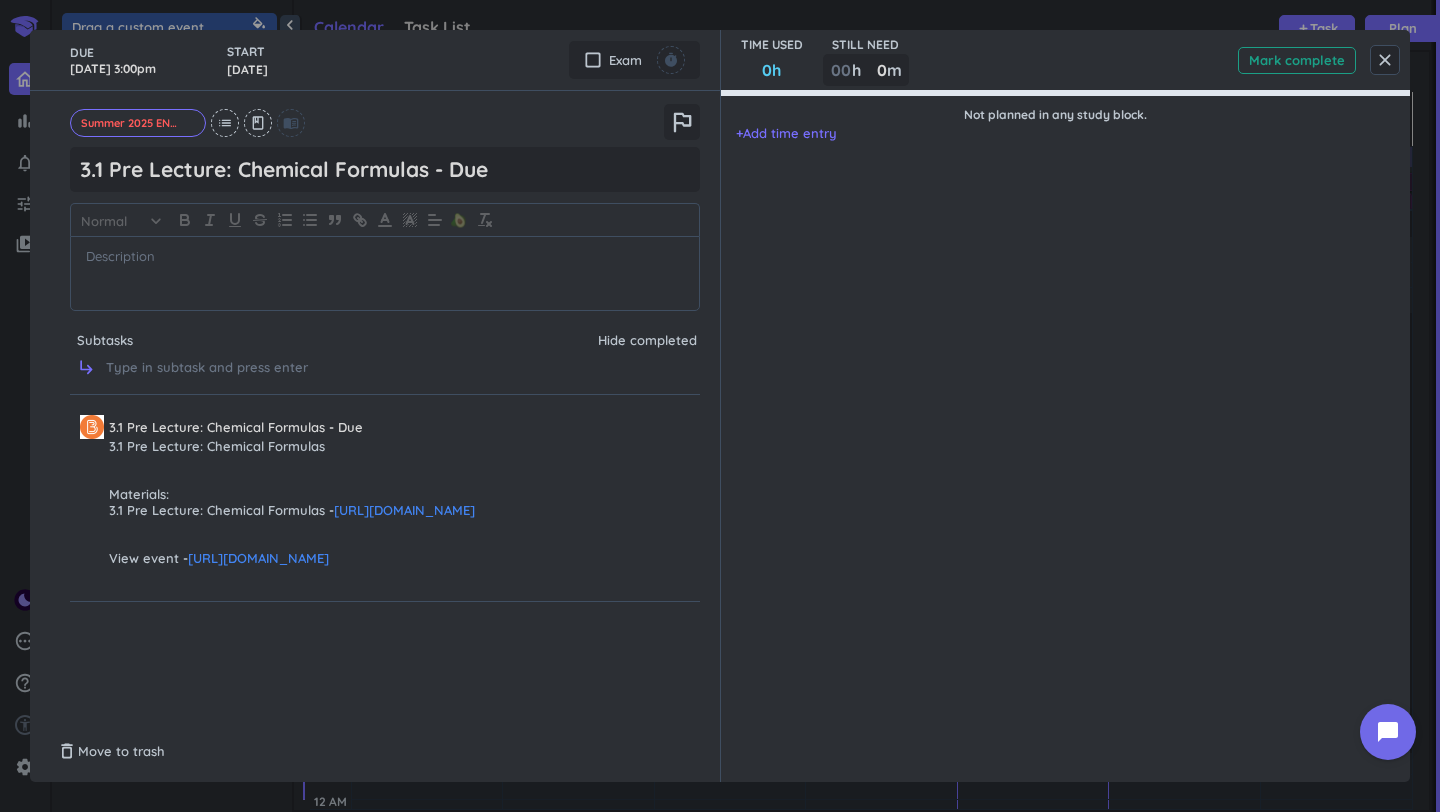 click on "Mark complete" at bounding box center [1297, 60] 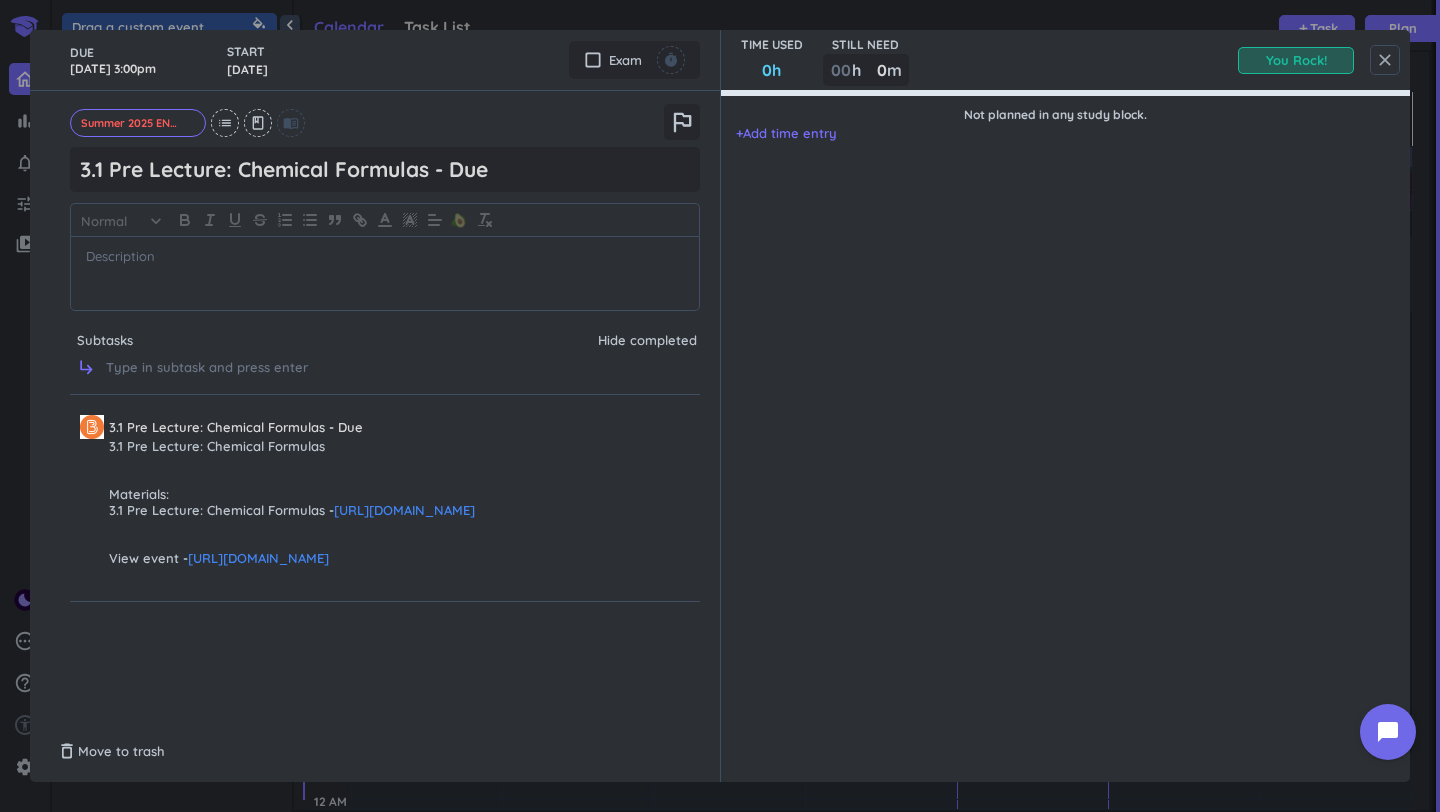 click on "close" at bounding box center [1385, 60] 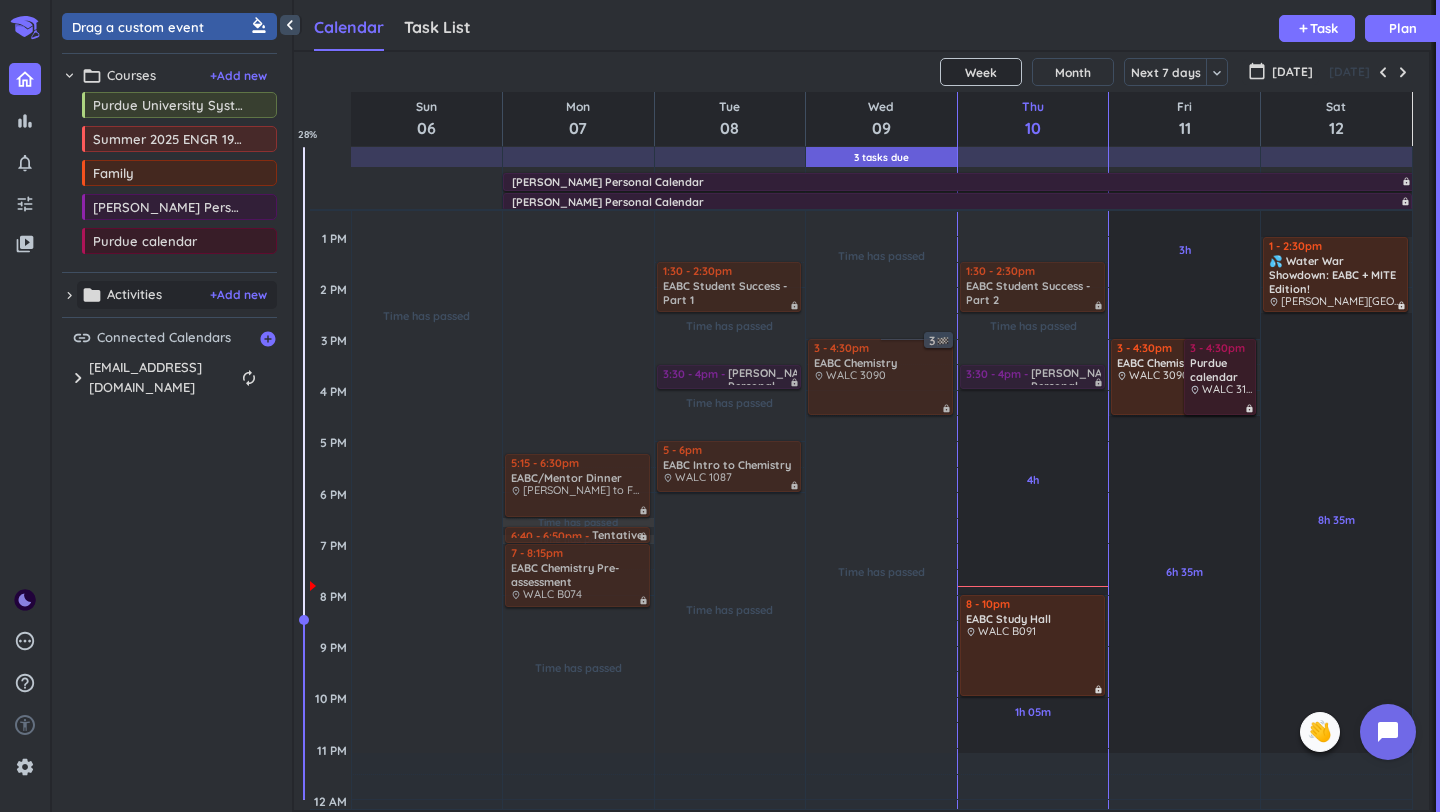 click on "folder Activities   +  Add new" at bounding box center [177, 295] 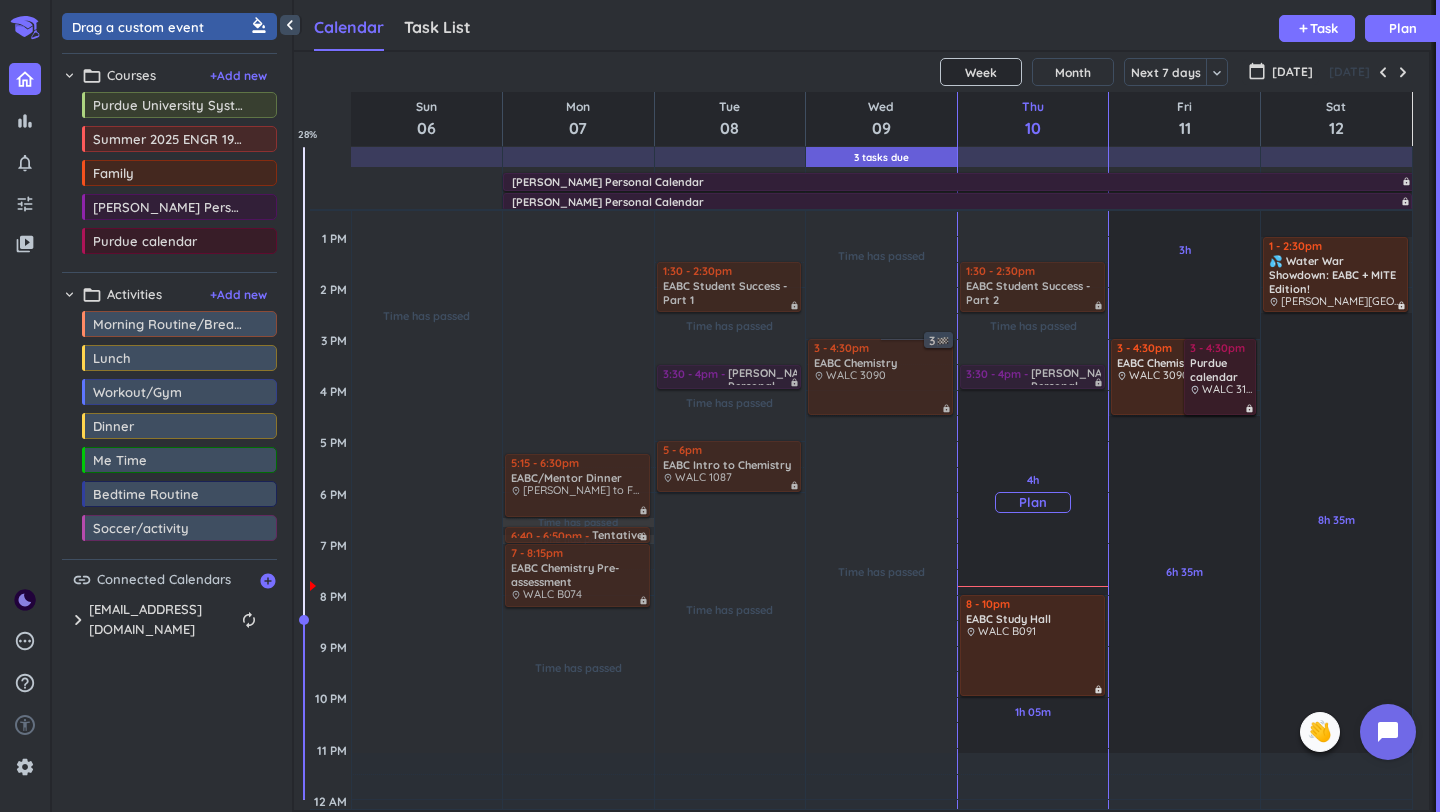 click on "Plan" at bounding box center [1033, 502] 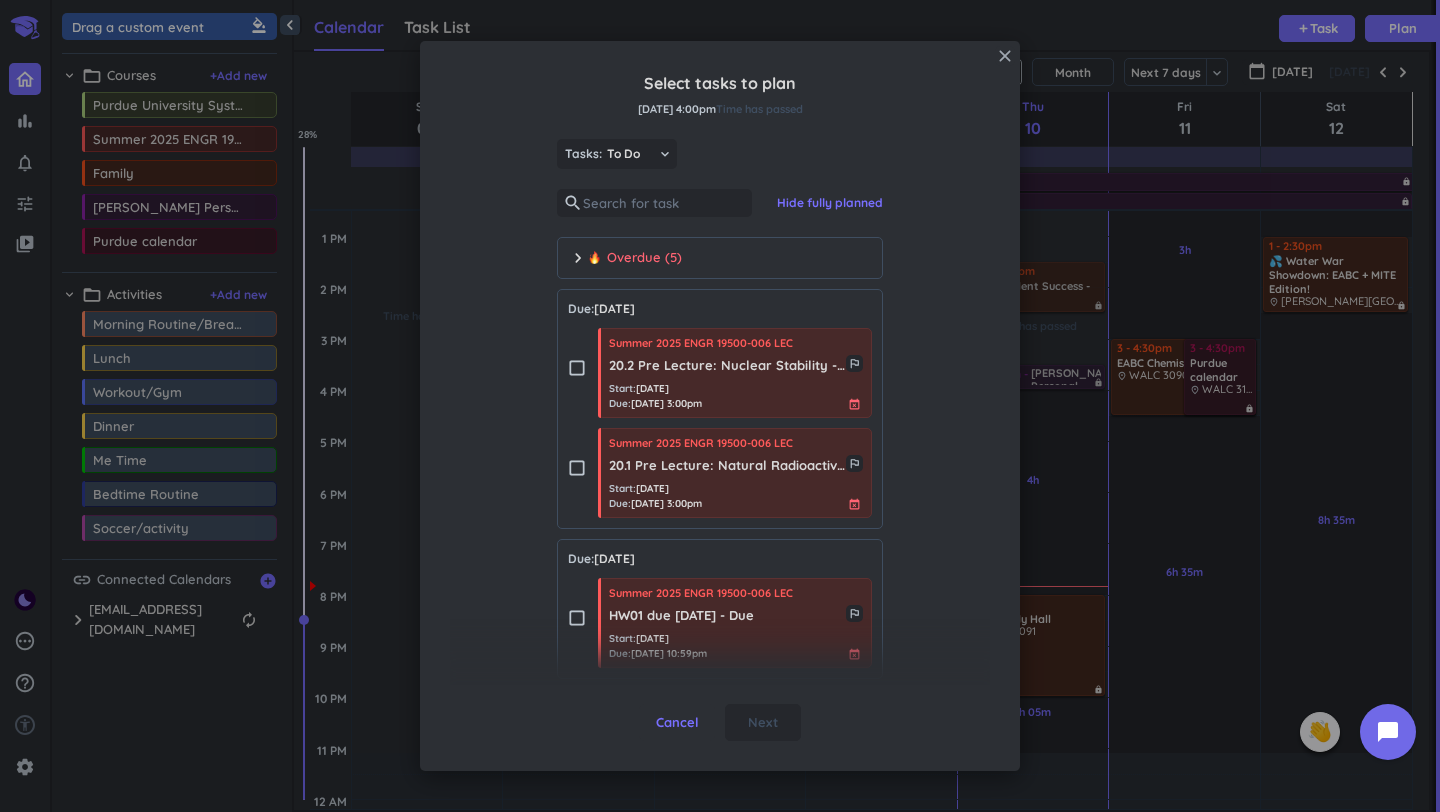 click on "close" at bounding box center (1005, 56) 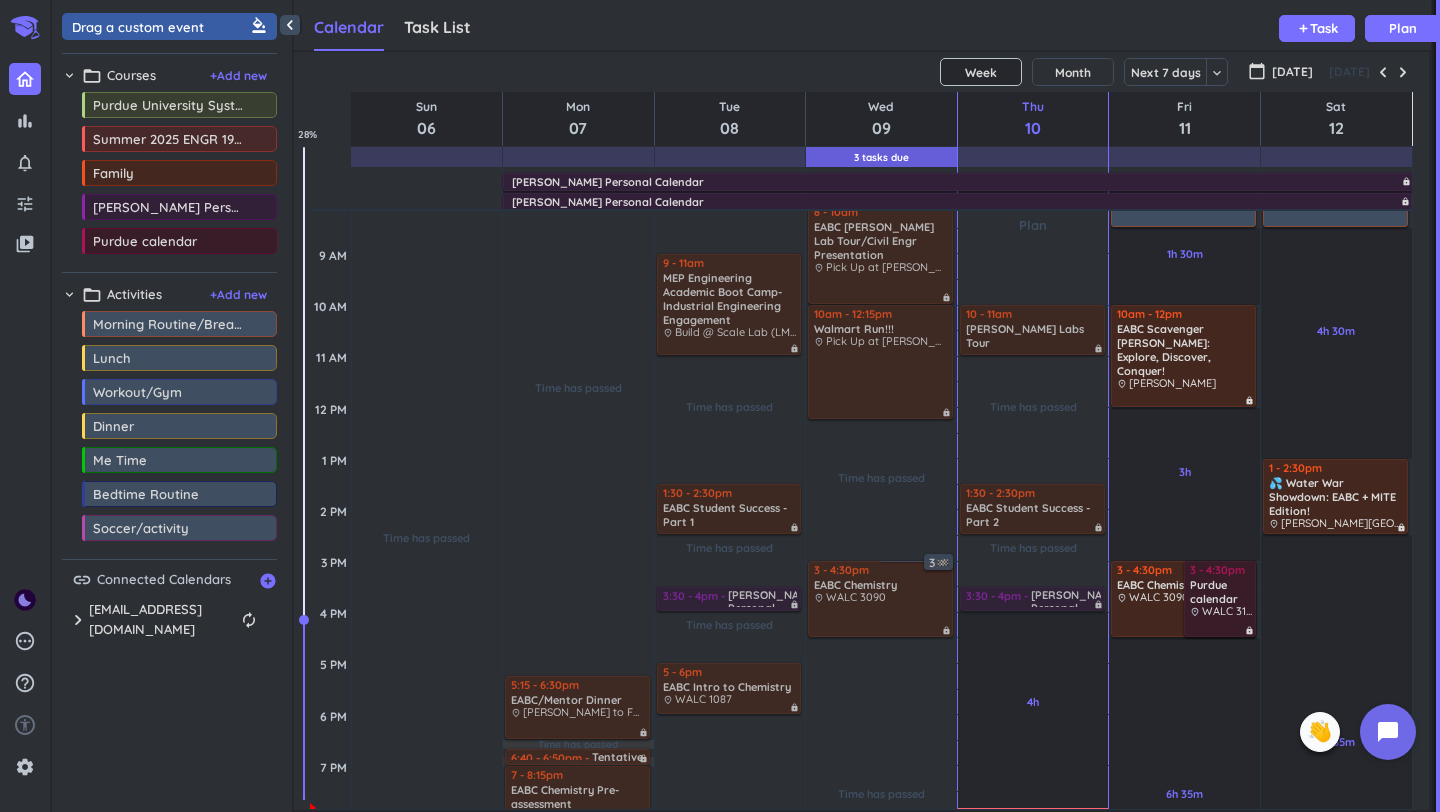 scroll, scrollTop: 277, scrollLeft: 0, axis: vertical 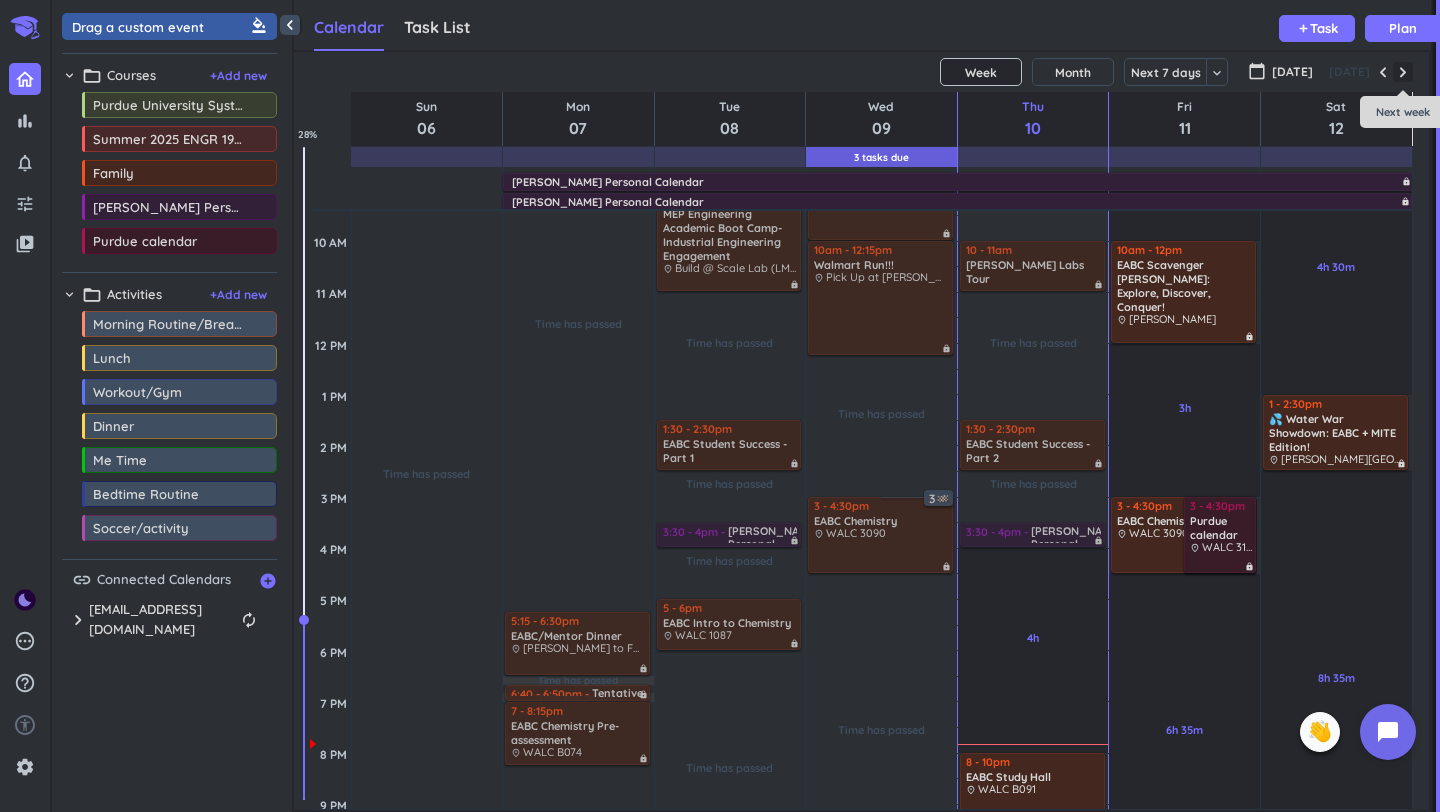 click at bounding box center [1403, 72] 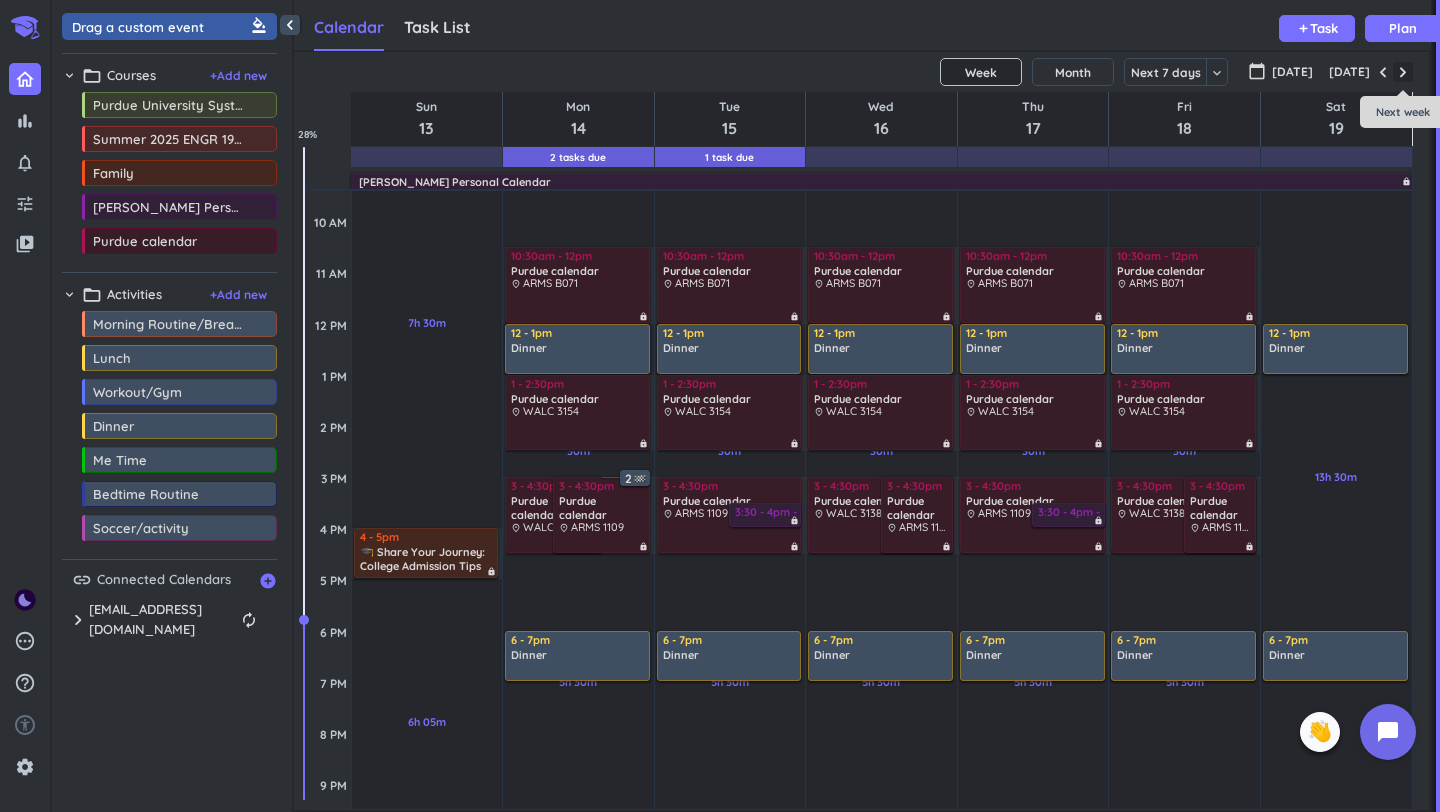 scroll, scrollTop: 104, scrollLeft: 0, axis: vertical 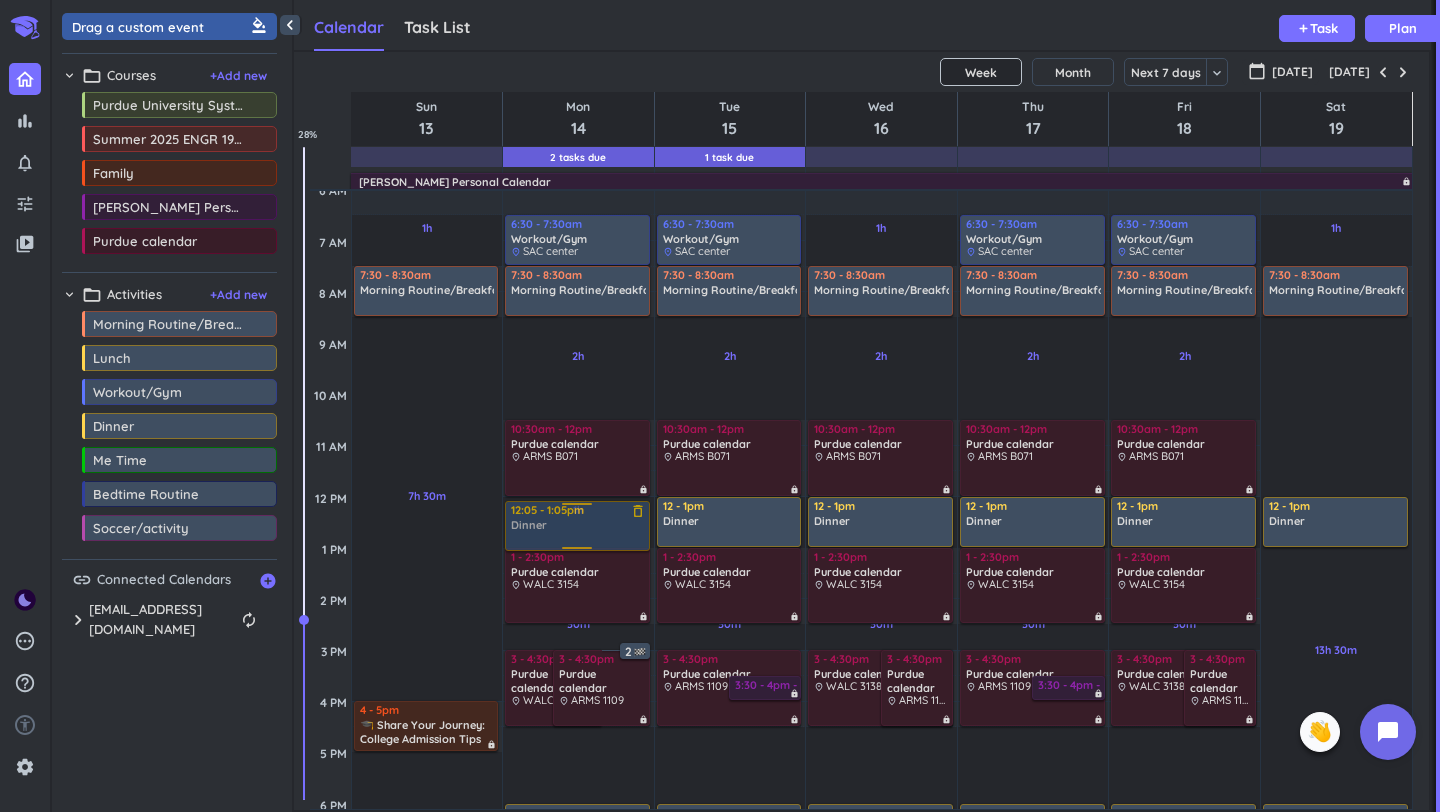 drag, startPoint x: 563, startPoint y: 512, endPoint x: 543, endPoint y: 517, distance: 20.615528 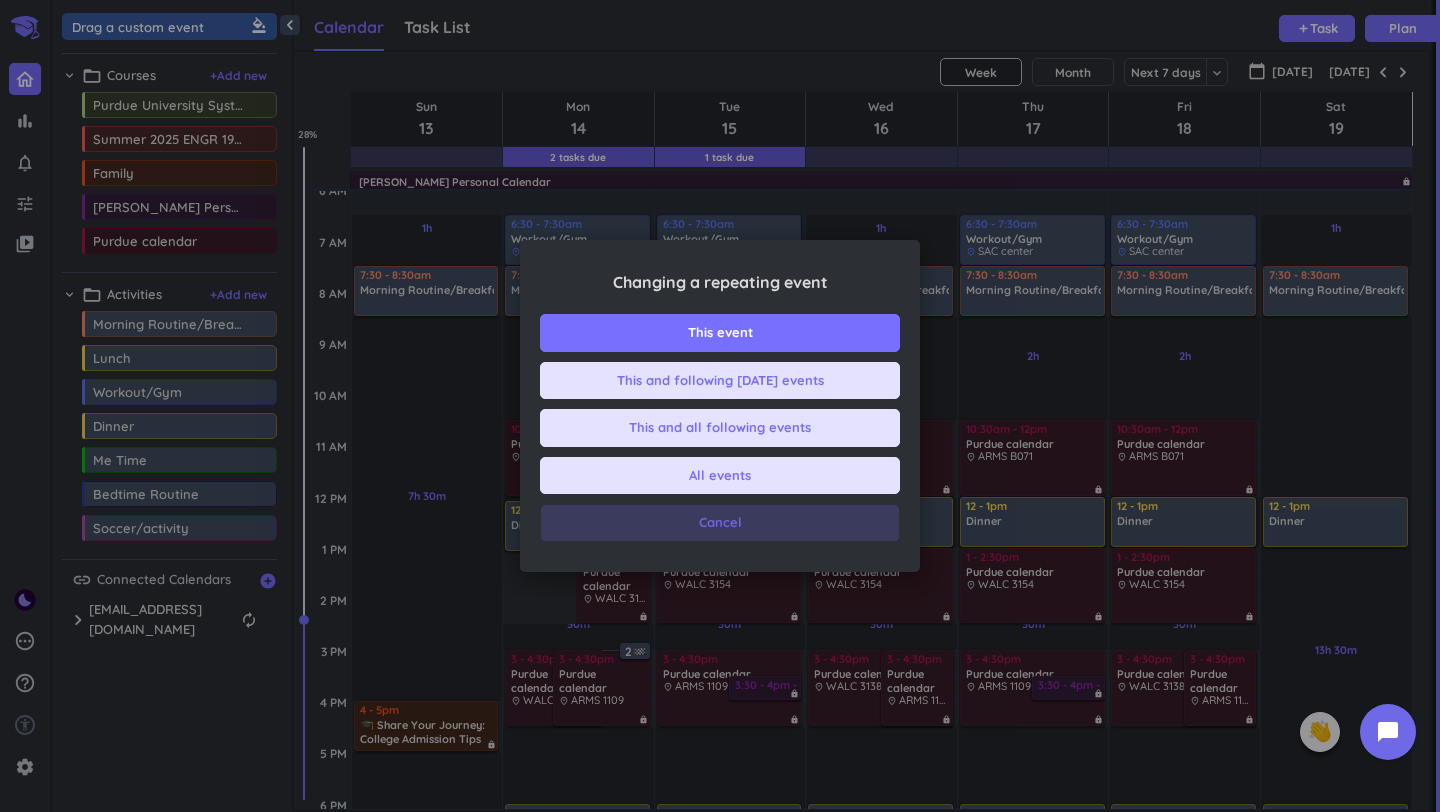 click on "Cancel" at bounding box center [720, 523] 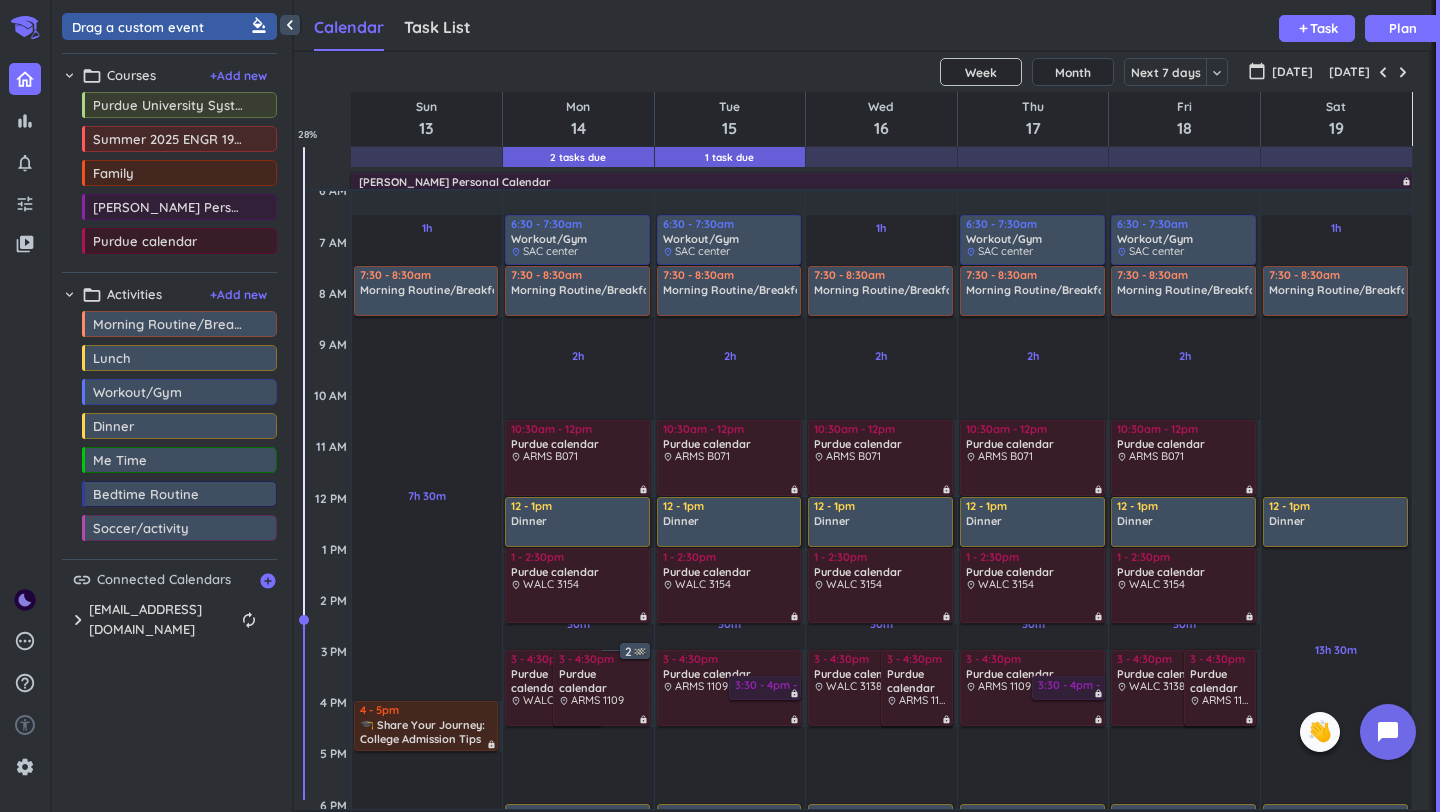 click on "Month" at bounding box center (1073, 72) 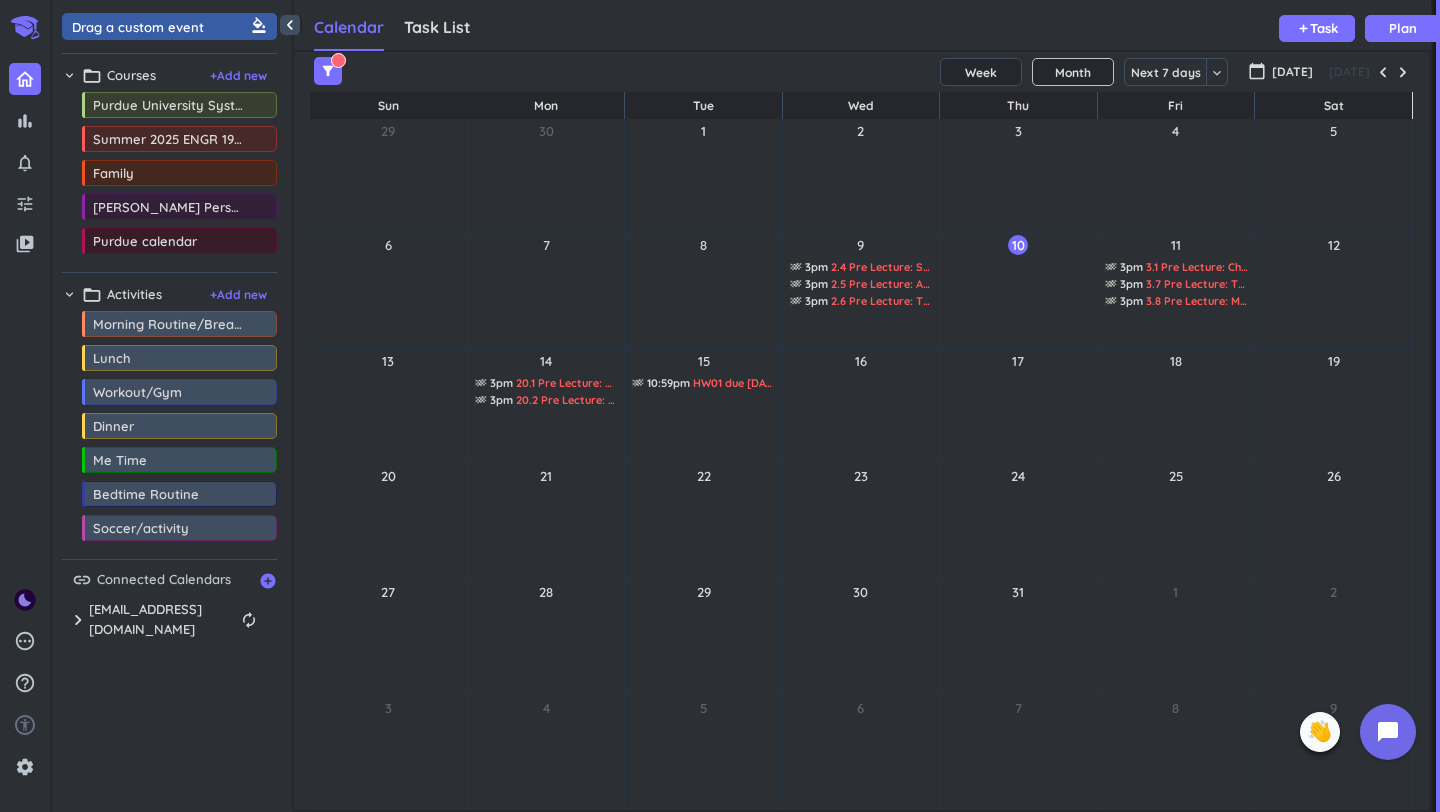 click on "Week" at bounding box center [981, 72] 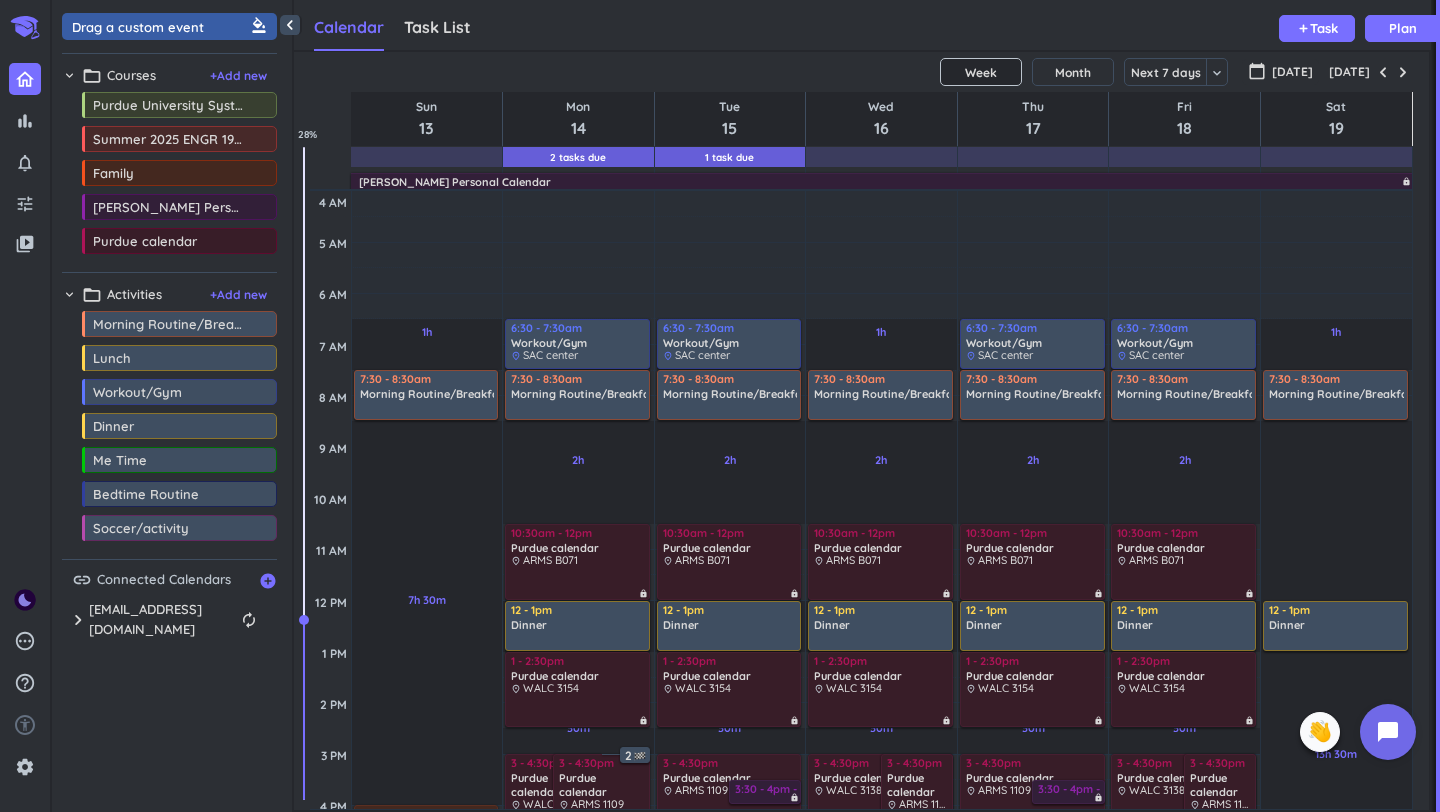 scroll, scrollTop: 97, scrollLeft: 0, axis: vertical 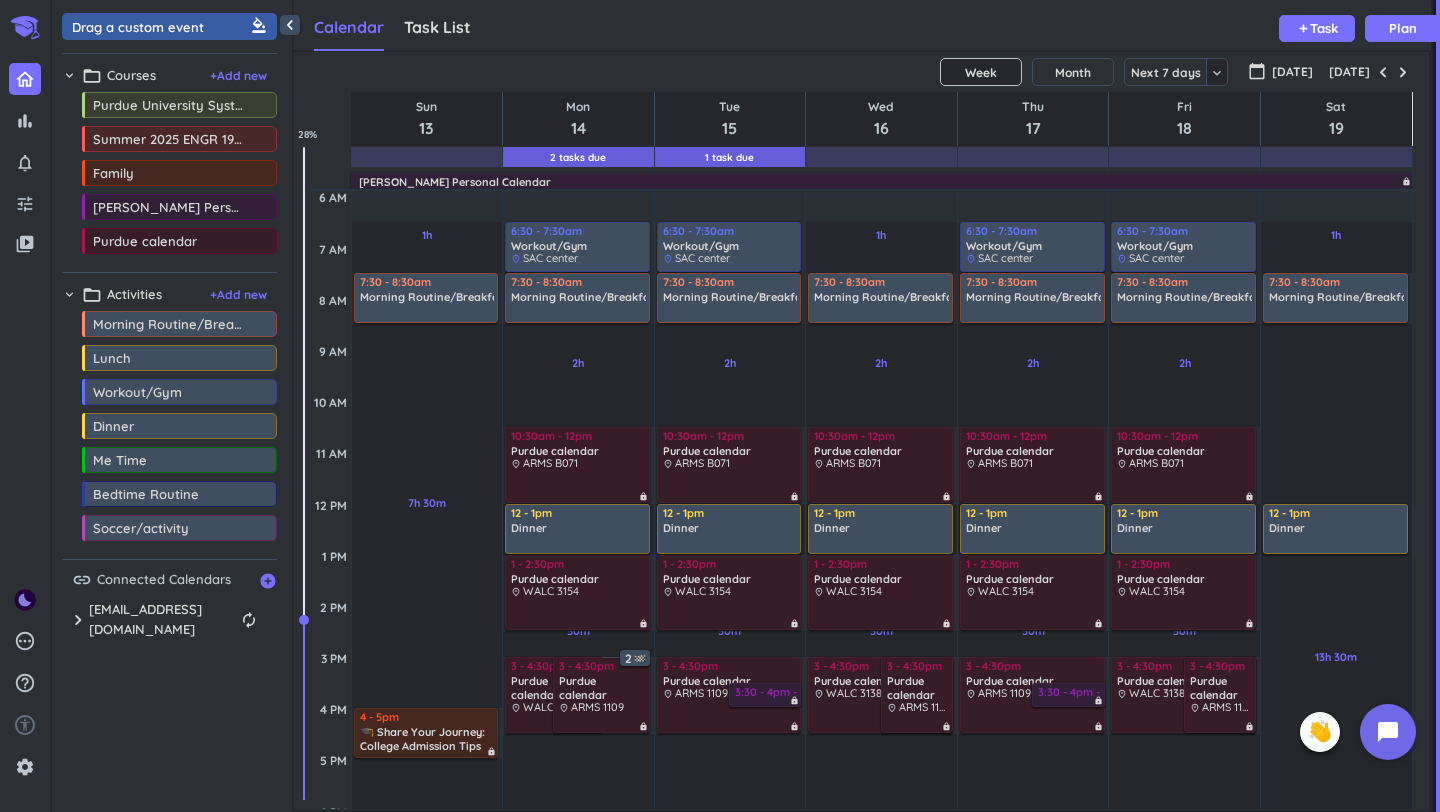 click on "keyboard_arrow_down" at bounding box center (1217, 73) 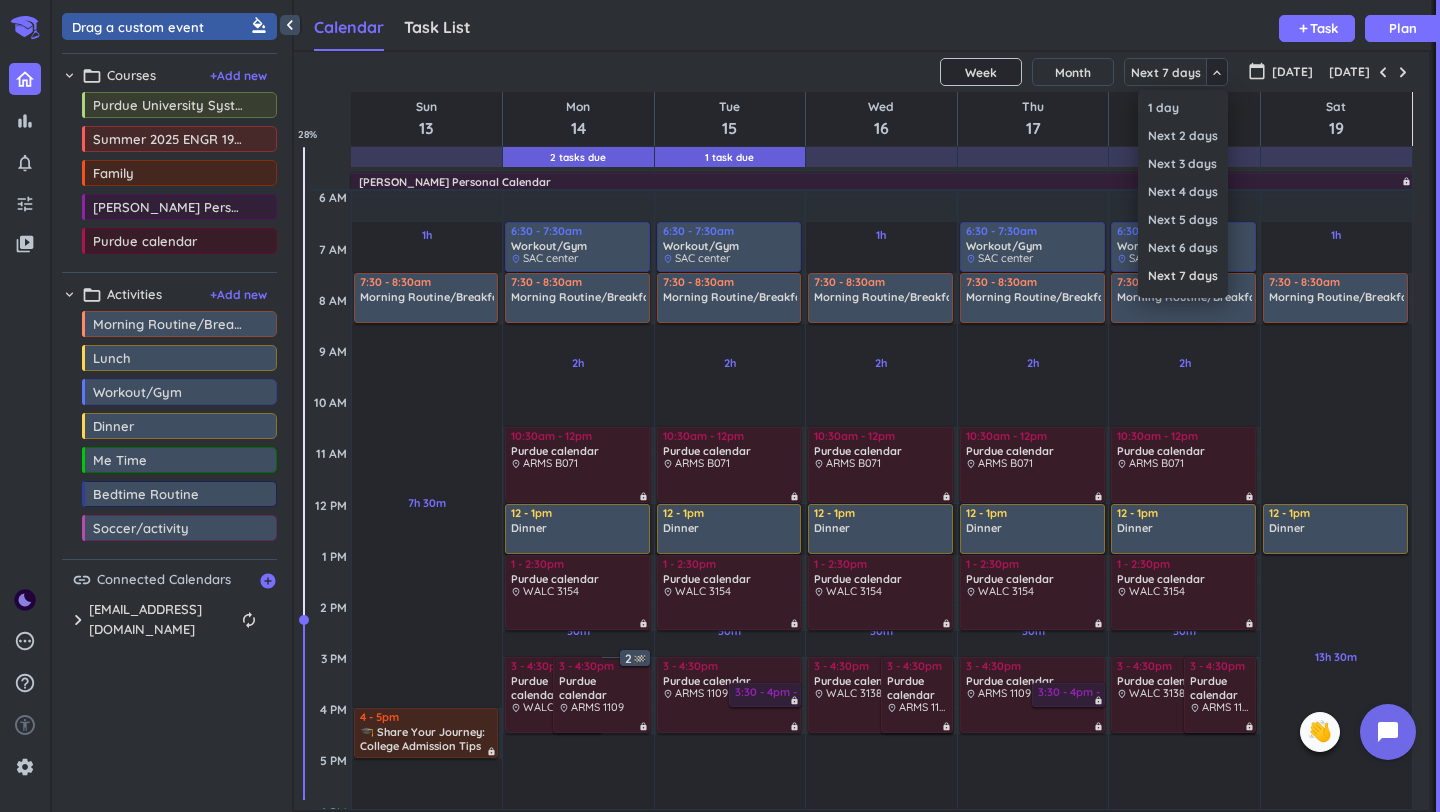 click at bounding box center [720, 406] 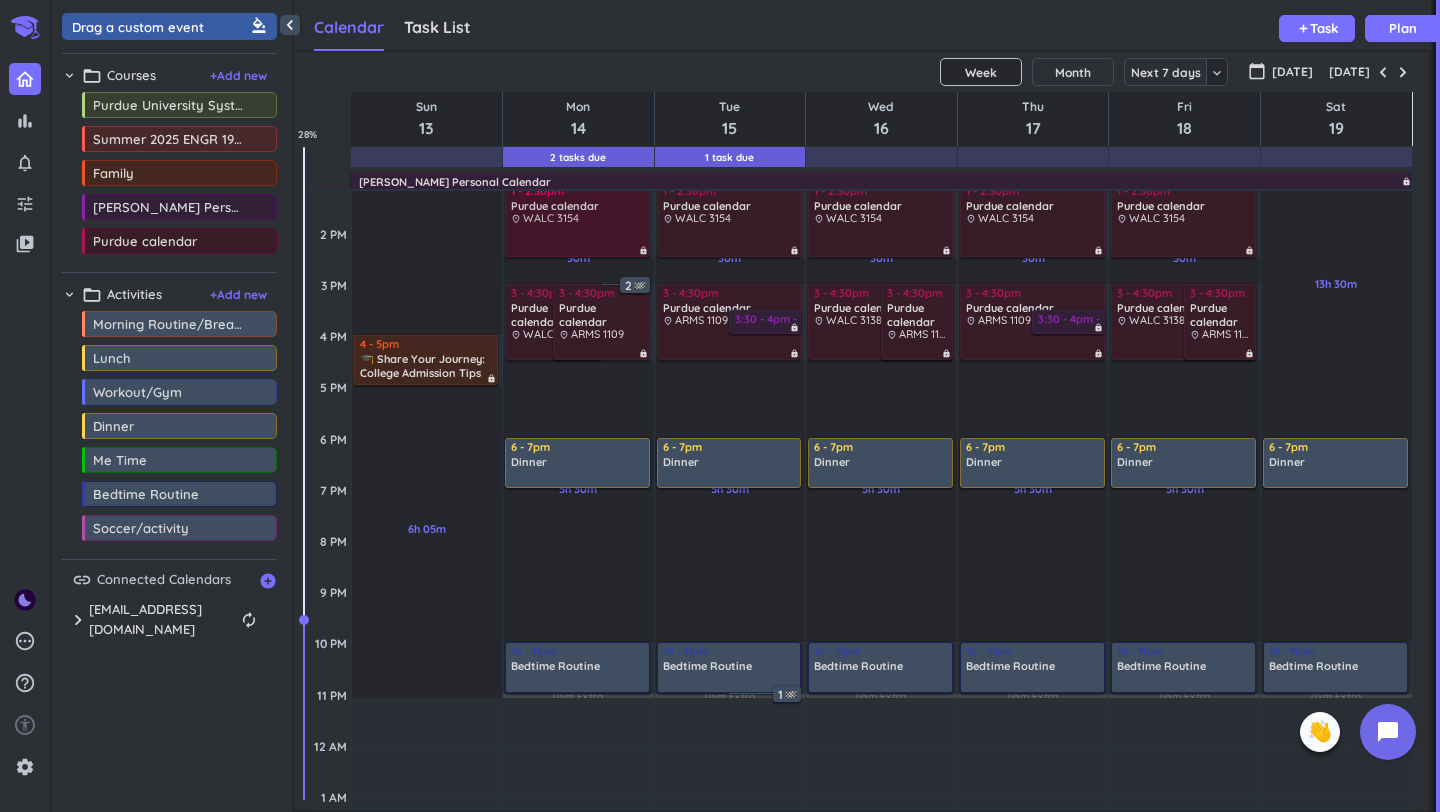 scroll, scrollTop: 512, scrollLeft: 0, axis: vertical 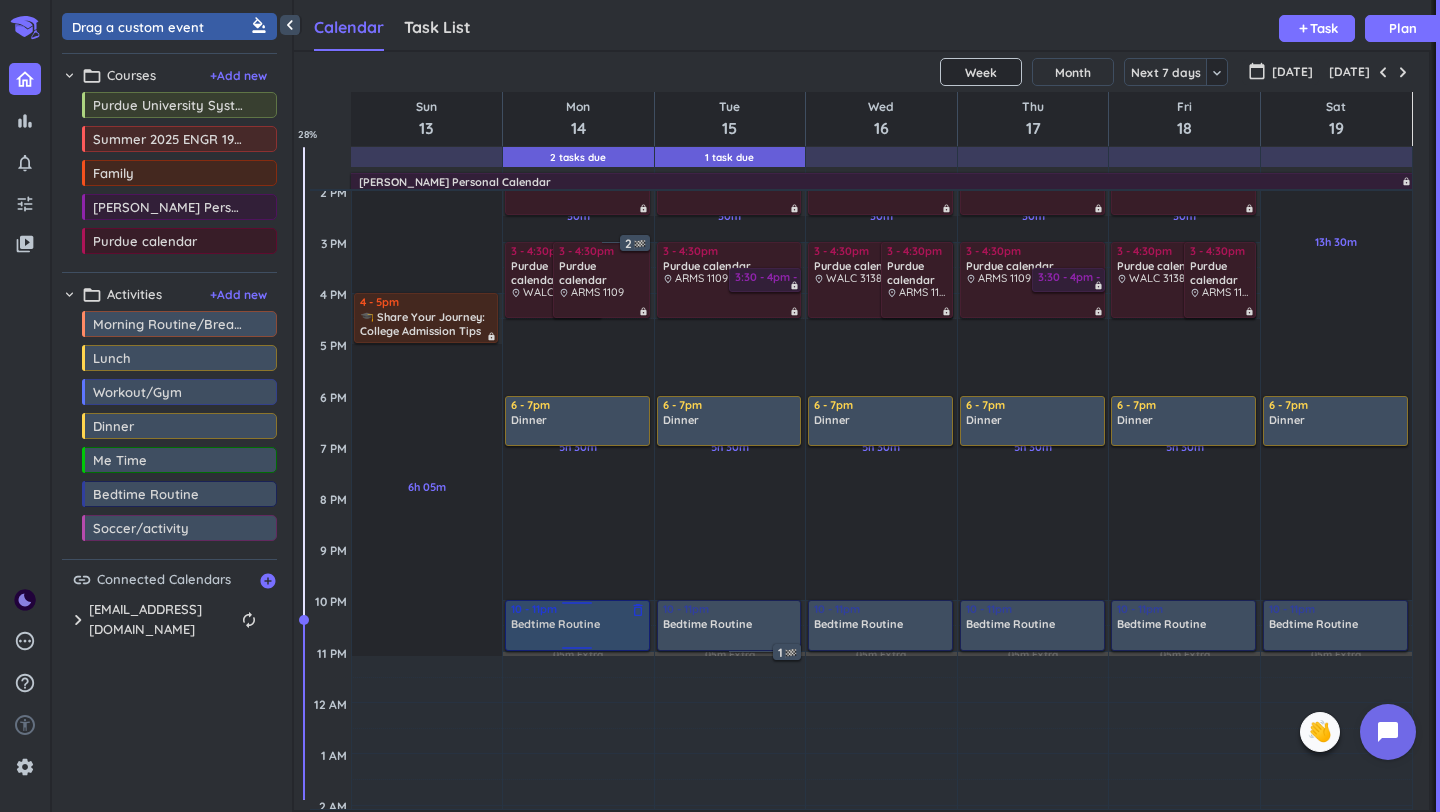 click on "Bedtime Routine" at bounding box center (555, 624) 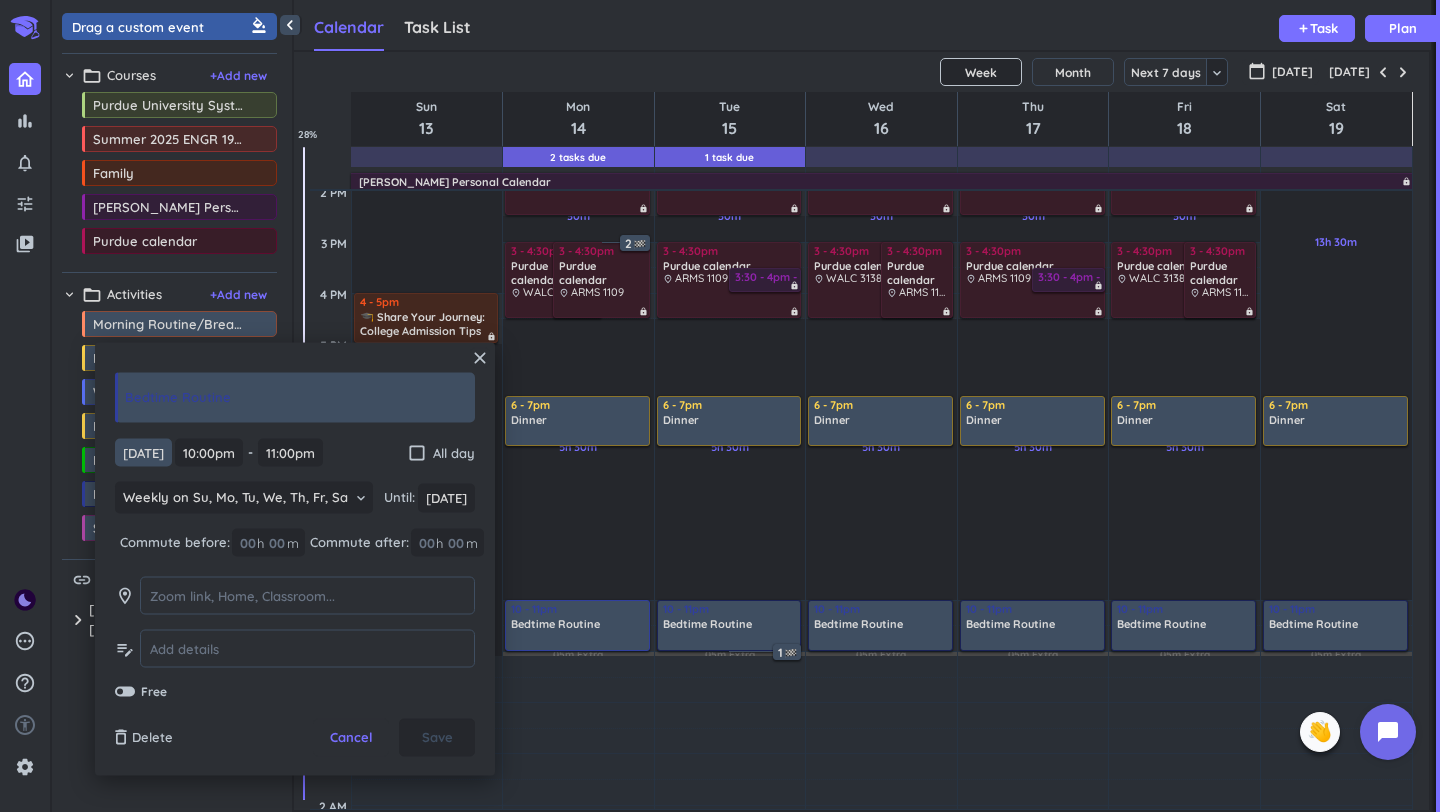 click on "[DATE]" at bounding box center (143, 452) 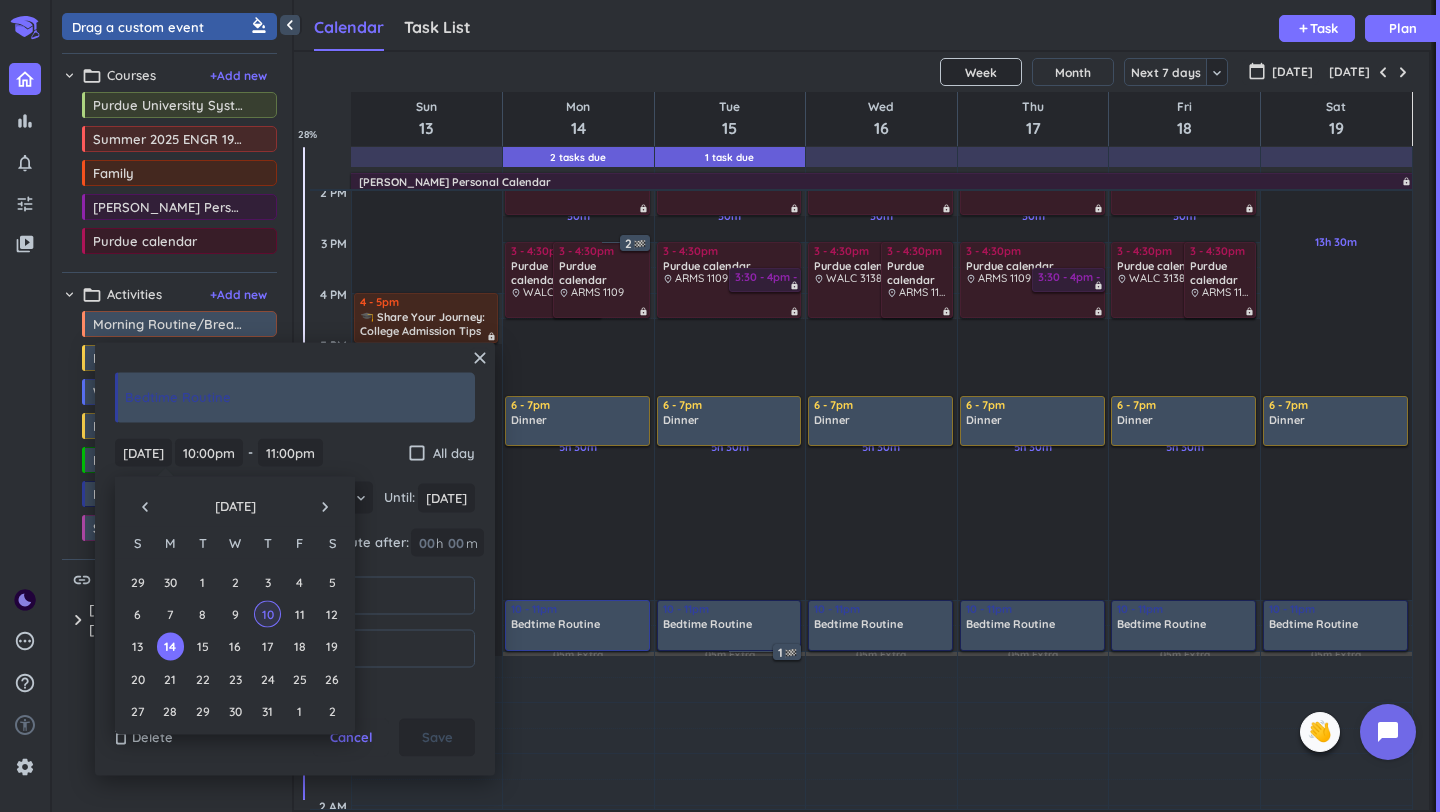click on "10" at bounding box center (267, 614) 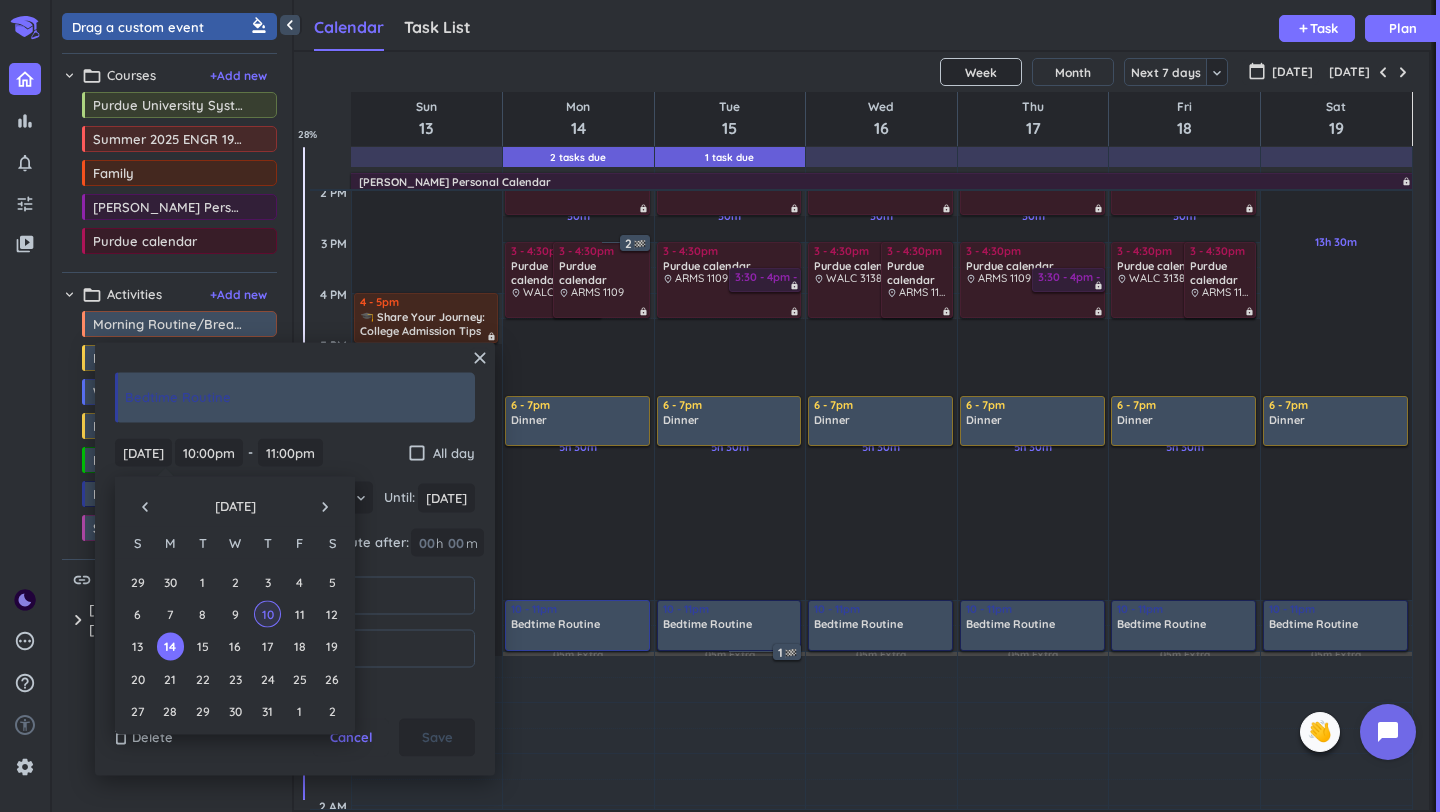 type on "[DATE]" 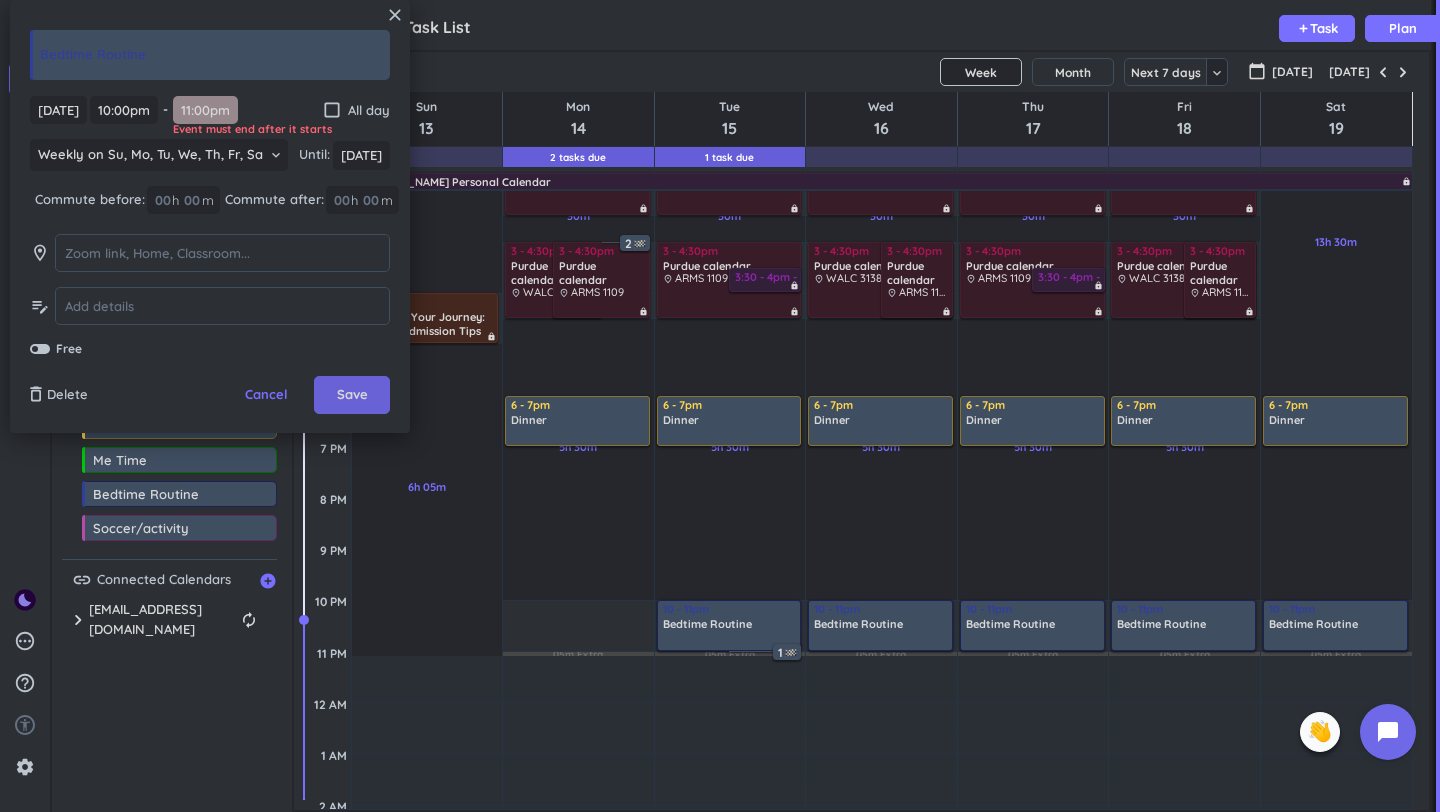 click on "Save" at bounding box center (352, 395) 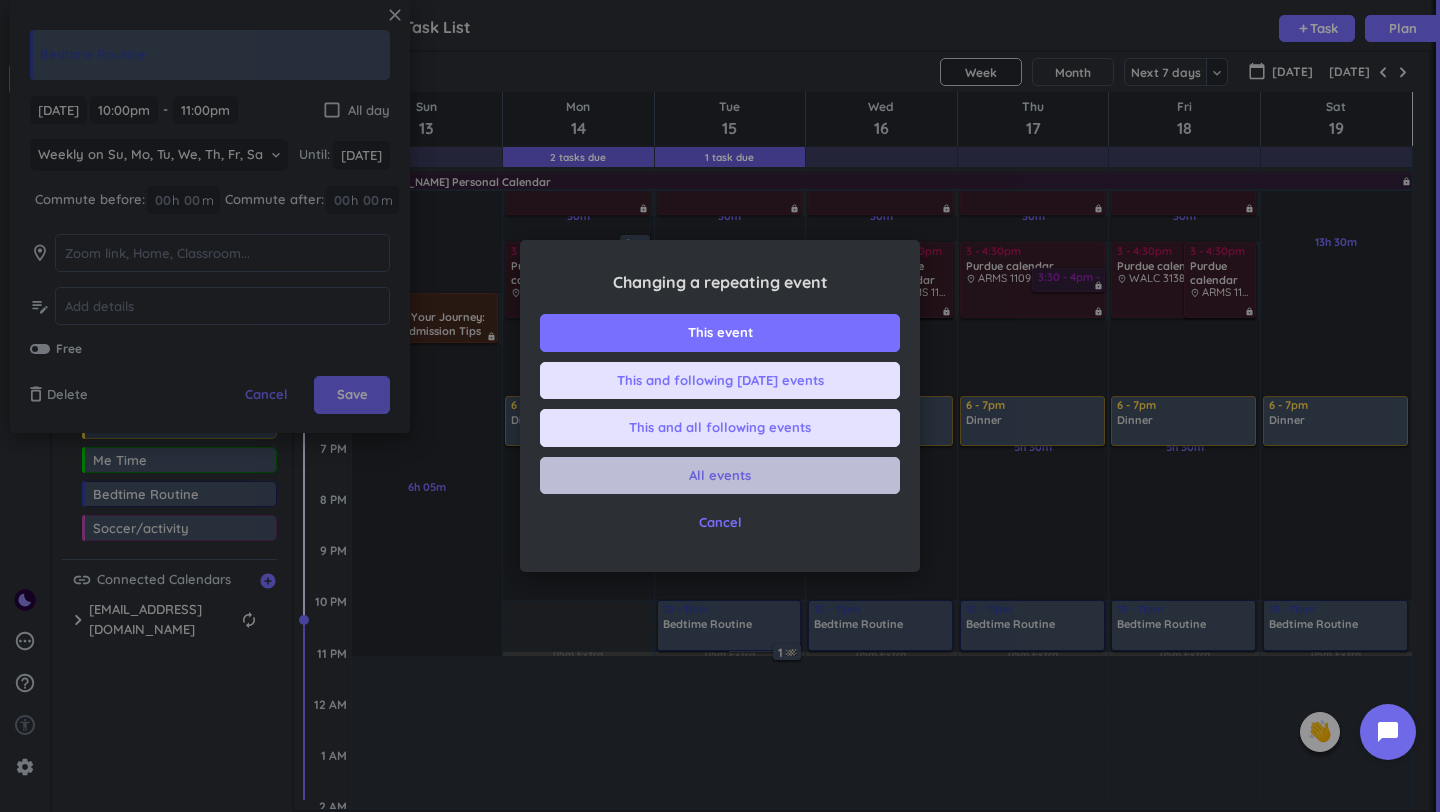 click on "All events" at bounding box center (720, 476) 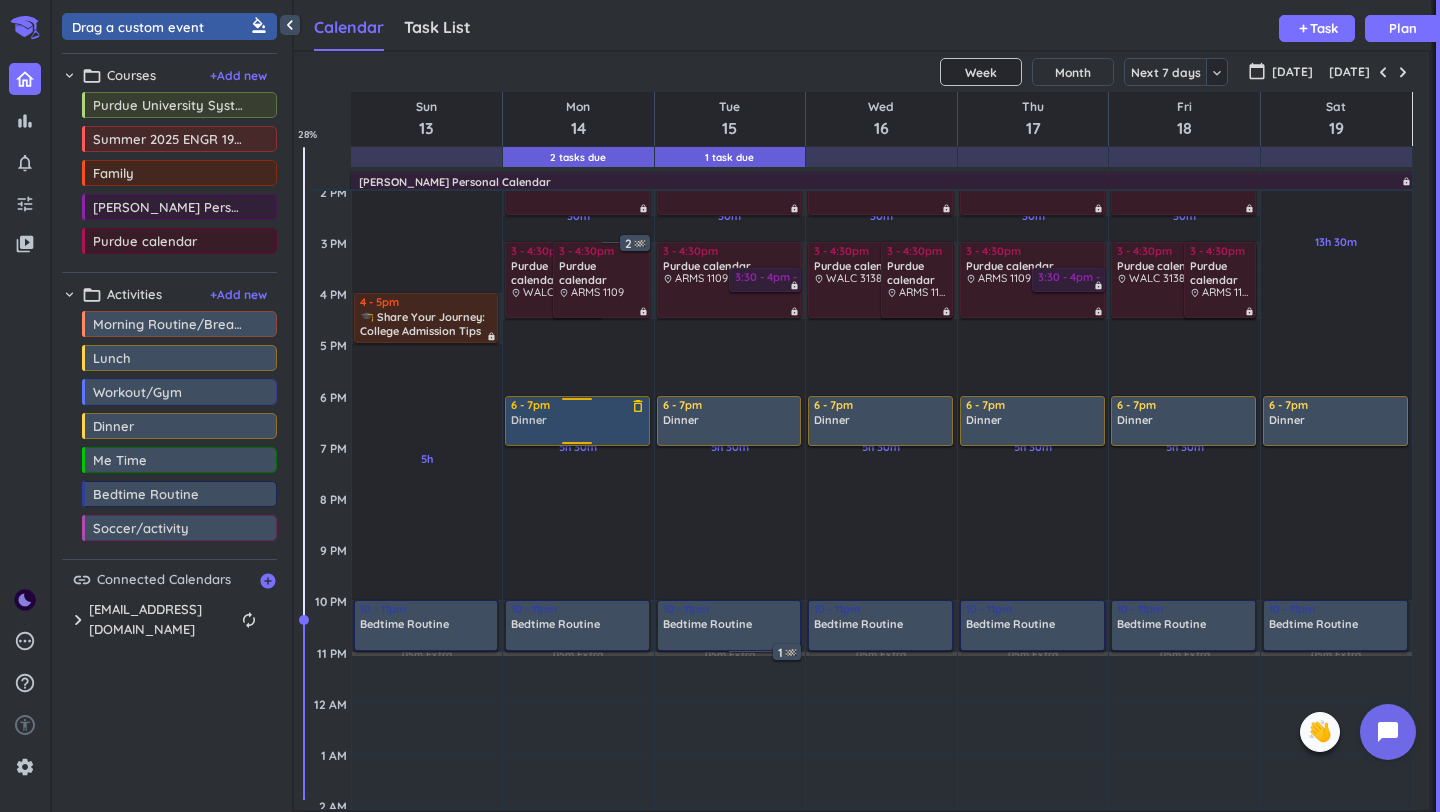 click on "Dinner" at bounding box center [578, 420] 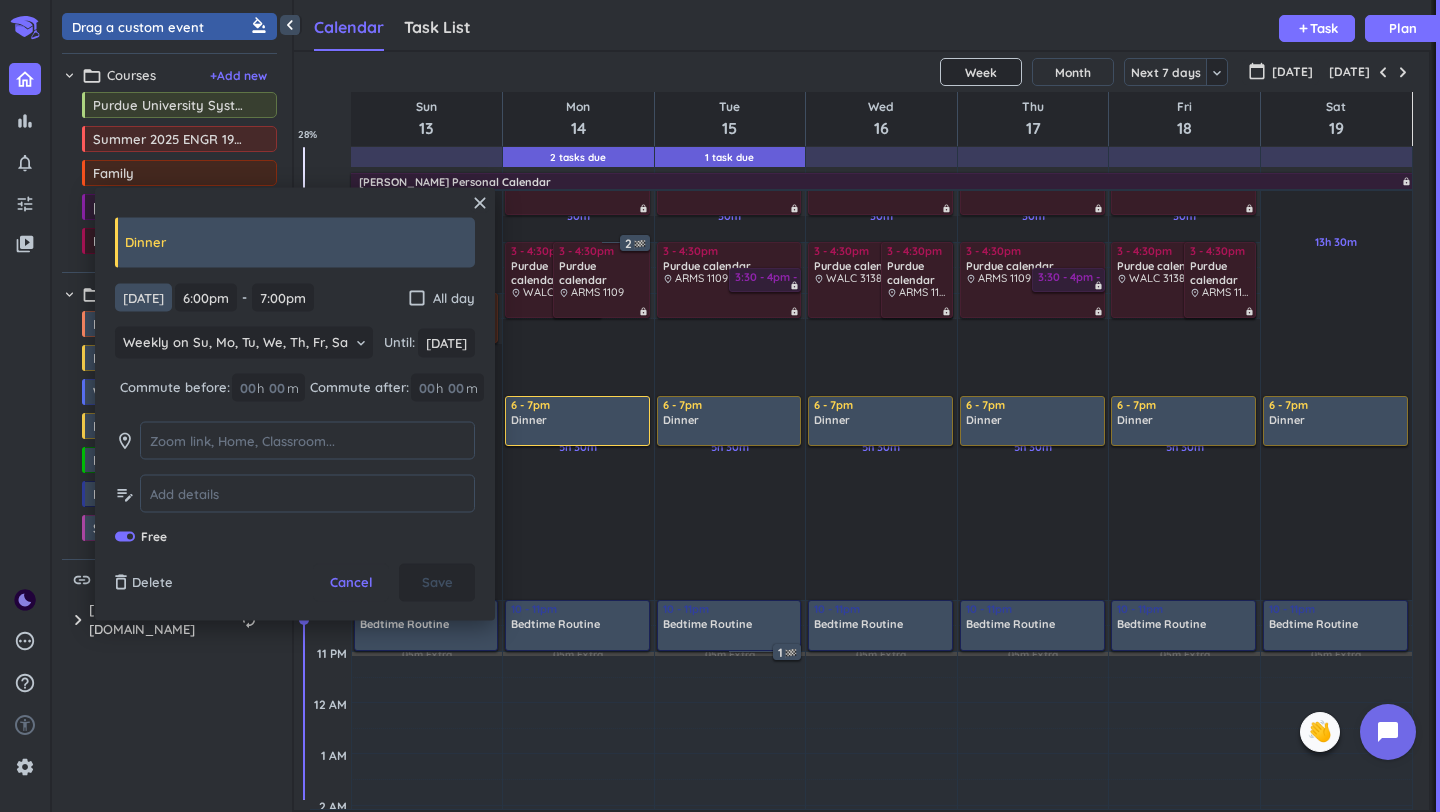 click on "[DATE]" at bounding box center (143, 297) 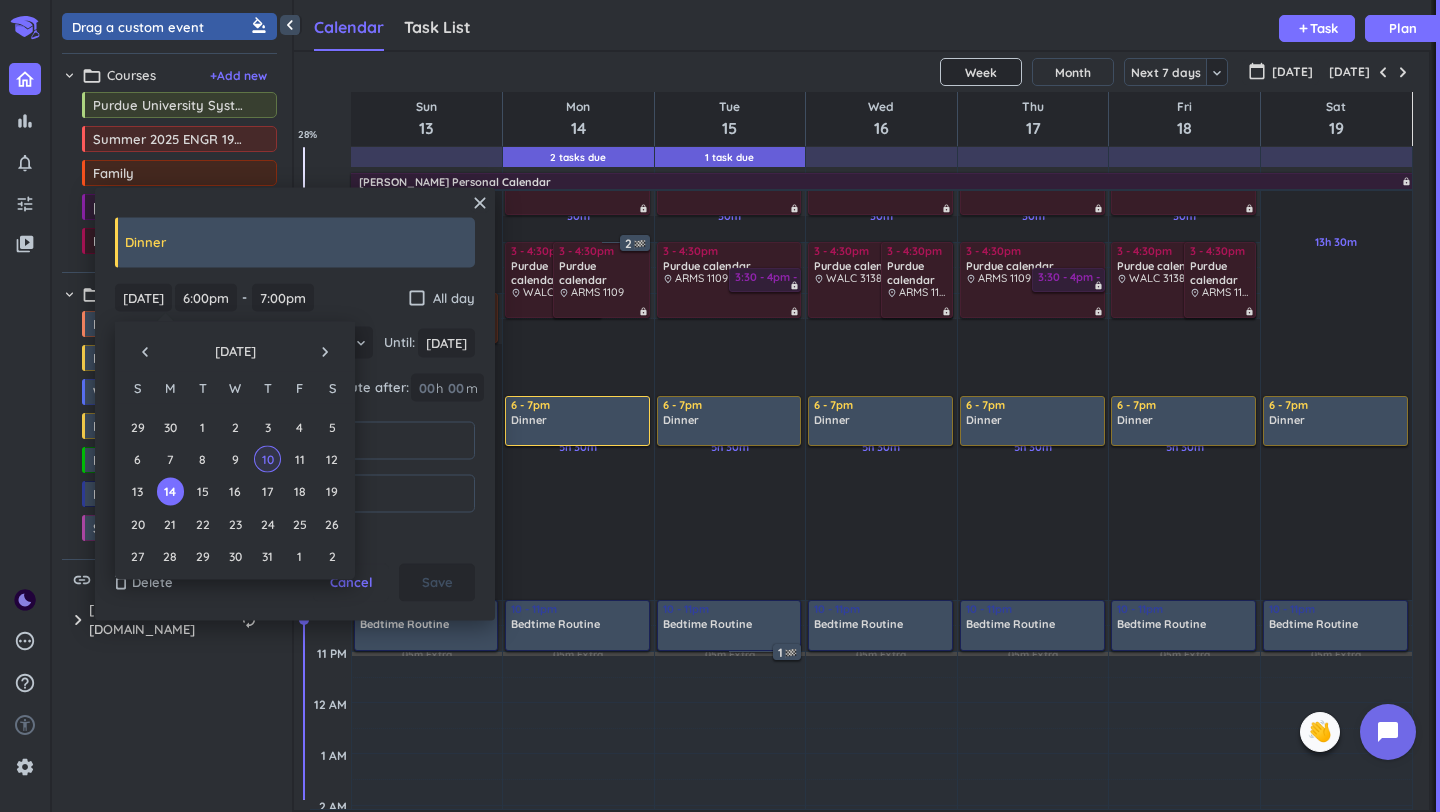 click on "10" at bounding box center [267, 459] 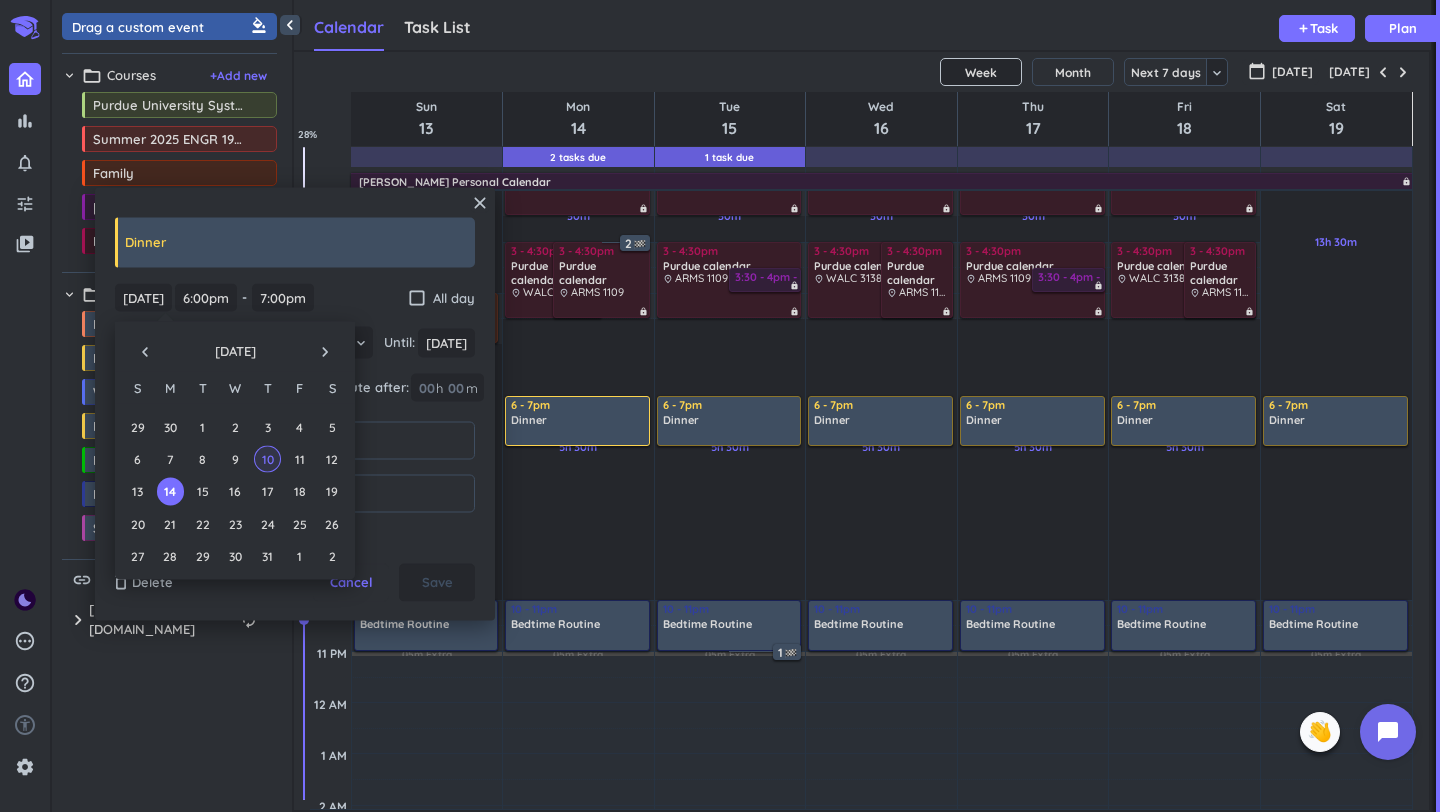 type on "[DATE]" 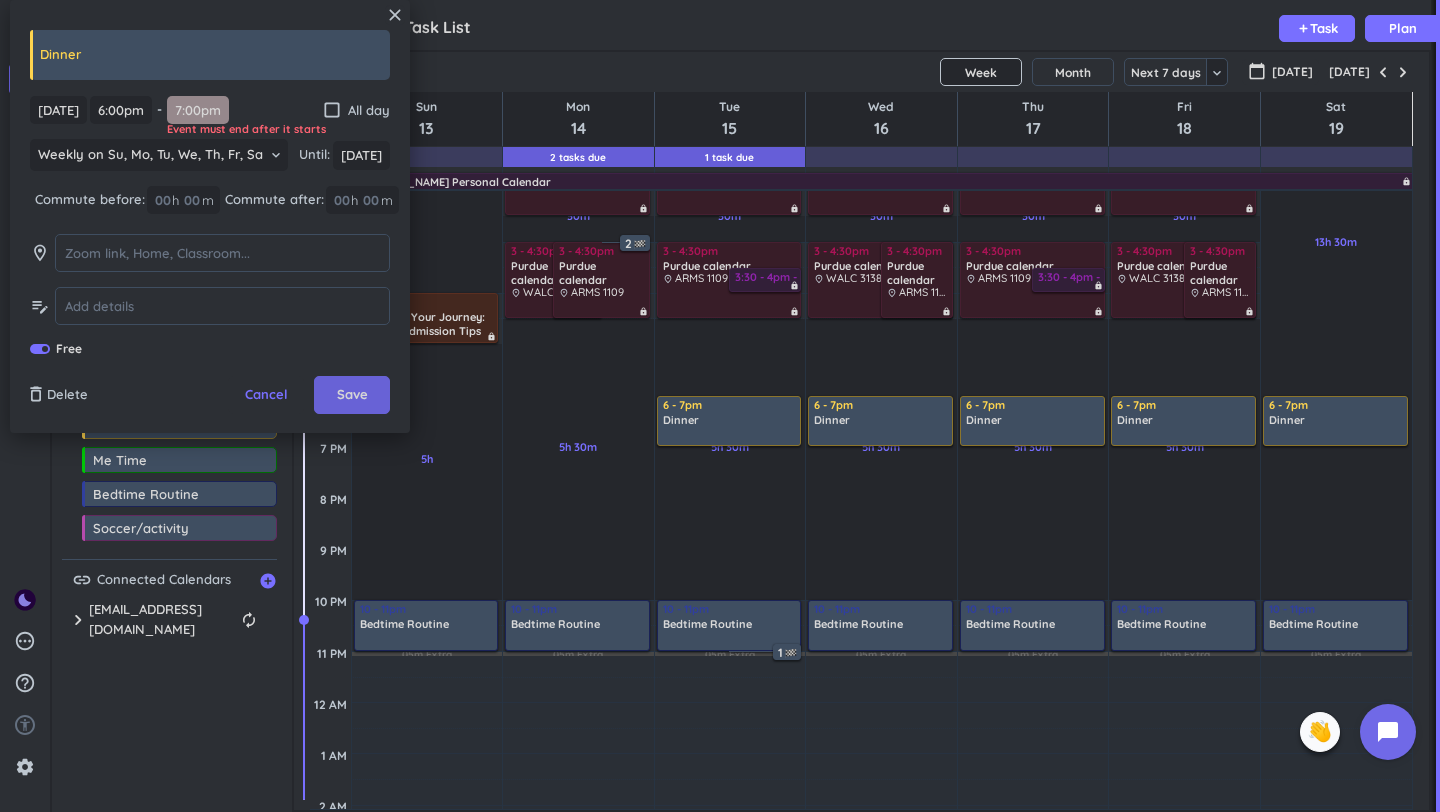 click on "Save" at bounding box center (352, 395) 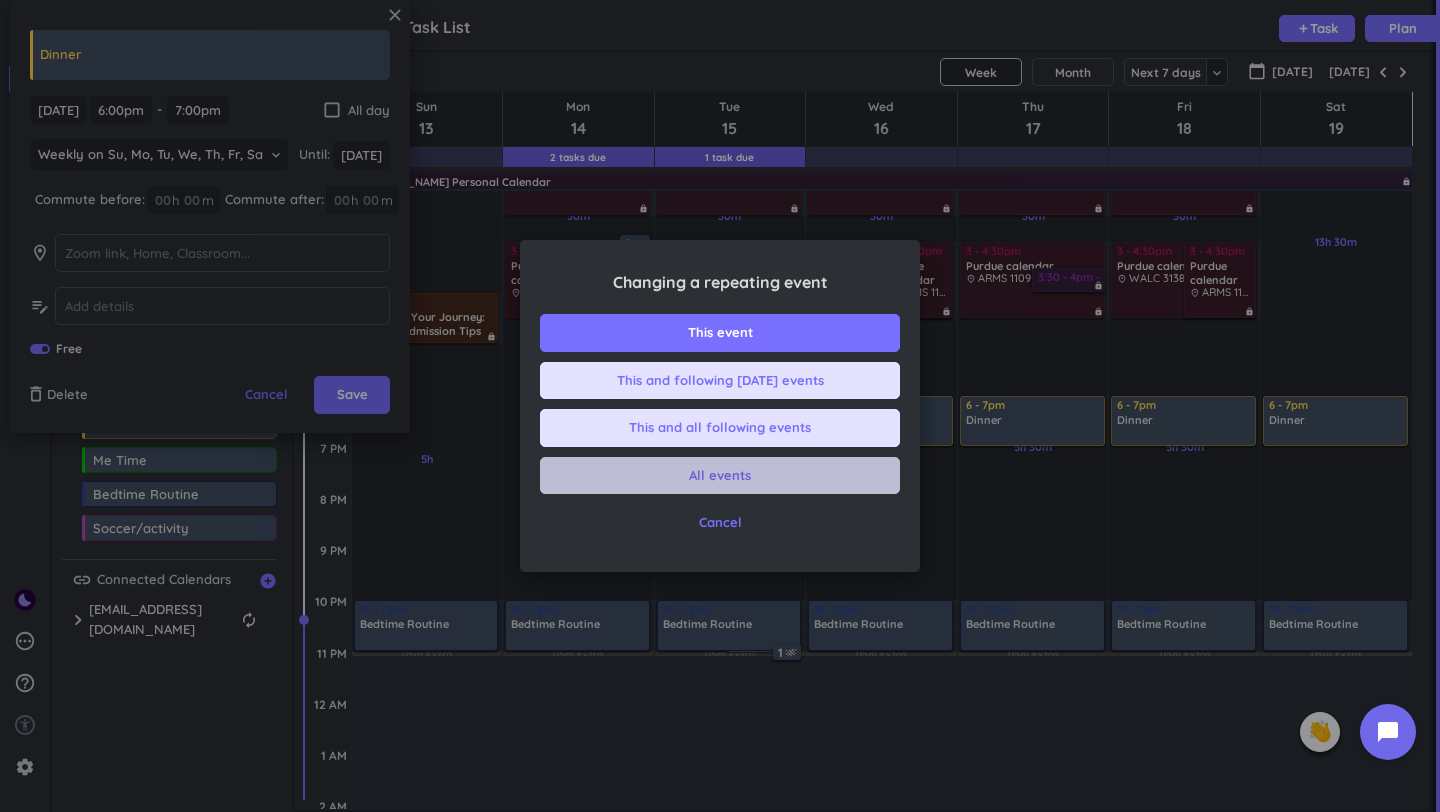 click on "All events" at bounding box center [720, 476] 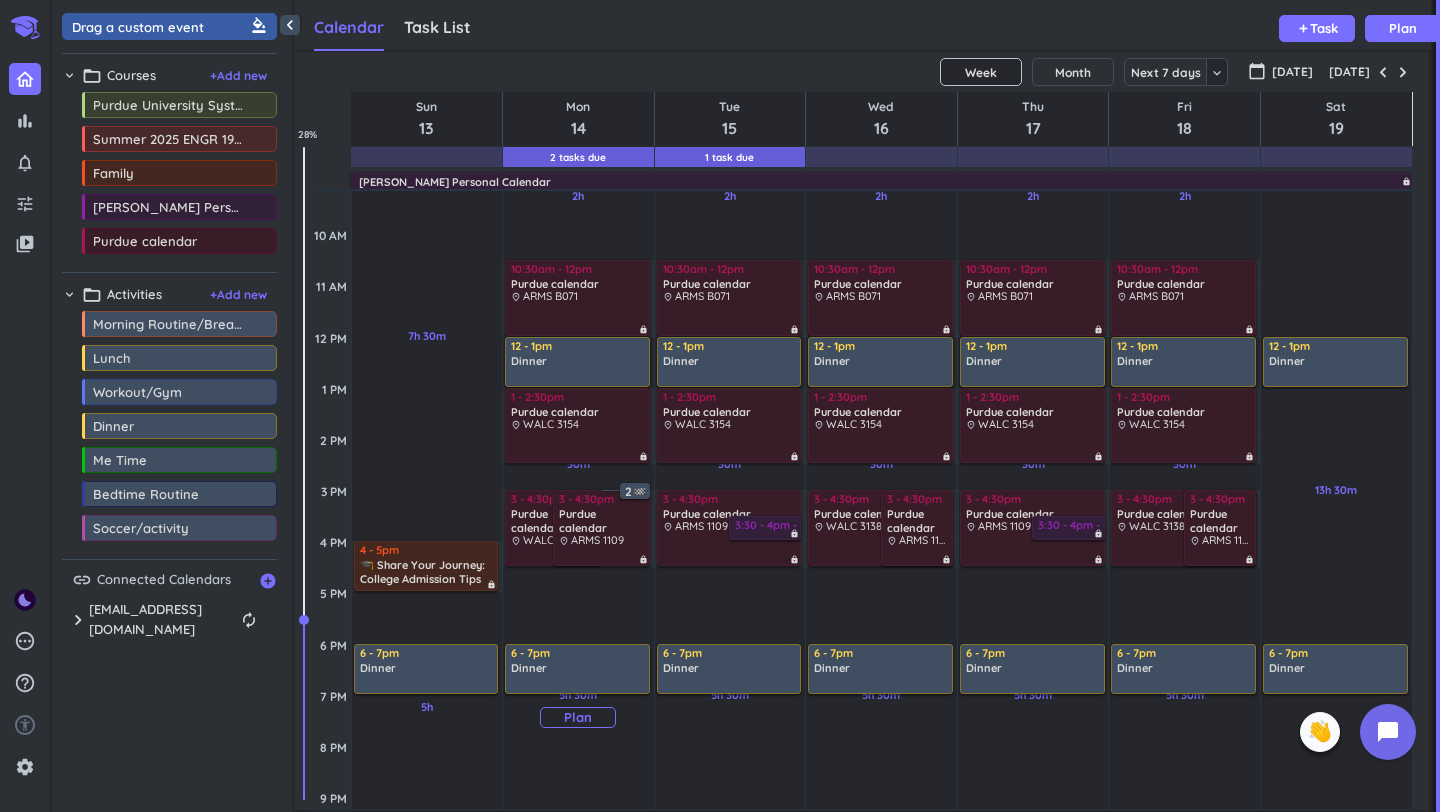 scroll, scrollTop: 238, scrollLeft: 0, axis: vertical 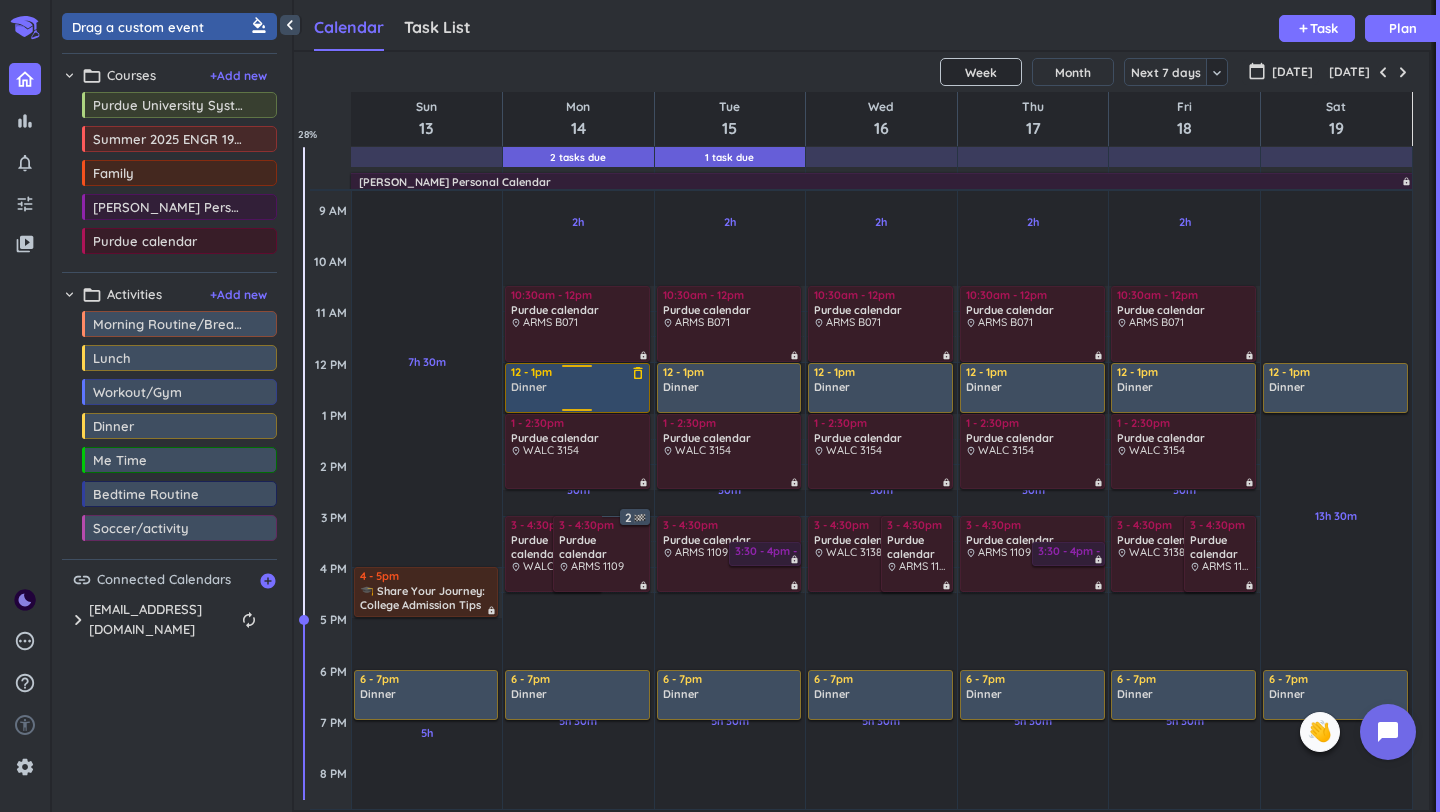 click on "Dinner" at bounding box center (578, 387) 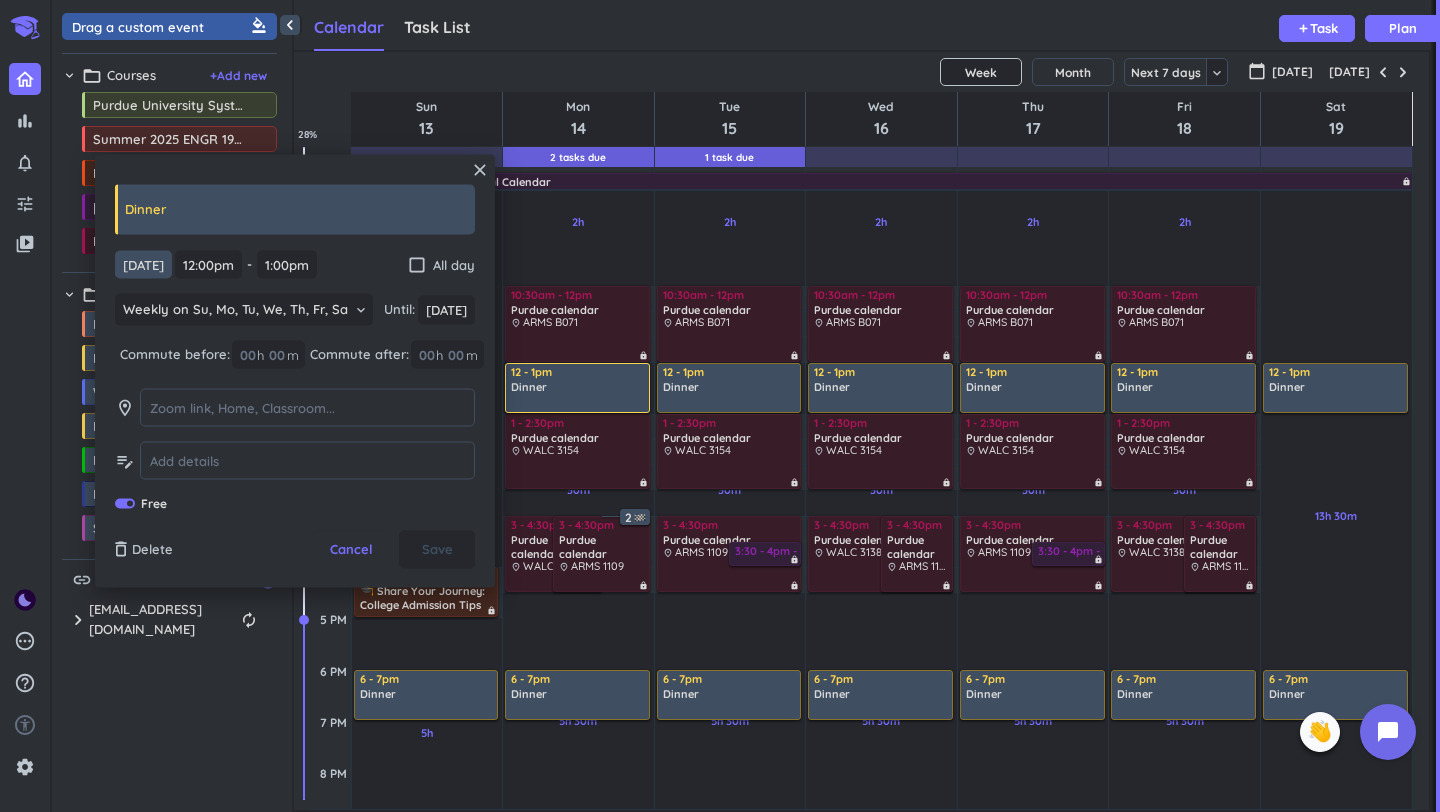 click on "[DATE]" at bounding box center [143, 264] 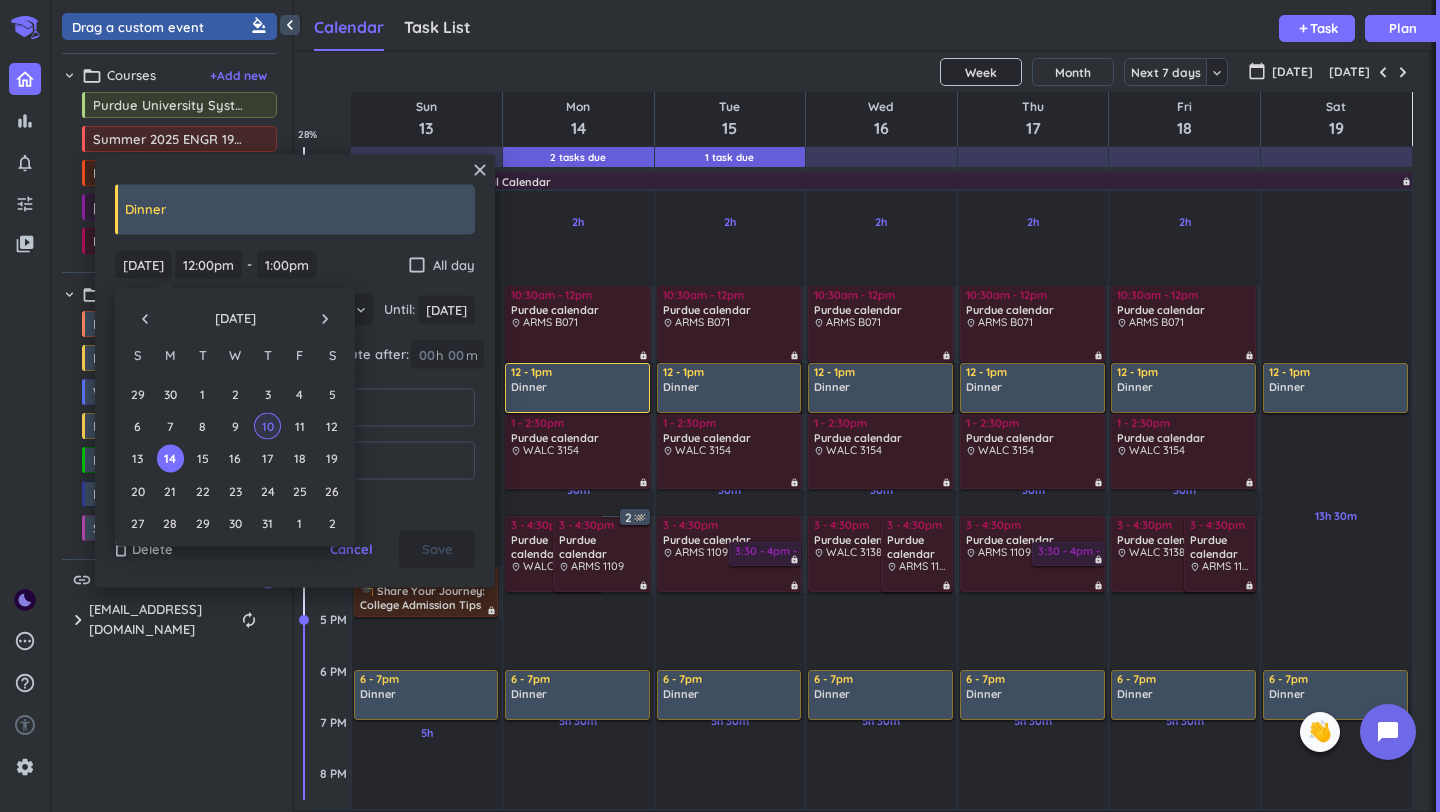 click on "10" at bounding box center (267, 426) 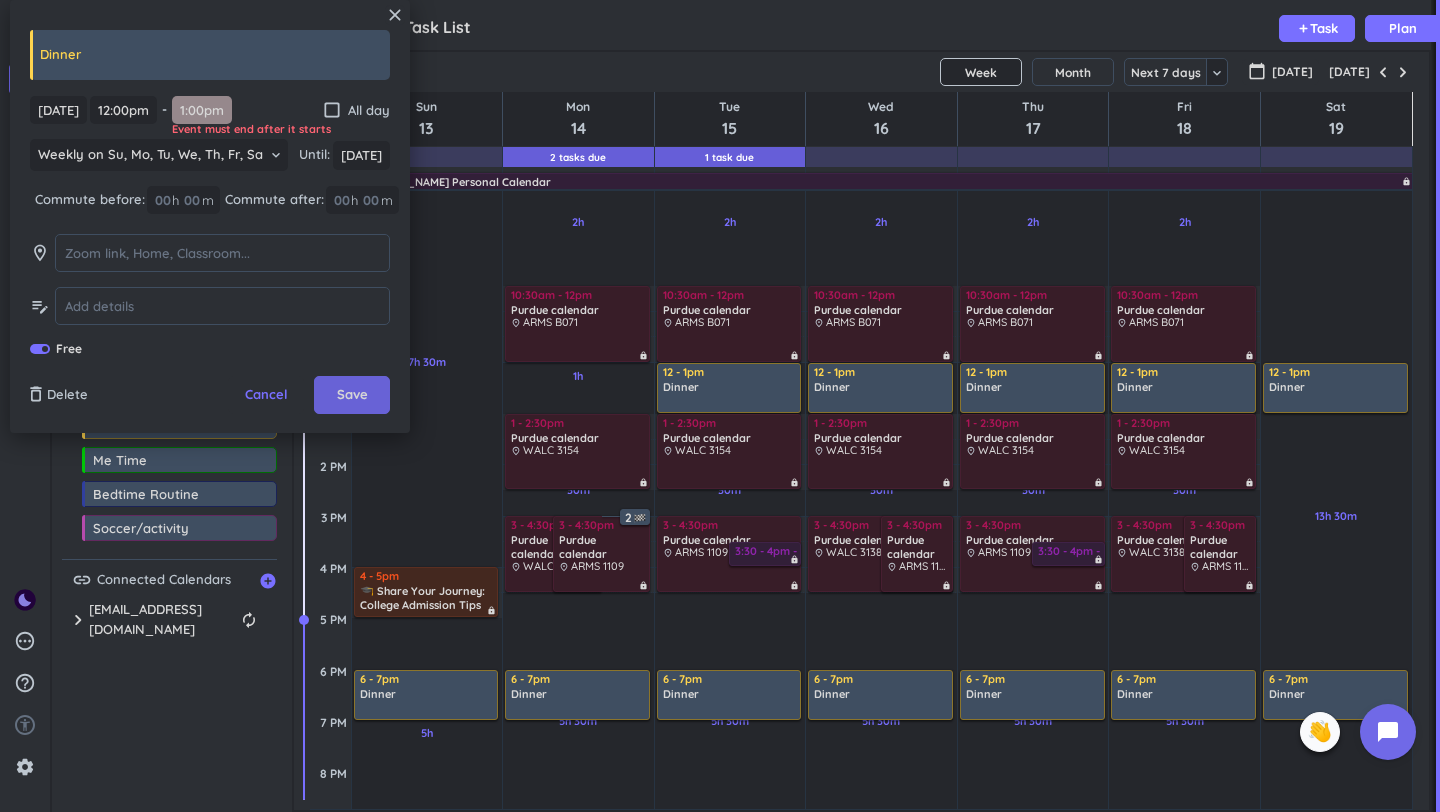 click on "Save" at bounding box center (352, 395) 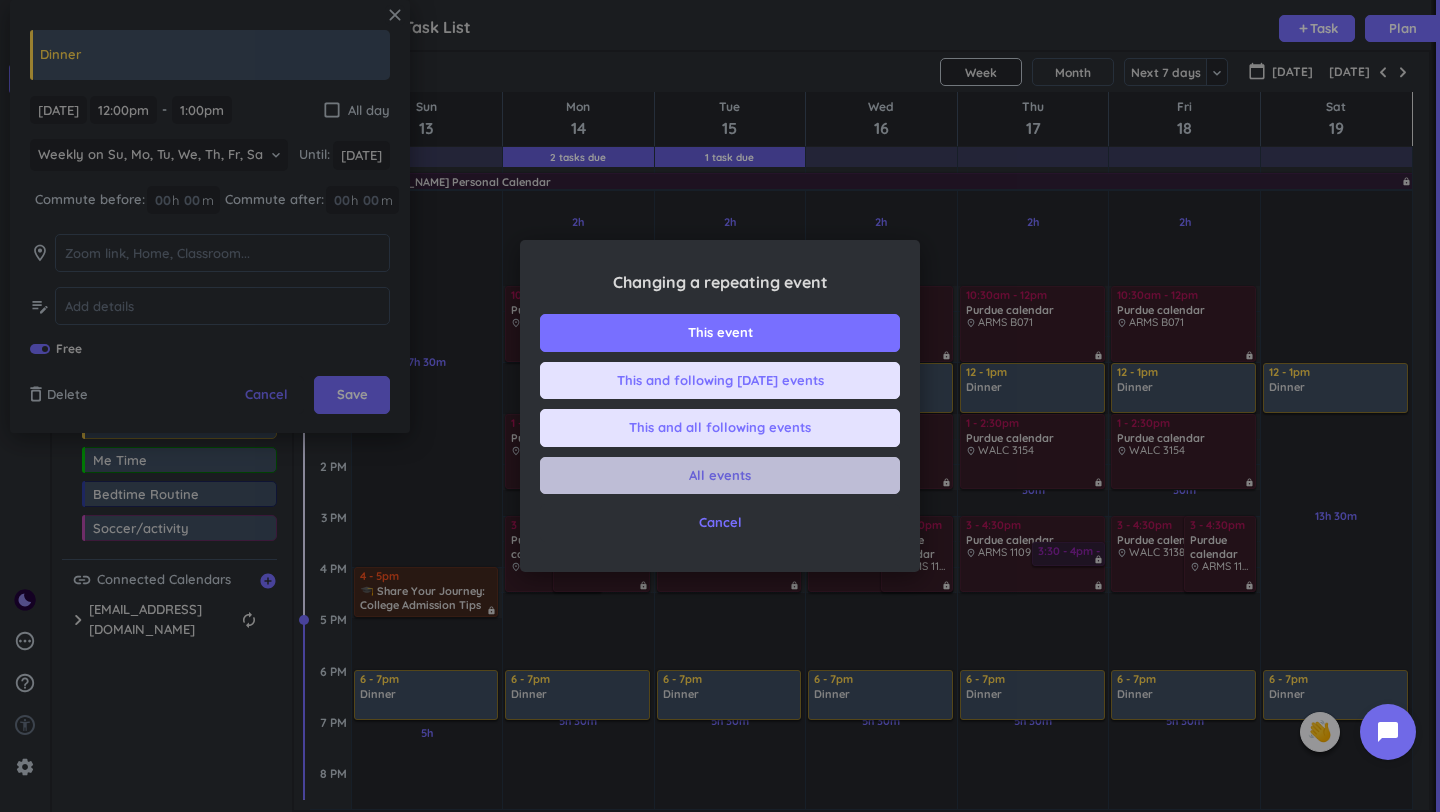 click on "All events" at bounding box center [720, 476] 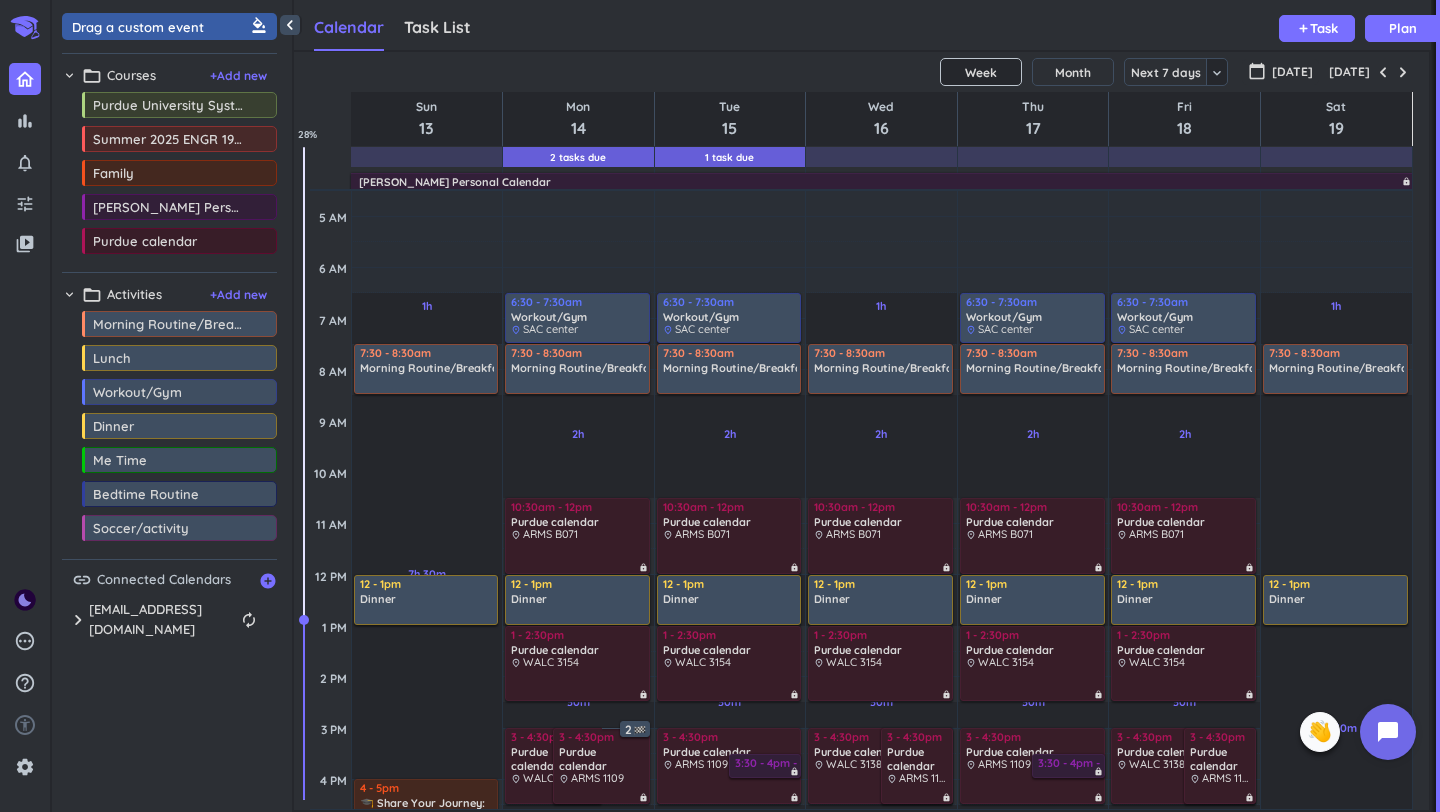 scroll, scrollTop: 0, scrollLeft: 0, axis: both 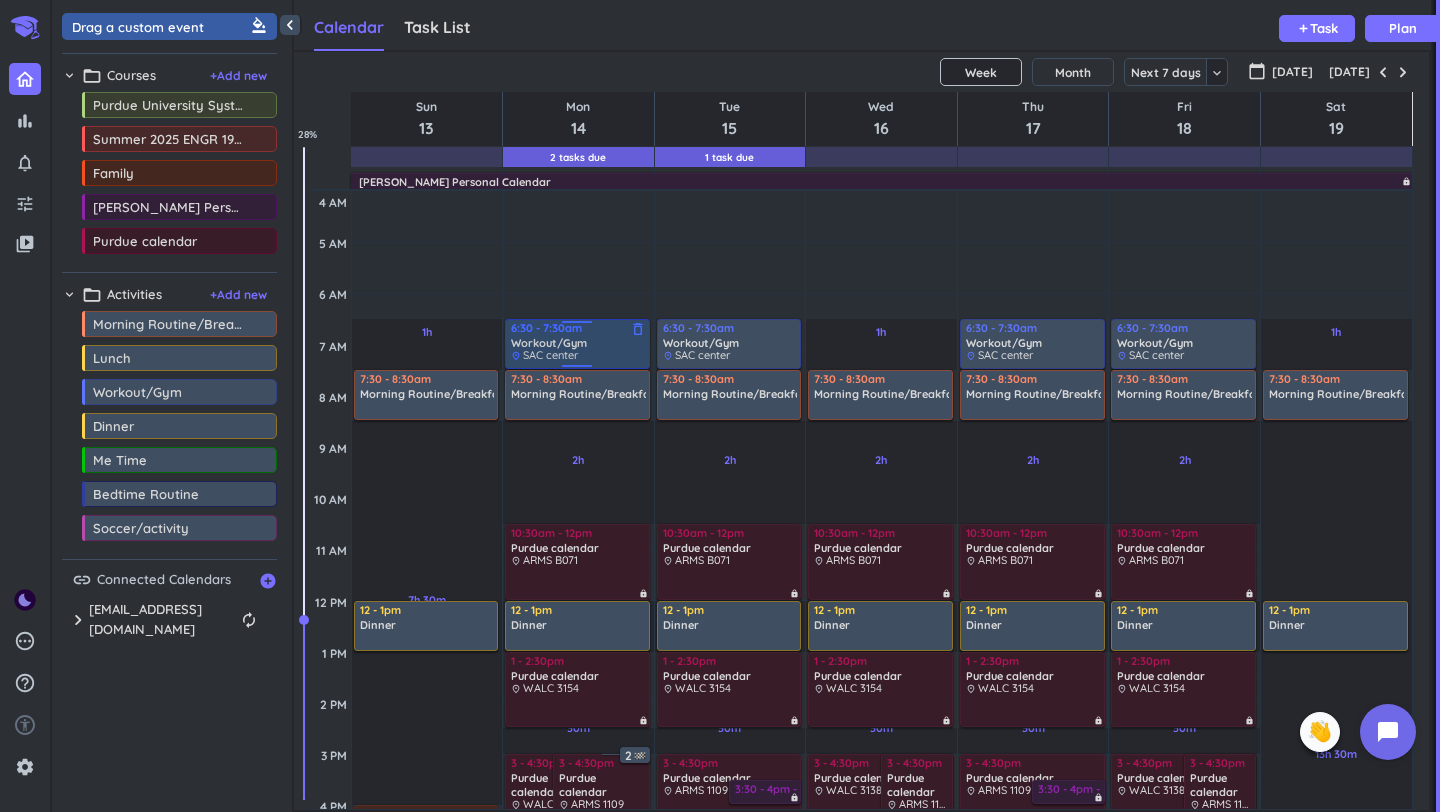 click on "Workout/Gym" at bounding box center (578, 343) 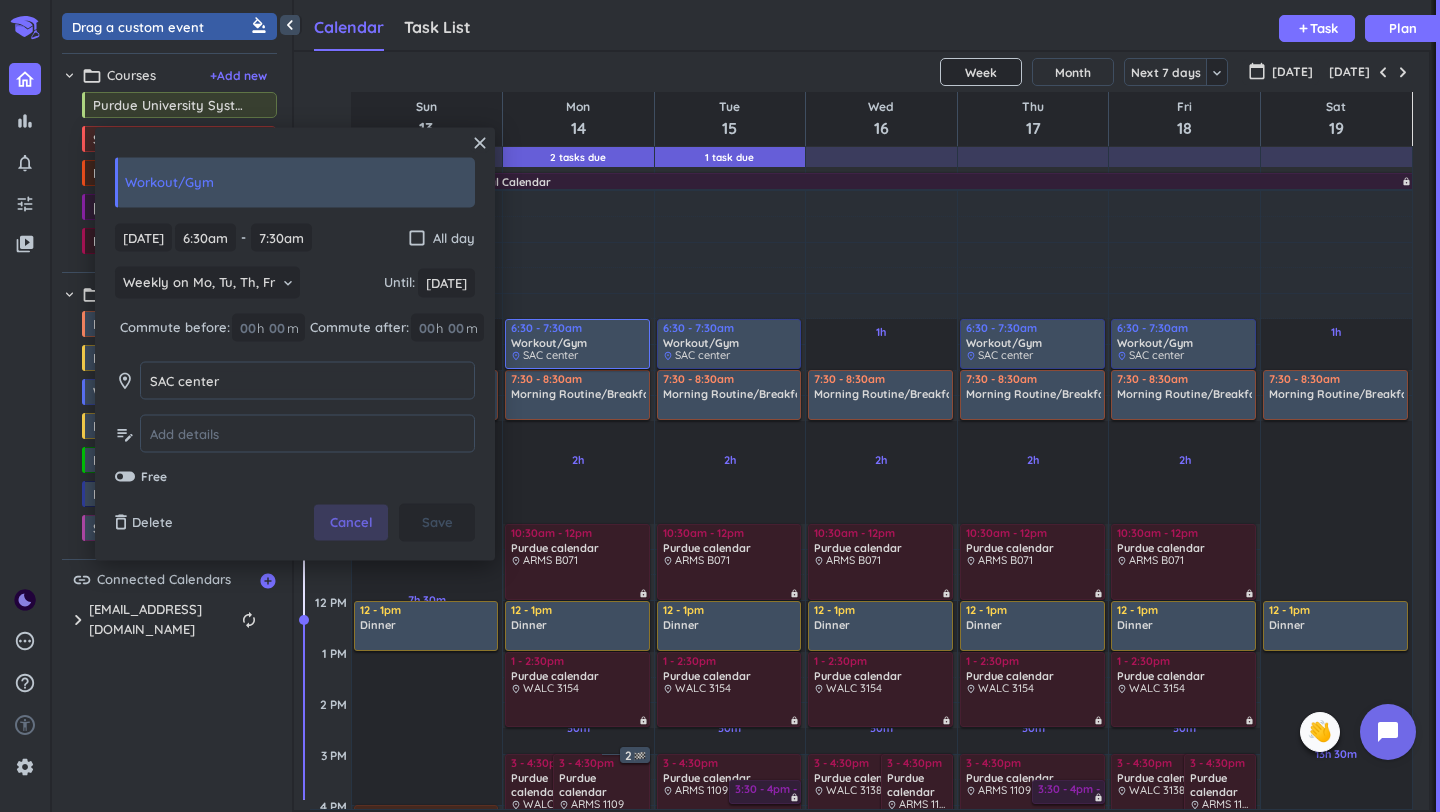 click on "Cancel" at bounding box center [351, 523] 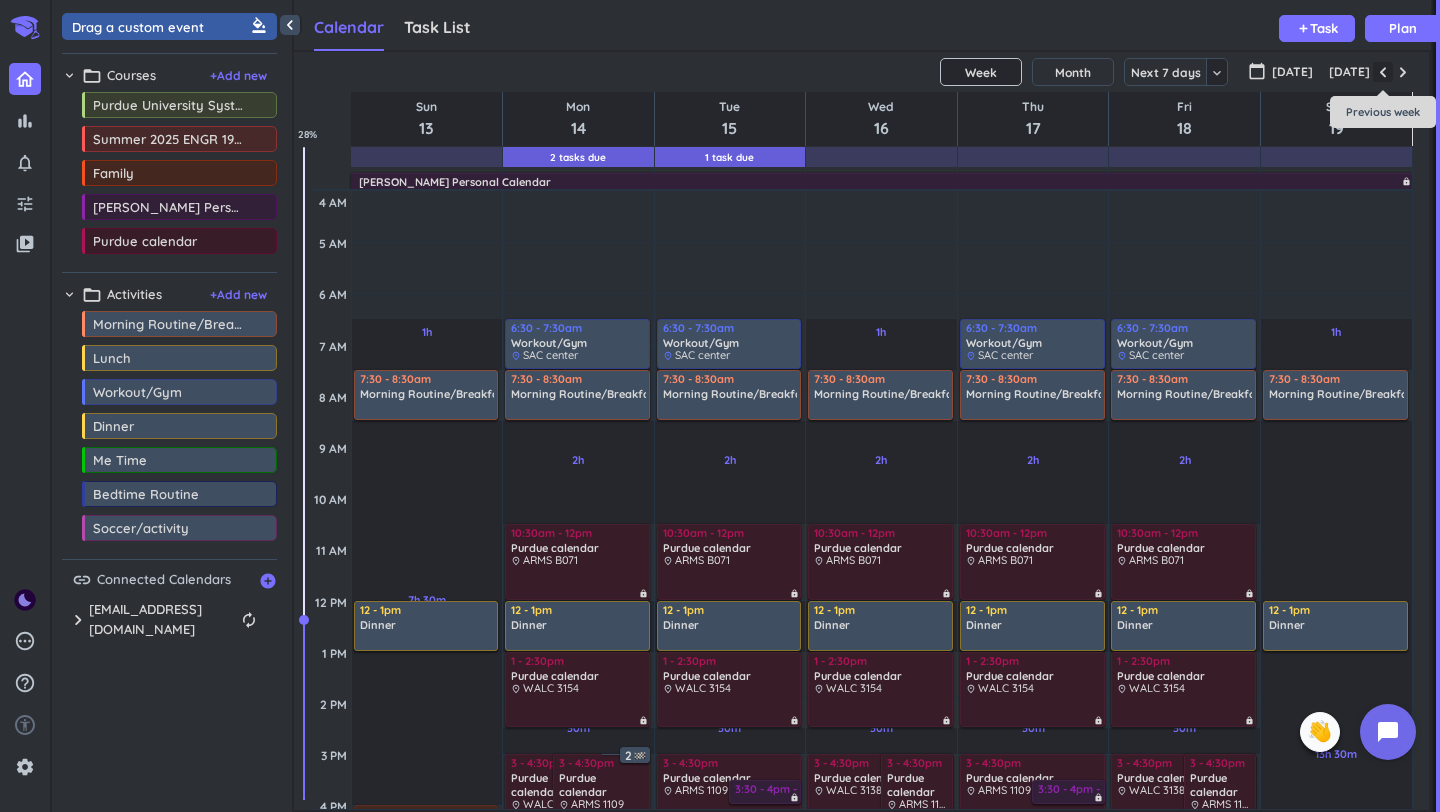 click at bounding box center [1383, 72] 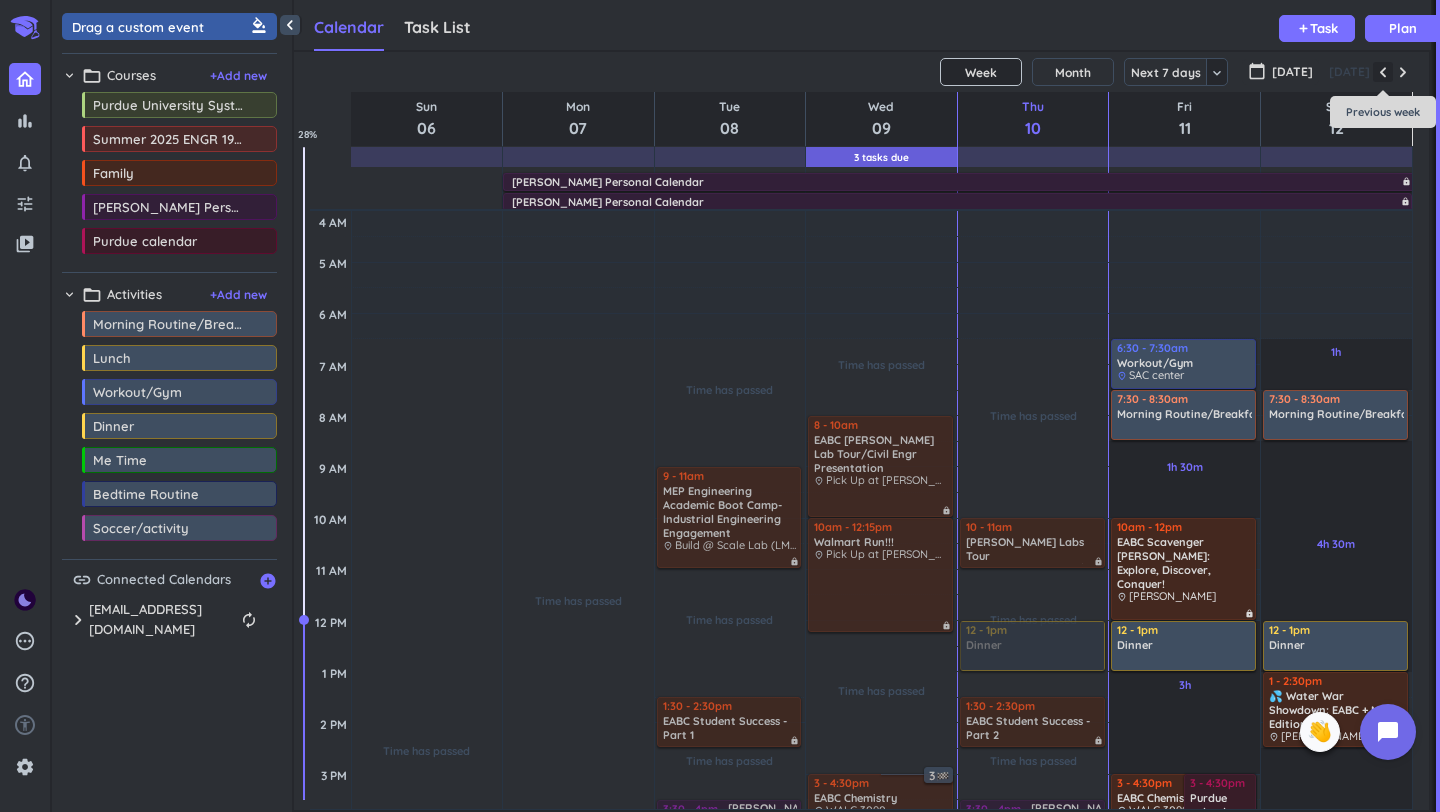 scroll, scrollTop: 104, scrollLeft: 0, axis: vertical 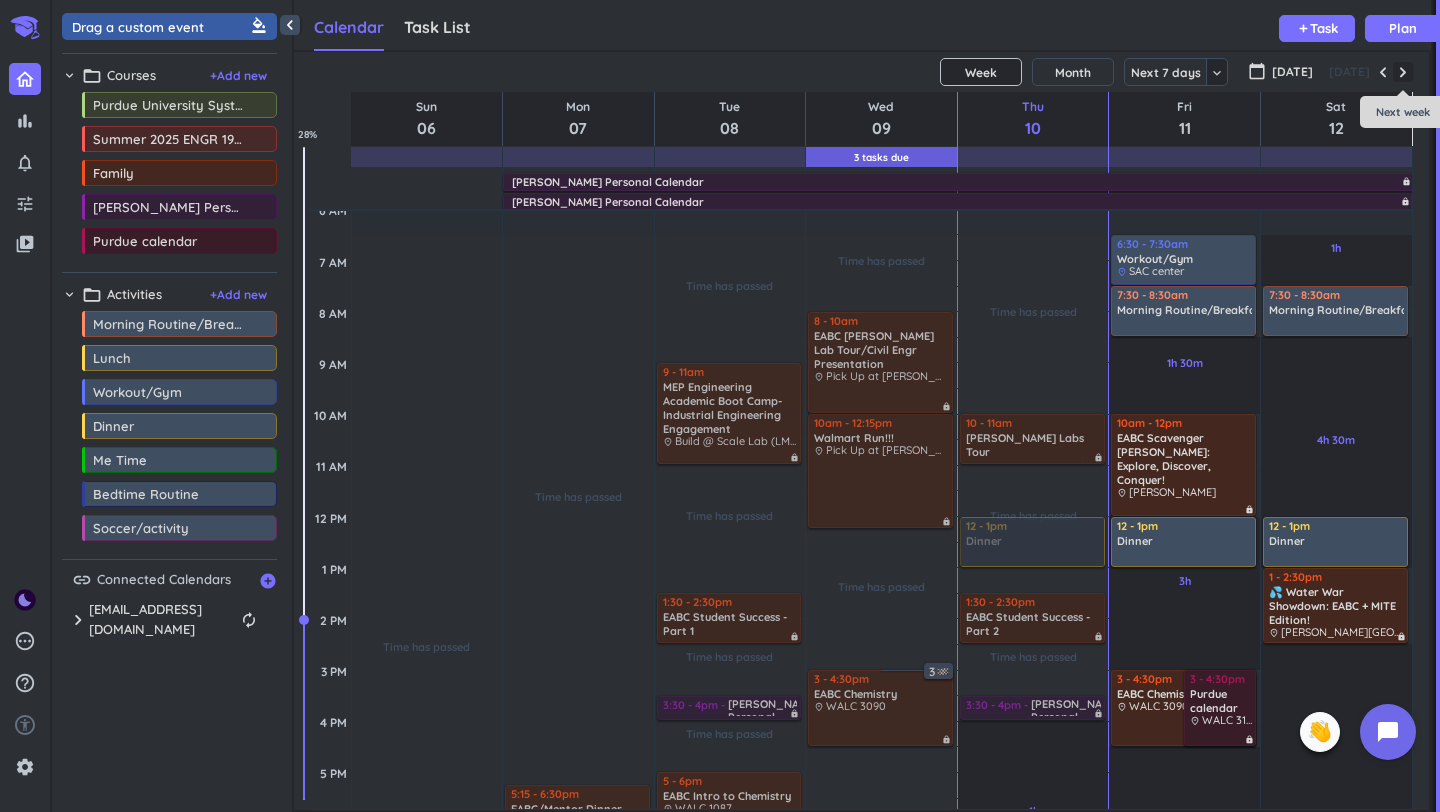 click at bounding box center [1403, 72] 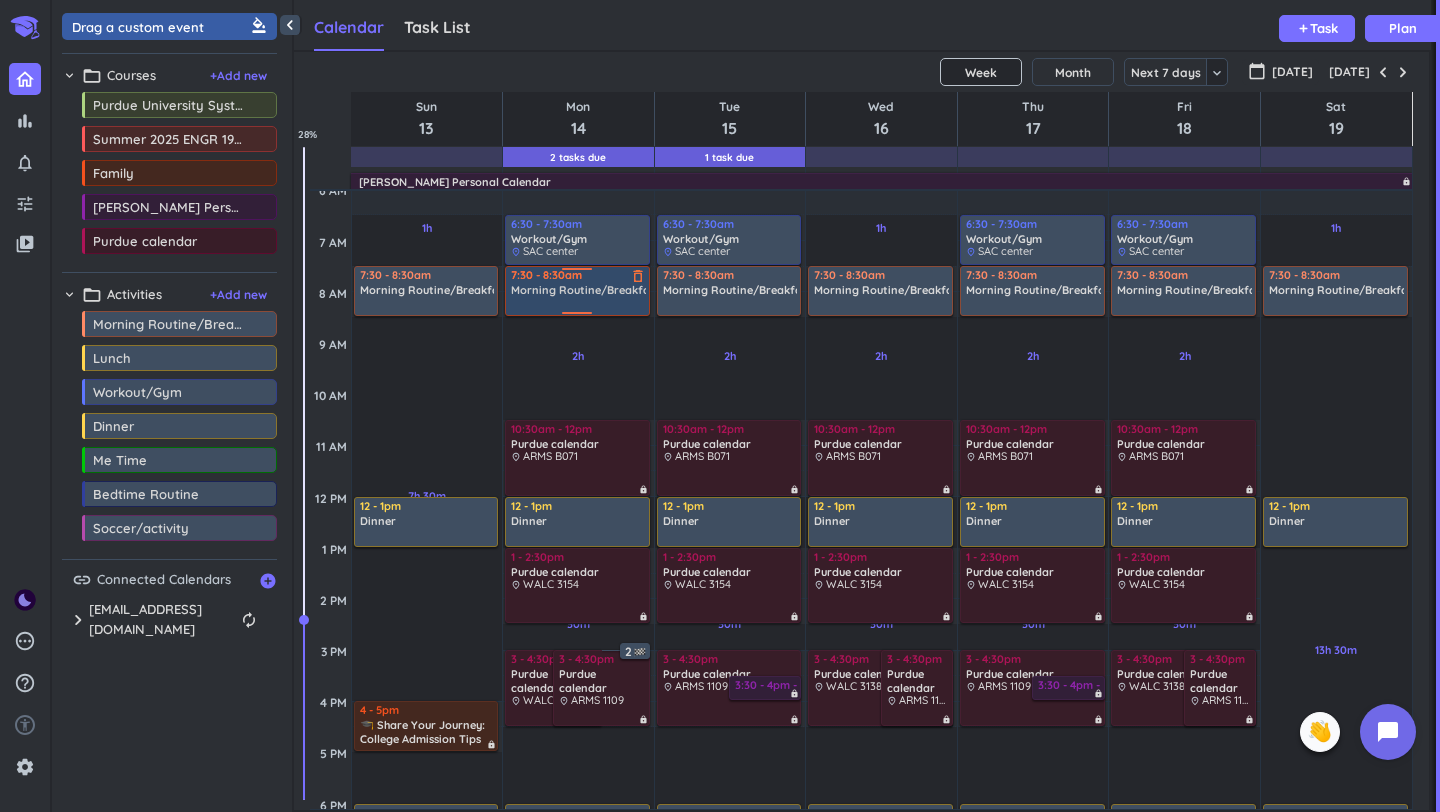 click on "Morning Routine/Breakfast delete_outline" at bounding box center [578, 297] 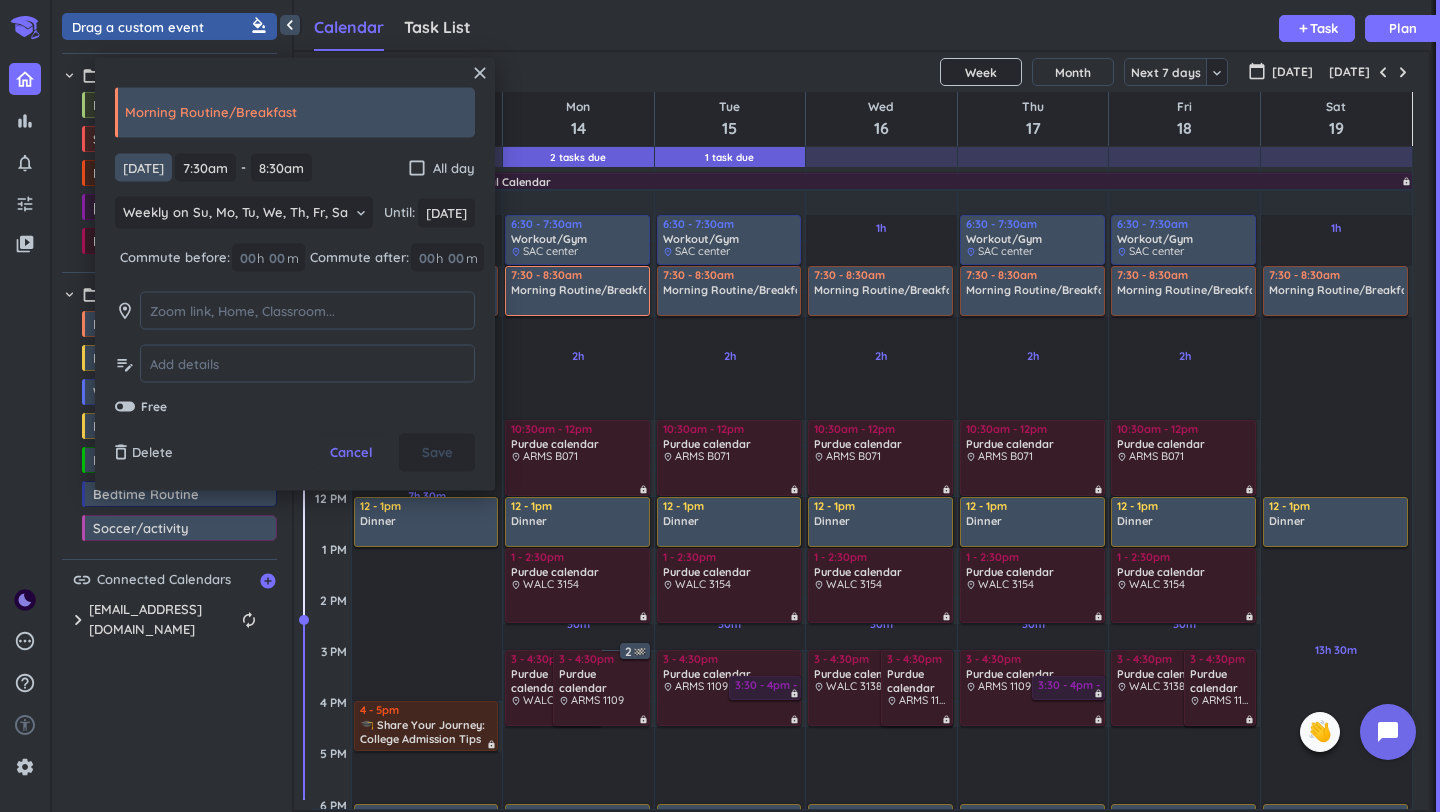 click on "[DATE]" at bounding box center [143, 167] 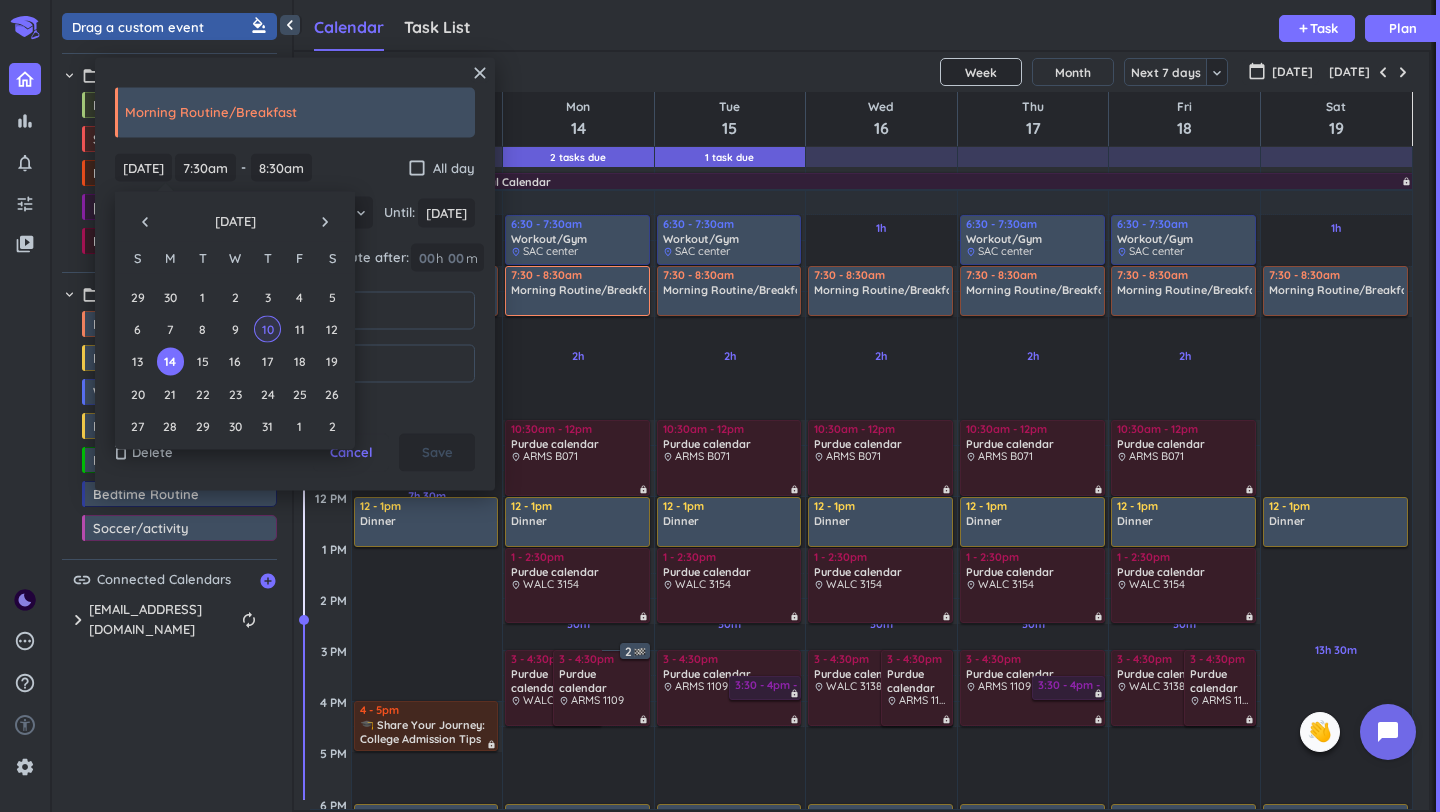 click on "10" at bounding box center [267, 329] 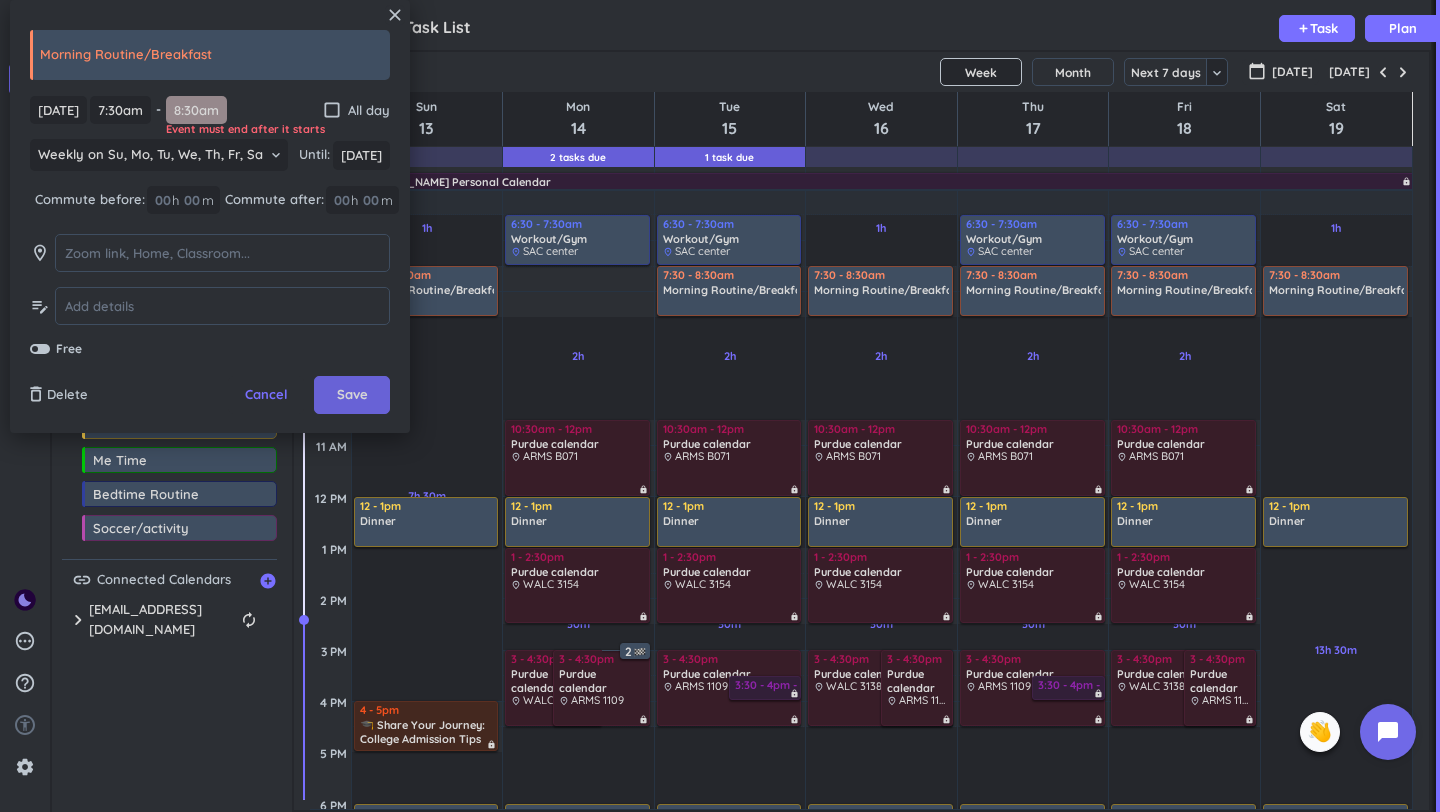 click on "Save" at bounding box center (352, 395) 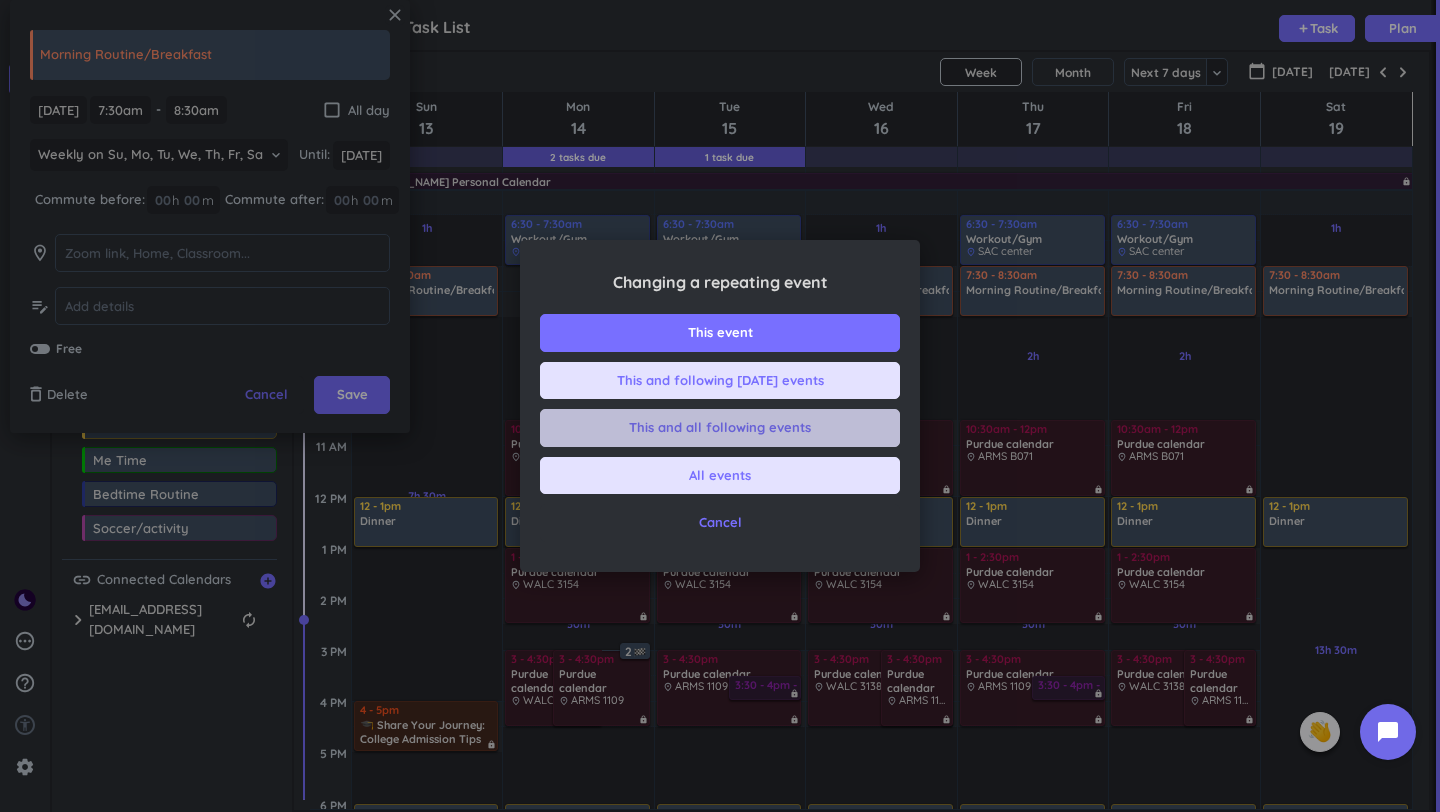 click on "This and all following events" at bounding box center (720, 428) 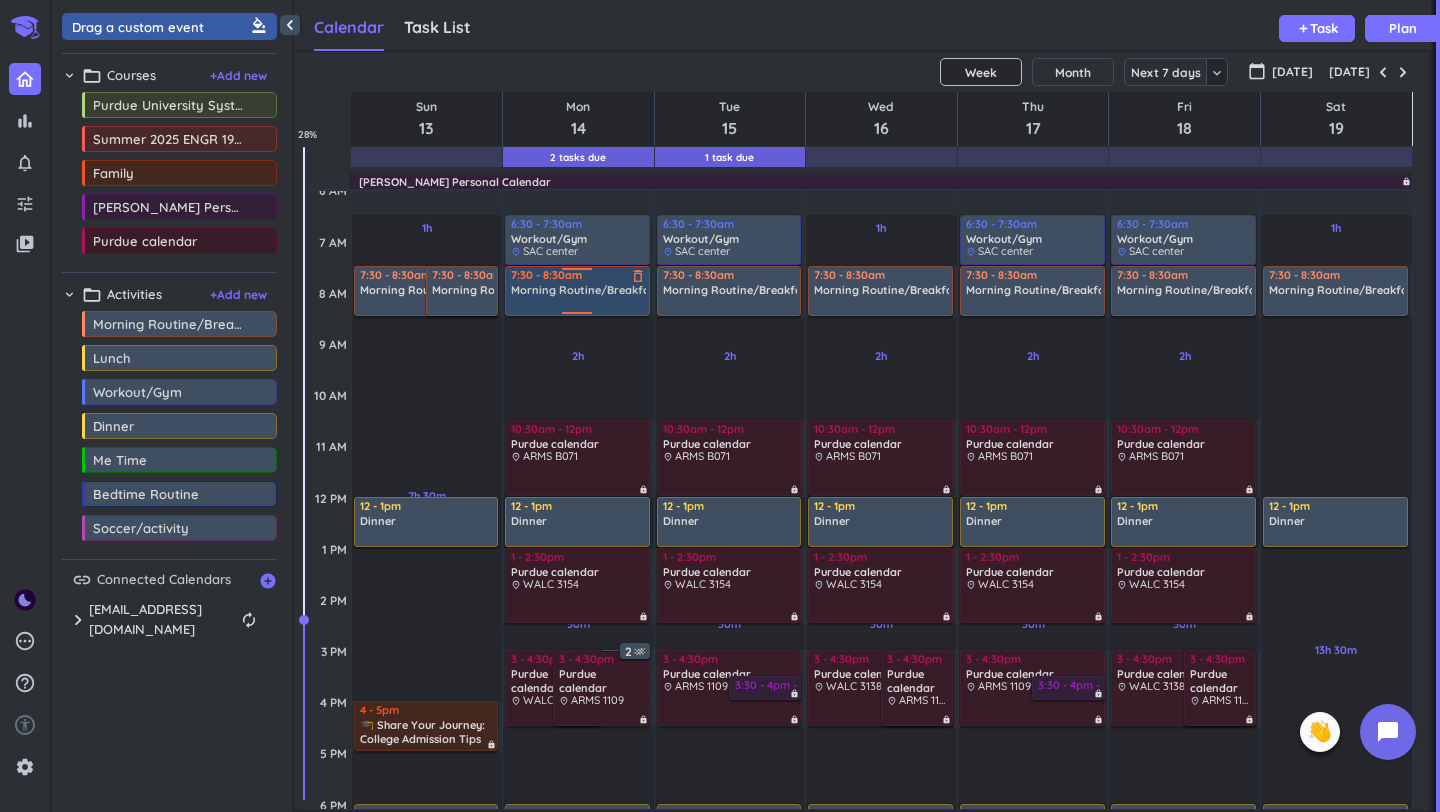 click on "Morning Routine/Breakfast" at bounding box center (585, 290) 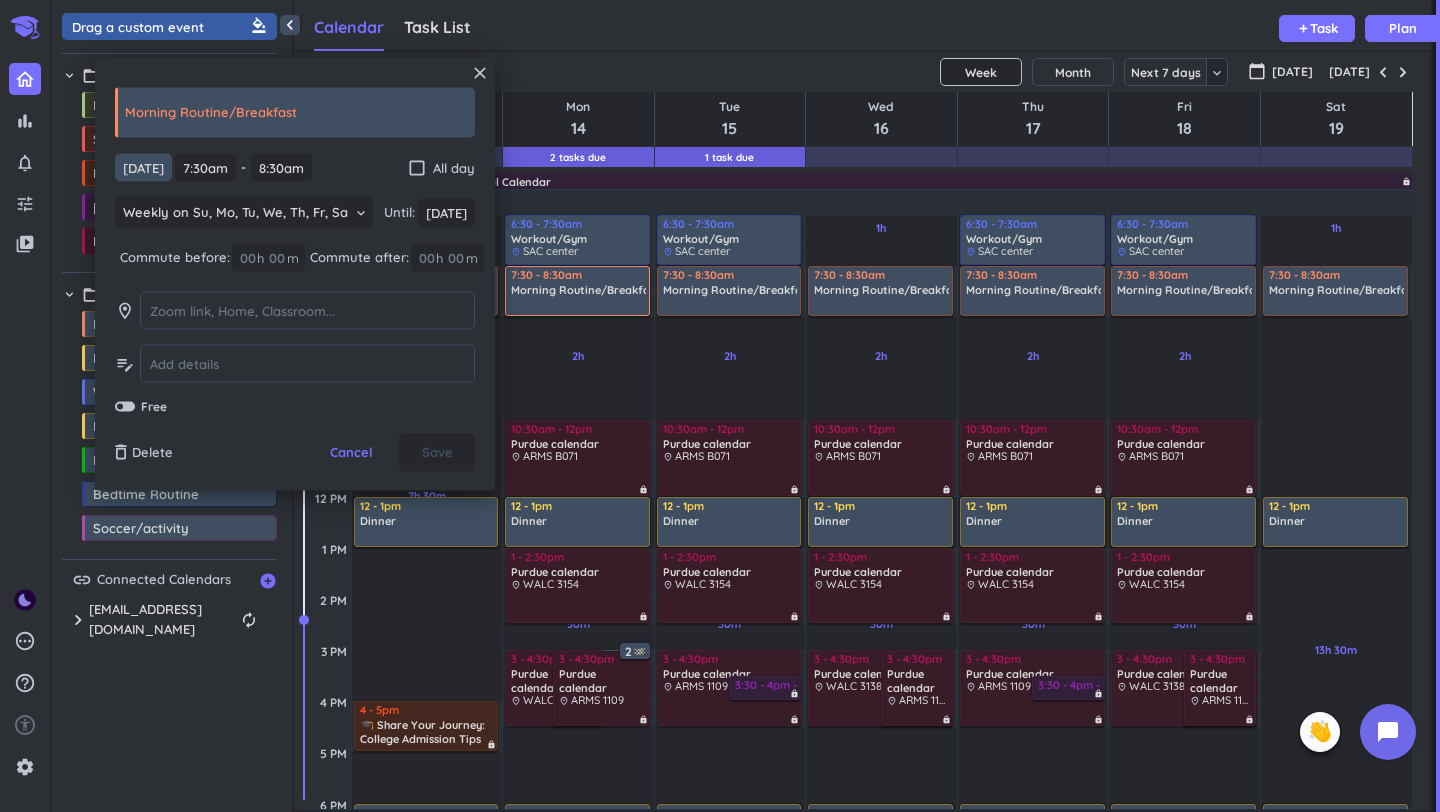 click on "[DATE]" at bounding box center (143, 167) 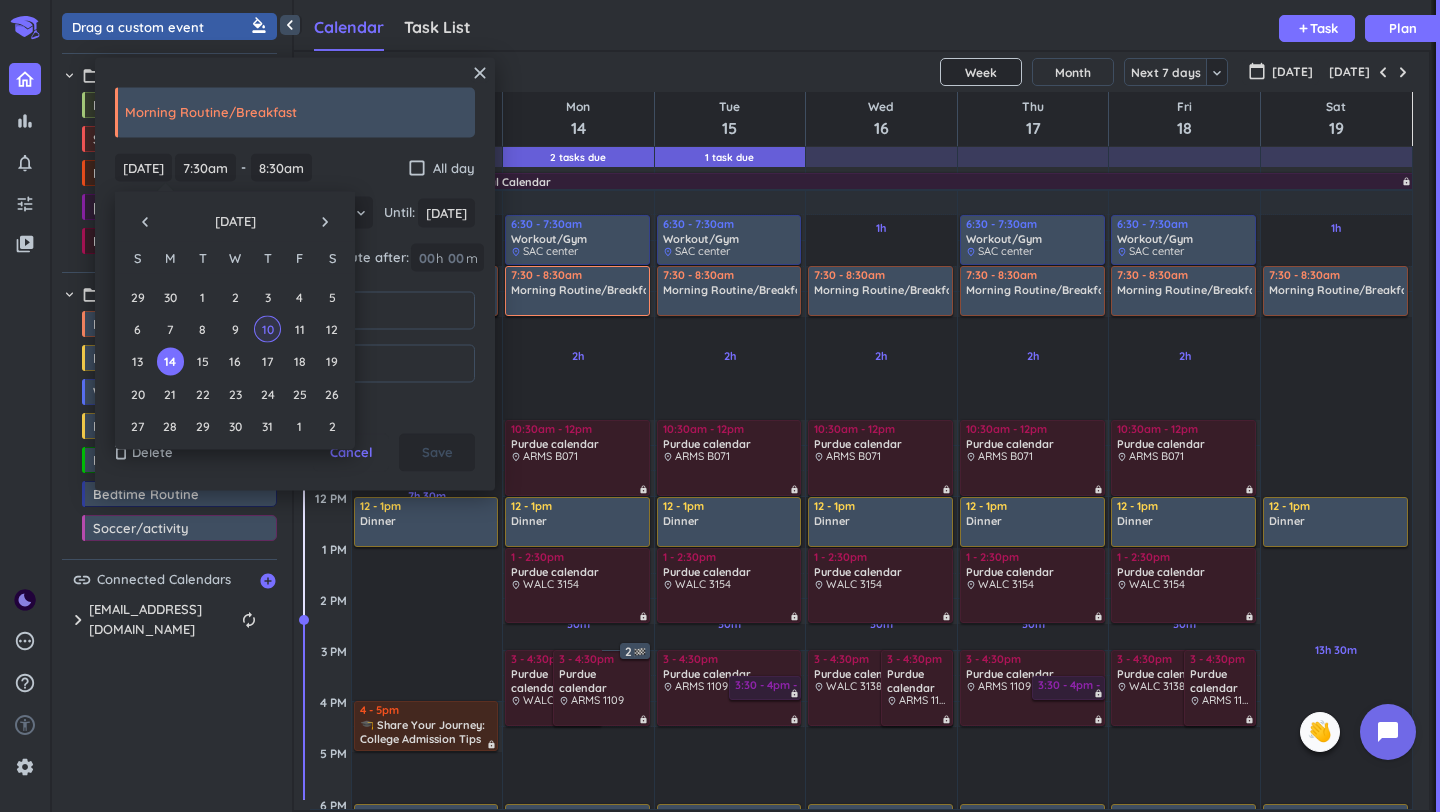 click on "10" at bounding box center [267, 329] 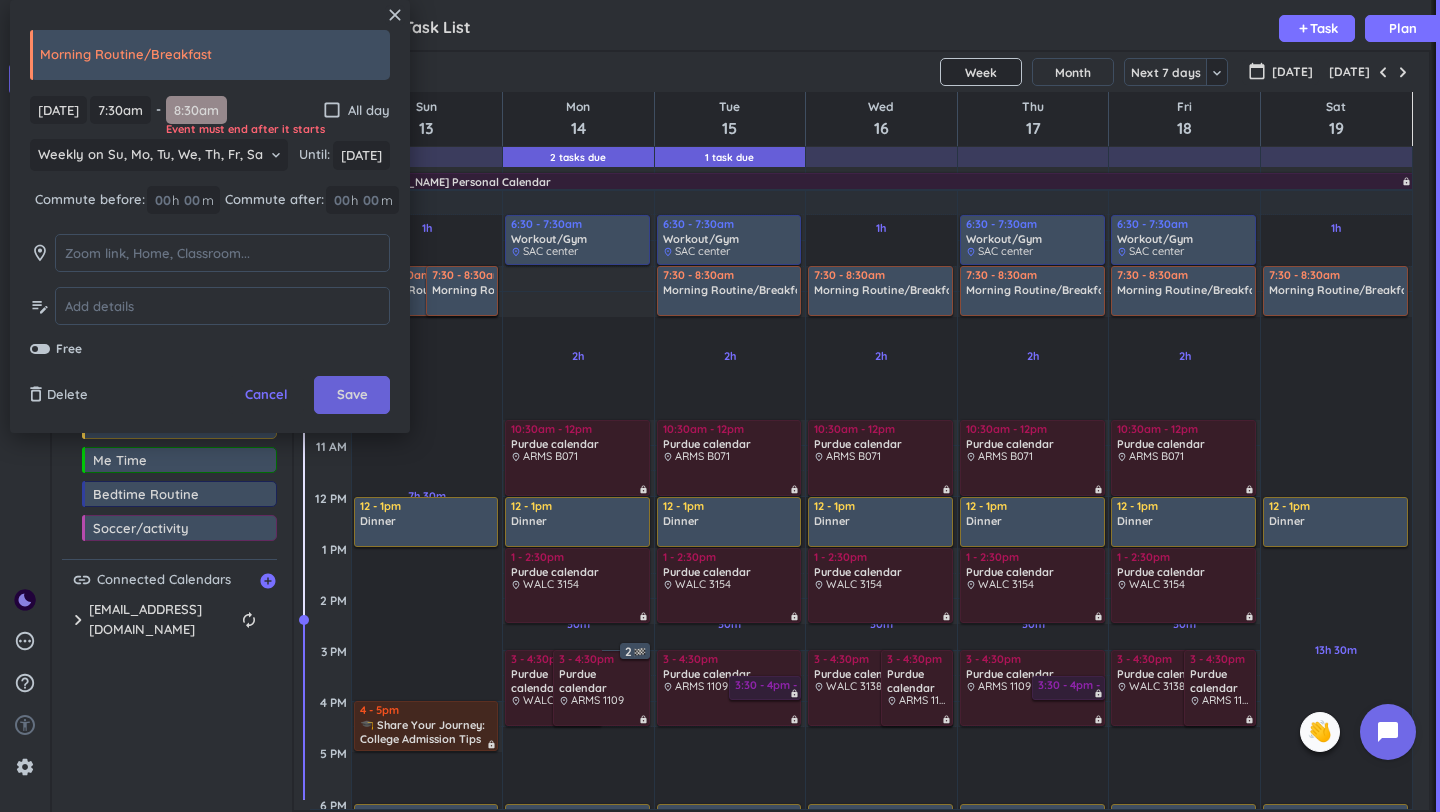 click on "Save" at bounding box center [352, 395] 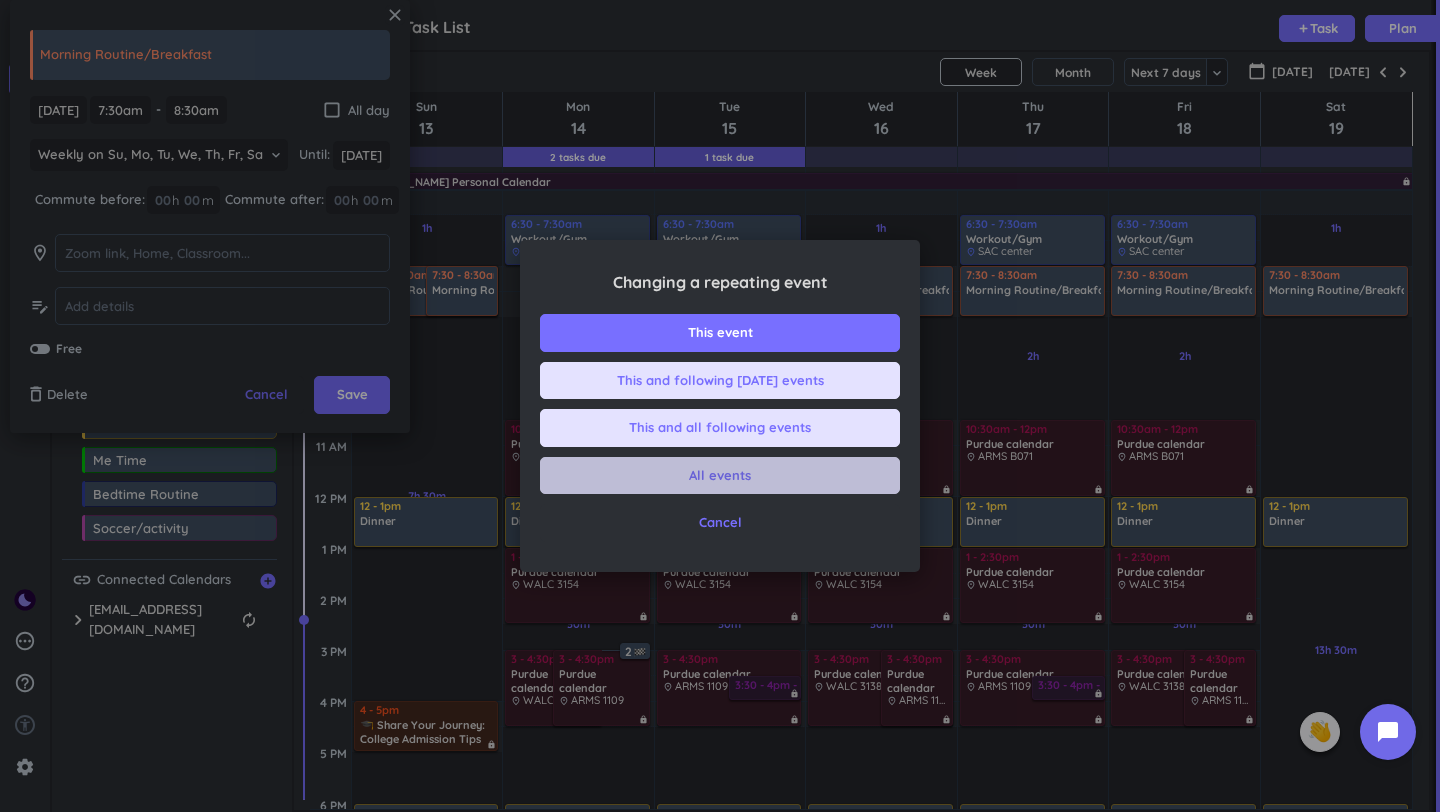 click on "All events" at bounding box center [720, 476] 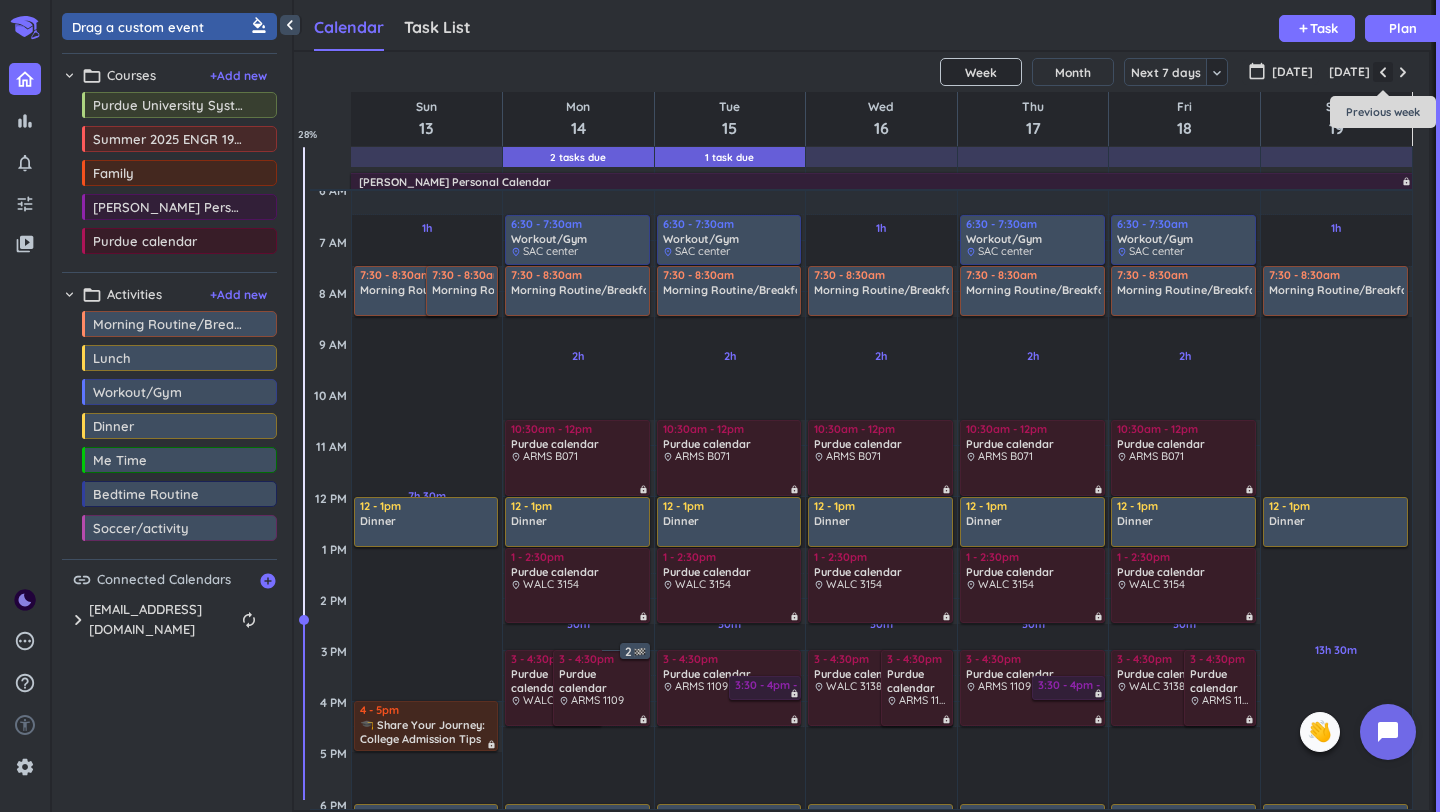 click at bounding box center [1383, 72] 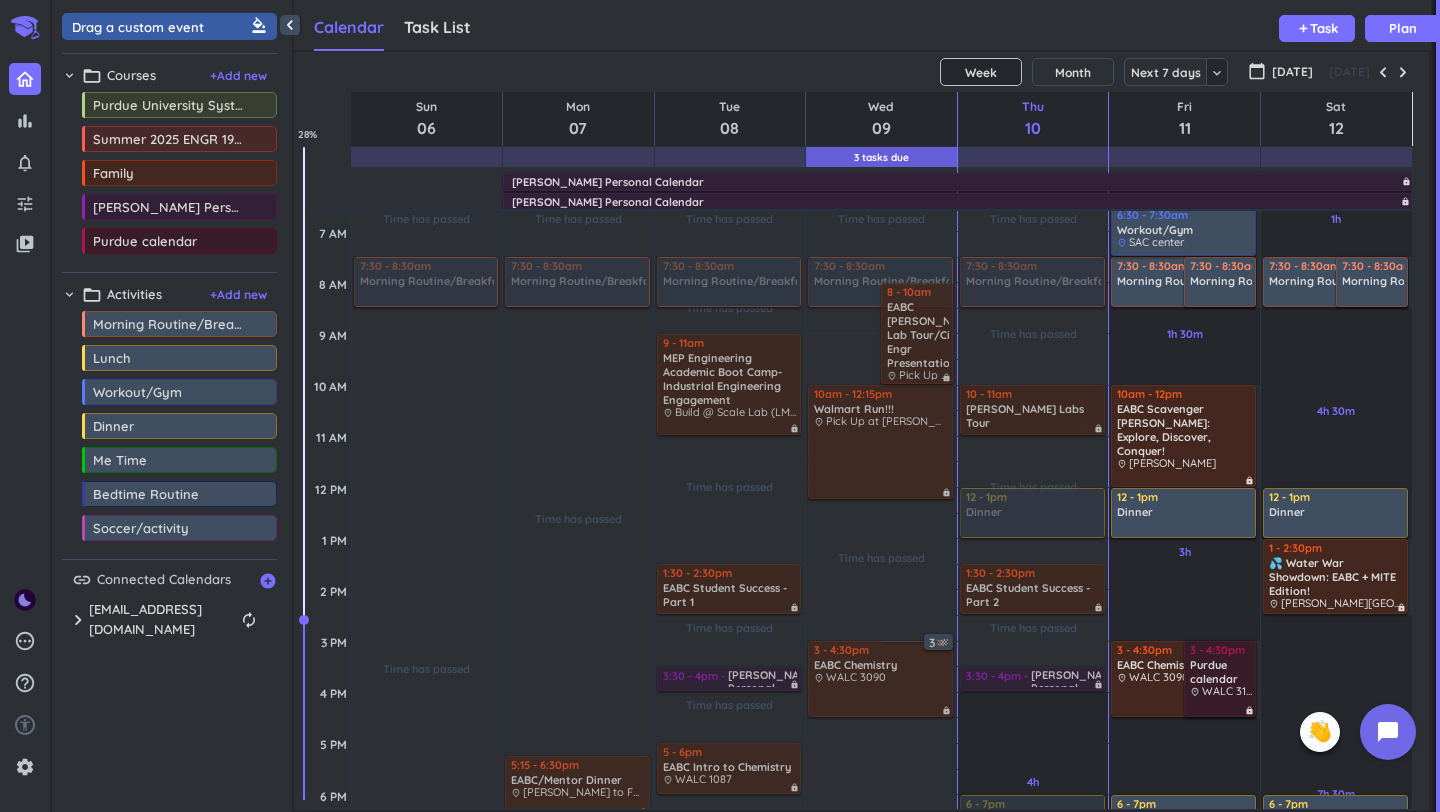 scroll, scrollTop: 0, scrollLeft: 0, axis: both 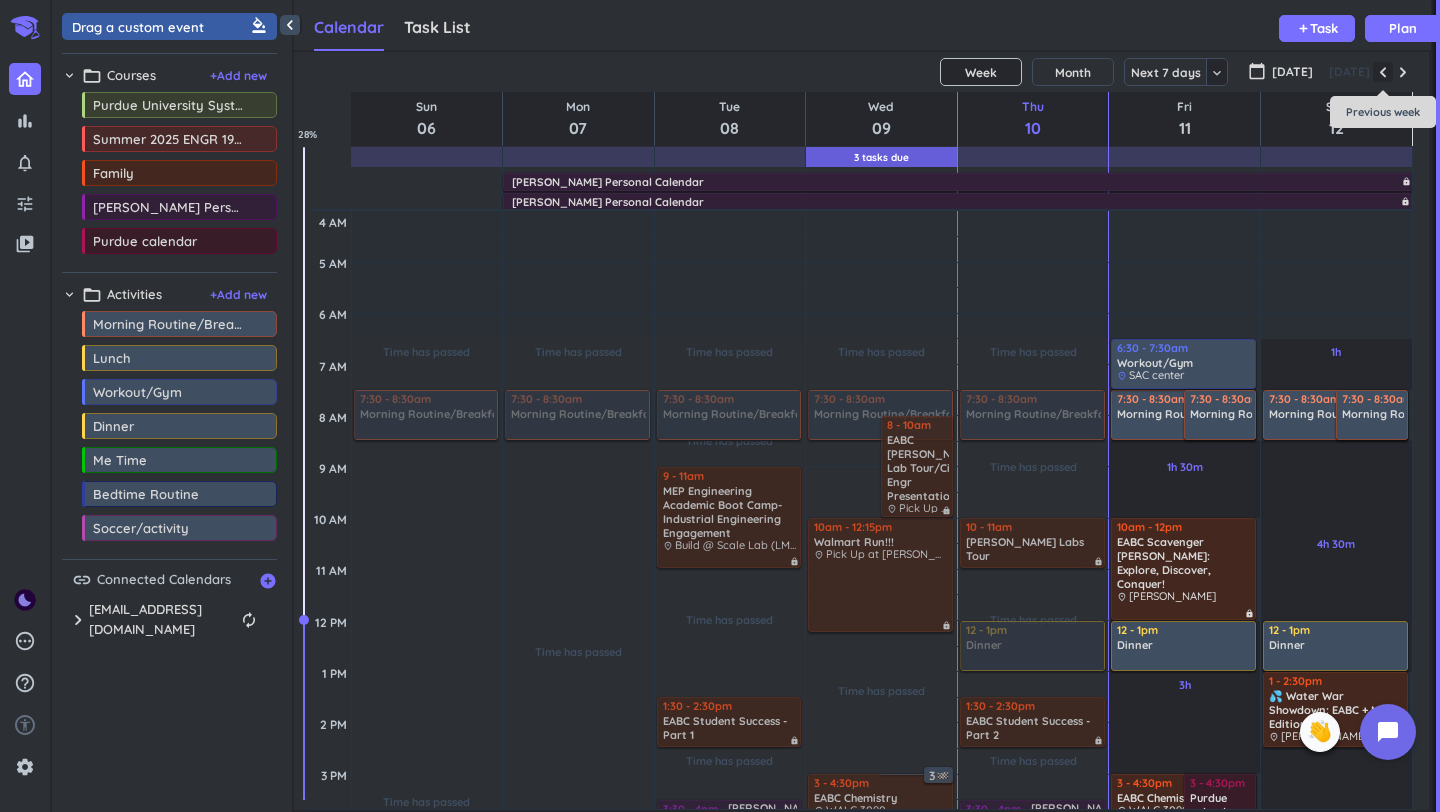 click at bounding box center (1383, 72) 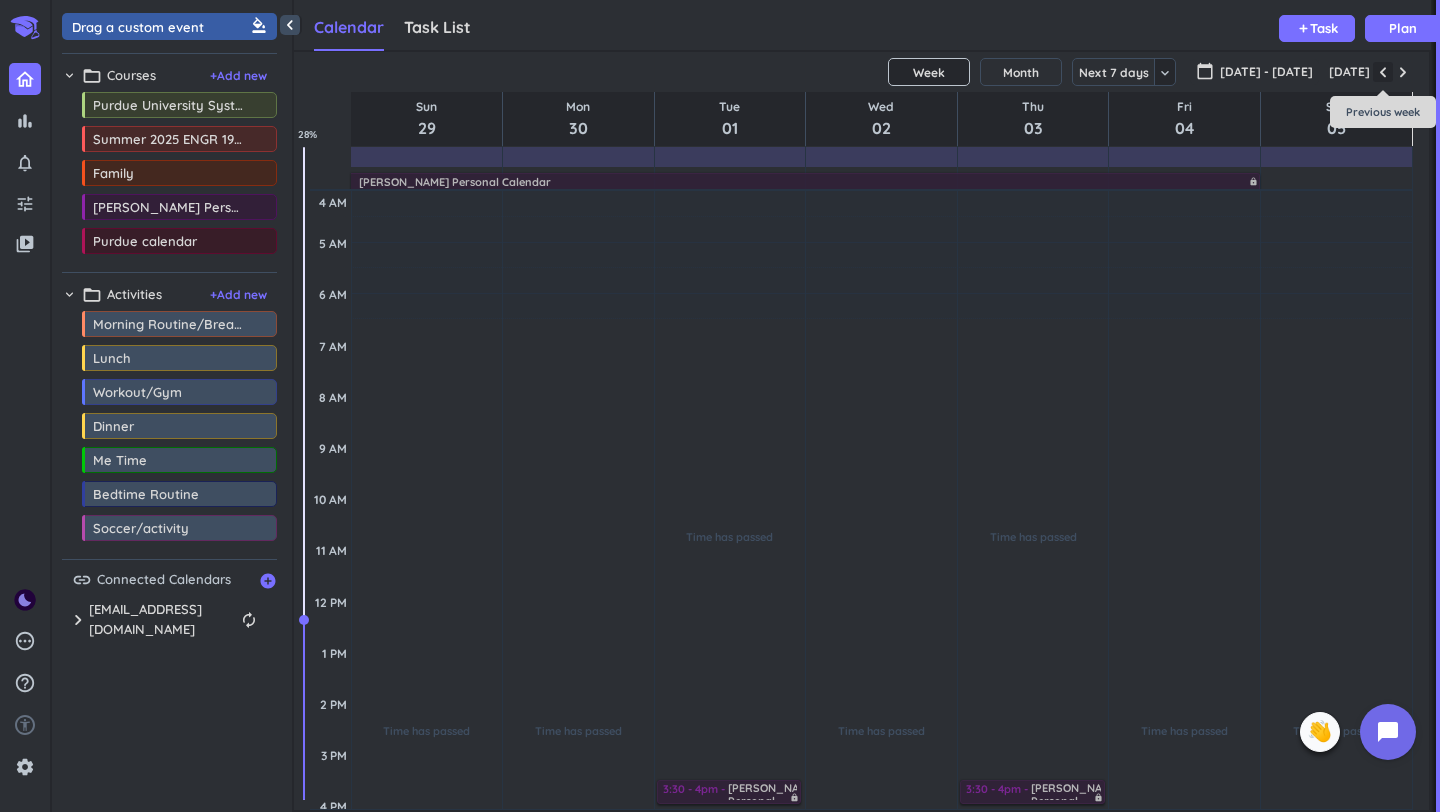 scroll, scrollTop: 104, scrollLeft: 0, axis: vertical 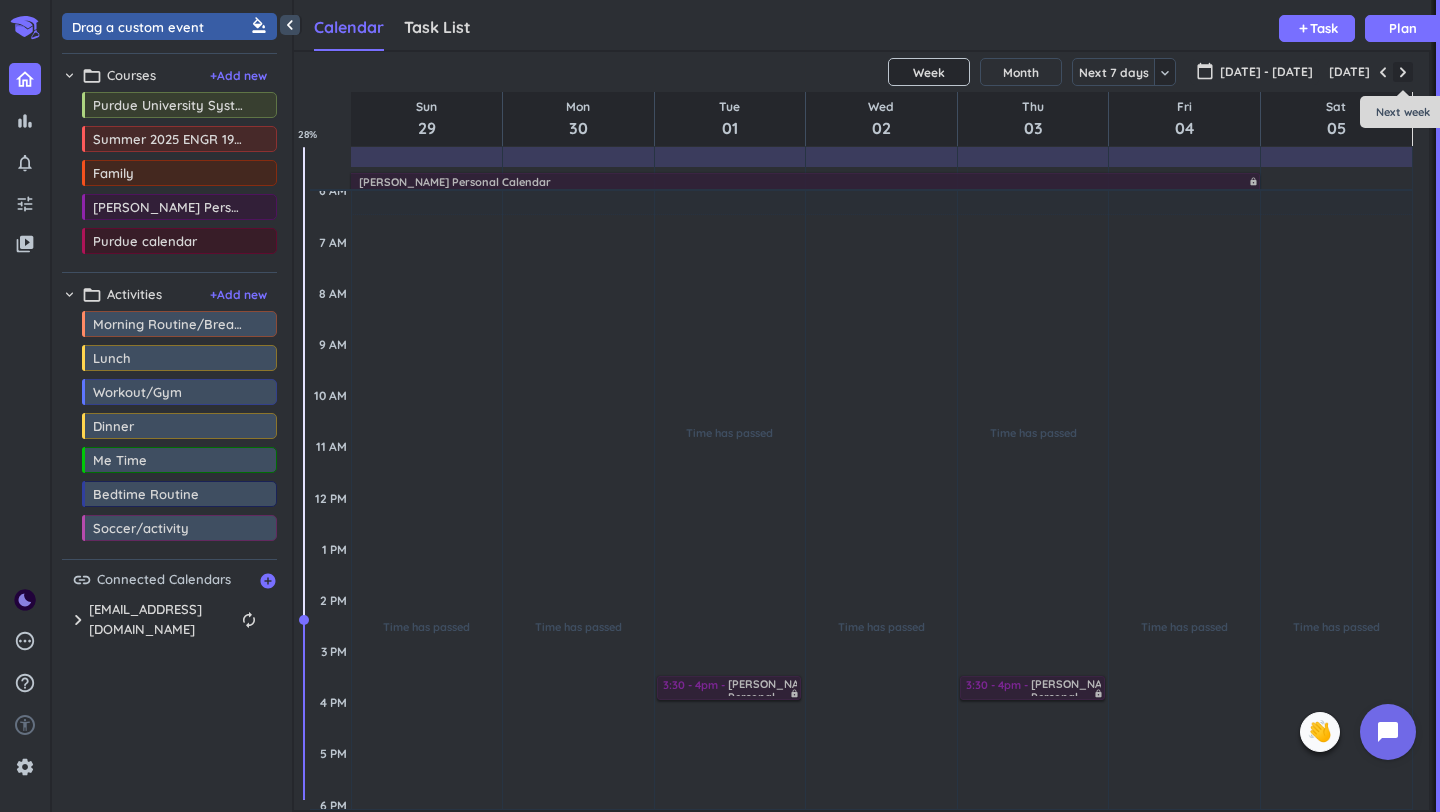 click at bounding box center (1403, 72) 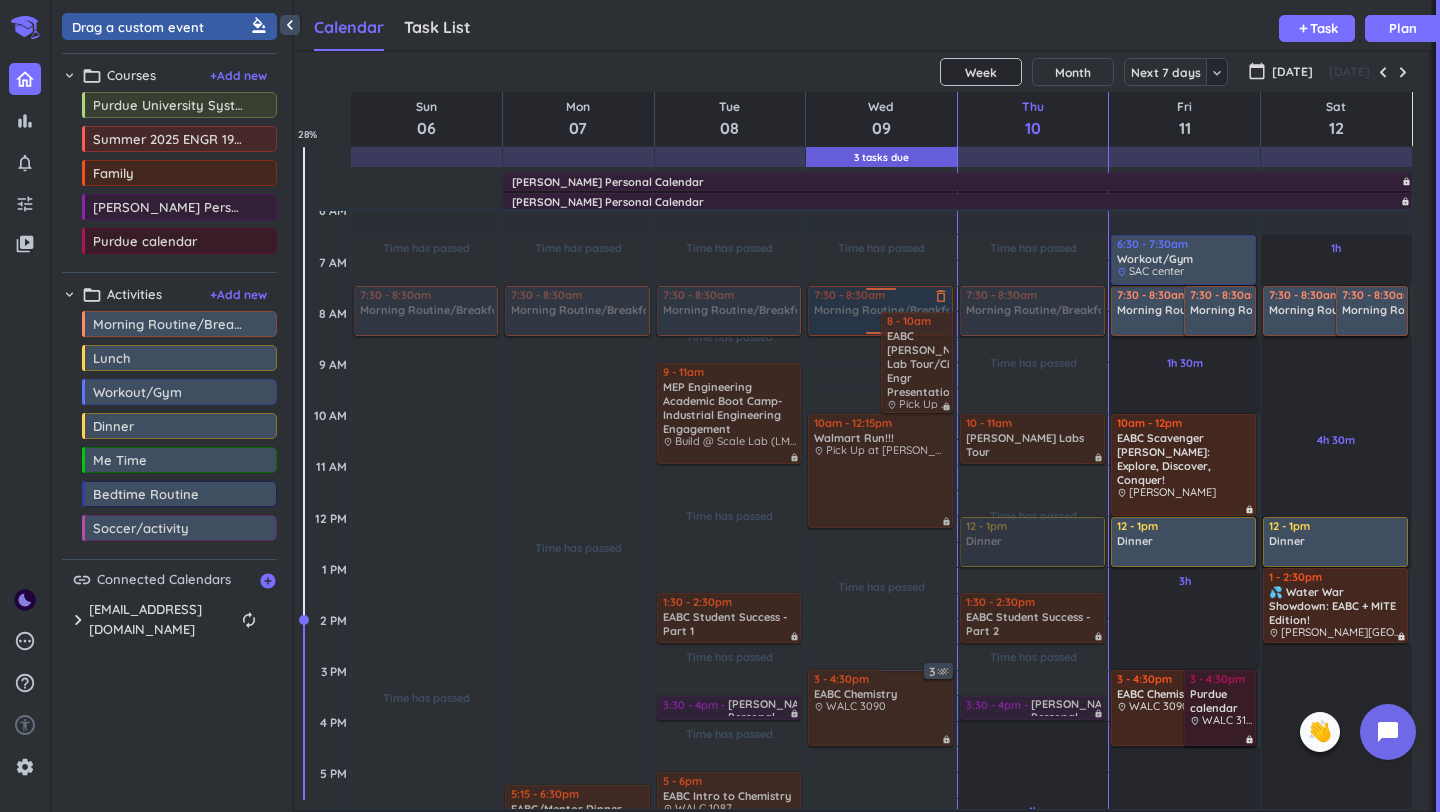 click at bounding box center [879, 311] 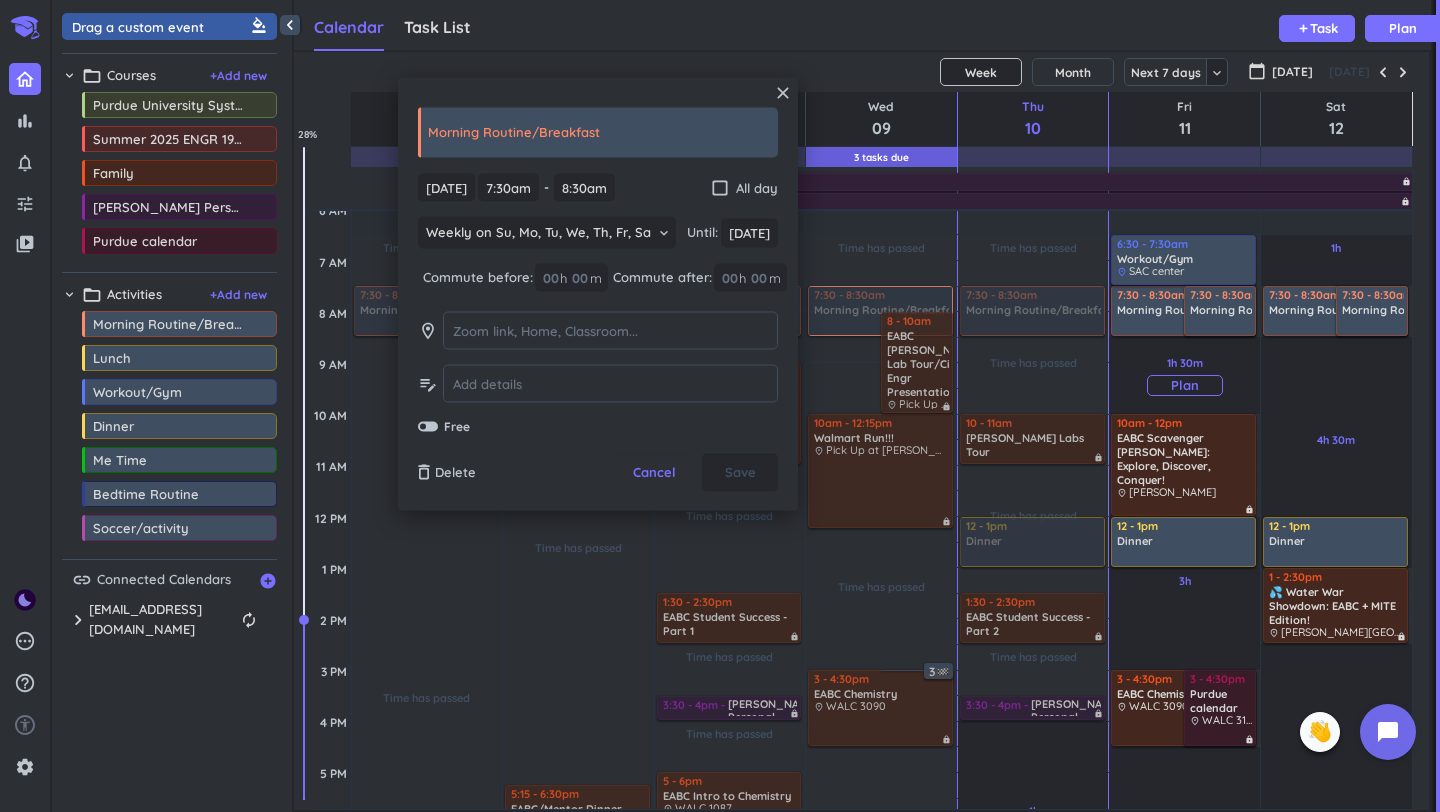 click on "Plan" at bounding box center [1185, 385] 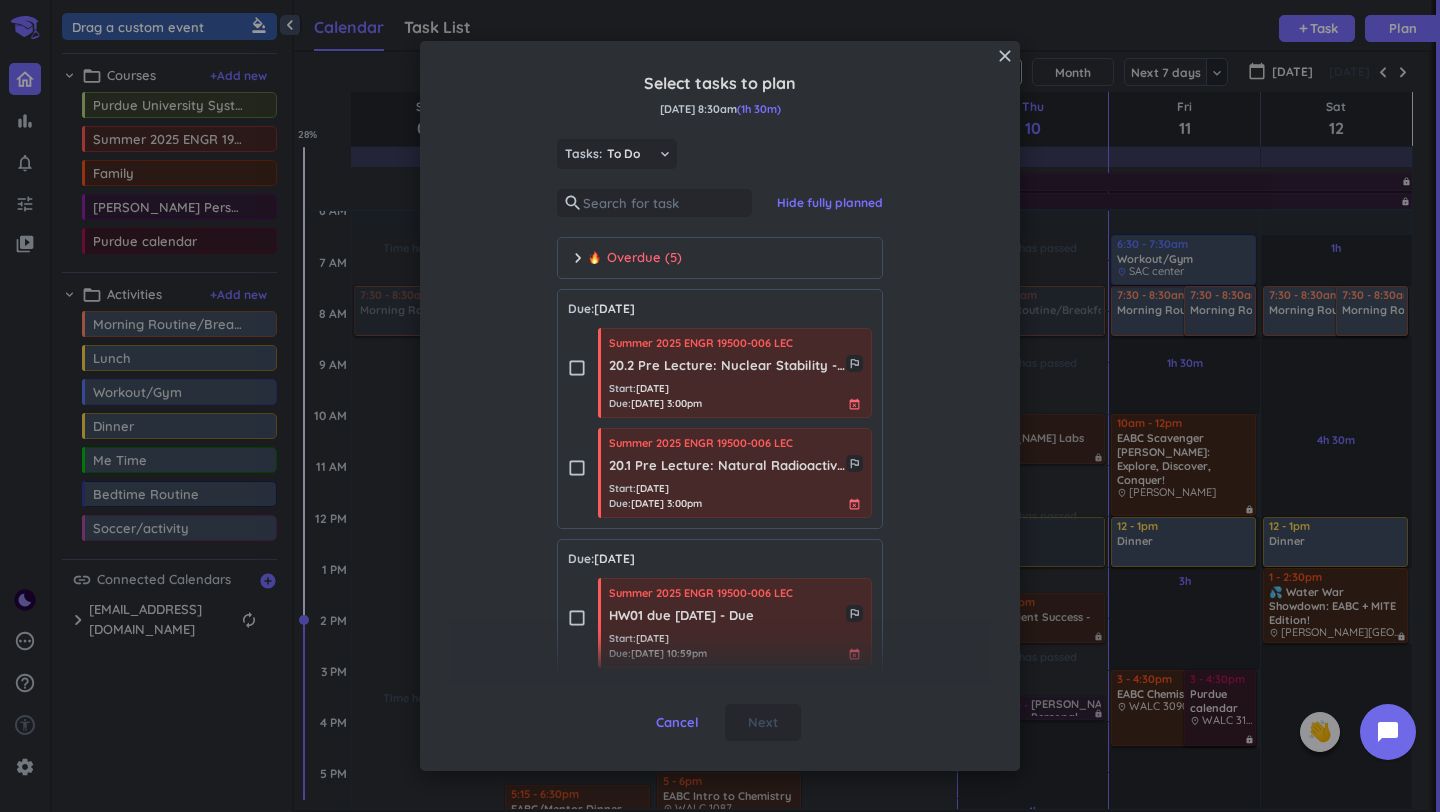 click on "Select tasks to plan [DATE] 8:30am  (1h 30m) Tasks: To Do keyboard_arrow_down search Hide fully planned chevron_right Overdue (5) Due:  [DATE] check_box_outline_blank Summer 2025 ENGR 19500-006 LEC 20.2 Pre Lecture: Nuclear Stability - Due outlined_flag Start :  [DATE] Due :  [DATE] 3:00pm event_busy check_box_outline_blank Summer 2025 ENGR 19500-006 LEC 20.1 Pre Lecture: Natural Radioactivity - Due outlined_flag Start :  [DATE] Due :  [DATE] 3:00pm event_busy Due:  [DATE] check_box_outline_blank Summer 2025 ENGR 19500-006 LEC HW01 due [DATE] - Due outlined_flag Start :  [DATE] Due :  [DATE] 10:59pm event_busy Cancel Next" at bounding box center [720, 363] 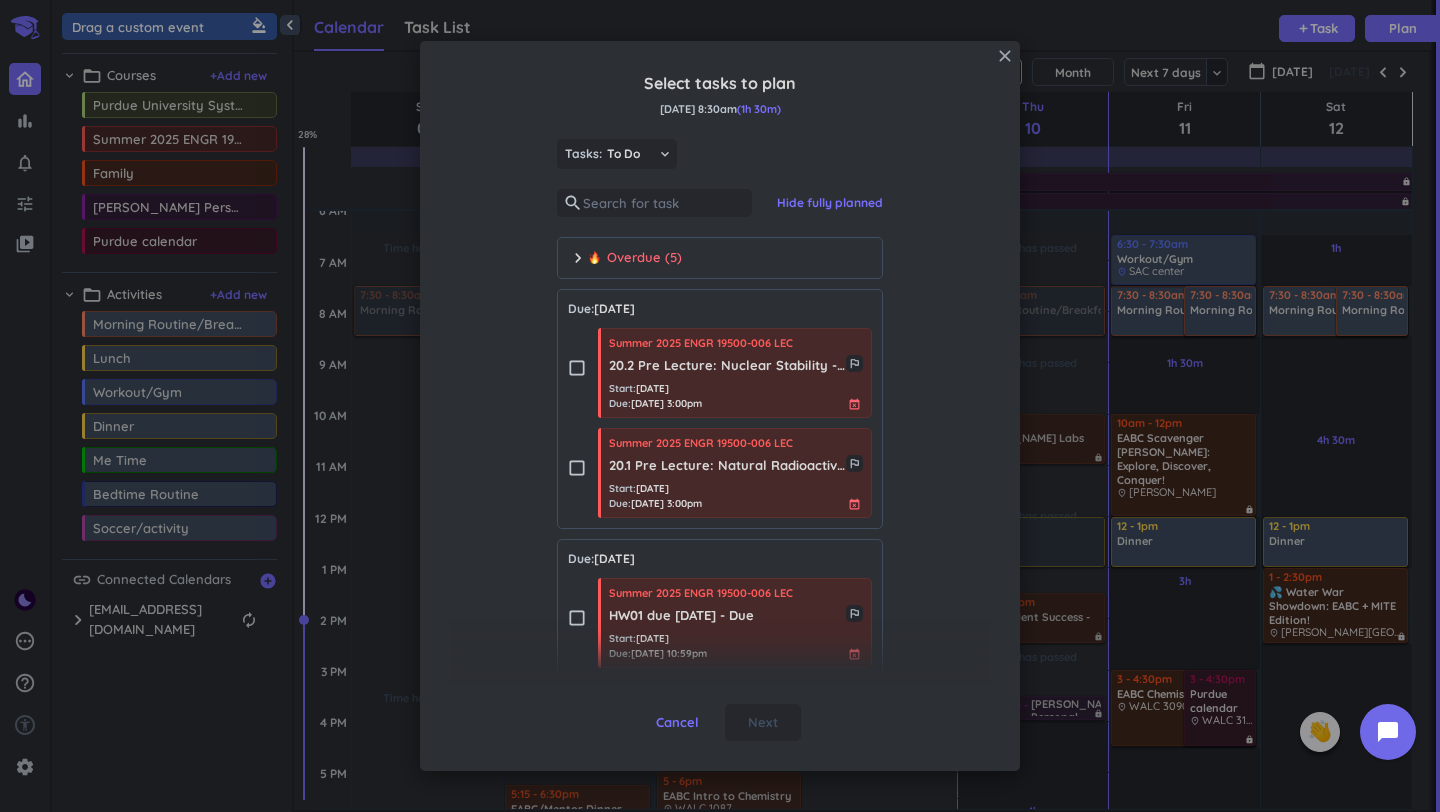 click on "close" at bounding box center [1005, 56] 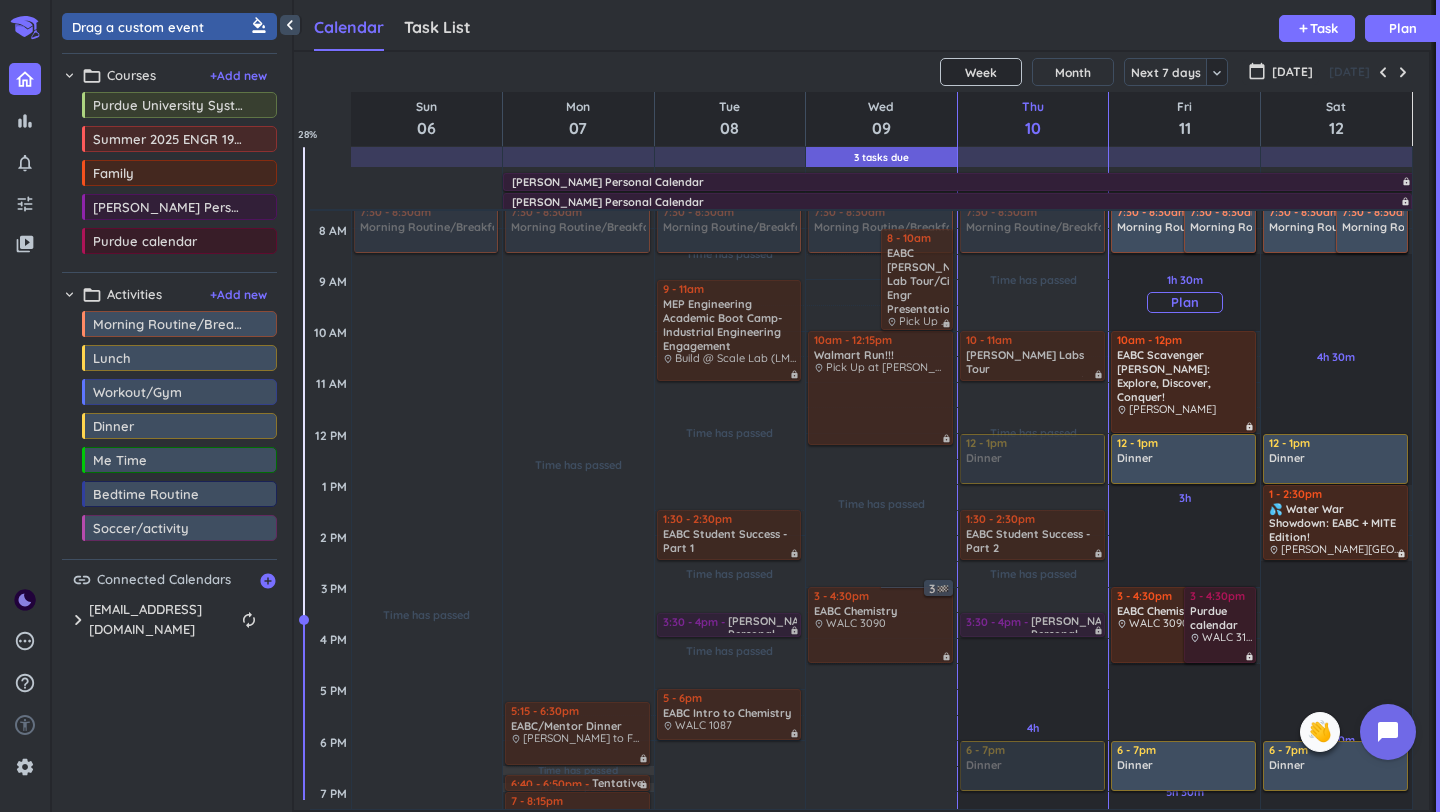 scroll, scrollTop: 222, scrollLeft: 0, axis: vertical 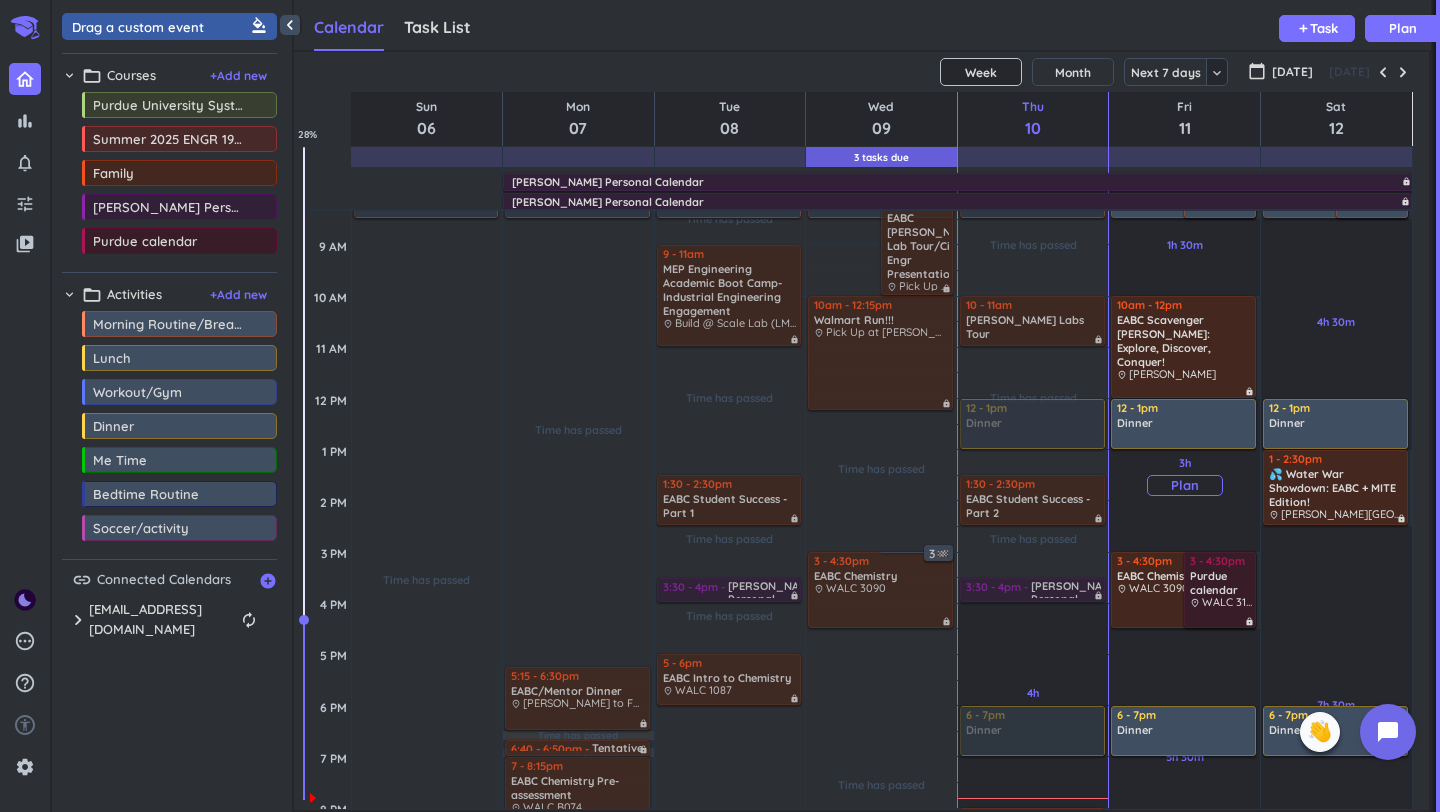 click on "Plan" at bounding box center [1185, 485] 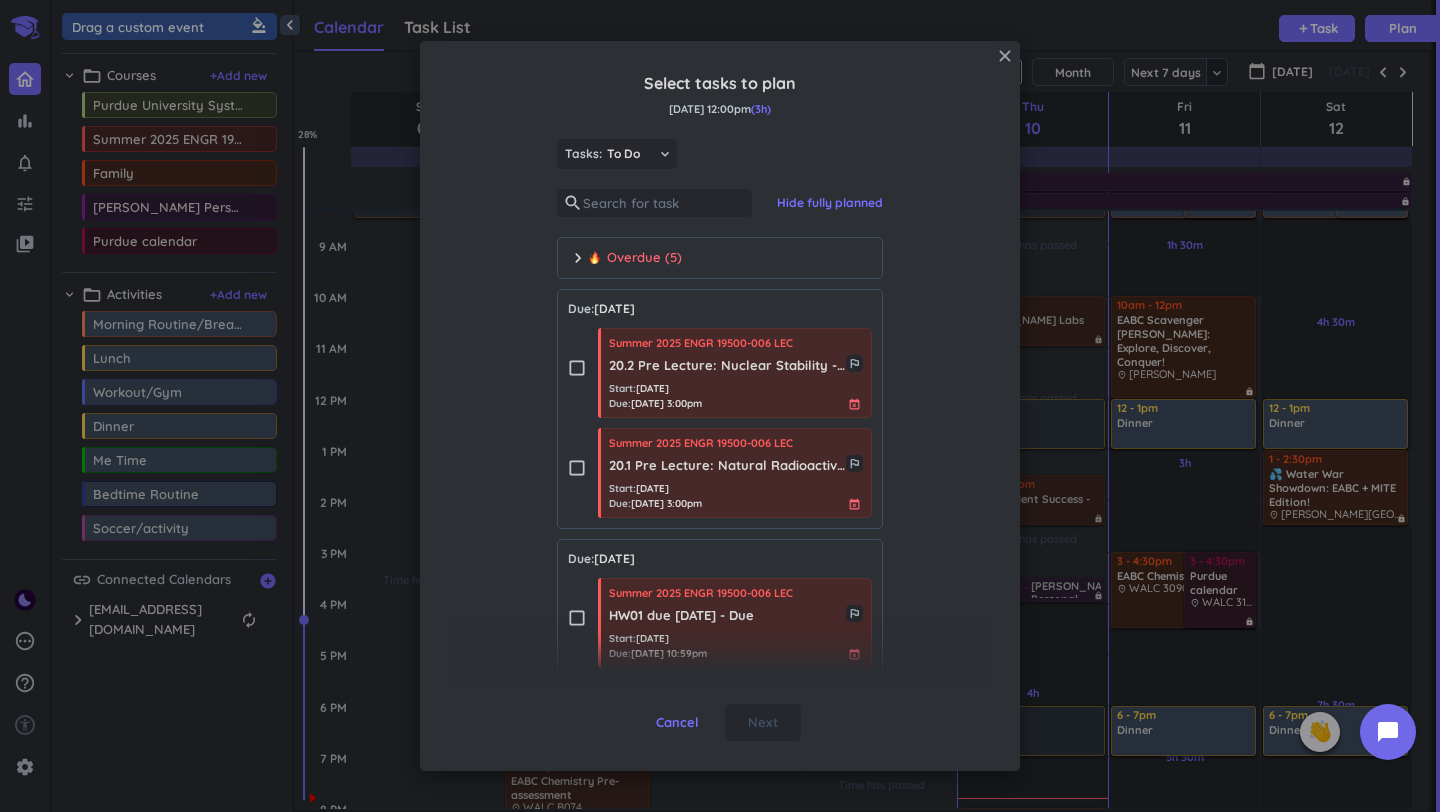 click on "close" at bounding box center (1005, 56) 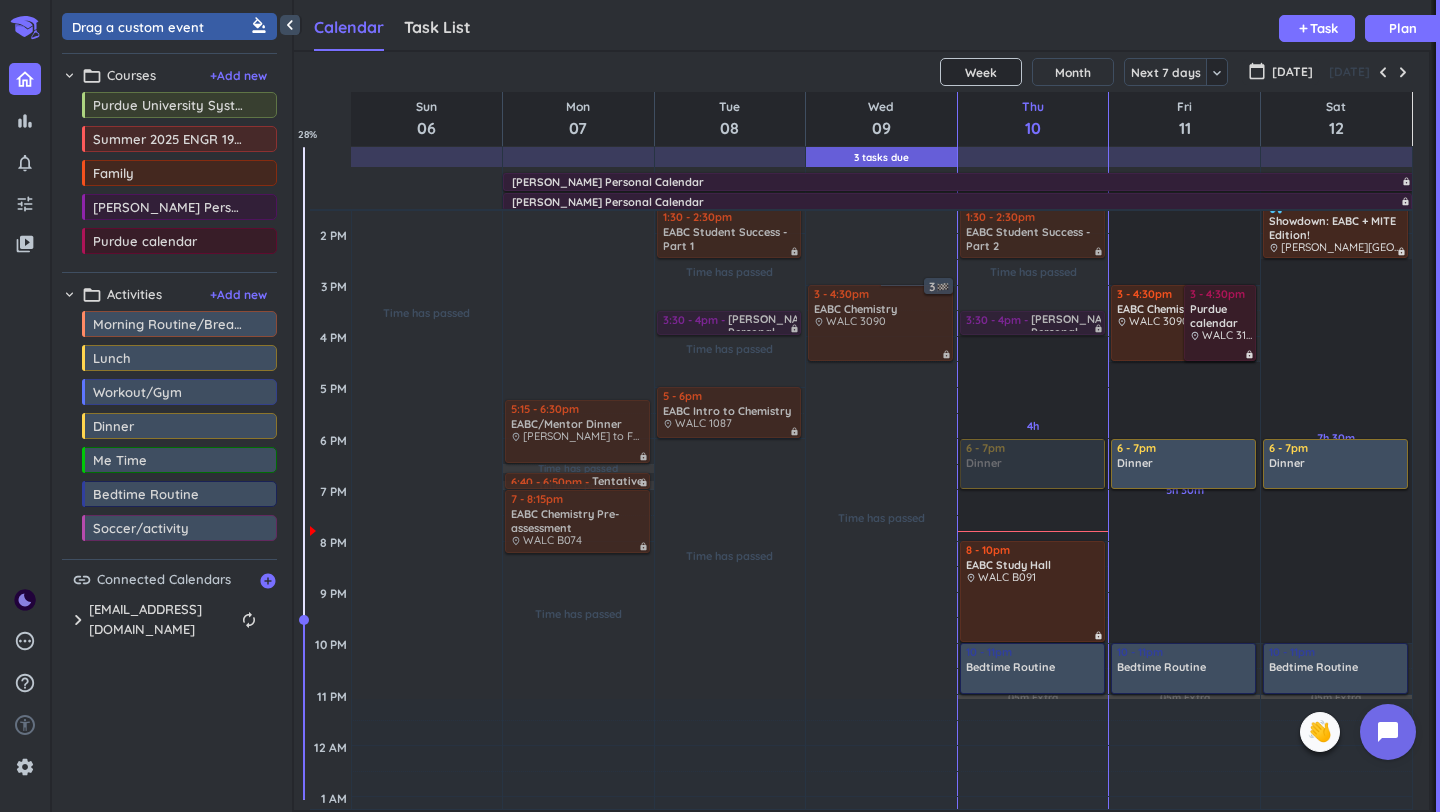 scroll, scrollTop: 505, scrollLeft: 0, axis: vertical 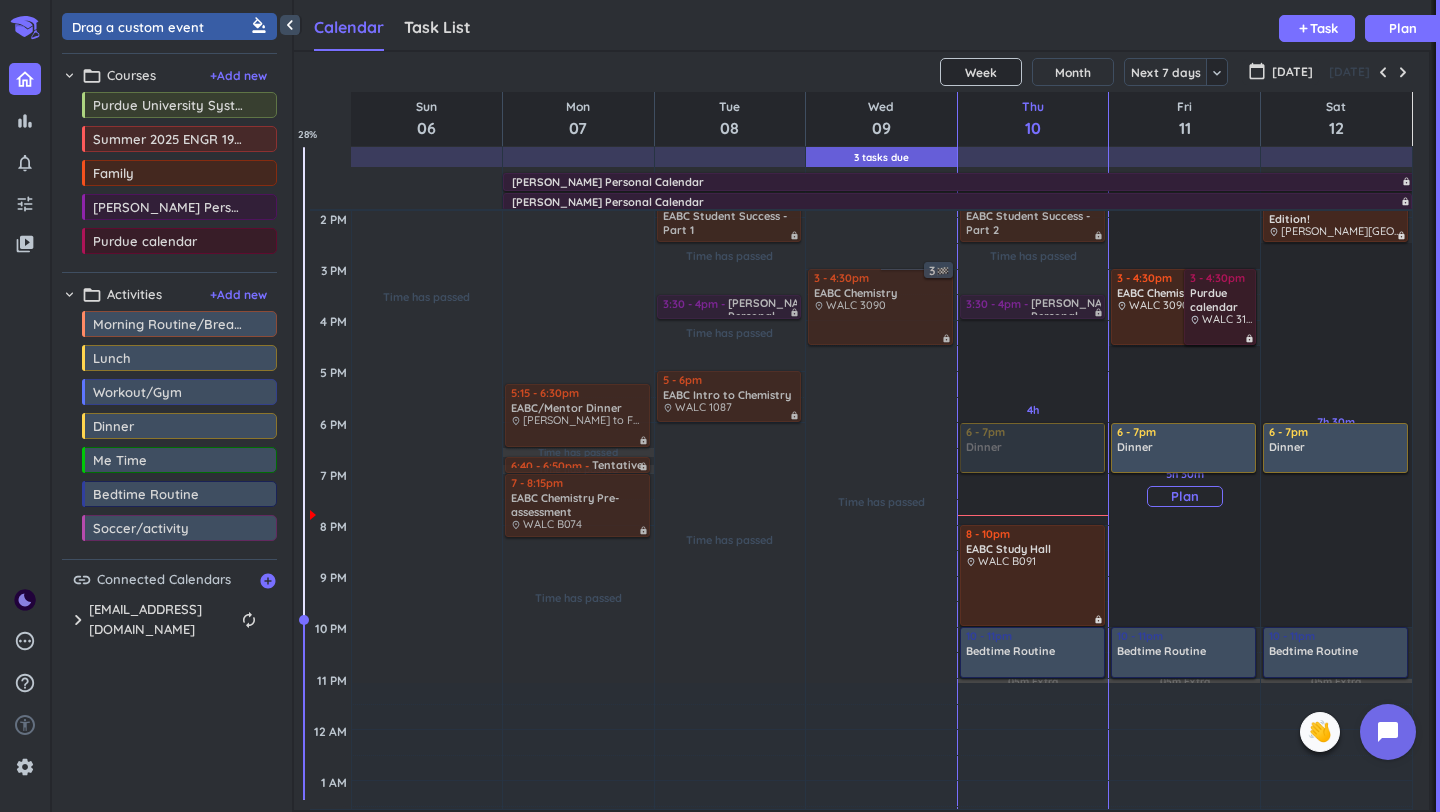 click on "Plan" at bounding box center [1185, 496] 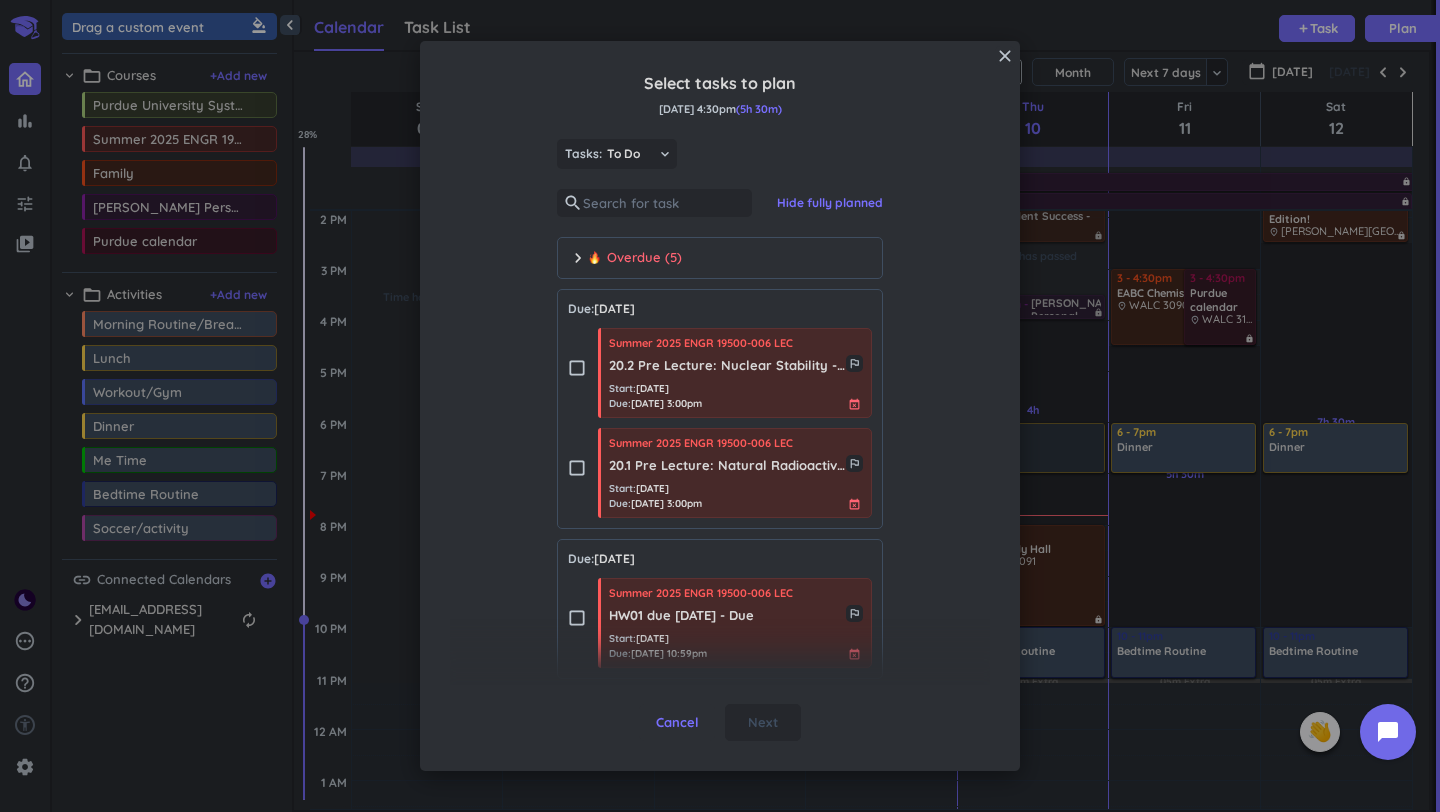 click on "check_box_outline_blank Summer 2025 ENGR 19500-006 LEC 20.2 Pre Lecture: Nuclear Stability - Due outlined_flag Start :  [DATE] Due :  [DATE] 3:00pm event_busy" at bounding box center [720, 368] 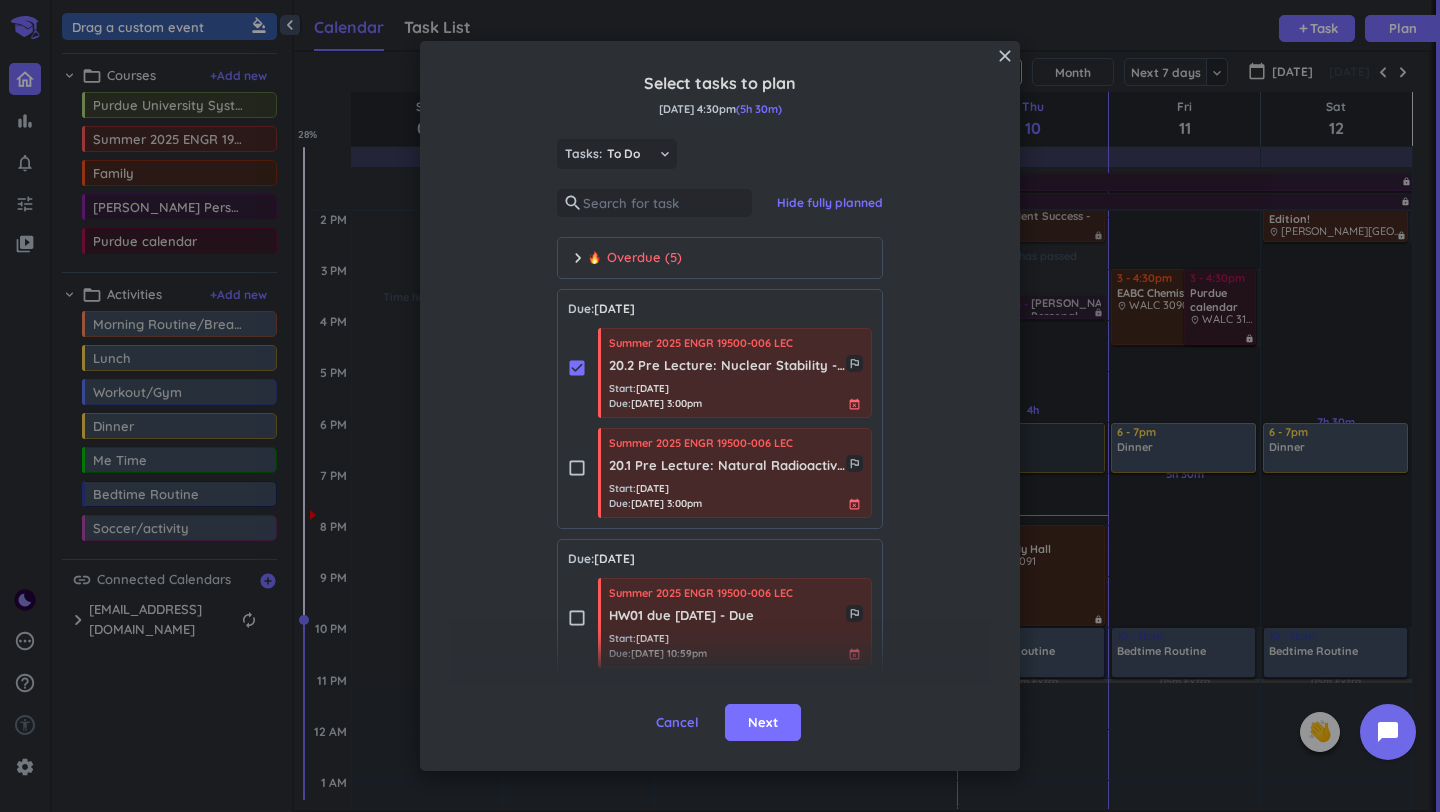click on "check_box_outline_blank" at bounding box center (577, 468) 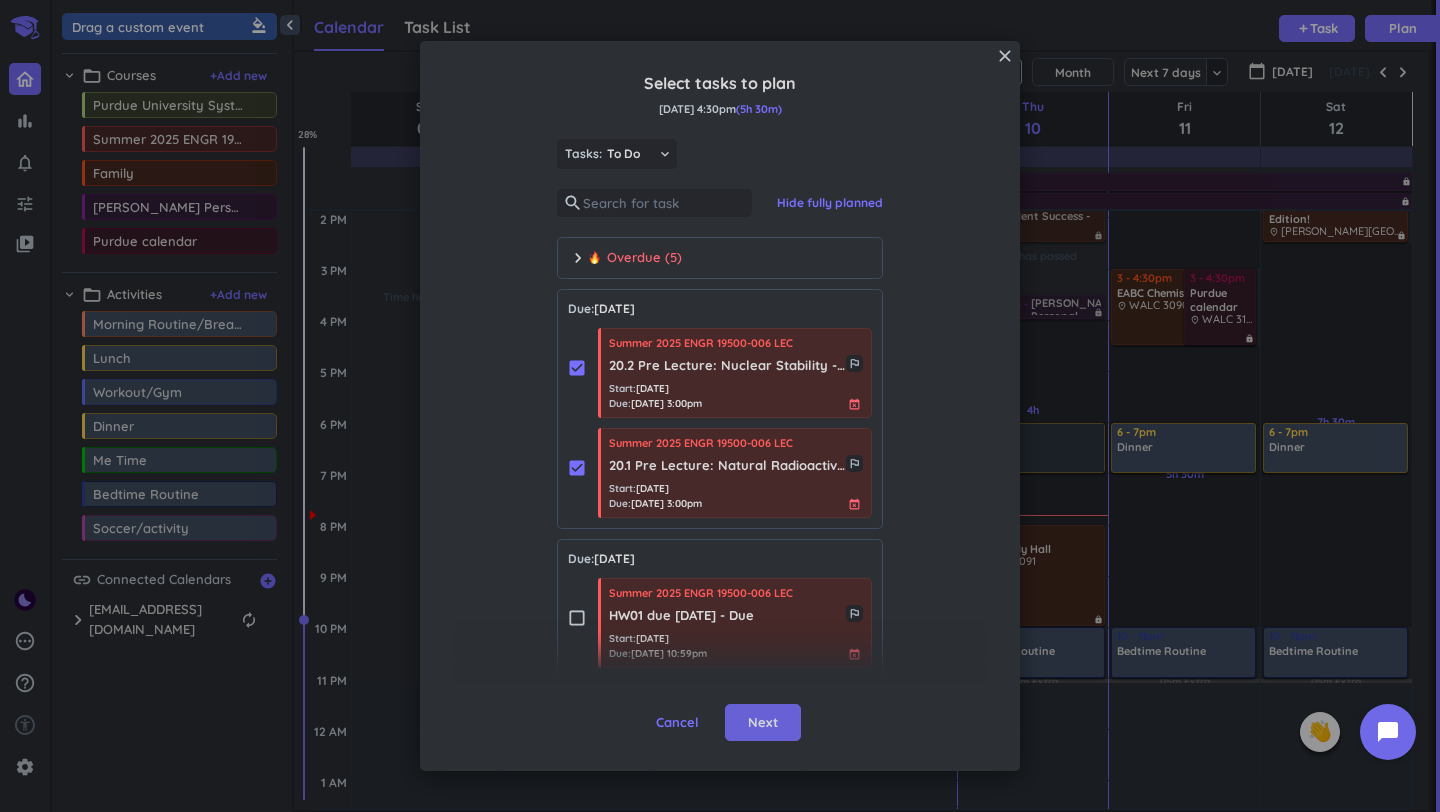 click on "Next" at bounding box center (763, 723) 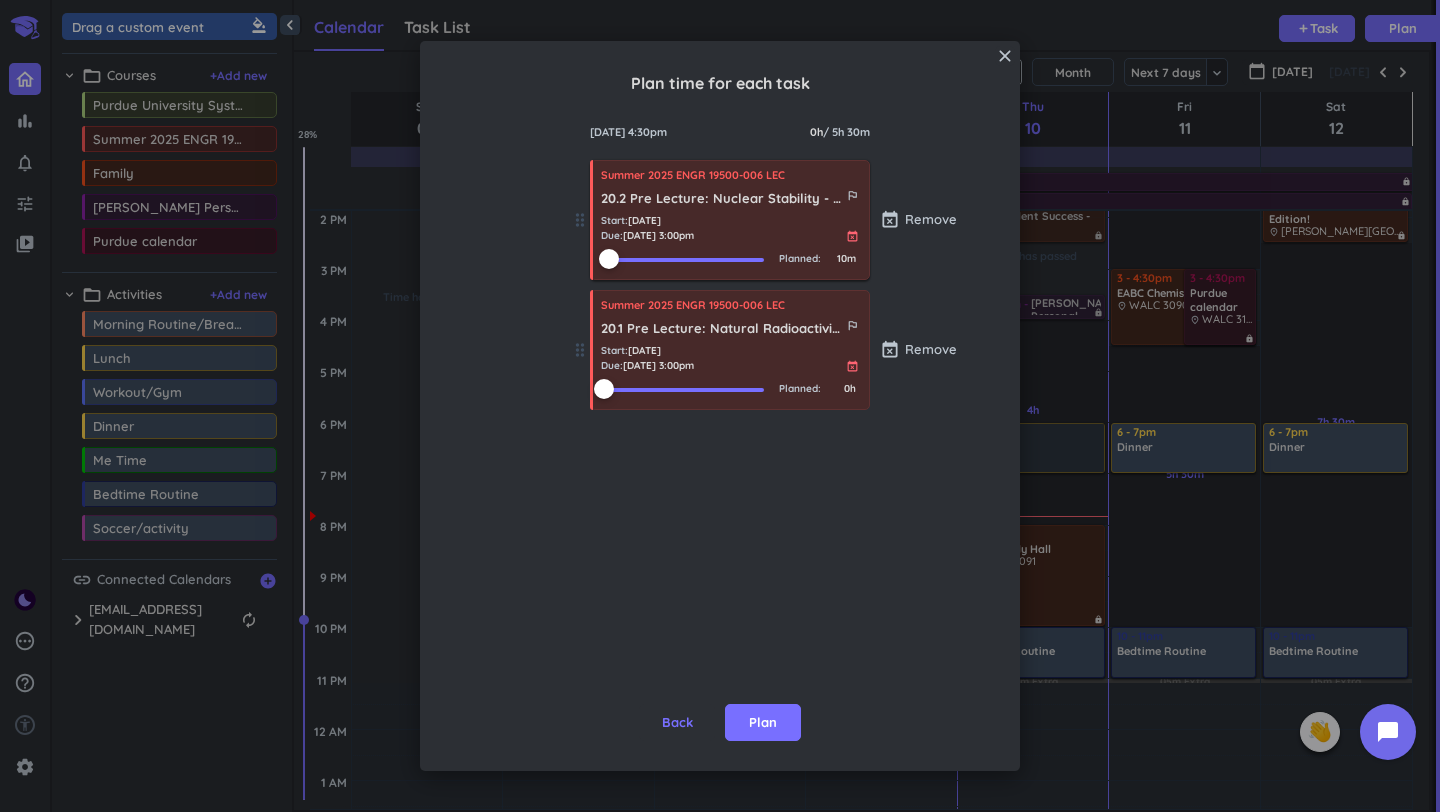 click at bounding box center [609, 259] 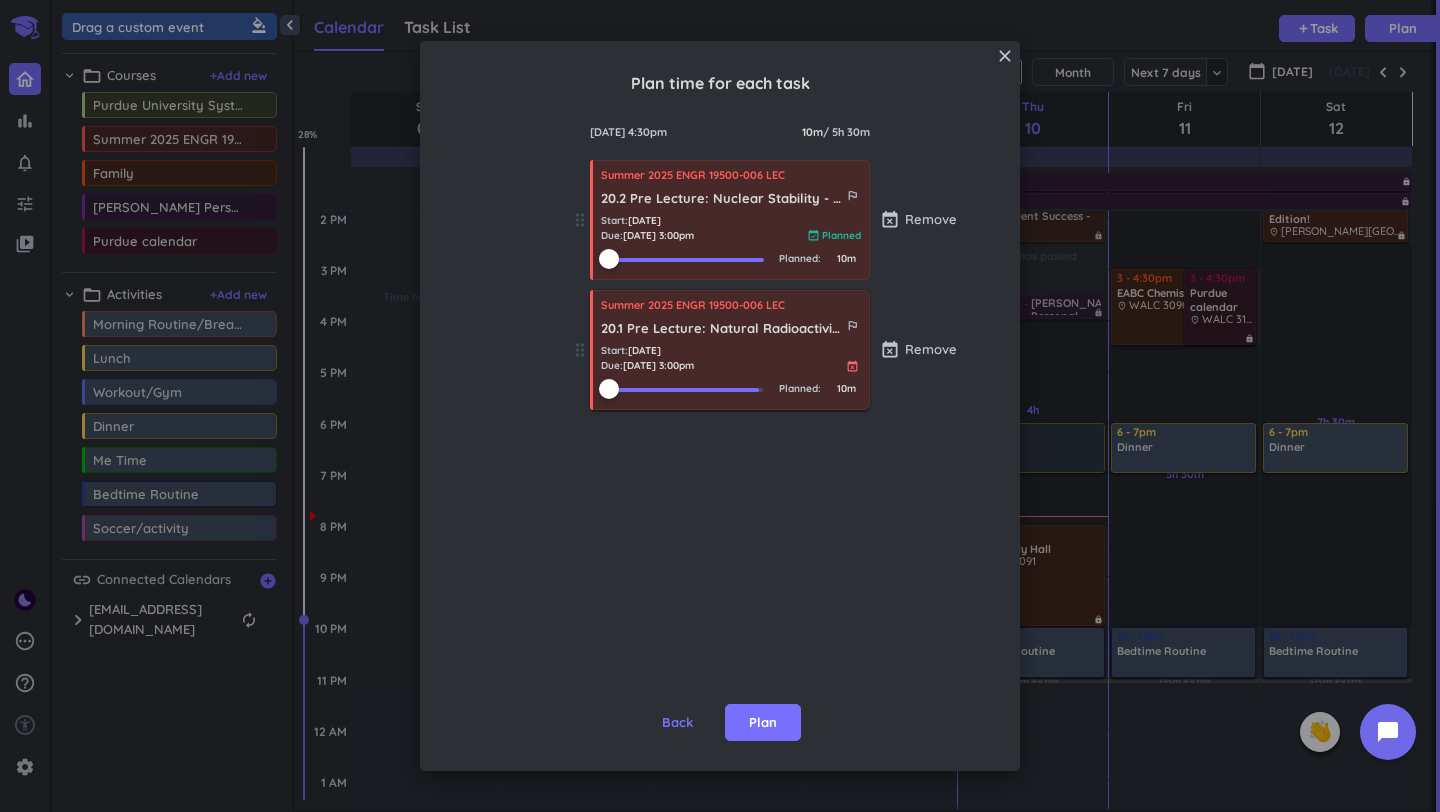 click at bounding box center (609, 389) 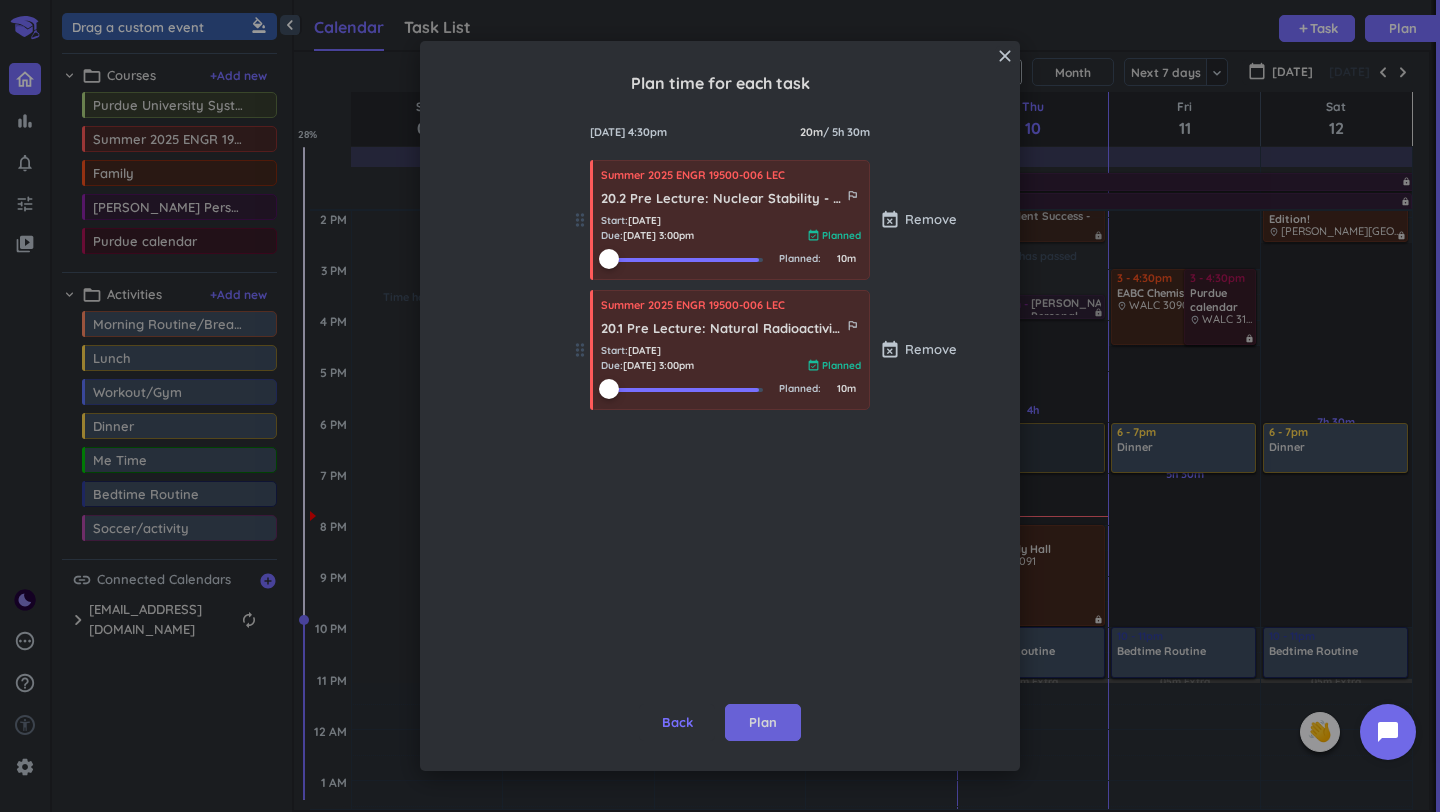 click on "Plan" at bounding box center [763, 723] 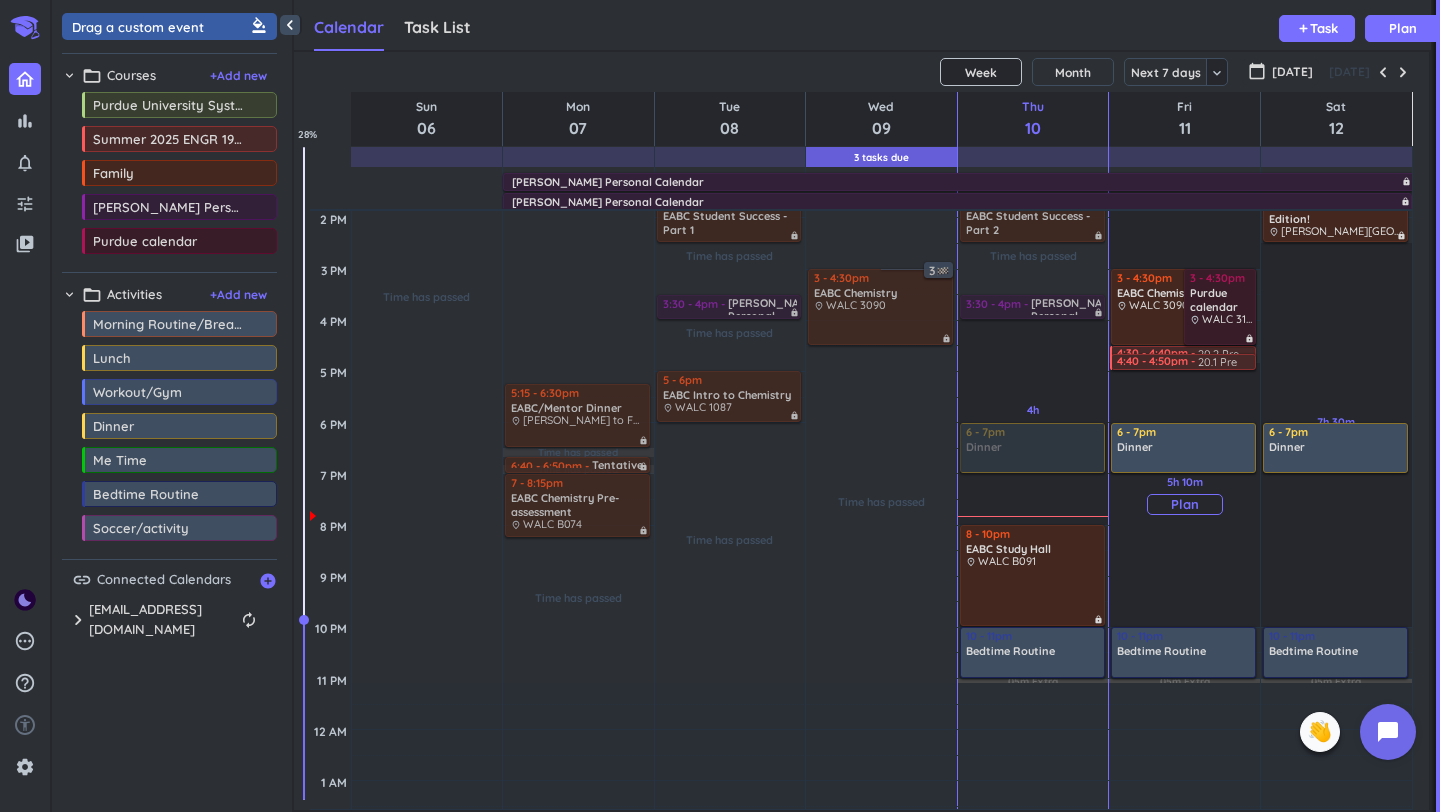 drag, startPoint x: 1169, startPoint y: 362, endPoint x: 1144, endPoint y: 487, distance: 127.47549 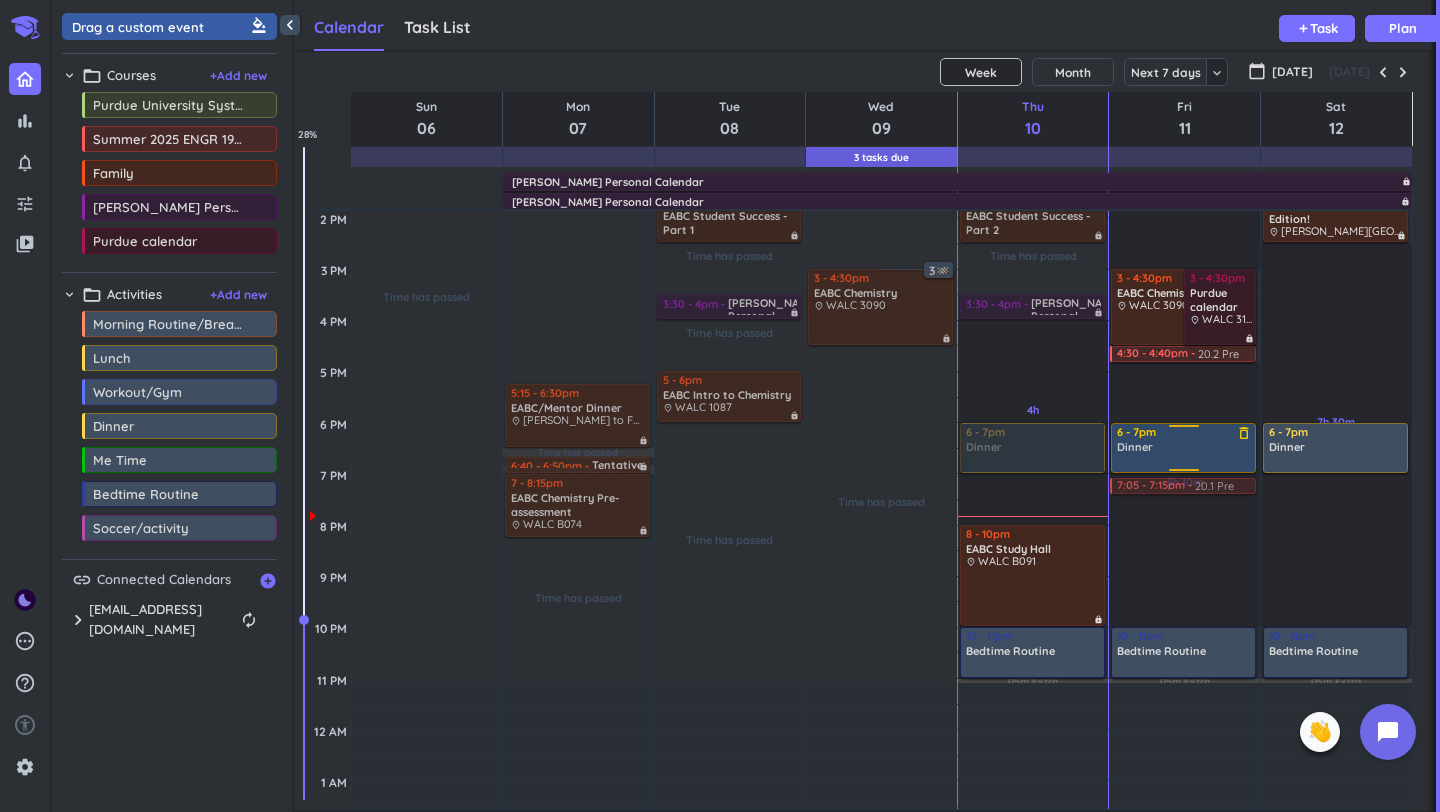 drag, startPoint x: 1169, startPoint y: 354, endPoint x: 1154, endPoint y: 467, distance: 113.99123 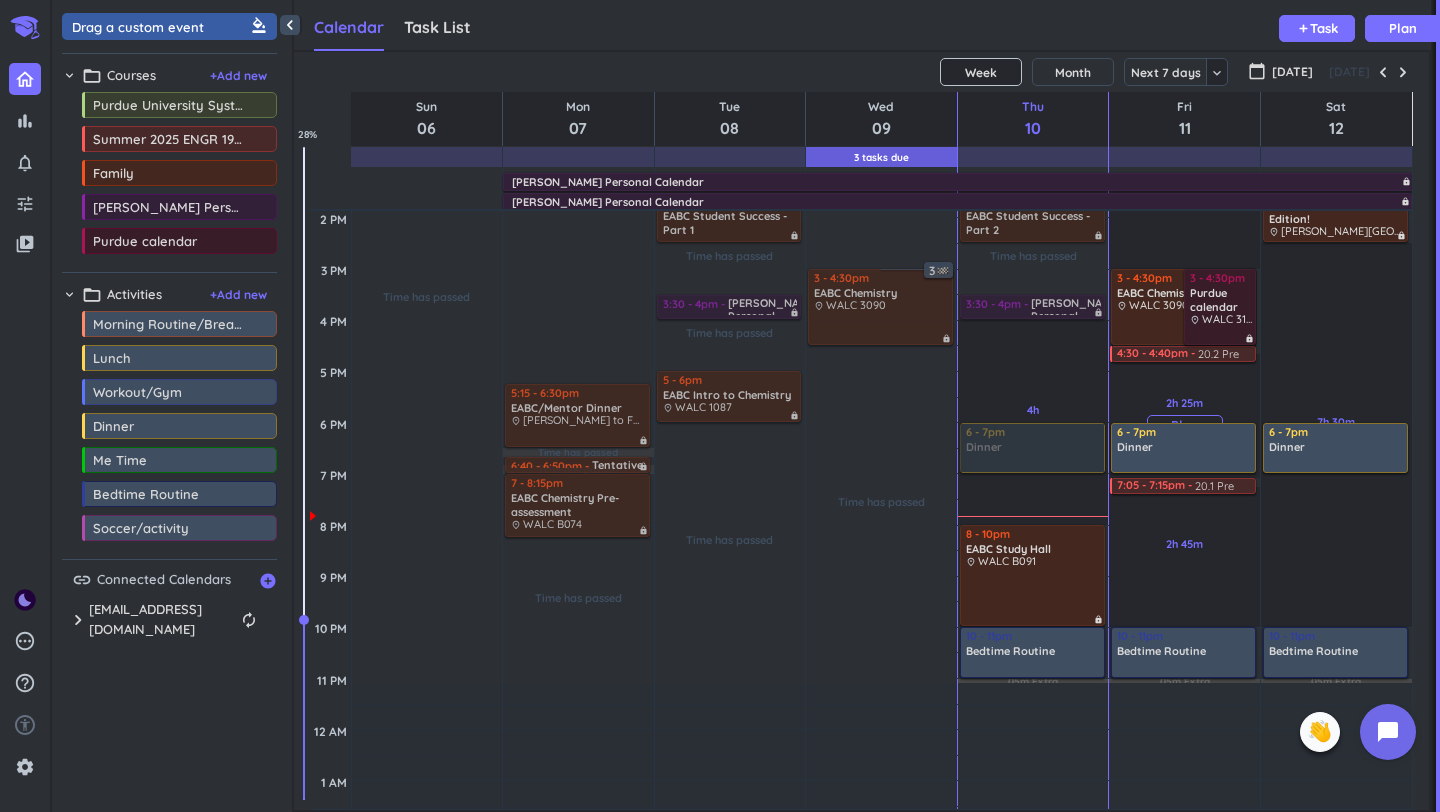 drag, startPoint x: 1170, startPoint y: 351, endPoint x: 1170, endPoint y: 372, distance: 21 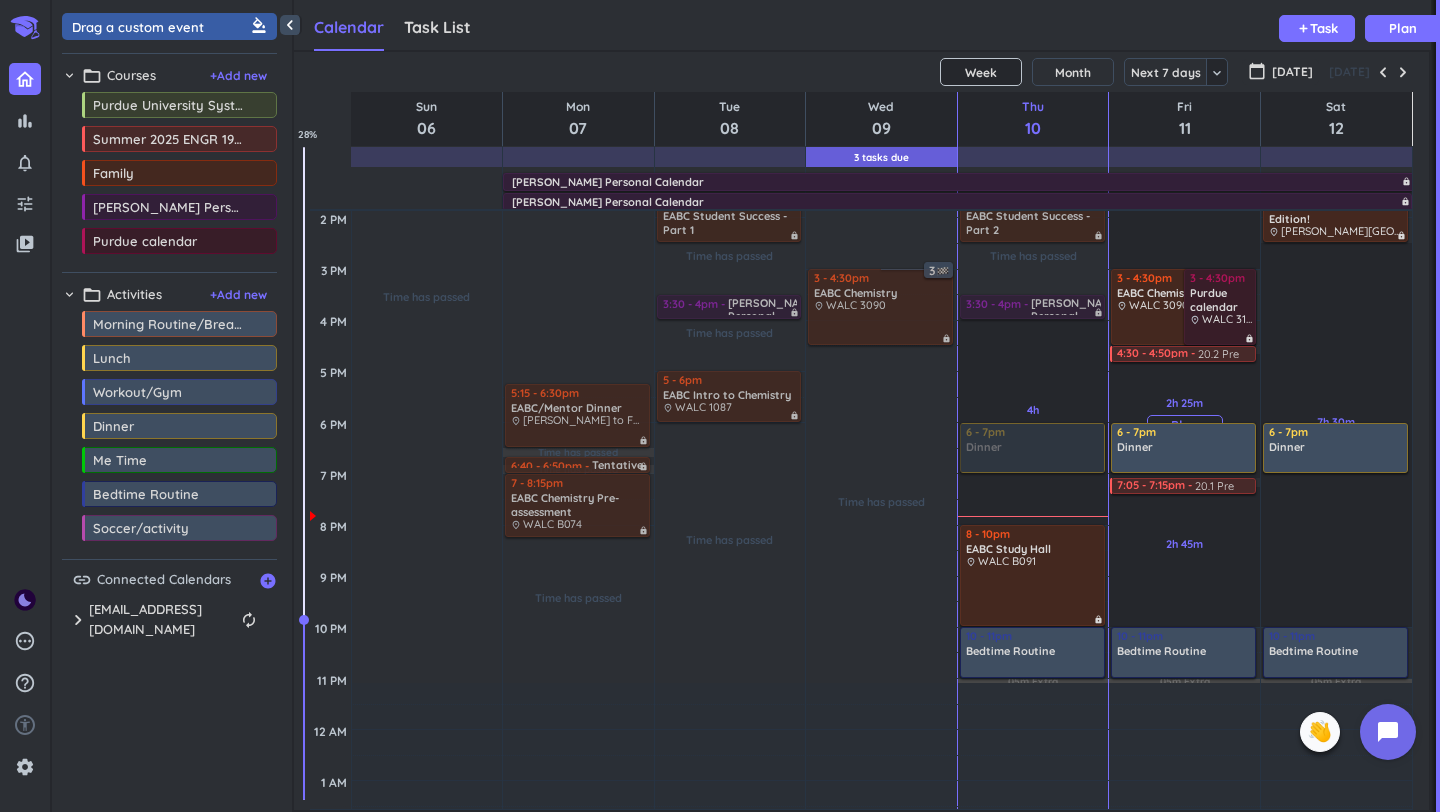 drag, startPoint x: 1172, startPoint y: 360, endPoint x: 1173, endPoint y: 370, distance: 10.049875 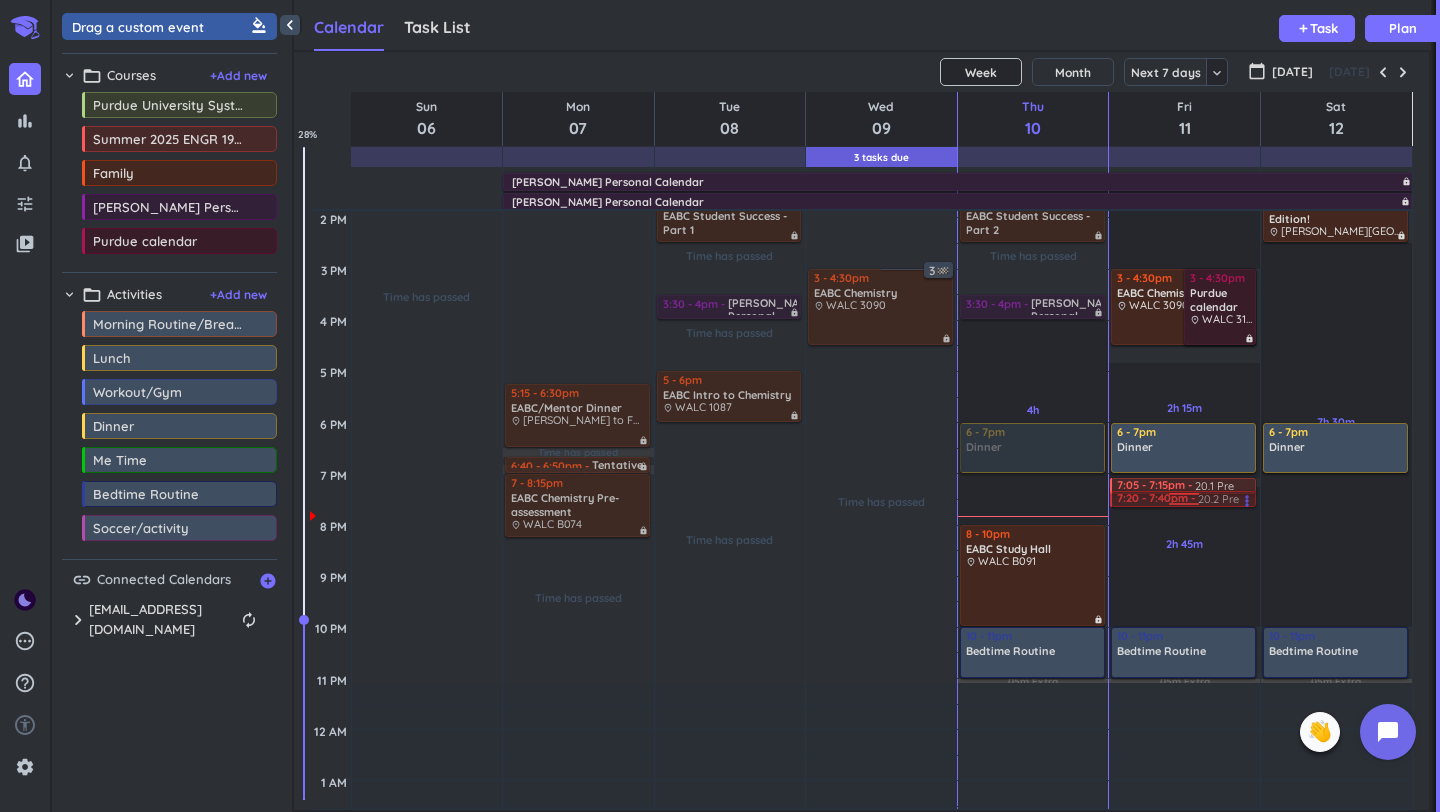 drag, startPoint x: 1153, startPoint y: 356, endPoint x: 1137, endPoint y: 502, distance: 146.8741 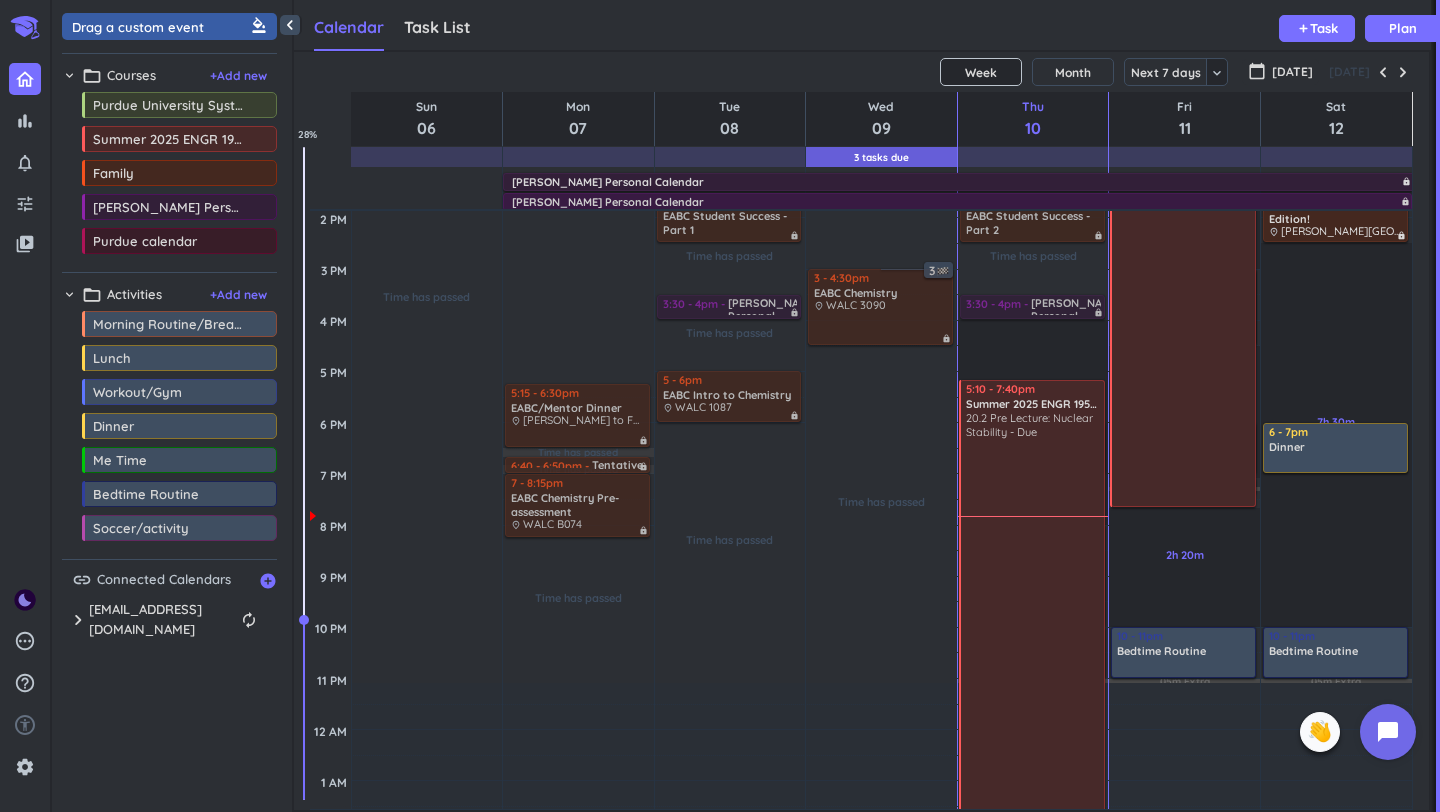 scroll, scrollTop: 447, scrollLeft: 0, axis: vertical 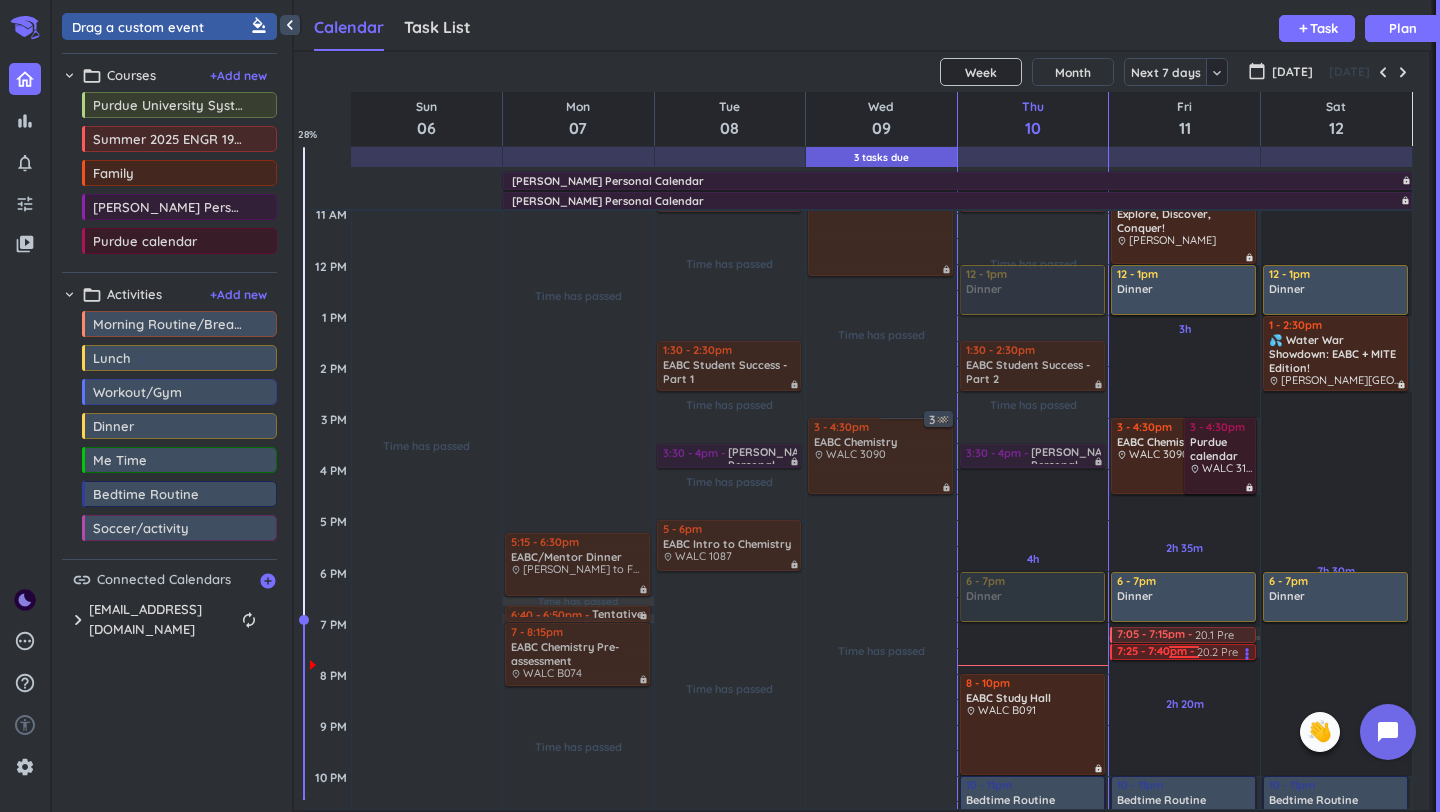 drag, startPoint x: 1151, startPoint y: 497, endPoint x: 1163, endPoint y: 650, distance: 153.46986 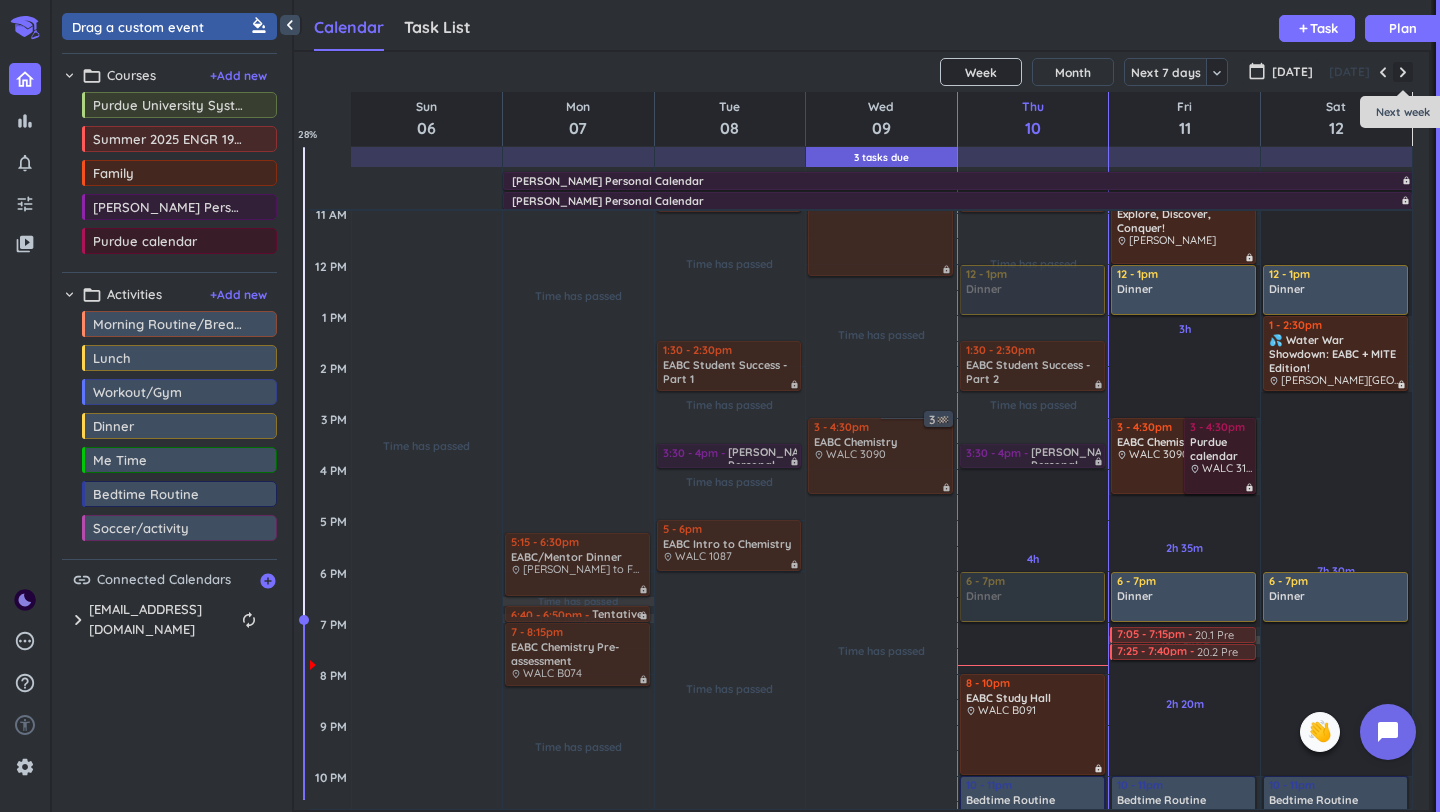 click at bounding box center (1403, 72) 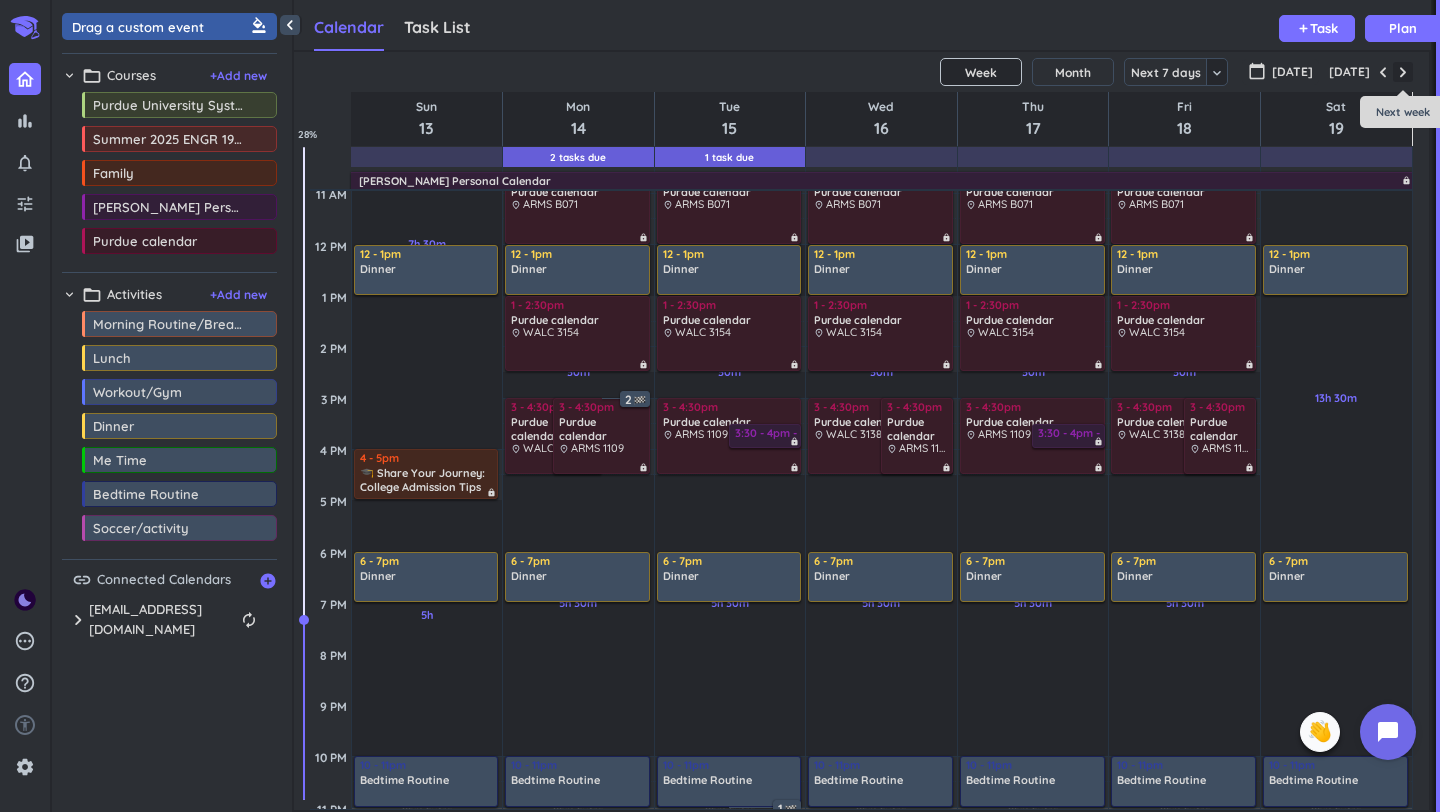 scroll, scrollTop: 104, scrollLeft: 0, axis: vertical 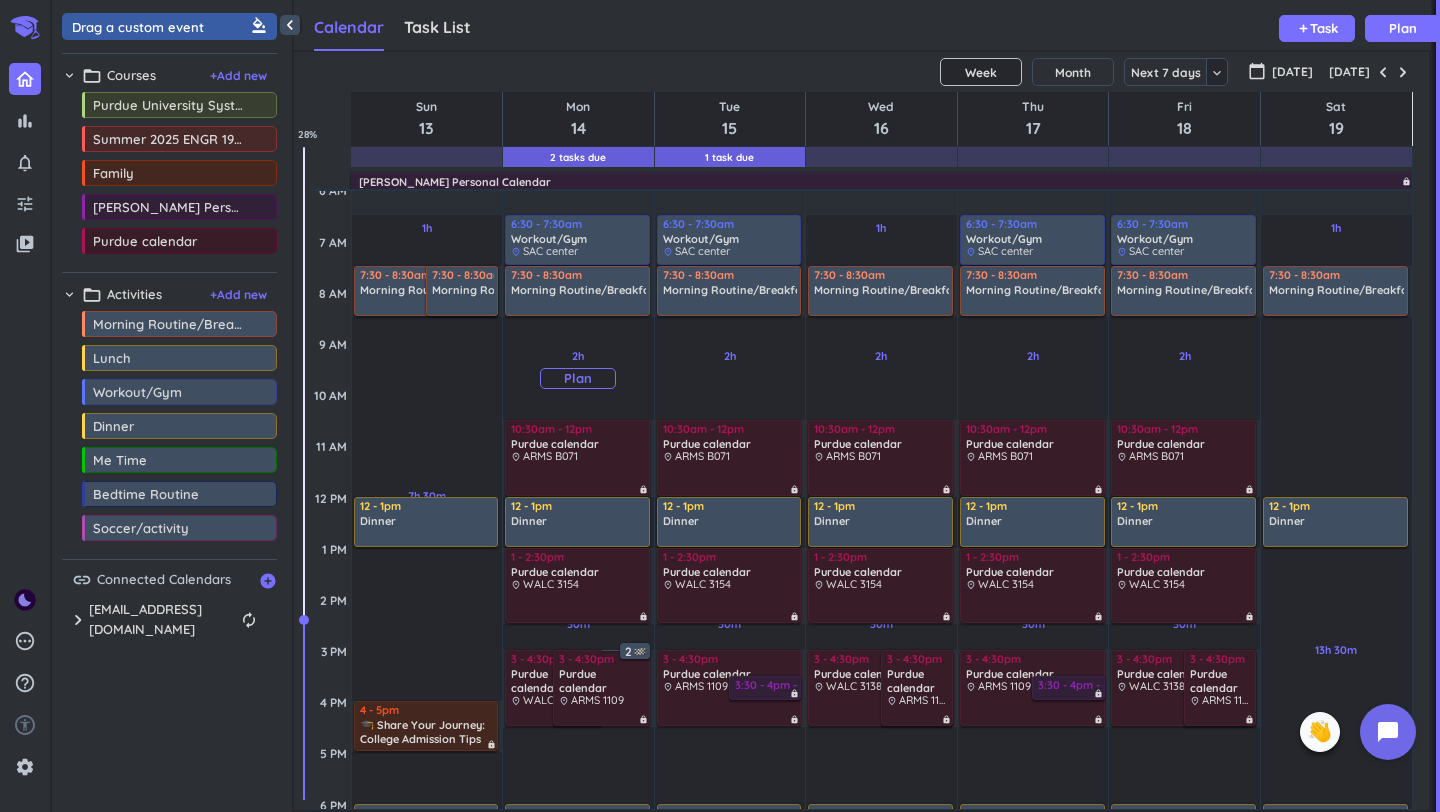 click on "Plan" at bounding box center (578, 378) 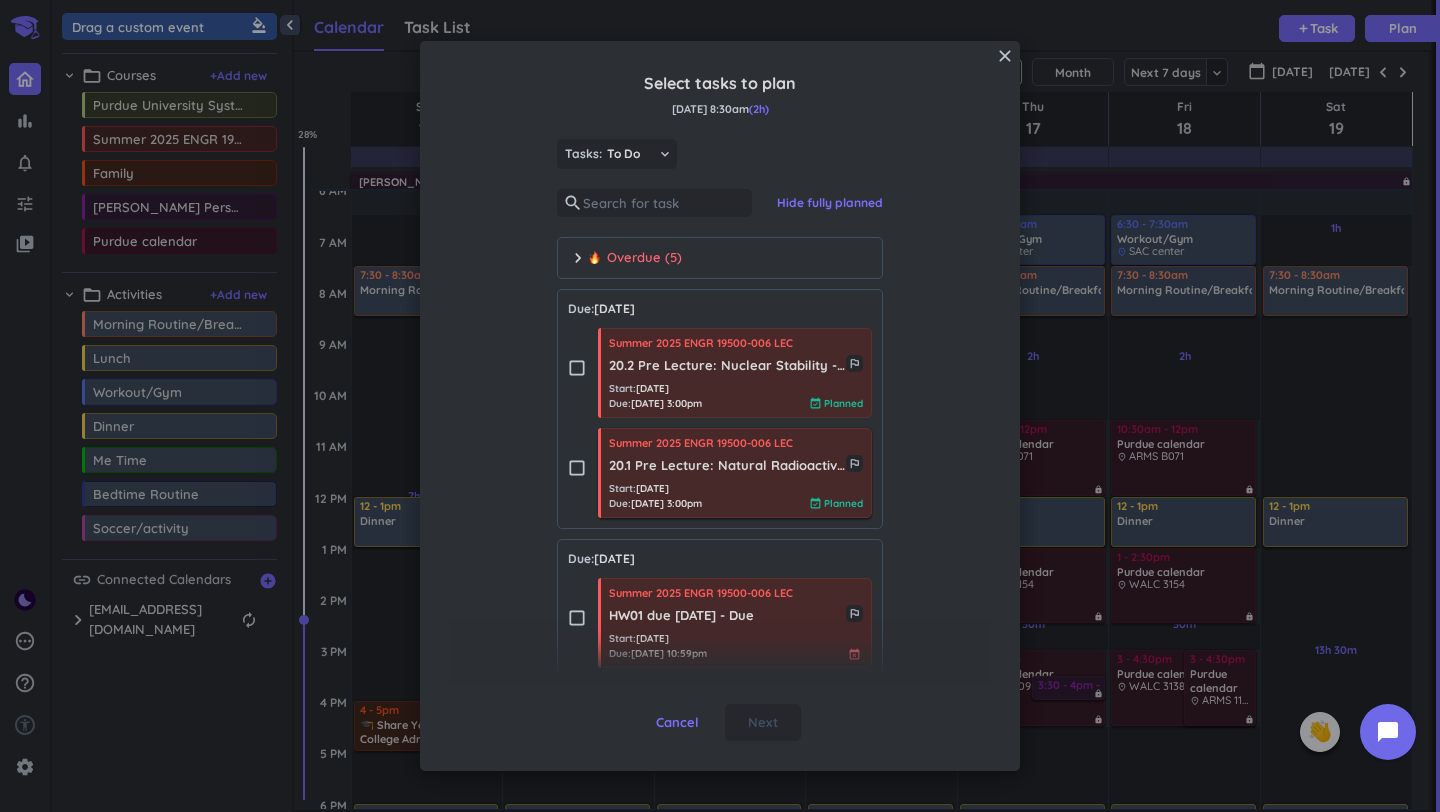 scroll, scrollTop: 3, scrollLeft: 0, axis: vertical 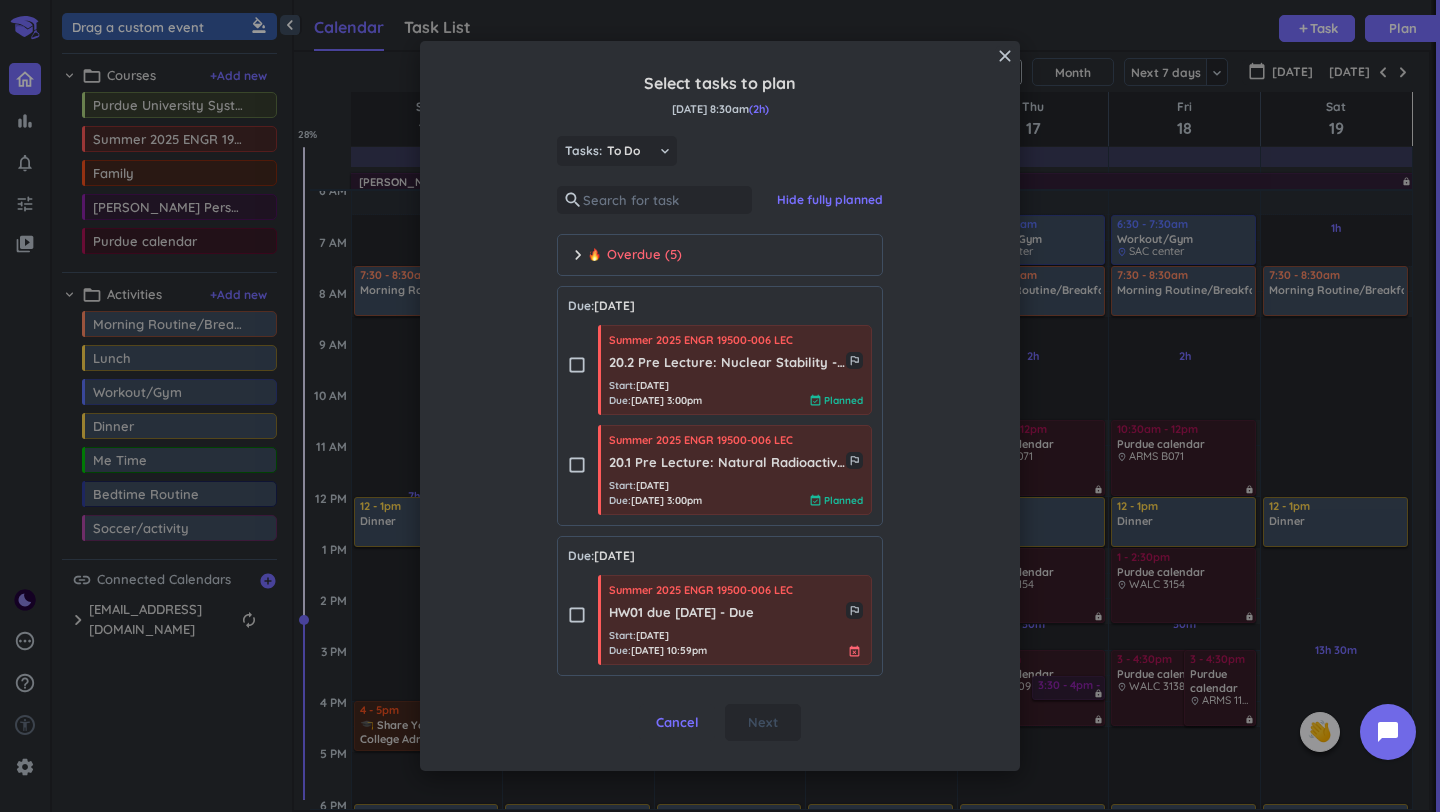click on "check_box_outline_blank" at bounding box center (577, 615) 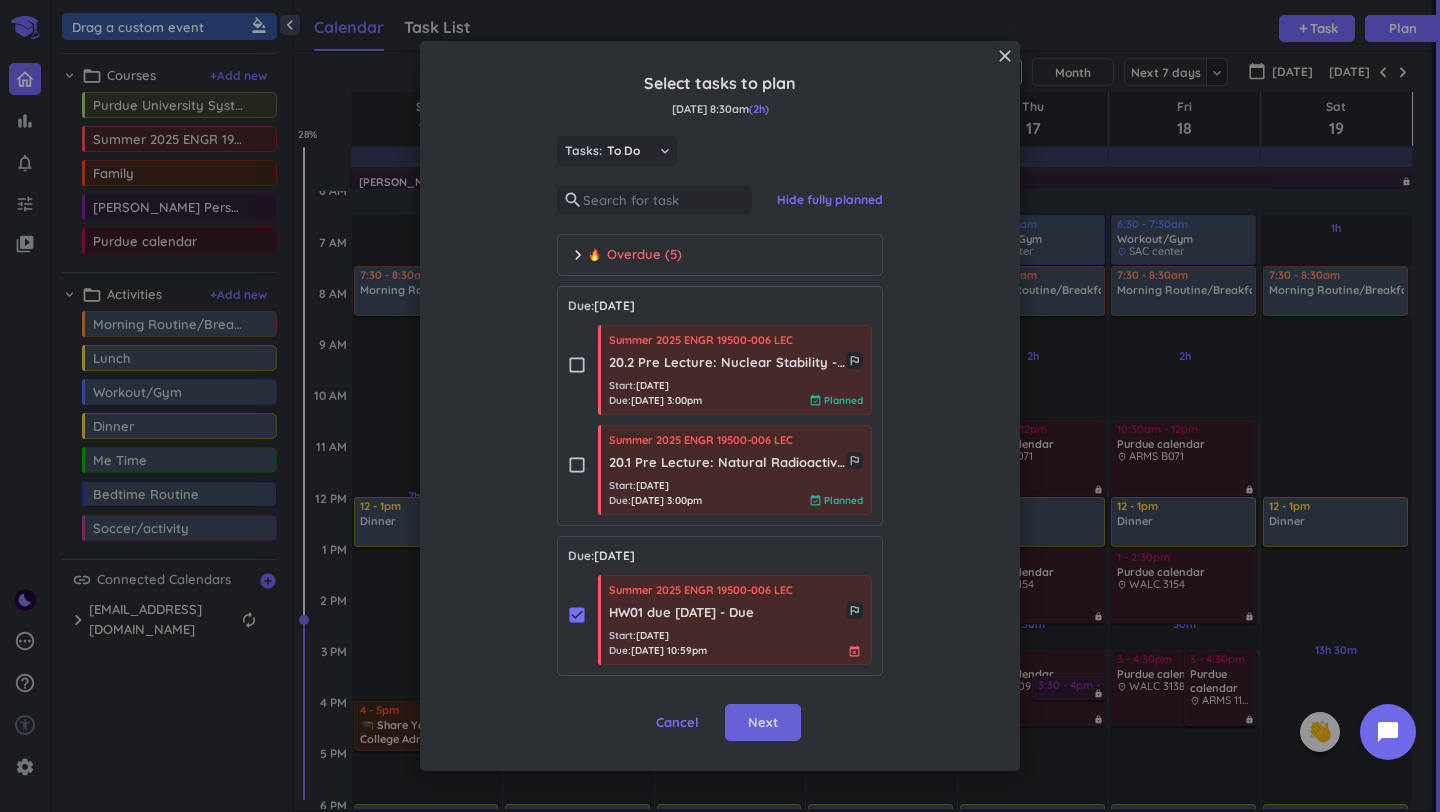 click on "Next" at bounding box center [763, 723] 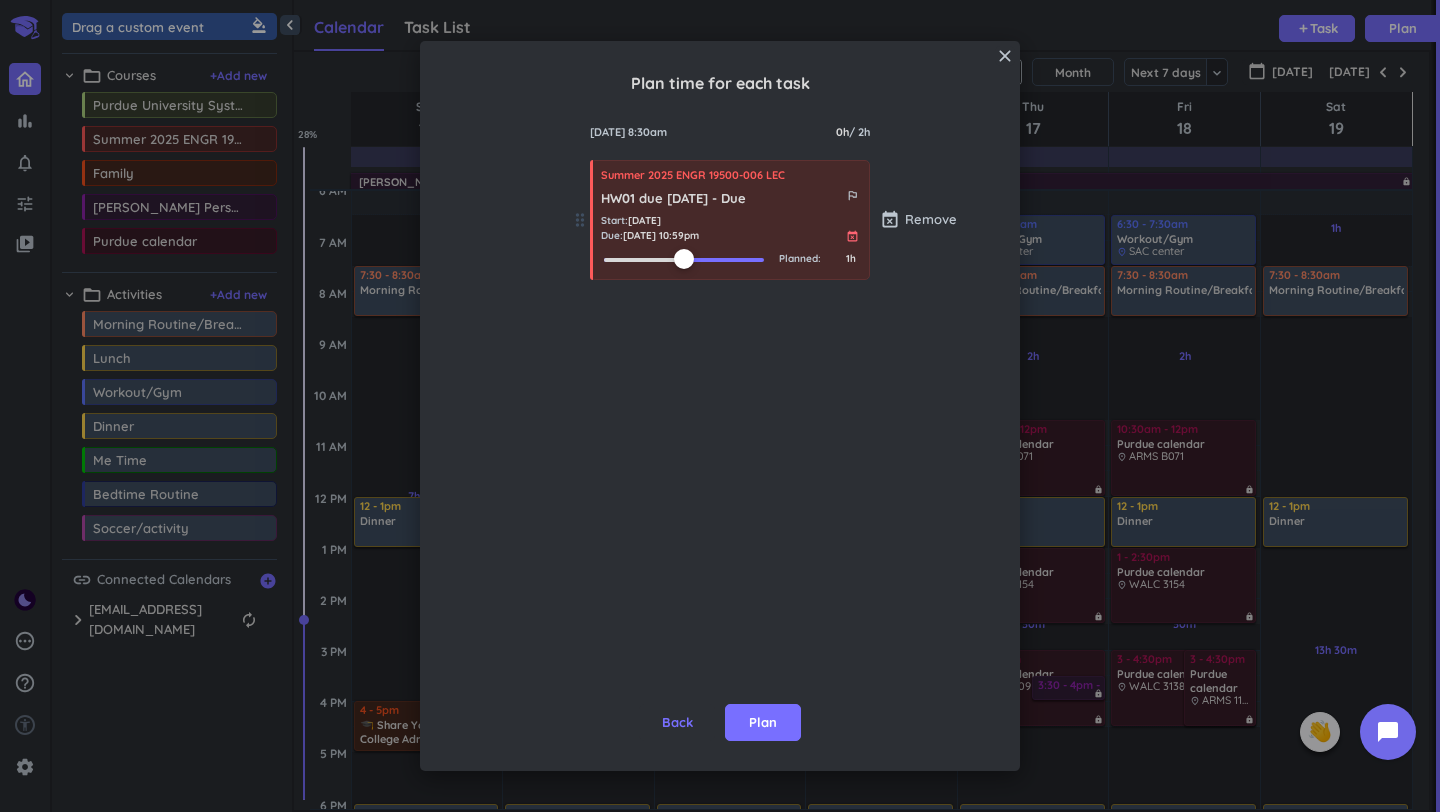 drag, startPoint x: 610, startPoint y: 259, endPoint x: 686, endPoint y: 280, distance: 78.84795 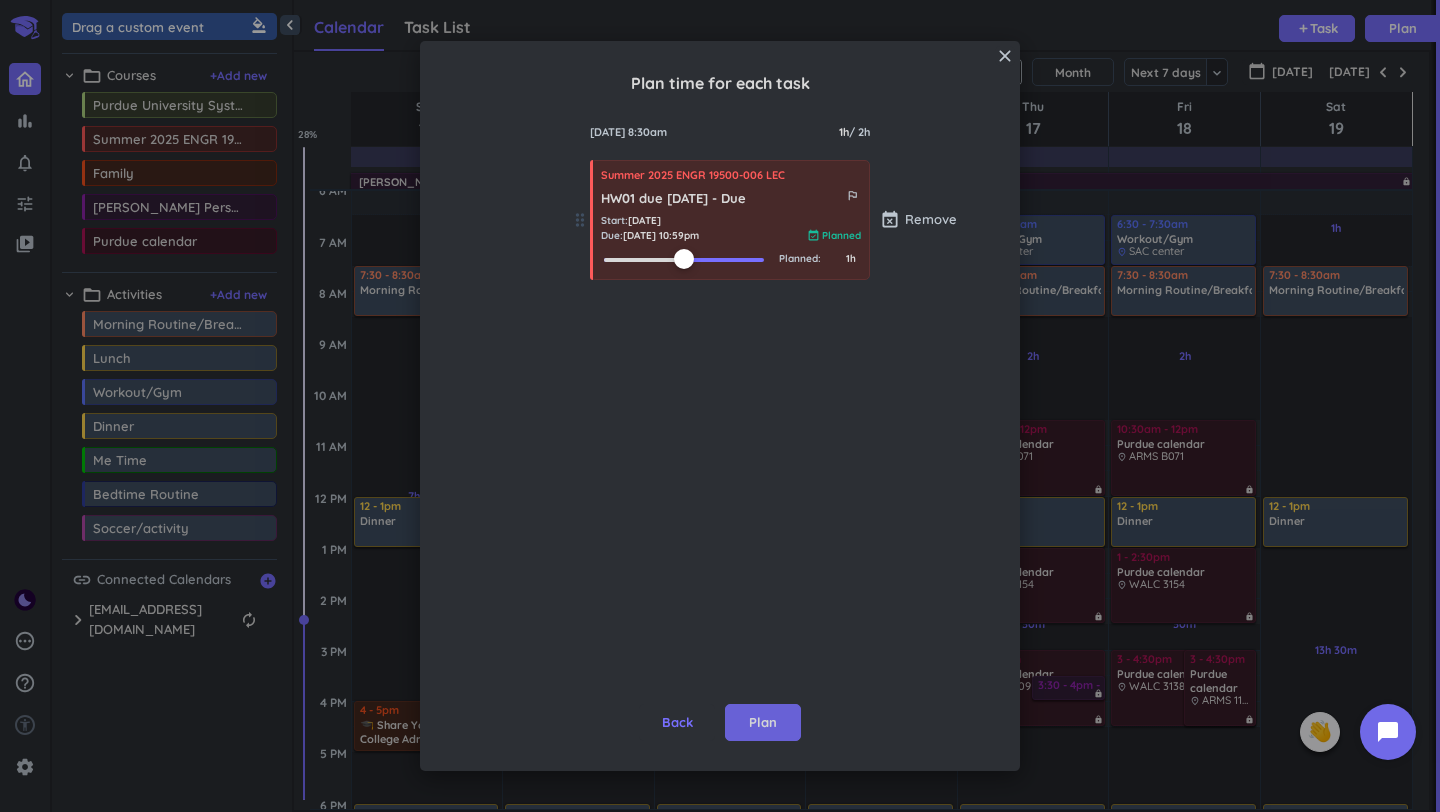 click on "Plan" at bounding box center (763, 723) 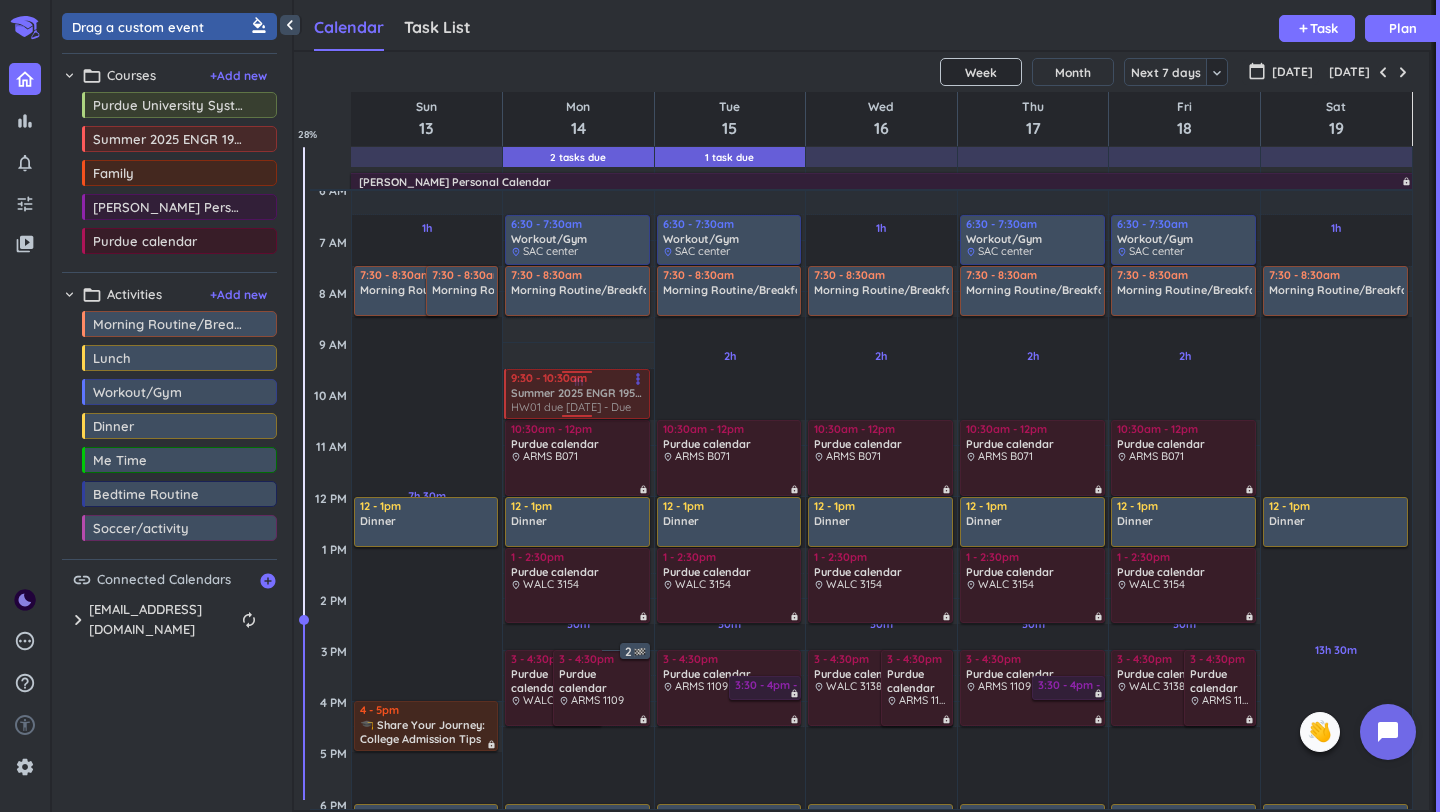 drag, startPoint x: 571, startPoint y: 331, endPoint x: 581, endPoint y: 385, distance: 54.91812 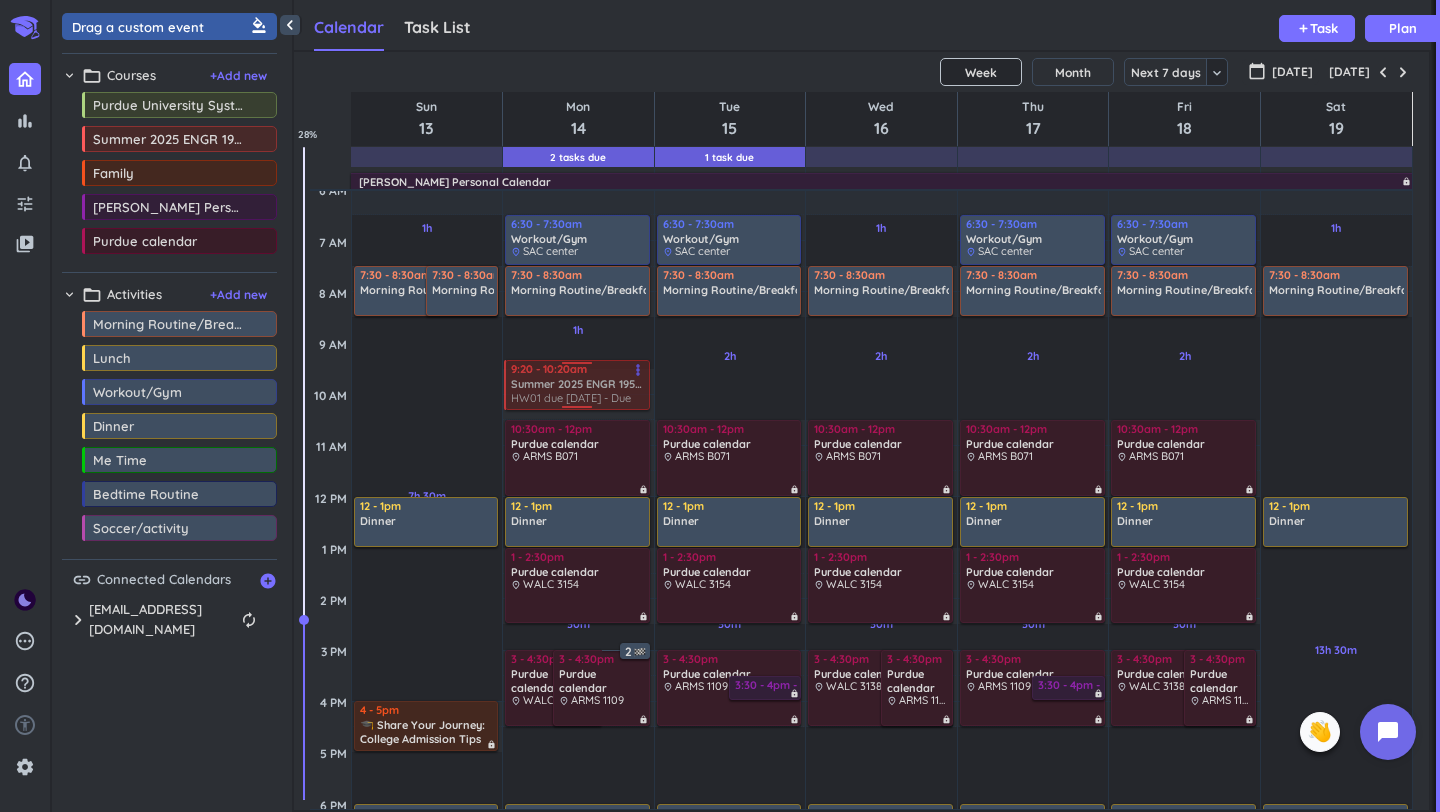 drag, startPoint x: 598, startPoint y: 399, endPoint x: 600, endPoint y: 385, distance: 14.142136 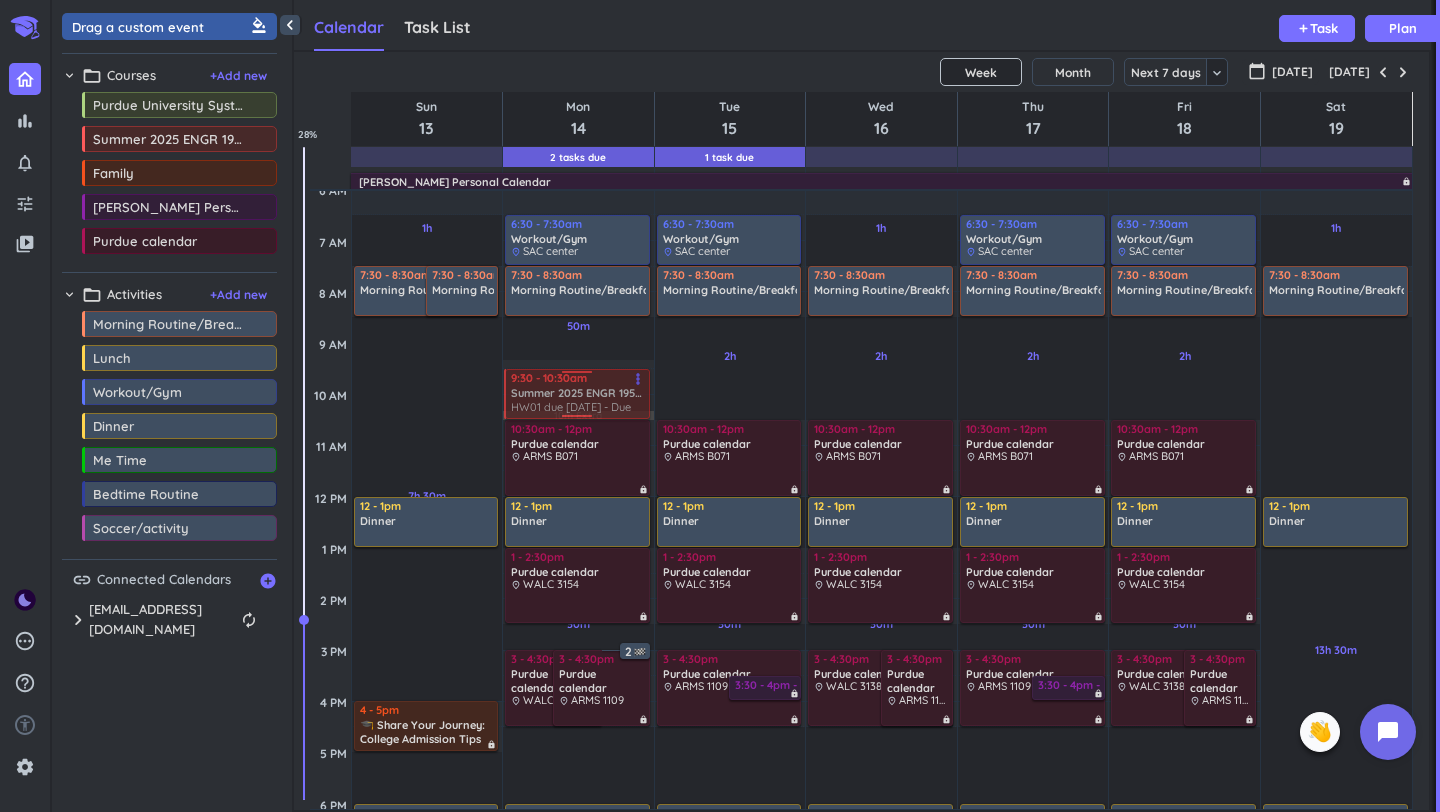 drag, startPoint x: 627, startPoint y: 390, endPoint x: 628, endPoint y: 408, distance: 18.027756 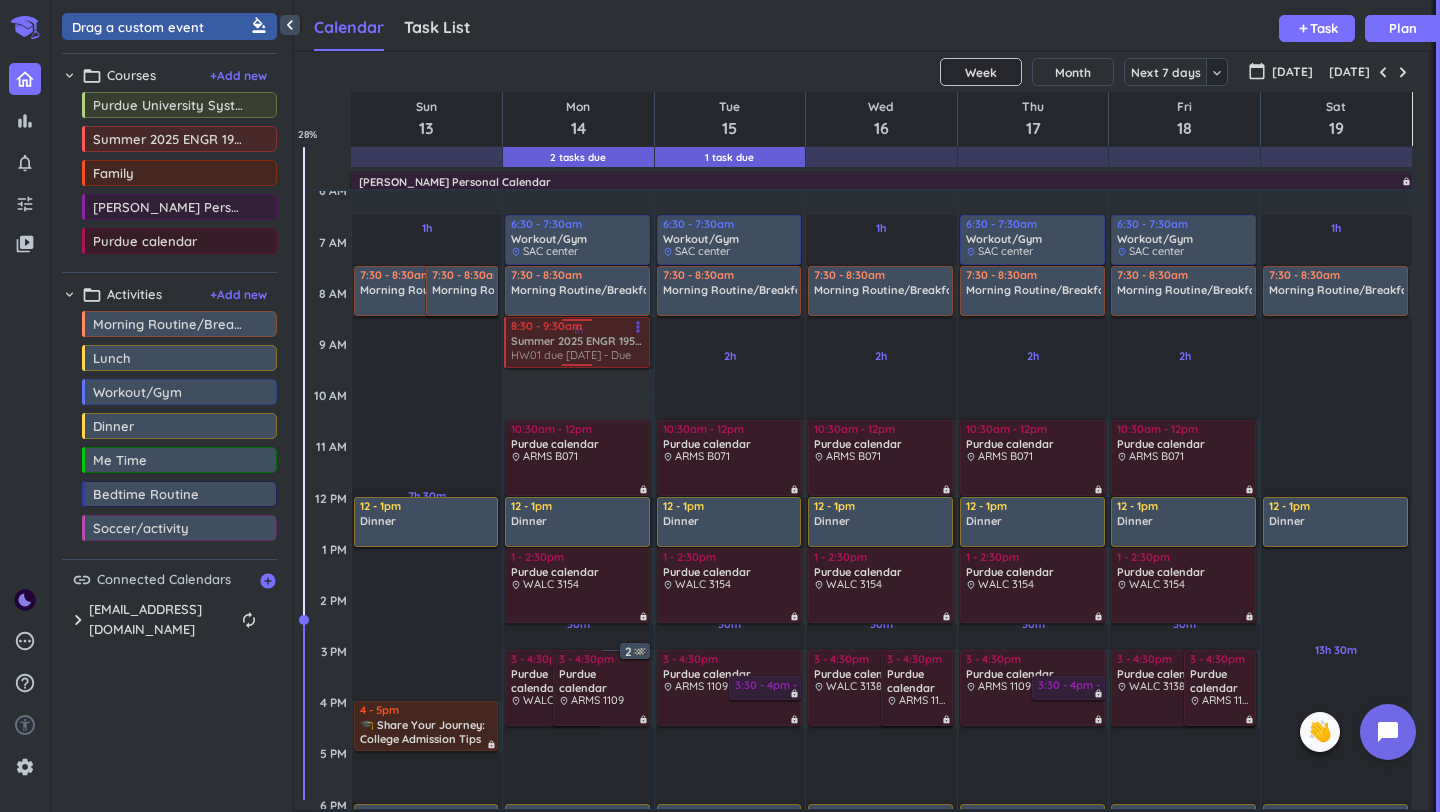 drag, startPoint x: 620, startPoint y: 404, endPoint x: 618, endPoint y: 353, distance: 51.0392 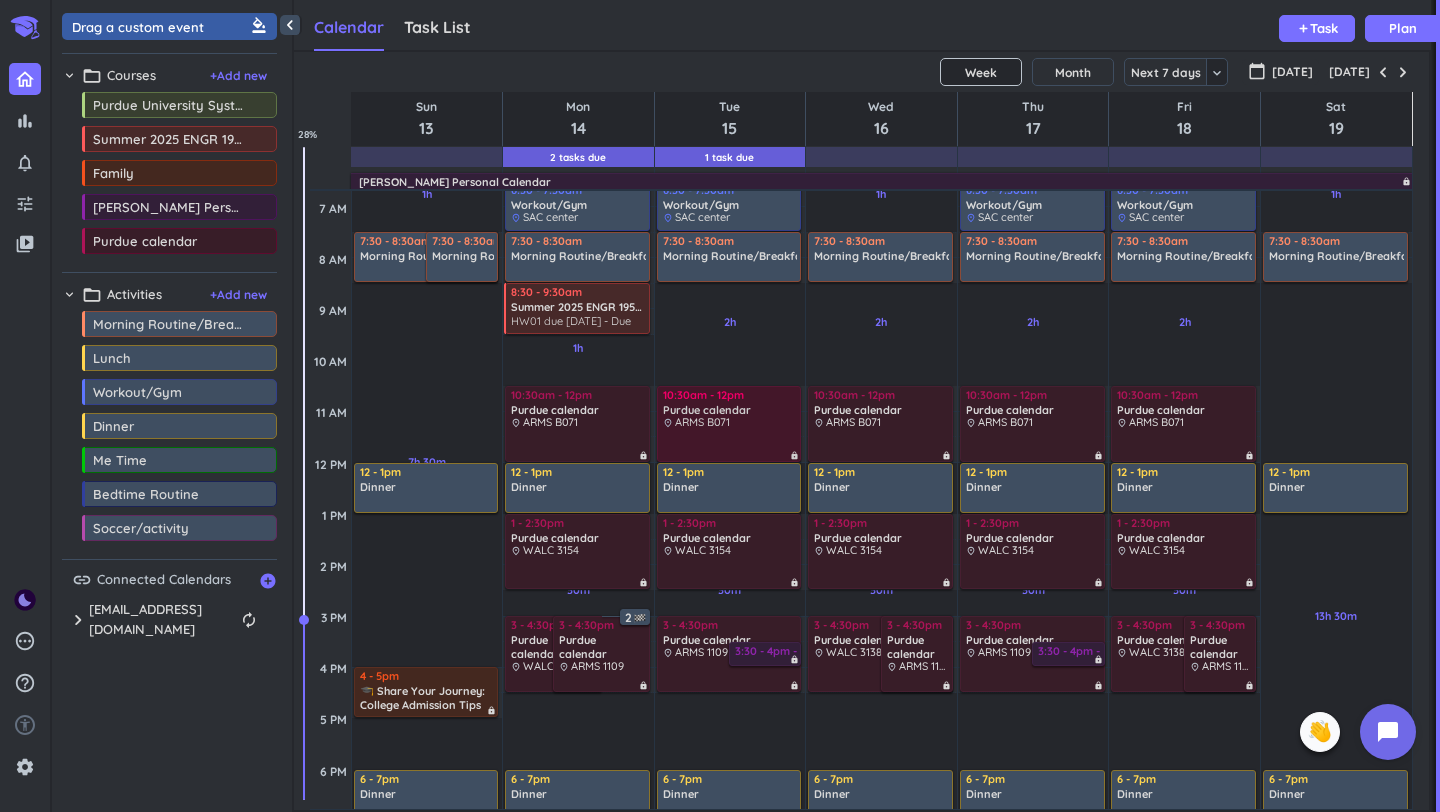 scroll, scrollTop: 168, scrollLeft: 0, axis: vertical 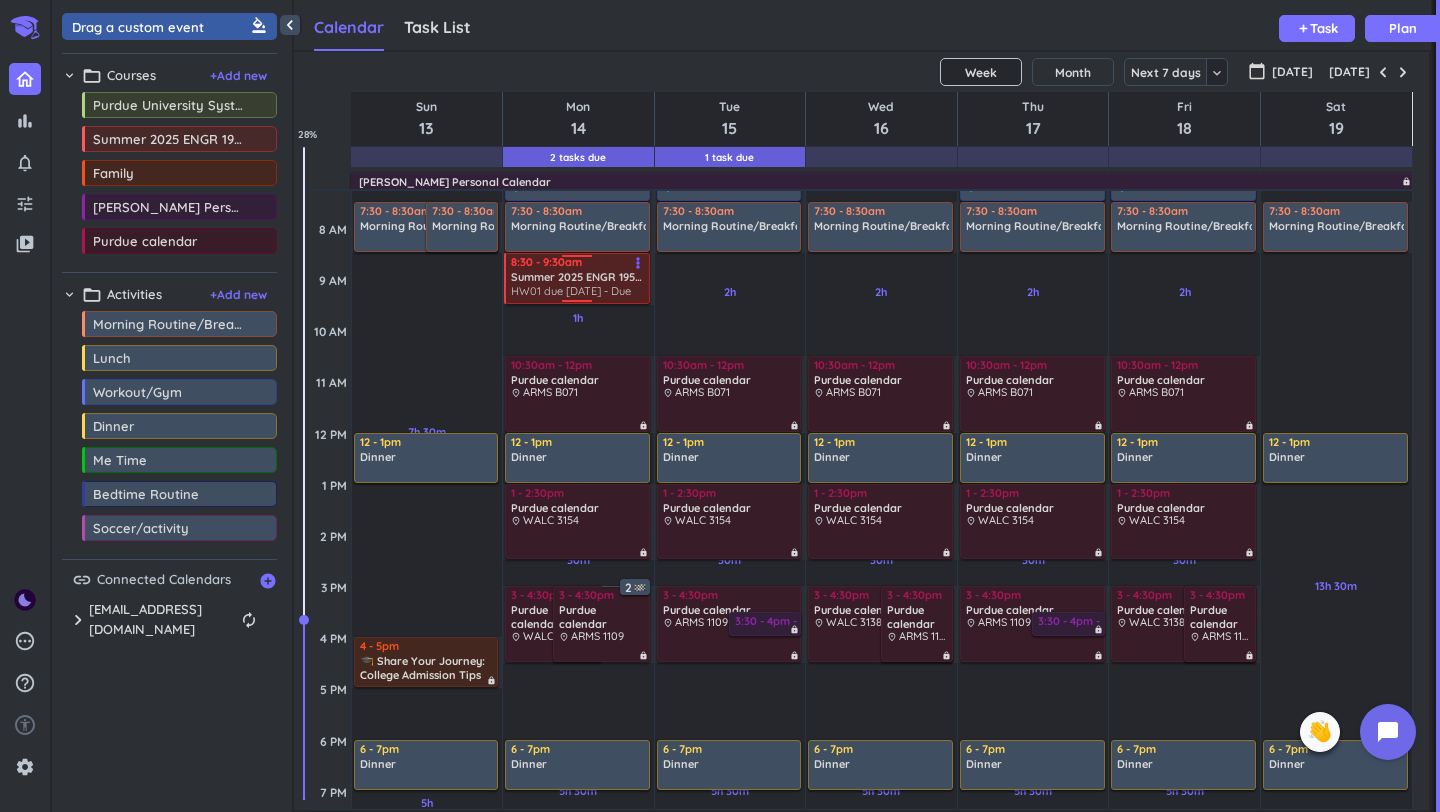 click on "8:30 - 9:30am" at bounding box center [578, 262] 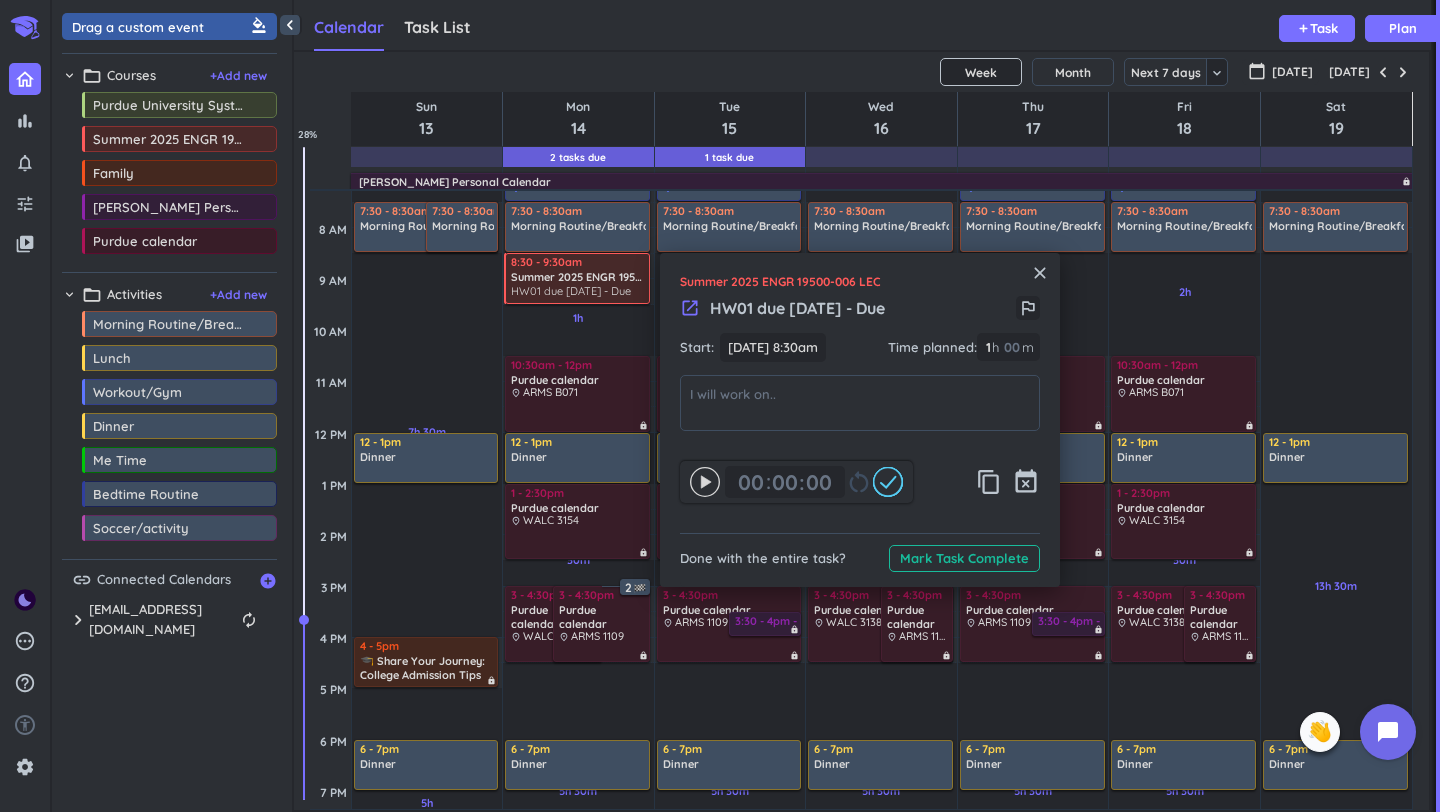 click on "close" at bounding box center (1040, 273) 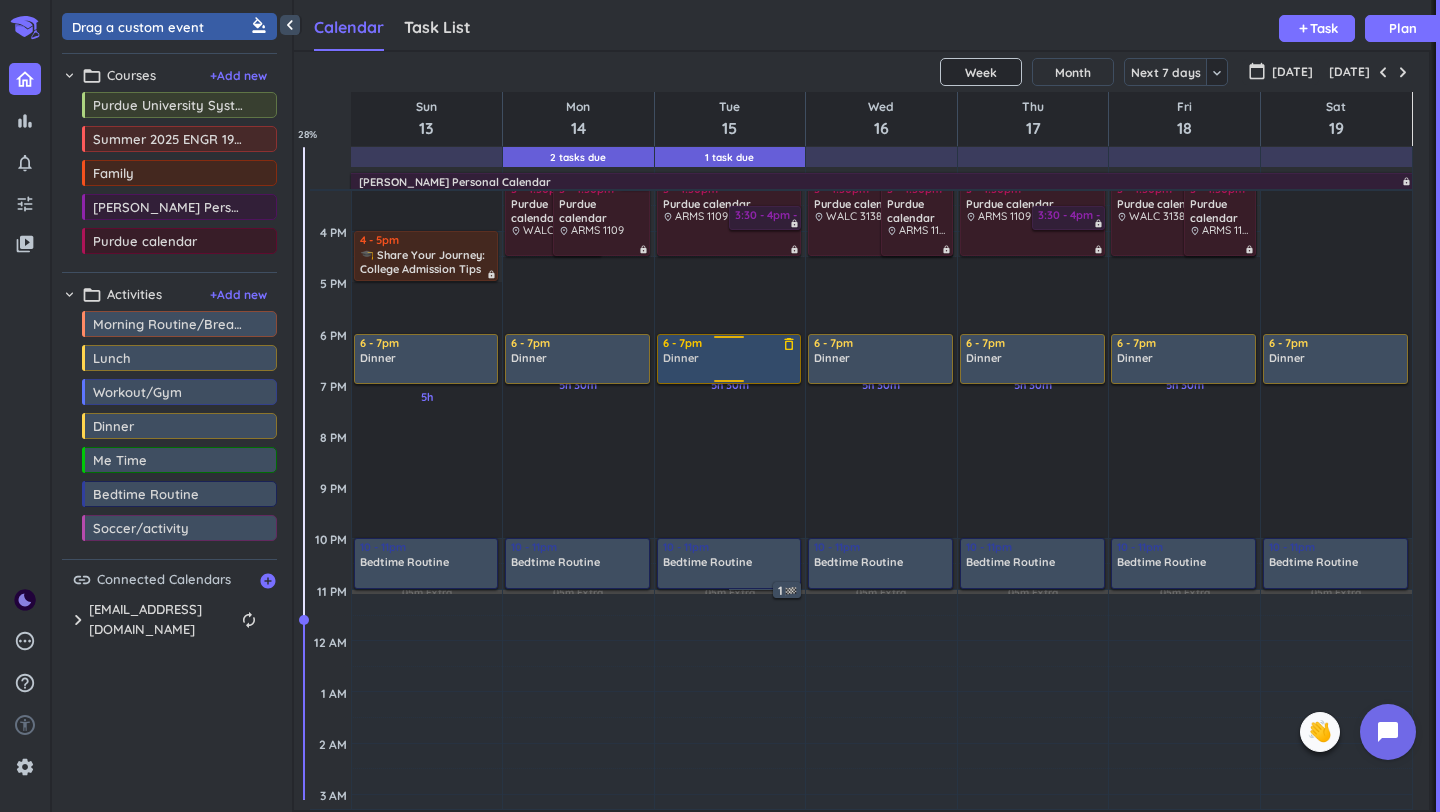 scroll, scrollTop: 0, scrollLeft: 0, axis: both 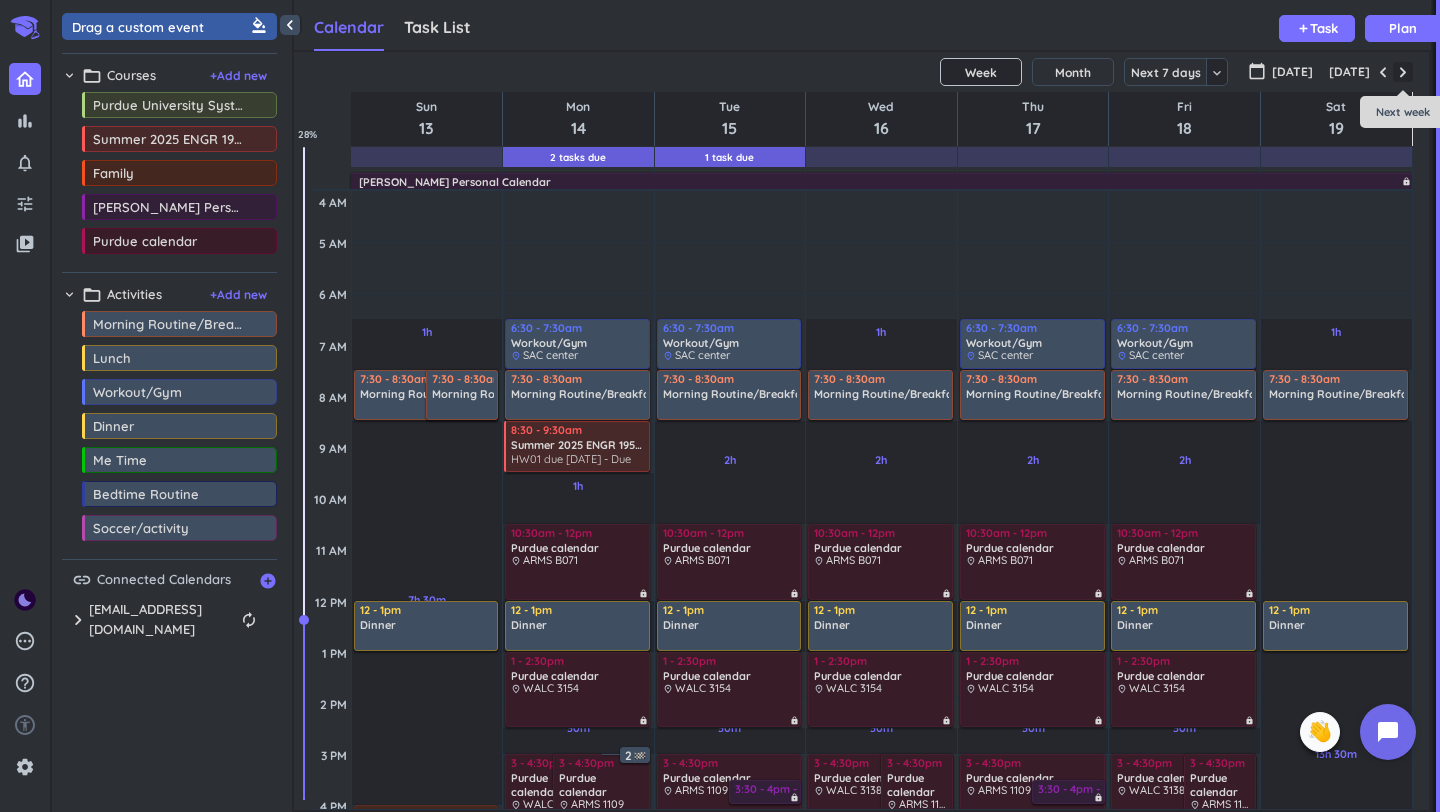 click at bounding box center (1403, 72) 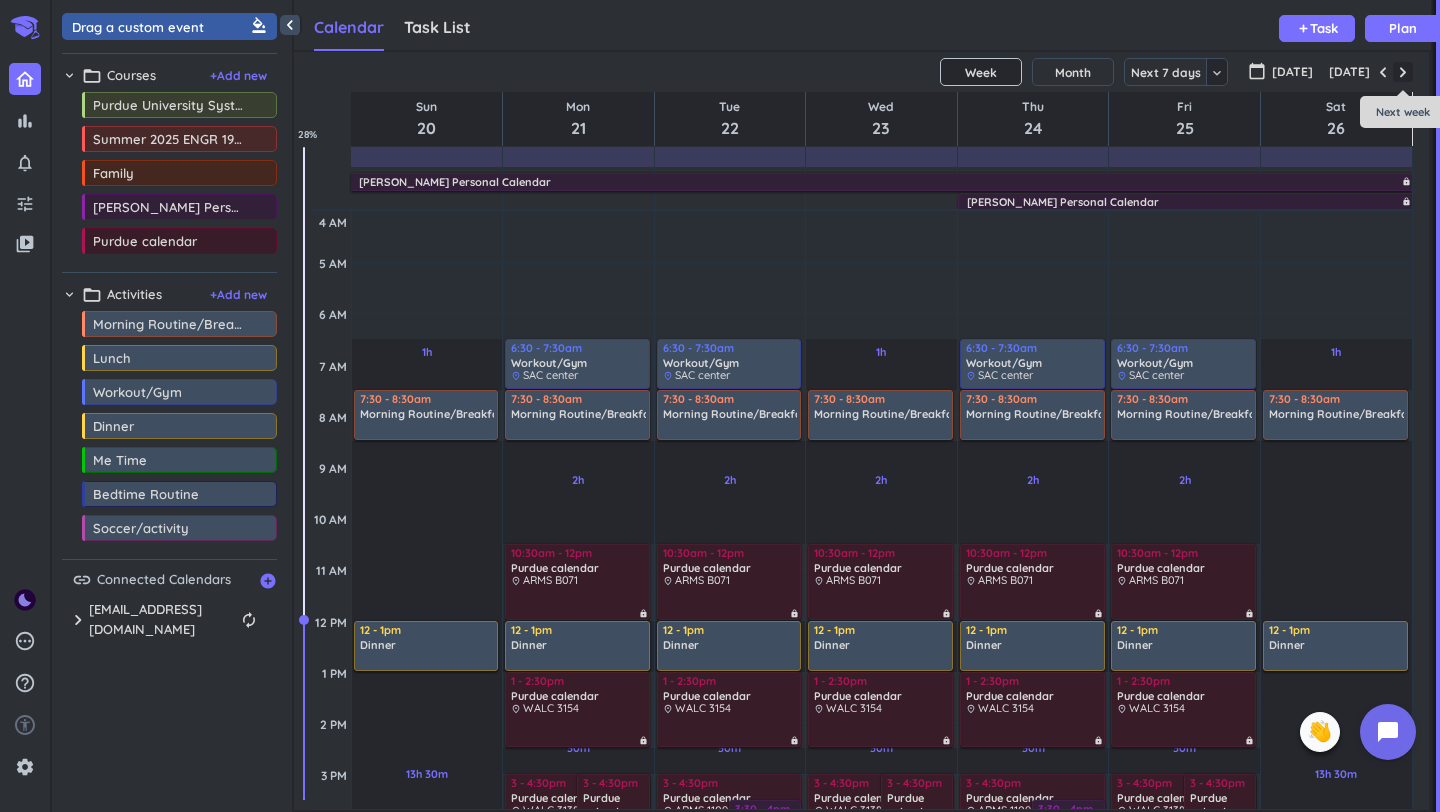 scroll, scrollTop: 104, scrollLeft: 0, axis: vertical 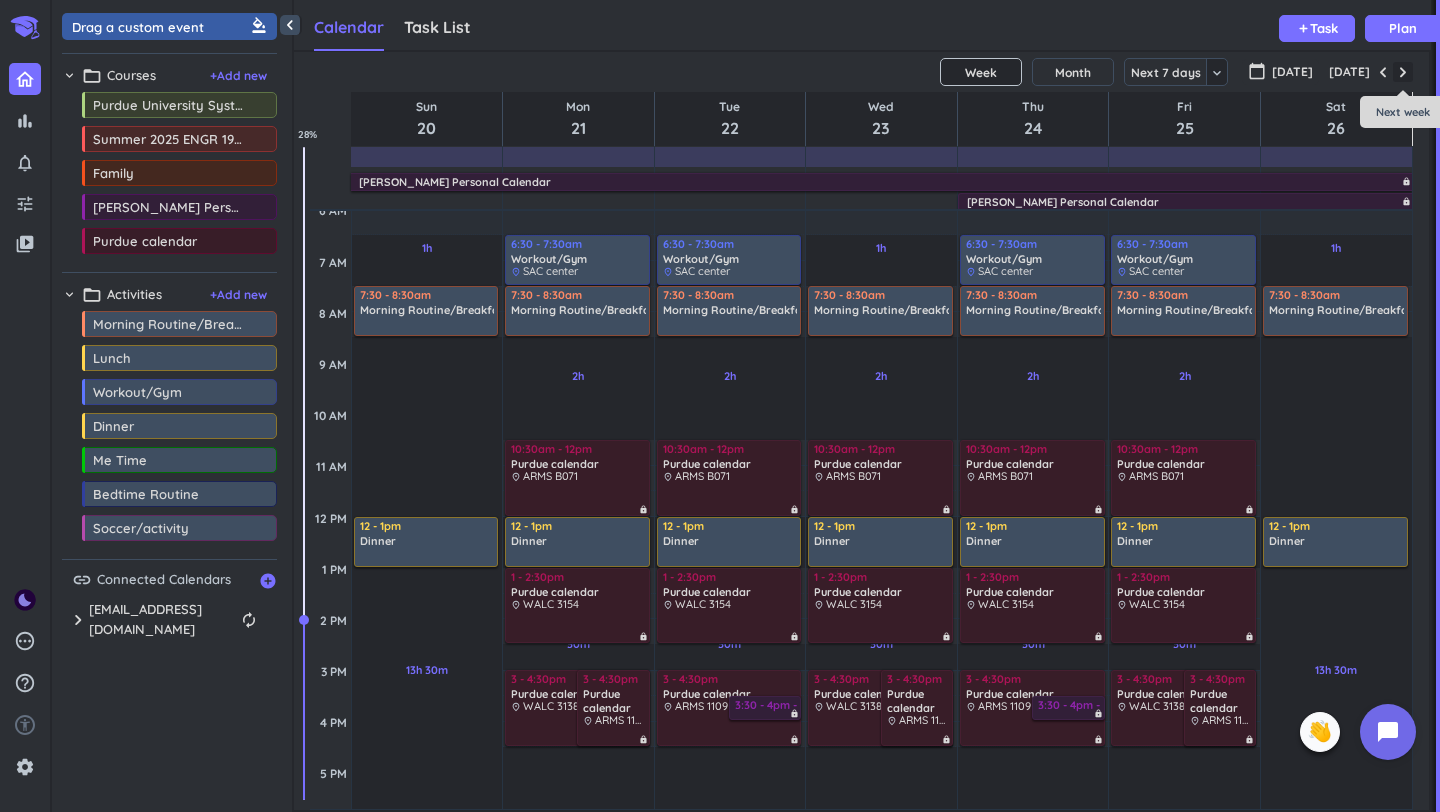 click at bounding box center (1403, 72) 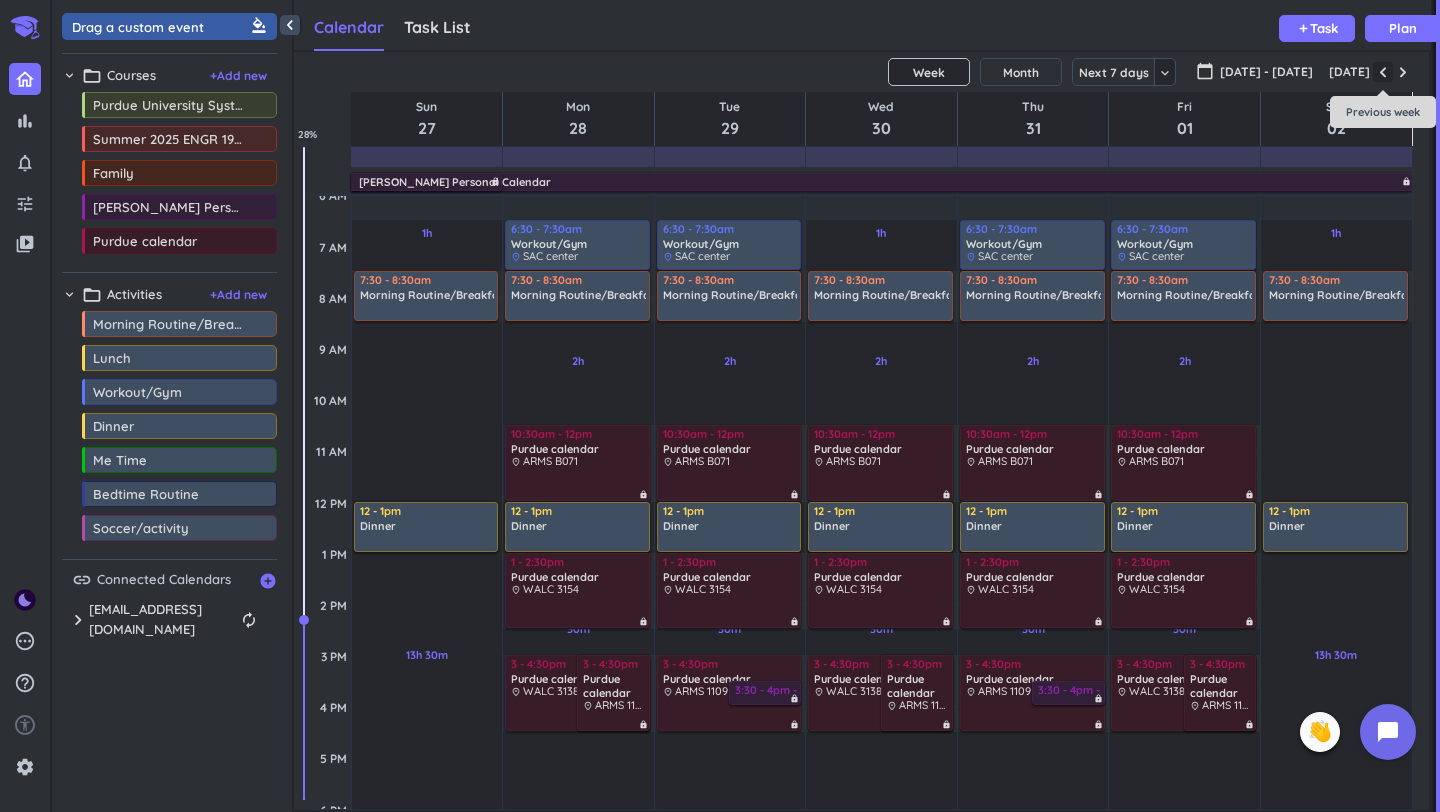 click at bounding box center [1383, 72] 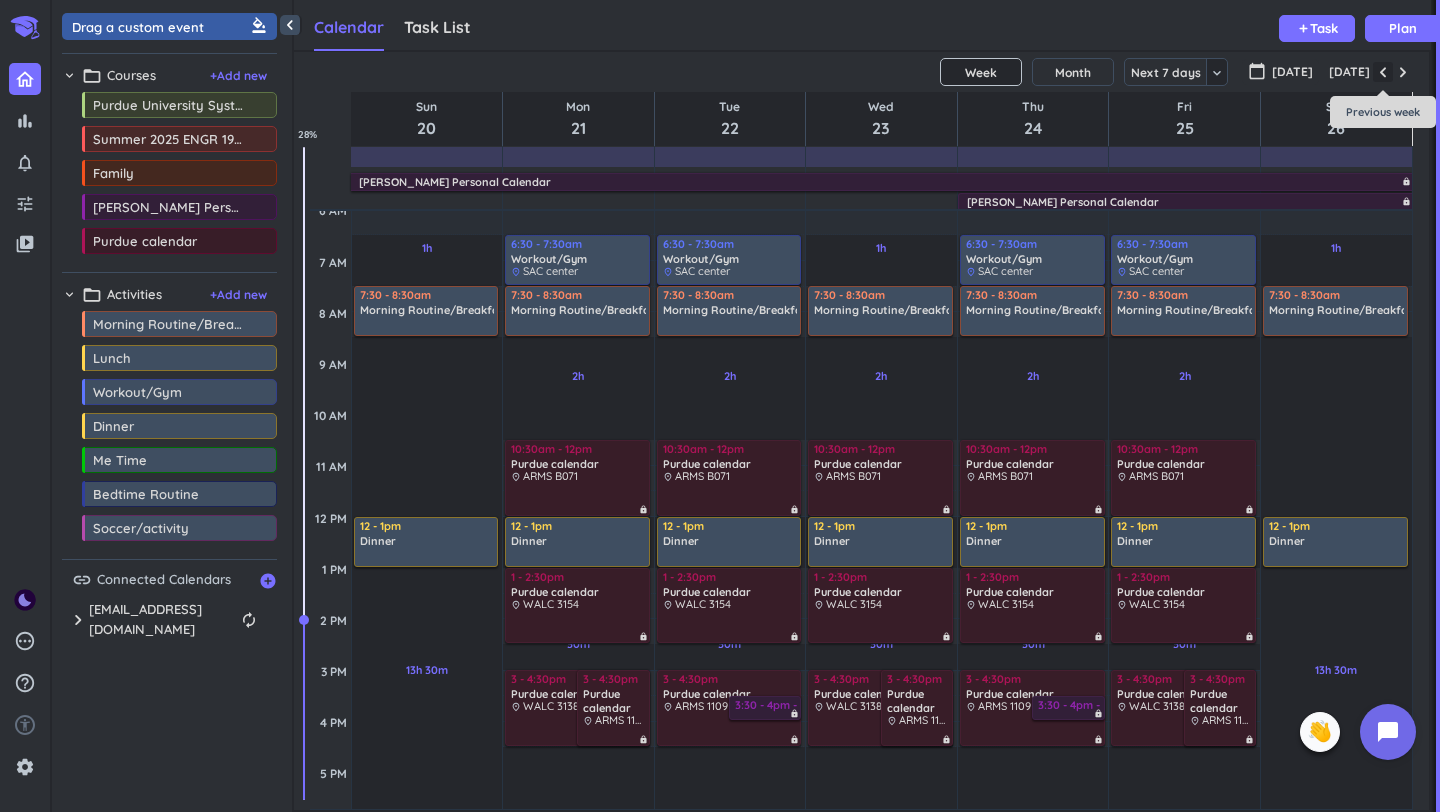 click at bounding box center [1383, 72] 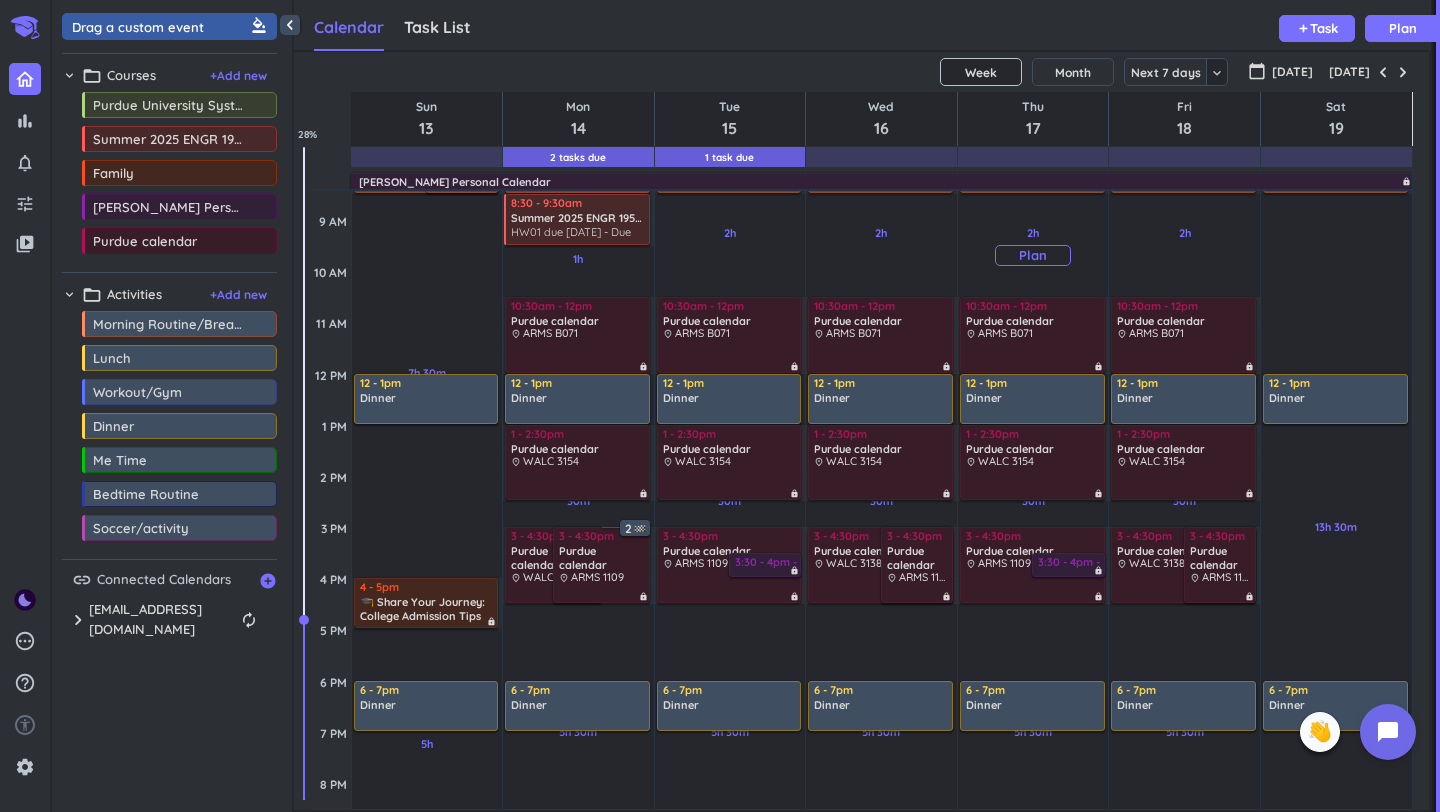 scroll, scrollTop: 231, scrollLeft: 0, axis: vertical 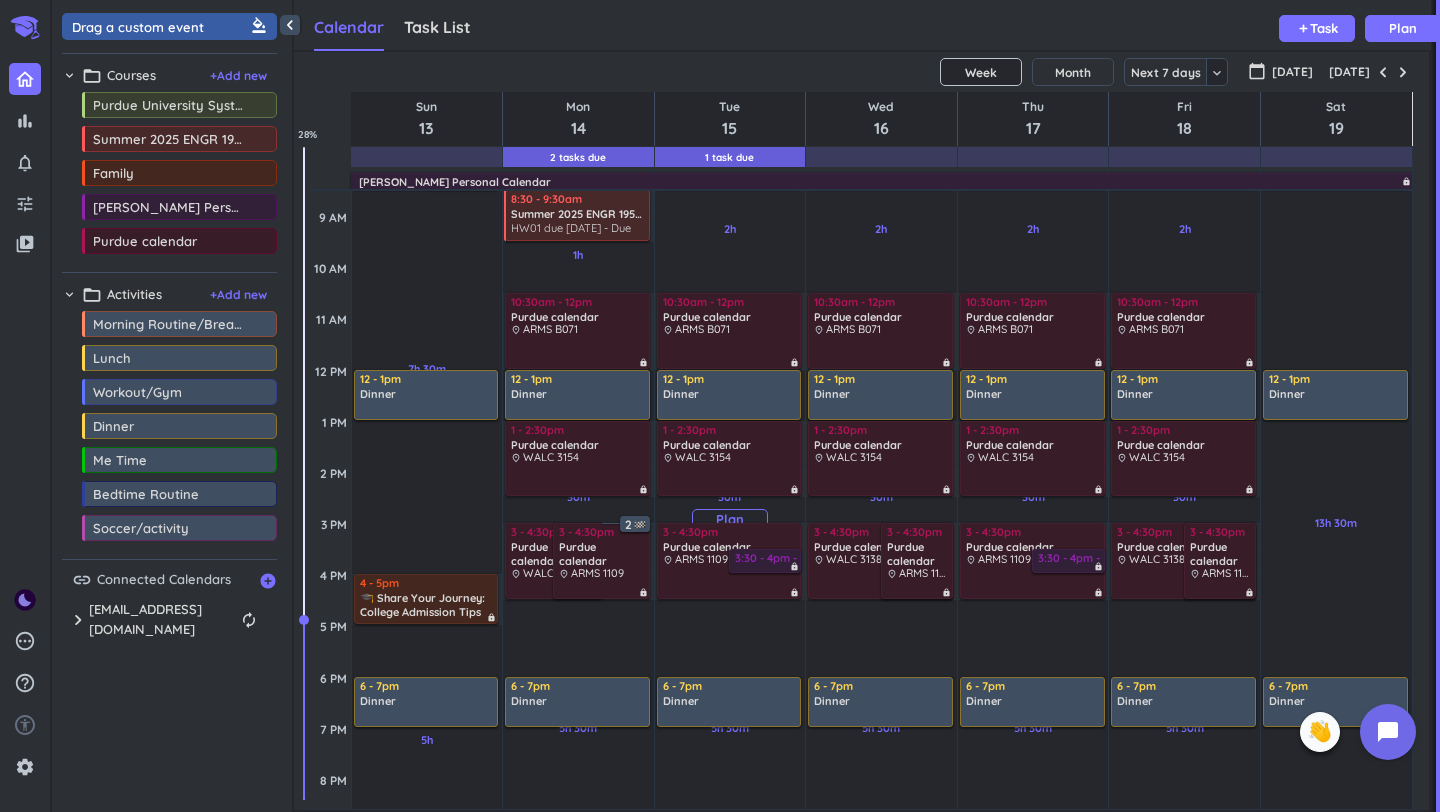 drag, startPoint x: 754, startPoint y: 553, endPoint x: 771, endPoint y: 511, distance: 45.310043 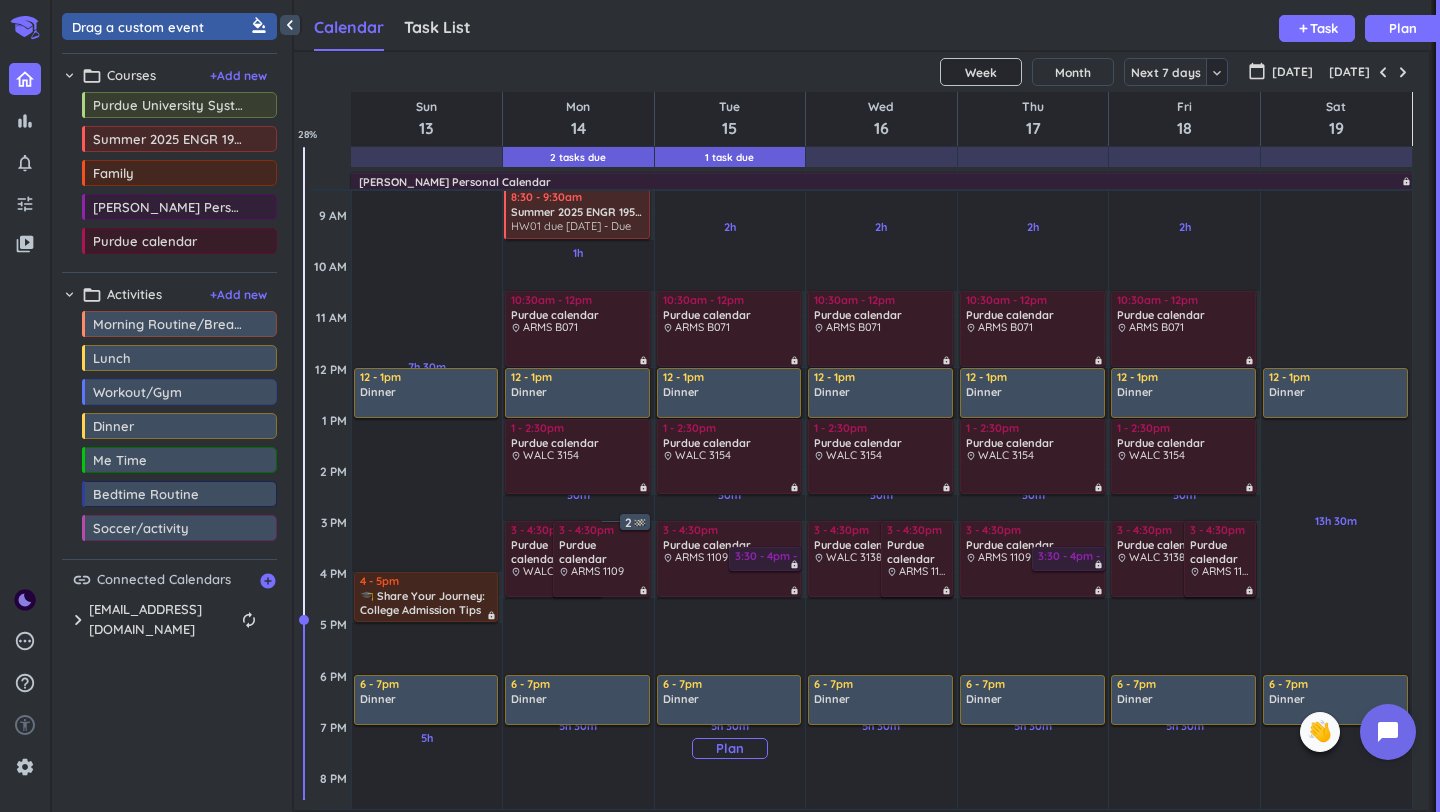 scroll, scrollTop: 226, scrollLeft: 0, axis: vertical 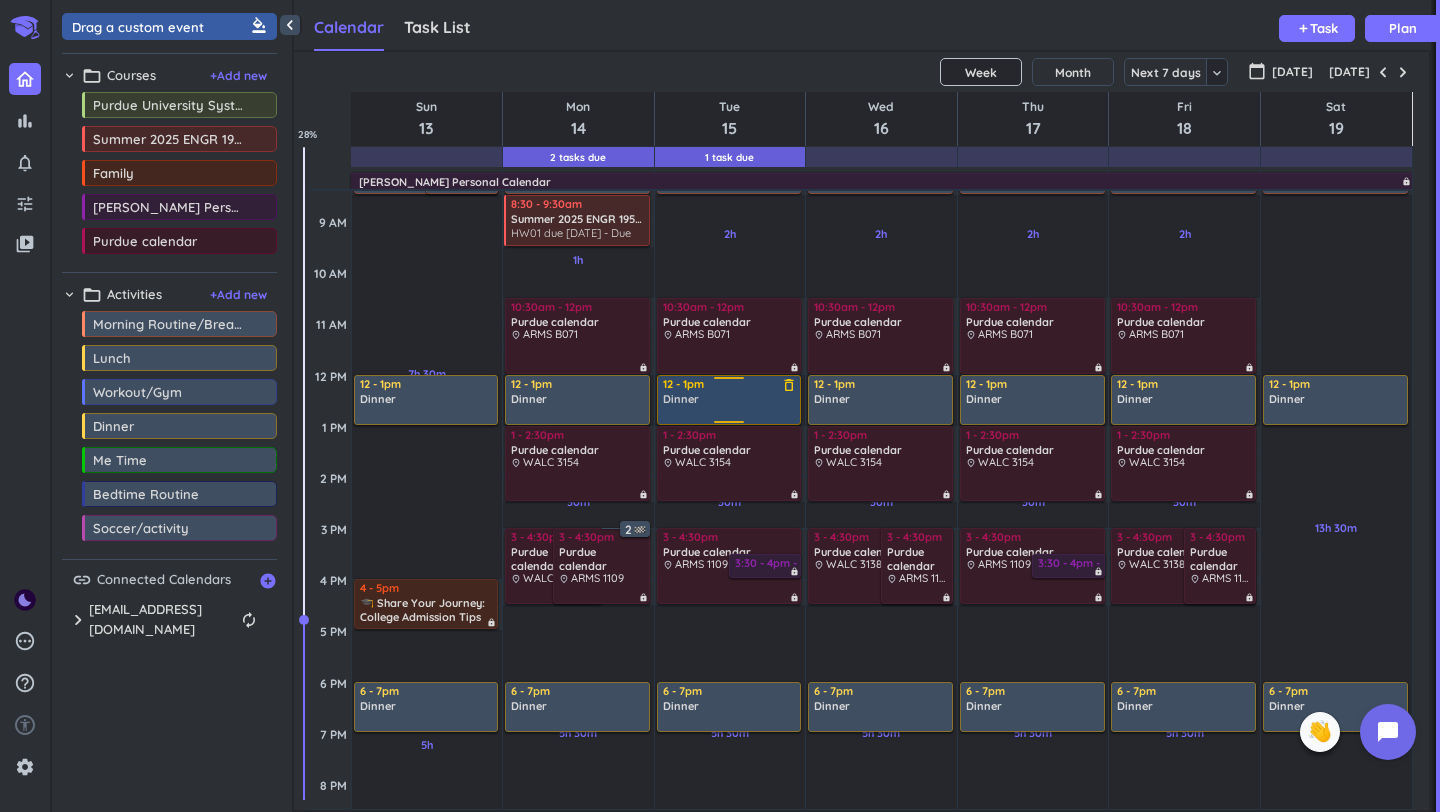 click on "Dinner delete_outline" at bounding box center (730, 406) 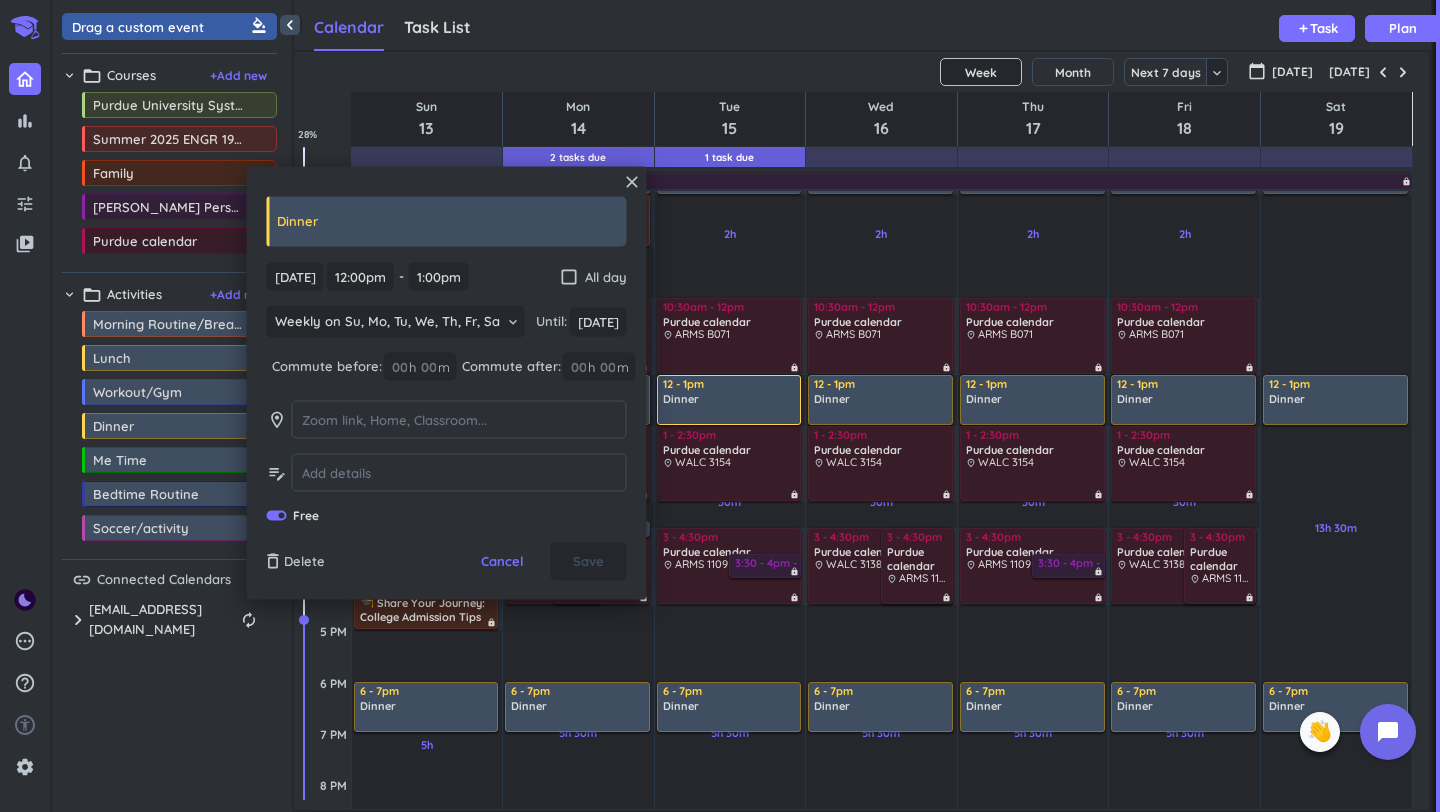 click on "delete_outline Delete Cancel Save" at bounding box center (447, 562) 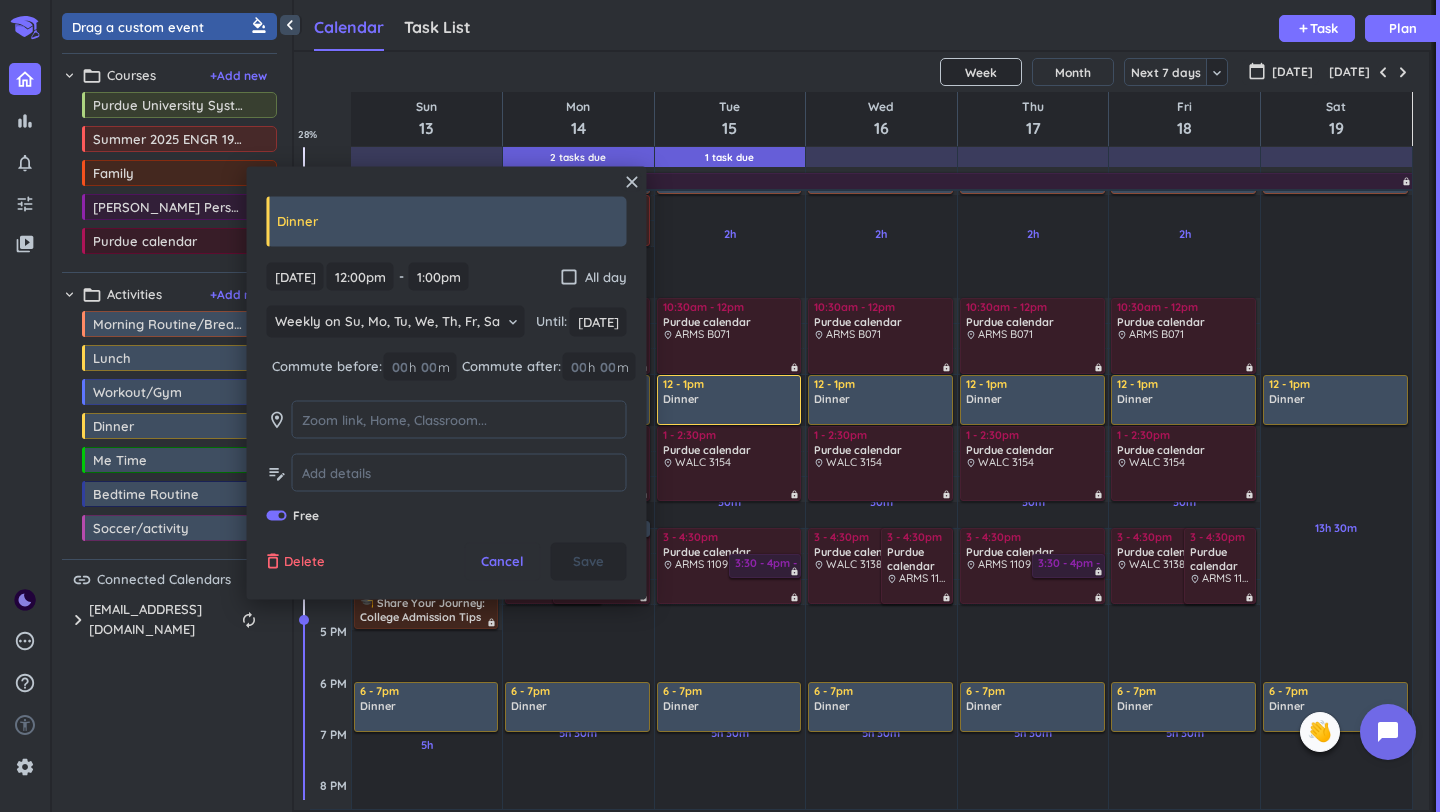 click on "Delete" at bounding box center [304, 562] 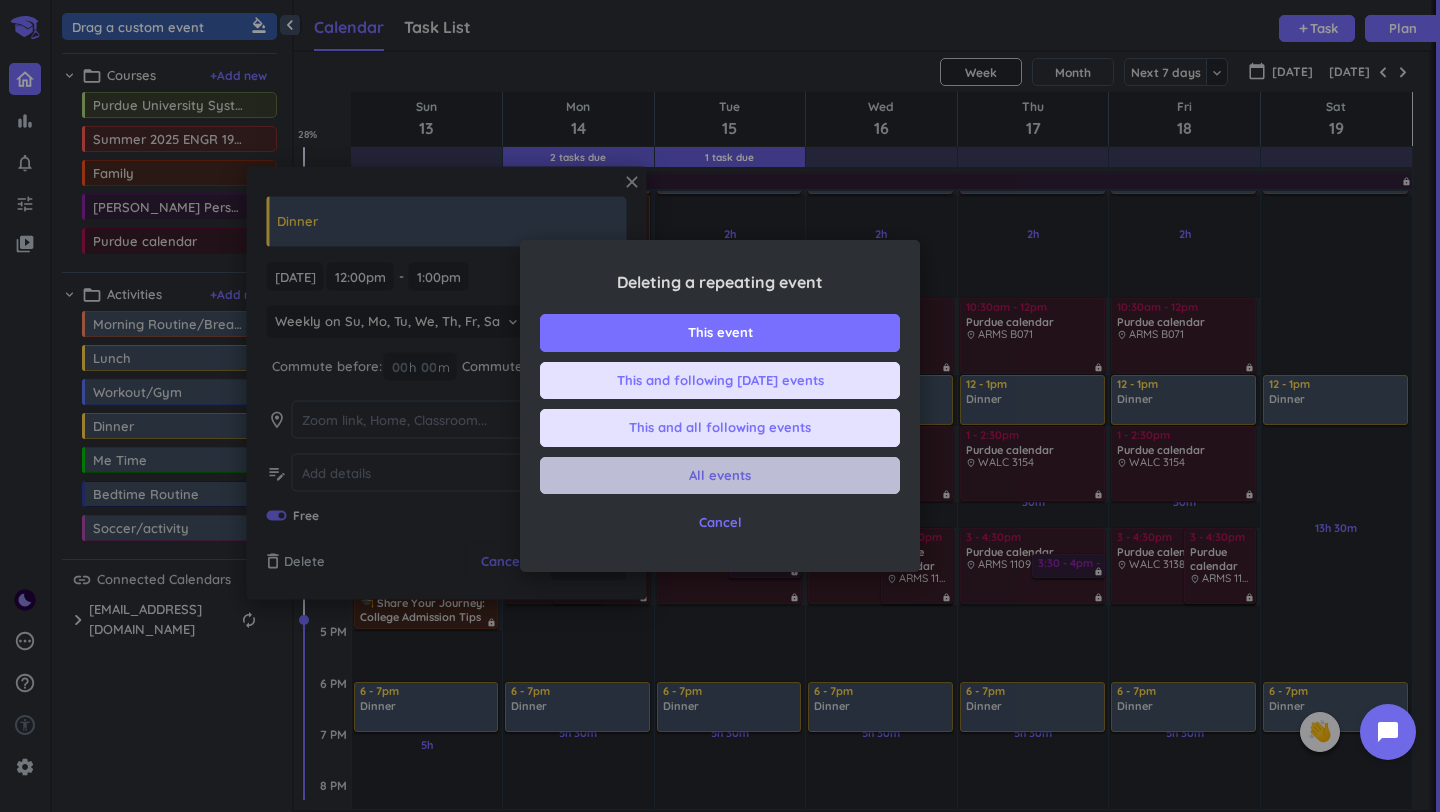 click on "All events" at bounding box center (720, 476) 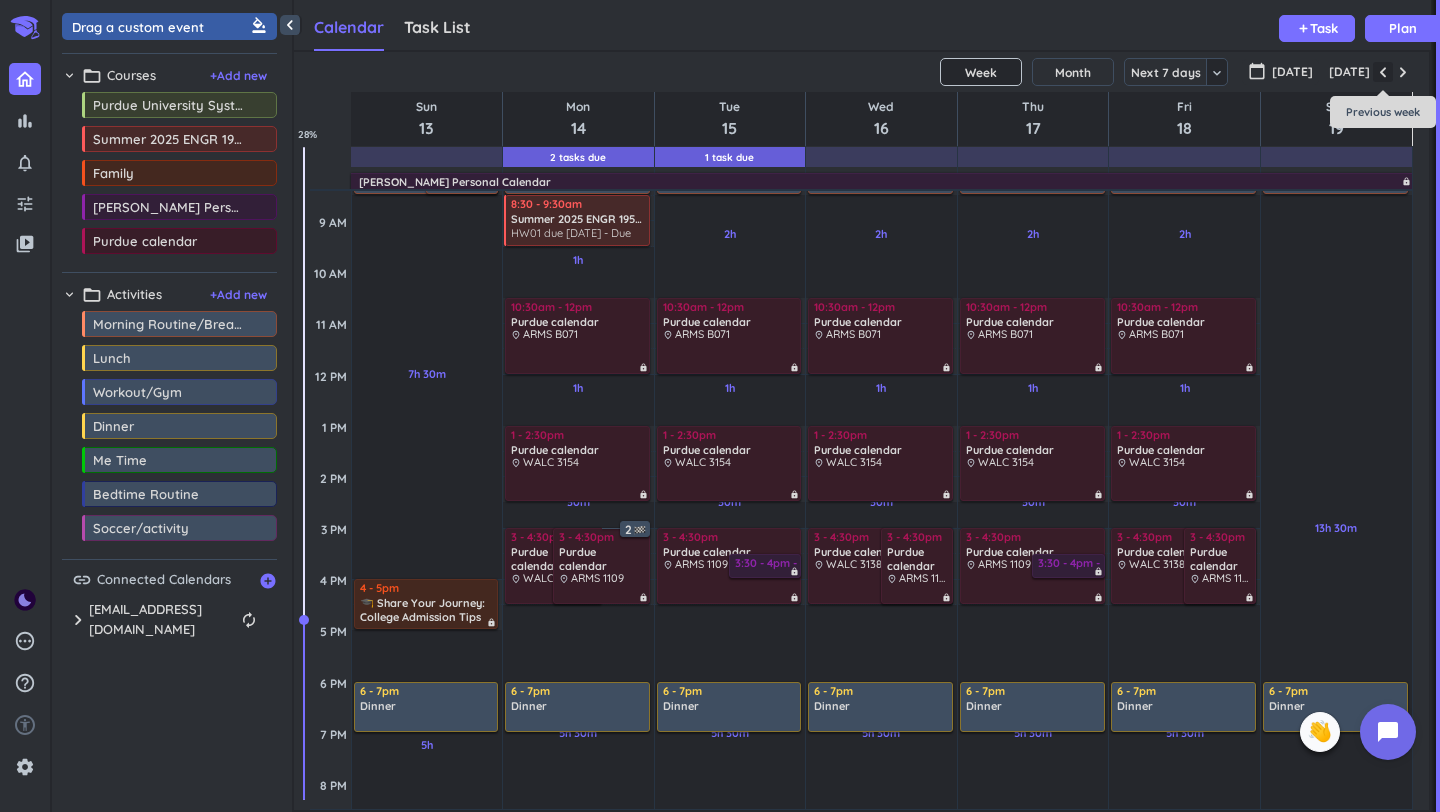 click at bounding box center [1383, 72] 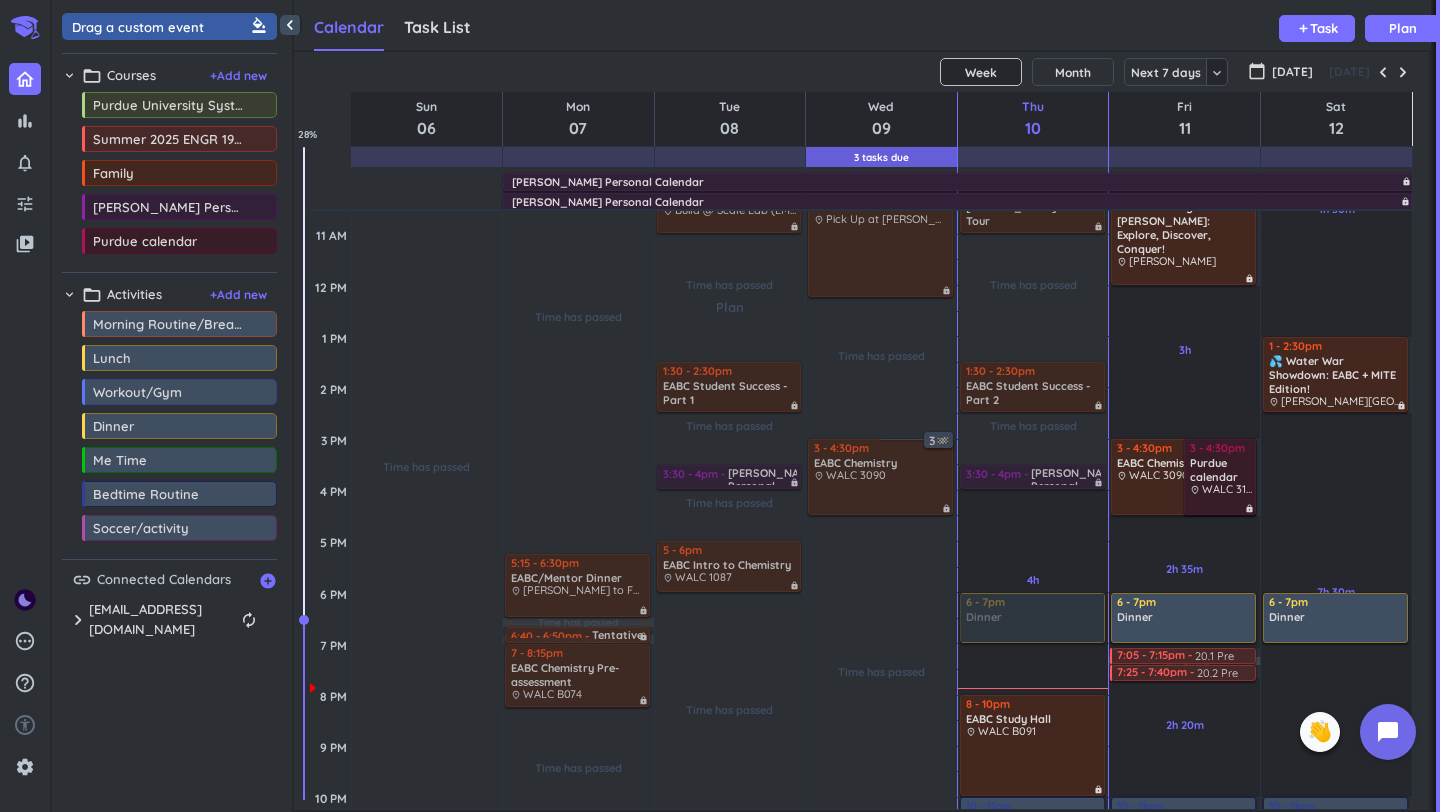 scroll, scrollTop: 351, scrollLeft: 0, axis: vertical 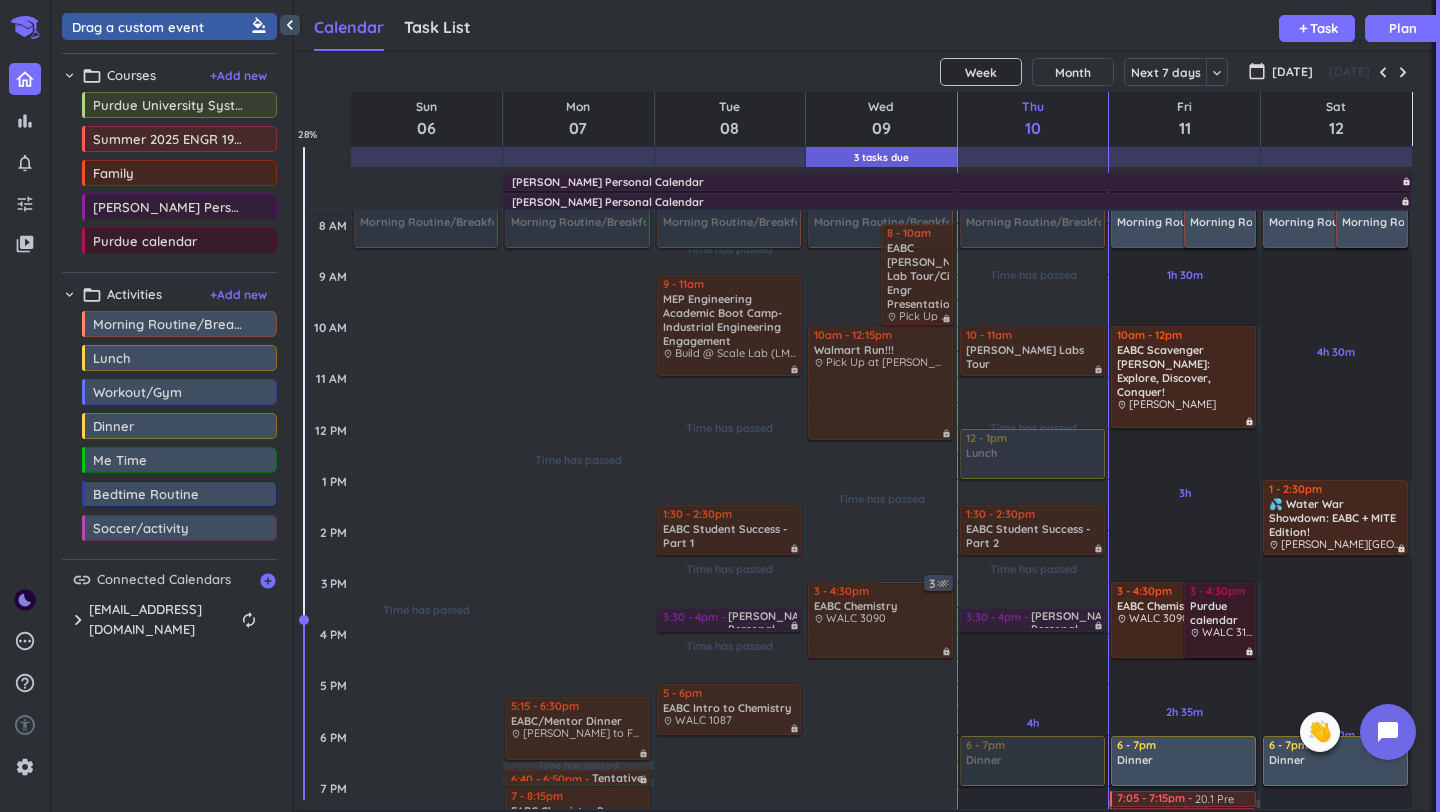 drag, startPoint x: 153, startPoint y: 371, endPoint x: 1092, endPoint y: 432, distance: 940.97925 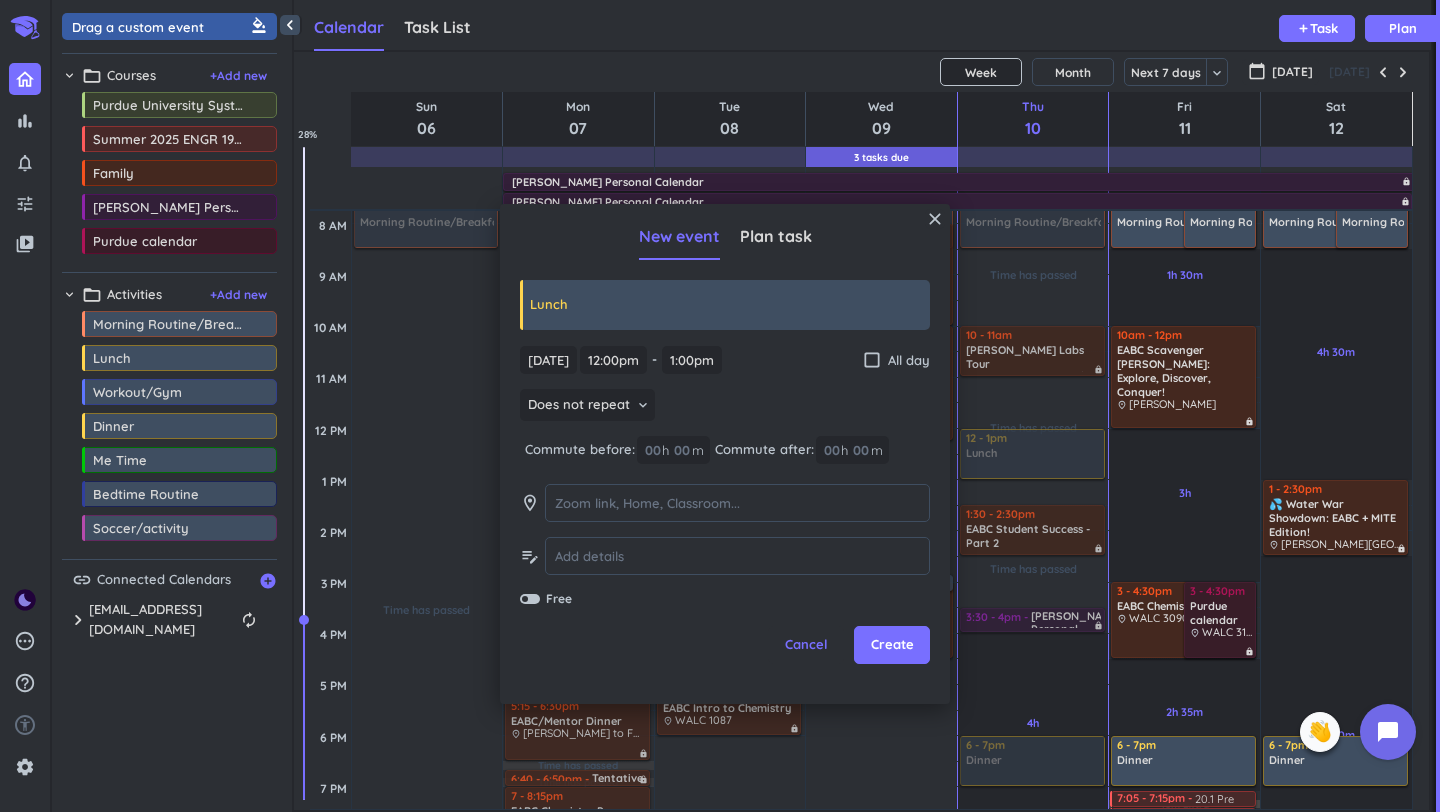 click at bounding box center (530, 599) 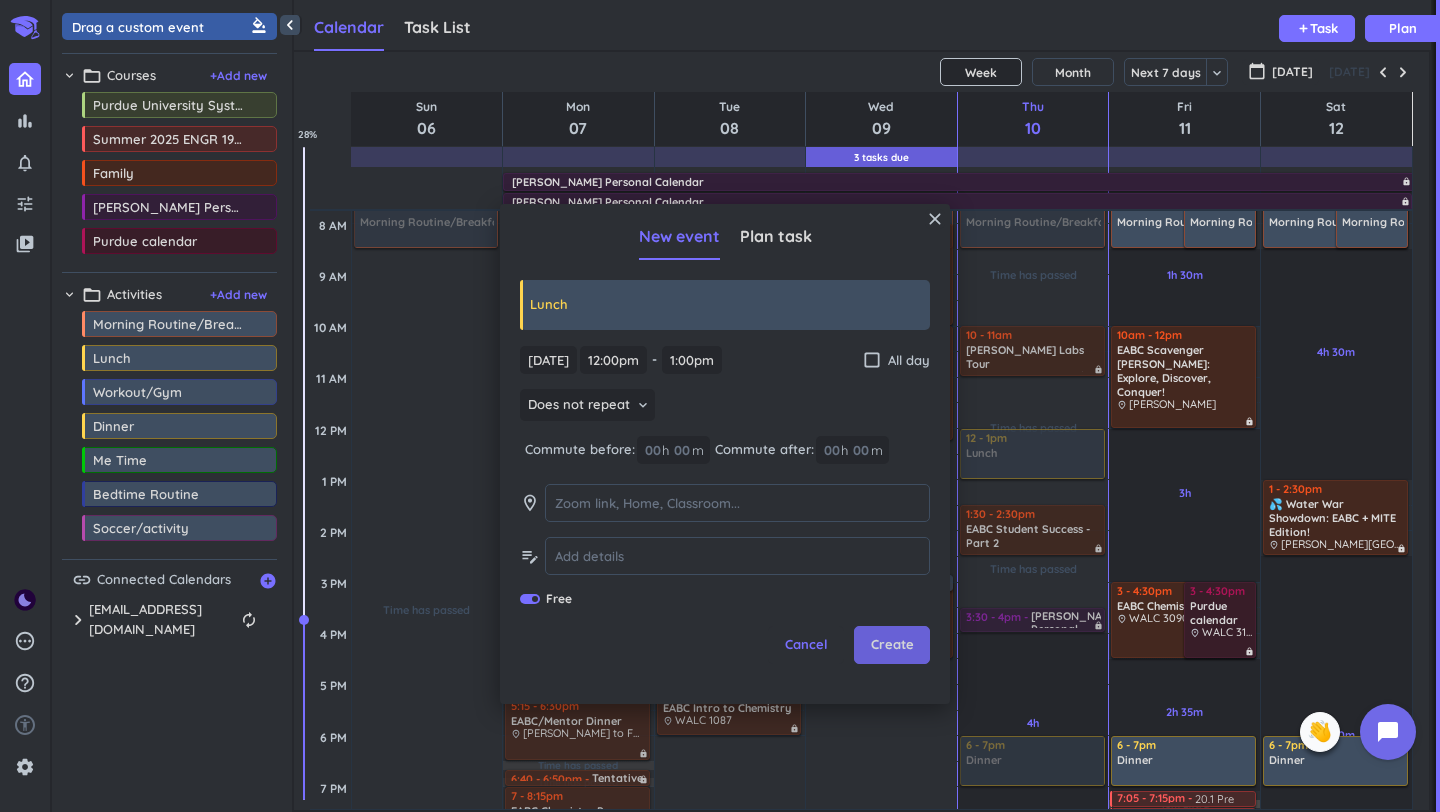 click on "Create" at bounding box center [892, 645] 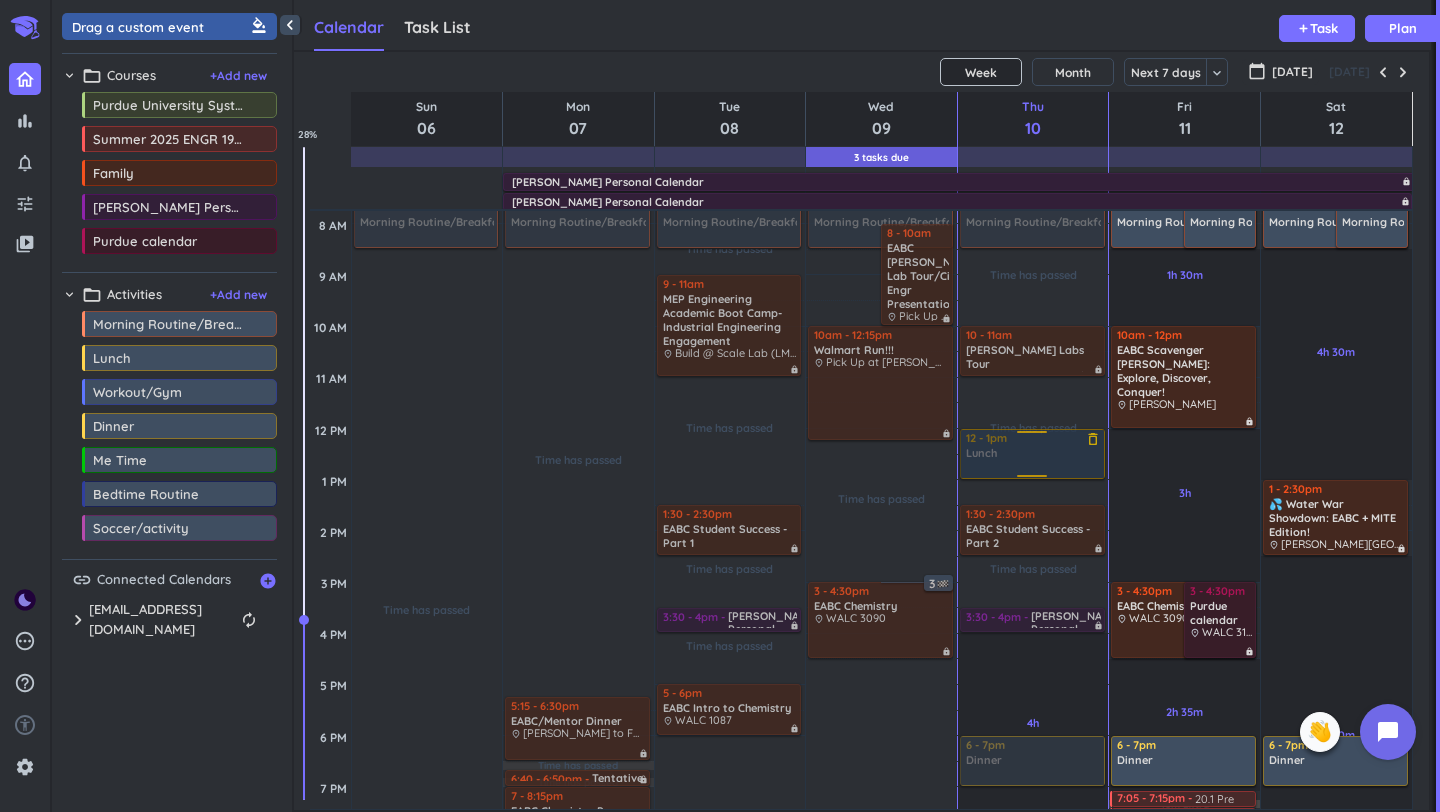 click at bounding box center [1031, 454] 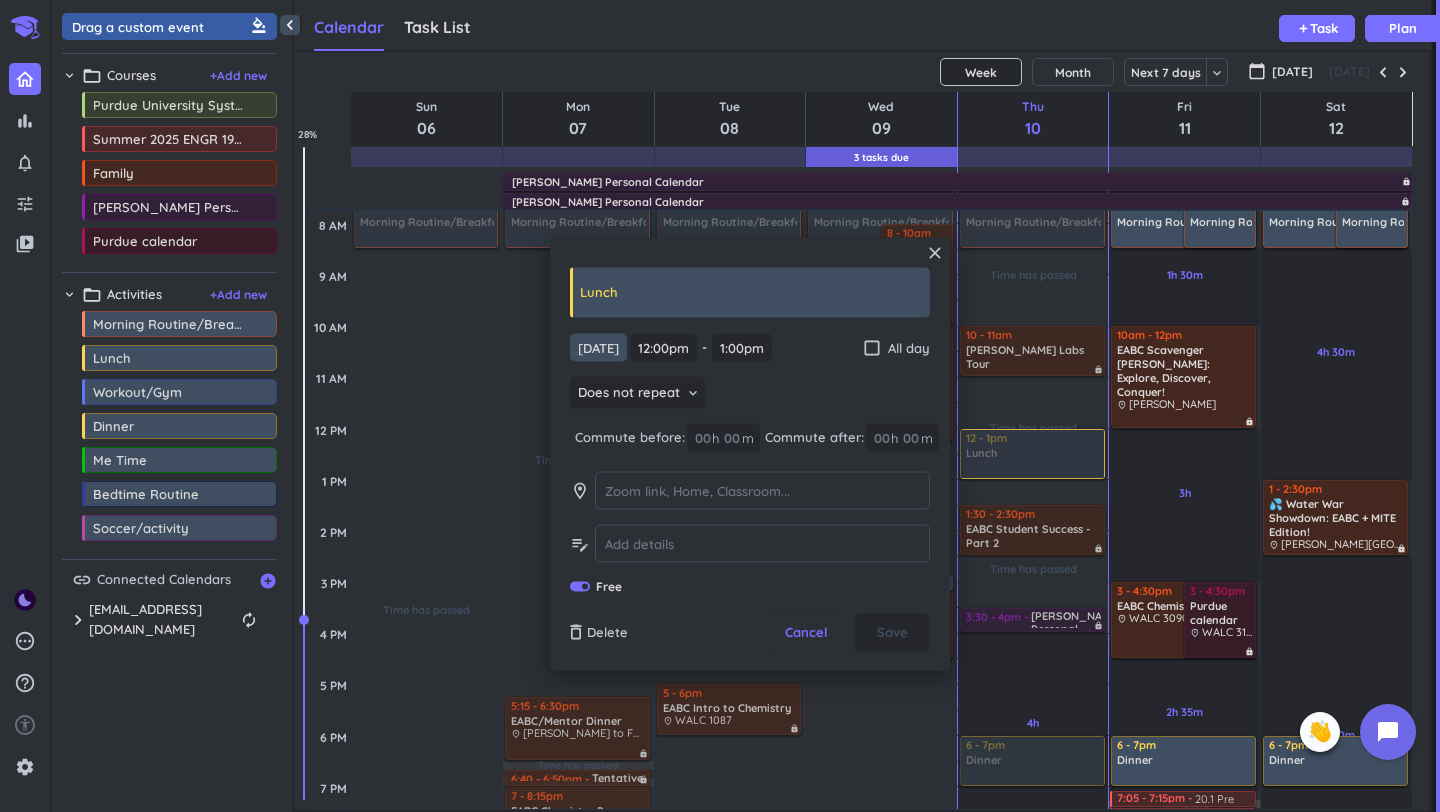 click on "[DATE]" at bounding box center (598, 347) 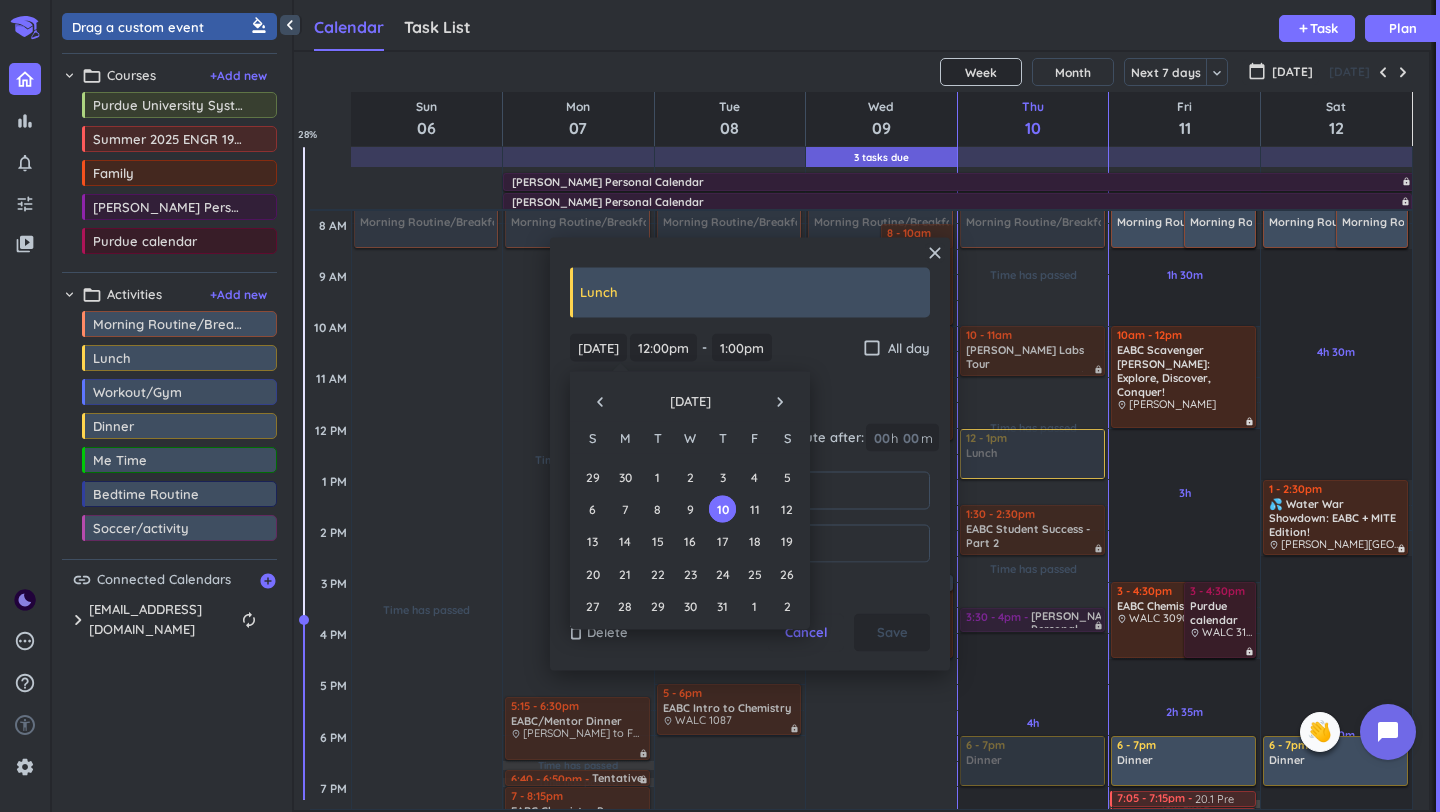 click on "Thu, Jul 10 Thu, Jul 10   12:00pm 12:00pm - 1:00pm 1:00pm check_box_outline_blank All day" at bounding box center (750, 347) 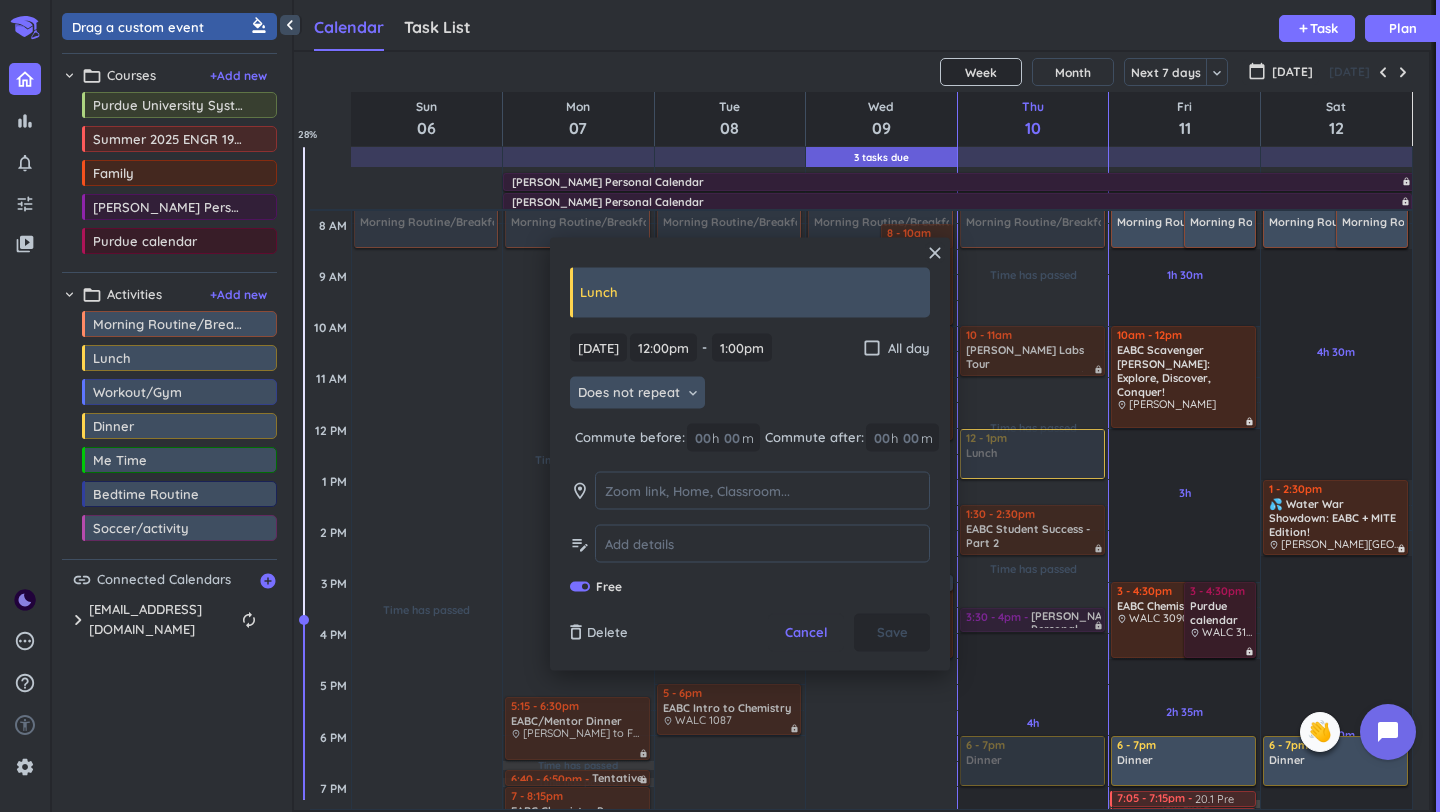 click on "Does not repeat" at bounding box center (629, 393) 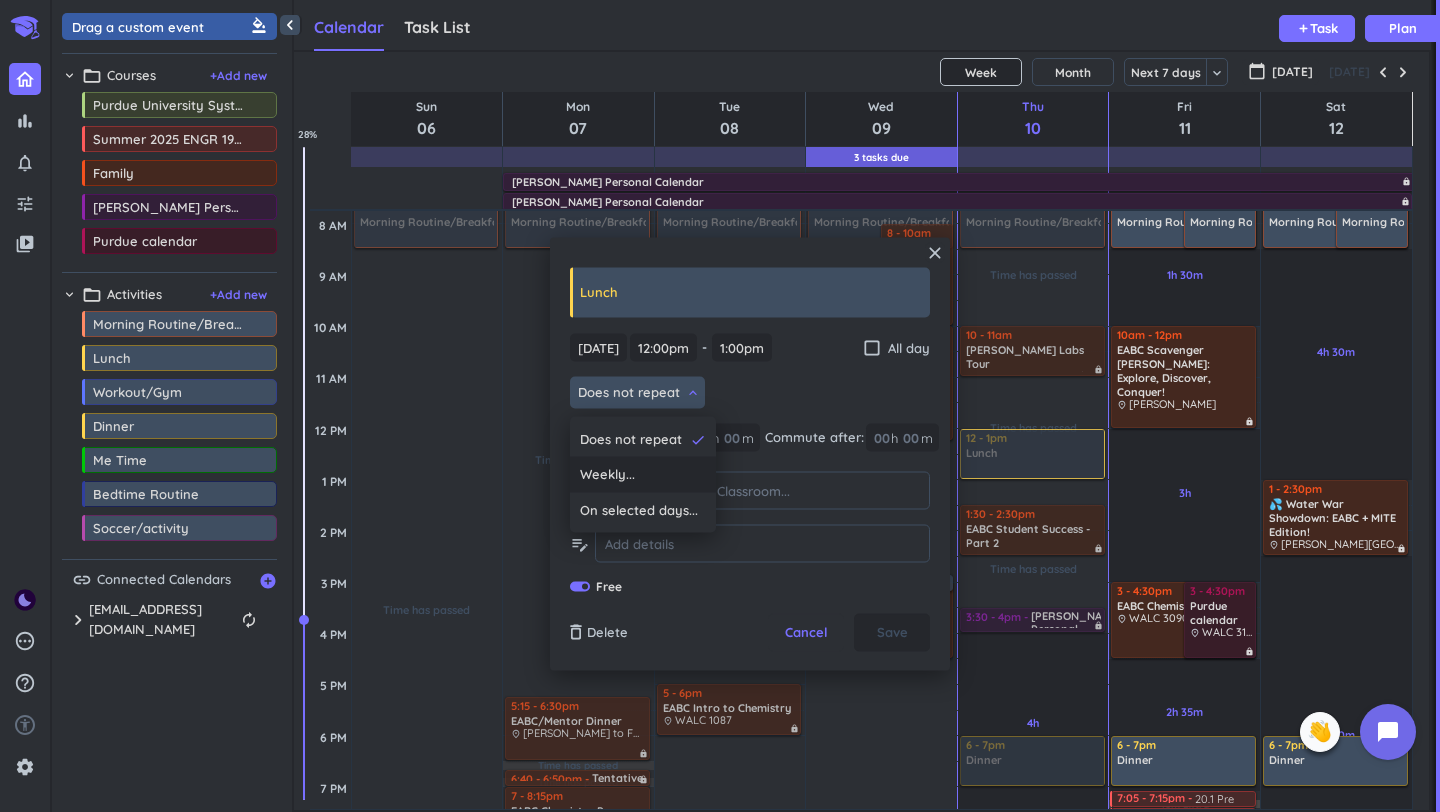 click on "Weekly..." at bounding box center (607, 475) 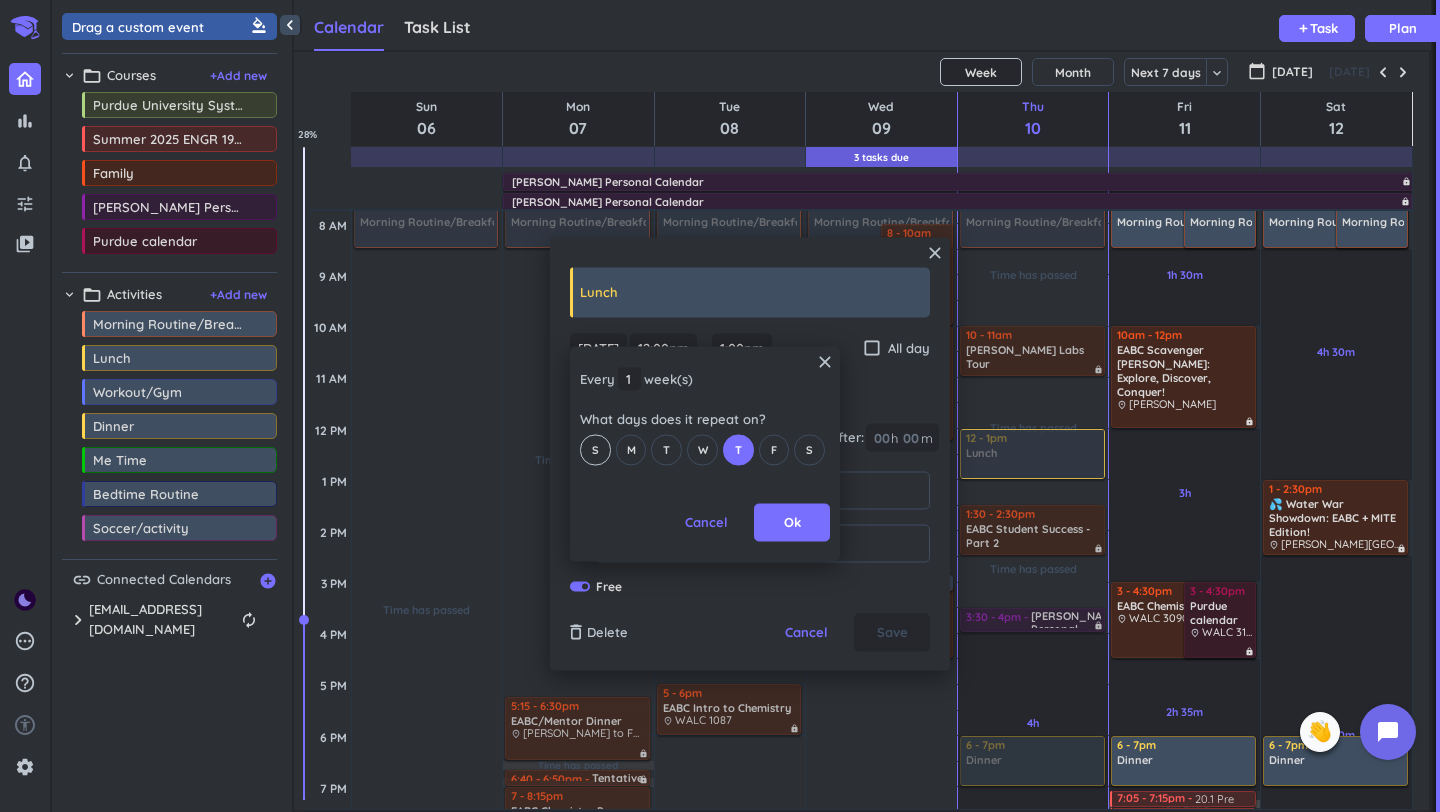 click on "S" at bounding box center [595, 449] 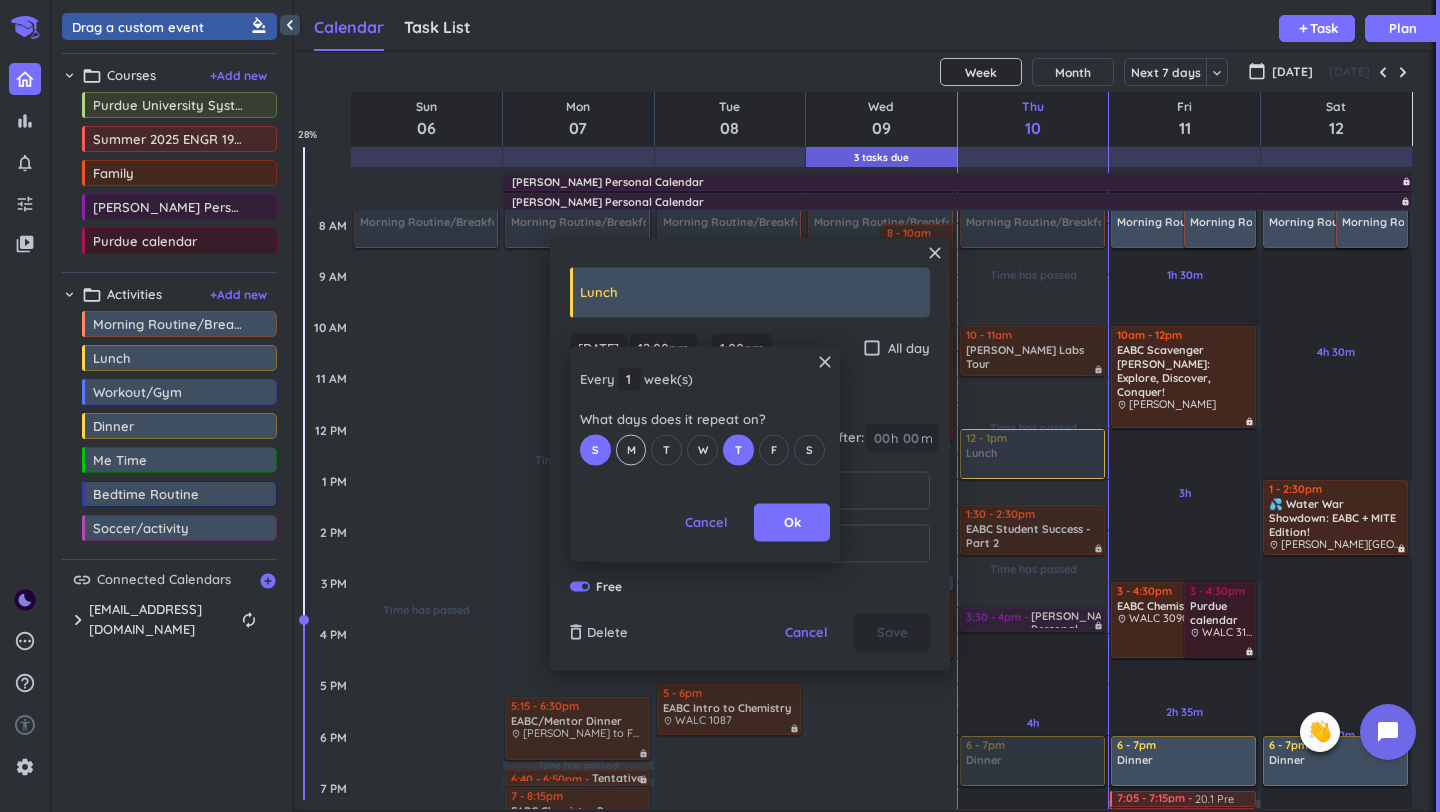 click on "M" at bounding box center (631, 449) 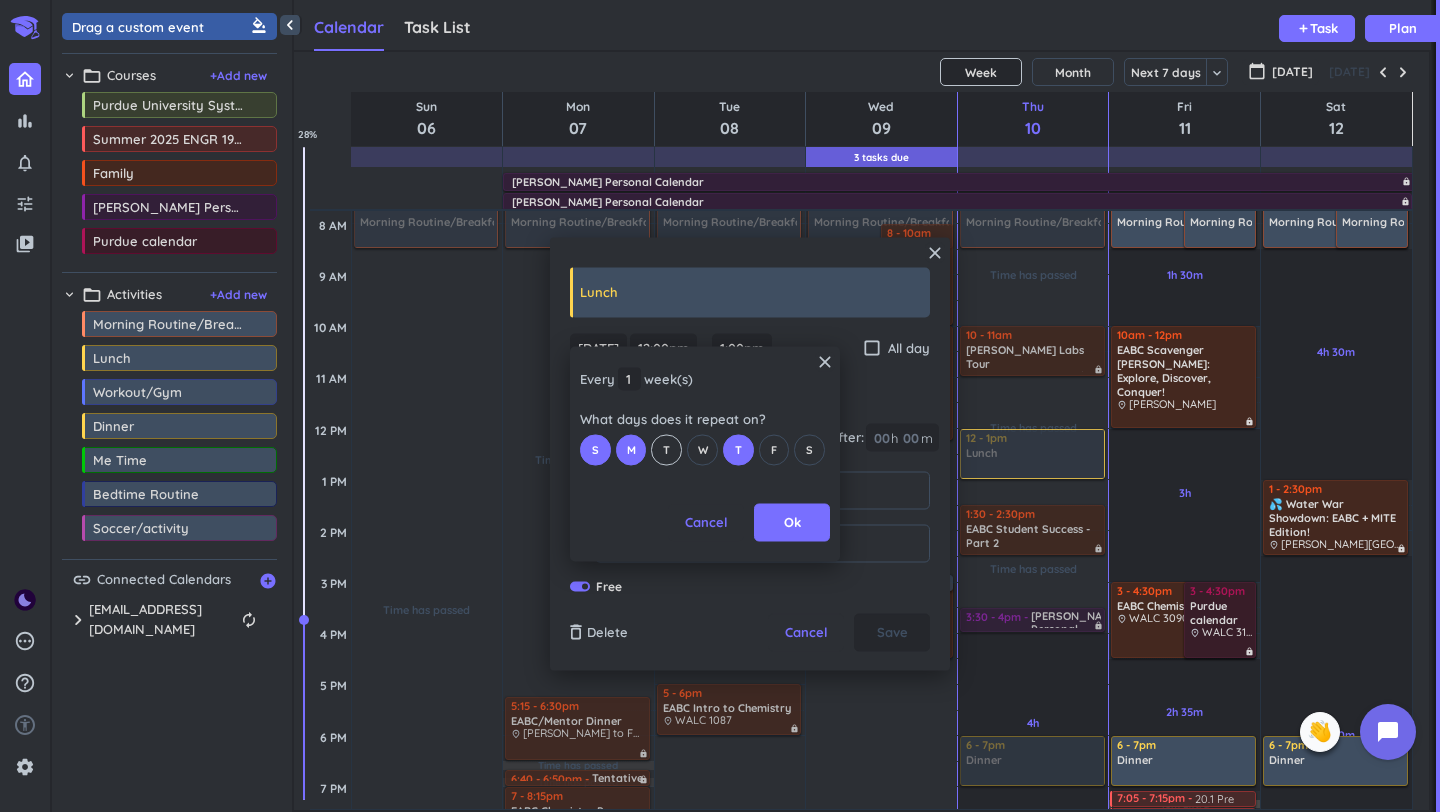 click on "T" at bounding box center (666, 449) 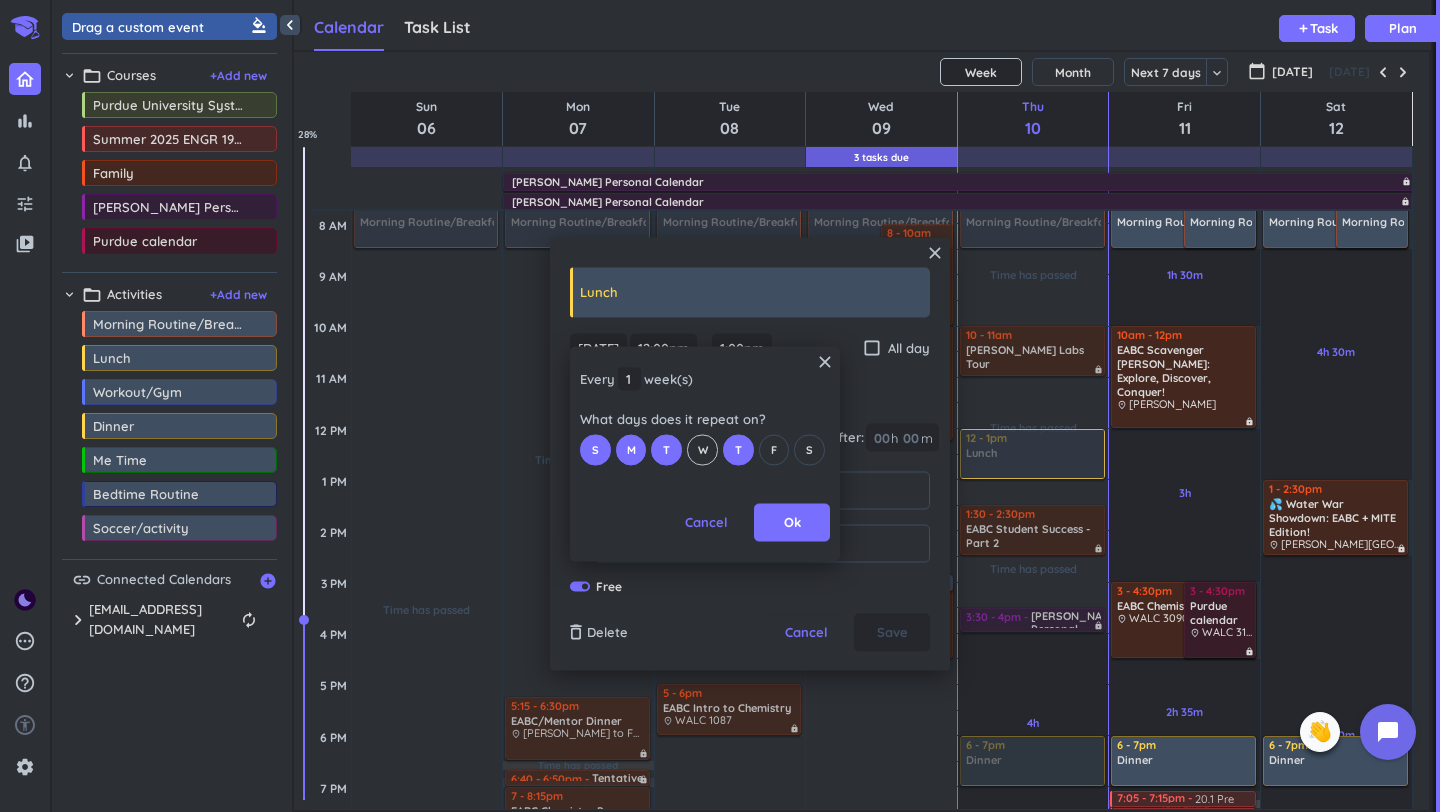 click on "W" at bounding box center [703, 449] 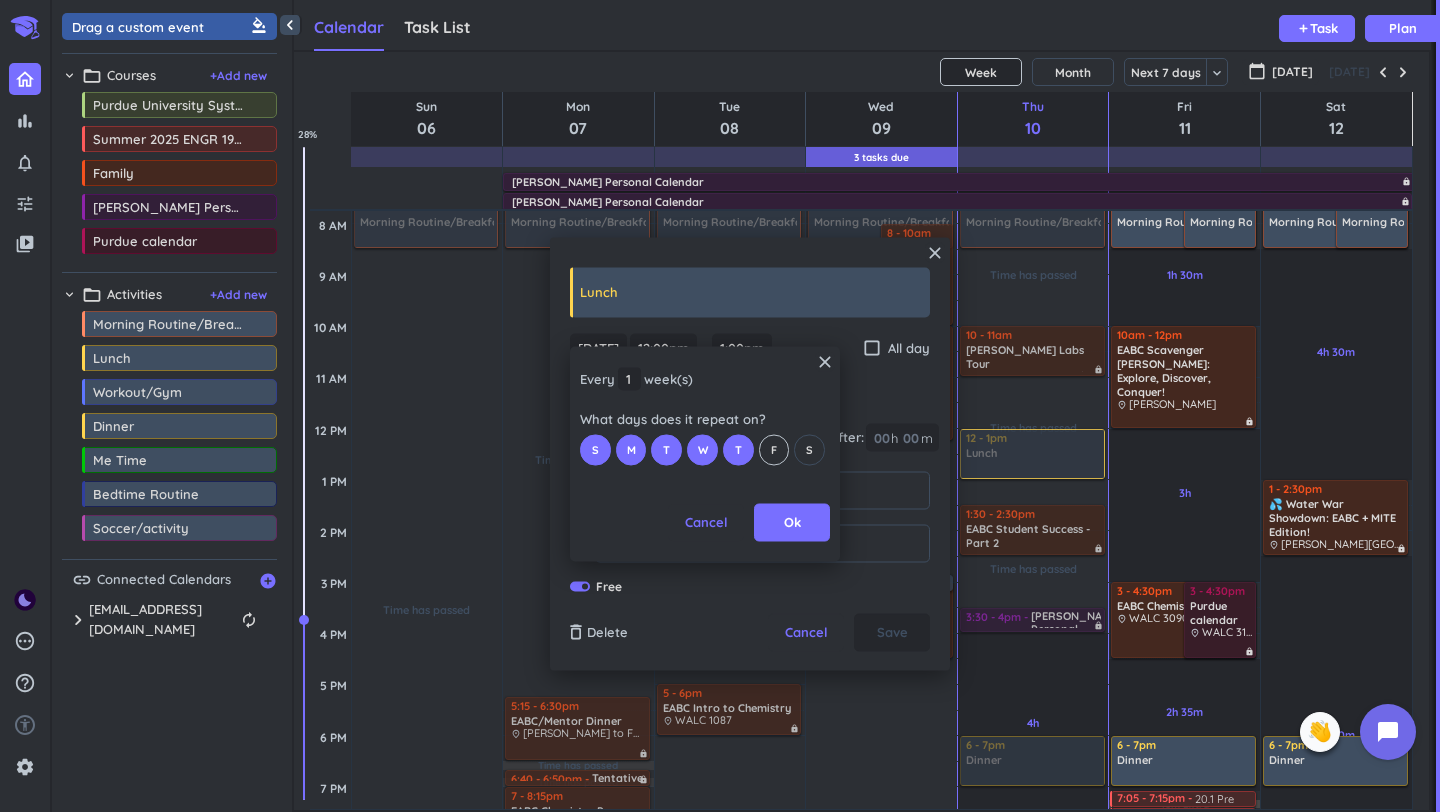click on "F" at bounding box center [774, 449] 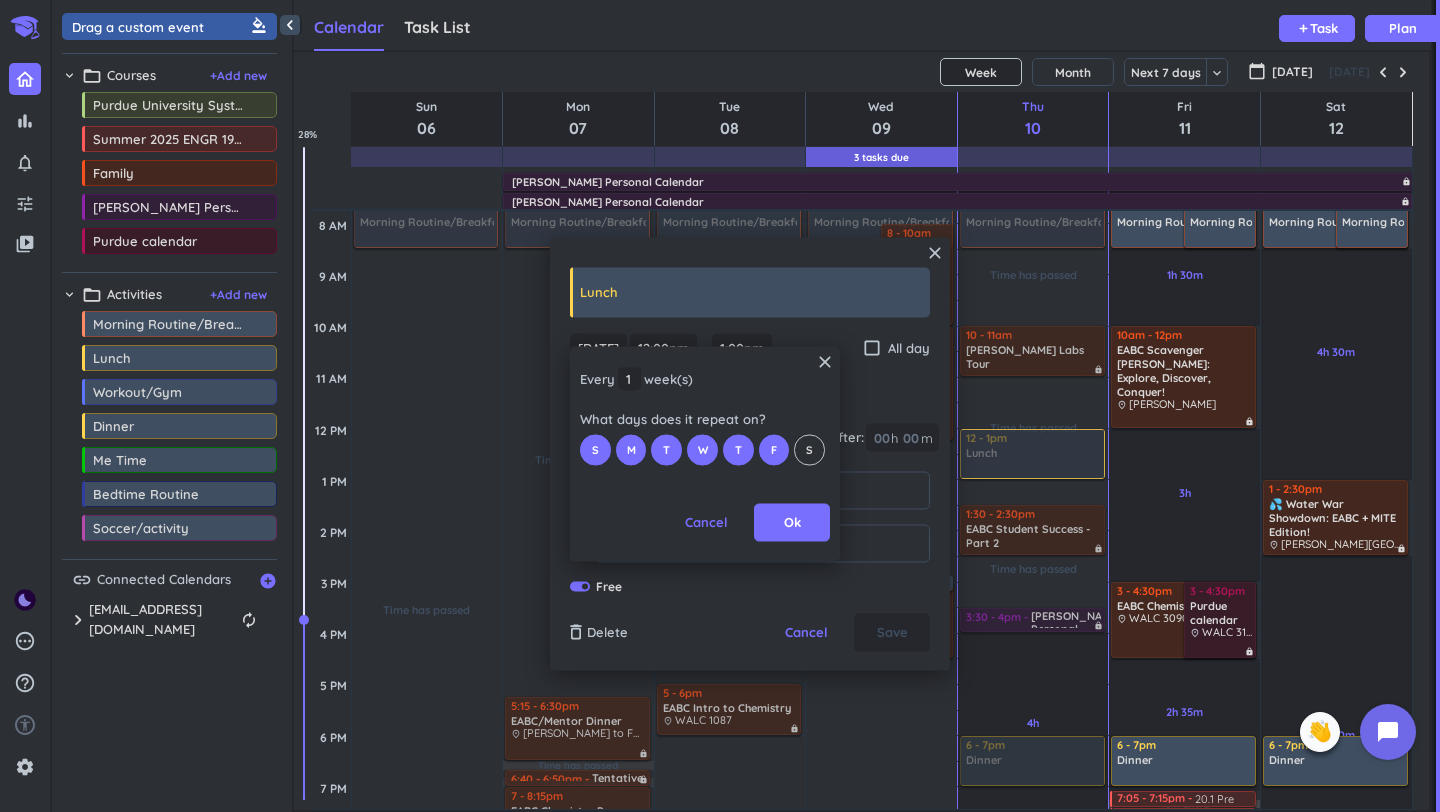 click on "S" at bounding box center [809, 449] 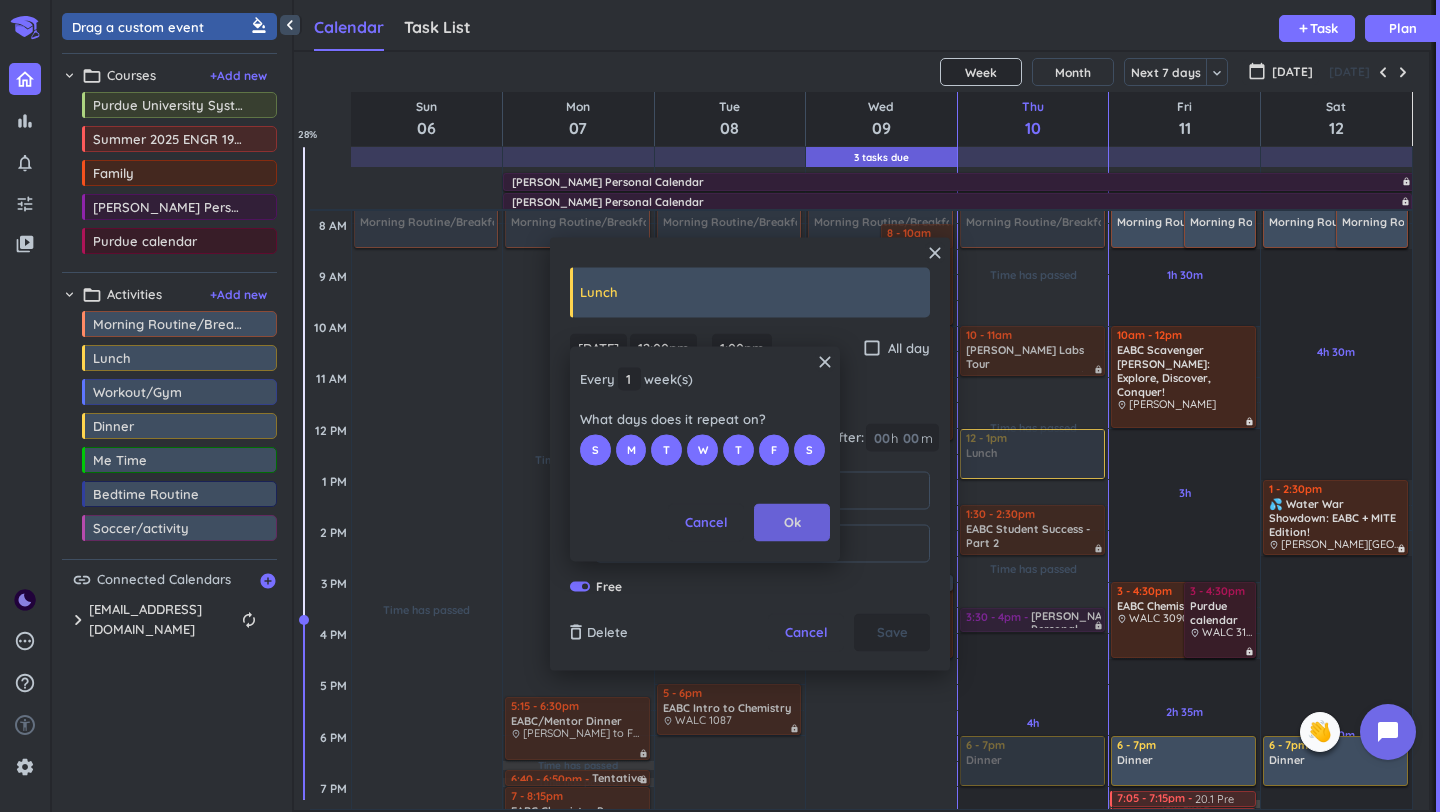 click on "Ok" at bounding box center (792, 523) 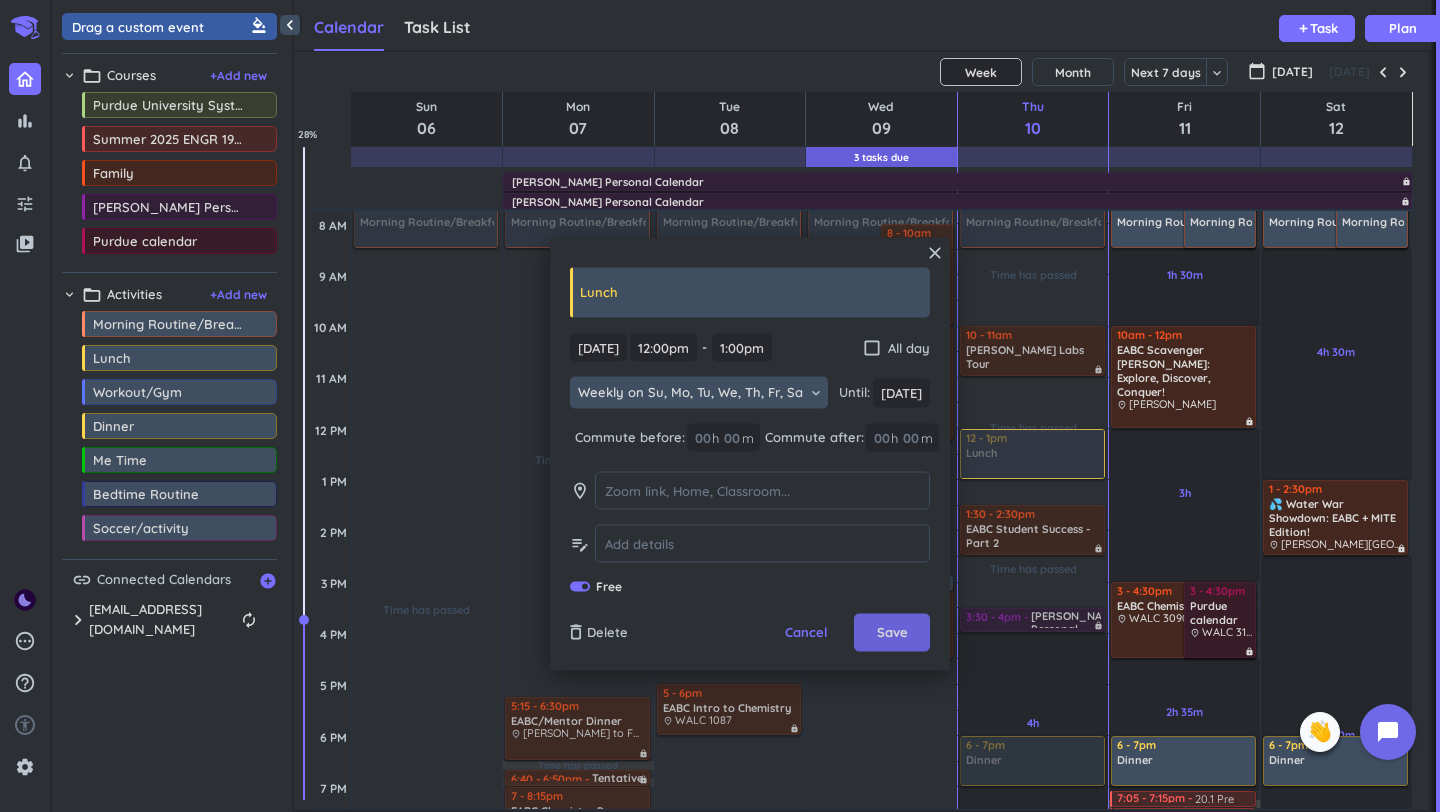 click on "Save" at bounding box center [892, 633] 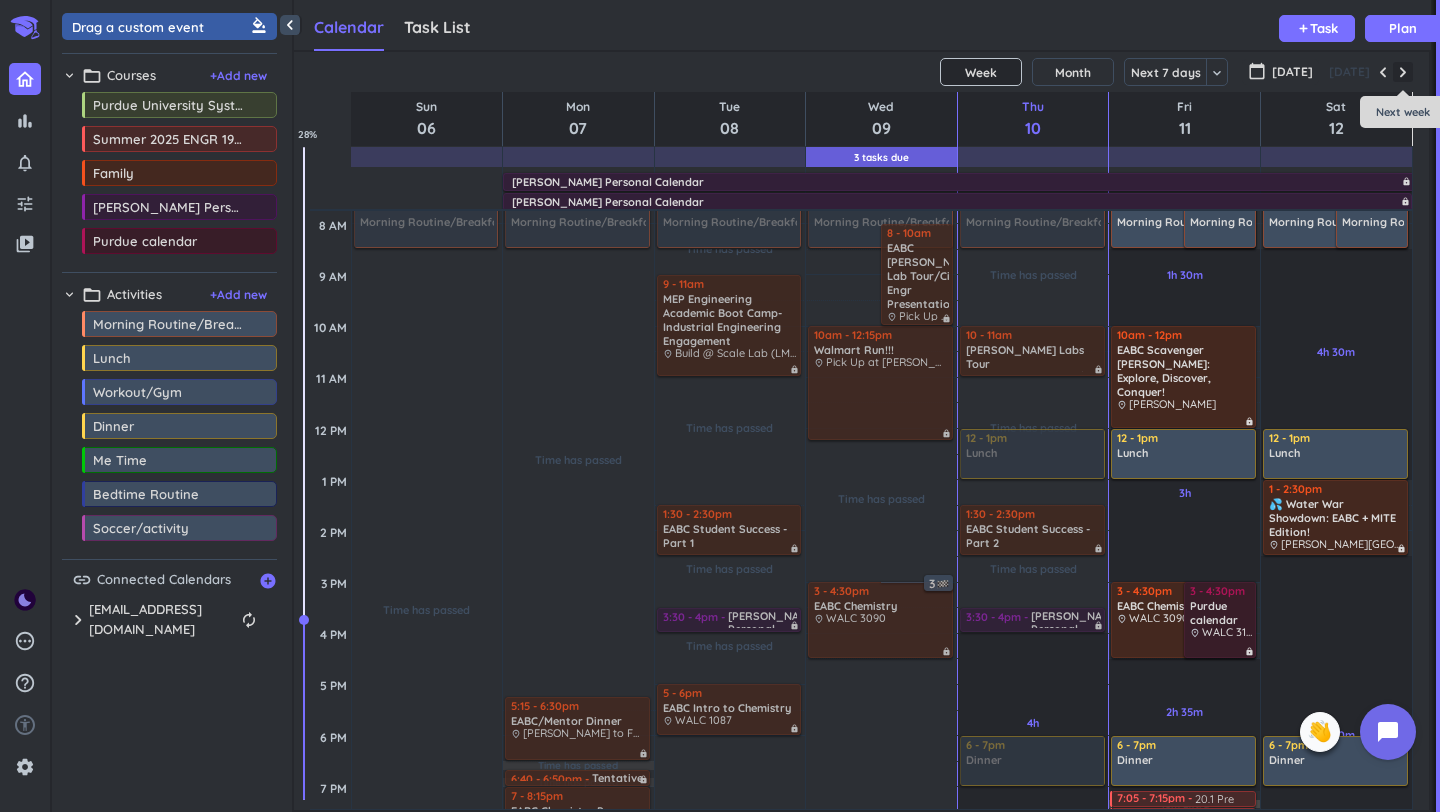 click at bounding box center (1403, 72) 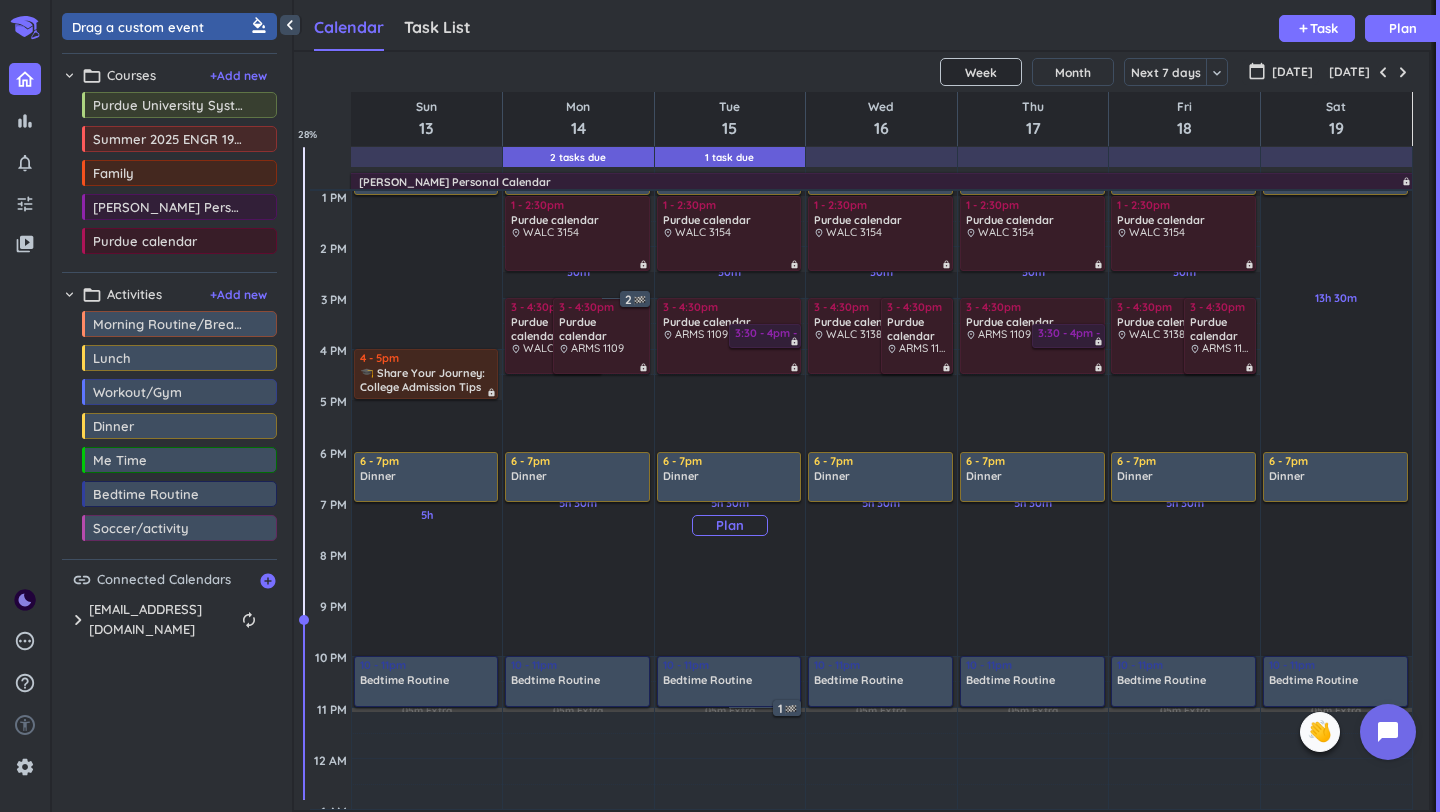 scroll, scrollTop: 576, scrollLeft: 0, axis: vertical 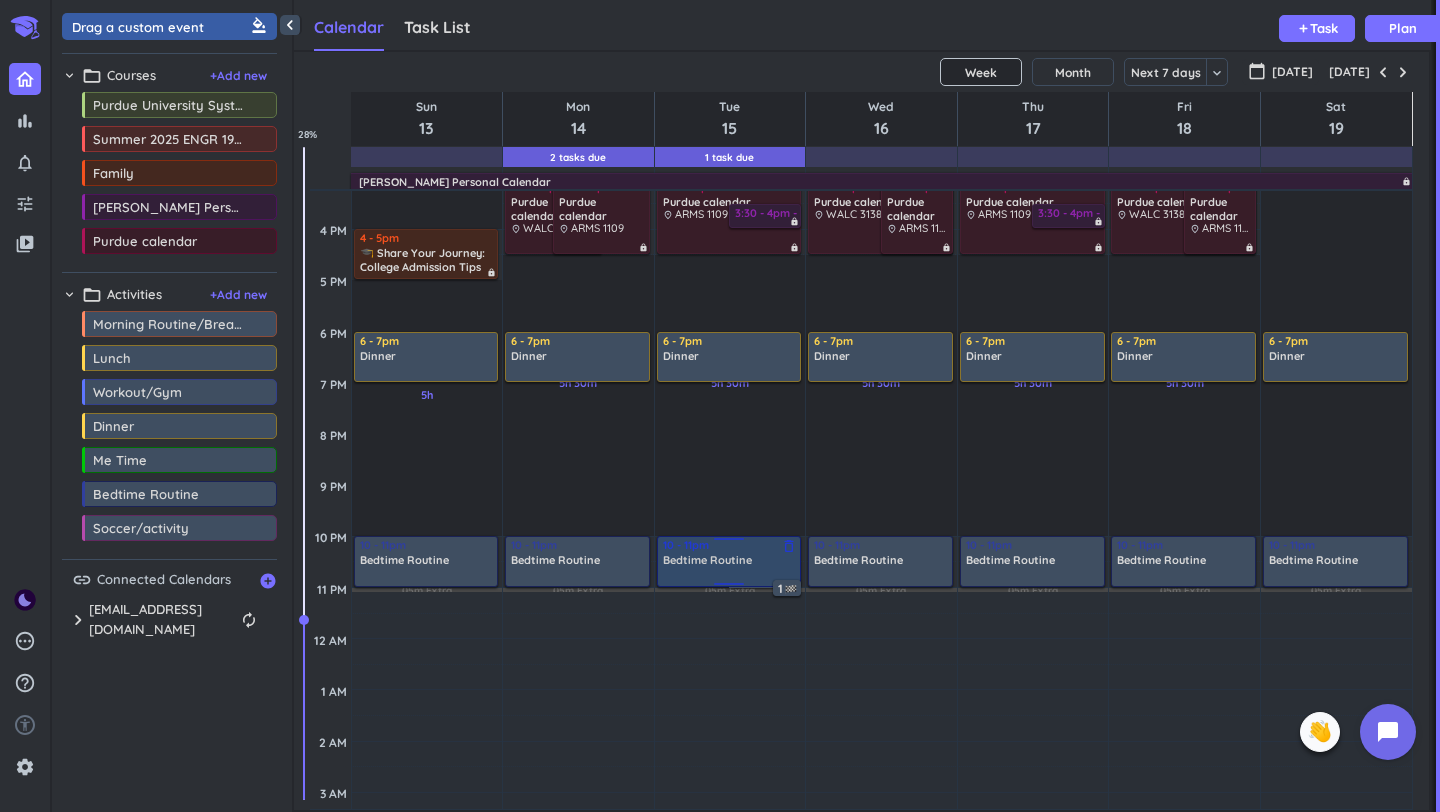 click on "Bedtime Routine" at bounding box center [707, 560] 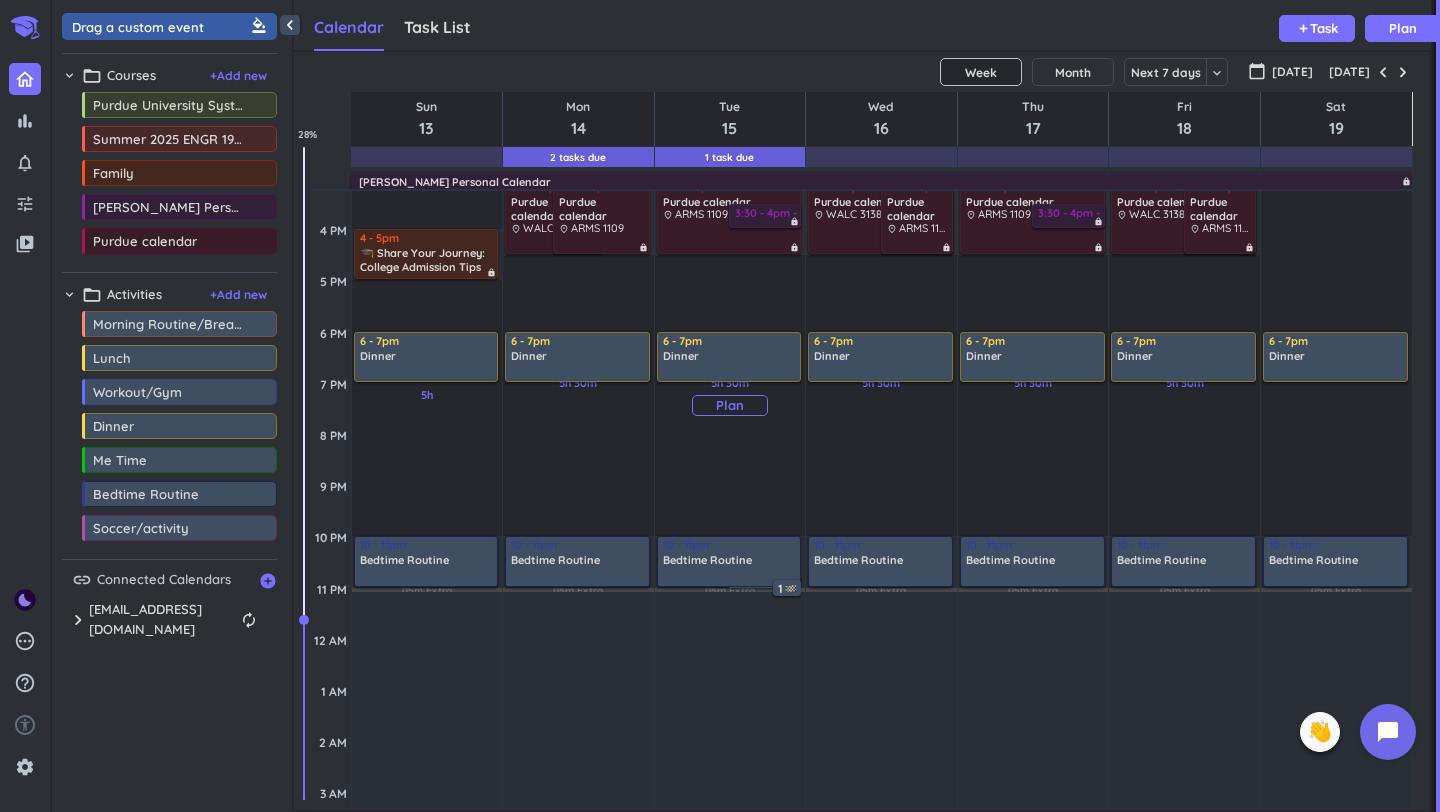 click on "5h 30m Past due Plan" at bounding box center (730, 395) 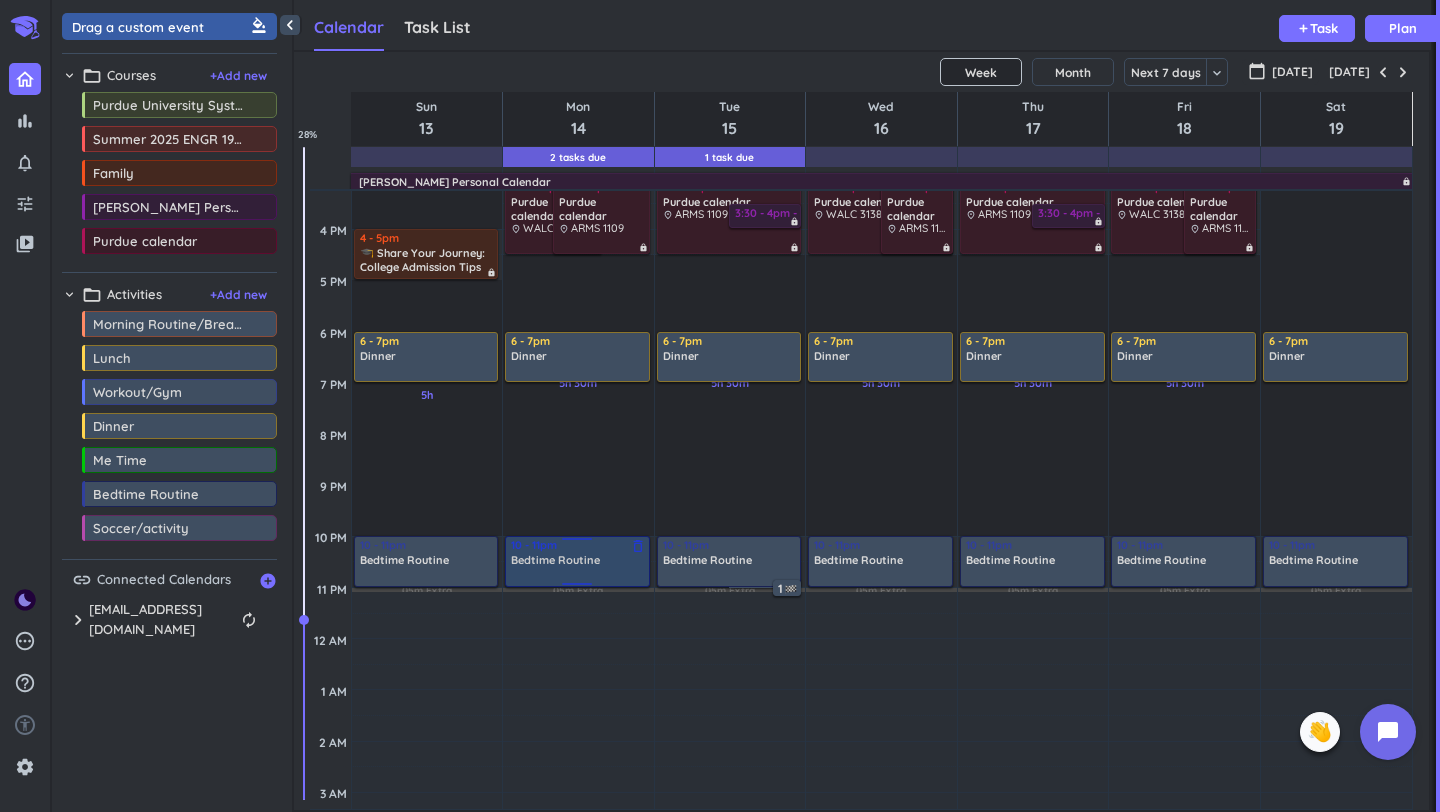 click on "10 - 11pm" at bounding box center (578, 545) 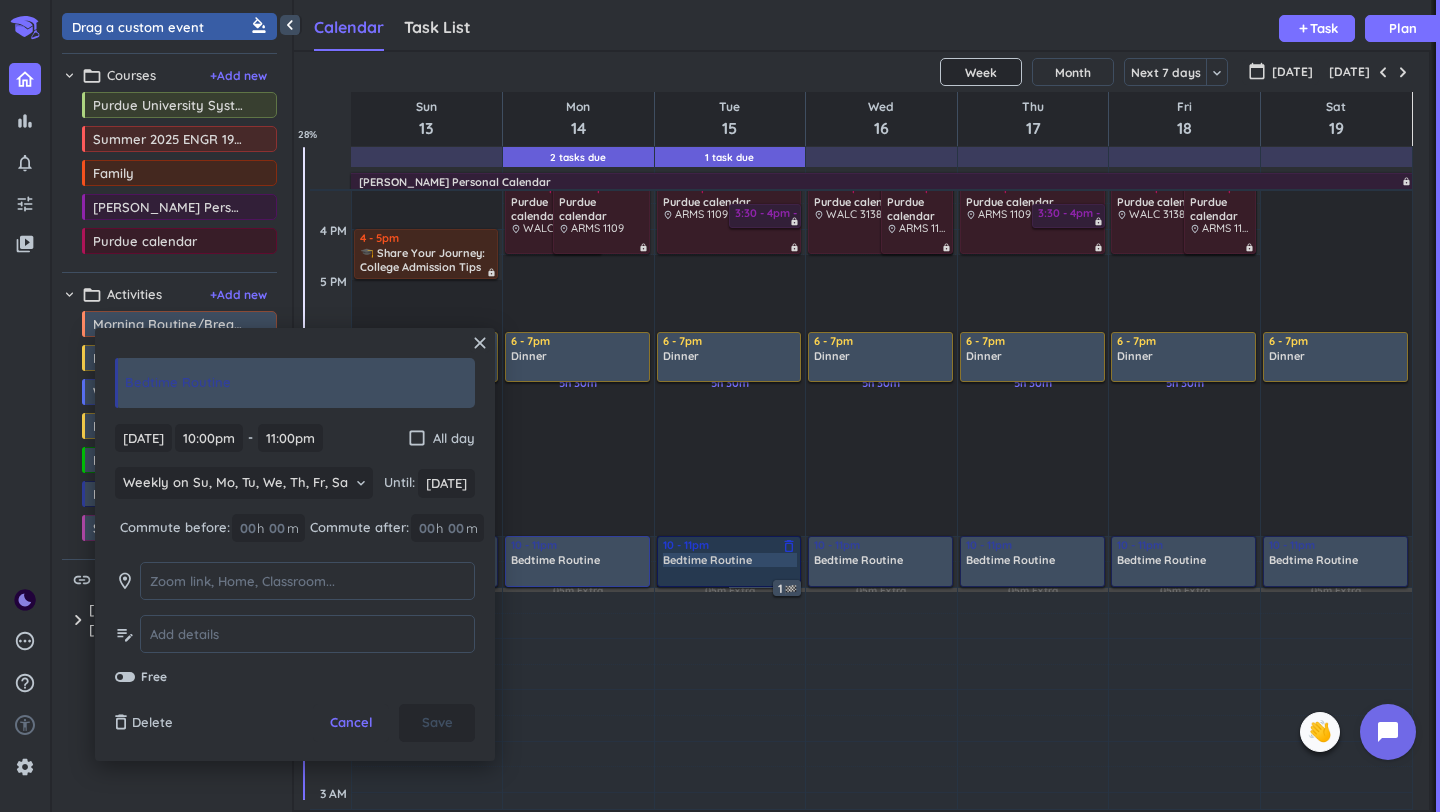 click on "10 - 11pm Bedtime Routine delete_outline" at bounding box center (729, 561) 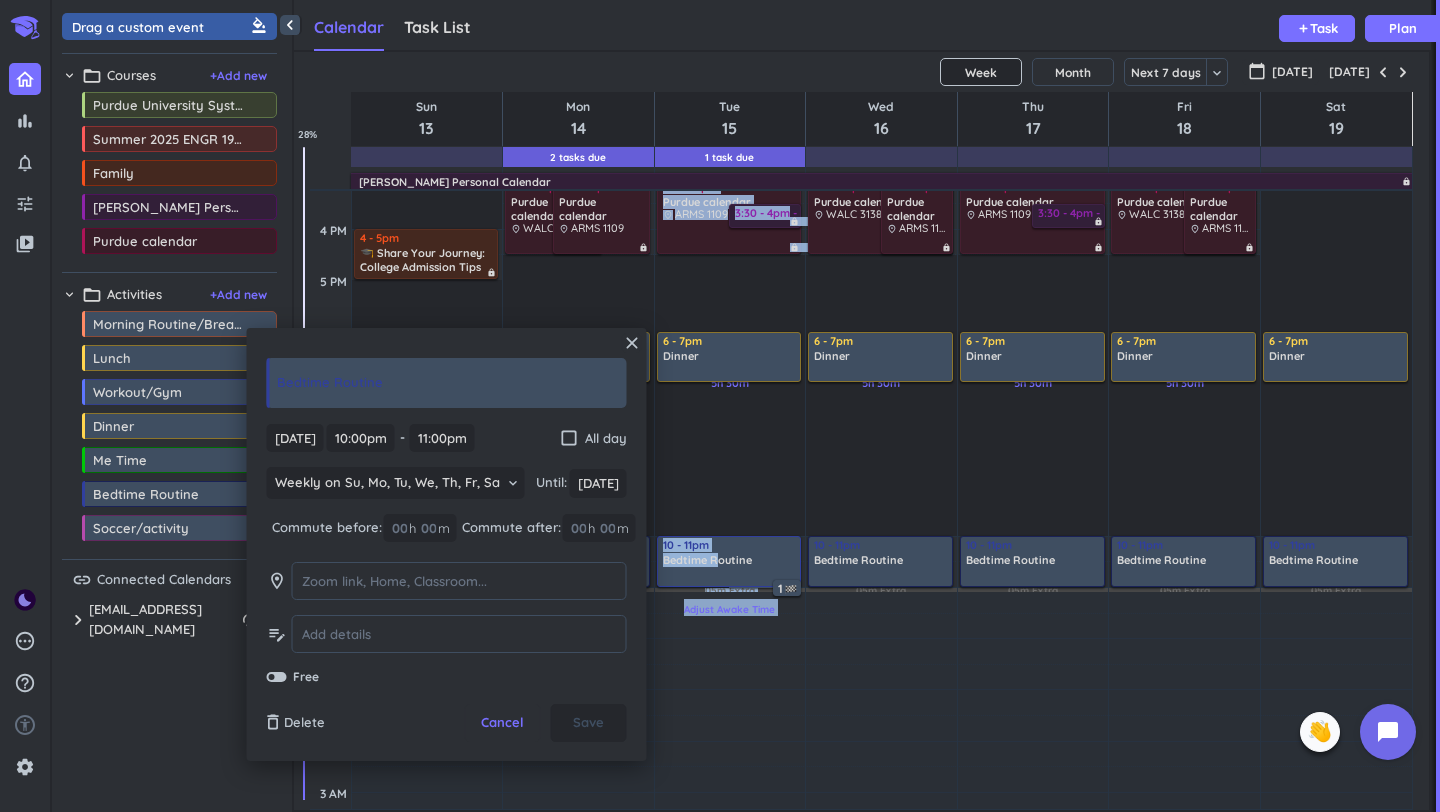 click on "Adjust Awake Time" at bounding box center [730, 718] 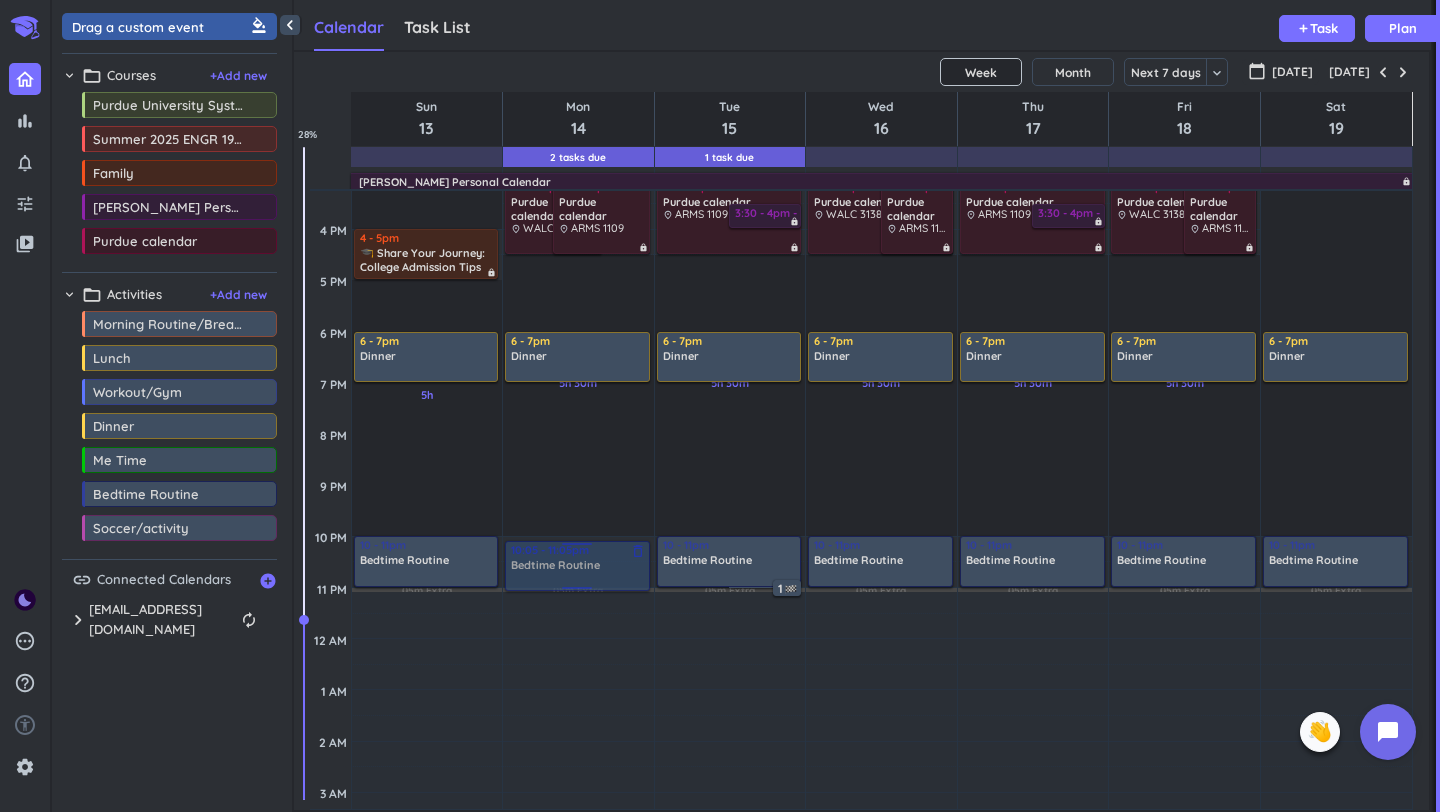 click on "1h  Past due Plan 1h  Past due Plan 30m Past due Plan 5h 30m Past due Plan 05m Extra Adjust Awake Time Adjust Awake Time 3 - 4:30pm Purdue calendar place WALC 3138 lock 3 - 4:30pm Purdue calendar place ARMS 1109 lock 2  6:30 - 7:30am Workout/Gym delete_outline place SAC center 7:30 - 8:30am Morning Routine/Breakfast delete_outline 8:30 - 9:30am Summer 2025 ENGR 19500-006 LEC HW01 due July 15 2025 - Due more_vert 10:30am - 12pm Purdue calendar place ARMS B071 lock 12 - 1pm Lunch delete_outline 1 - 2:30pm Purdue calendar place WALC 3154 lock 6 - 7pm Dinner delete_outline 10 - 11pm Bedtime Routine delete_outline 10:05 - 11:05pm Bedtime Routine delete_outline" at bounding box center [578, 229] 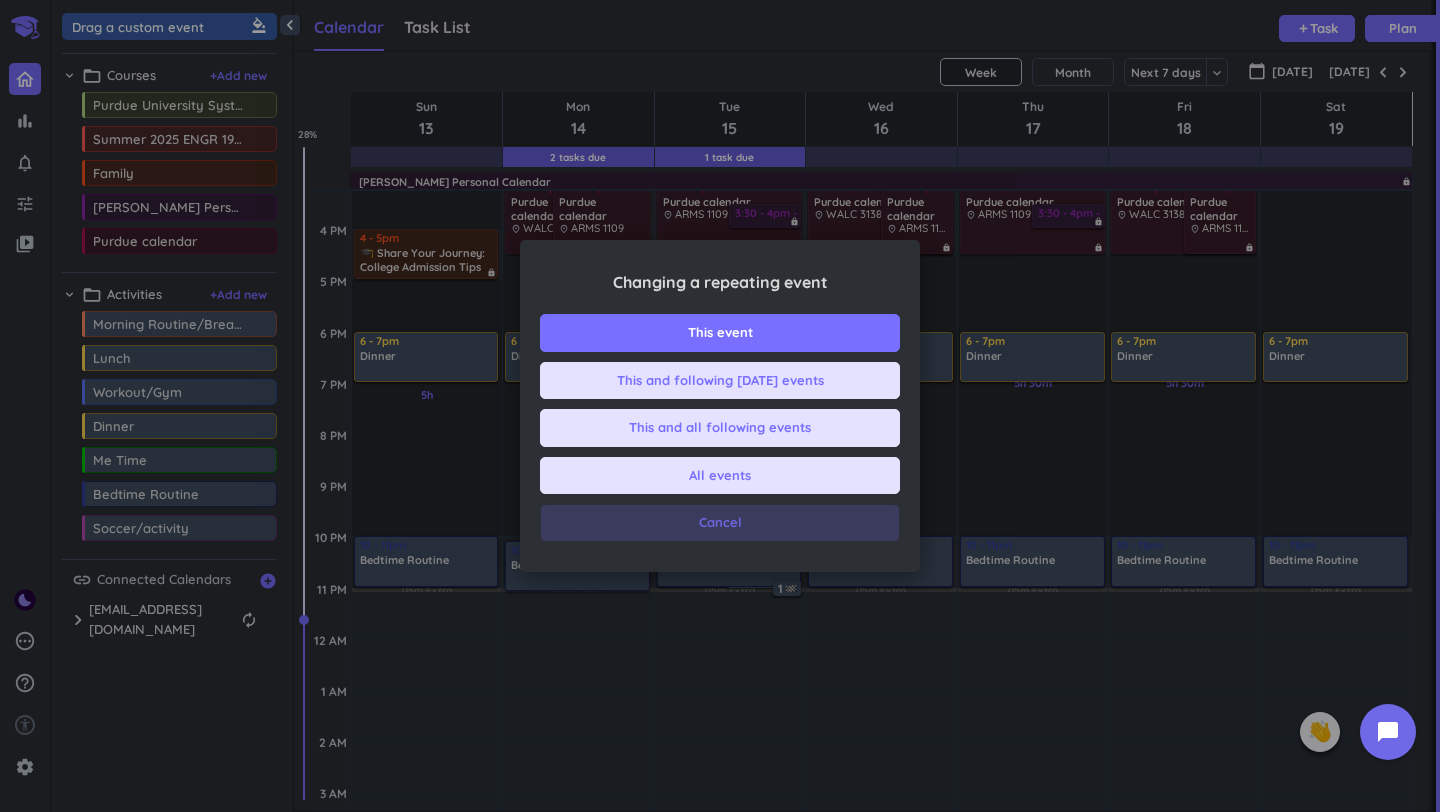 click on "Cancel" at bounding box center [720, 523] 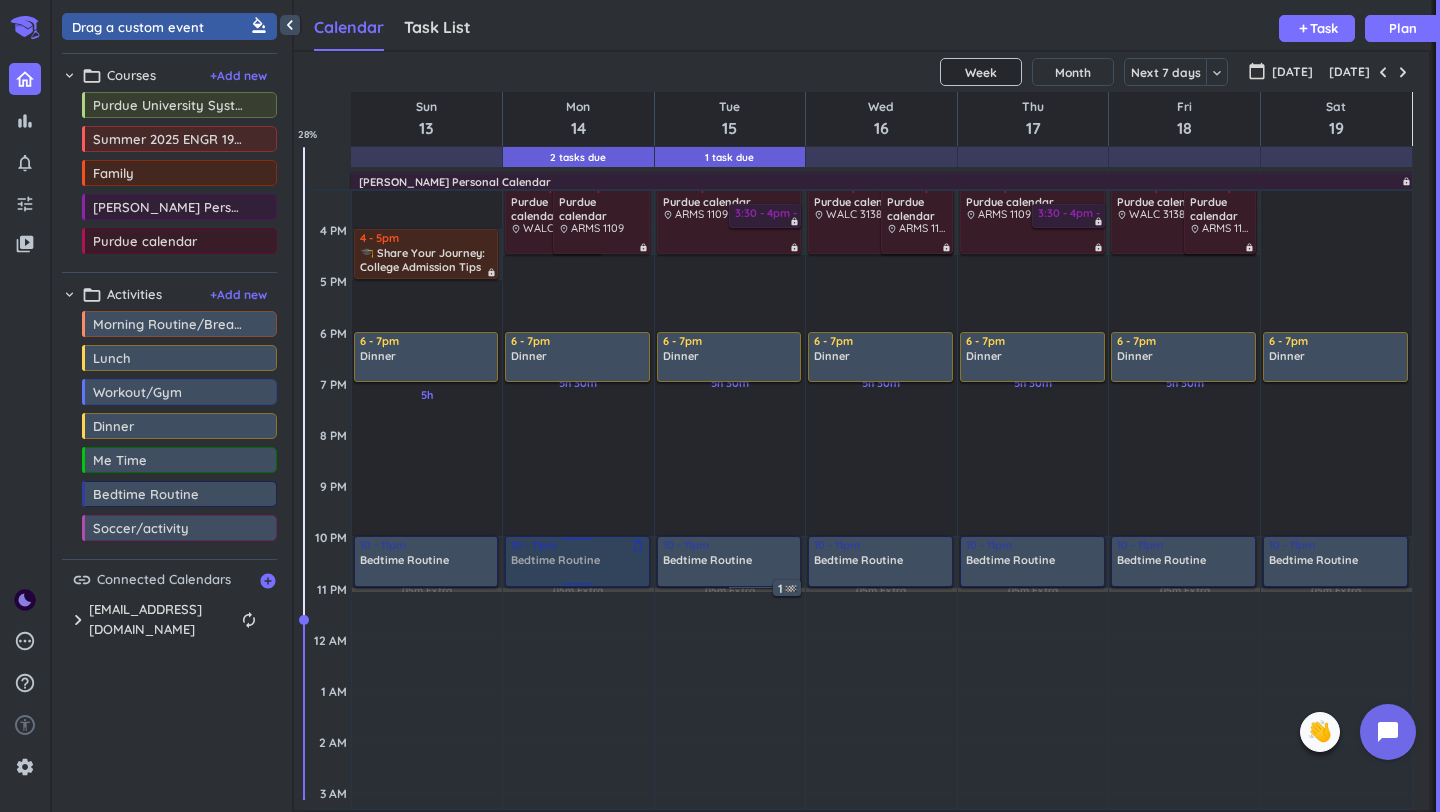 drag, startPoint x: 612, startPoint y: 564, endPoint x: 639, endPoint y: 554, distance: 28.79236 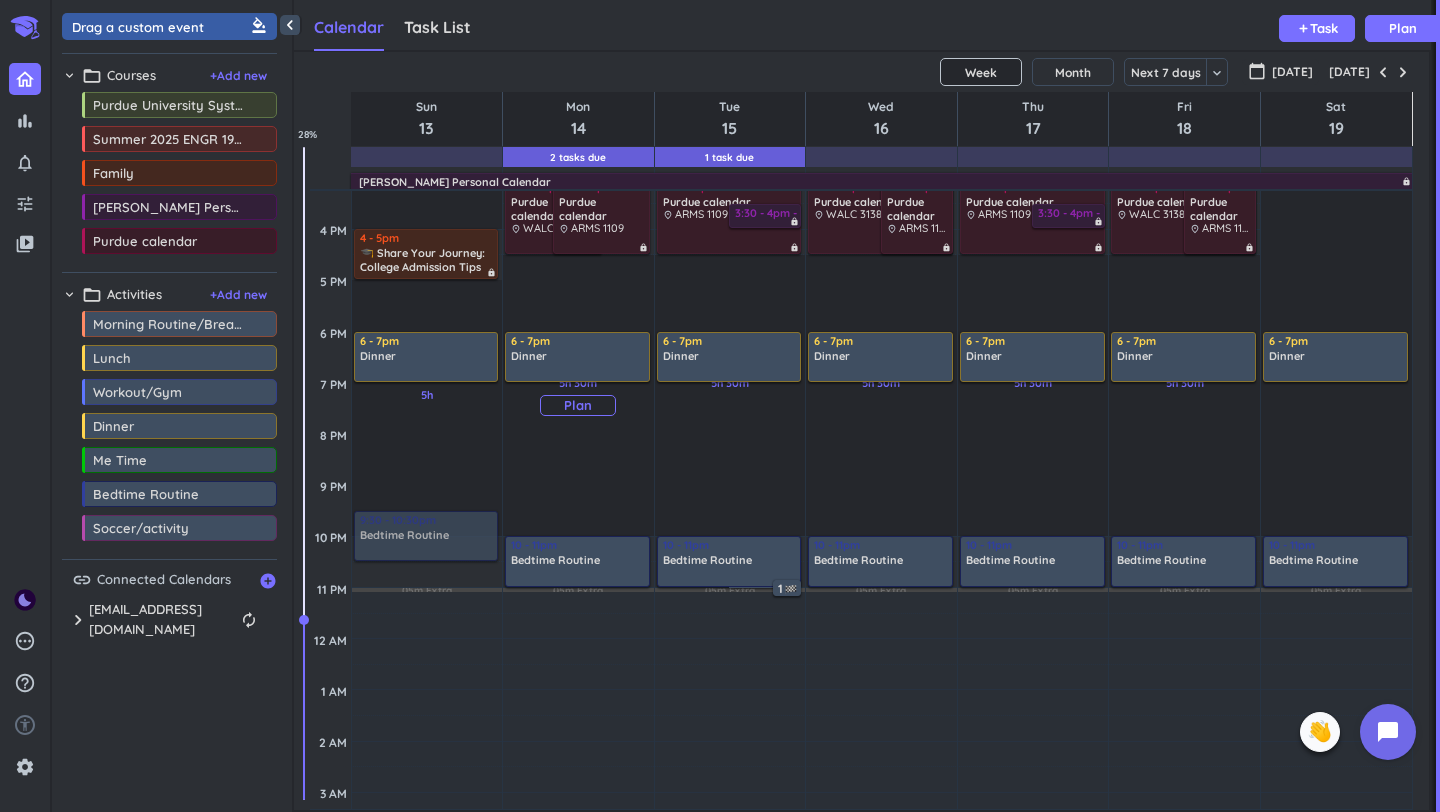 drag, startPoint x: 455, startPoint y: 564, endPoint x: 518, endPoint y: 527, distance: 73.061615 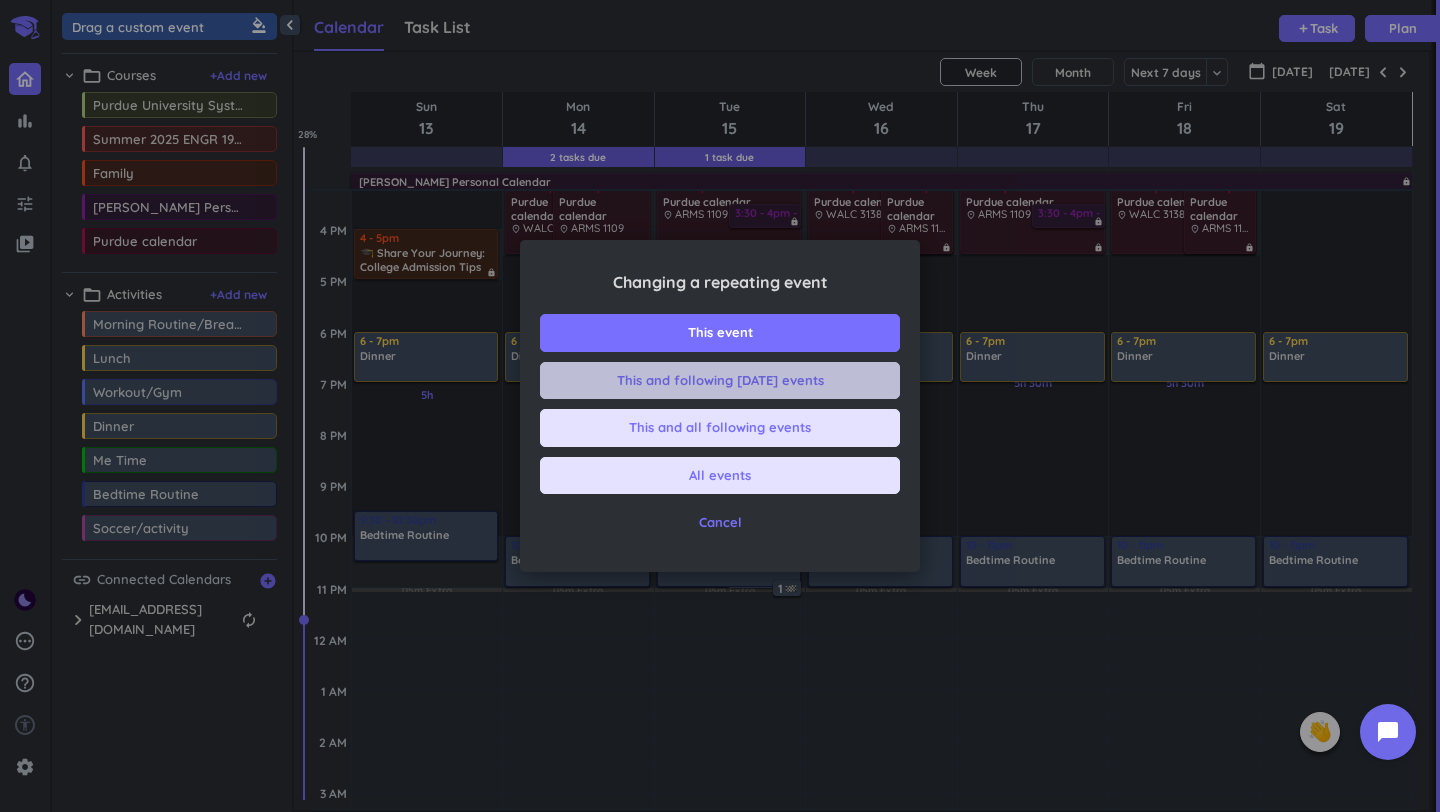 click on "This and following [DATE] events" at bounding box center [720, 381] 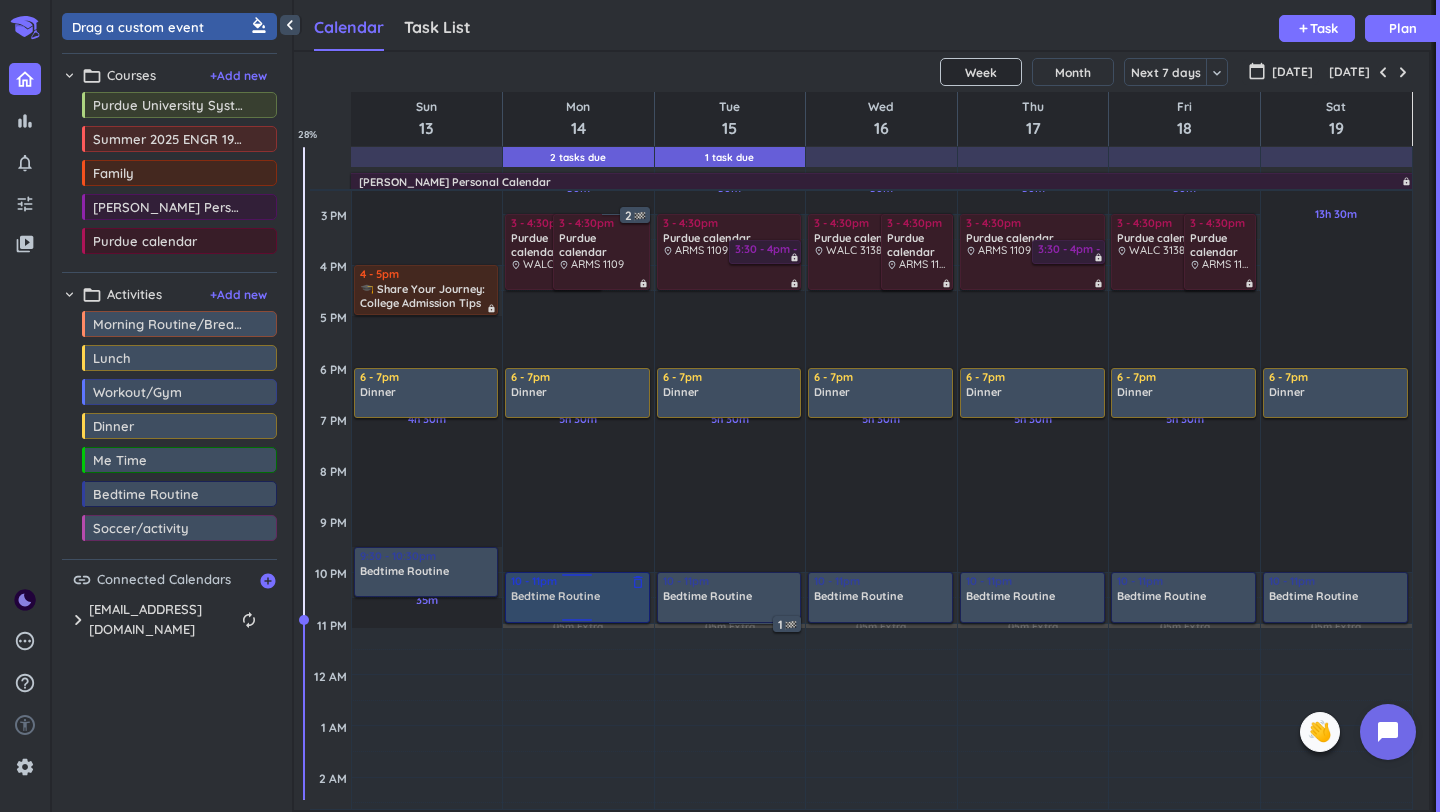 scroll, scrollTop: 535, scrollLeft: 0, axis: vertical 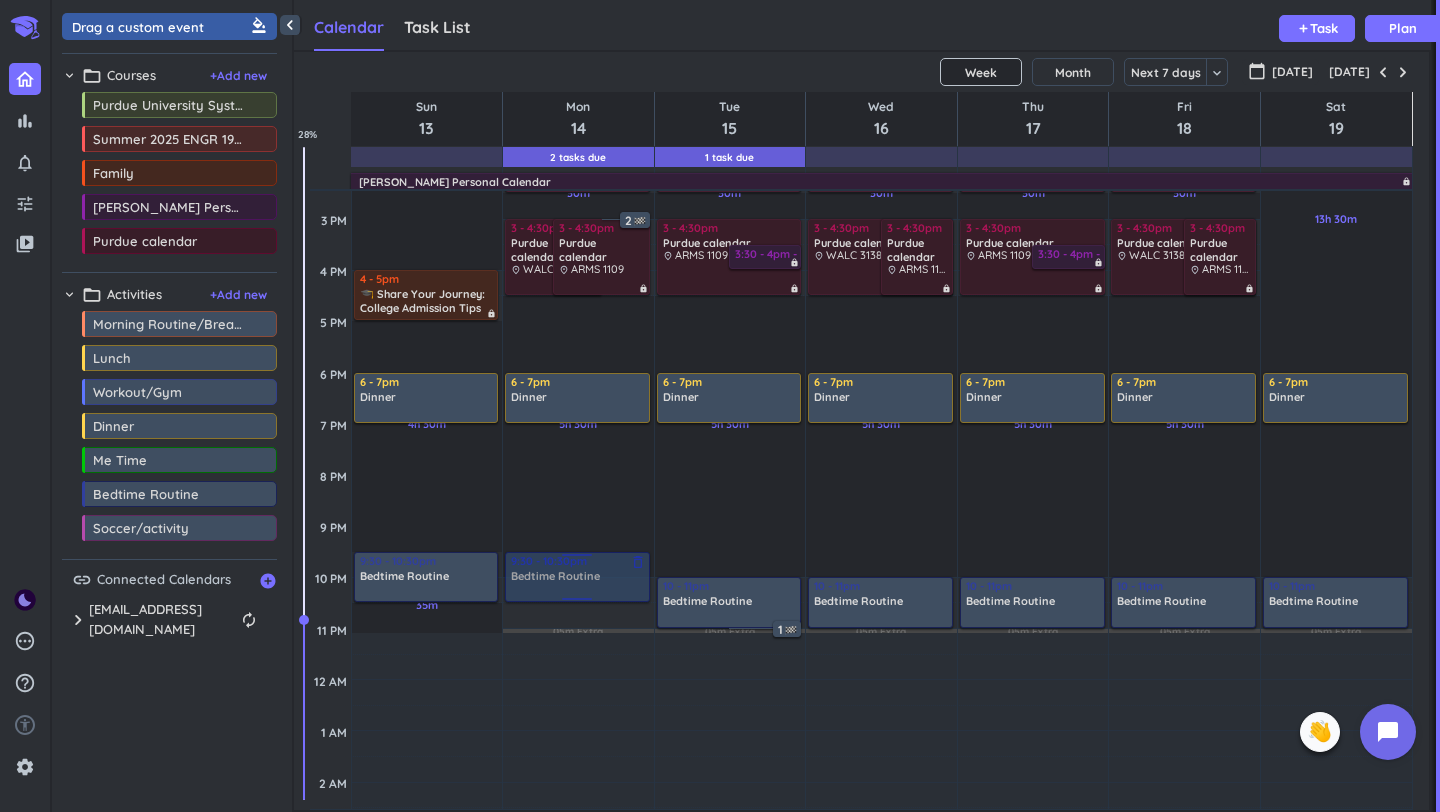 drag, startPoint x: 615, startPoint y: 615, endPoint x: 643, endPoint y: 588, distance: 38.8973 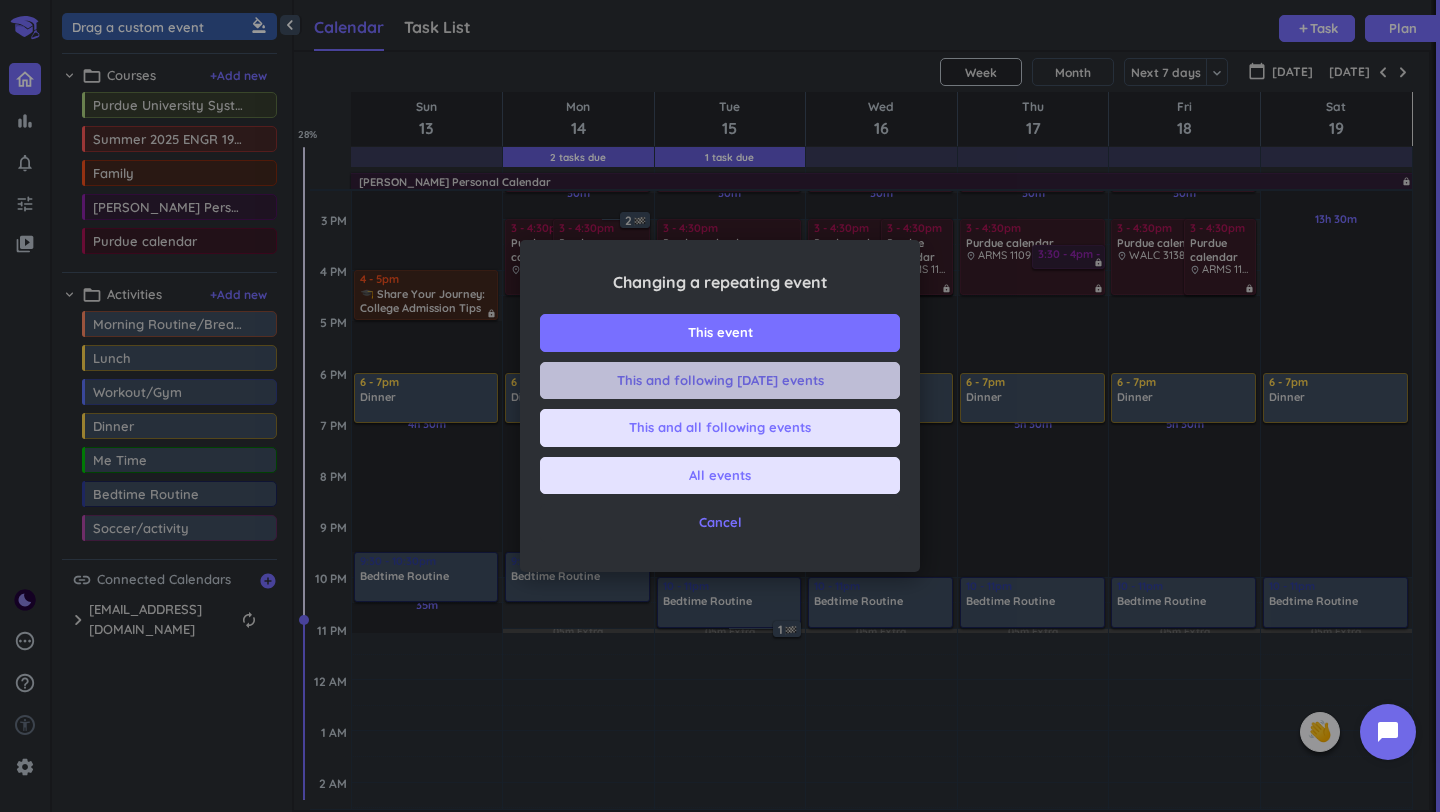click on "This and following [DATE] events" at bounding box center (720, 381) 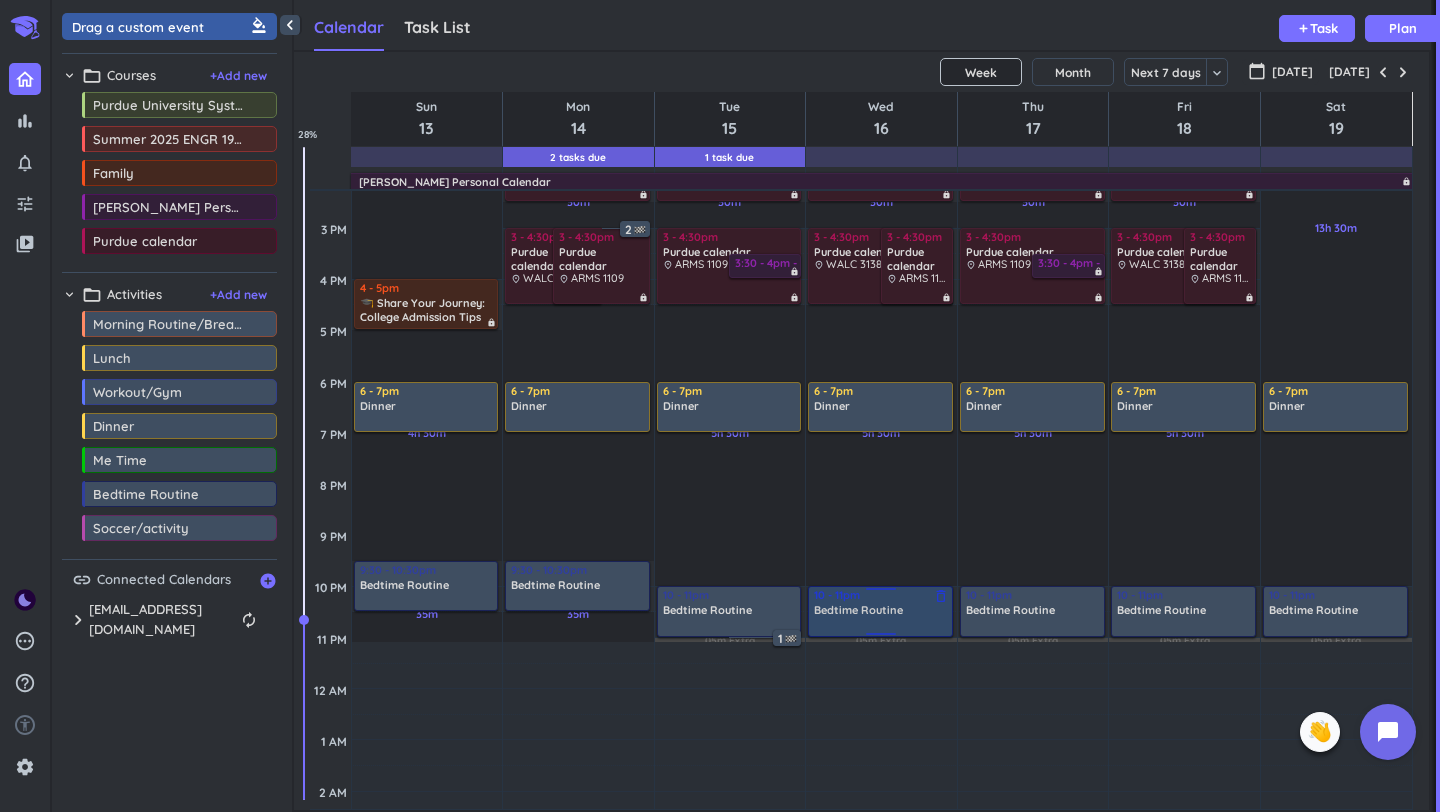 scroll, scrollTop: 525, scrollLeft: 0, axis: vertical 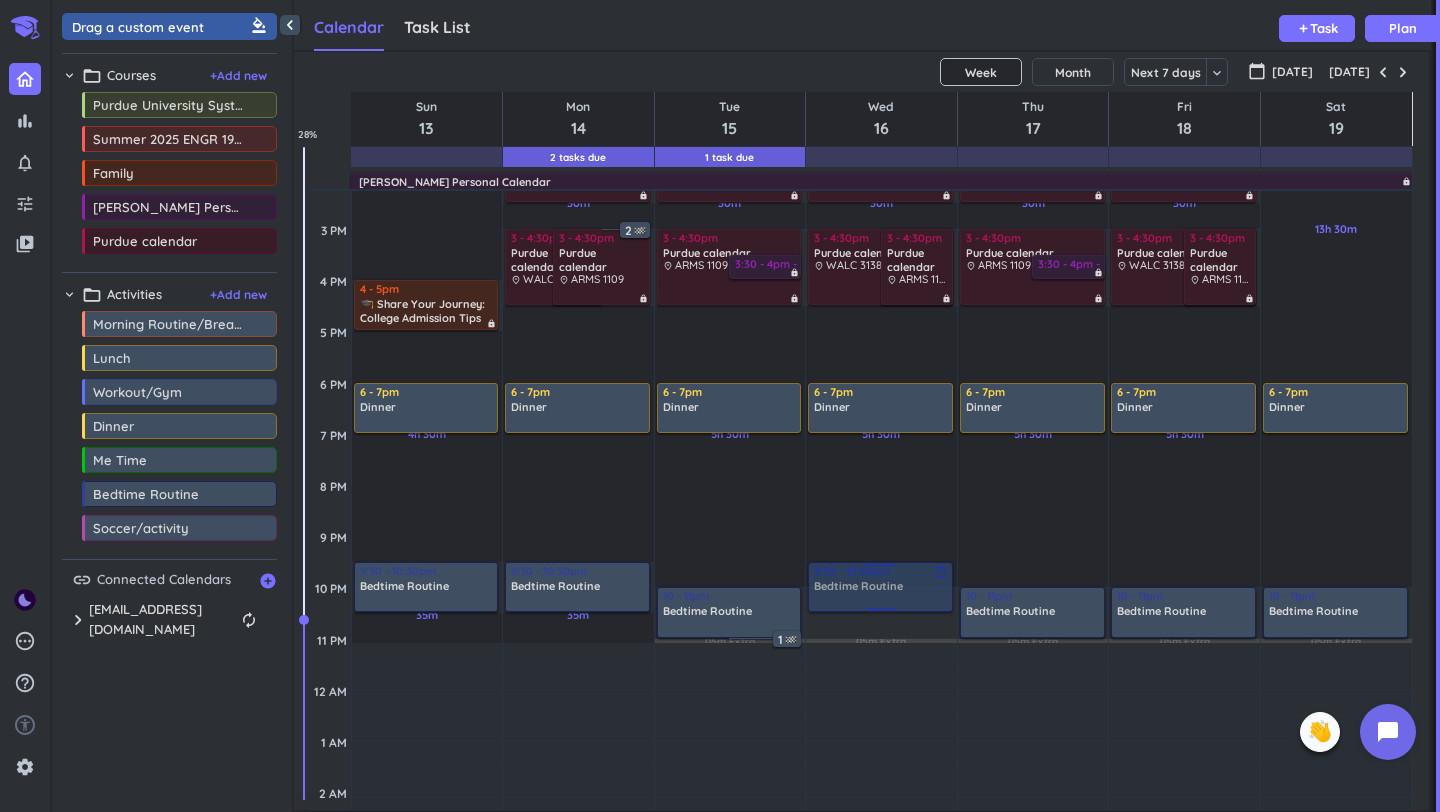 drag, startPoint x: 889, startPoint y: 608, endPoint x: 901, endPoint y: 588, distance: 23.323807 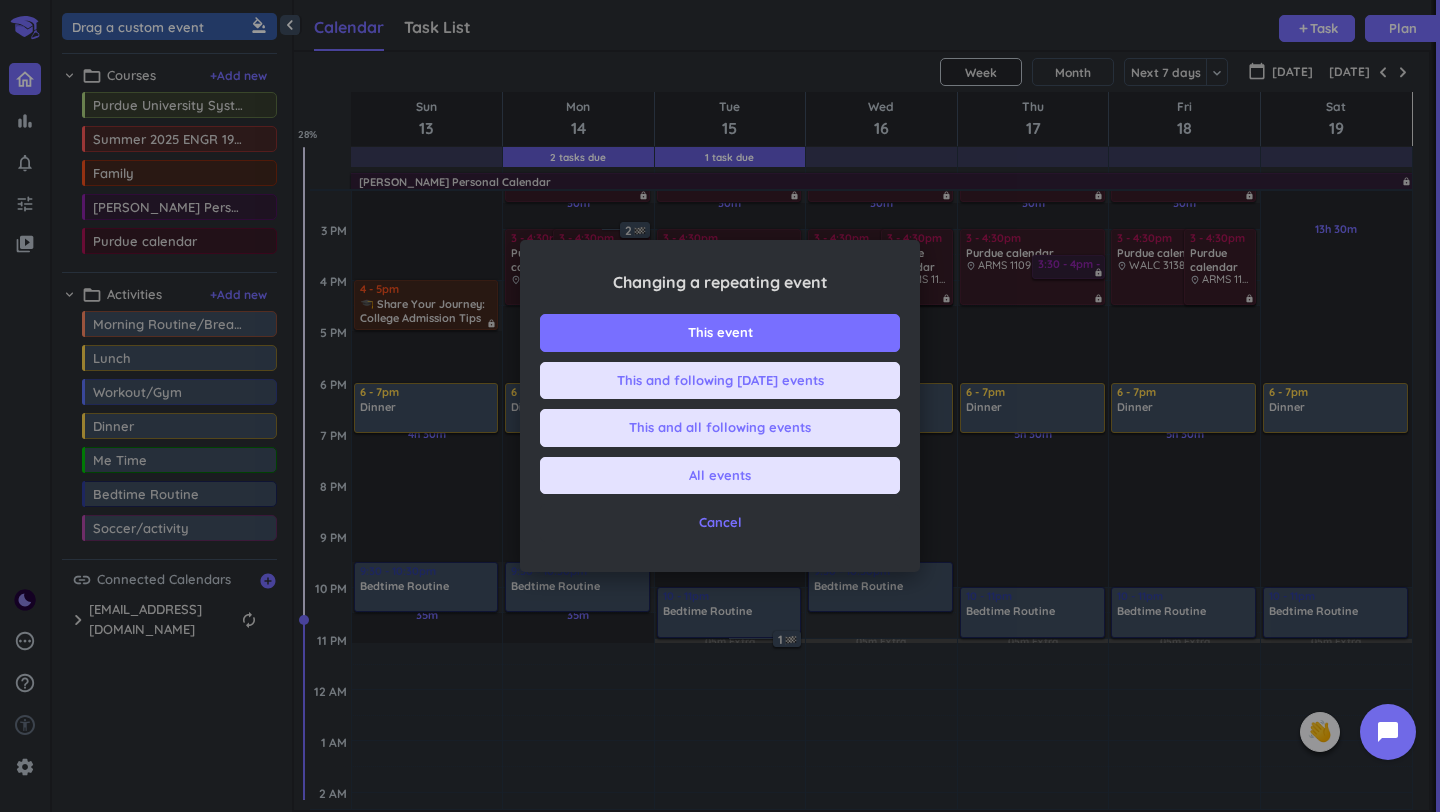 click on "This and following Wednesday events" at bounding box center [720, 381] 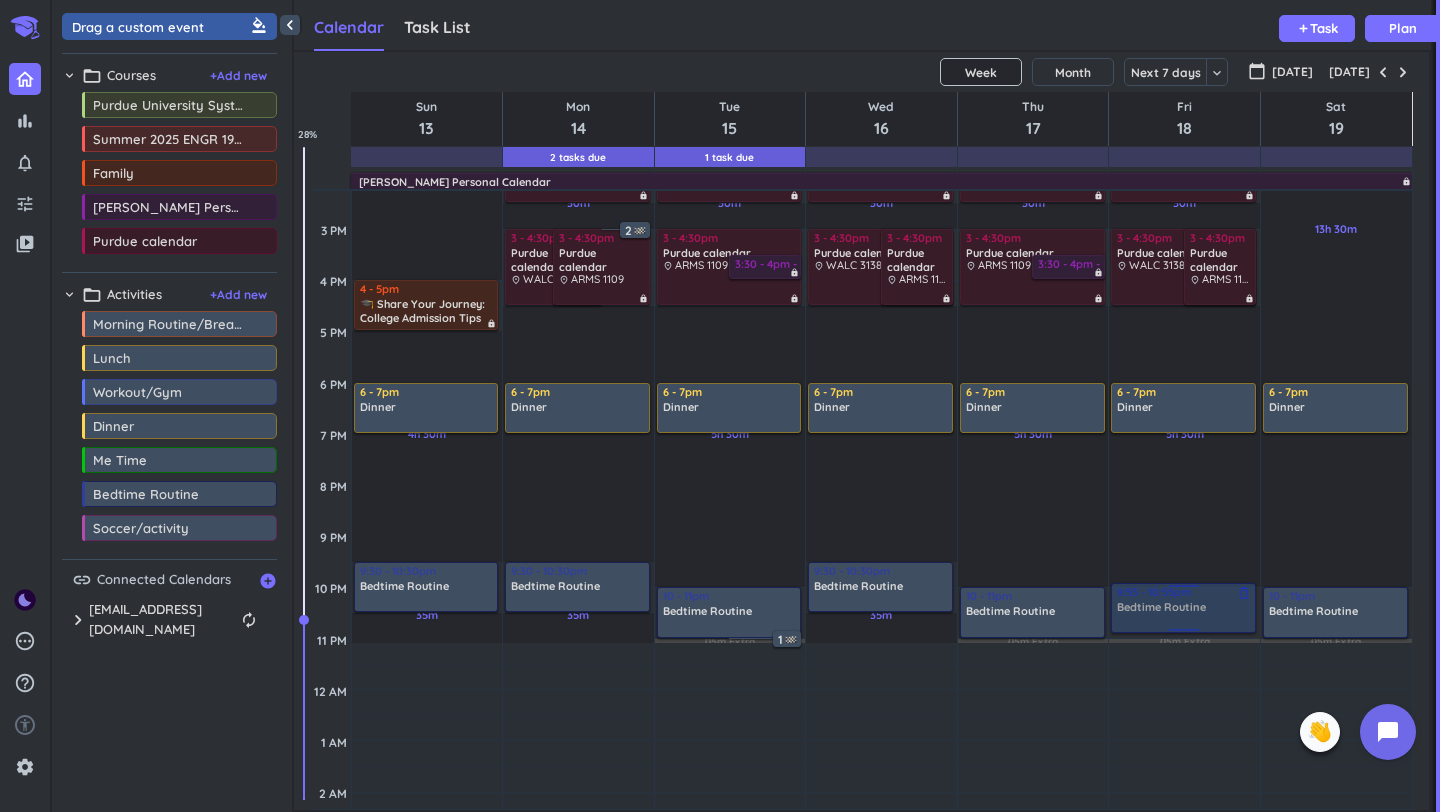 drag, startPoint x: 1164, startPoint y: 621, endPoint x: 1187, endPoint y: 611, distance: 25.079872 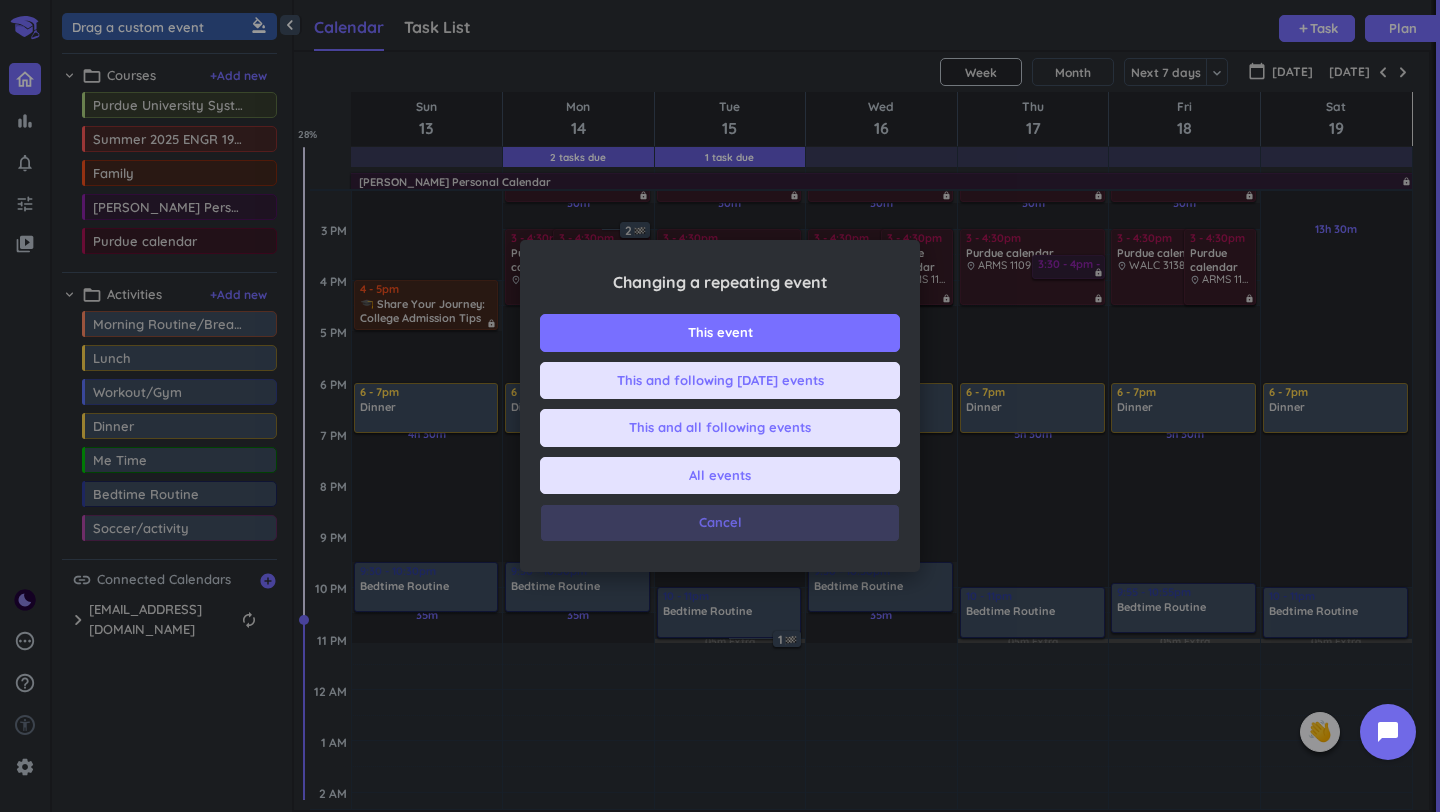 click on "Cancel" at bounding box center [720, 523] 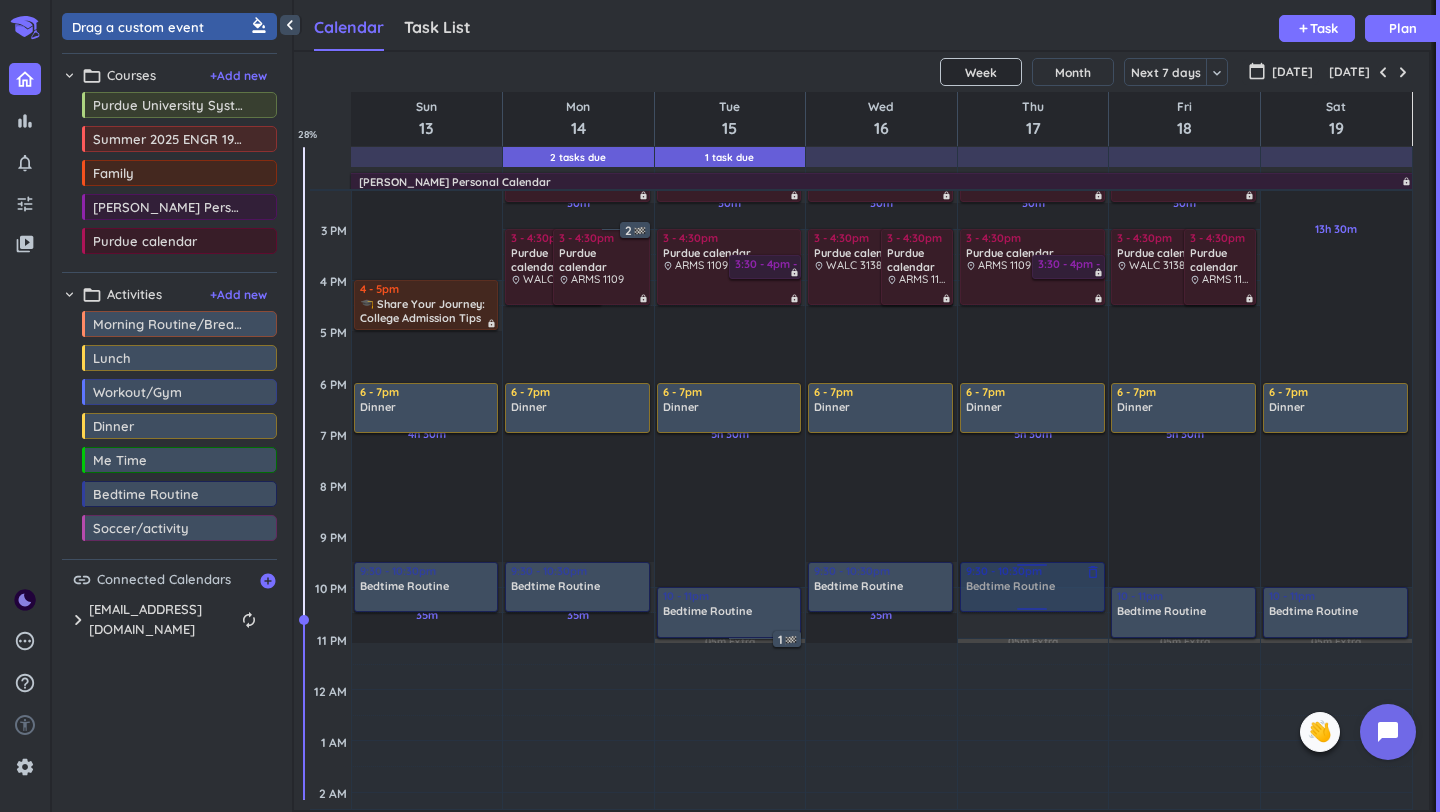drag, startPoint x: 1024, startPoint y: 621, endPoint x: 1026, endPoint y: 588, distance: 33.06055 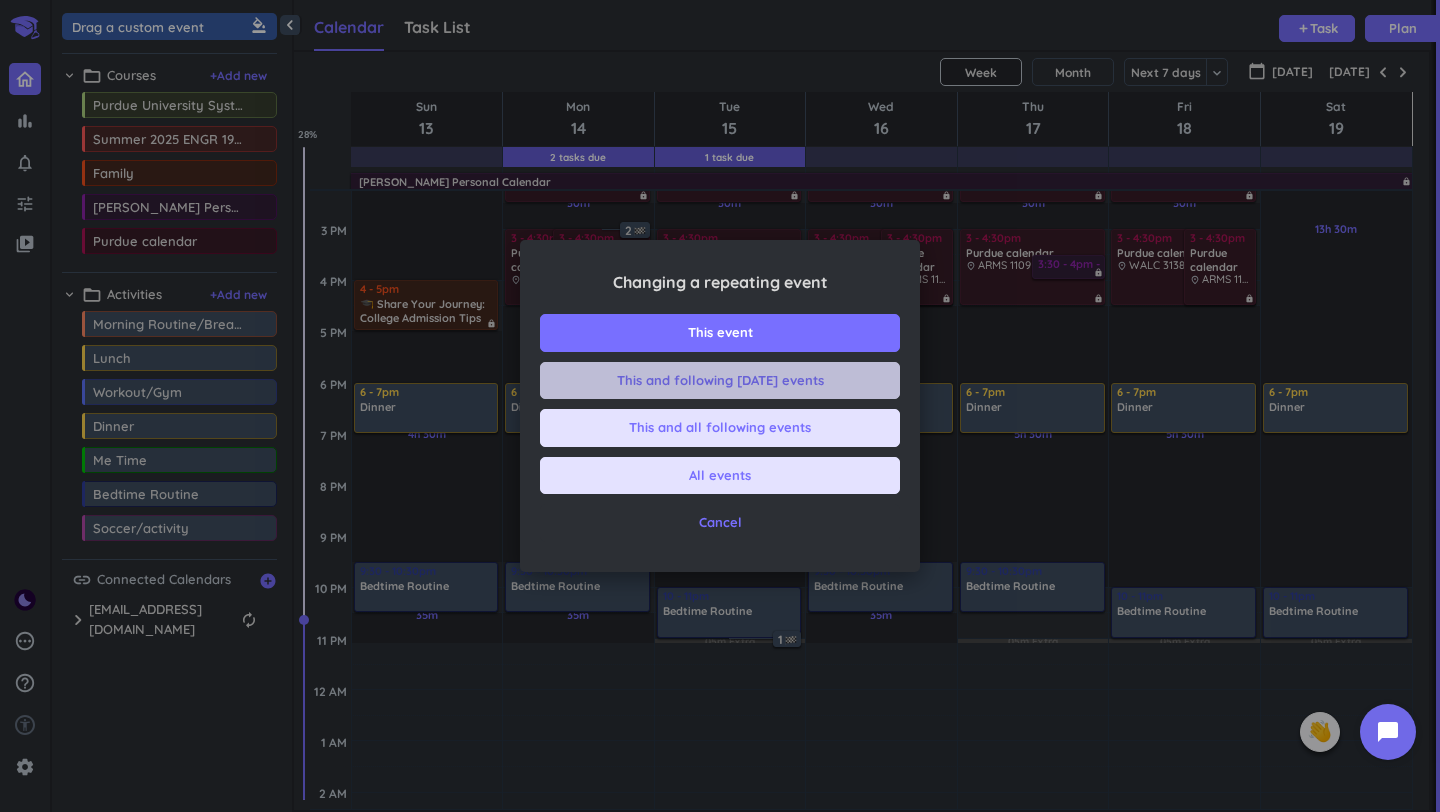 click on "This and following Thursday events" at bounding box center [720, 381] 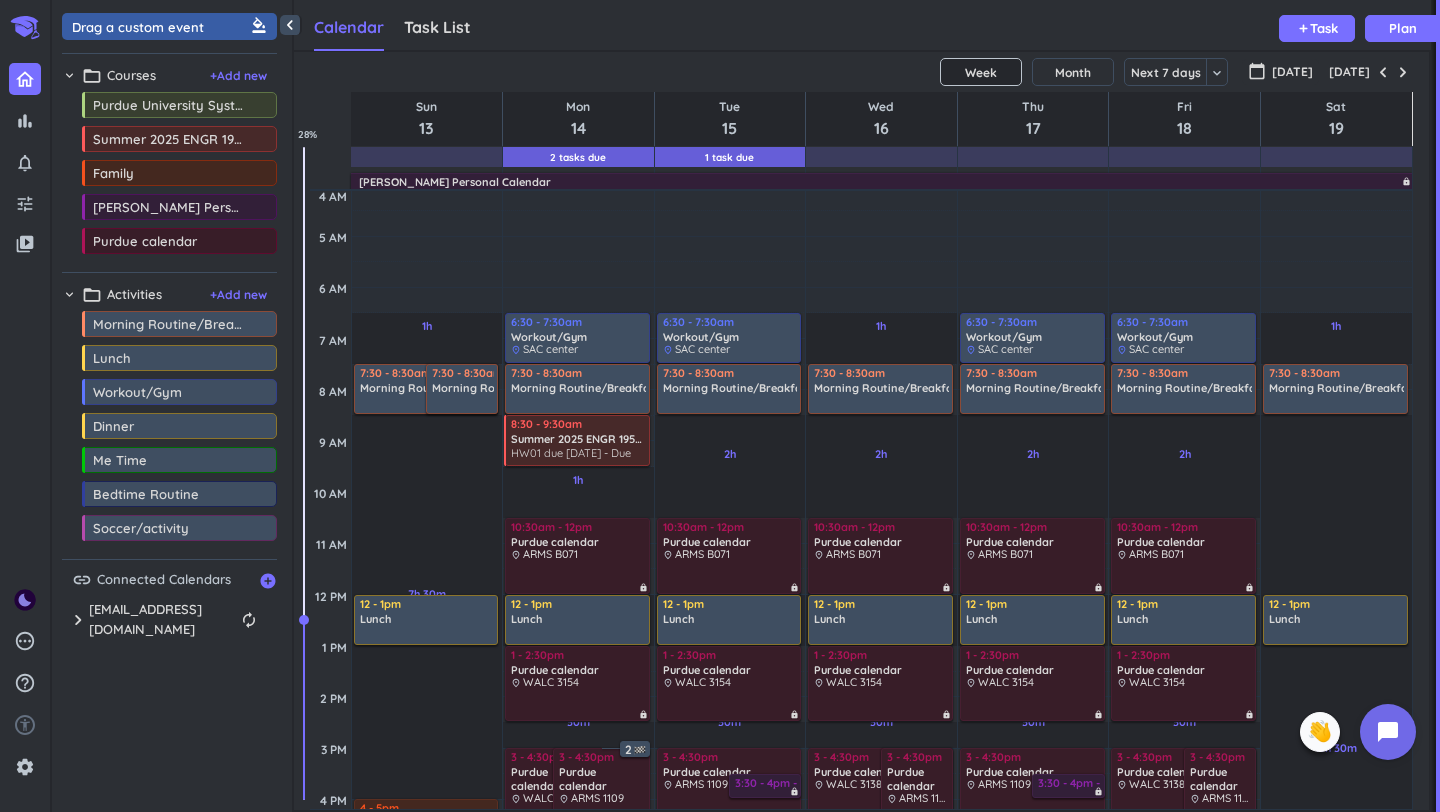 scroll, scrollTop: 0, scrollLeft: 0, axis: both 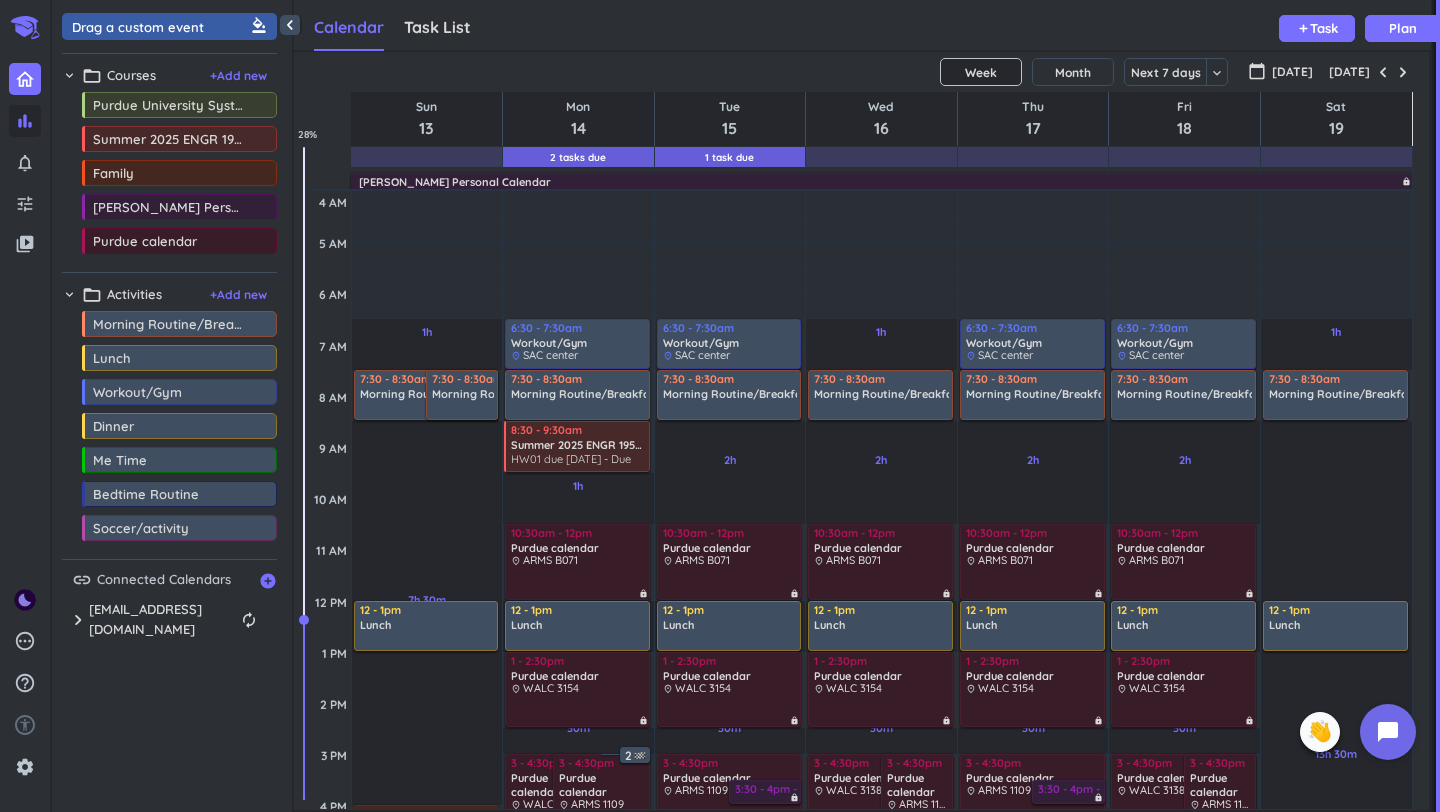 click on "bar_chart" at bounding box center (25, 121) 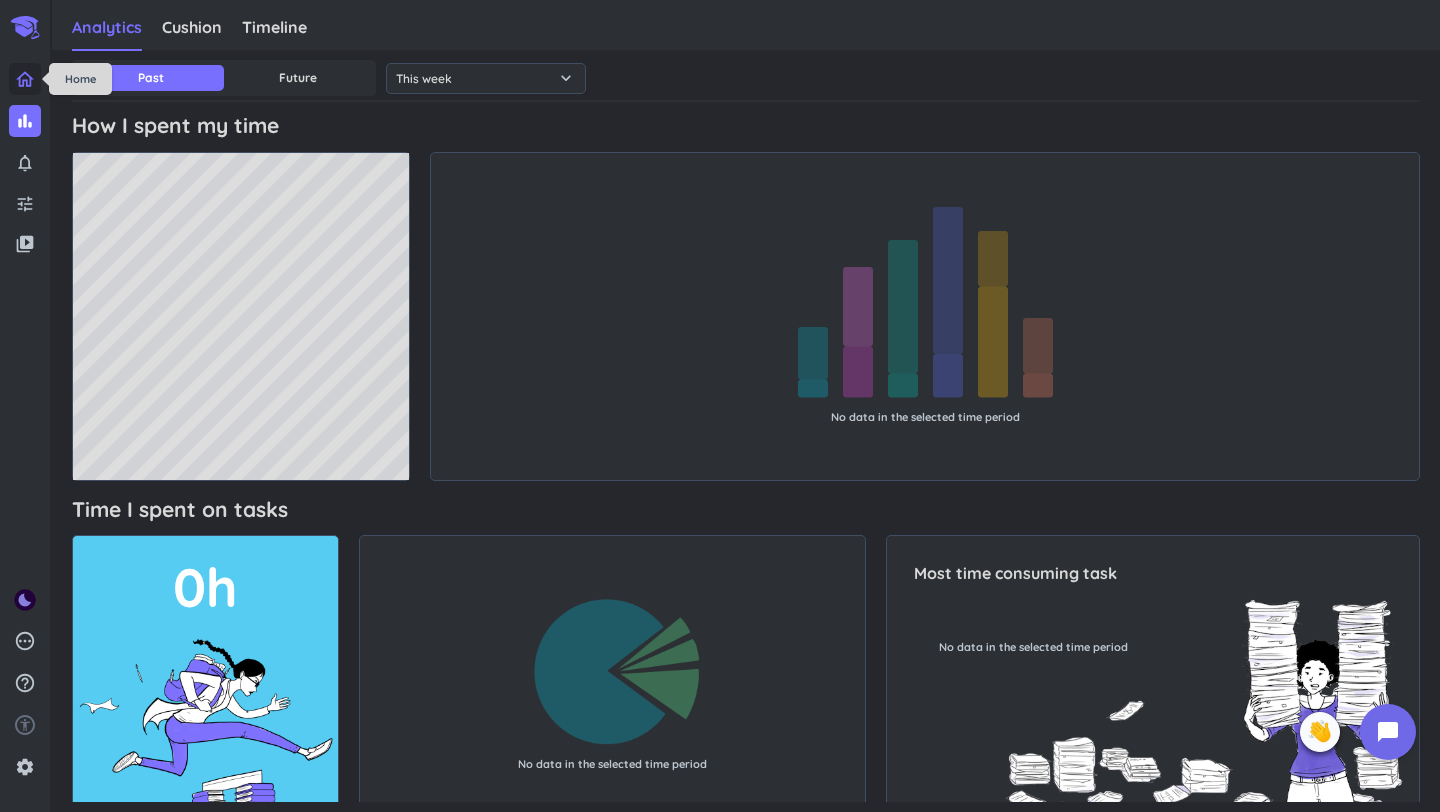 click 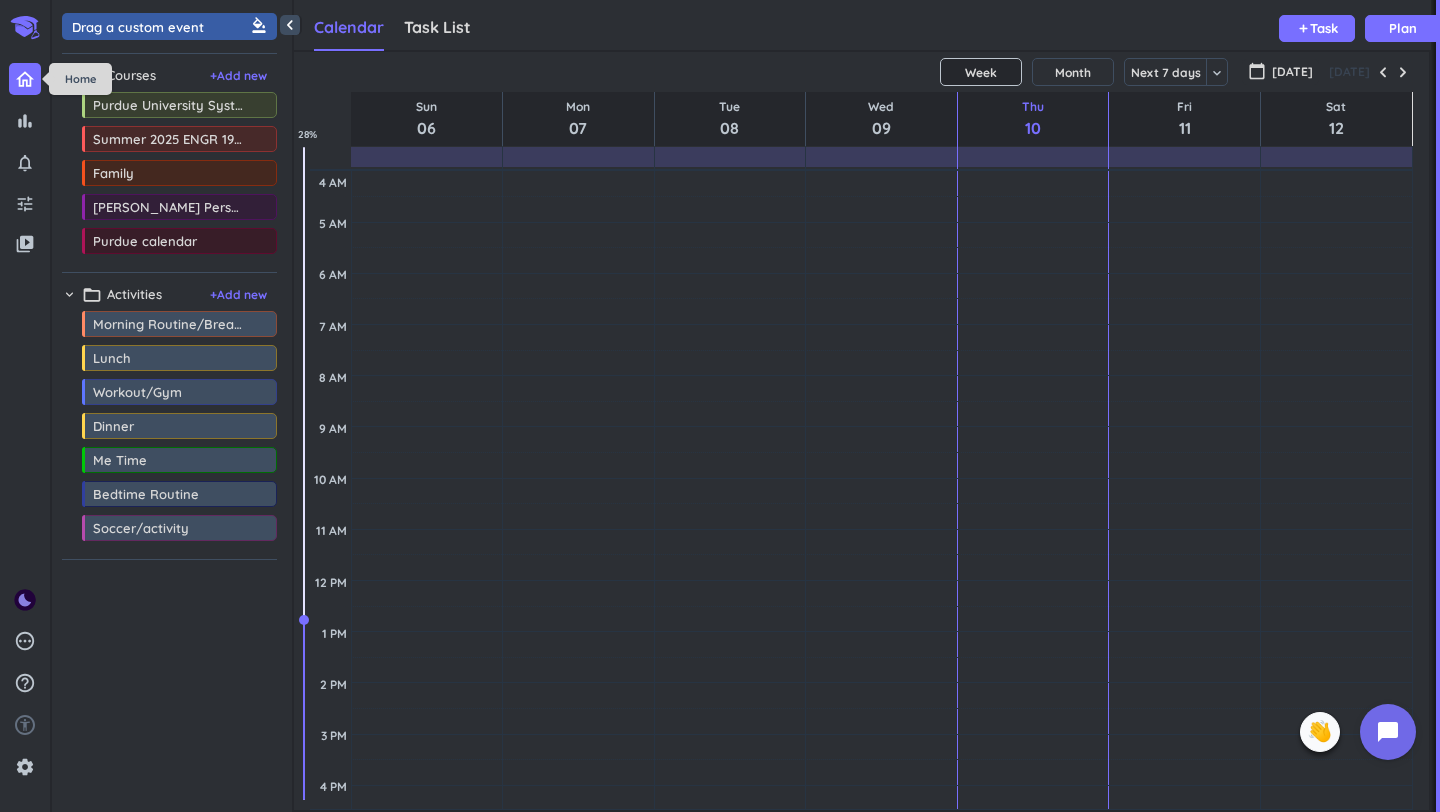 scroll, scrollTop: 1, scrollLeft: 1, axis: both 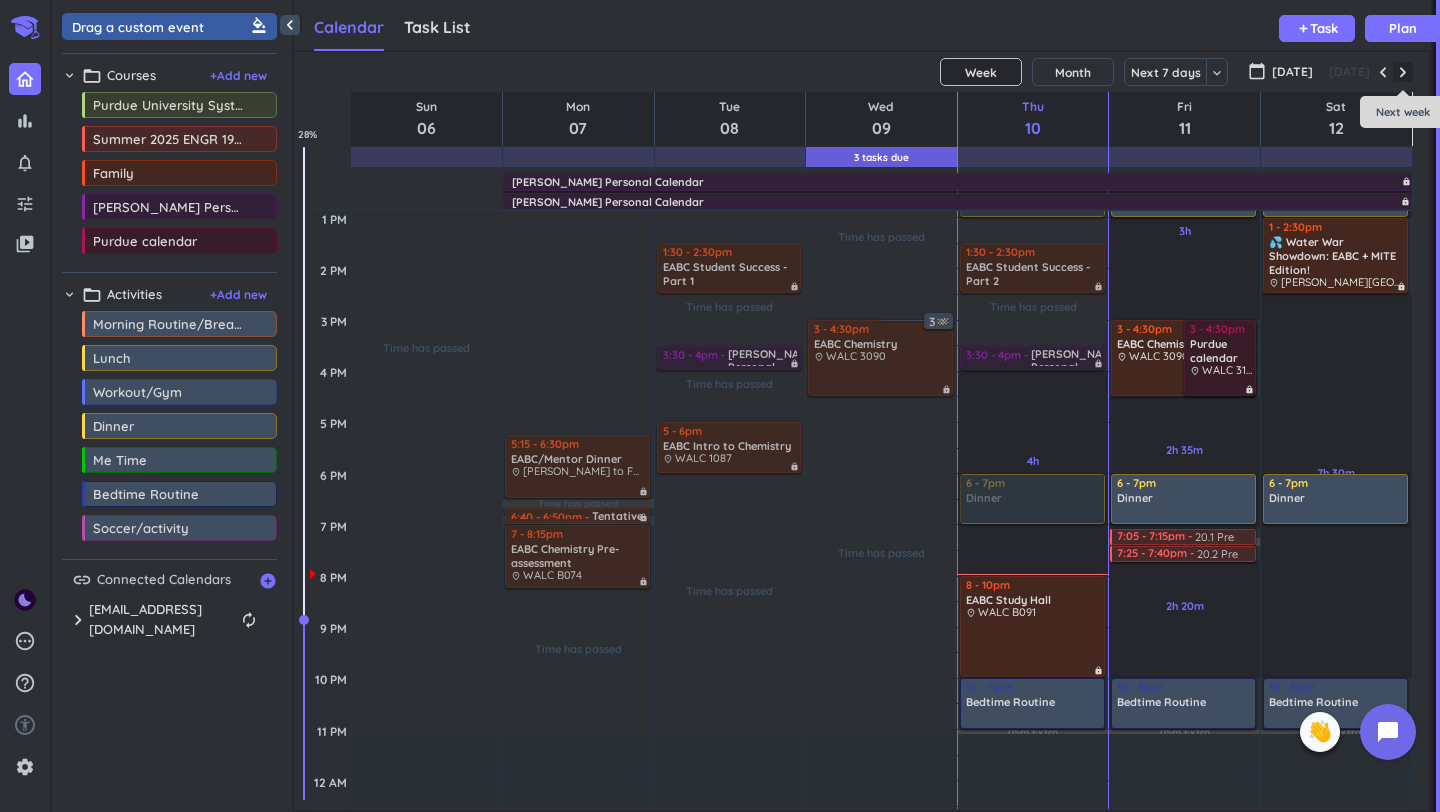 click at bounding box center [1403, 72] 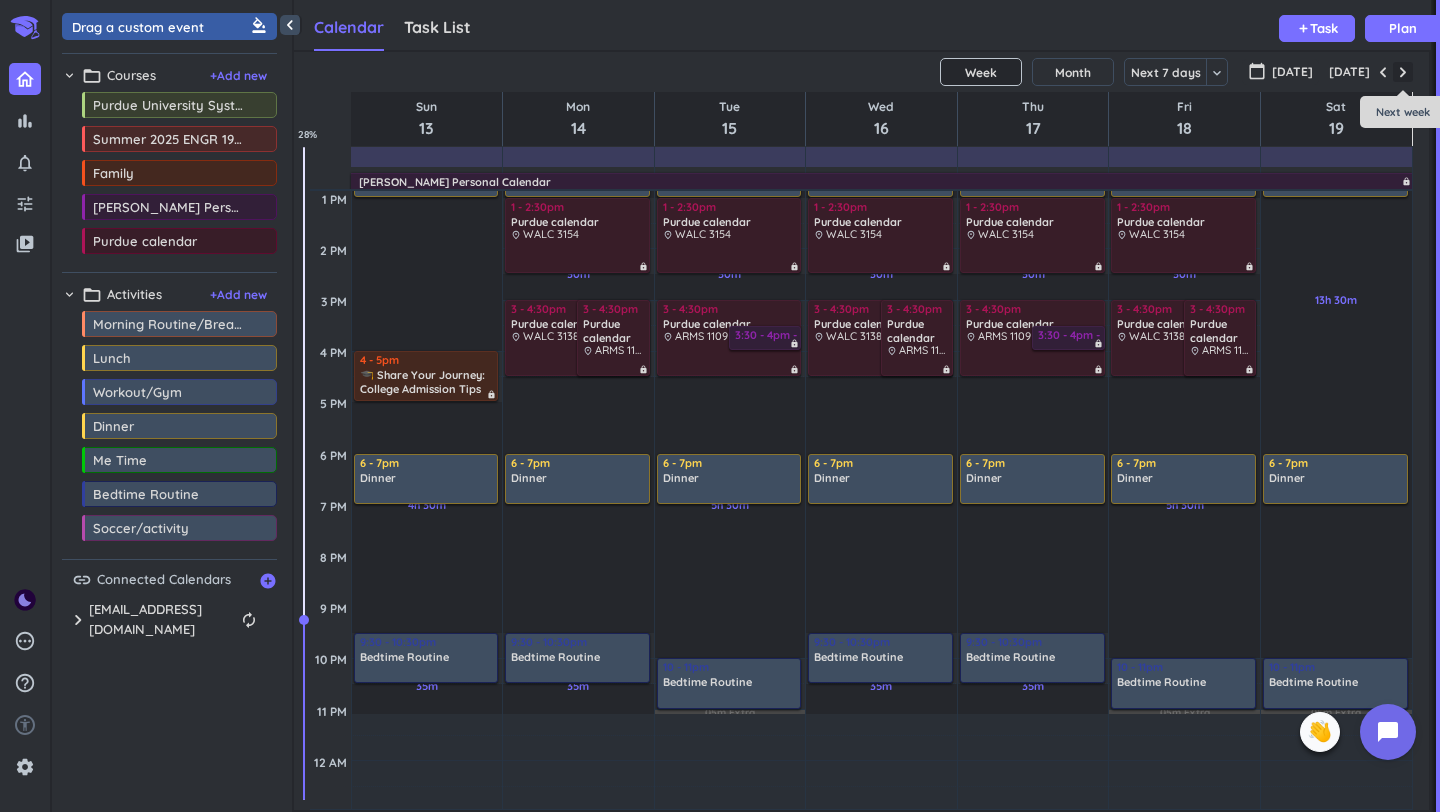 scroll, scrollTop: 104, scrollLeft: 0, axis: vertical 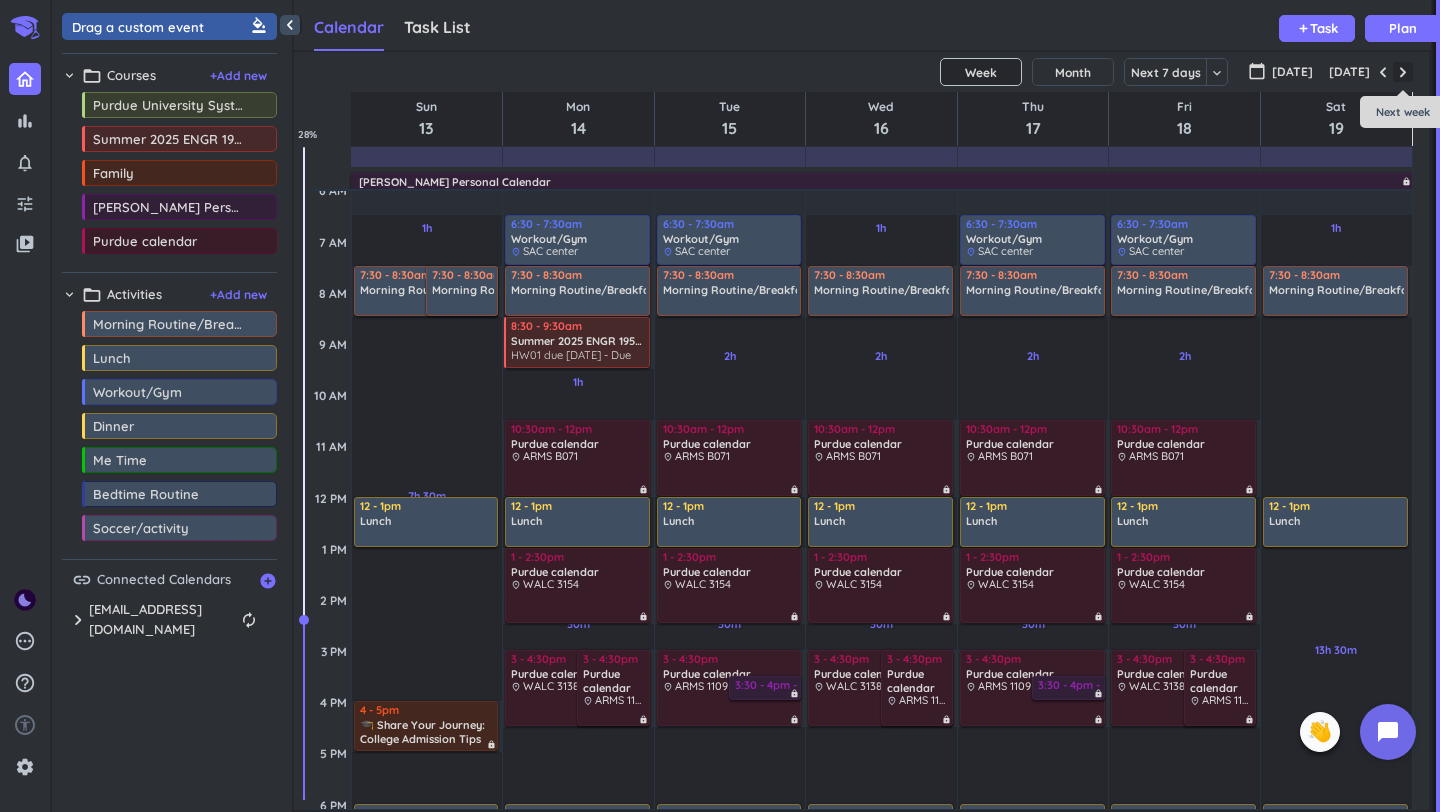 click at bounding box center (1403, 72) 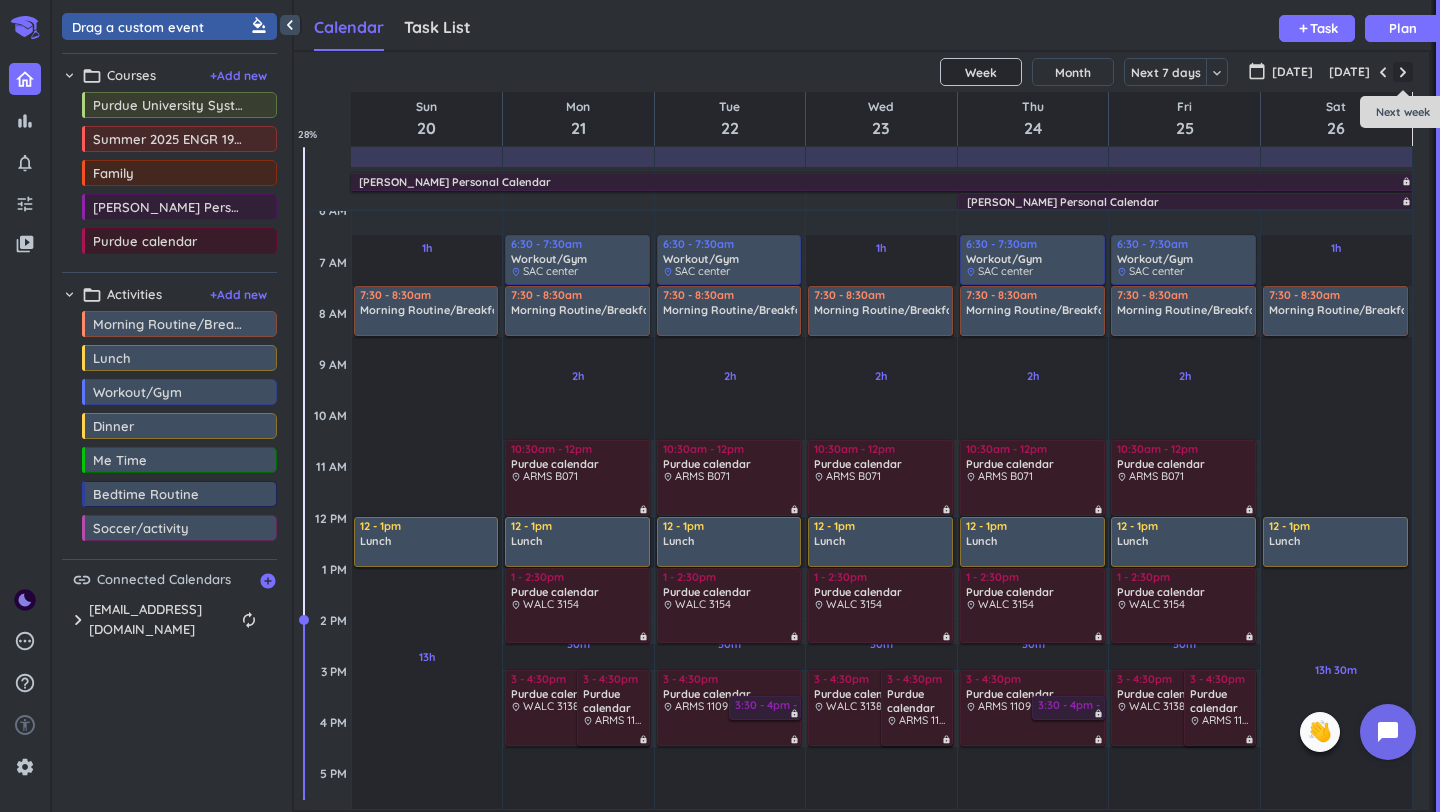 click at bounding box center [1403, 72] 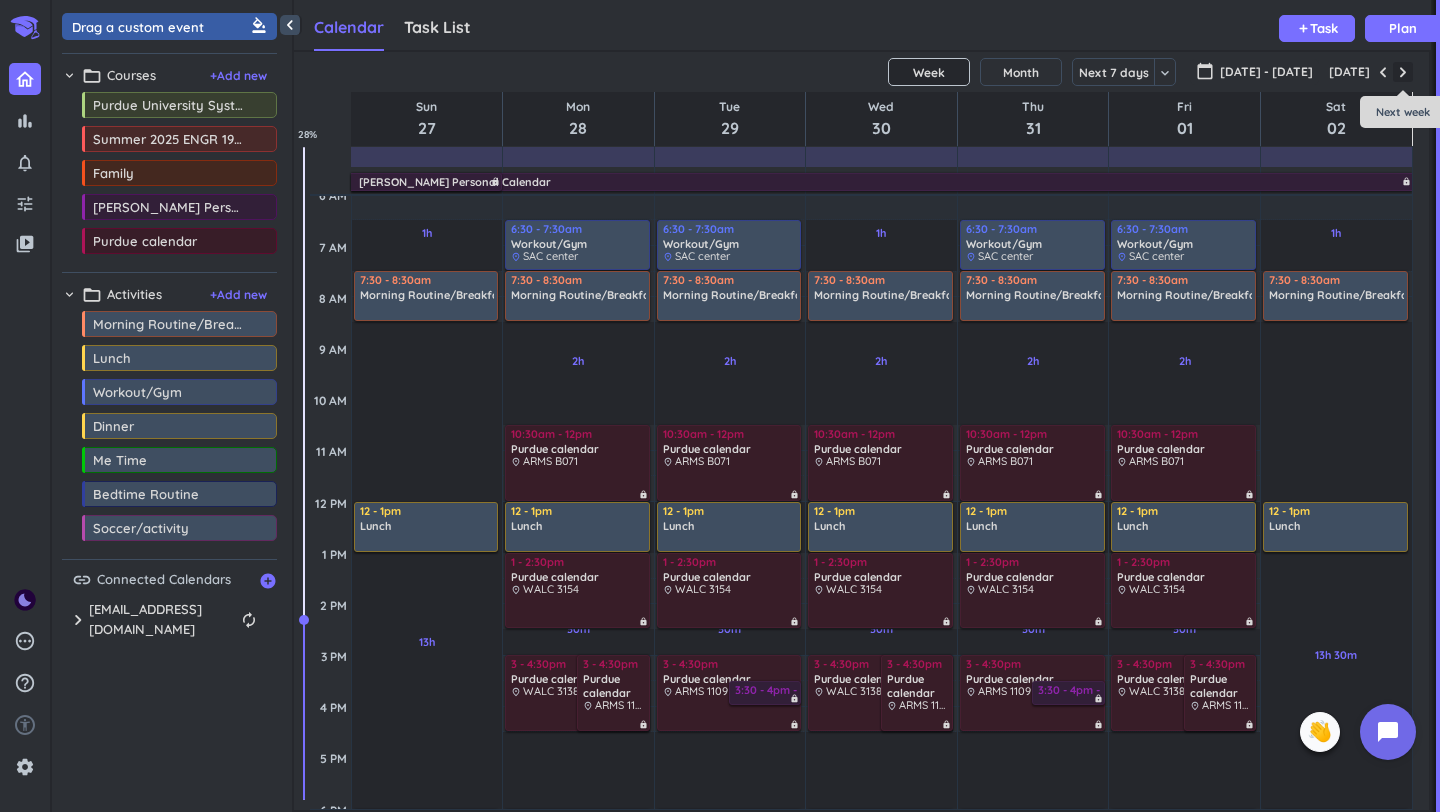 click at bounding box center (1403, 72) 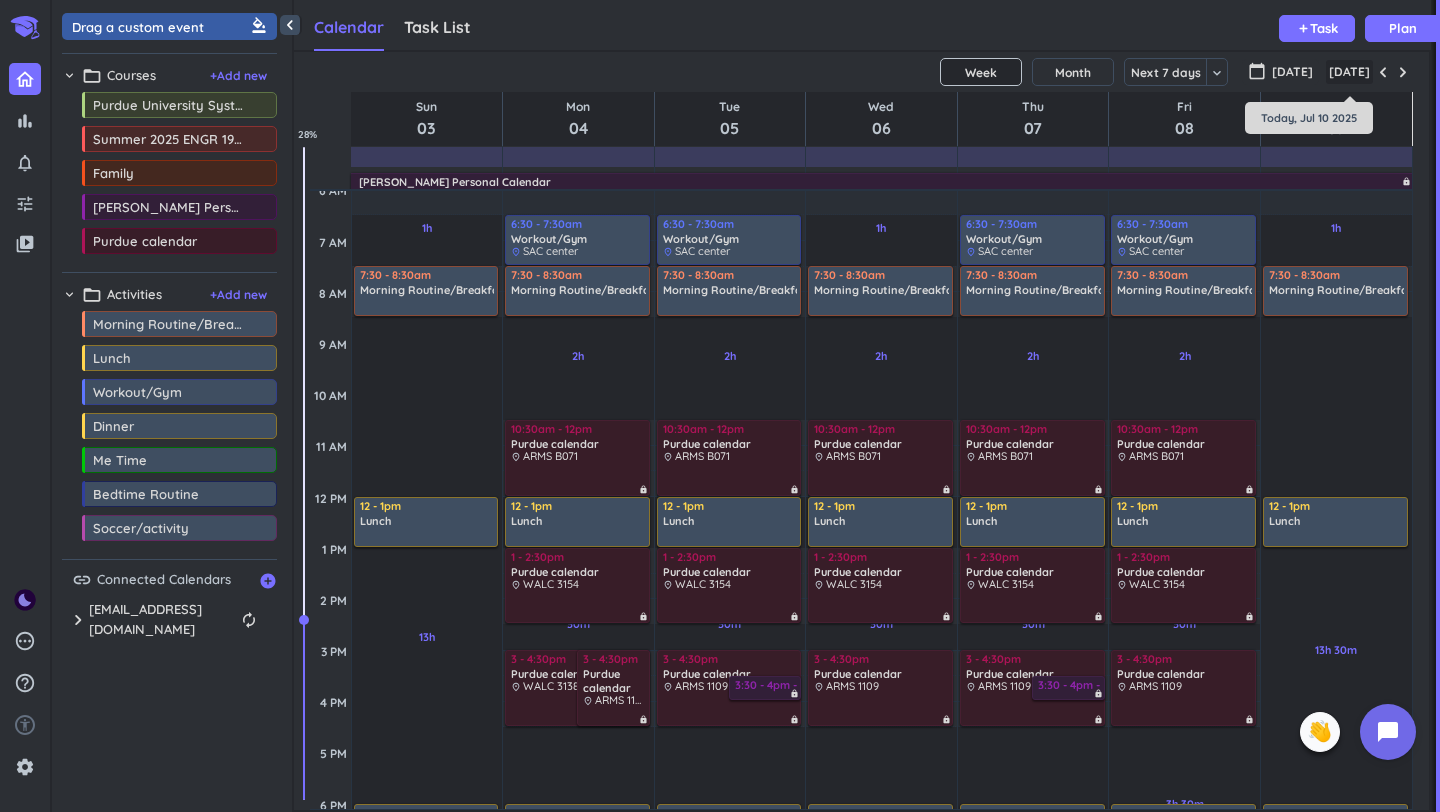click on "[DATE]" at bounding box center (1349, 72) 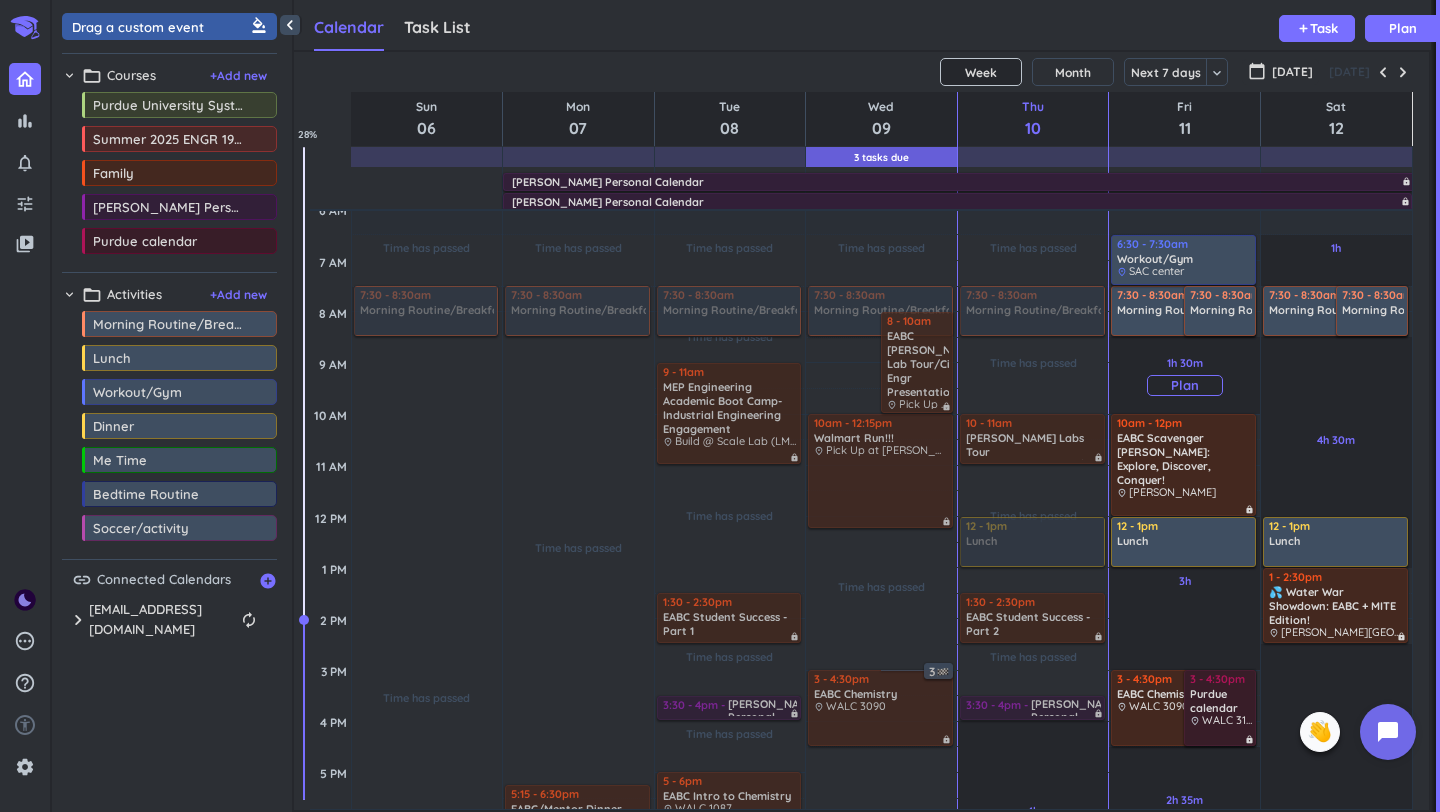 click on "Plan" at bounding box center [1185, 385] 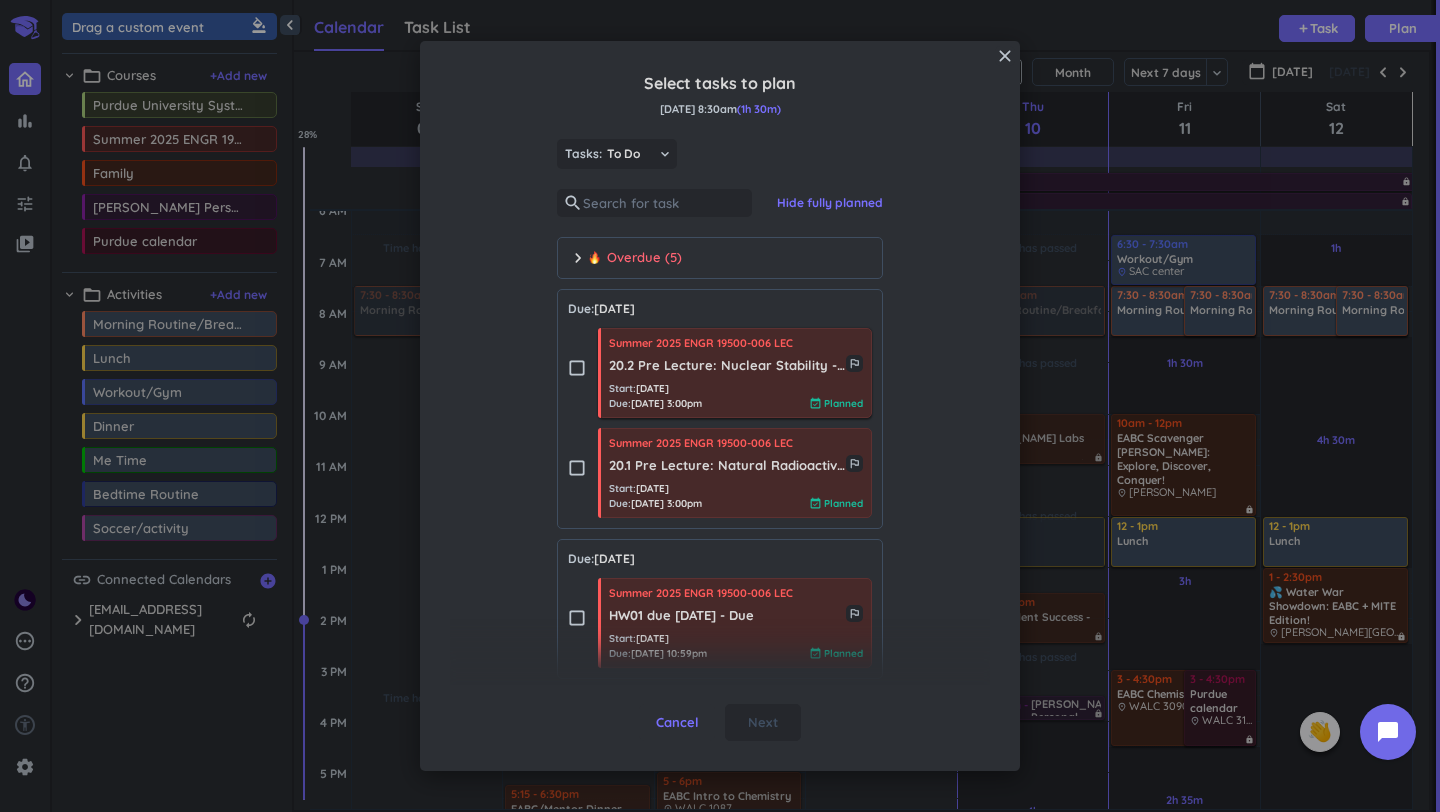 scroll, scrollTop: 3, scrollLeft: 0, axis: vertical 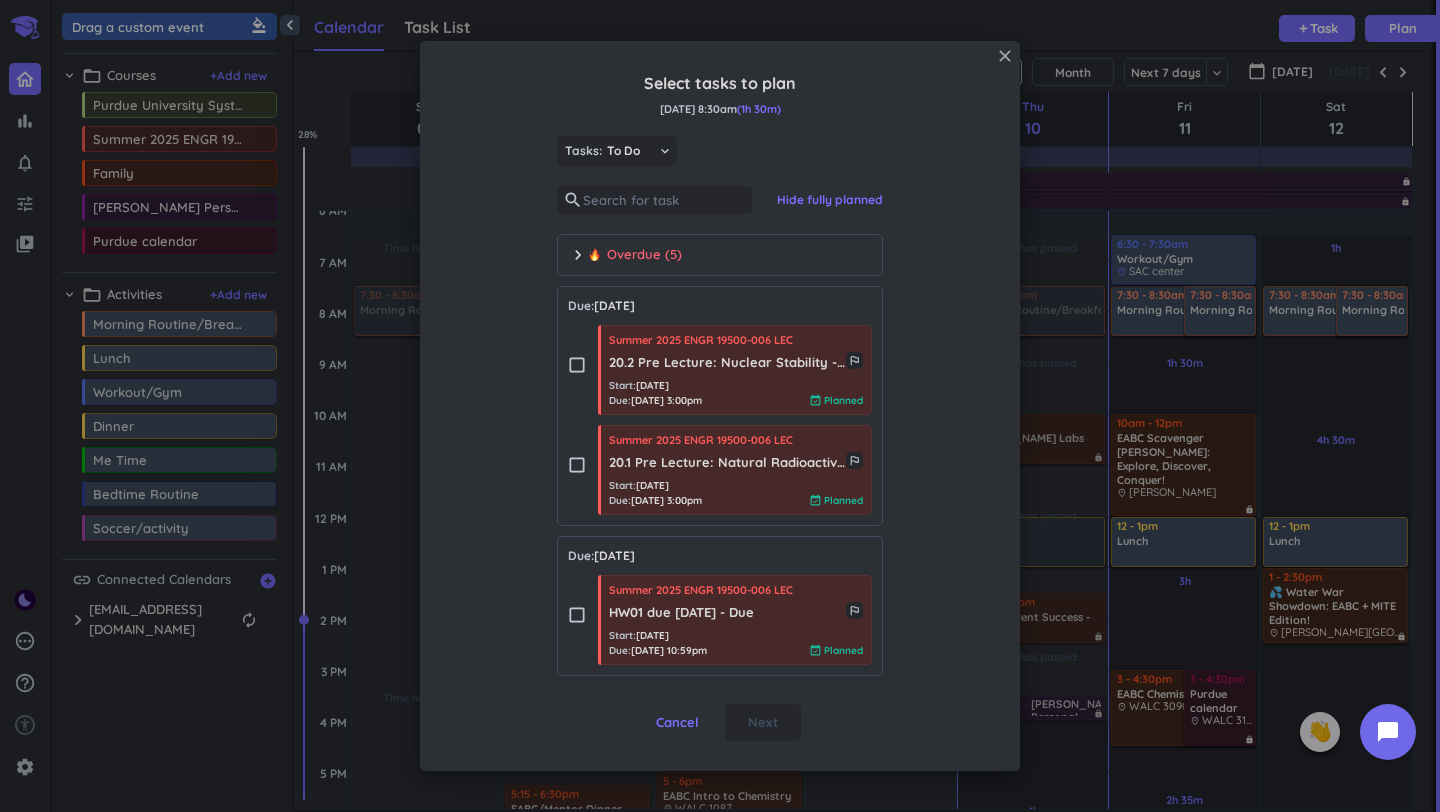 click on "close" at bounding box center [1005, 56] 